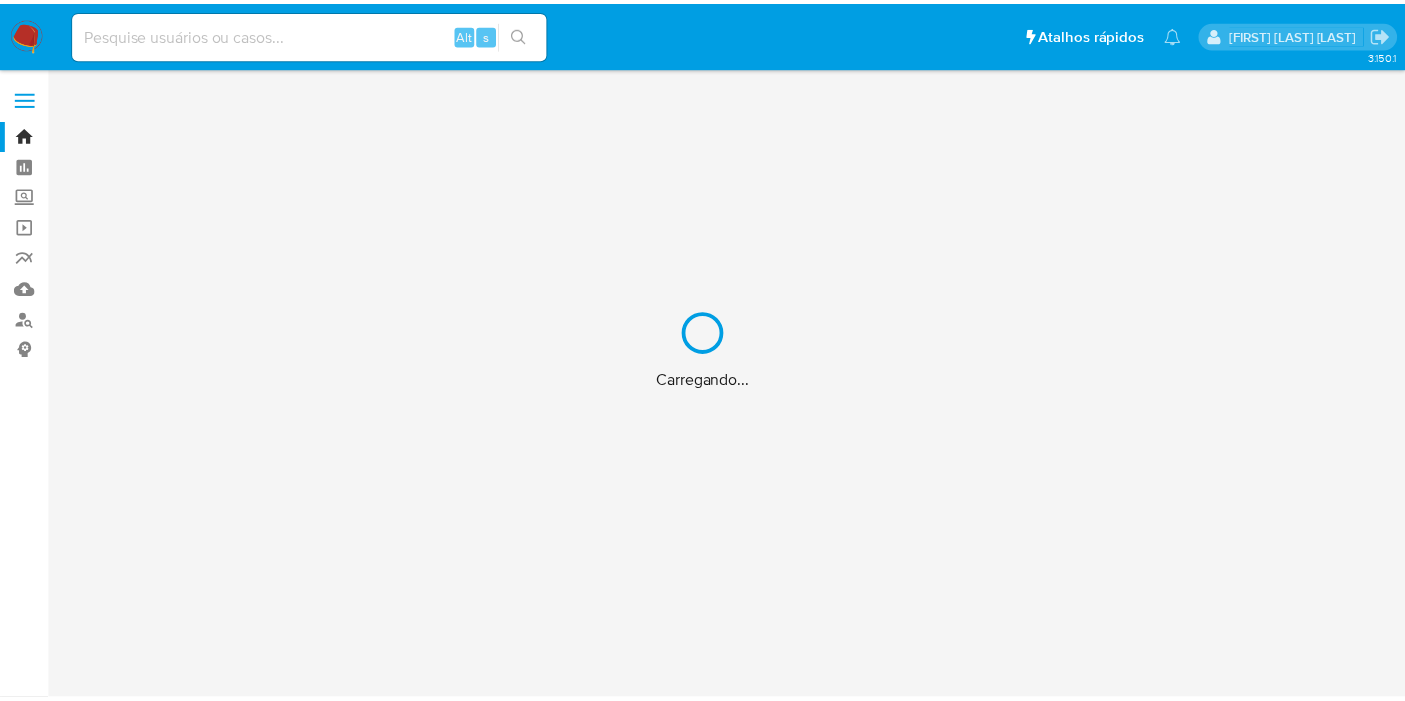 scroll, scrollTop: 0, scrollLeft: 0, axis: both 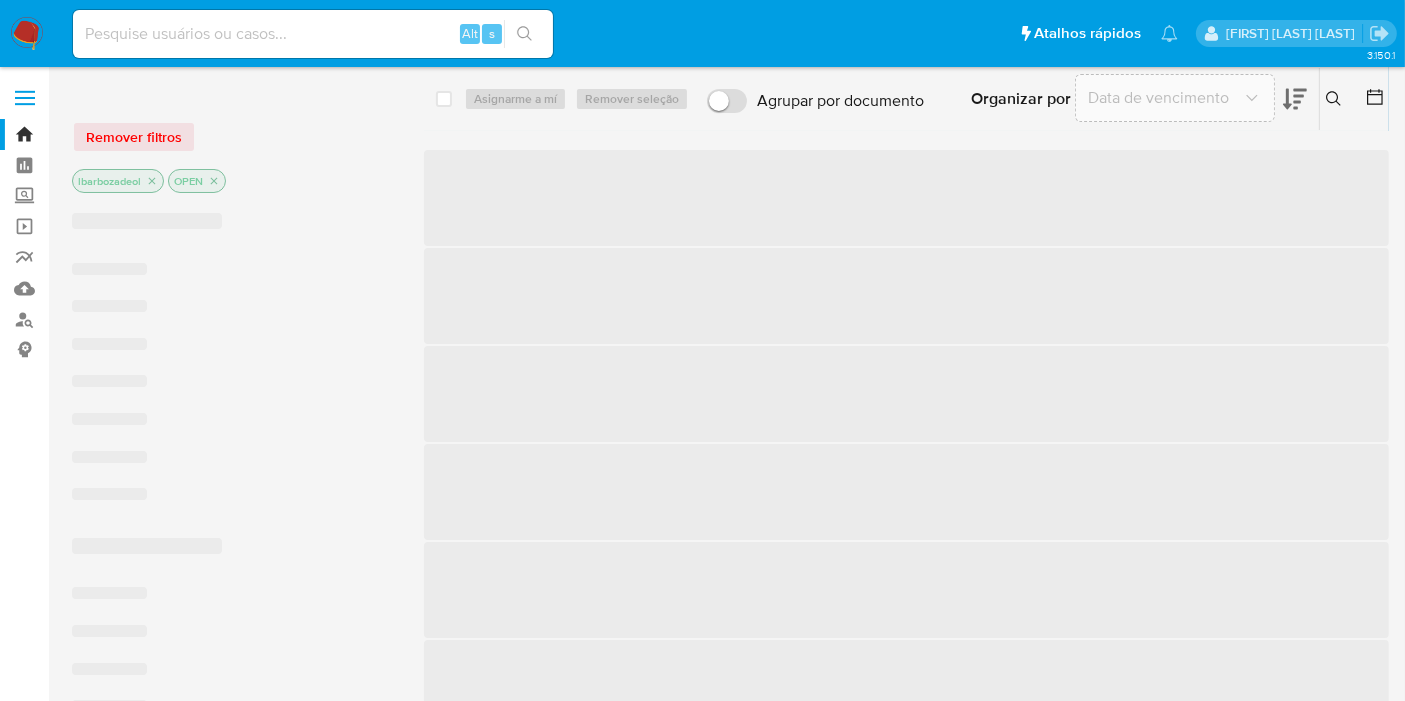 click on "‌" at bounding box center (906, 198) 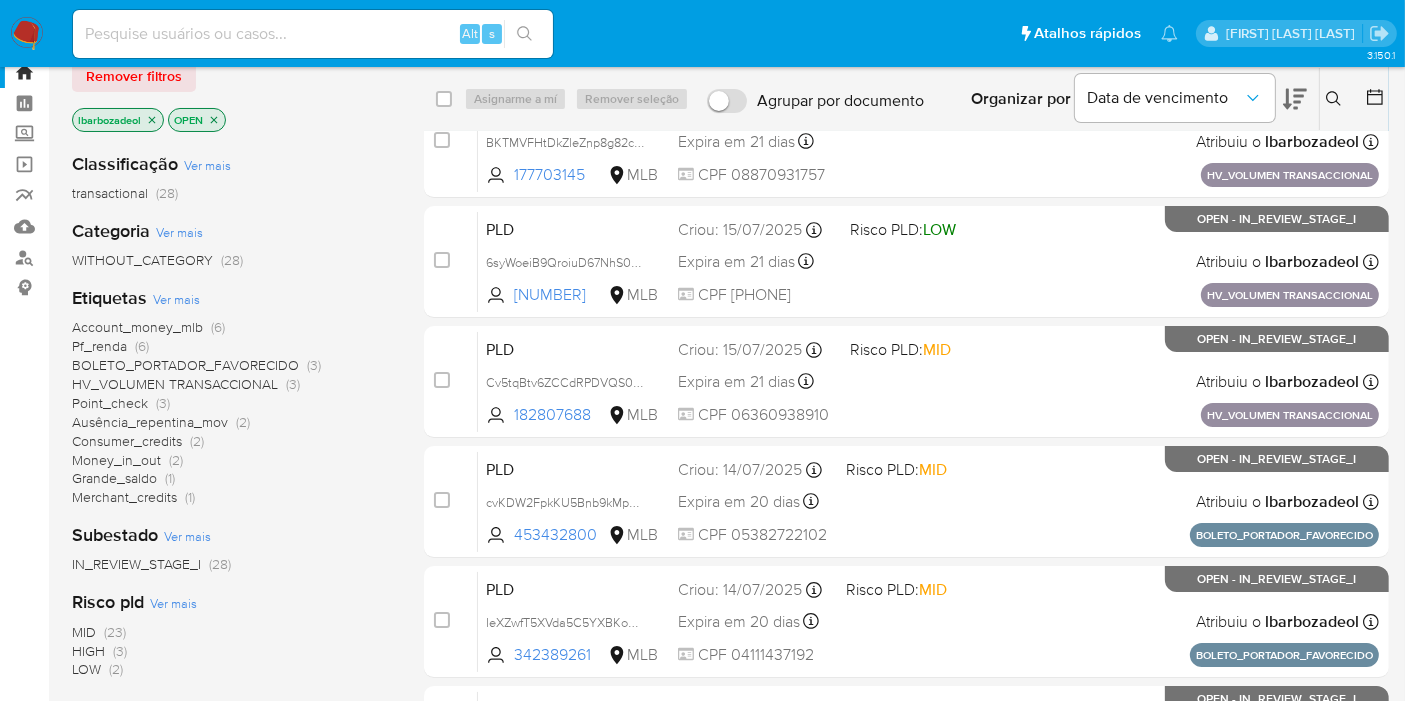 scroll, scrollTop: 111, scrollLeft: 0, axis: vertical 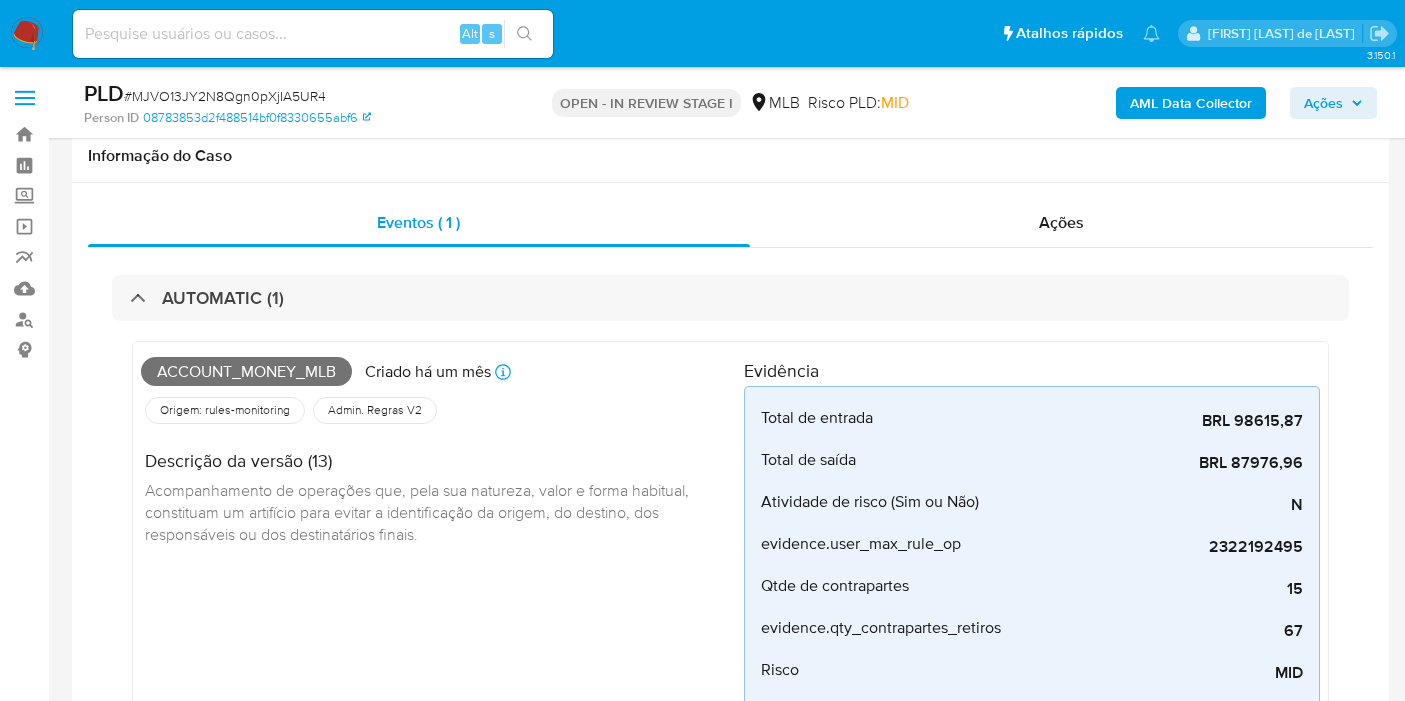 click on "Bandeja Painel Screening Pesquisa em Listas Watchlist Ferramentas Operações em massa relatórios Mulan Localizador de pessoas Consolidado" at bounding box center [24, 2164] 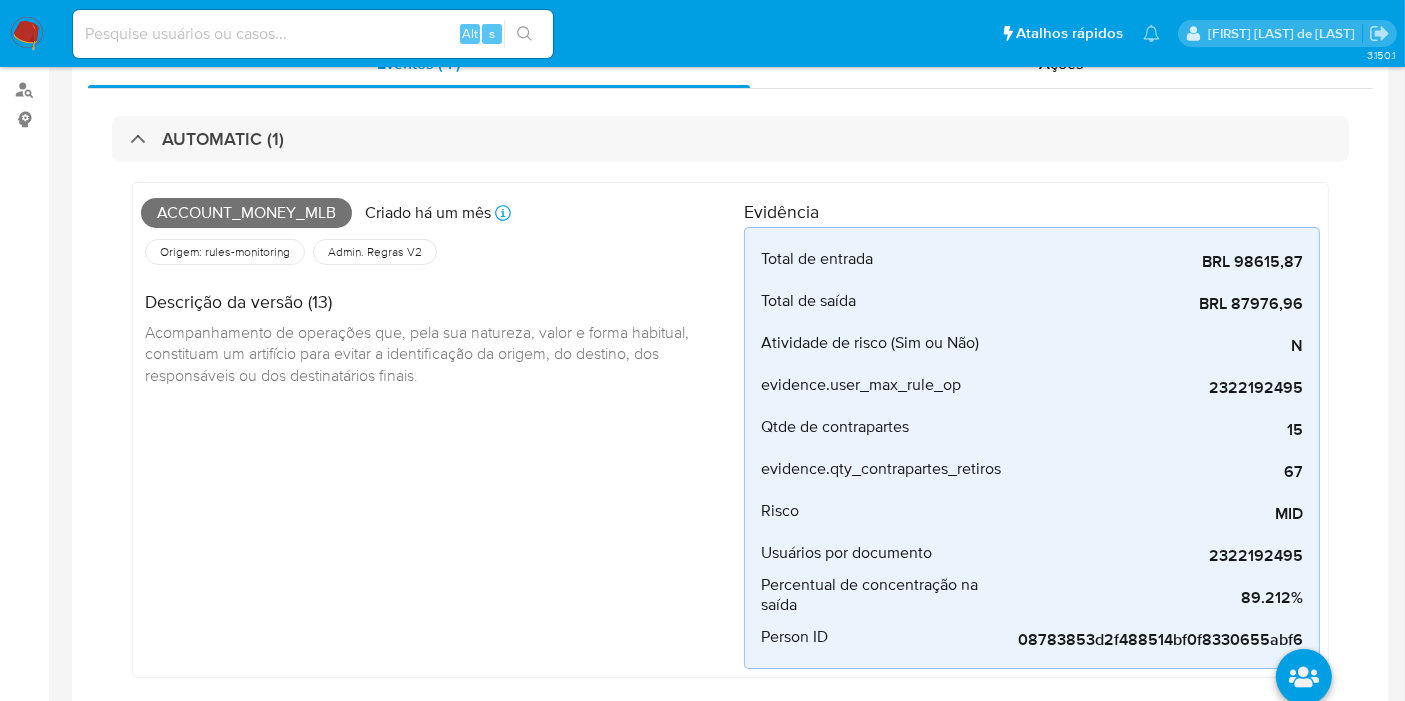scroll, scrollTop: 0, scrollLeft: 0, axis: both 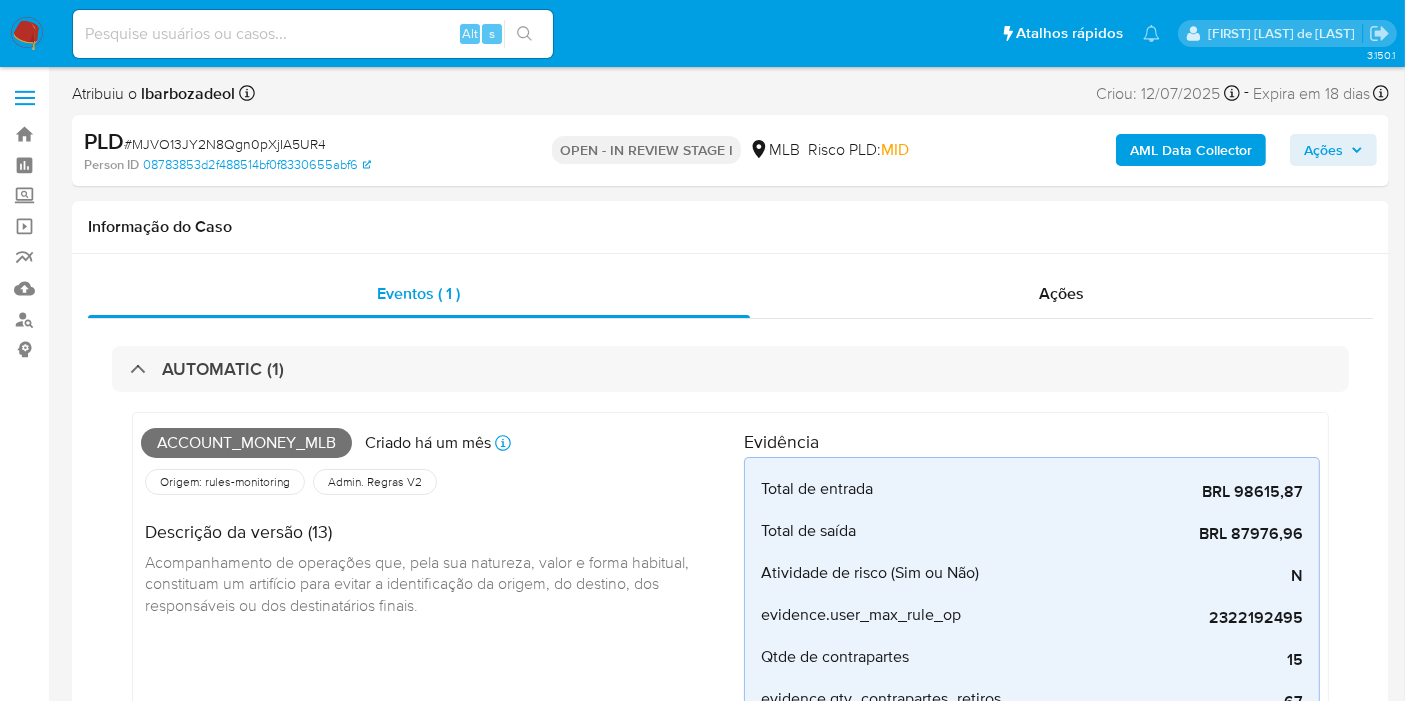click on "Ações" at bounding box center (1323, 150) 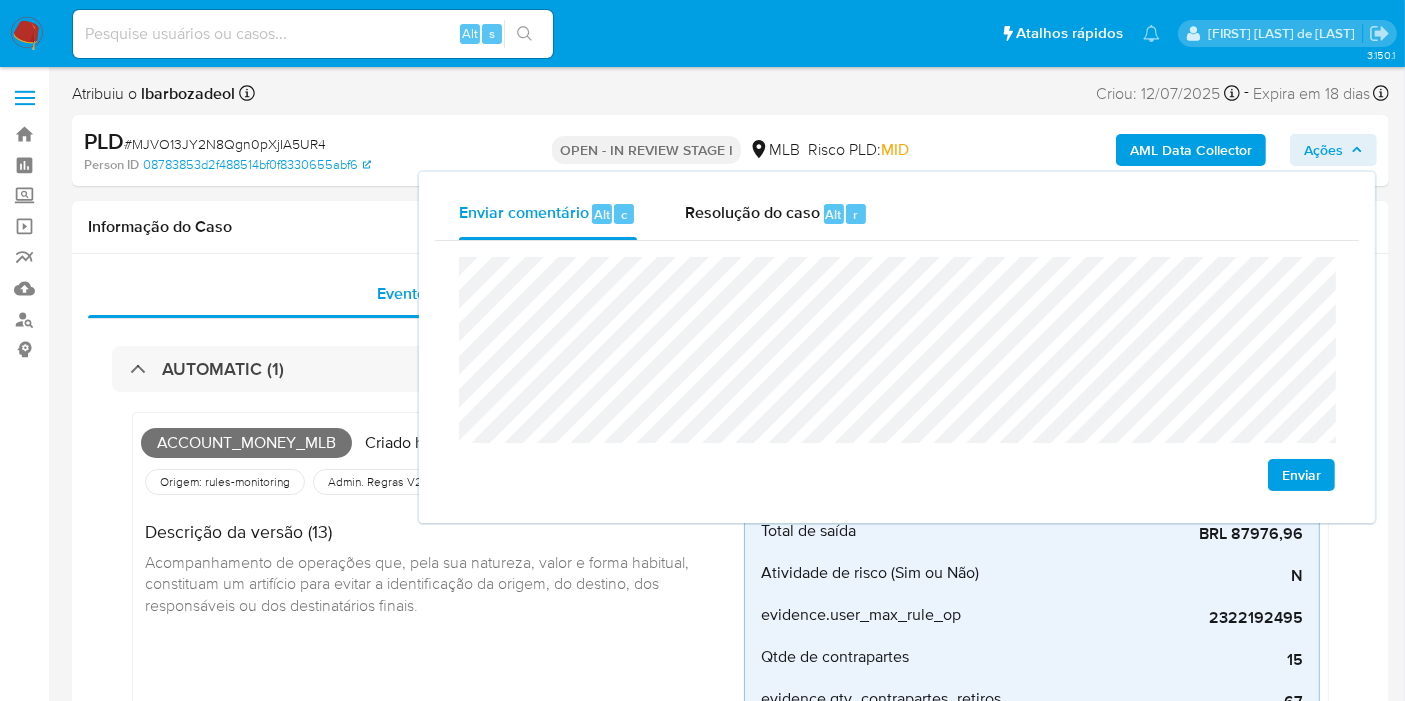 click on "Ações" at bounding box center (1323, 150) 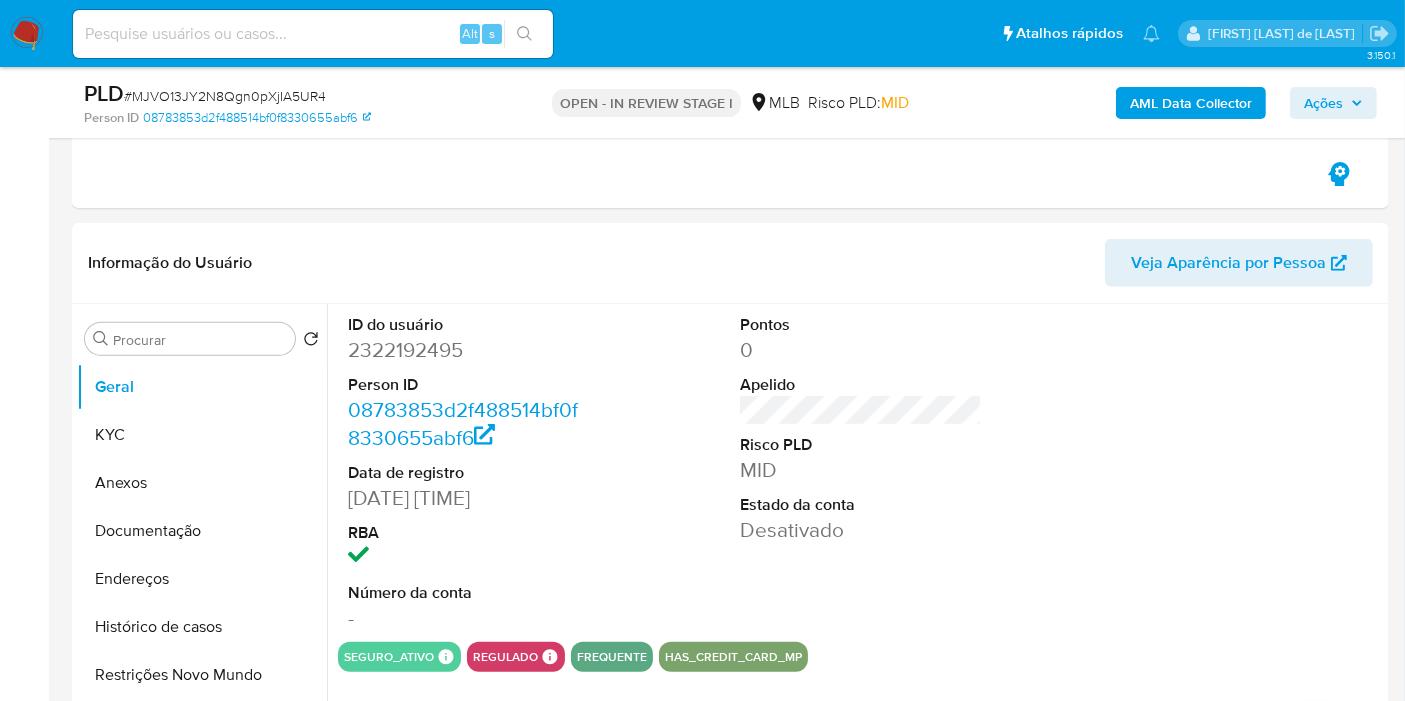 scroll, scrollTop: 888, scrollLeft: 0, axis: vertical 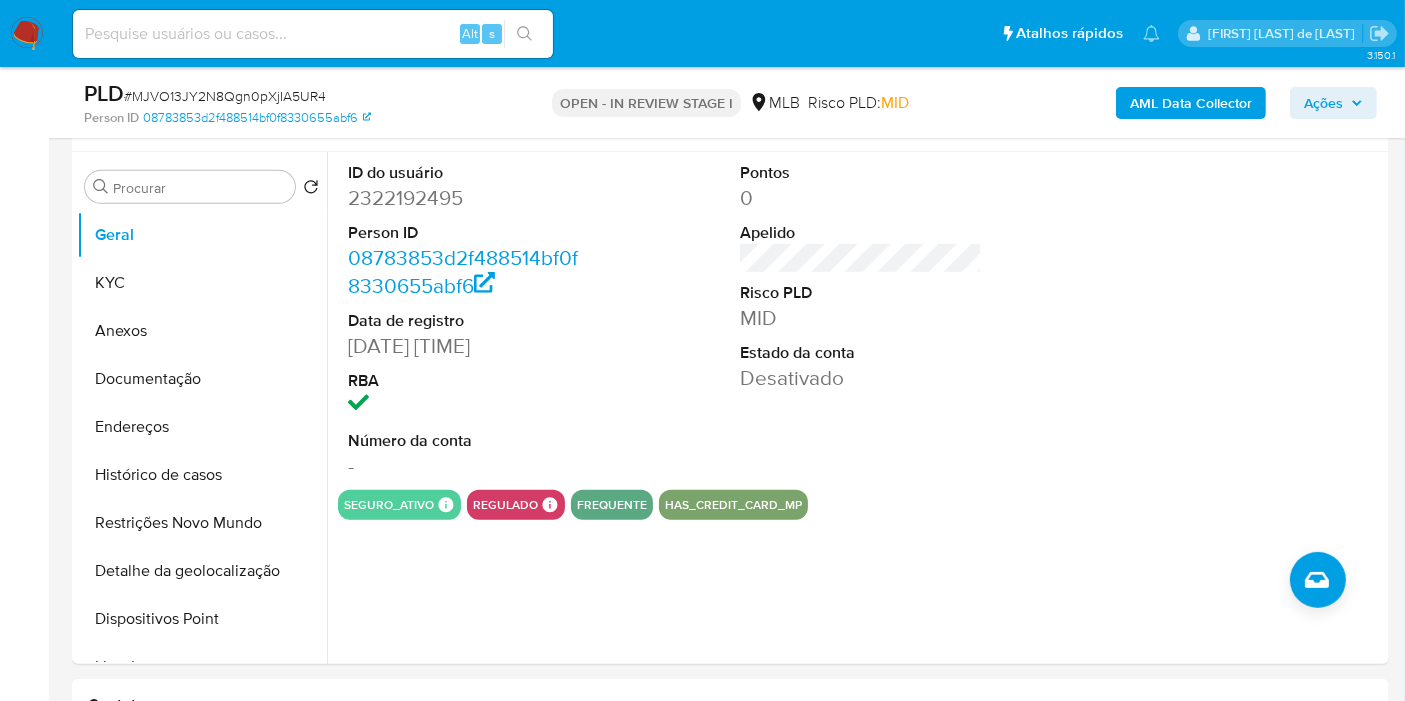 click on "Ações" at bounding box center [1323, 103] 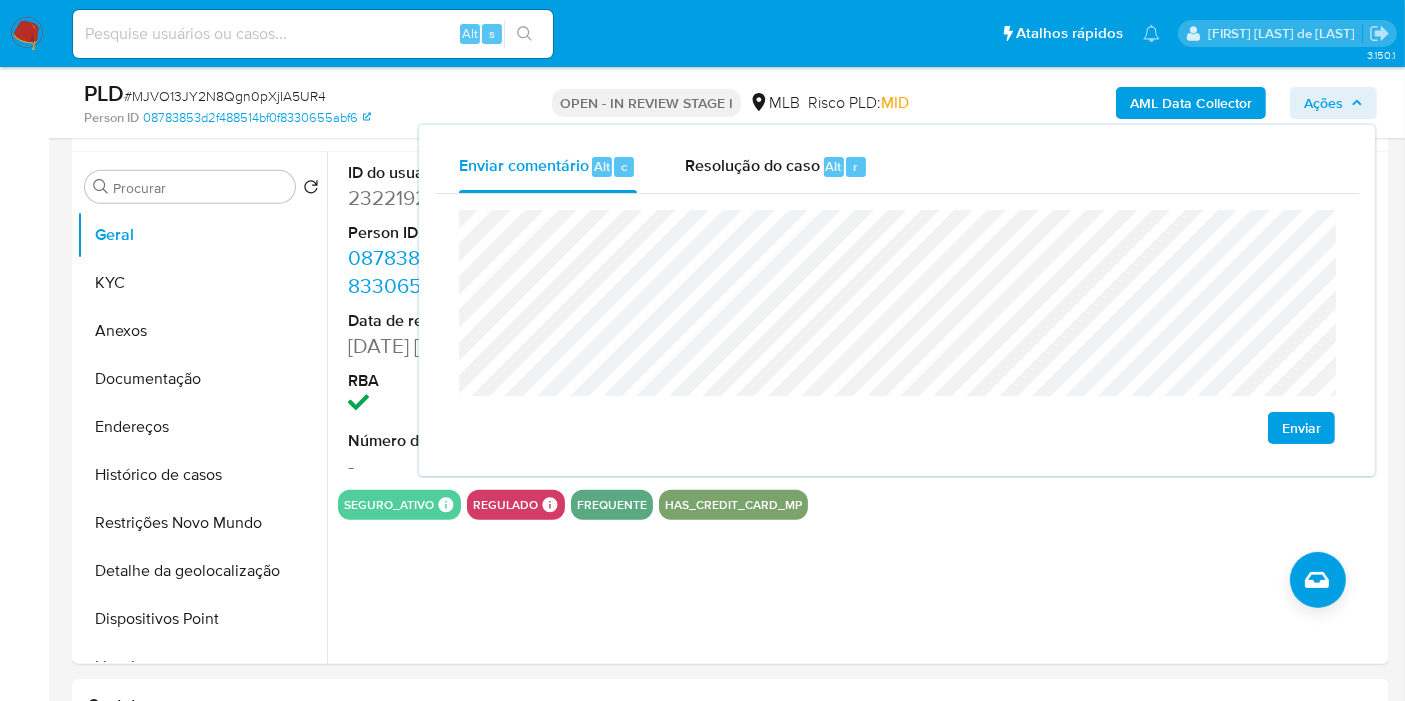 click on "Ações" at bounding box center (1323, 103) 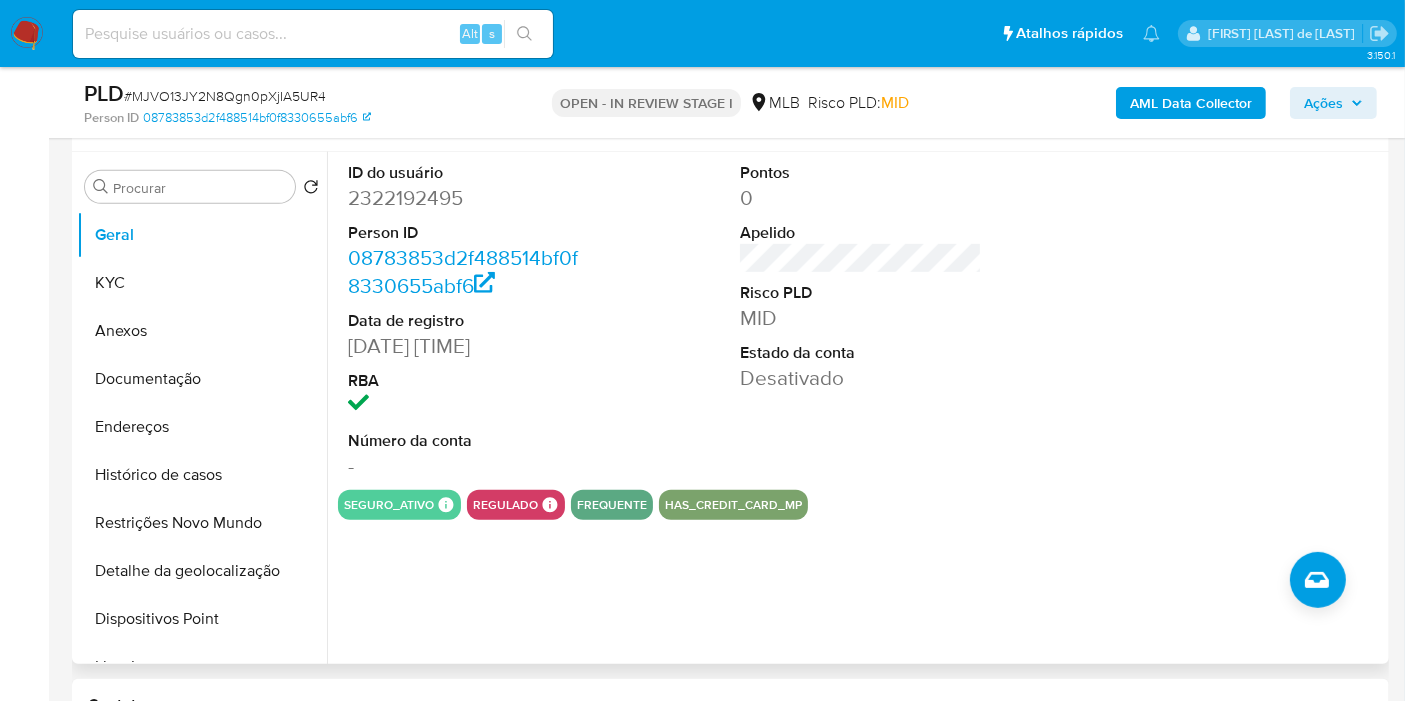 click on "2322192495" at bounding box center (469, 198) 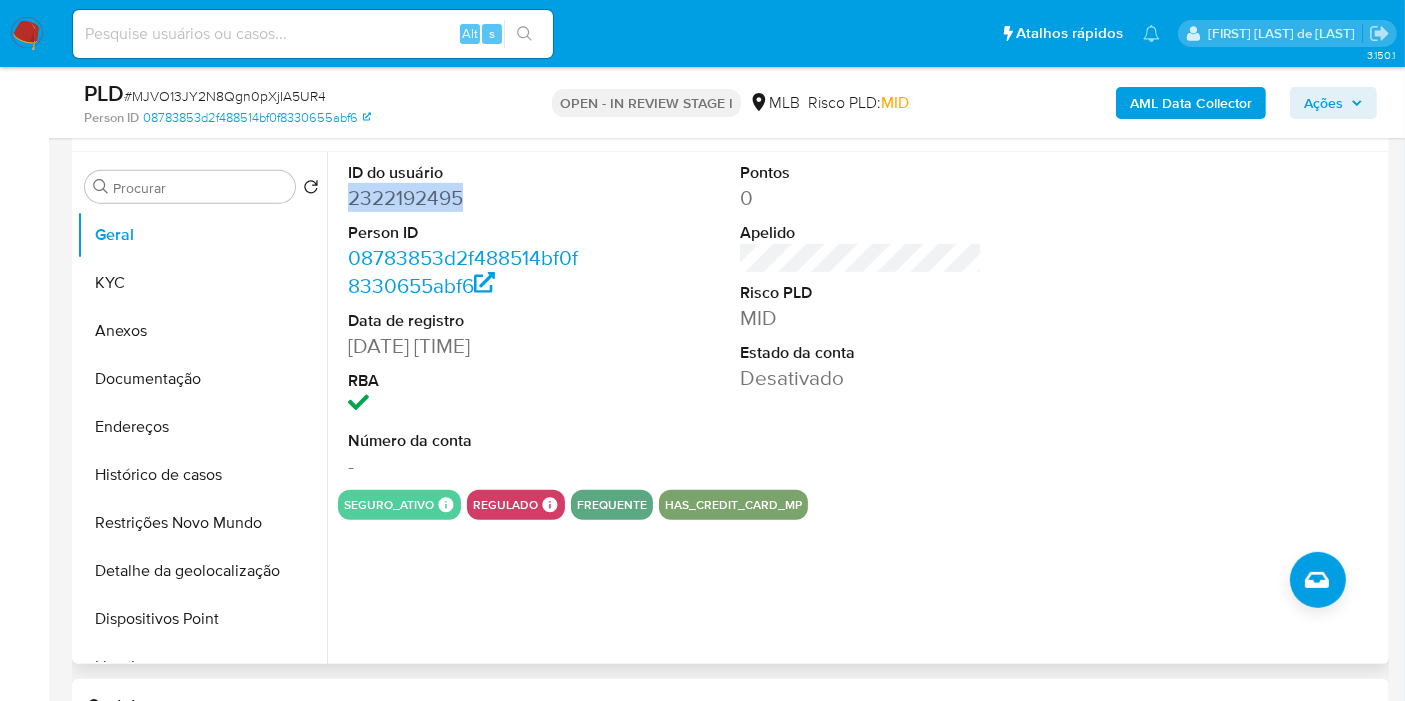 click on "2322192495" at bounding box center (469, 198) 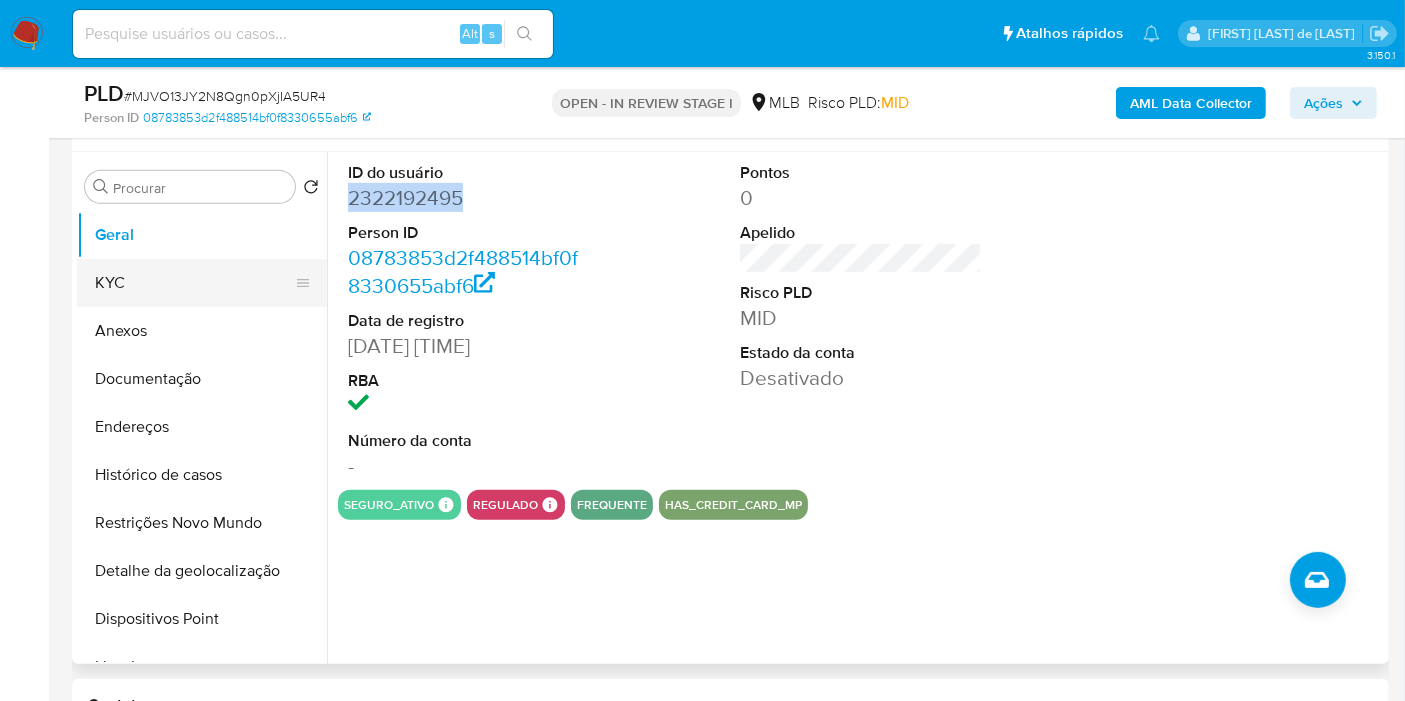 click on "KYC" at bounding box center [194, 283] 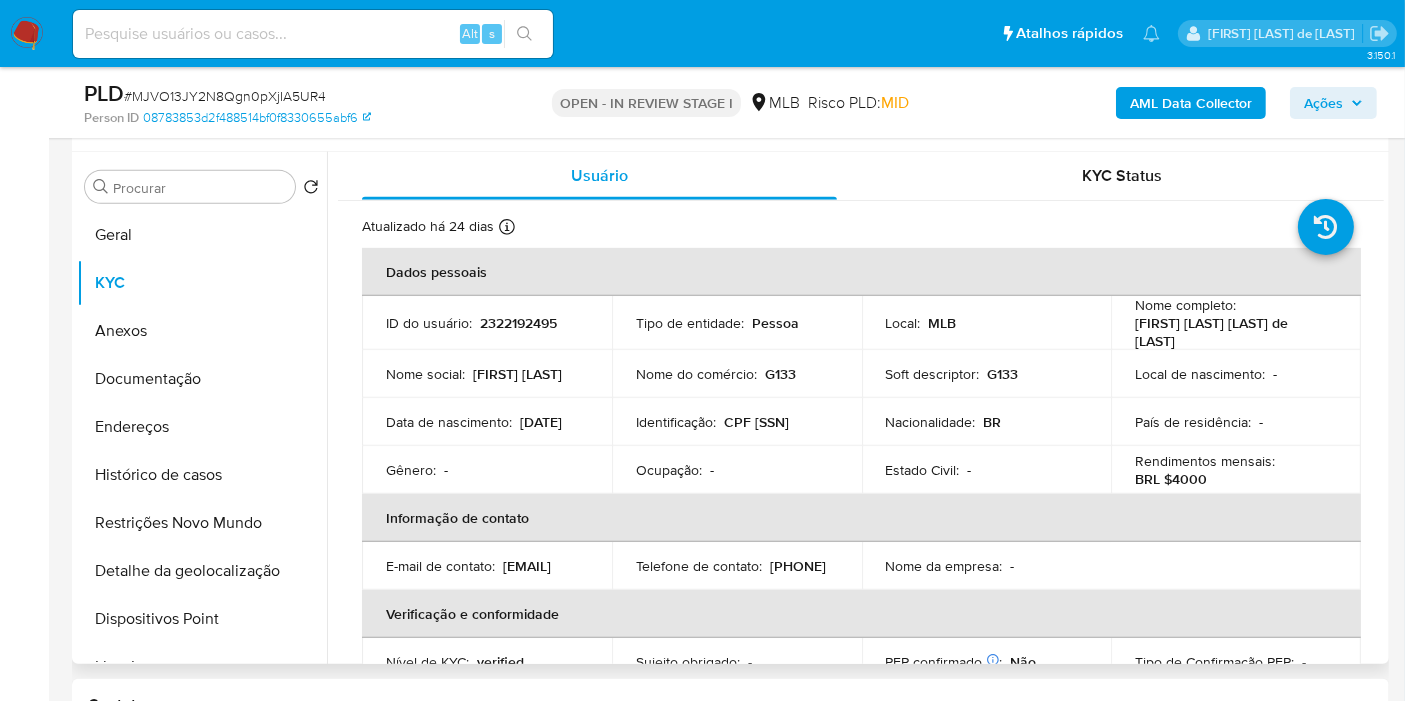 click on "CPF 57198338895" at bounding box center (756, 422) 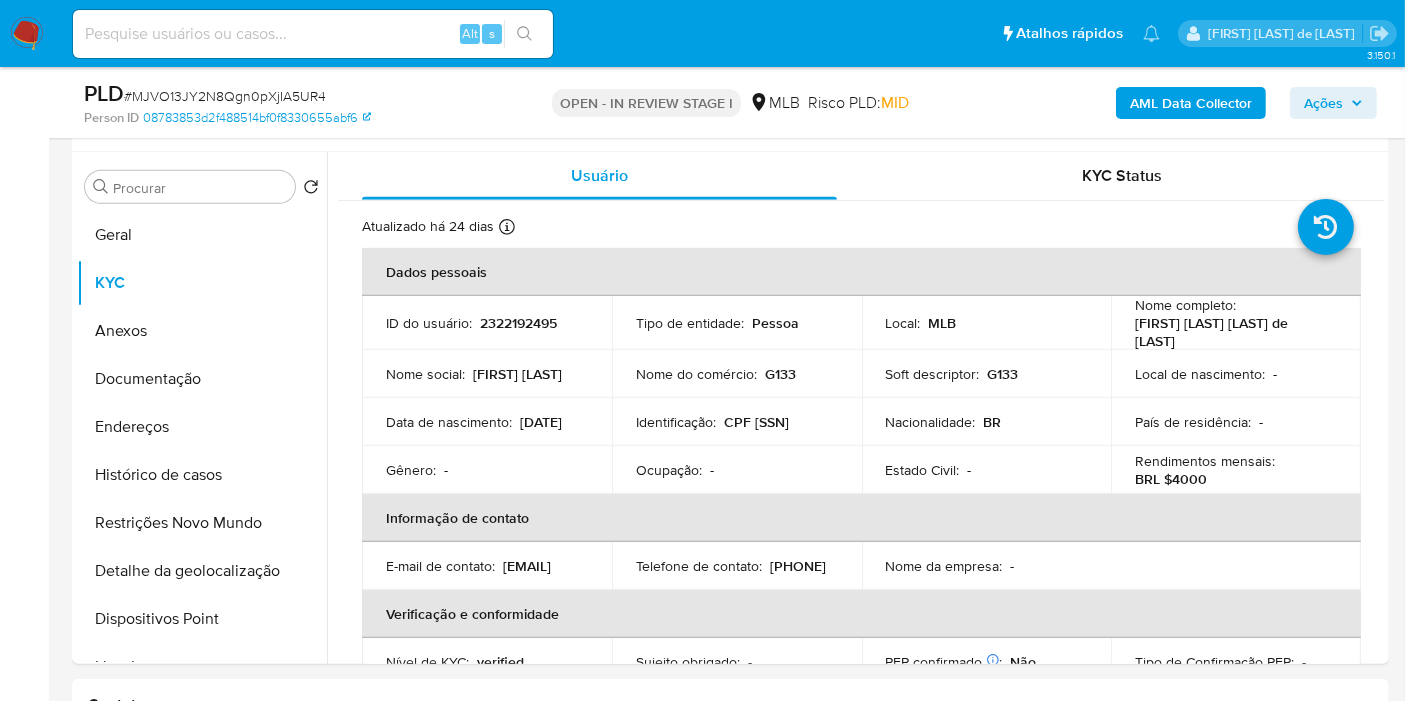 click on "Ações" at bounding box center [1333, 103] 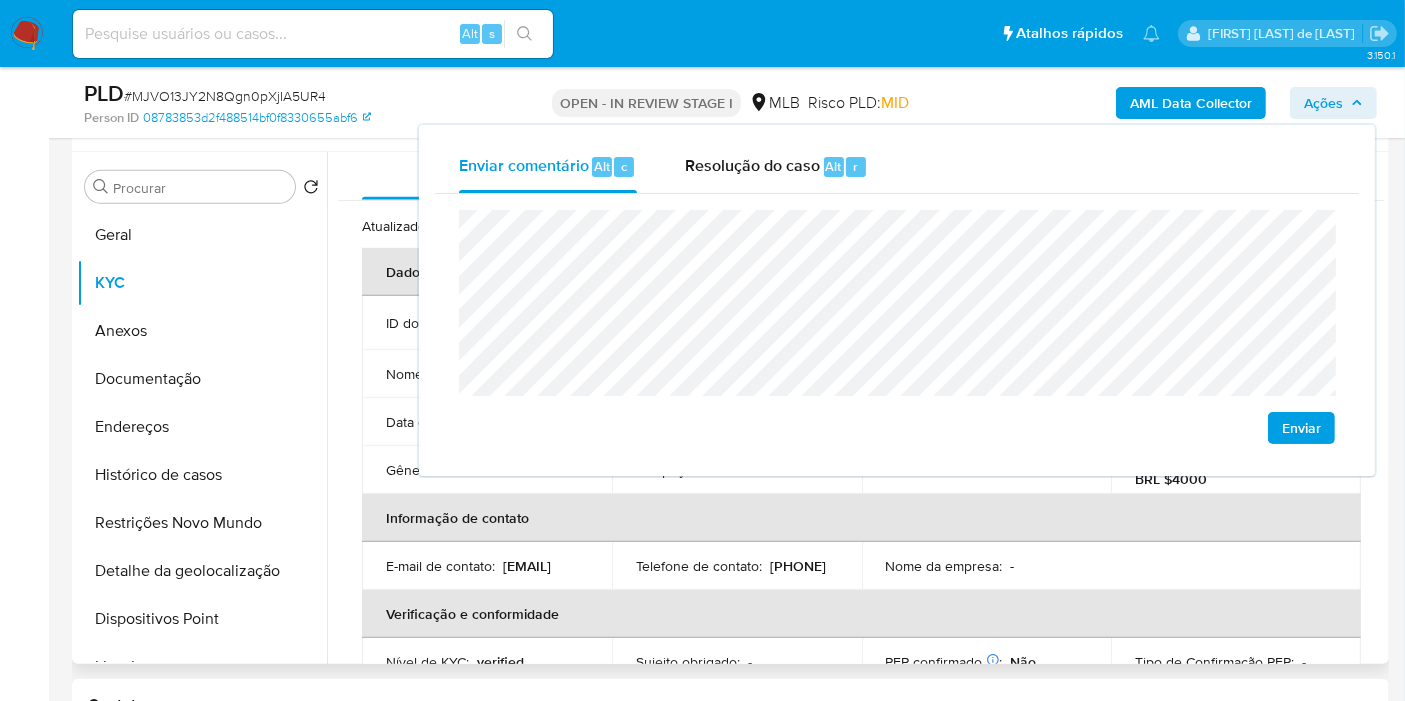 click on "Gênero :    -" at bounding box center (487, 470) 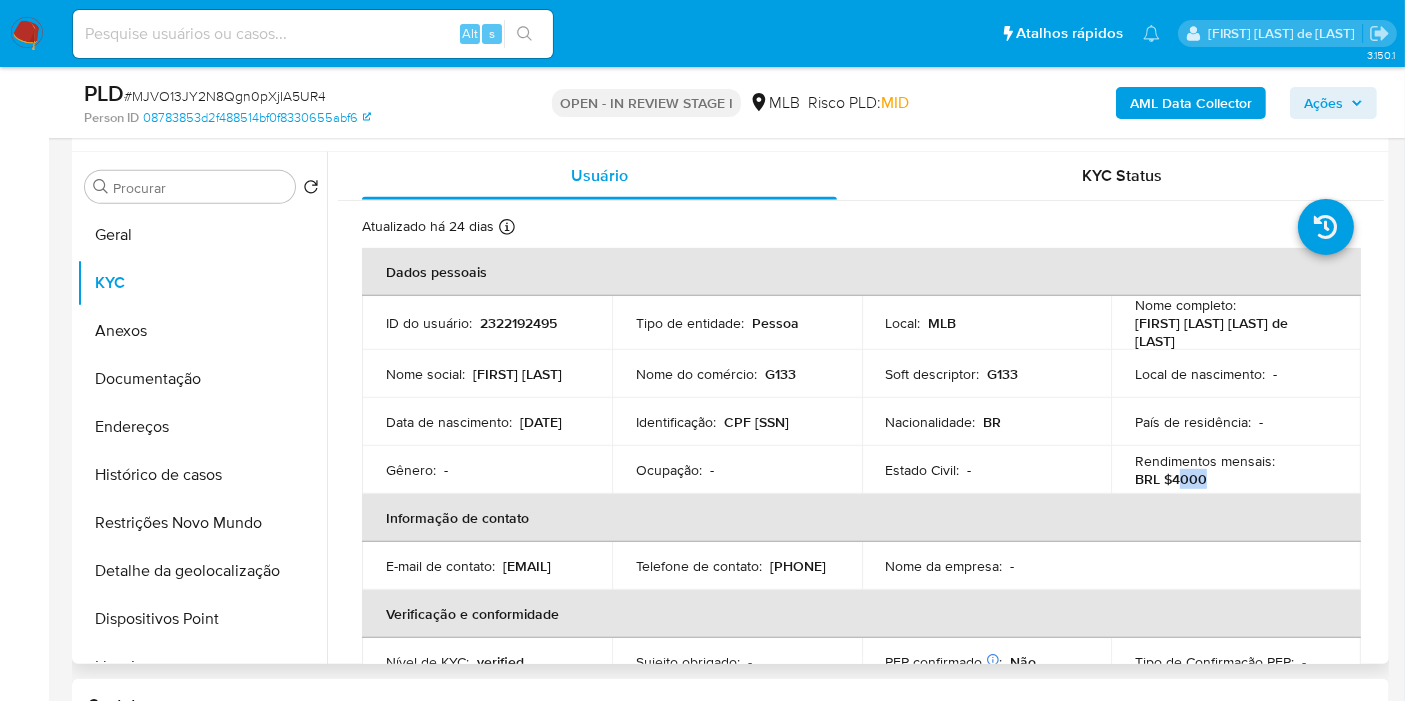drag, startPoint x: 1171, startPoint y: 474, endPoint x: 1202, endPoint y: 478, distance: 31.257 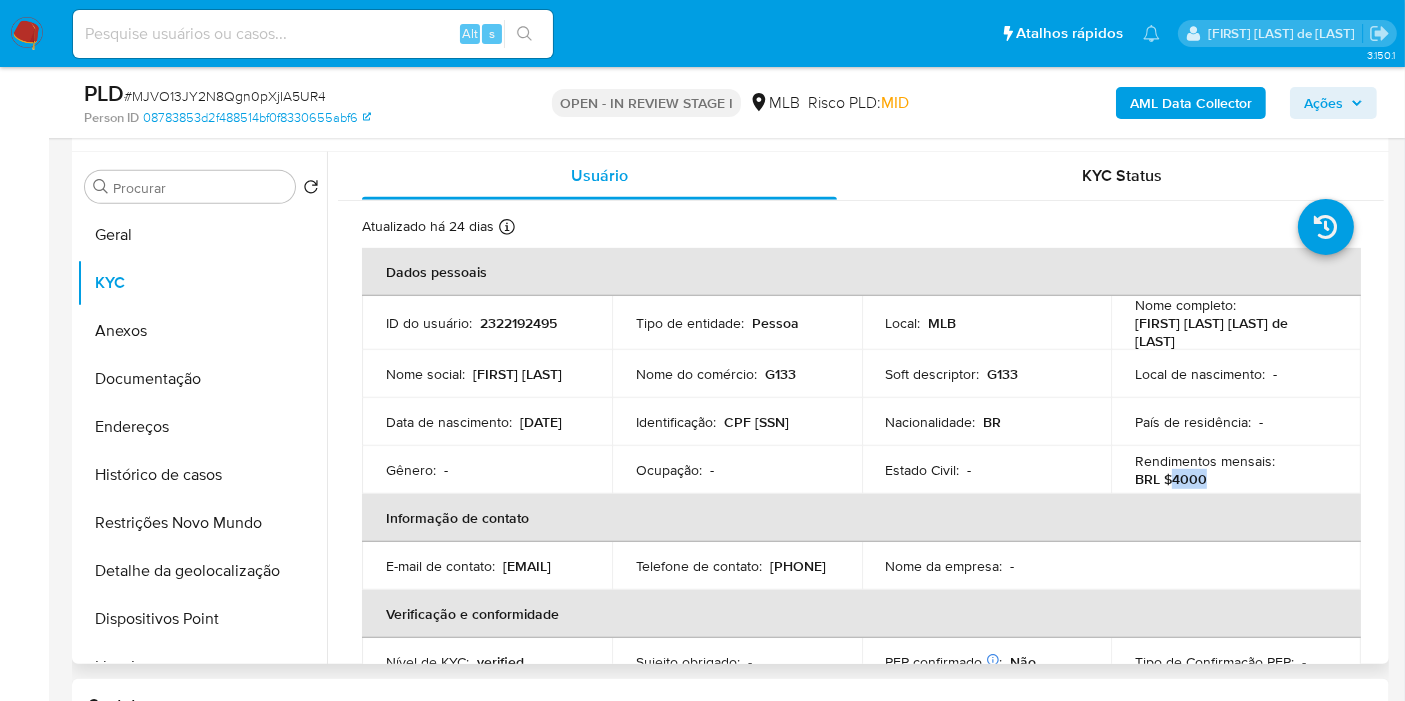 drag, startPoint x: 1167, startPoint y: 478, endPoint x: 1213, endPoint y: 481, distance: 46.09772 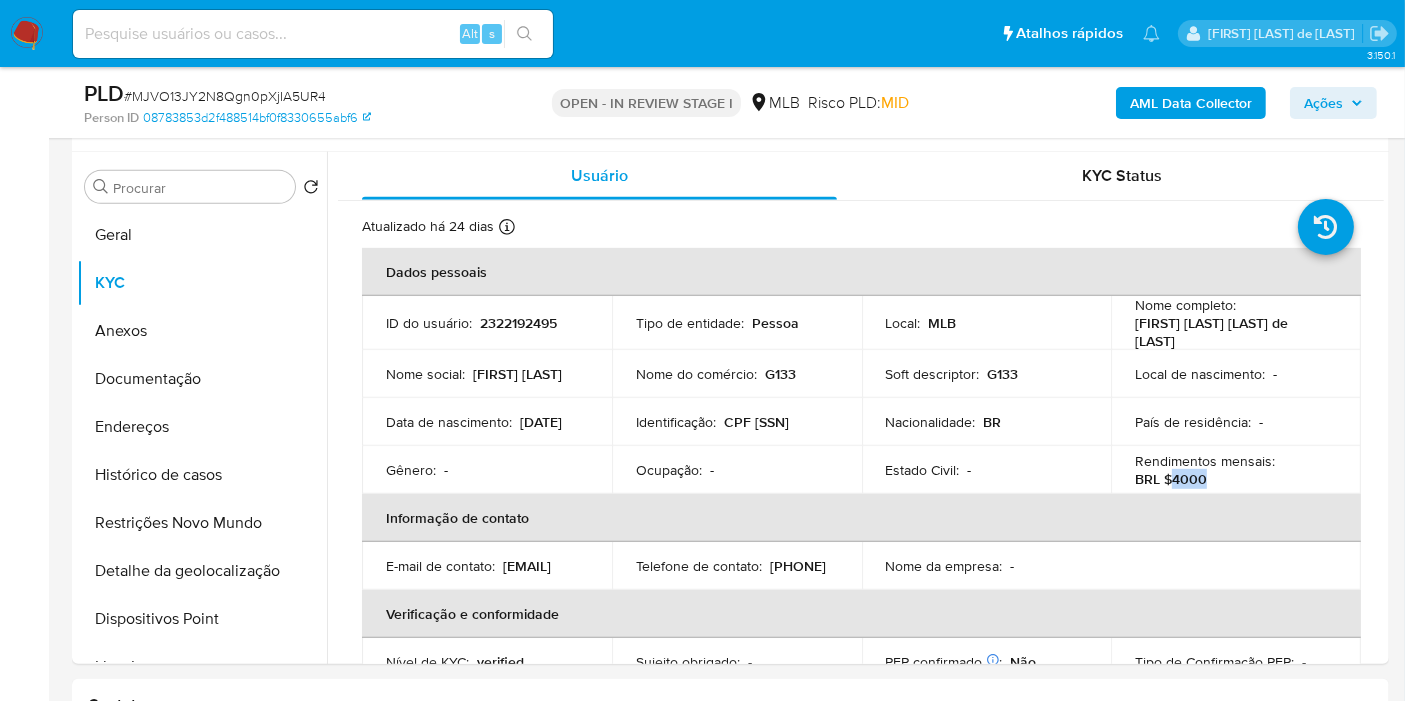 click on "Ações" at bounding box center (1323, 103) 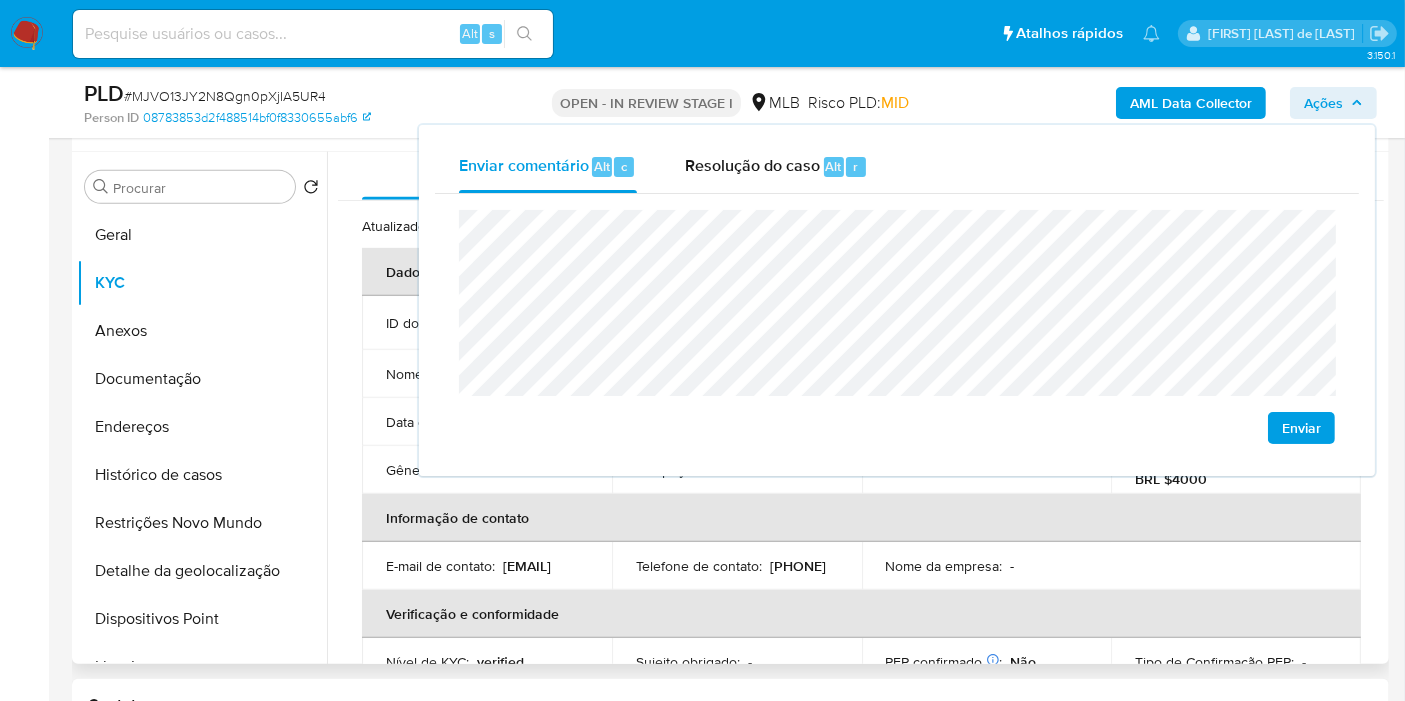 drag, startPoint x: 680, startPoint y: 575, endPoint x: 653, endPoint y: 530, distance: 52.478565 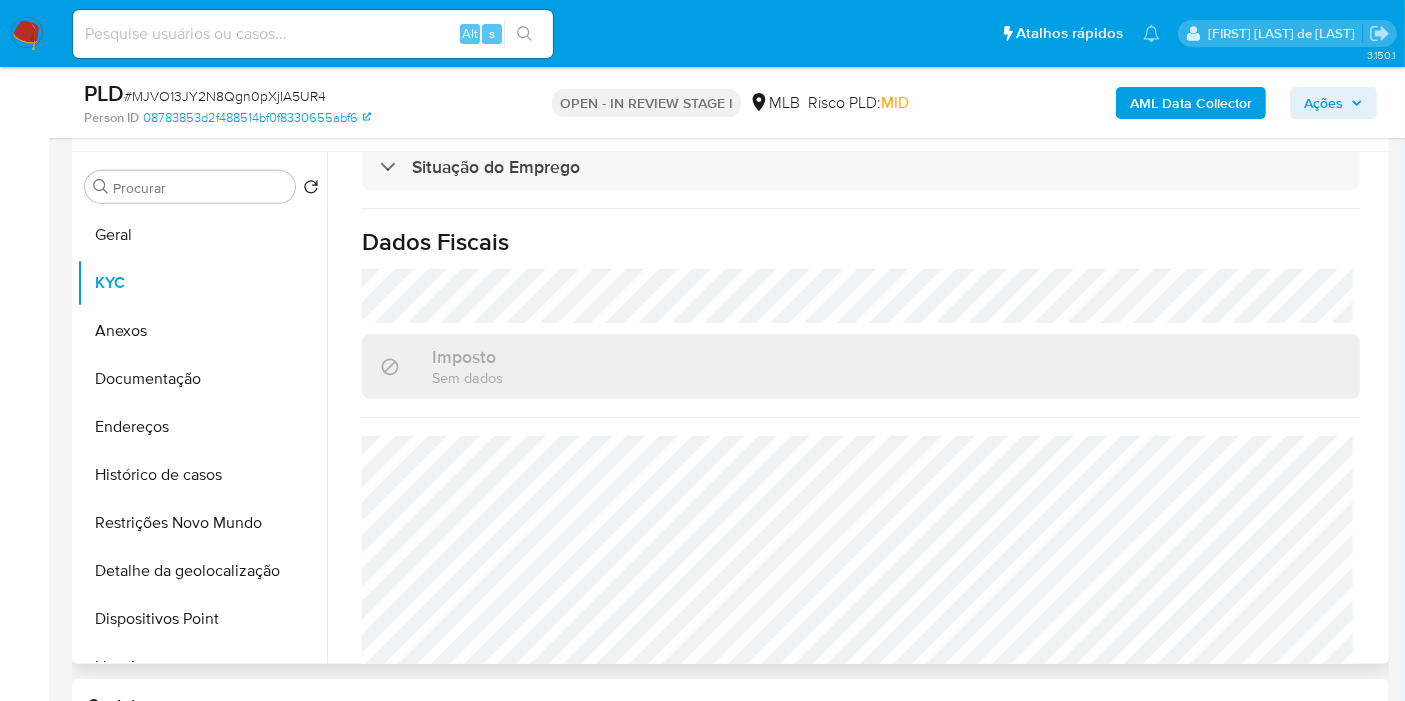 scroll, scrollTop: 914, scrollLeft: 0, axis: vertical 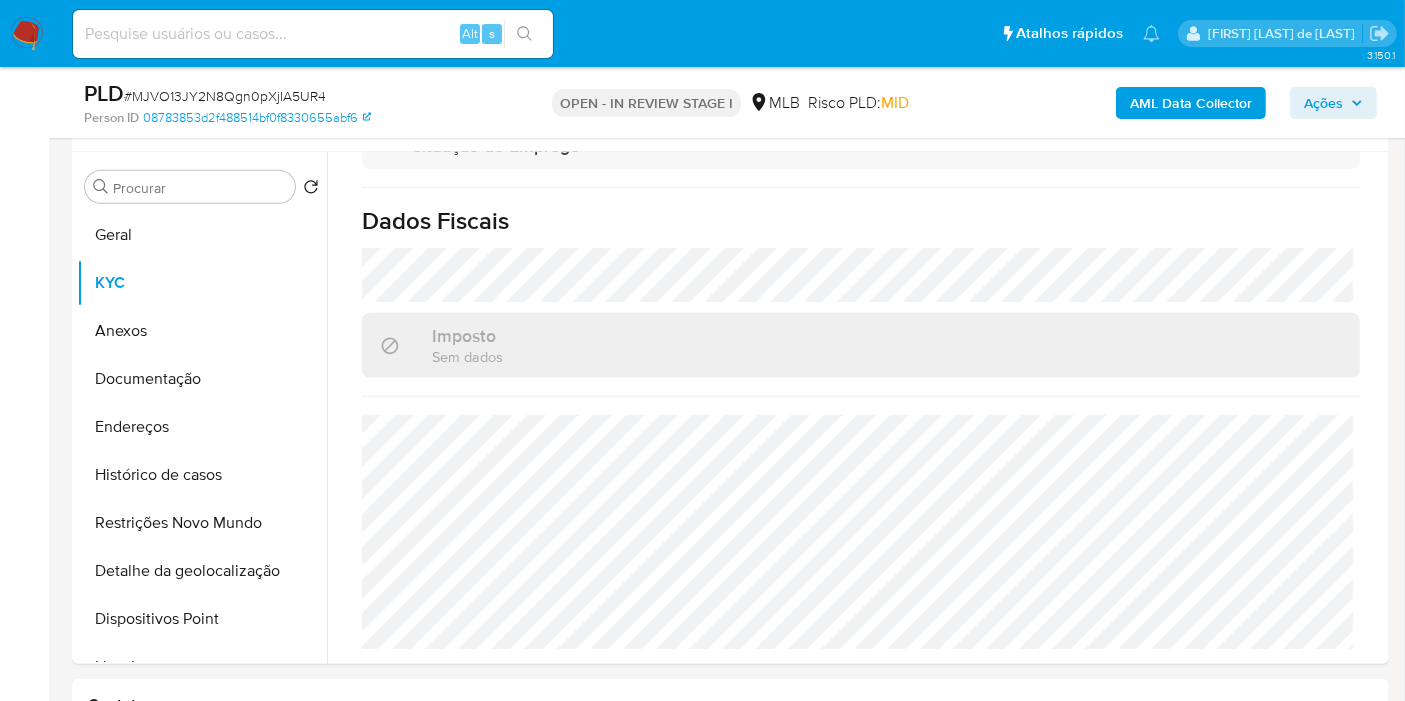 click on "Ações" at bounding box center (1323, 103) 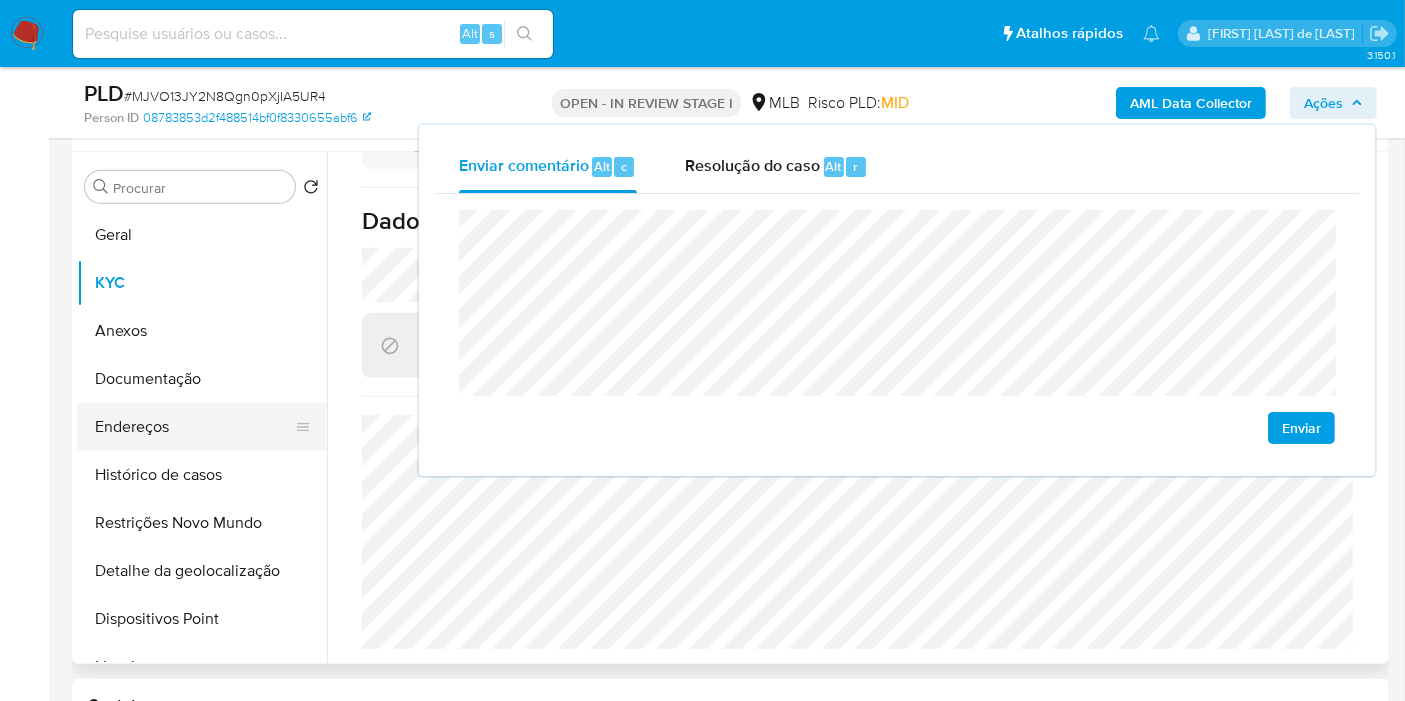 click on "Endereços" at bounding box center (194, 427) 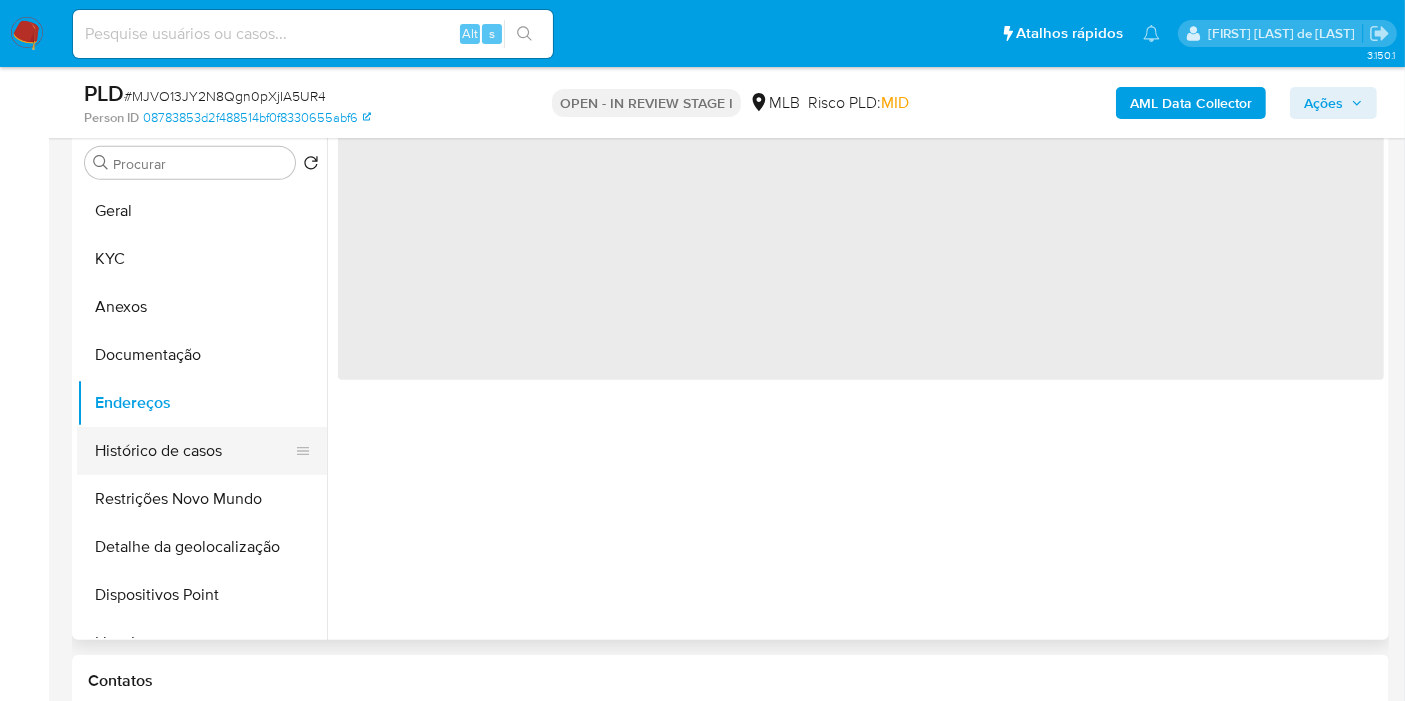 scroll, scrollTop: 0, scrollLeft: 0, axis: both 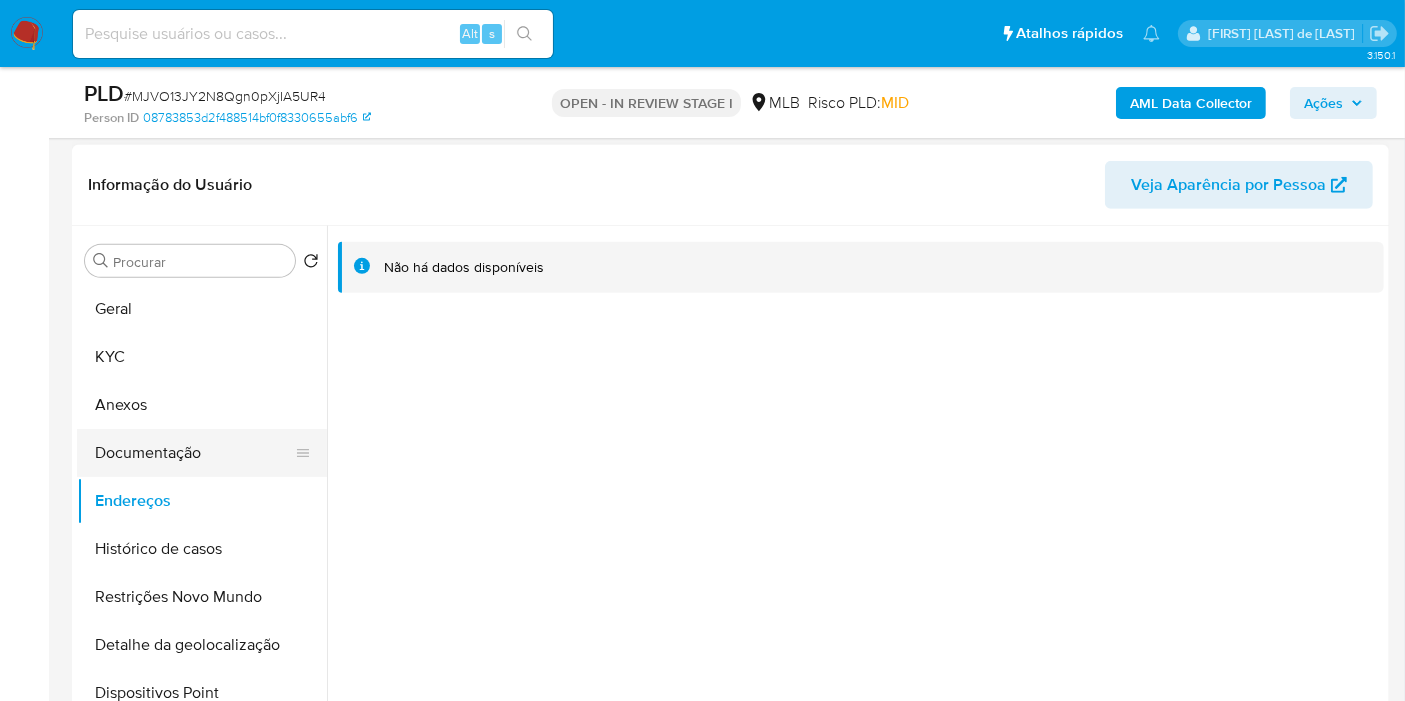click on "Documentação" at bounding box center (194, 453) 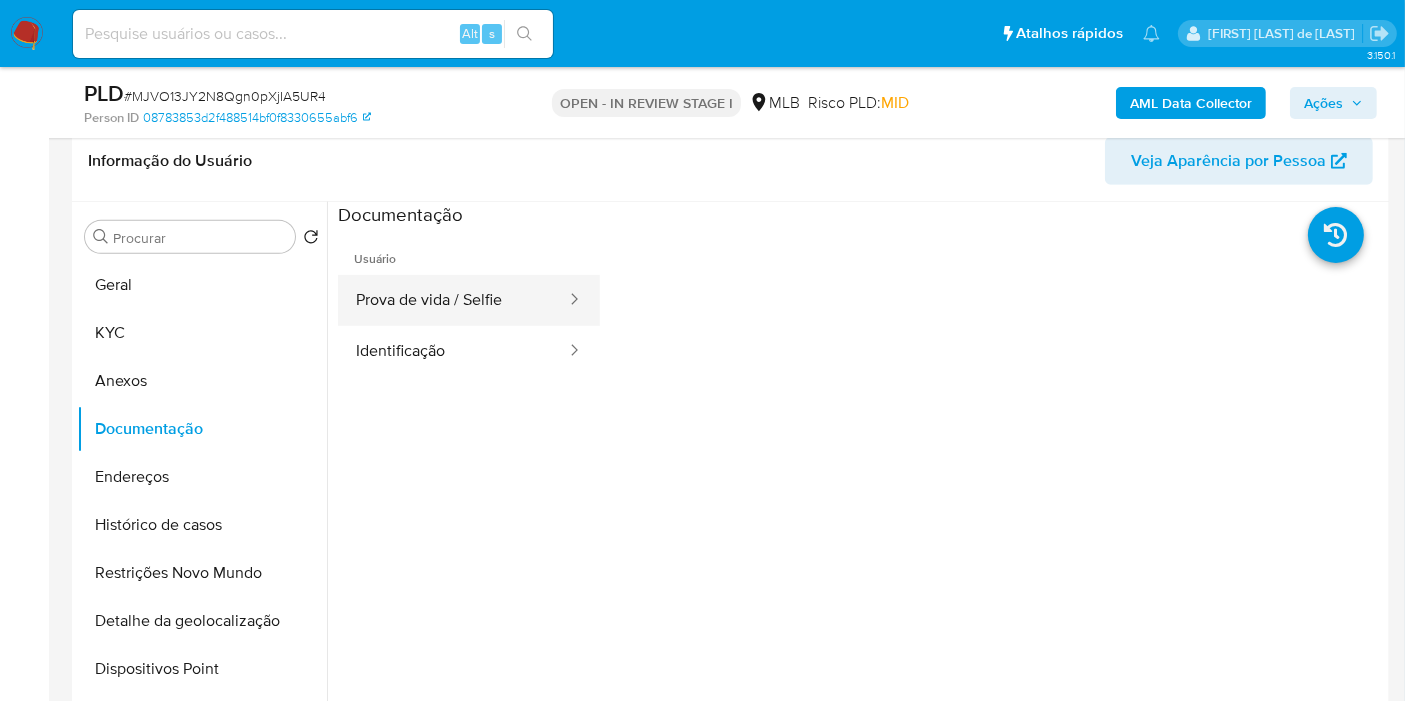 click on "Prova de vida / Selfie" at bounding box center [453, 300] 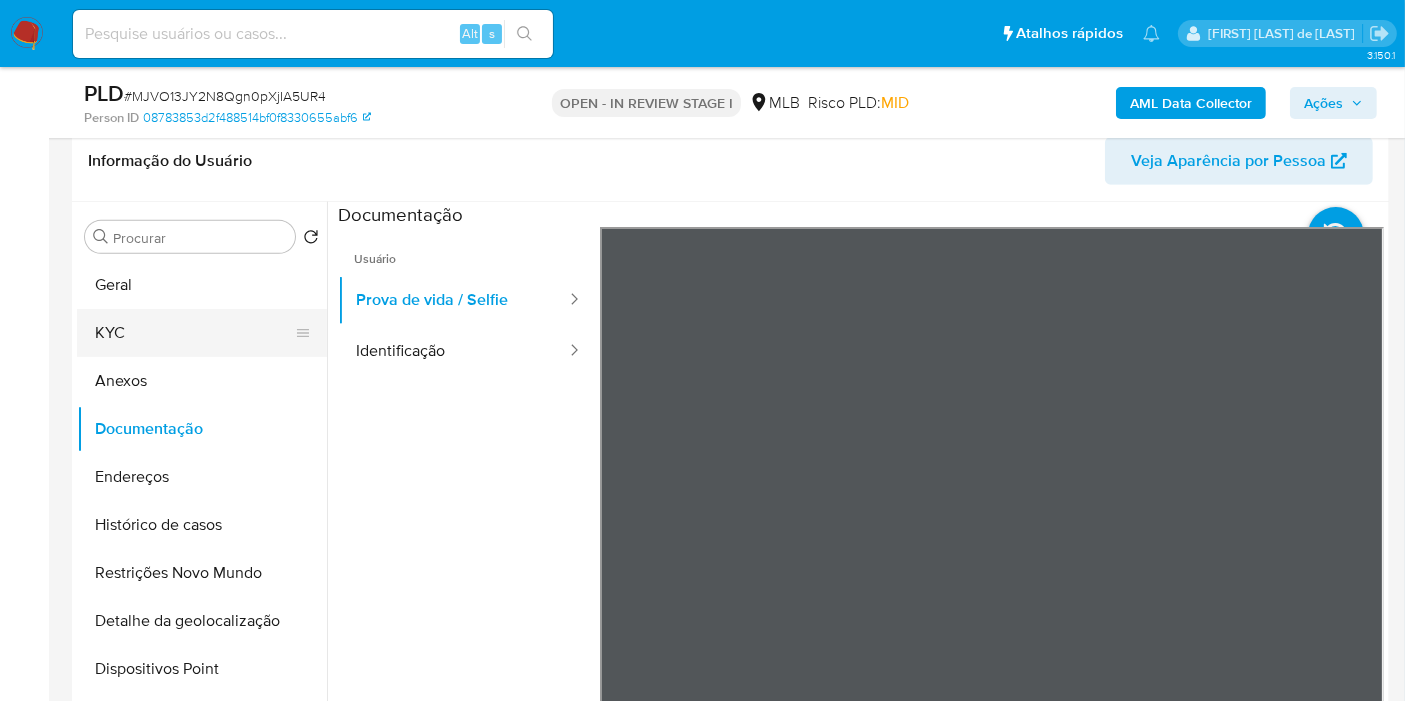 click on "KYC" at bounding box center (194, 333) 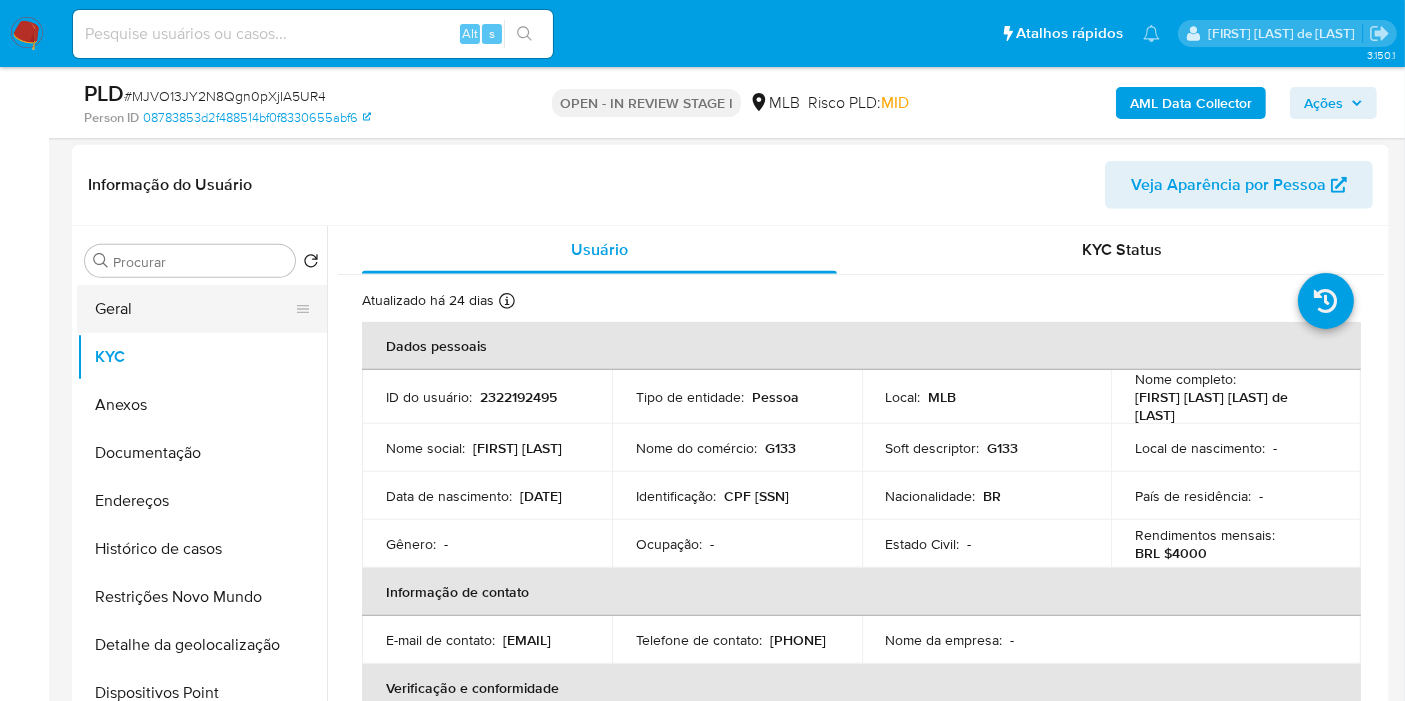 drag, startPoint x: 217, startPoint y: 287, endPoint x: 209, endPoint y: 296, distance: 12.0415945 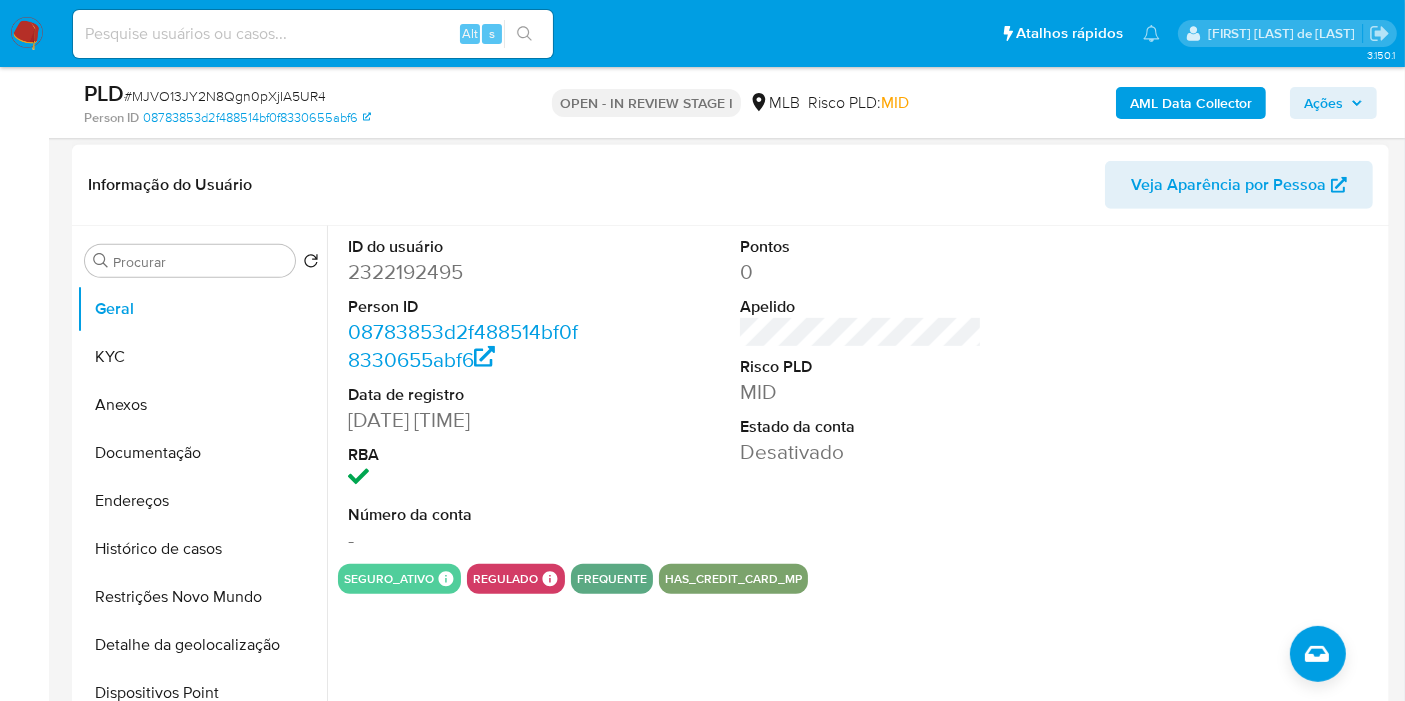 type 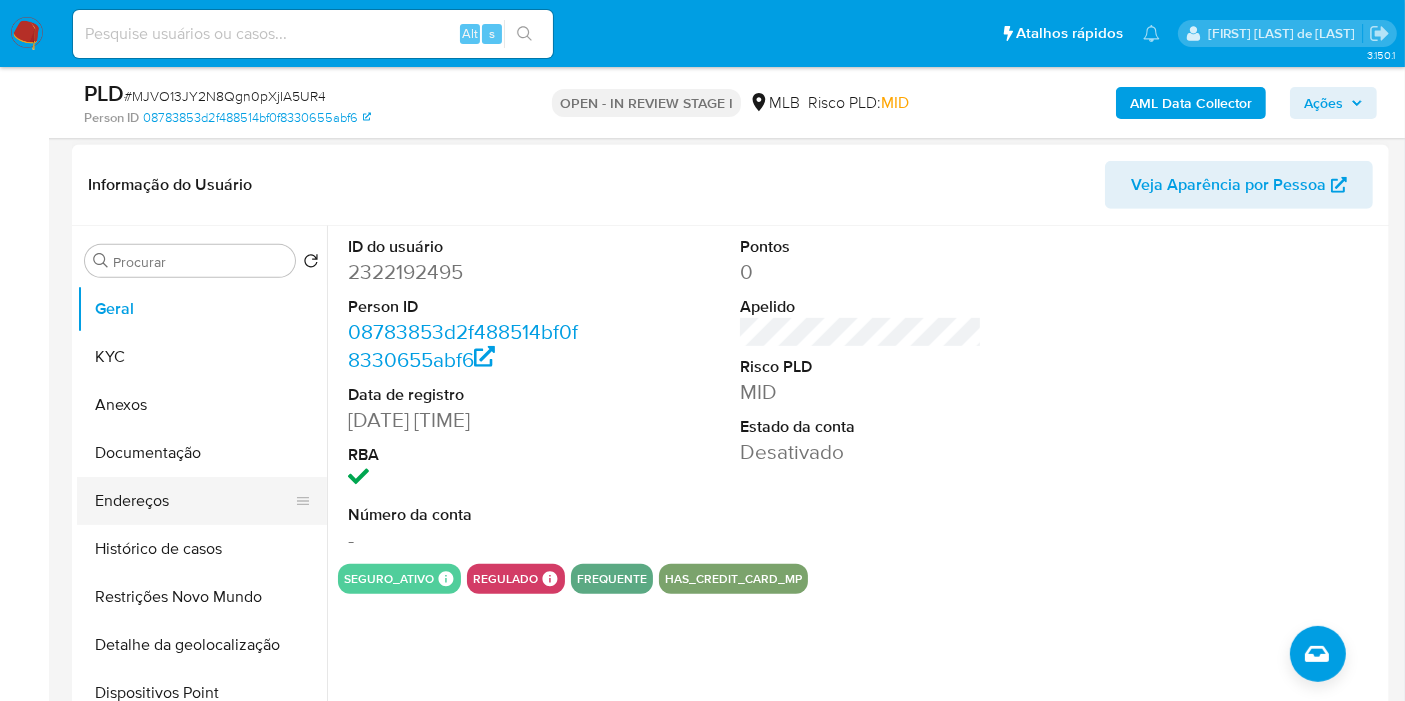 click on "Endereços" at bounding box center (194, 501) 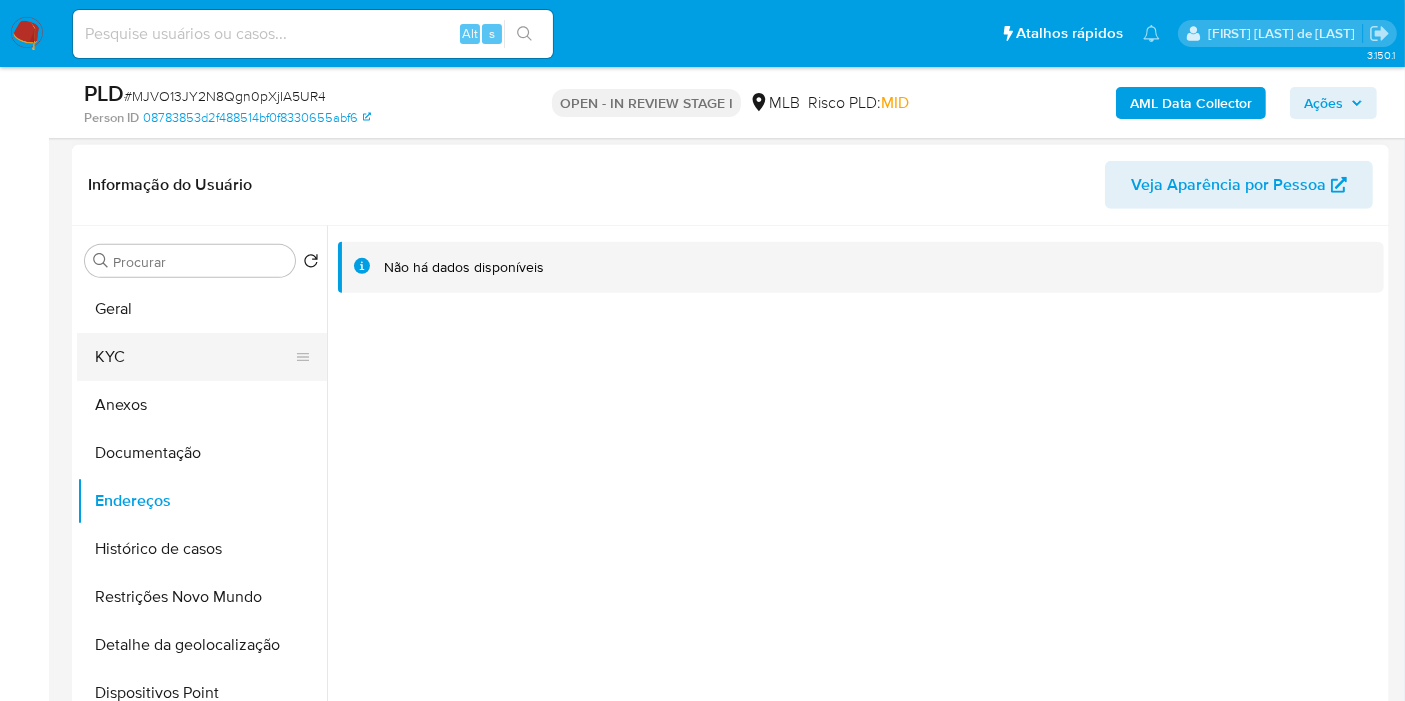 click on "KYC" at bounding box center [194, 357] 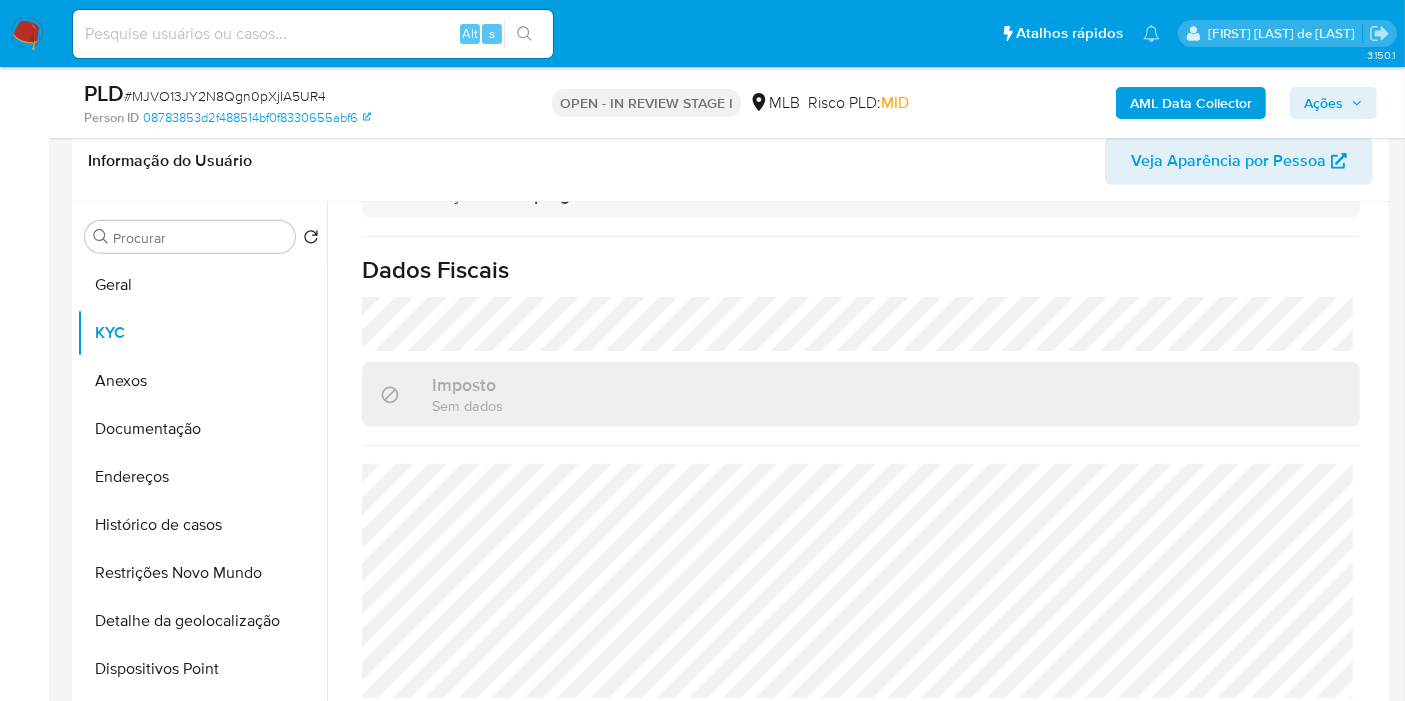 scroll, scrollTop: 914, scrollLeft: 0, axis: vertical 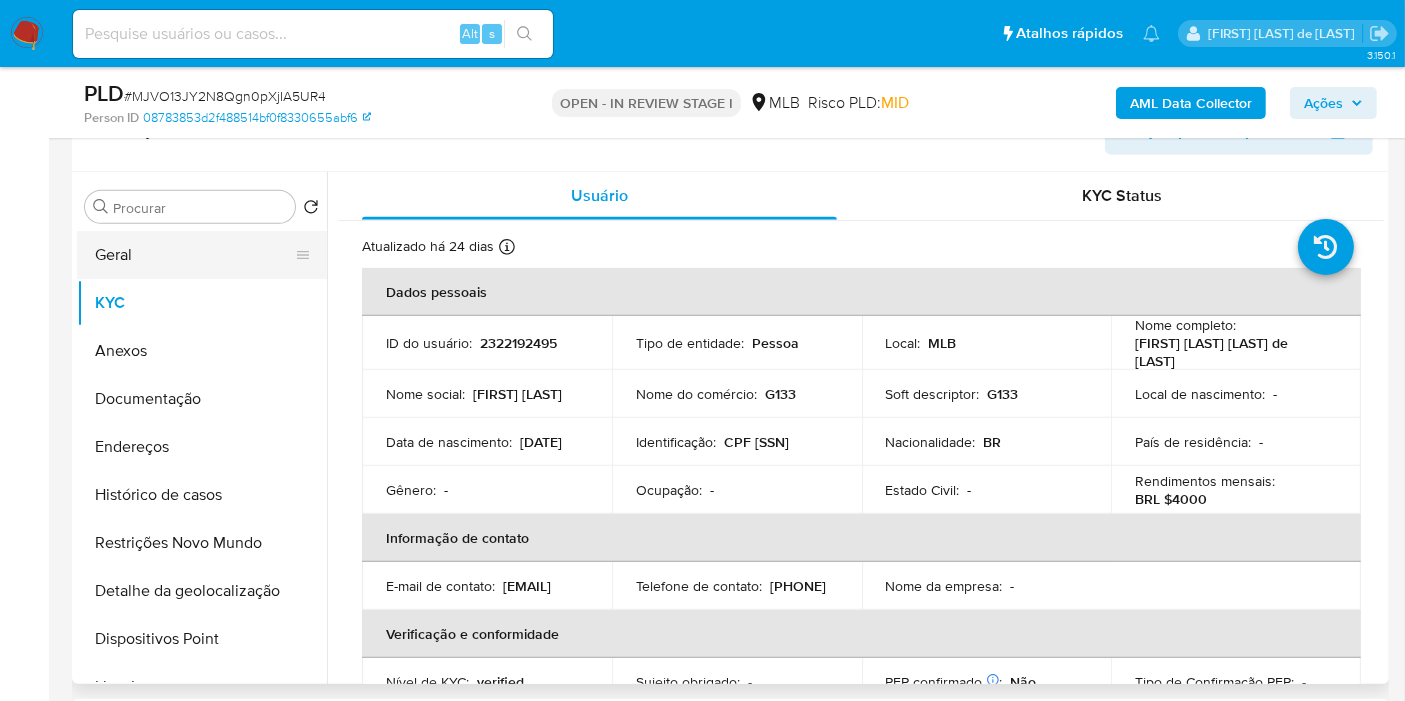 click on "Geral" at bounding box center (194, 255) 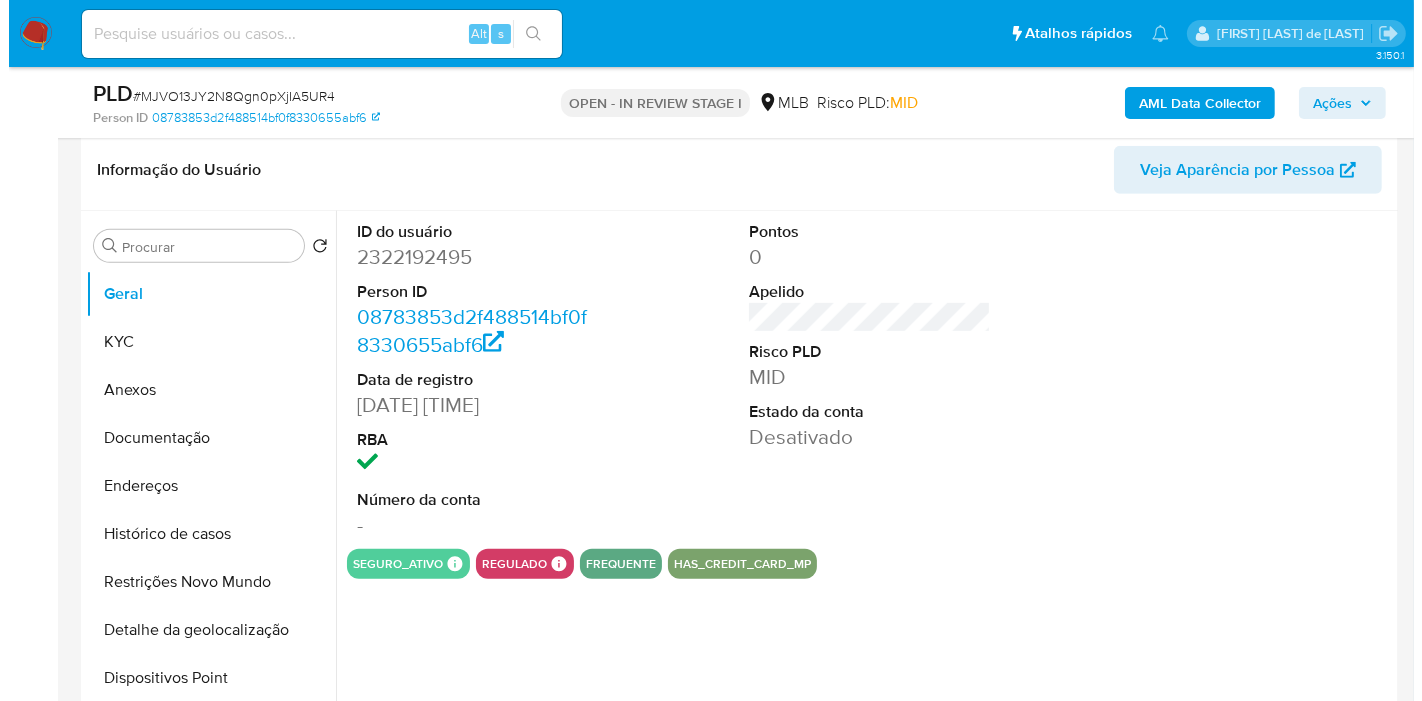 scroll, scrollTop: 830, scrollLeft: 0, axis: vertical 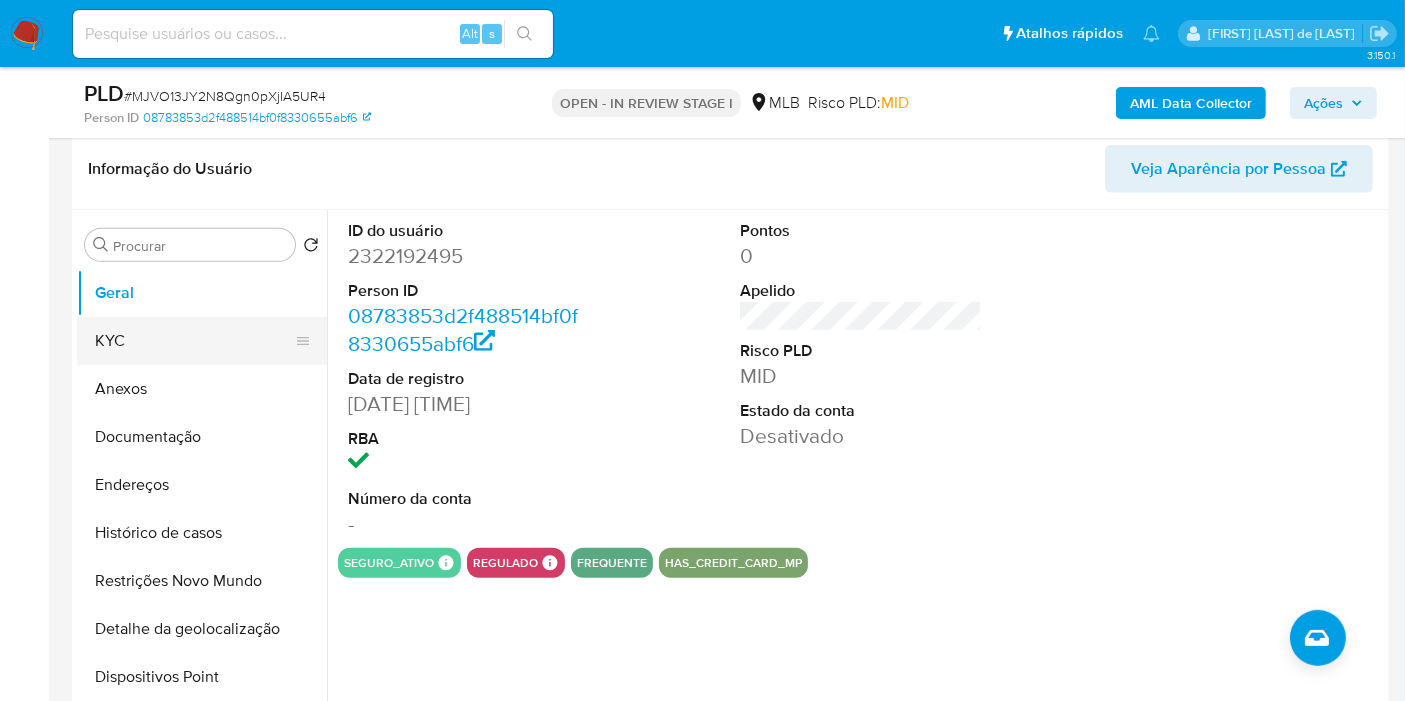 click on "KYC" at bounding box center (194, 341) 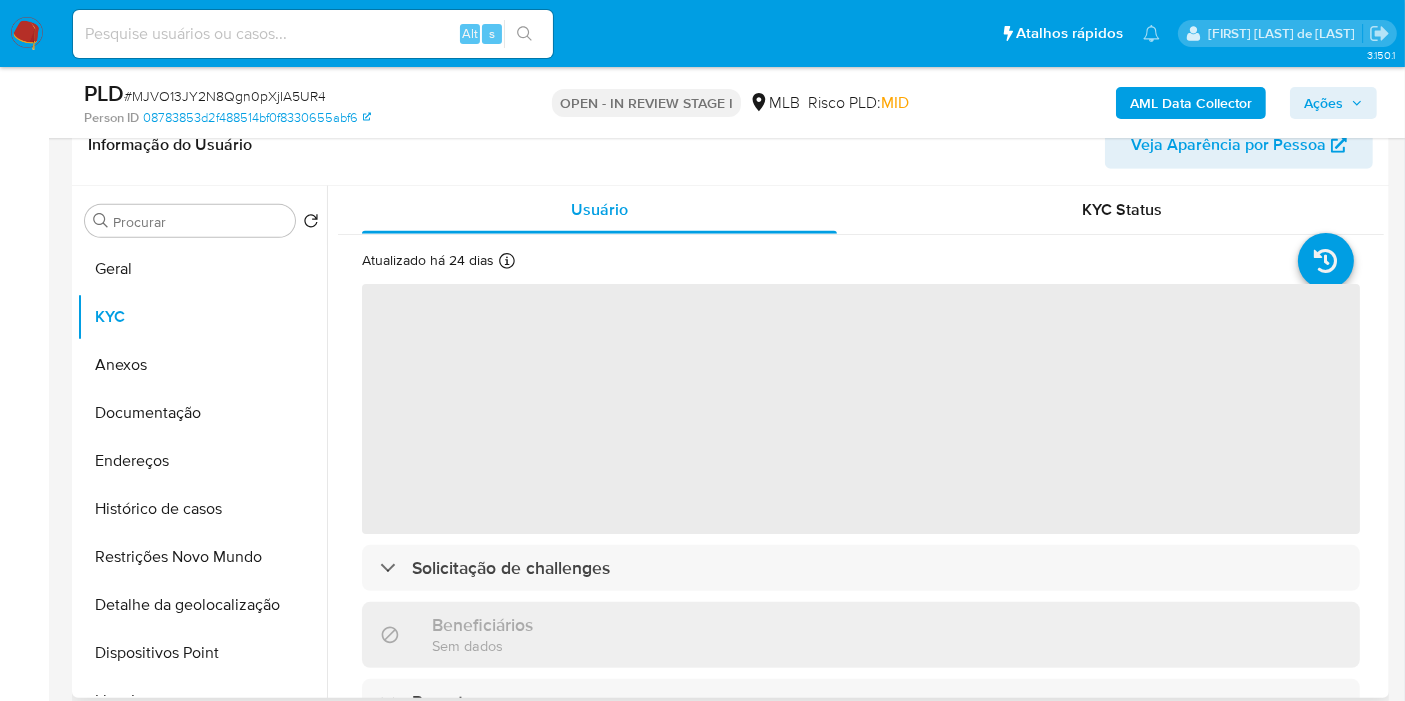 type 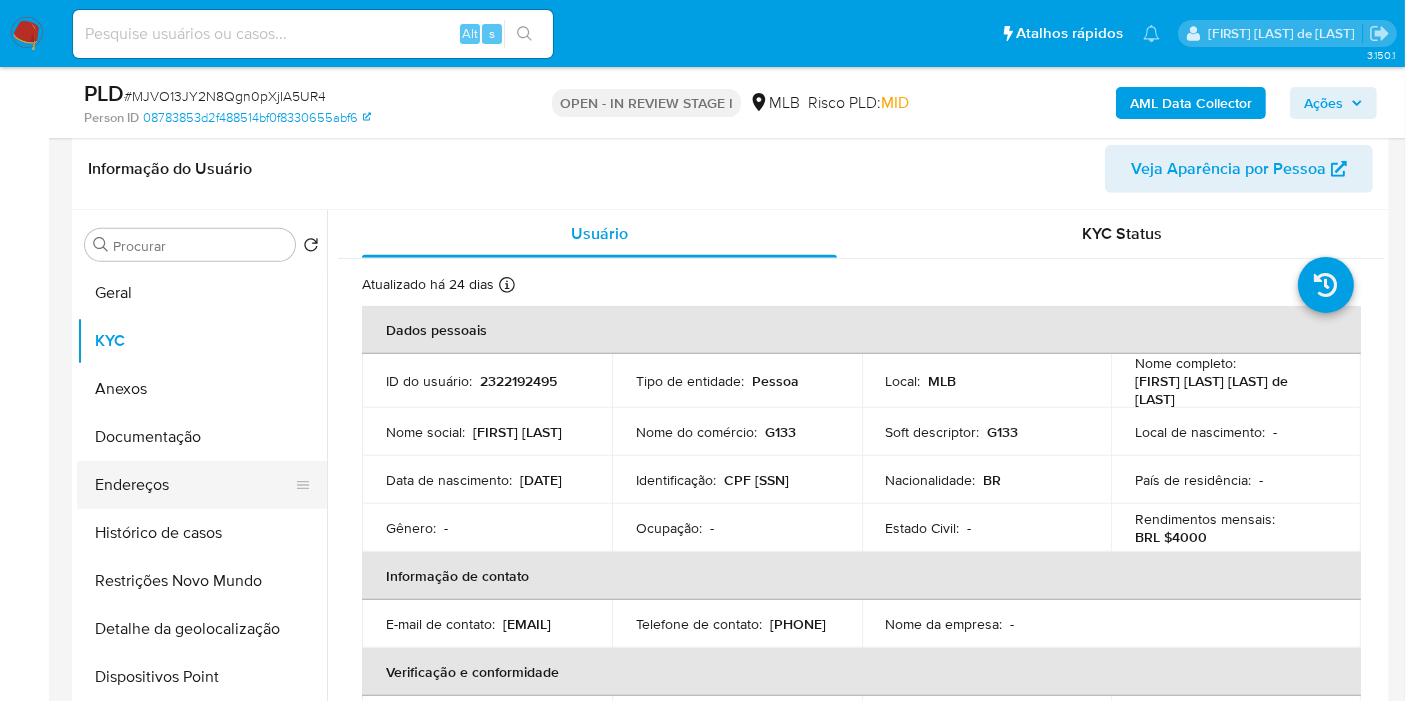 click on "Endereços" at bounding box center (194, 485) 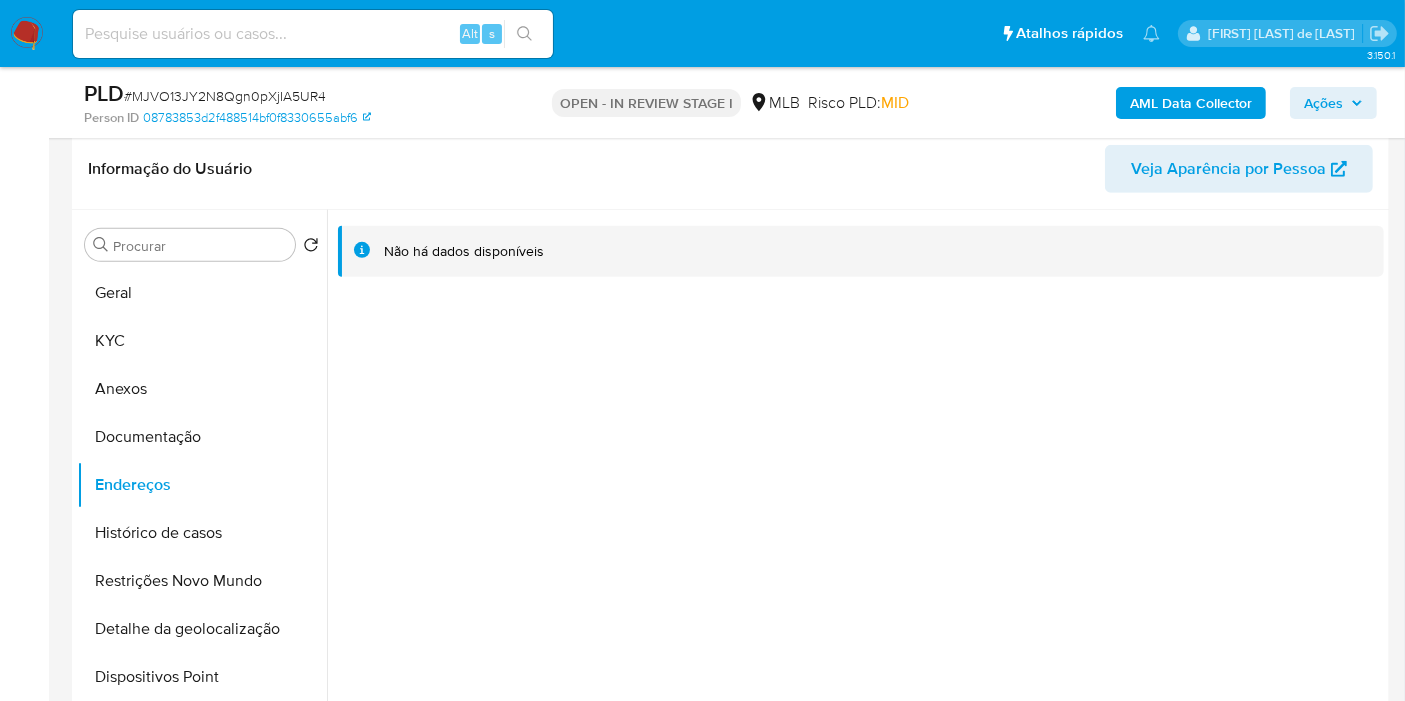 type 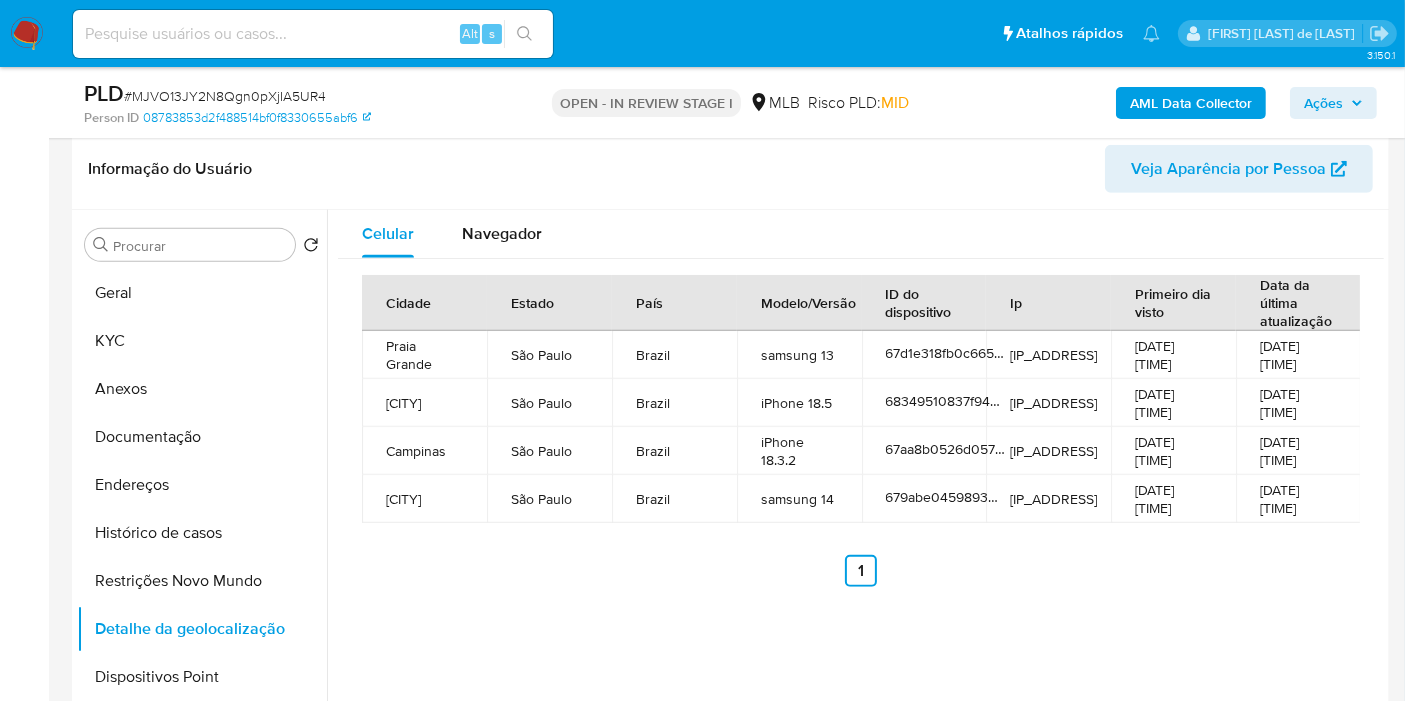 type 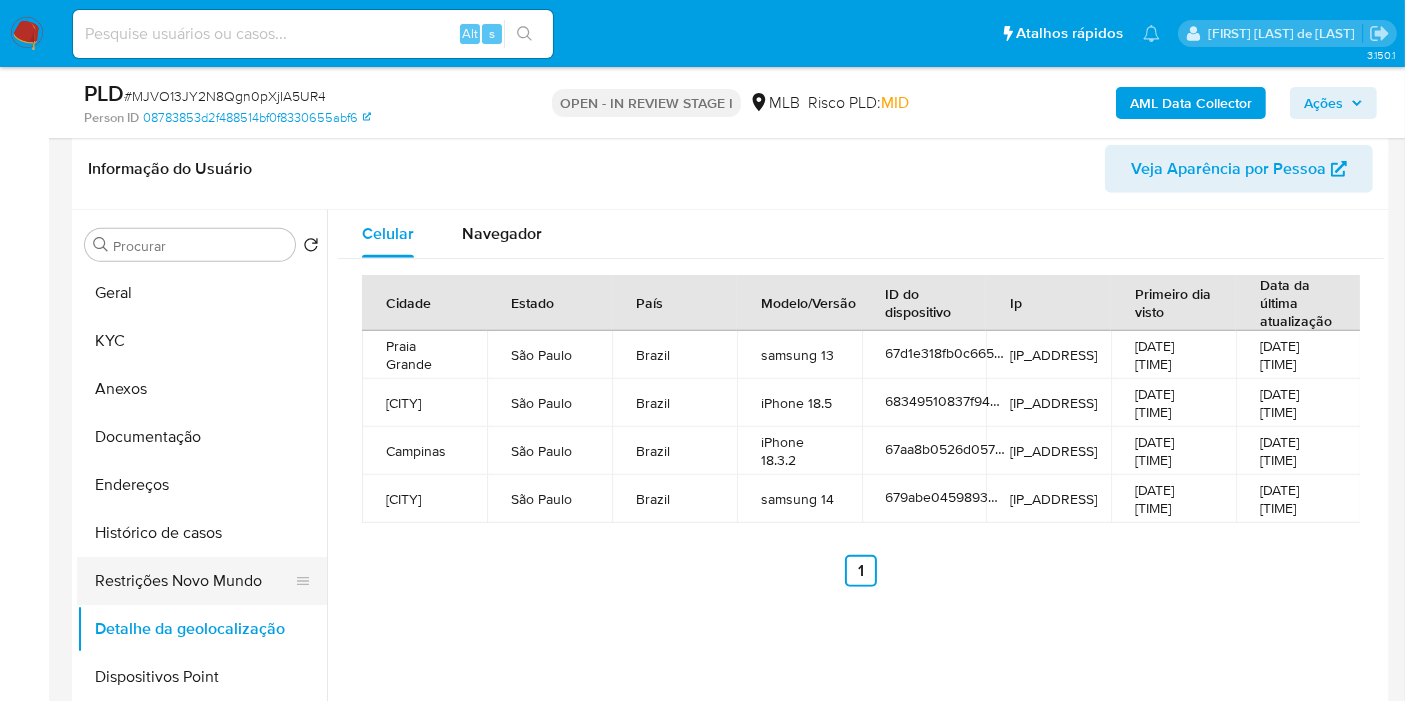 click on "Restrições Novo Mundo" at bounding box center [194, 581] 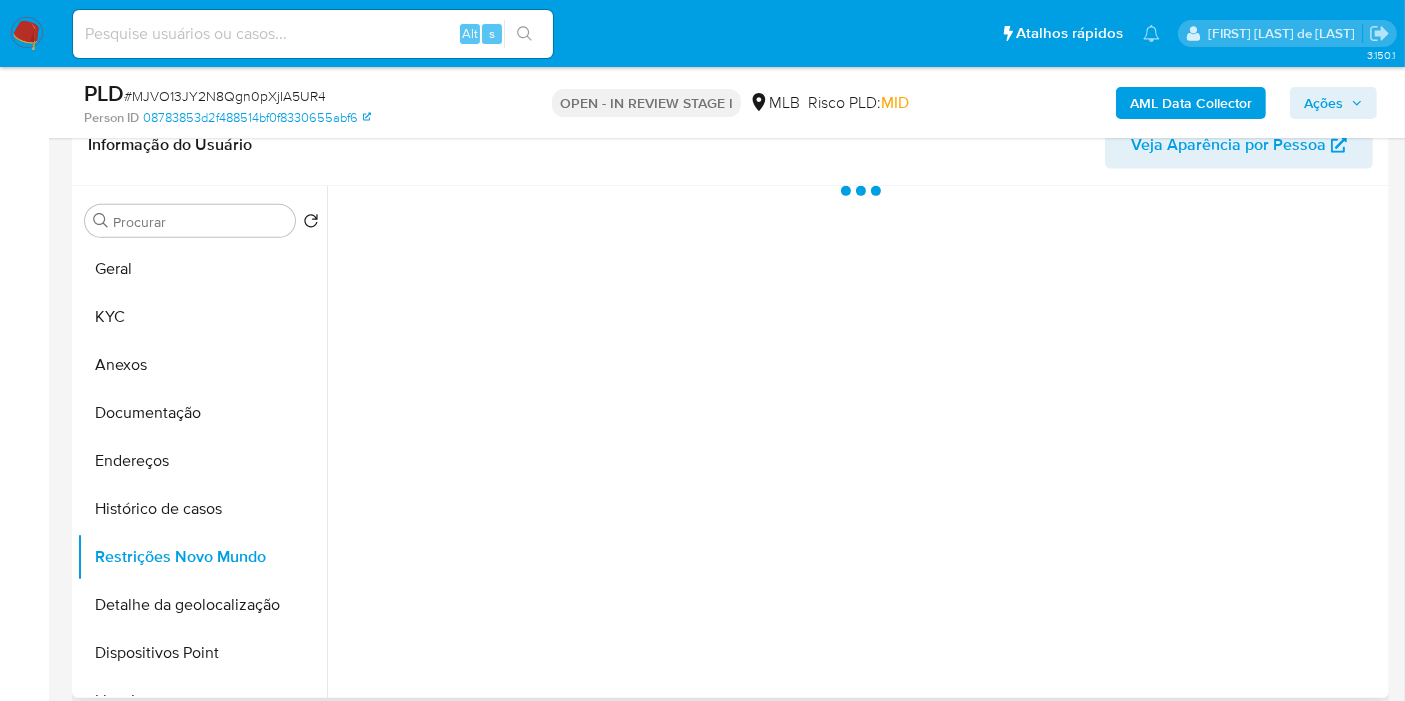 type 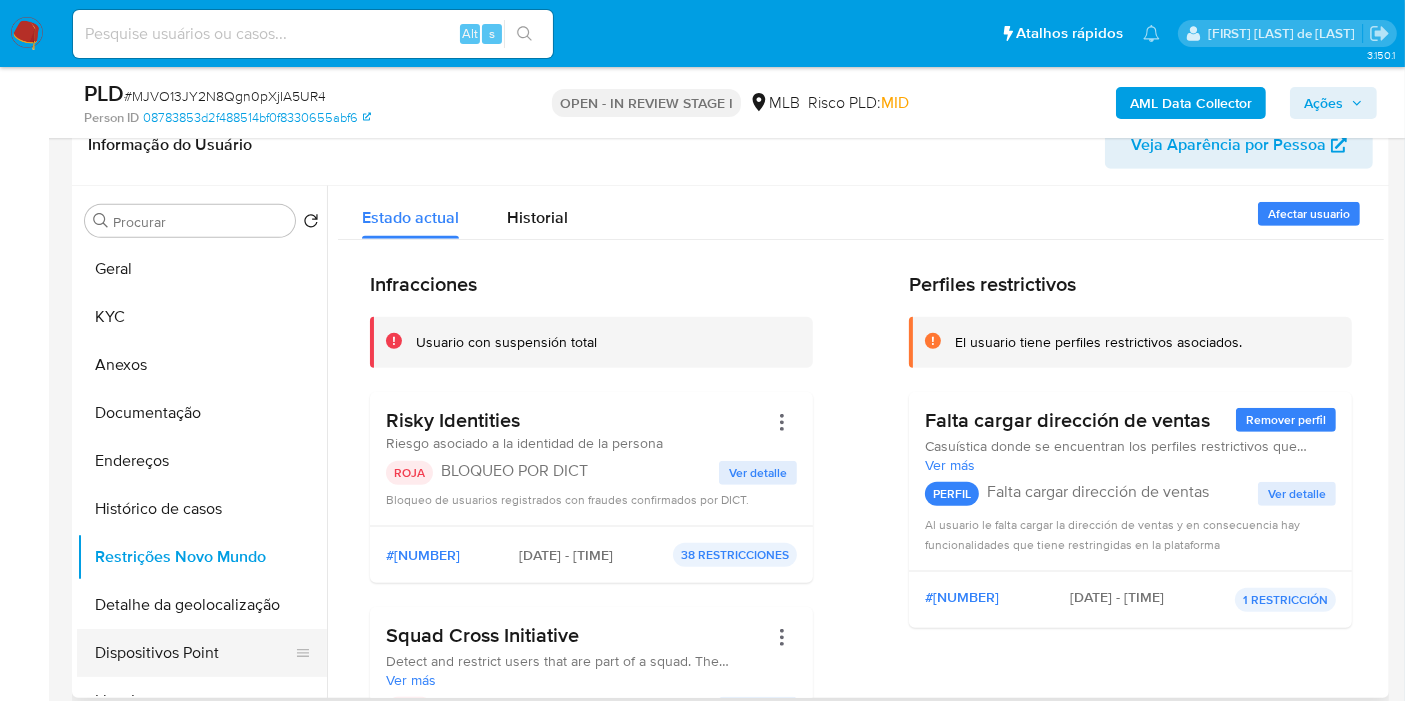 click on "Dispositivos Point" at bounding box center [194, 653] 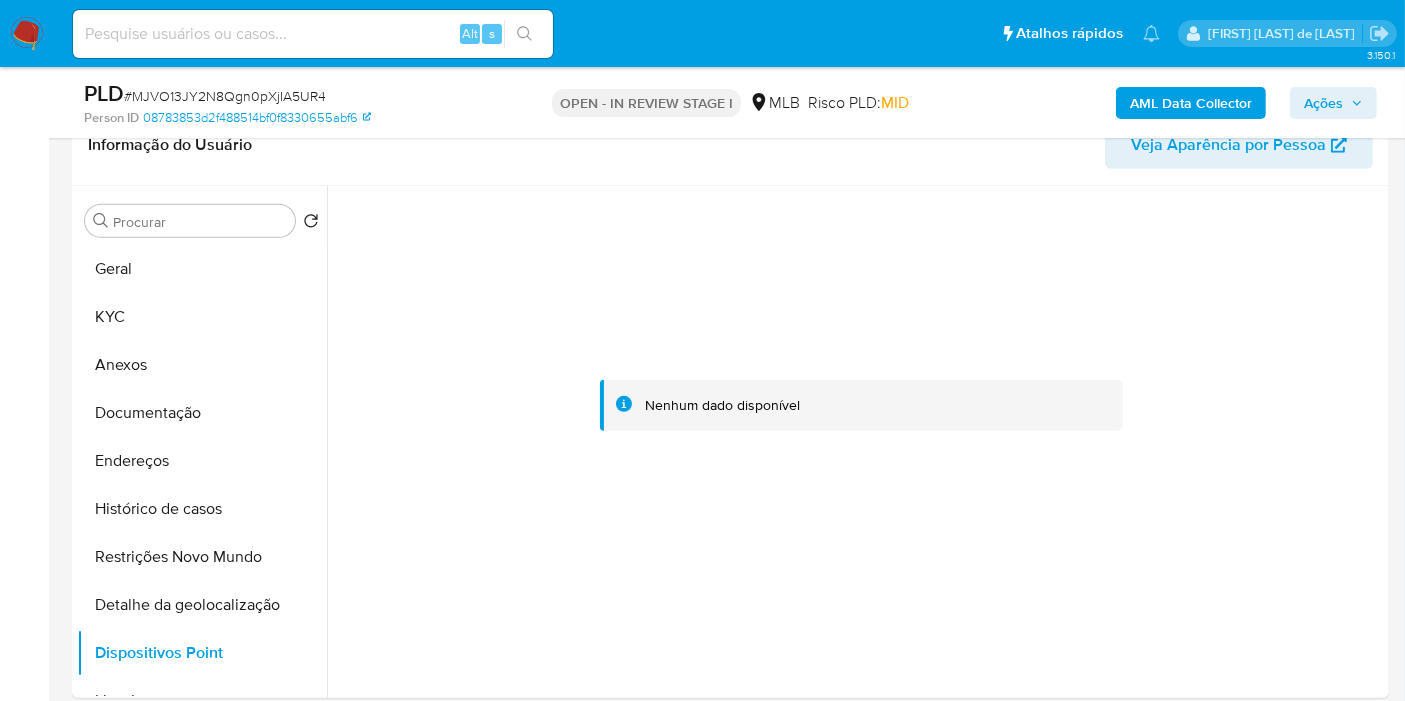 type 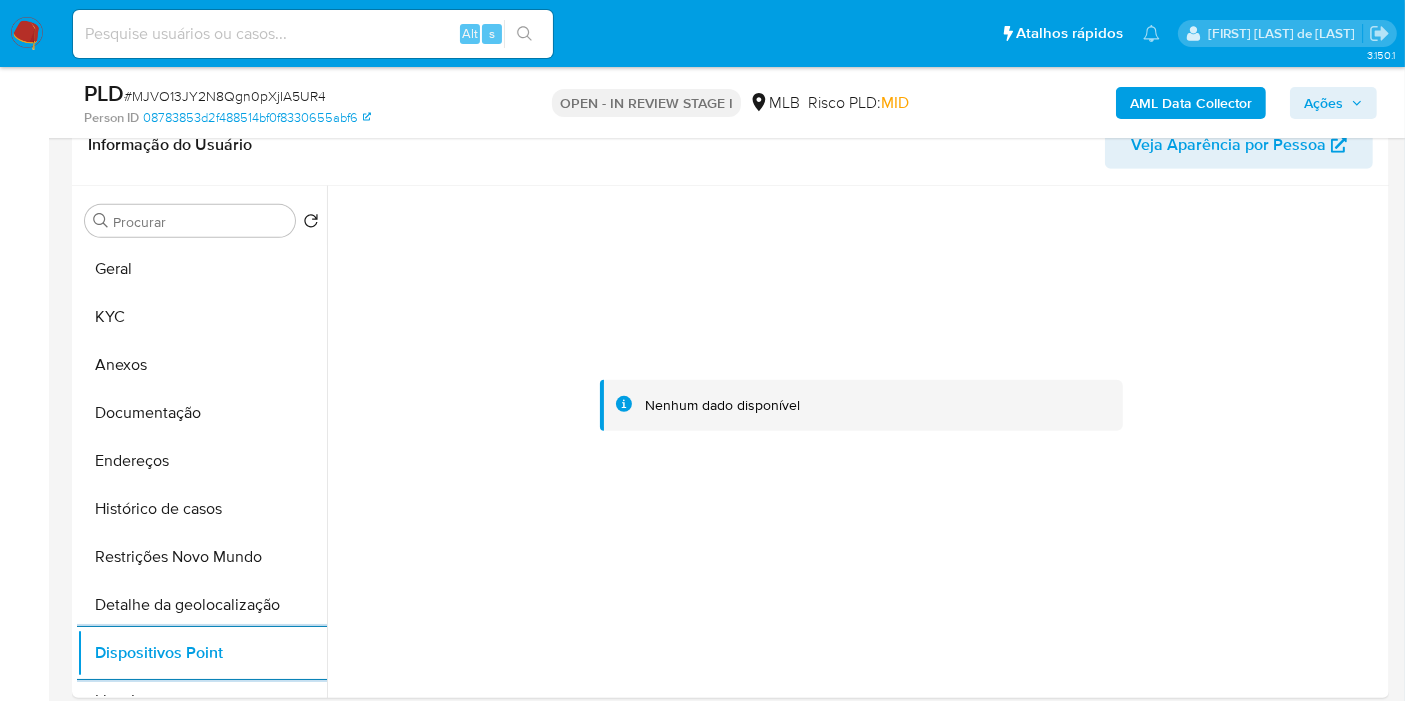 click on "AML Data Collector" at bounding box center (1191, 103) 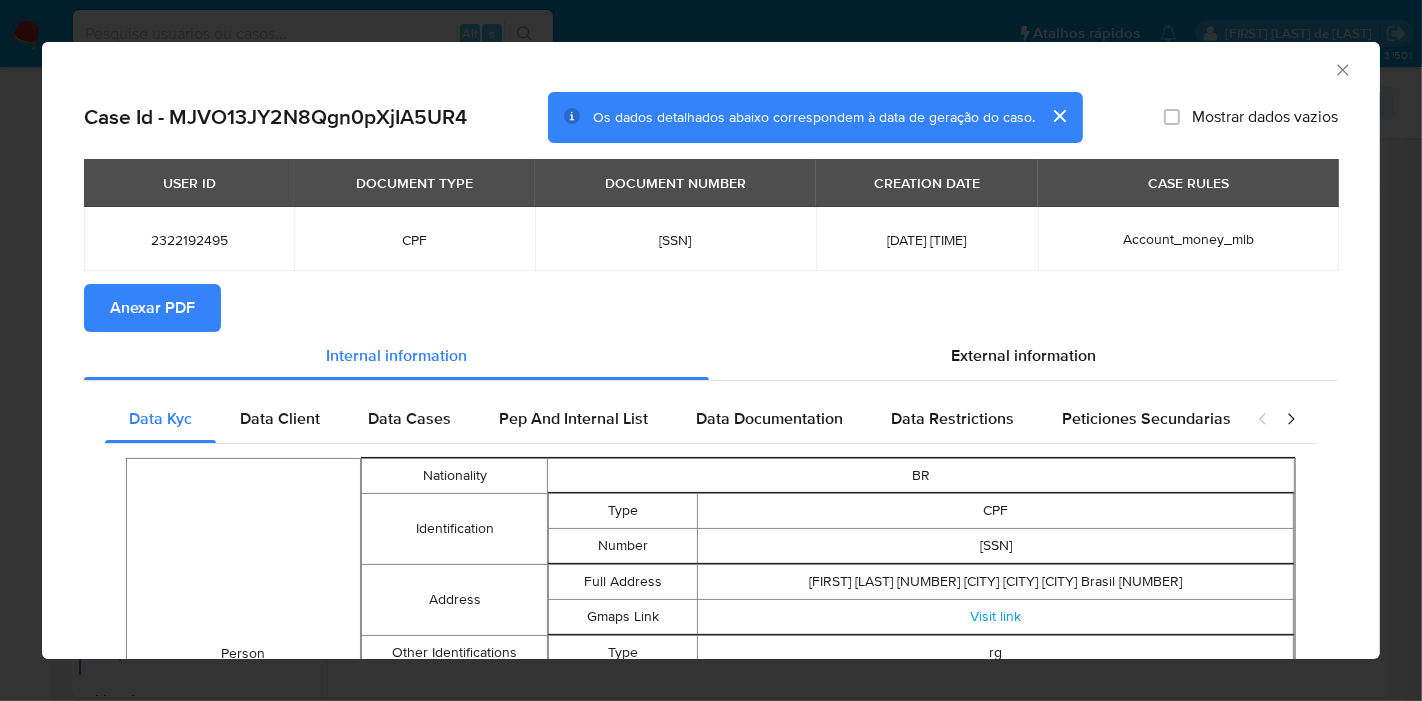 click on "Anexar PDF" at bounding box center [152, 308] 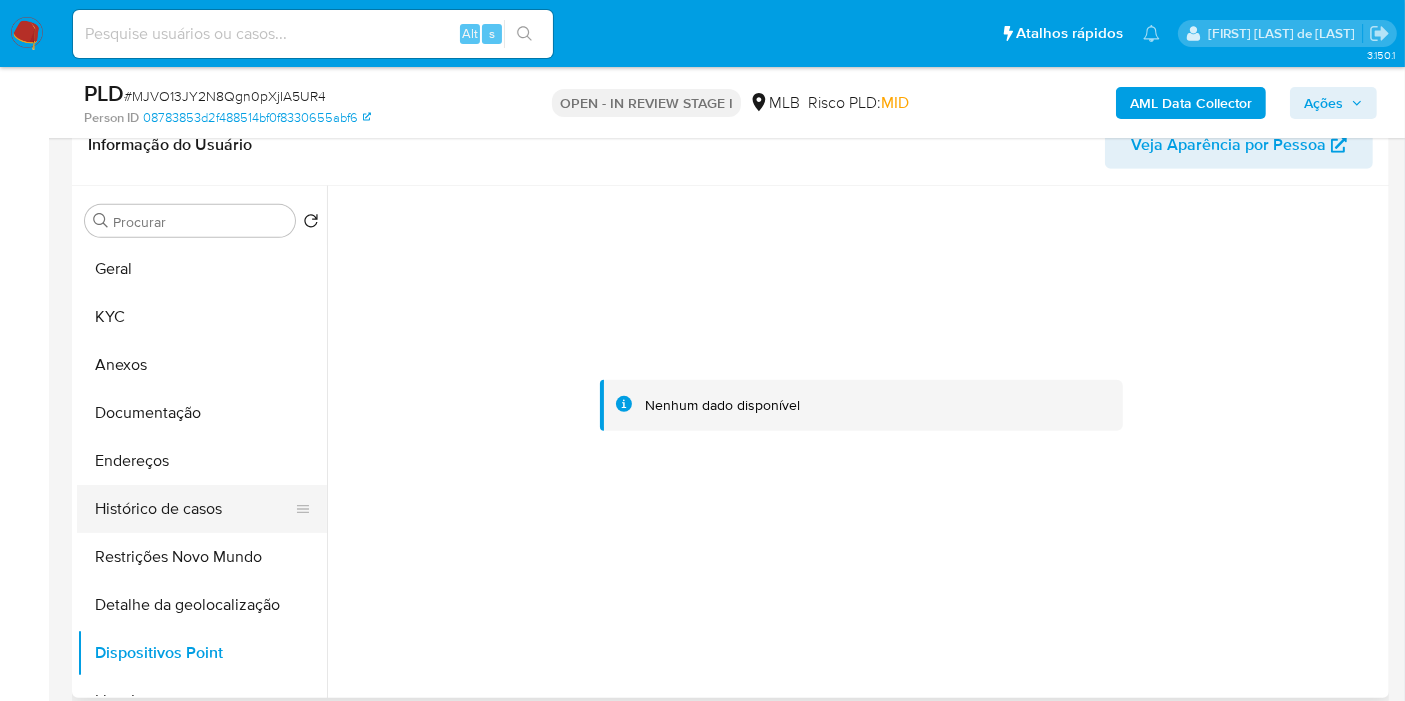 click on "Histórico de casos" at bounding box center (194, 509) 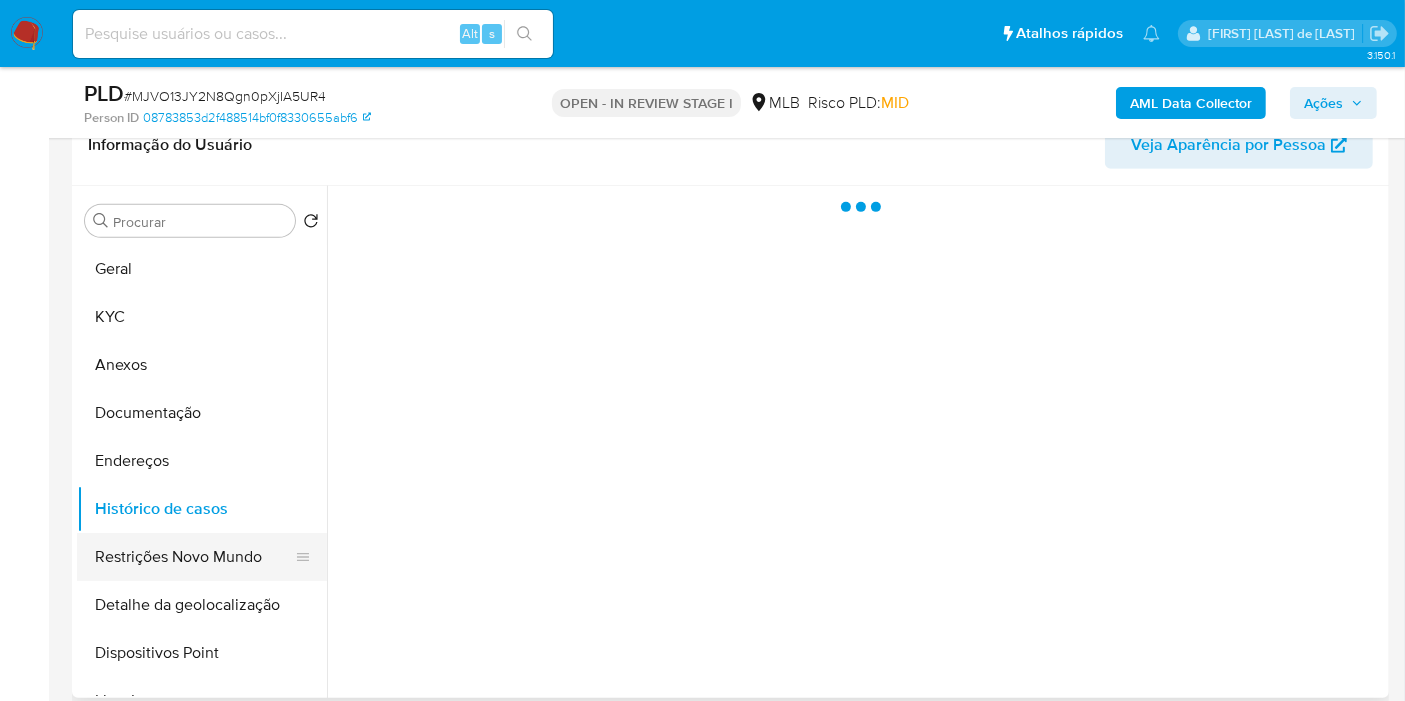 click on "Restrições Novo Mundo" at bounding box center [194, 557] 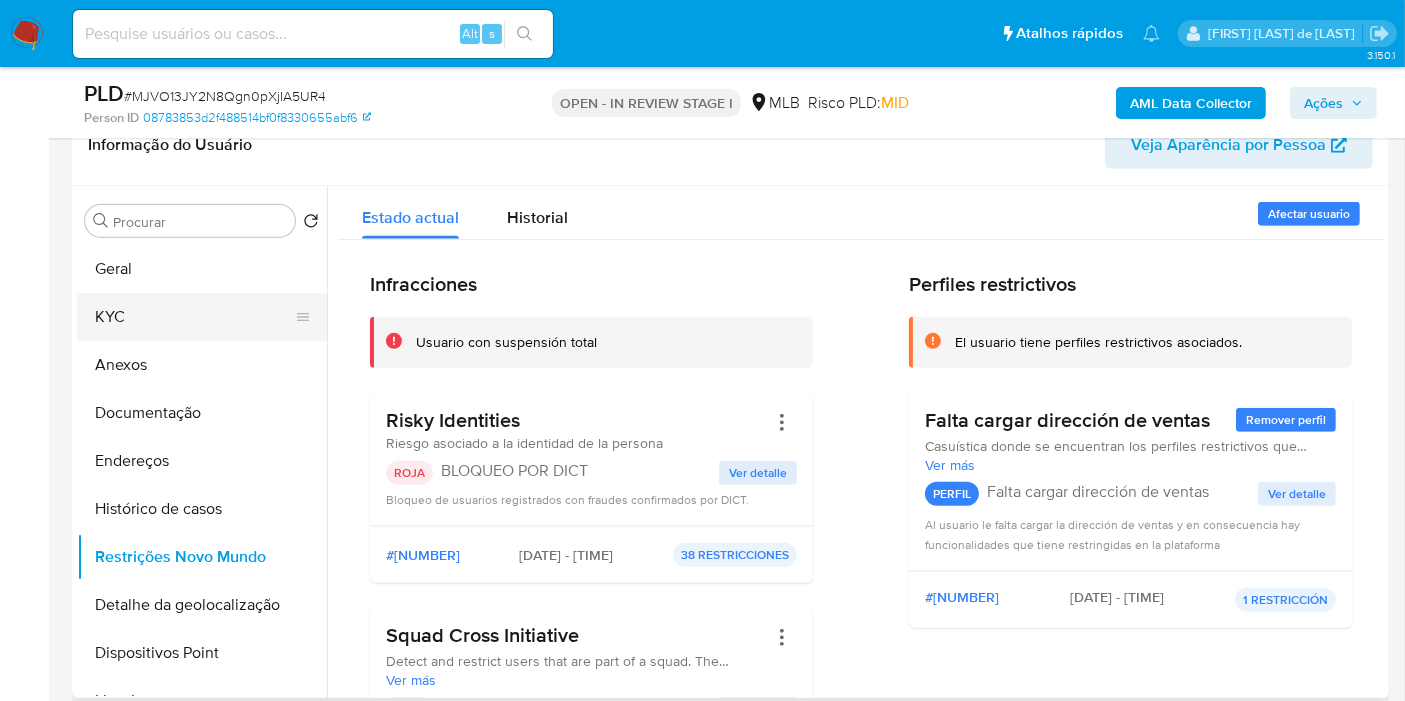 click on "KYC" at bounding box center [194, 317] 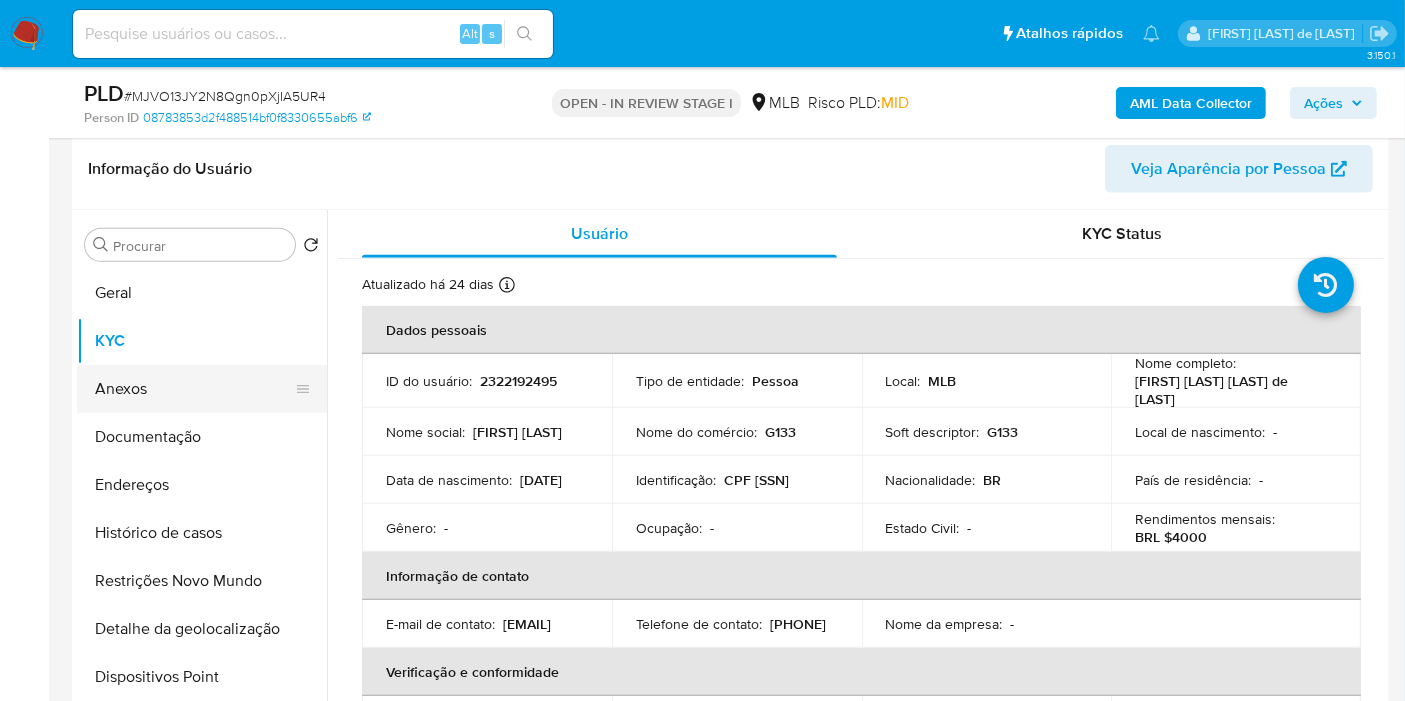click on "Anexos" at bounding box center [194, 389] 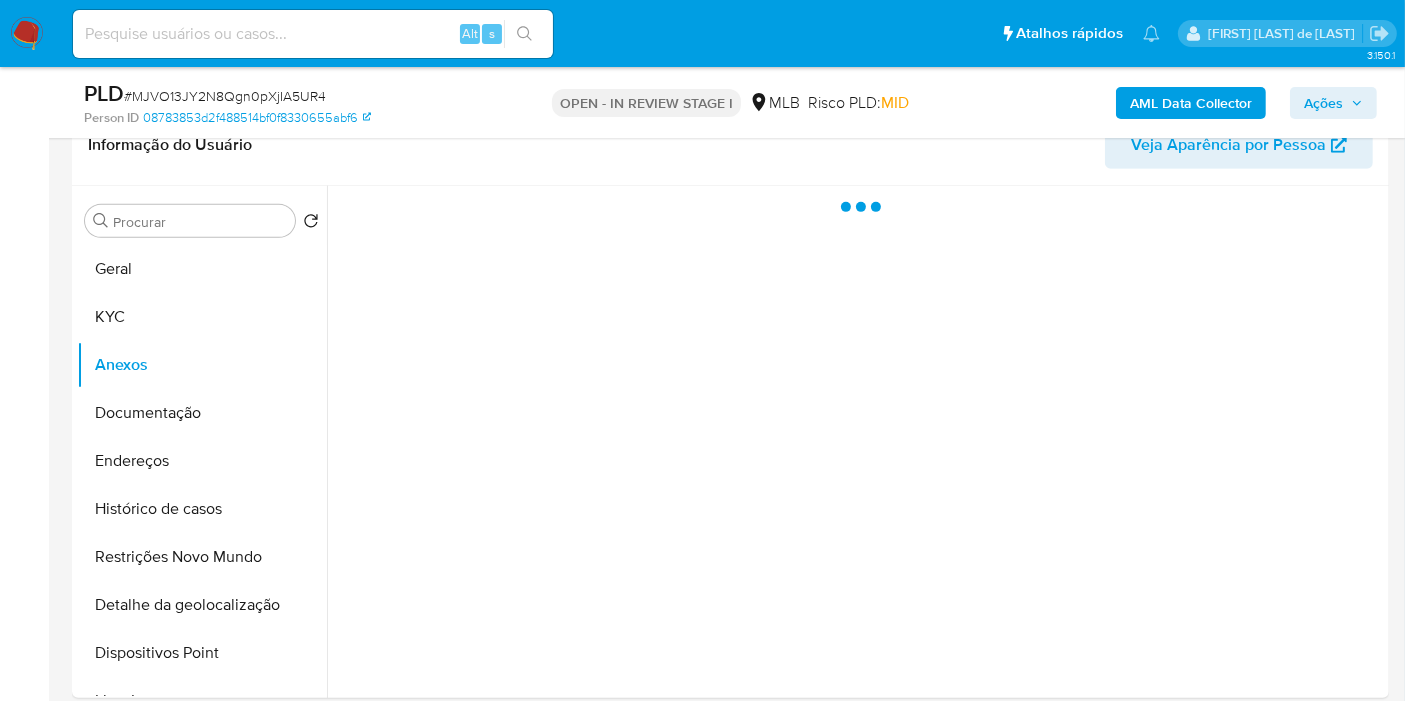 click on "Ações" at bounding box center (1333, 103) 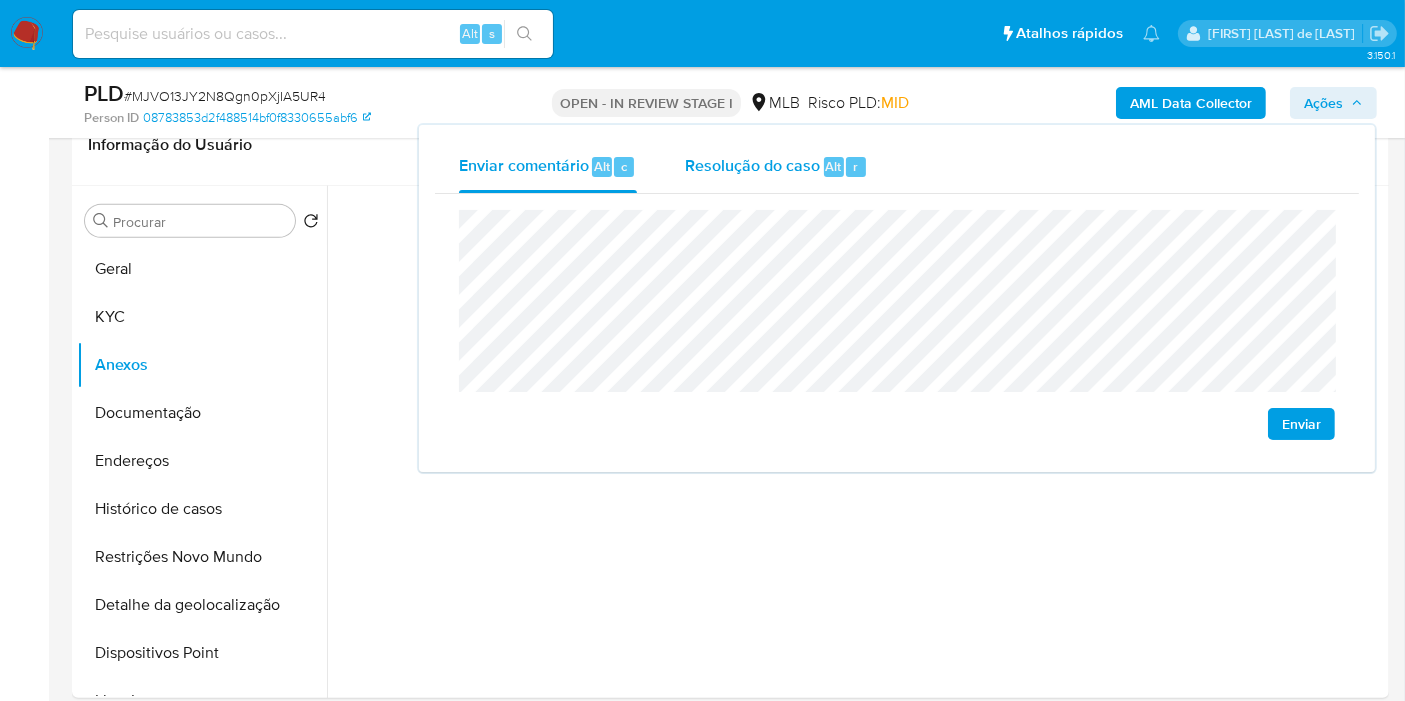 click on "Resolução do caso" at bounding box center (752, 165) 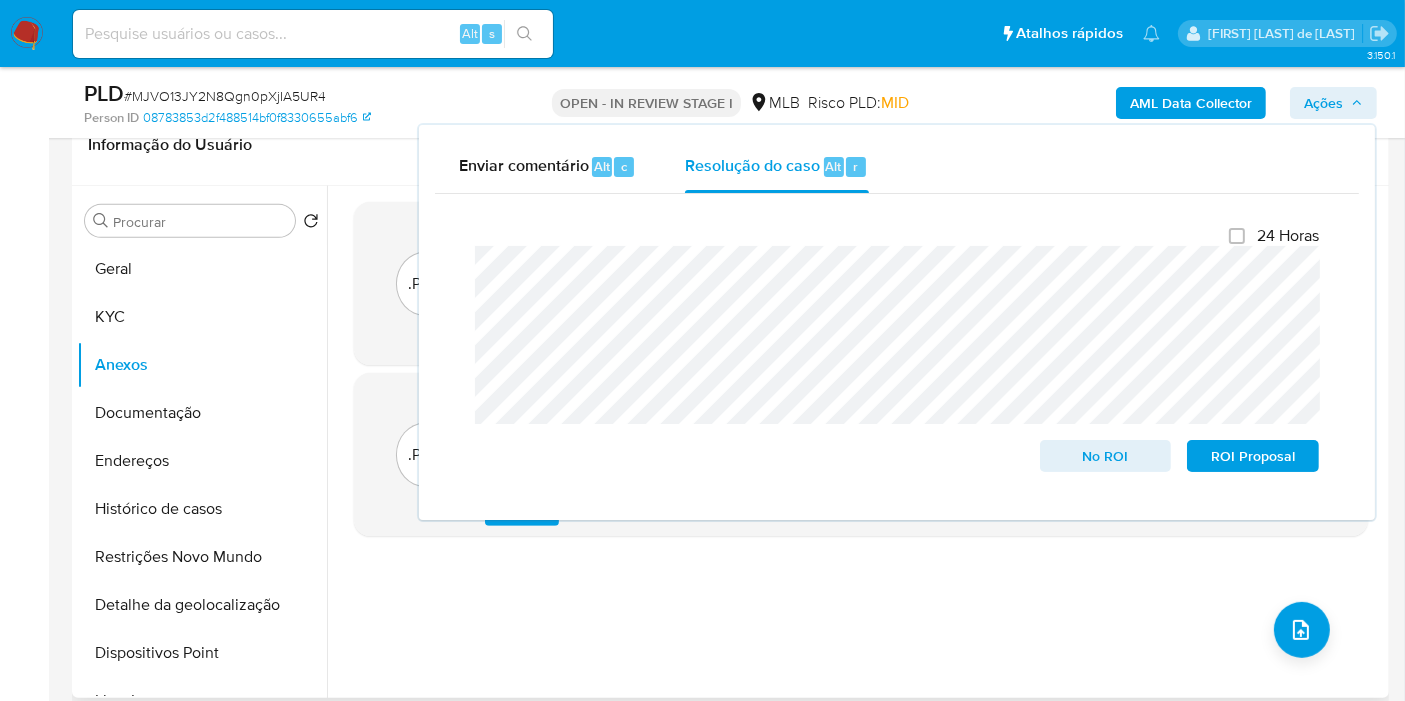 click on ".PDF MJVO13JY2N8Qgn0pXjIA5UR4_internal_info_08_08_2025.pdf - MJVO13JY2N8Qgn0pXjIA5UR4_internal_info_08_08_2025 Analista: lbarbozadeol ID do usuário: 2322192495 ID do caso: MJVO13JY2N8Qgn0pXjIA5UR4 Ver anexo Baixar Eliminar 08/Ago/2025 08:51:37 .PDF MJVO13JY2N8Qgn0pXjIA5UR4_external_info_08_08_2025.pdf - MJVO13JY2N8Qgn0pXjIA5UR4_external_info_08_08_2025 Analista: lbarbozadeol ID do usuário: 2322192495 ID do caso: MJVO13JY2N8Qgn0pXjIA5UR4 Ver anexo Baixar Eliminar 08/Ago/2025 08:51:35" at bounding box center (861, 442) 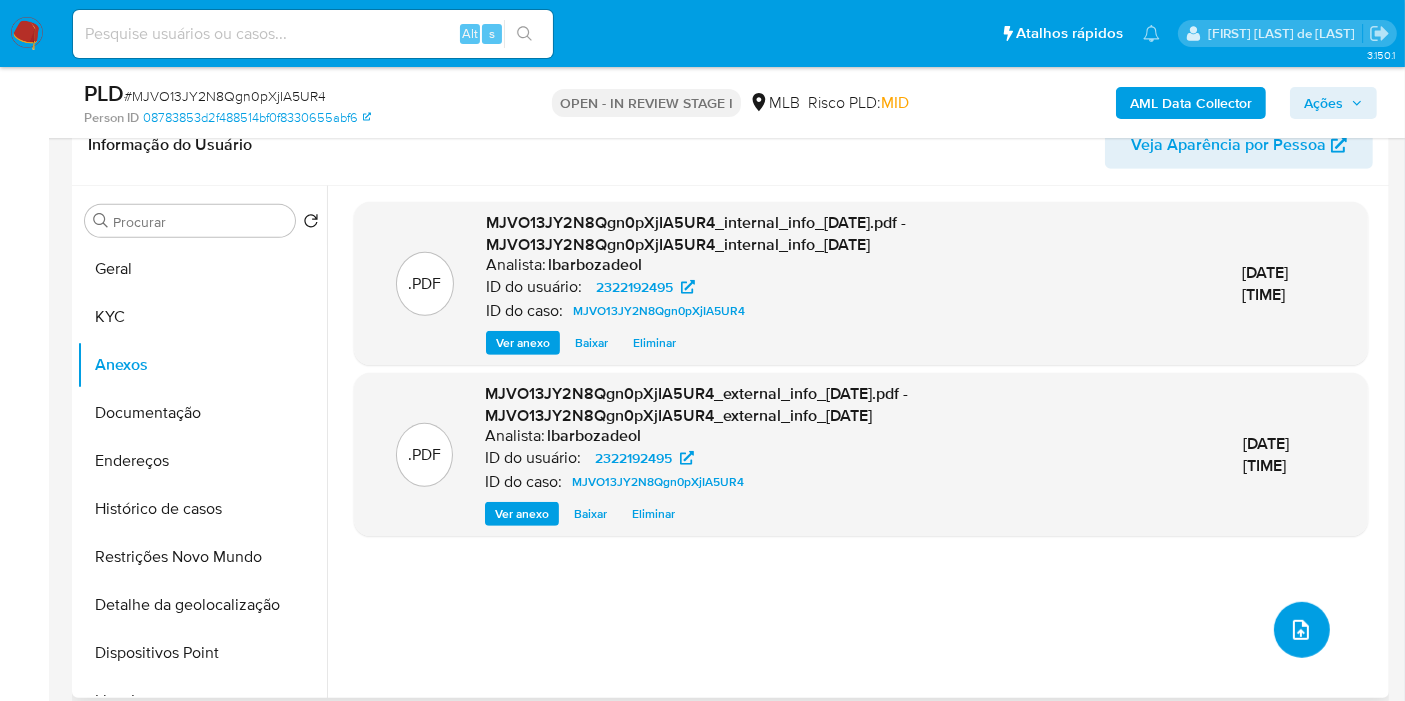 click 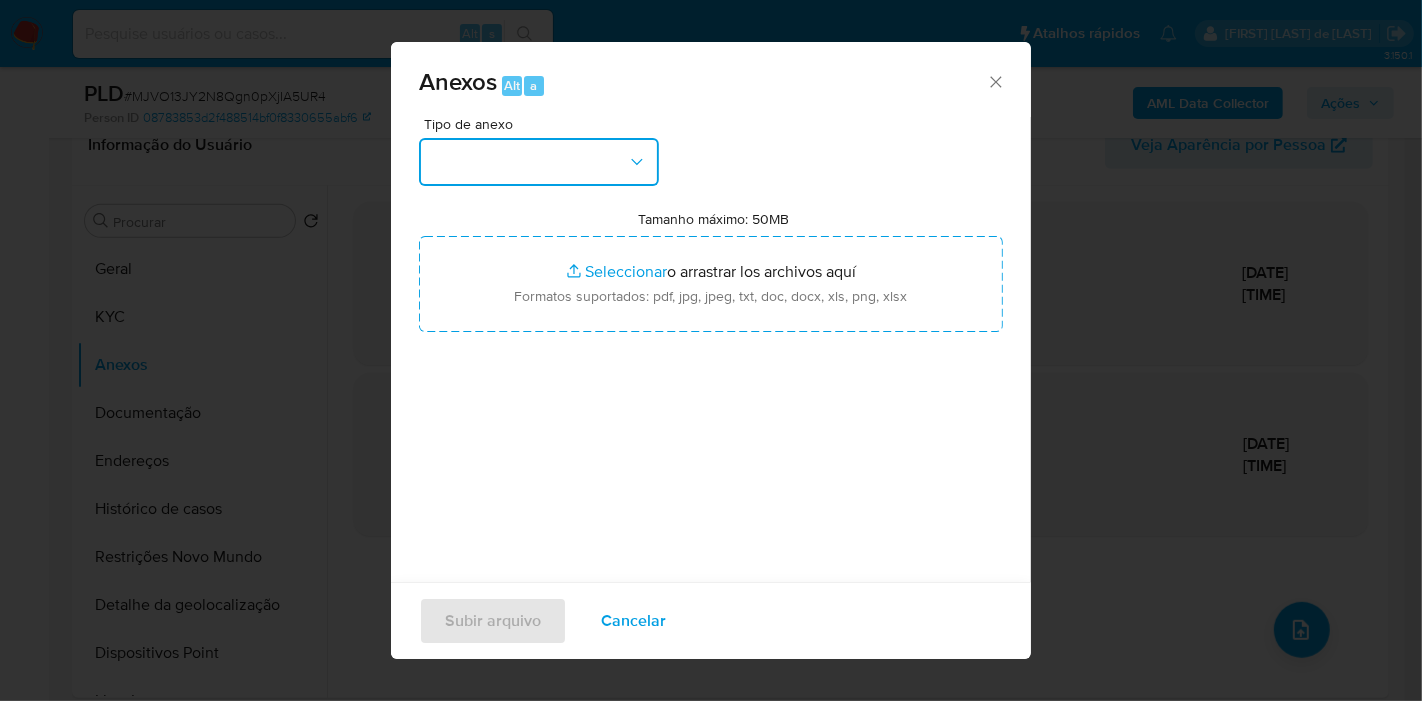 click at bounding box center (539, 162) 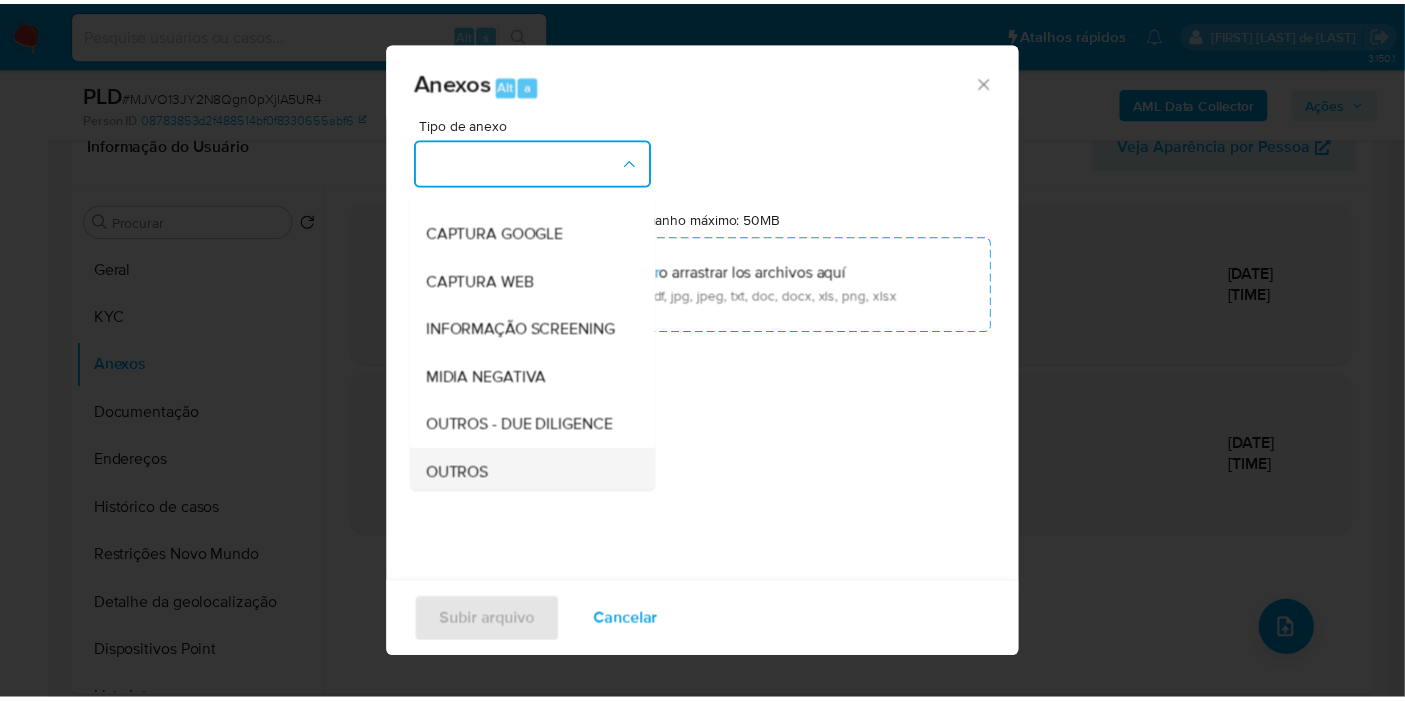 scroll, scrollTop: 307, scrollLeft: 0, axis: vertical 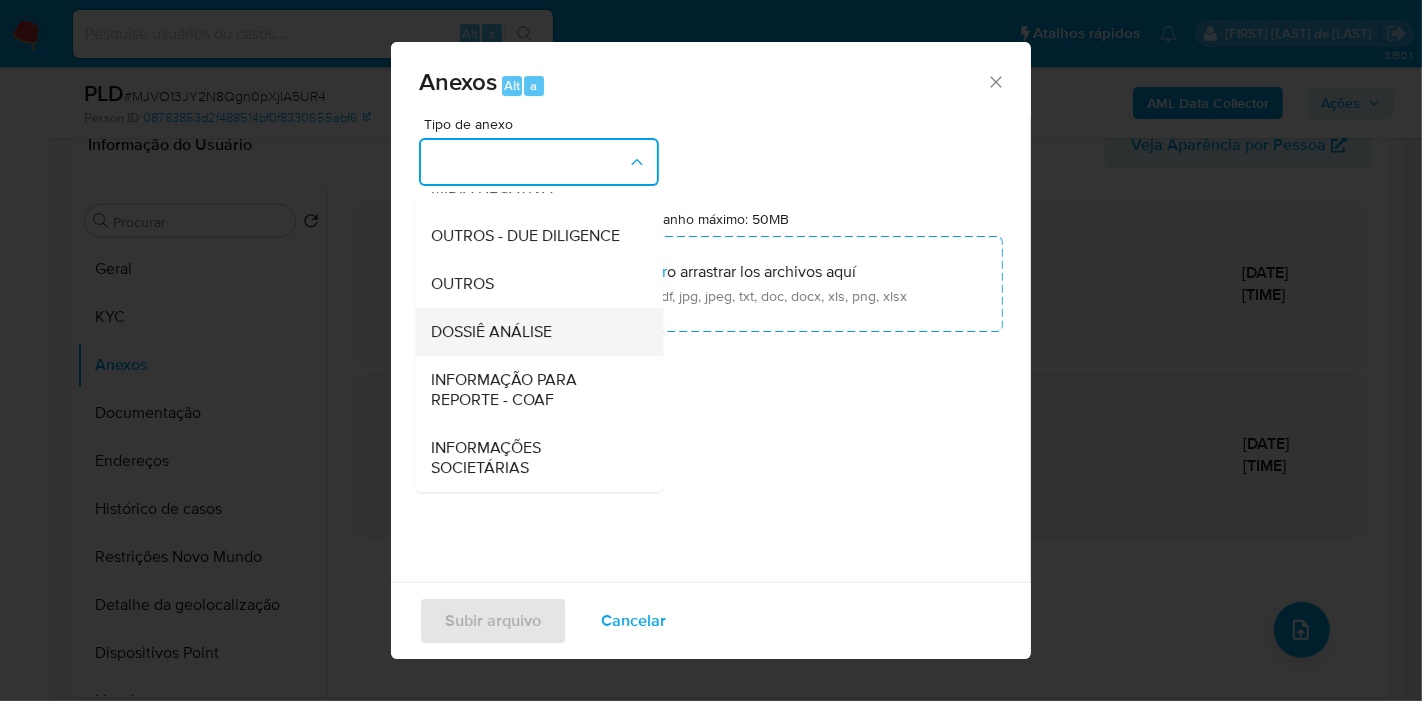 click on "DOSSIÊ ANÁLISE" at bounding box center [533, 332] 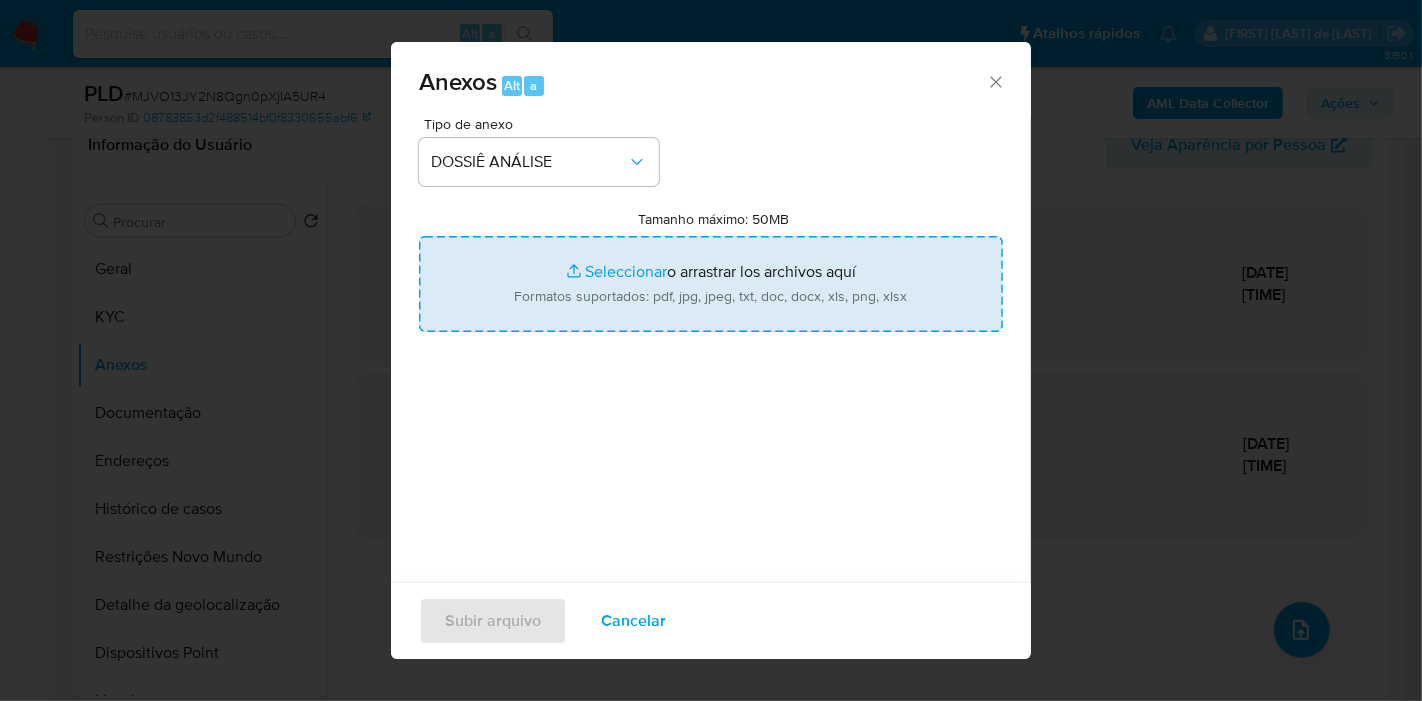 click on "Tamanho máximo: 50MB Seleccionar archivos" at bounding box center [711, 284] 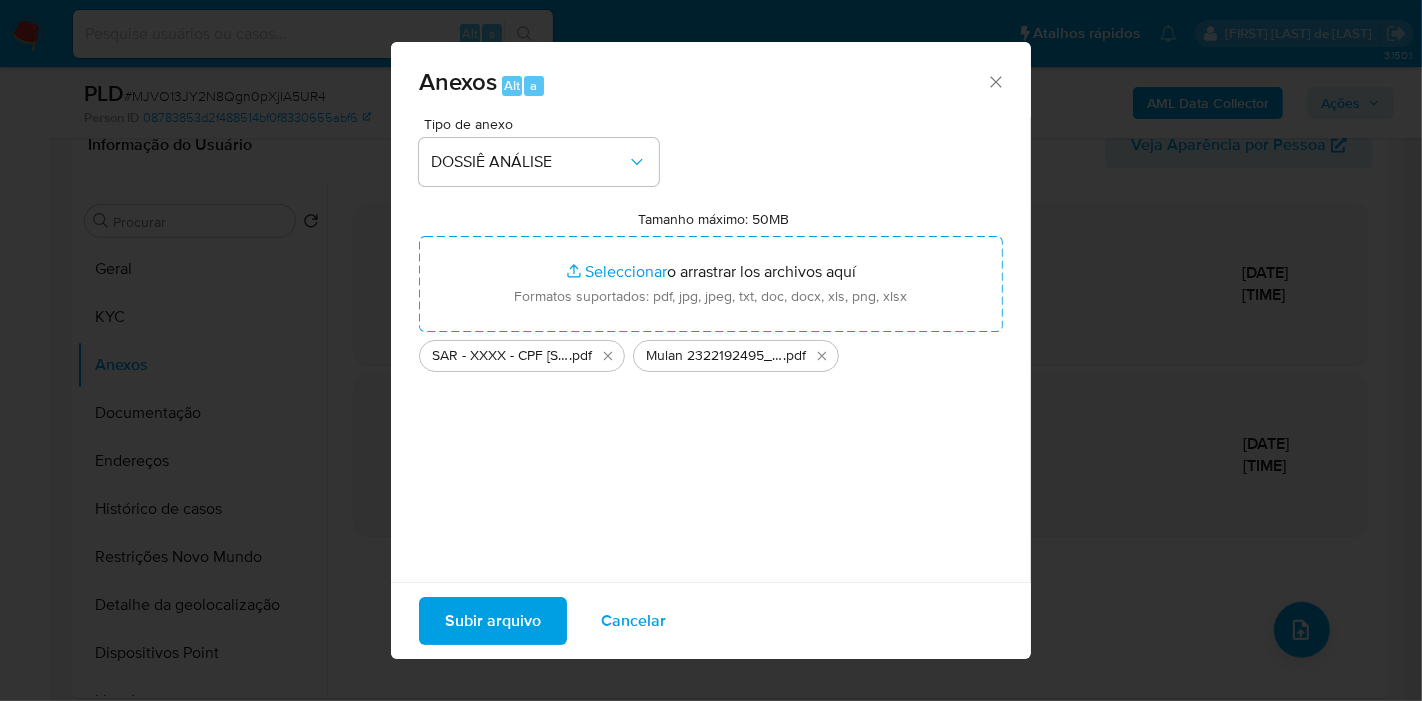 click on "Subir arquivo" at bounding box center [493, 621] 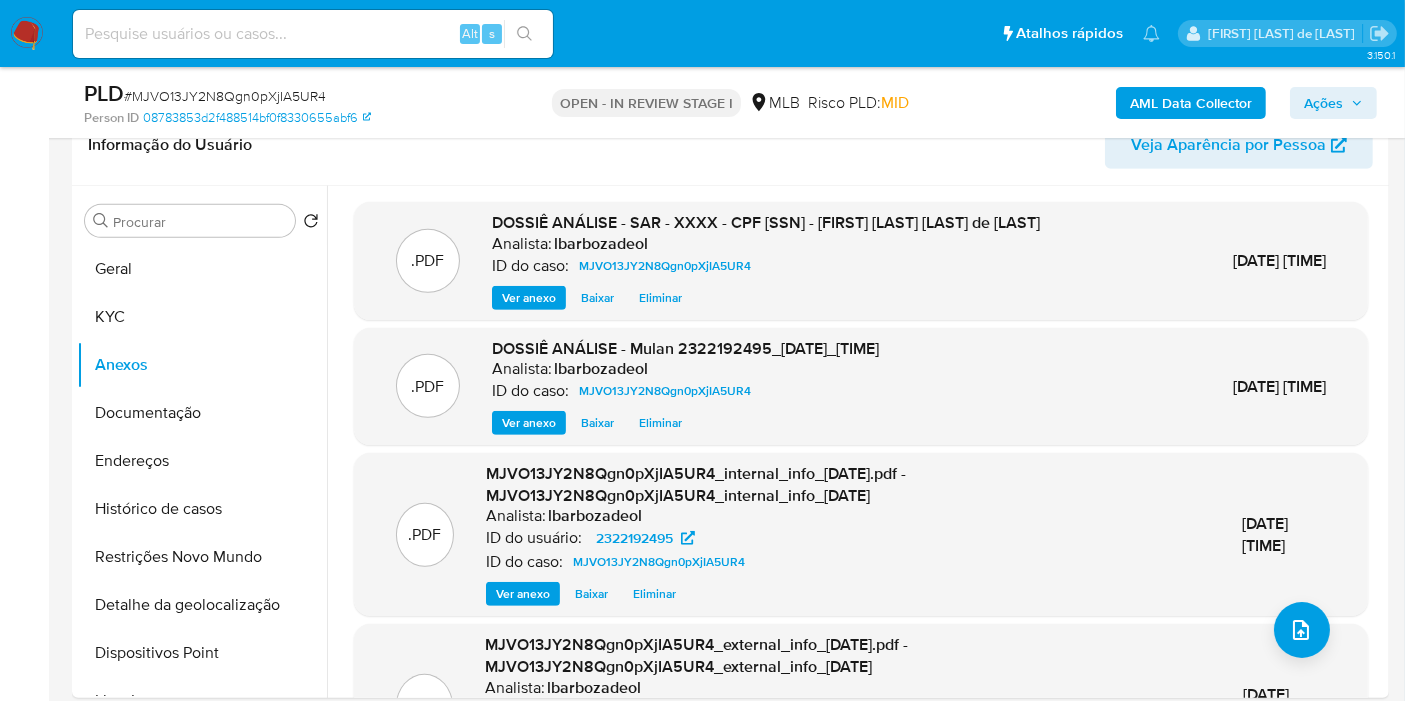 click on "Ações" at bounding box center (1333, 103) 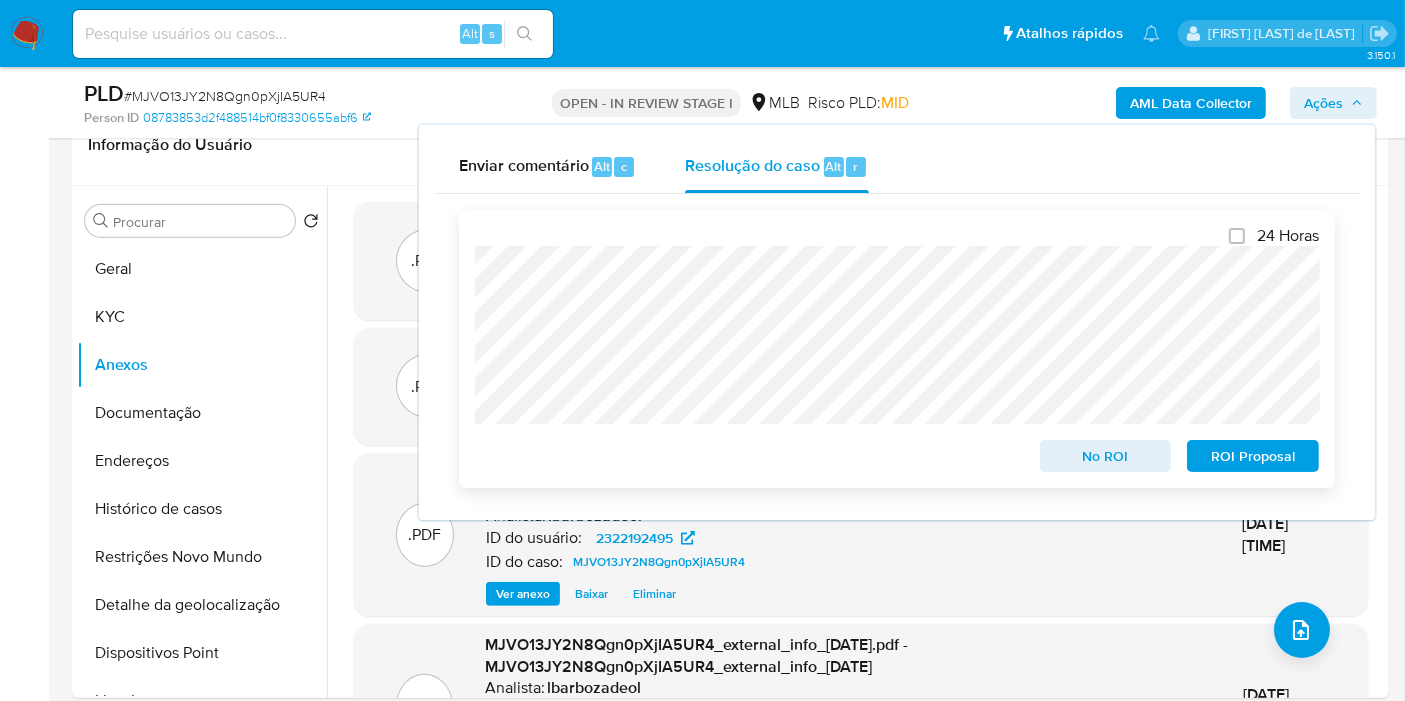 click on "ROI Proposal" at bounding box center (1253, 456) 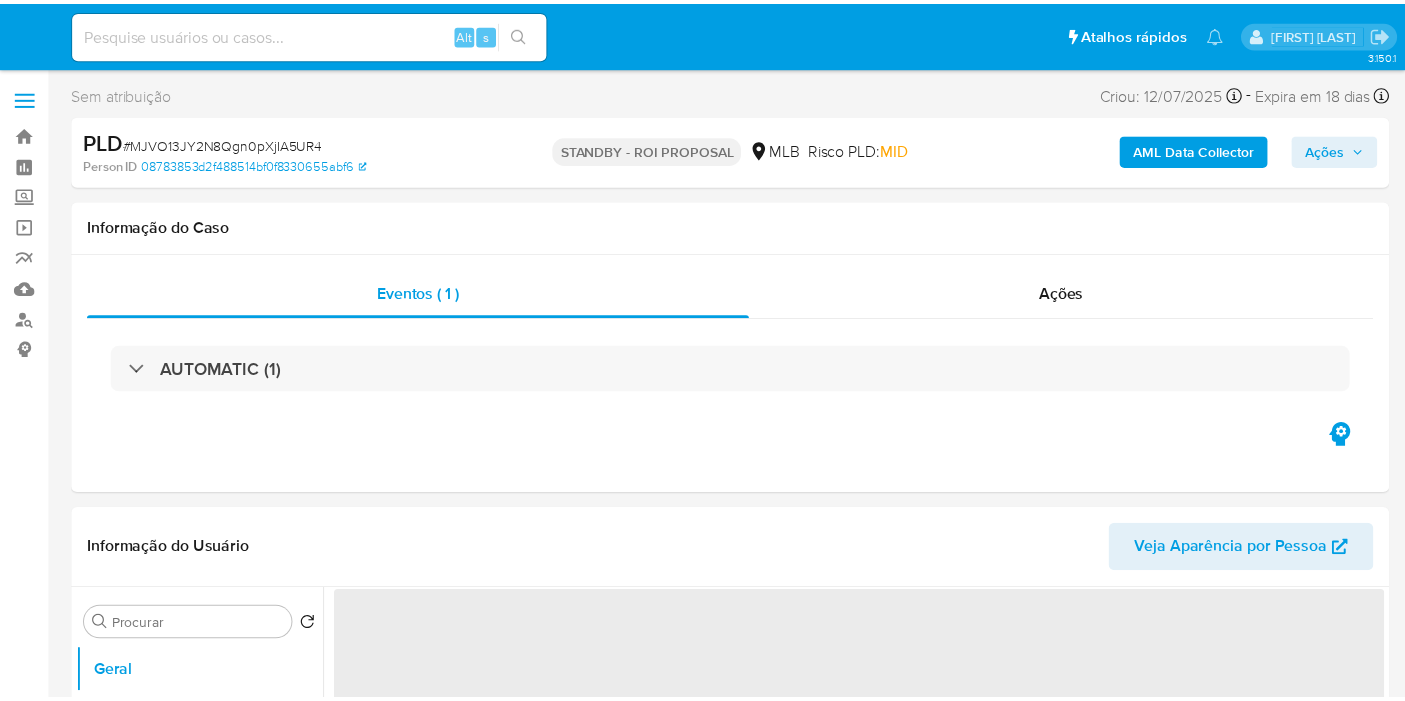 scroll, scrollTop: 0, scrollLeft: 0, axis: both 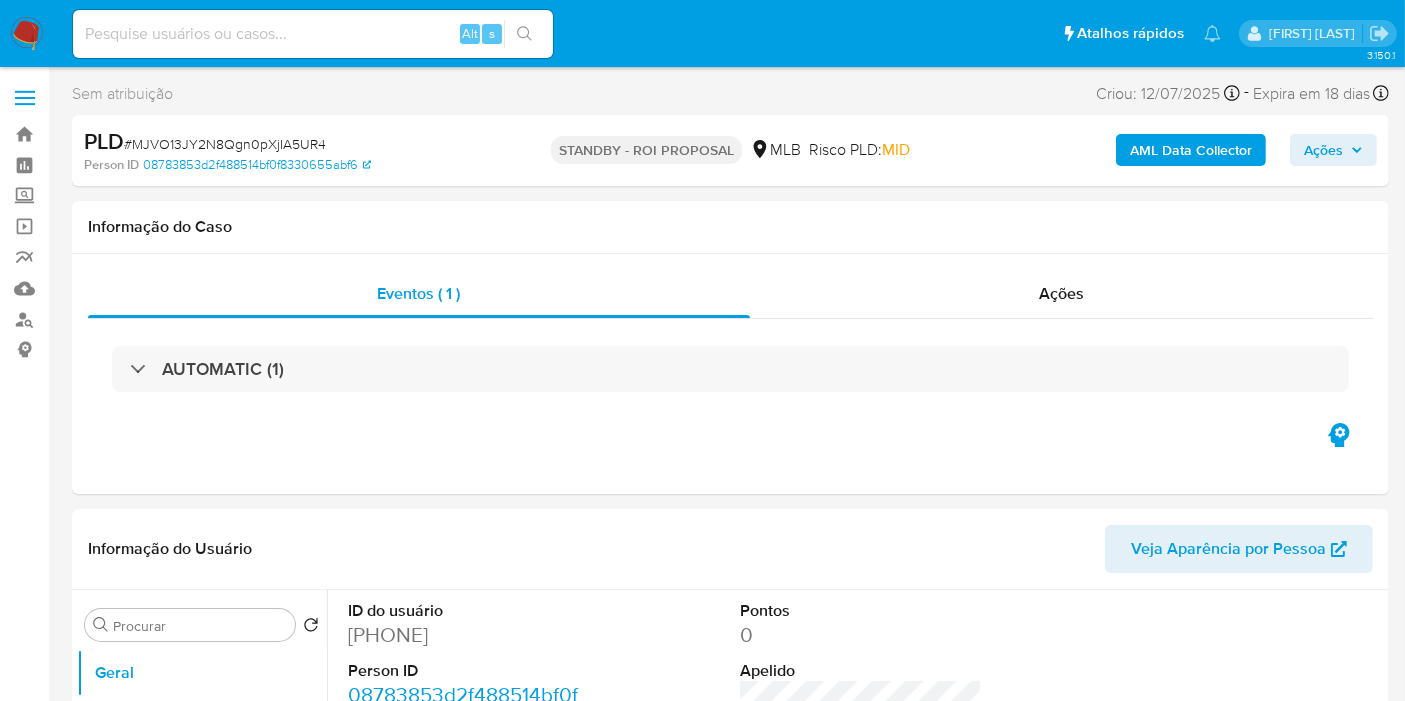 select on "10" 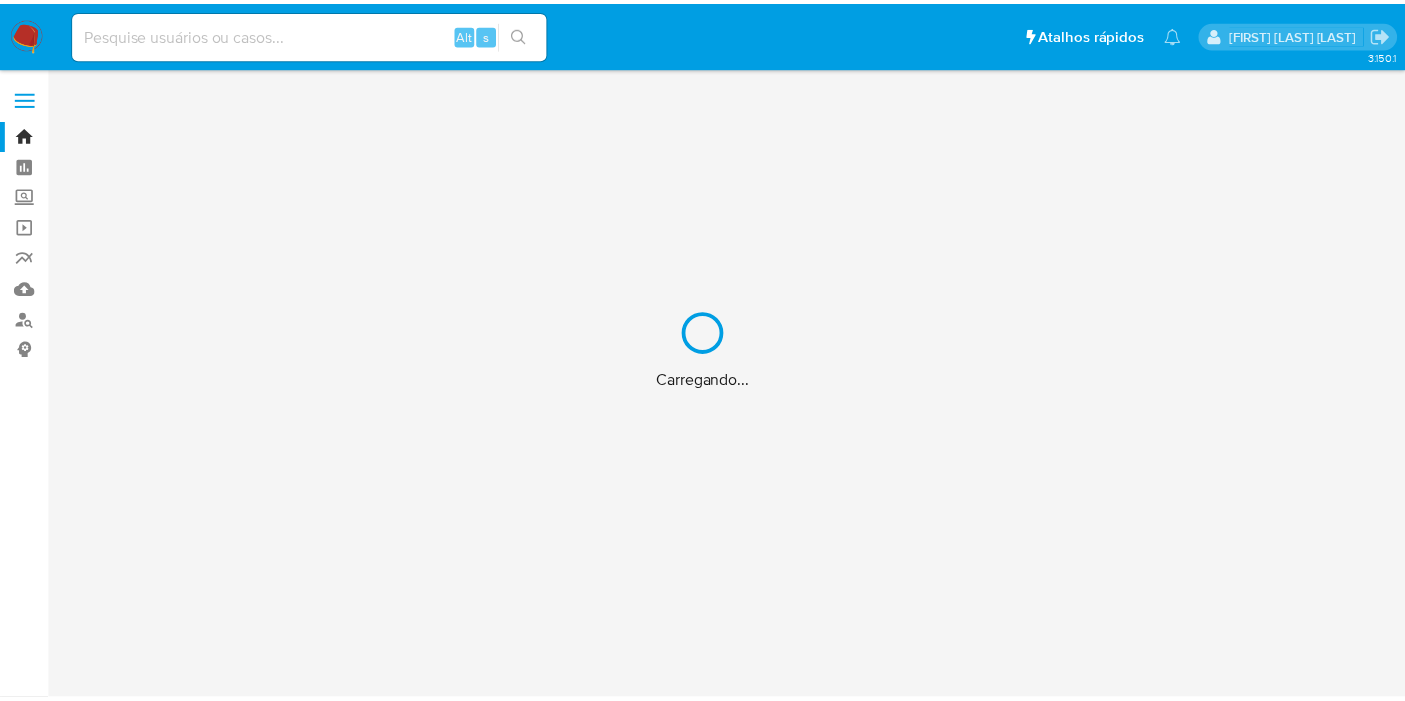 scroll, scrollTop: 0, scrollLeft: 0, axis: both 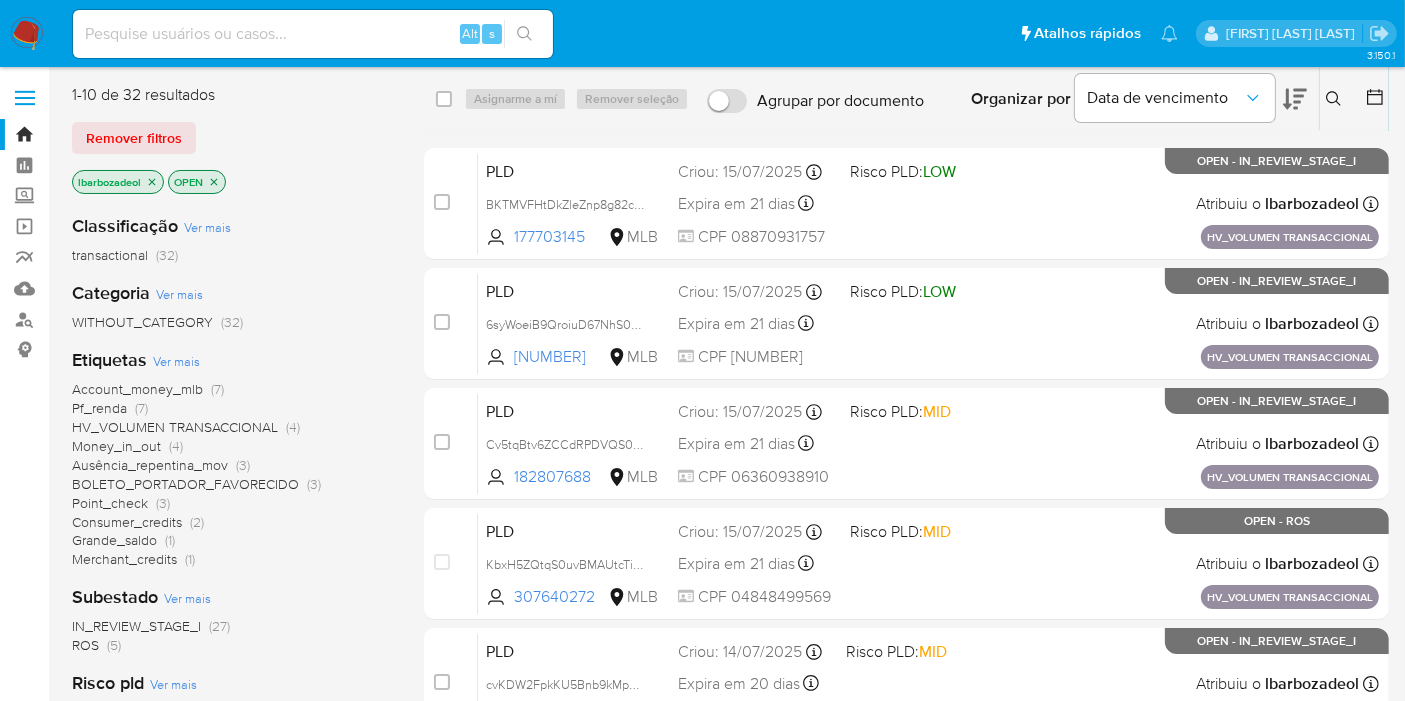 click on "3.150.1" at bounding box center (702, 712) 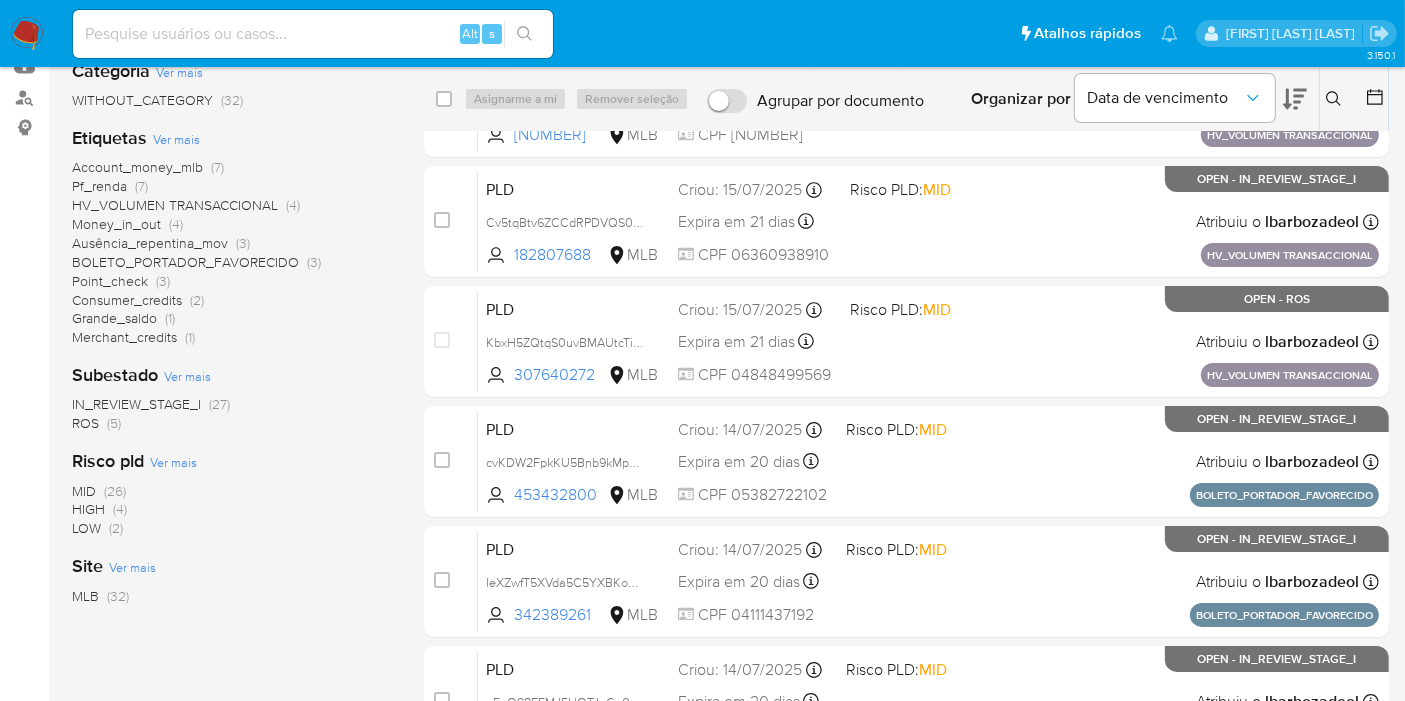 scroll, scrollTop: 0, scrollLeft: 0, axis: both 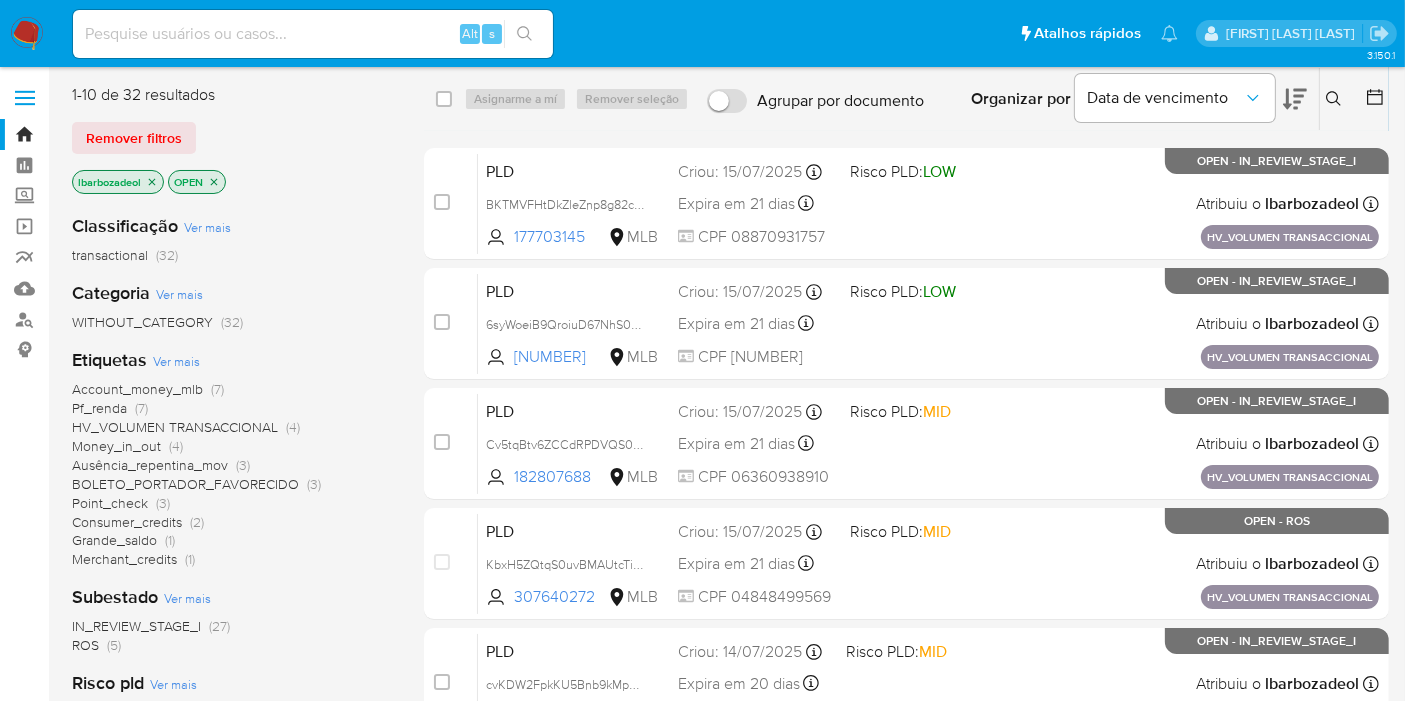 click on "Pf_renda (7)" at bounding box center (110, 408) 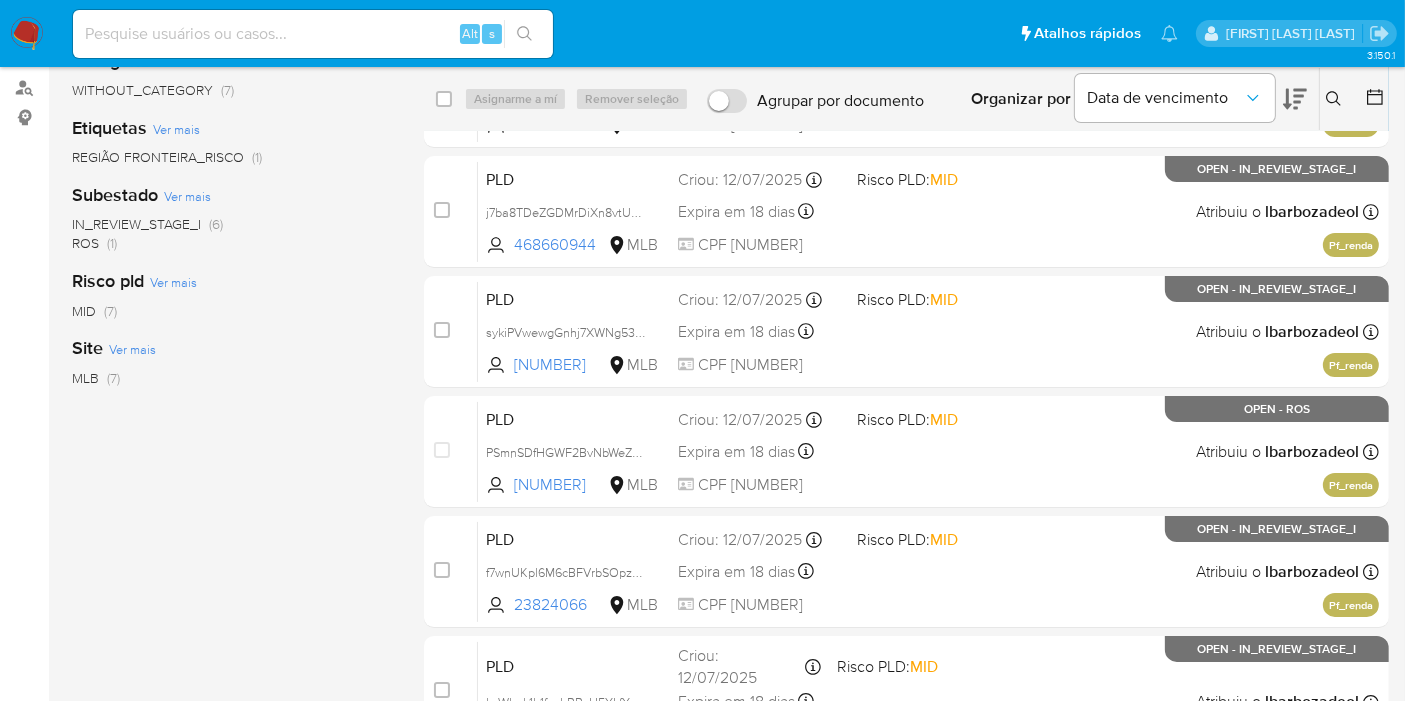 scroll, scrollTop: 362, scrollLeft: 0, axis: vertical 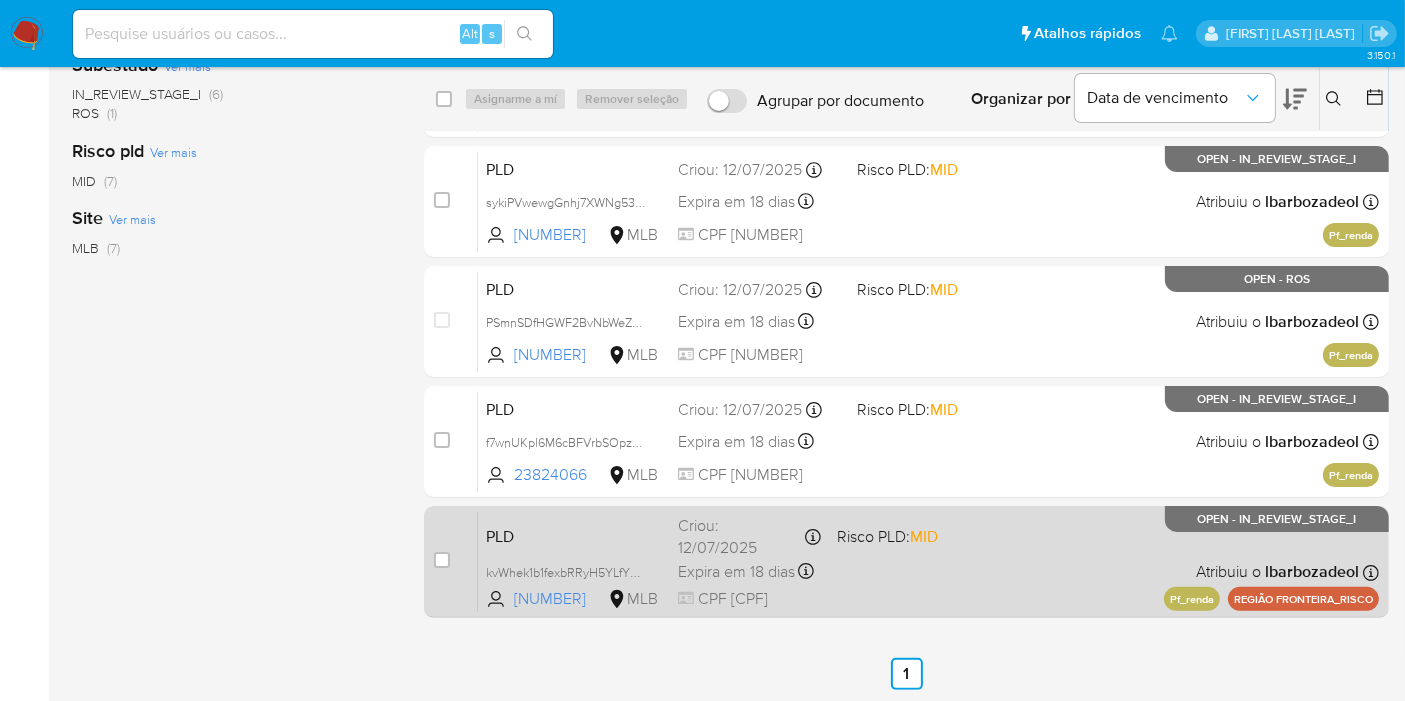 click on "PLD kvWhek1b1fexbRRyH5YLfYRO 1724712719 MLB Risco PLD:  MID Criou: 12/07/2025   Criou: 12/07/2025 00:50:38 Expira em 18 dias   Expira em 26/08/2025 00:50:39 CPF   00632335173 Atribuiu o   lbarbozadeol   Asignado el: 14/07/2025 15:25:29 Pf_renda REGIÃO FRONTEIRA_RISCO OPEN - IN_REVIEW_STAGE_I" at bounding box center [928, 561] 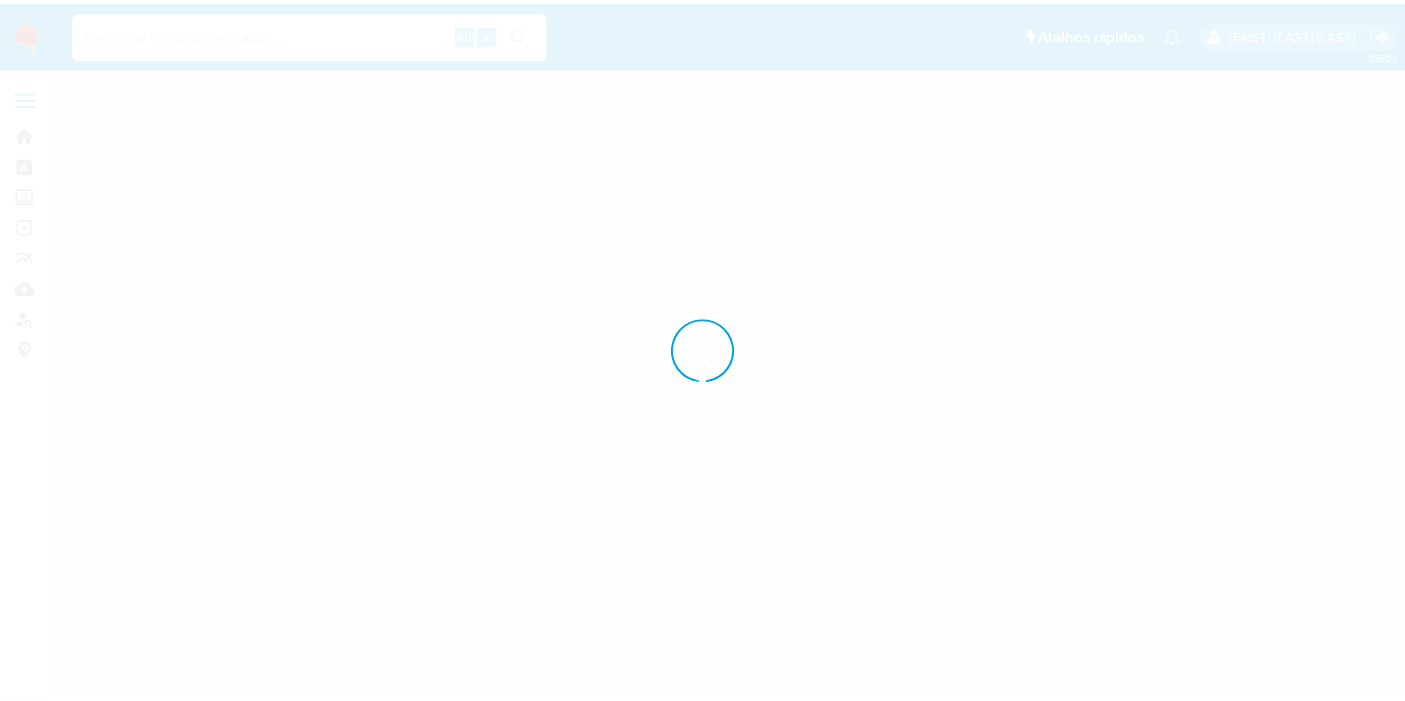 scroll, scrollTop: 0, scrollLeft: 0, axis: both 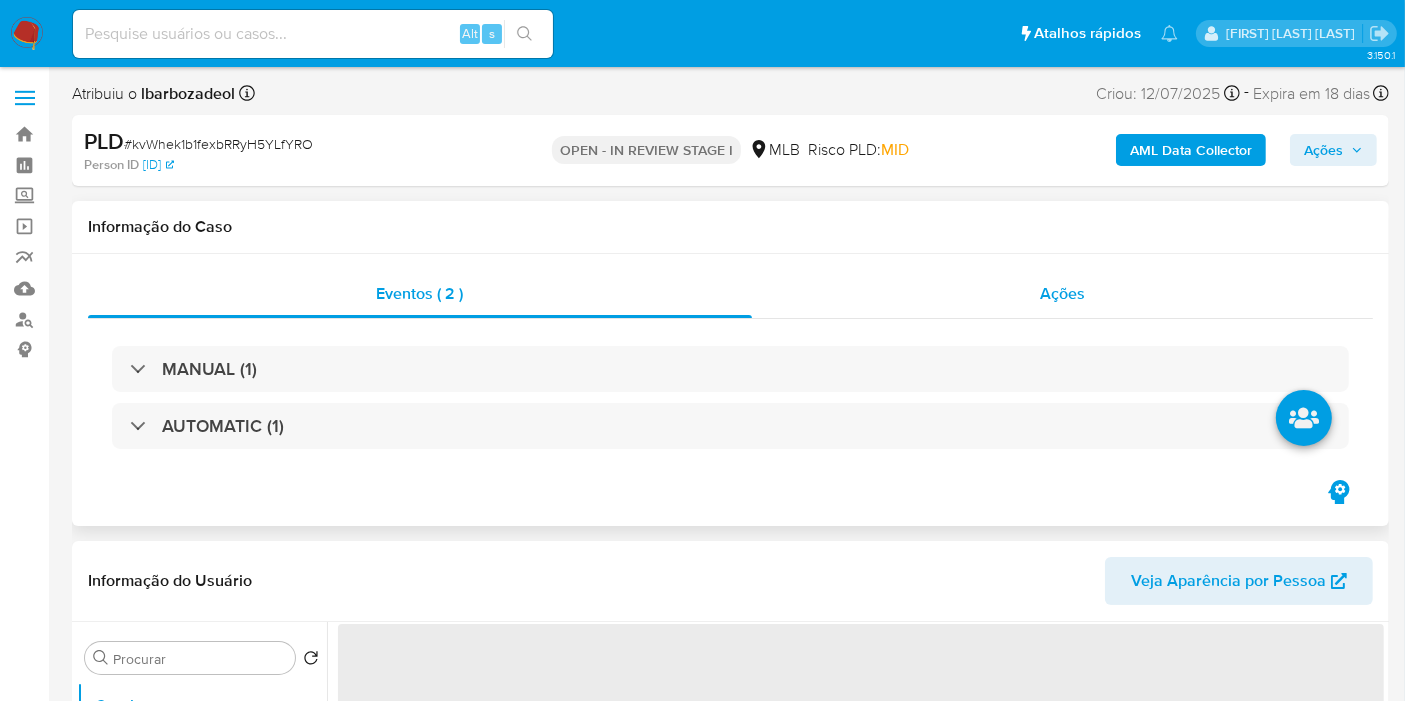 click on "Ações" at bounding box center [1063, 294] 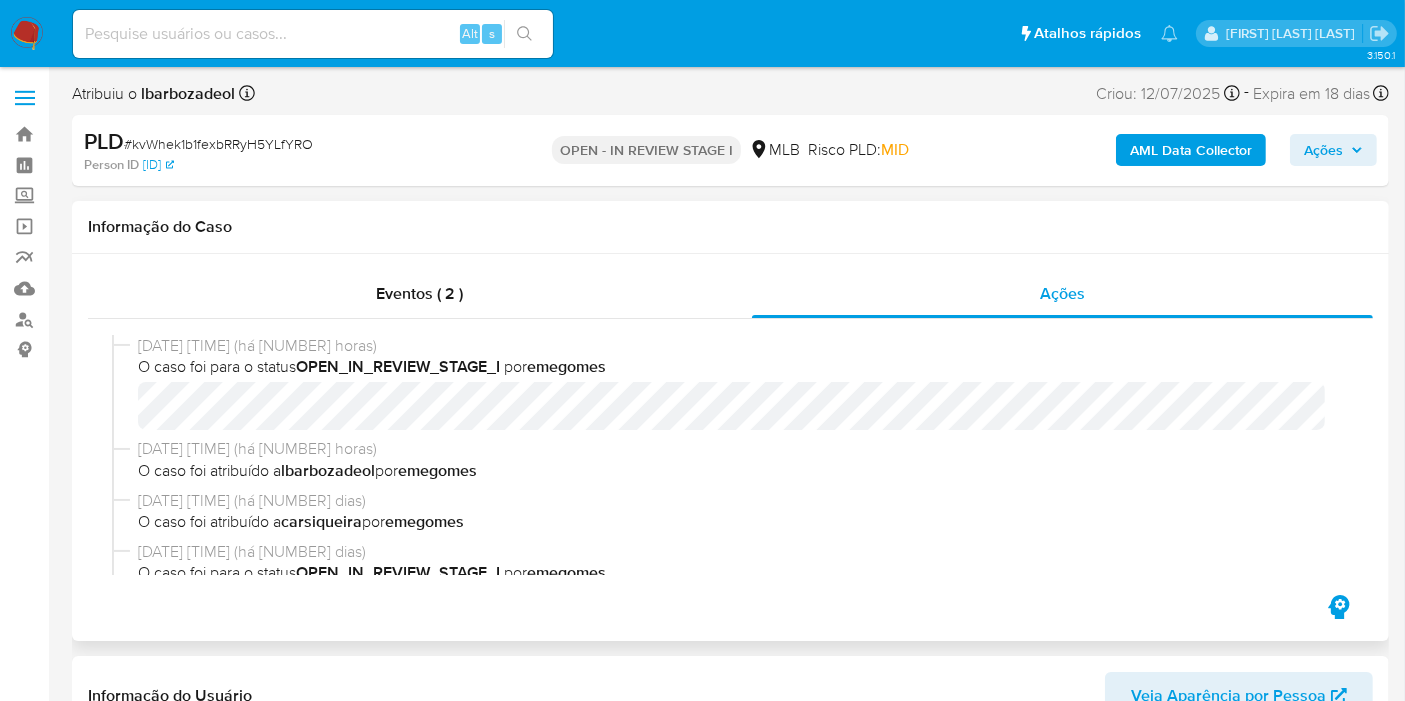 select on "10" 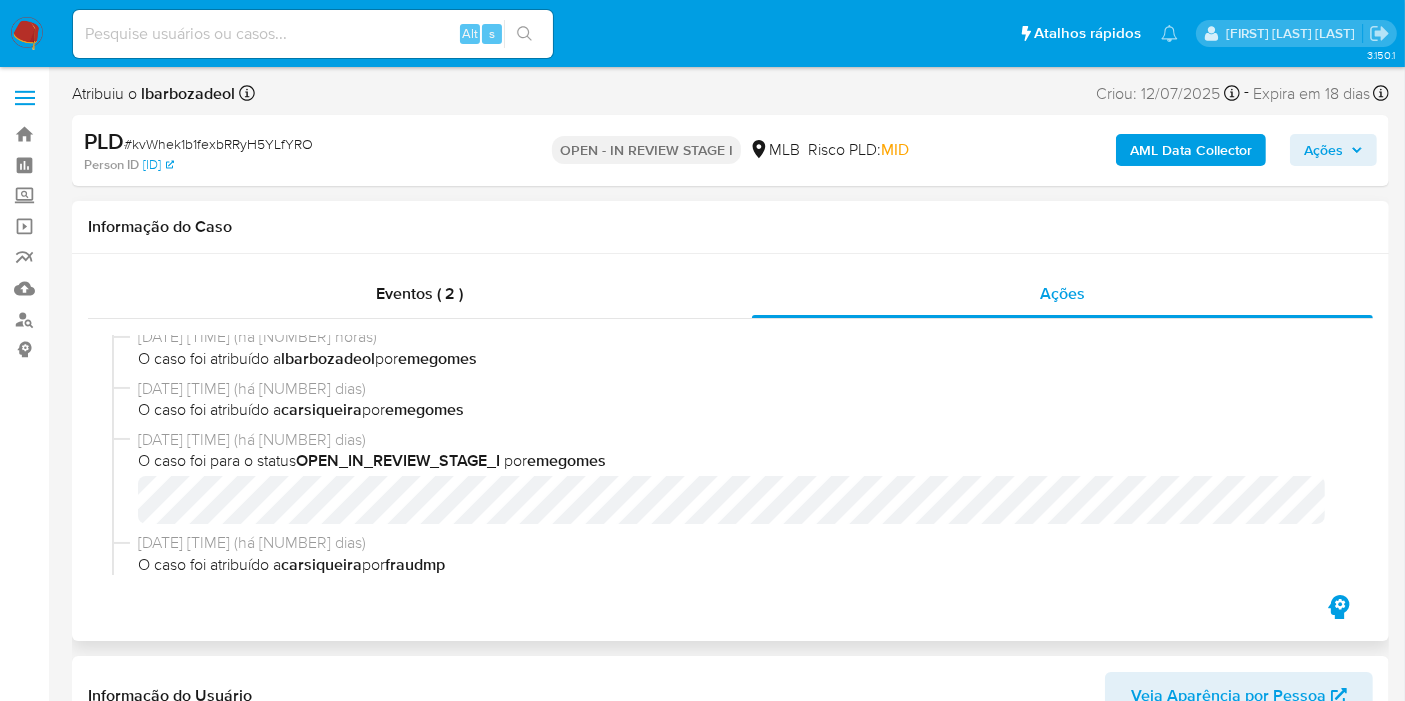 scroll, scrollTop: 1, scrollLeft: 0, axis: vertical 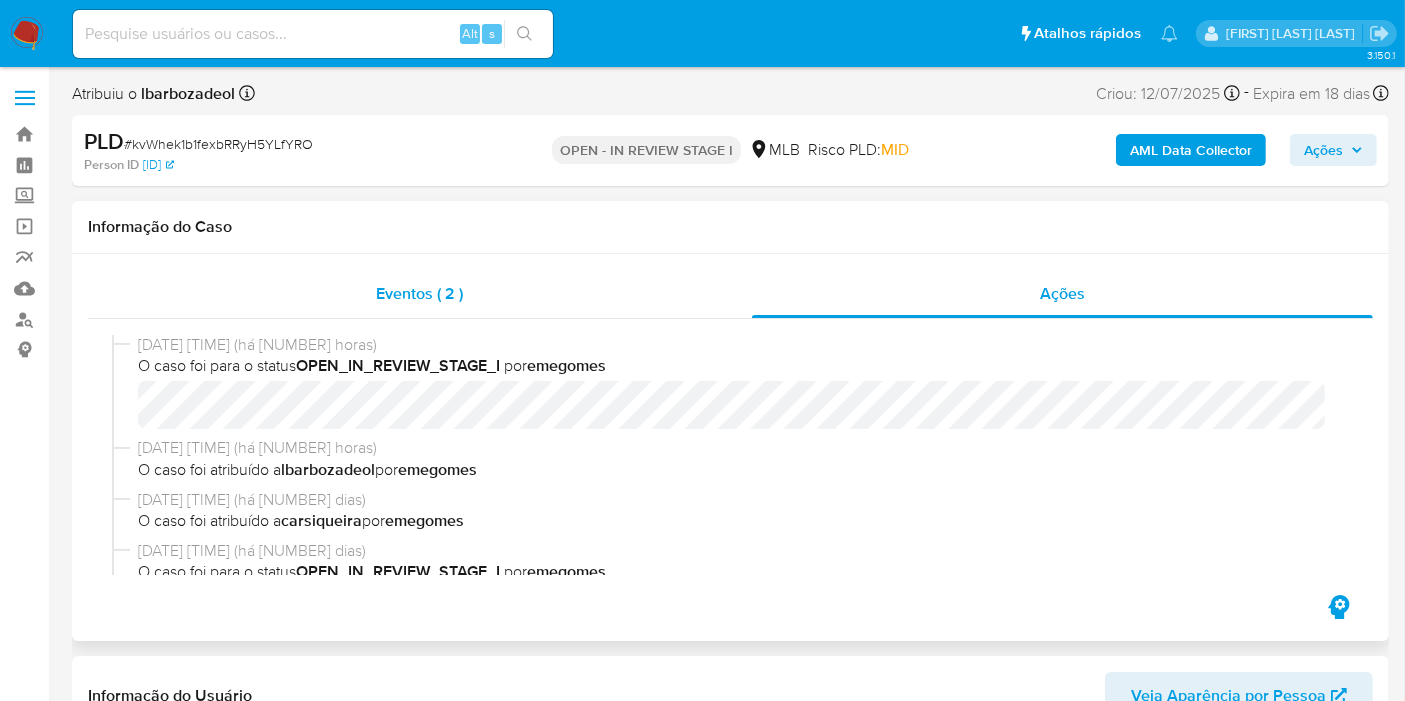 click on "Eventos ( 2 )" at bounding box center (420, 294) 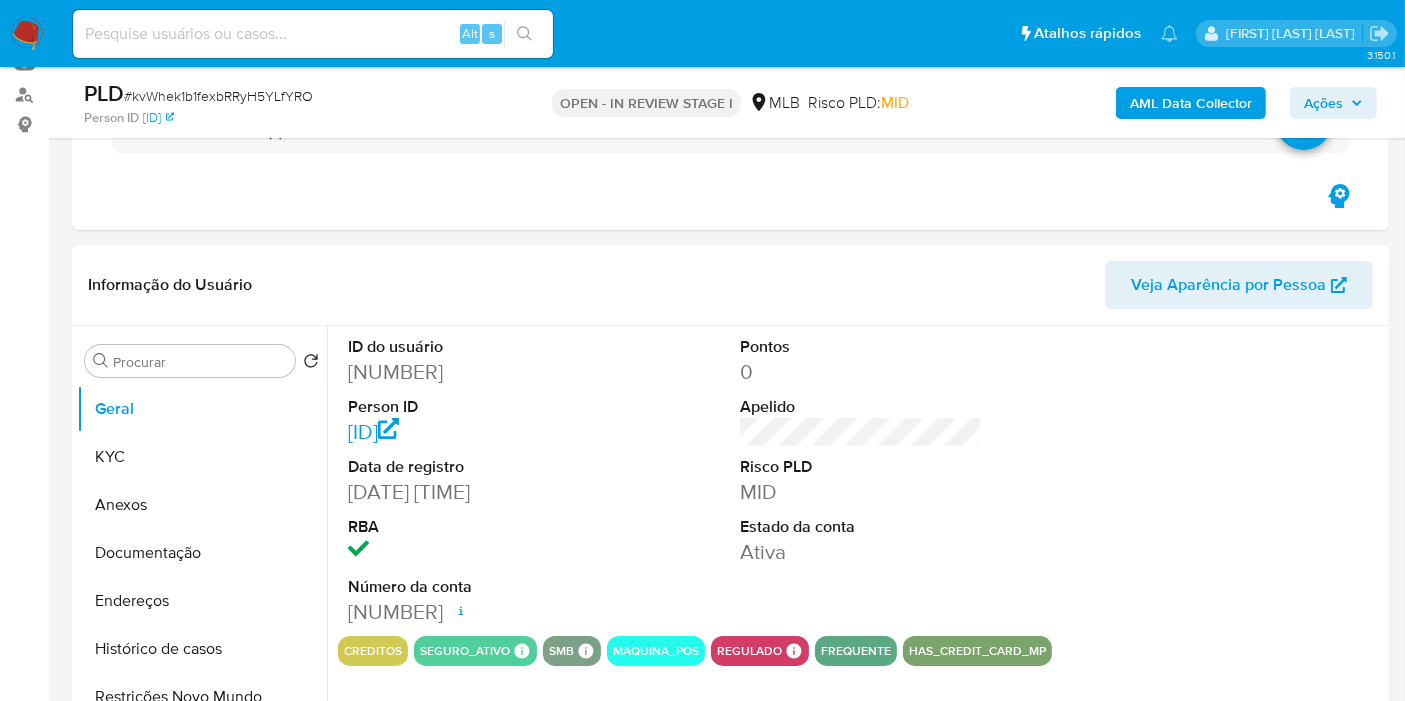 scroll, scrollTop: 333, scrollLeft: 0, axis: vertical 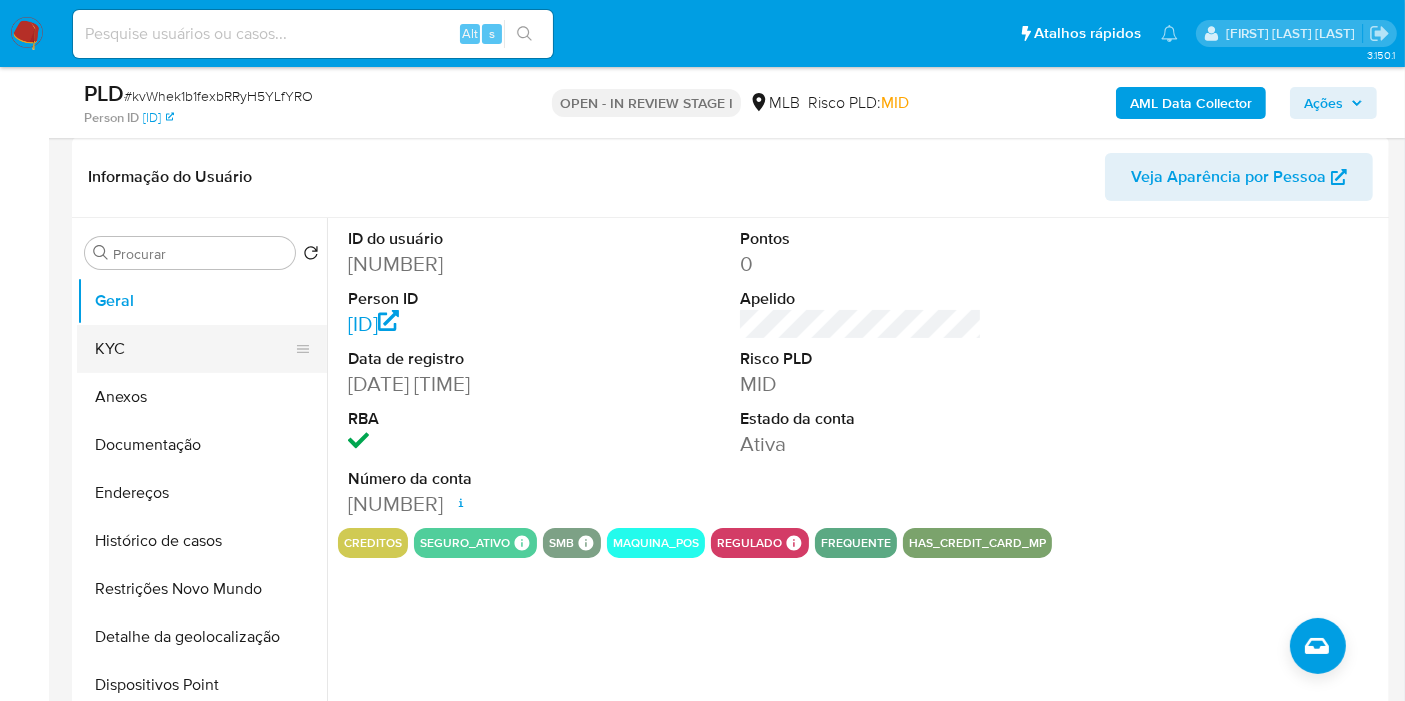 click on "KYC" at bounding box center [194, 349] 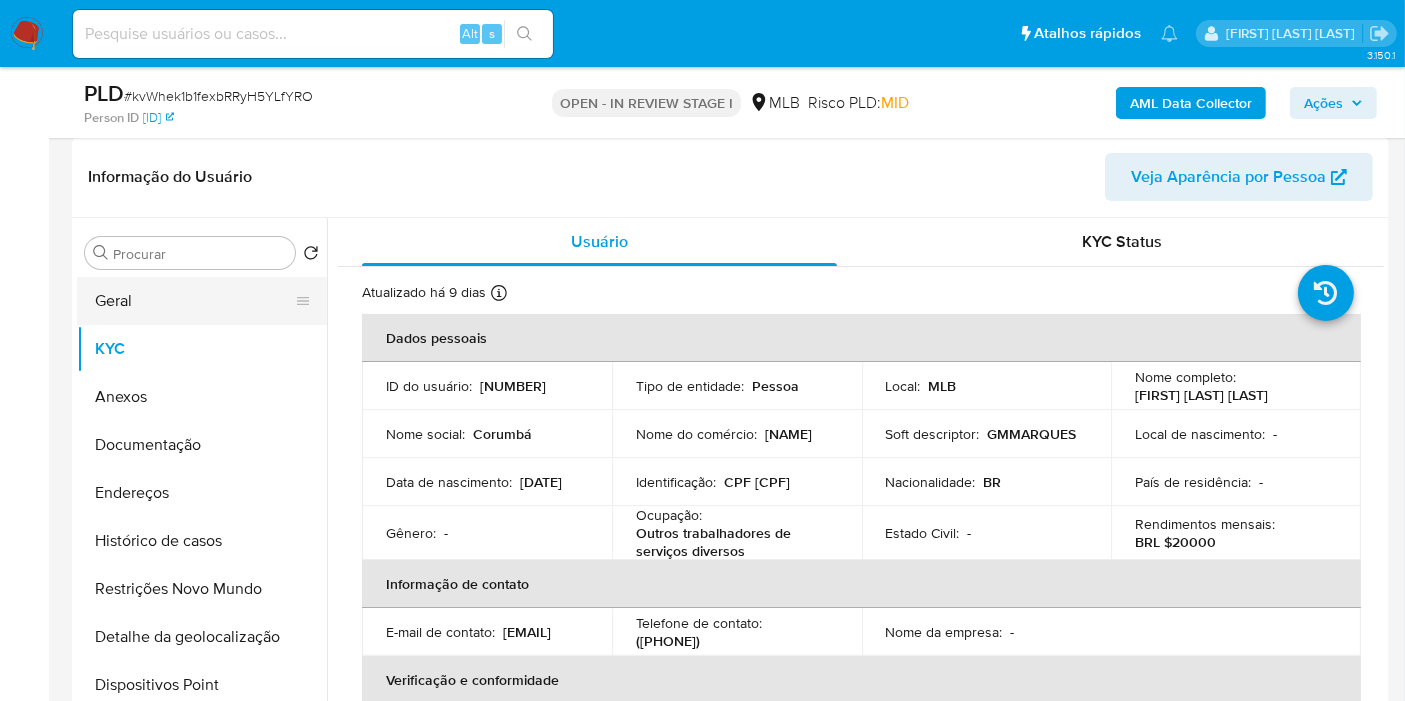 click on "Geral" at bounding box center [194, 301] 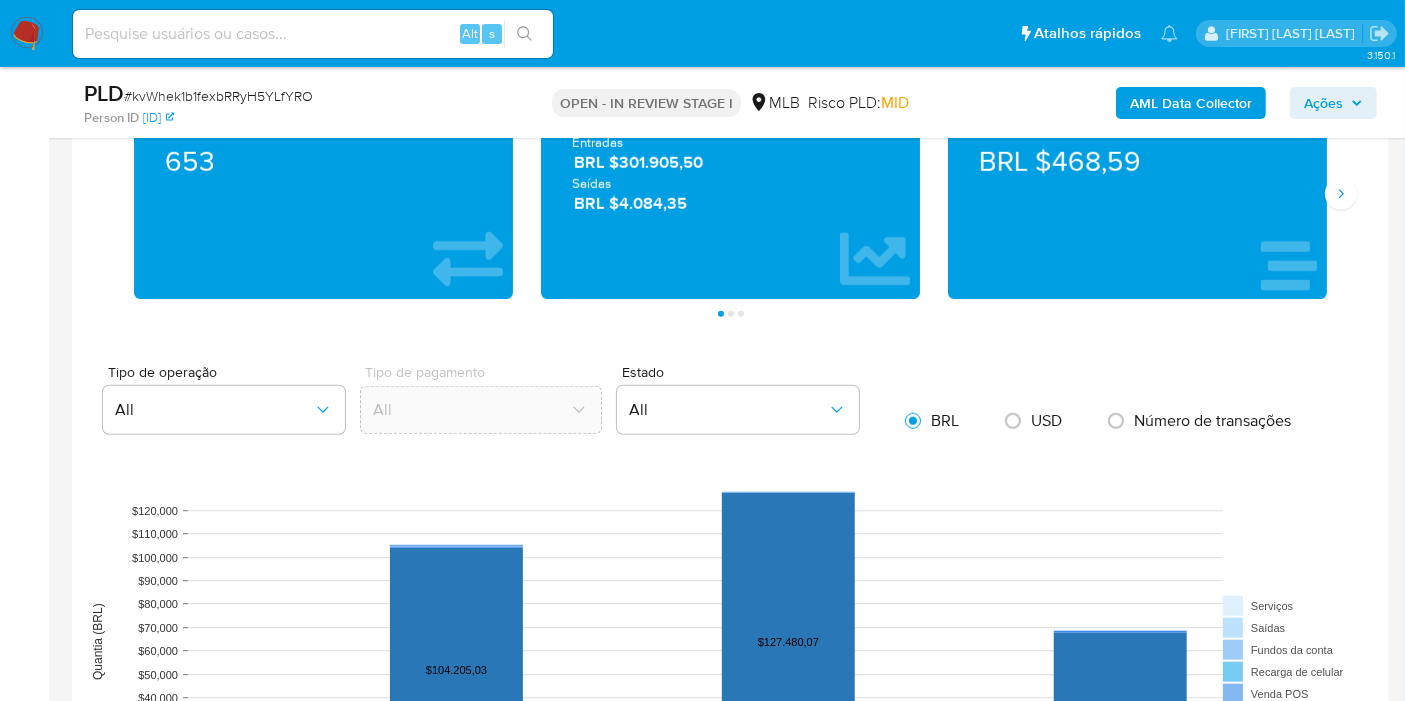 scroll, scrollTop: 2000, scrollLeft: 0, axis: vertical 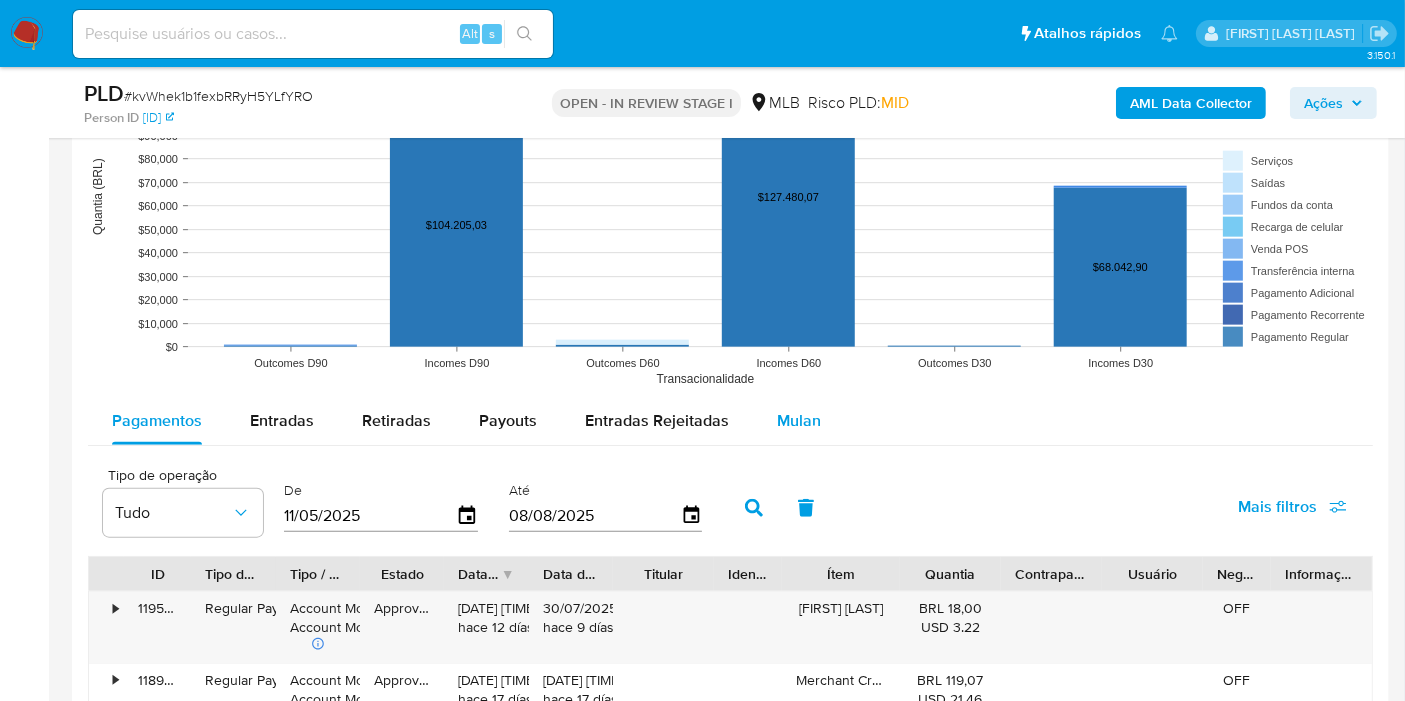 click on "Mulan" at bounding box center [799, 421] 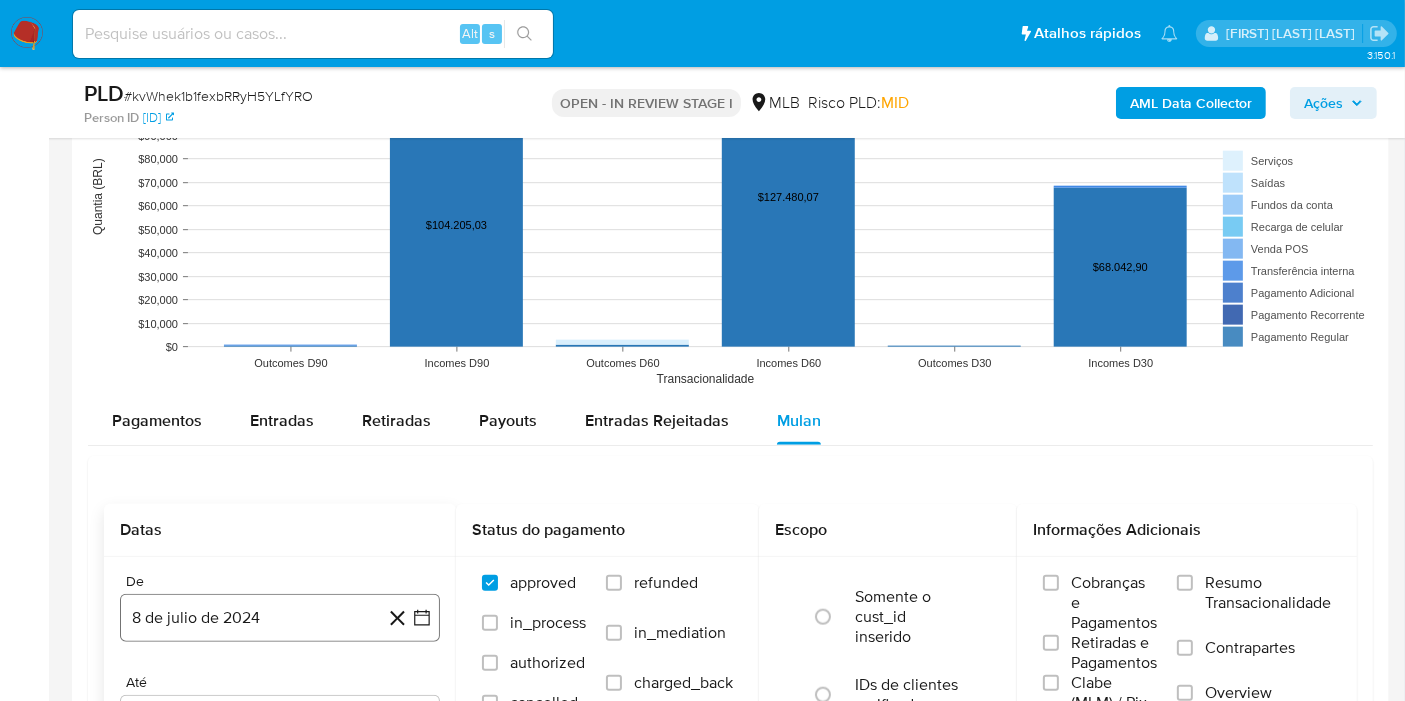 click on "8 de julio de 2024" at bounding box center (280, 618) 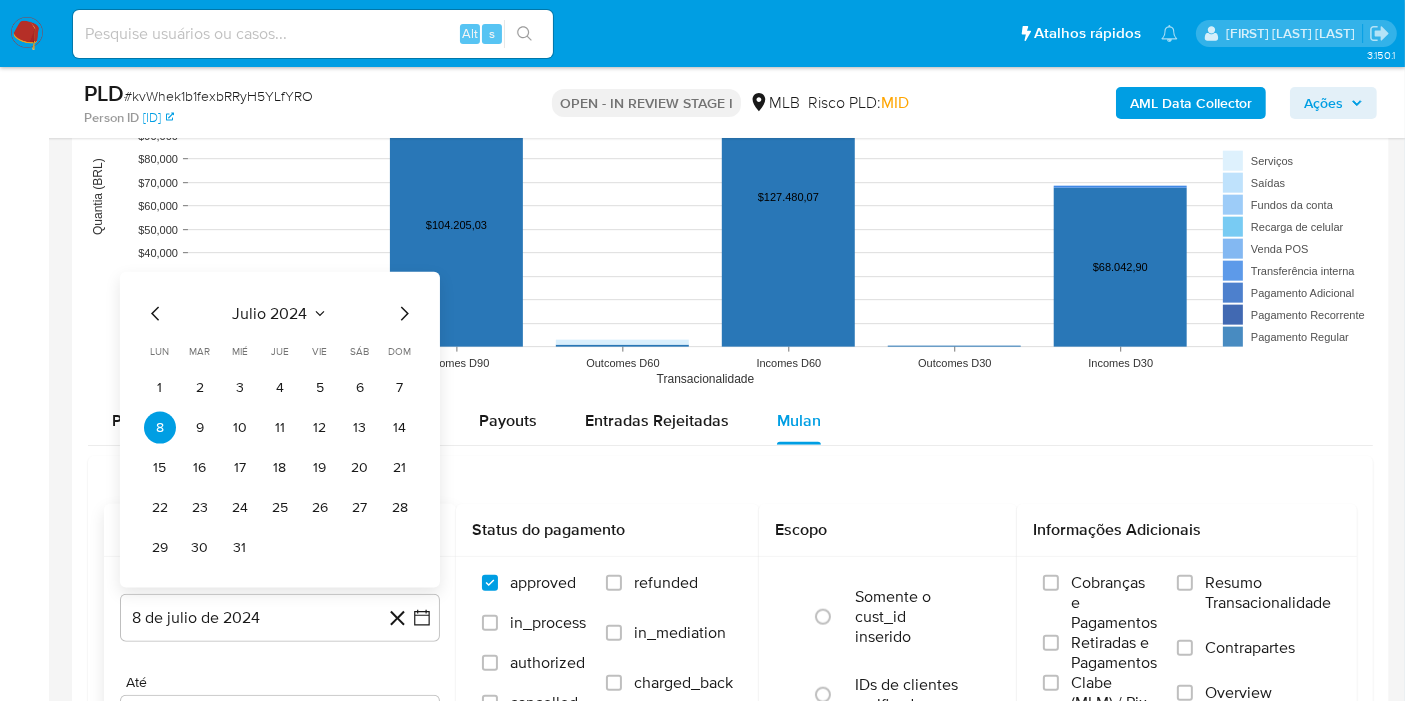 click on "julio 2024" at bounding box center [270, 314] 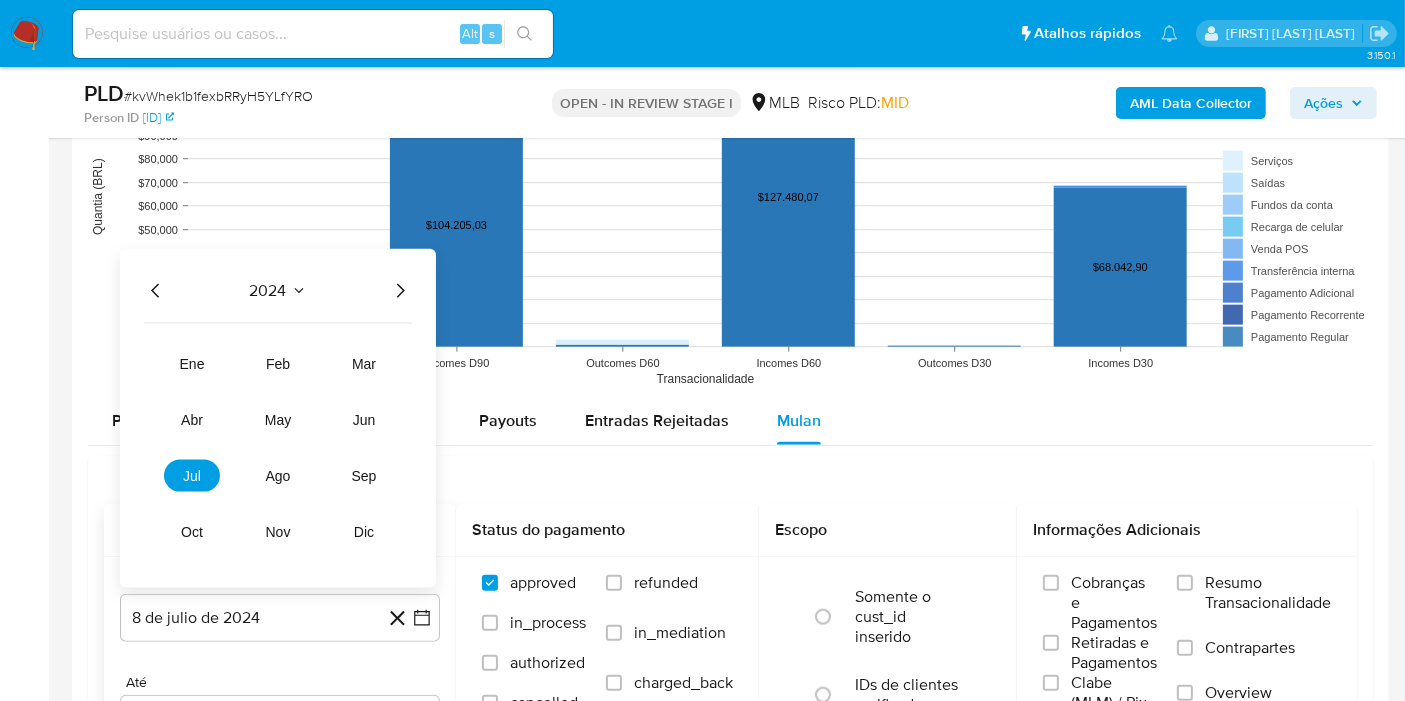 click 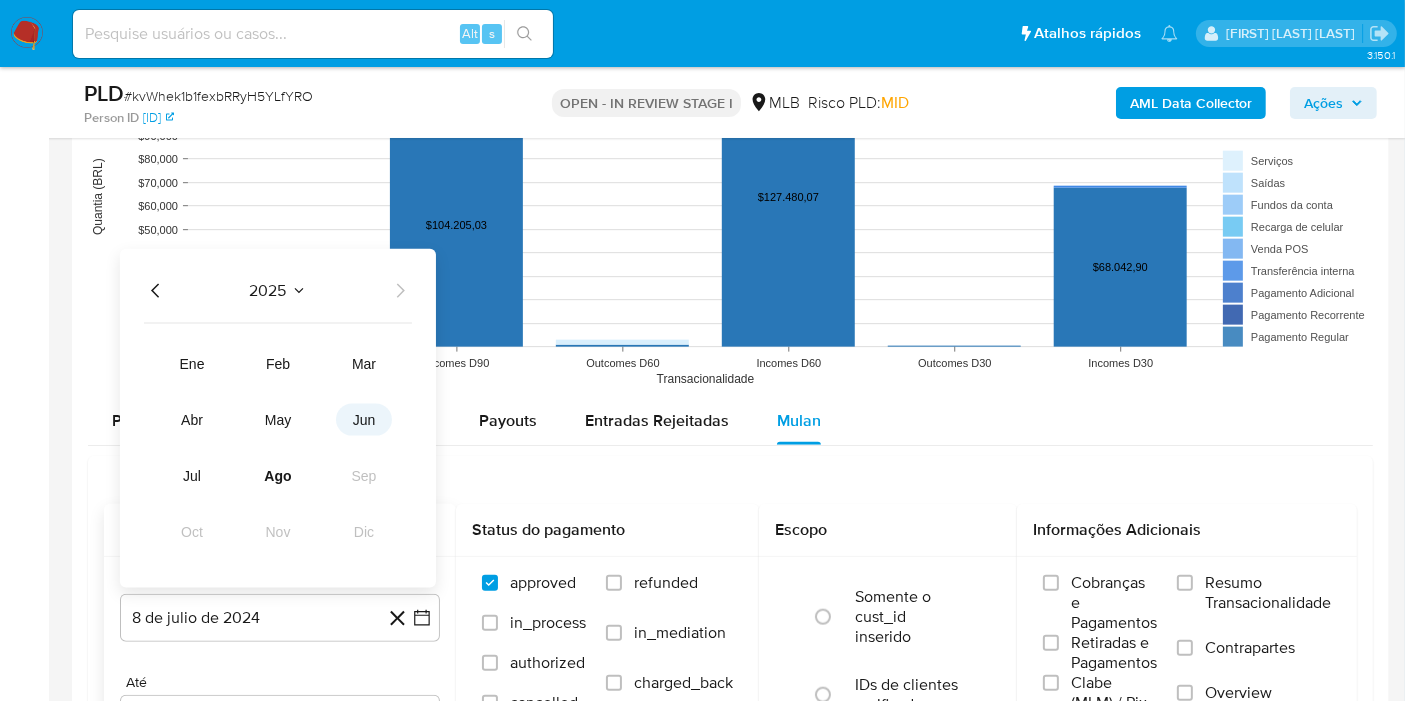 click on "jun" at bounding box center [364, 420] 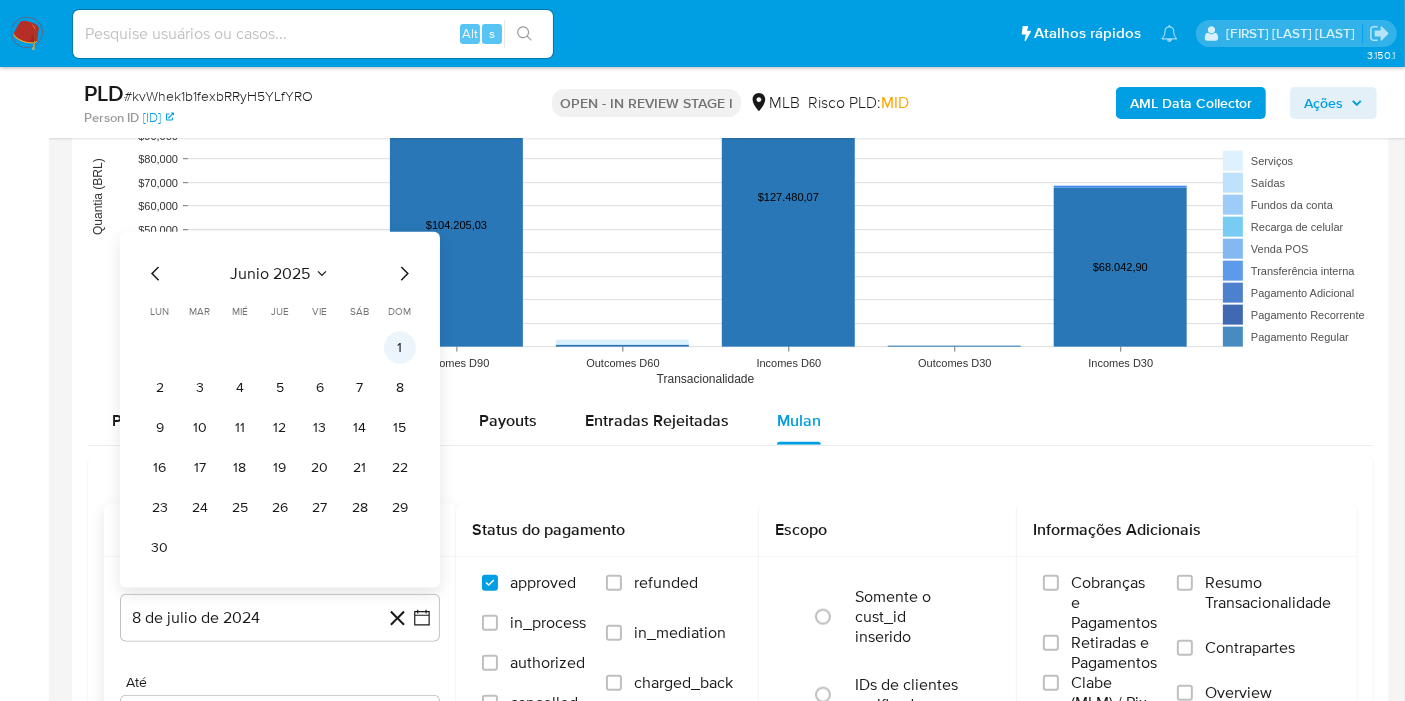 click on "1" at bounding box center (400, 348) 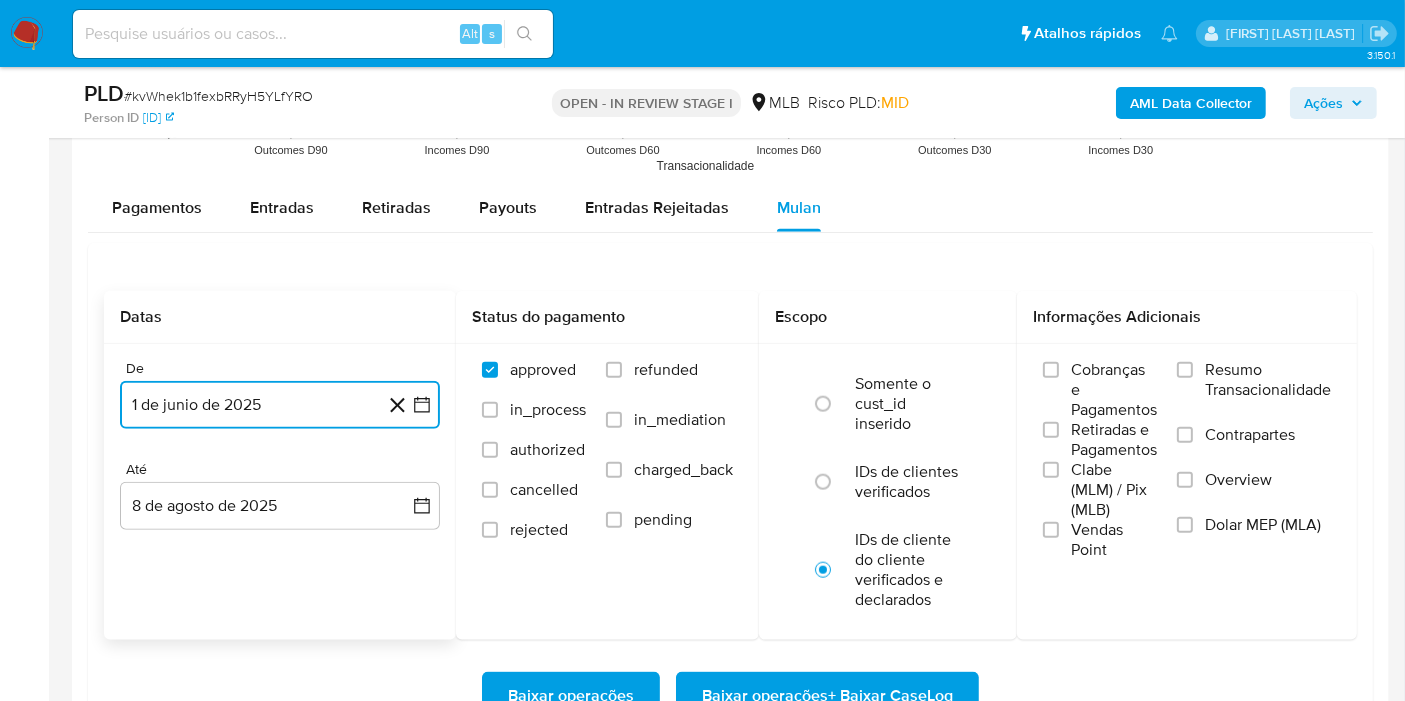 scroll, scrollTop: 2222, scrollLeft: 0, axis: vertical 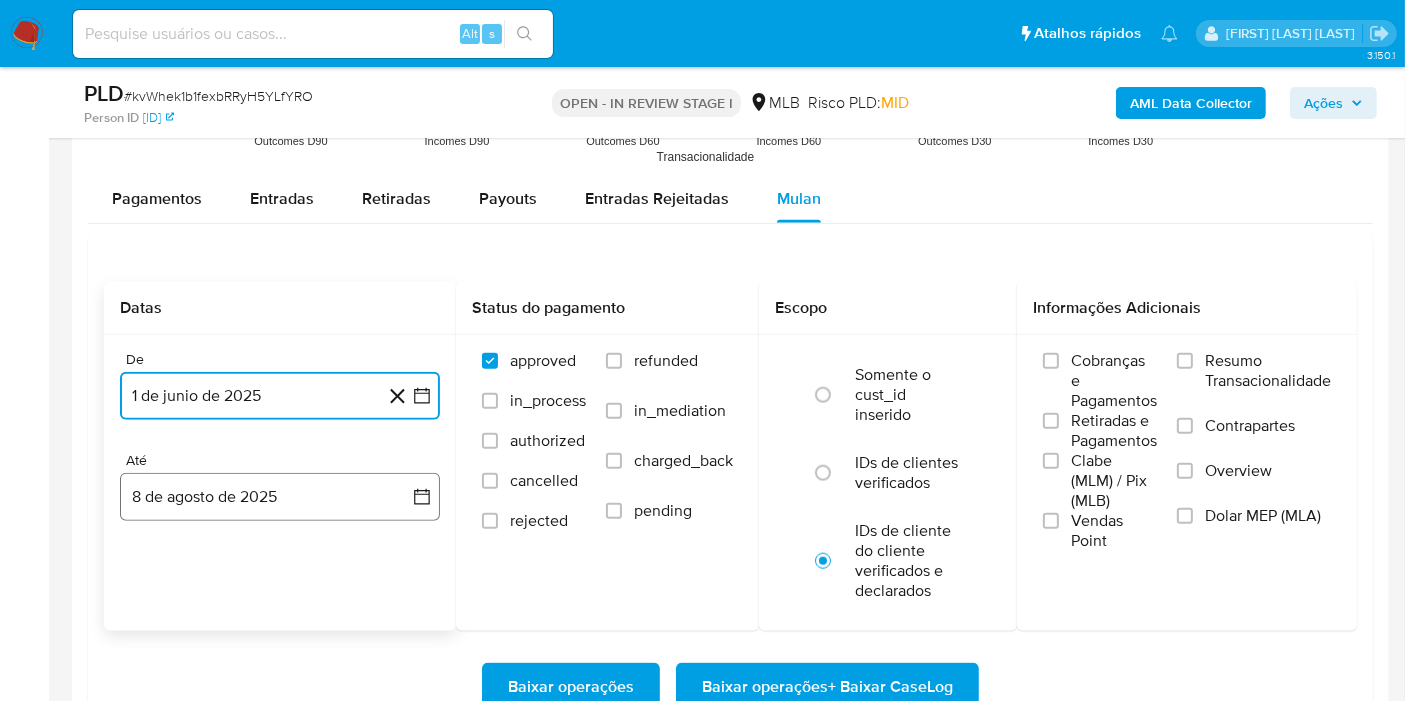 drag, startPoint x: 314, startPoint y: 489, endPoint x: 285, endPoint y: 493, distance: 29.274563 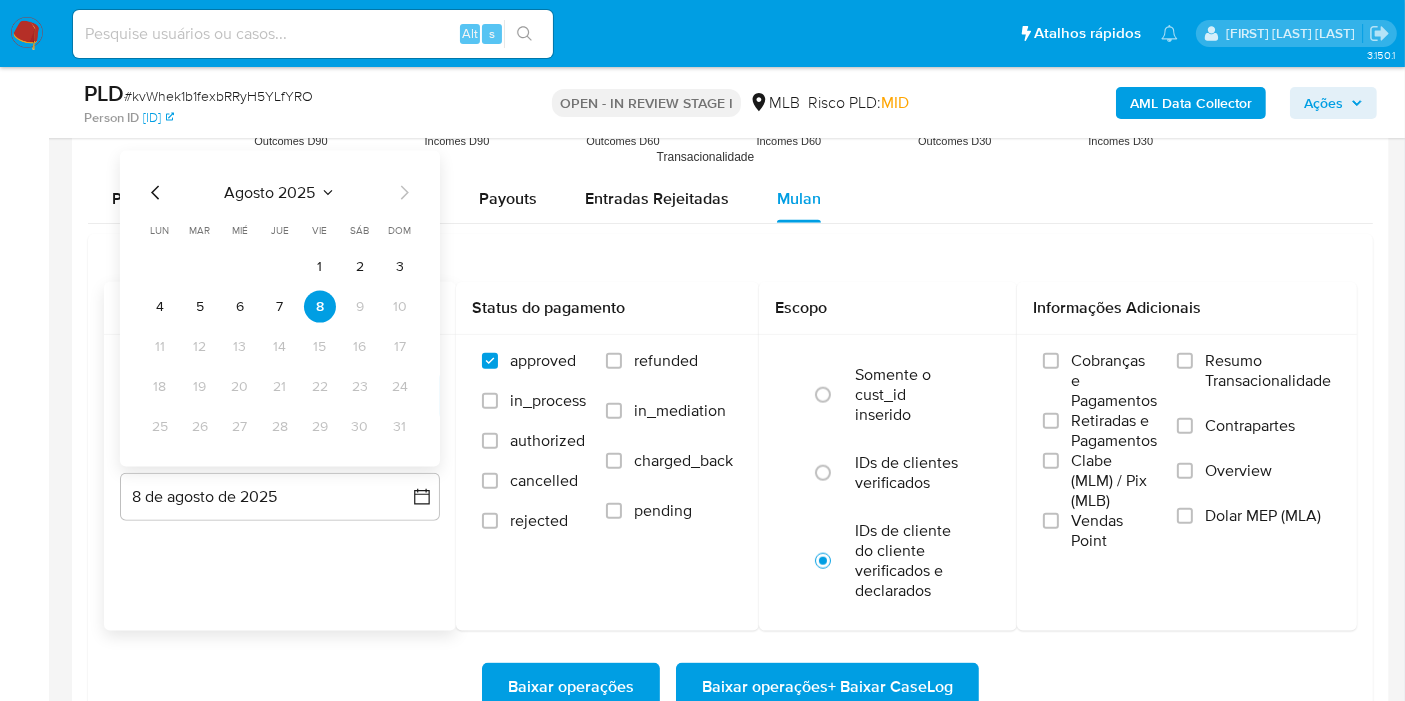 drag, startPoint x: 287, startPoint y: 300, endPoint x: 308, endPoint y: 310, distance: 23.259407 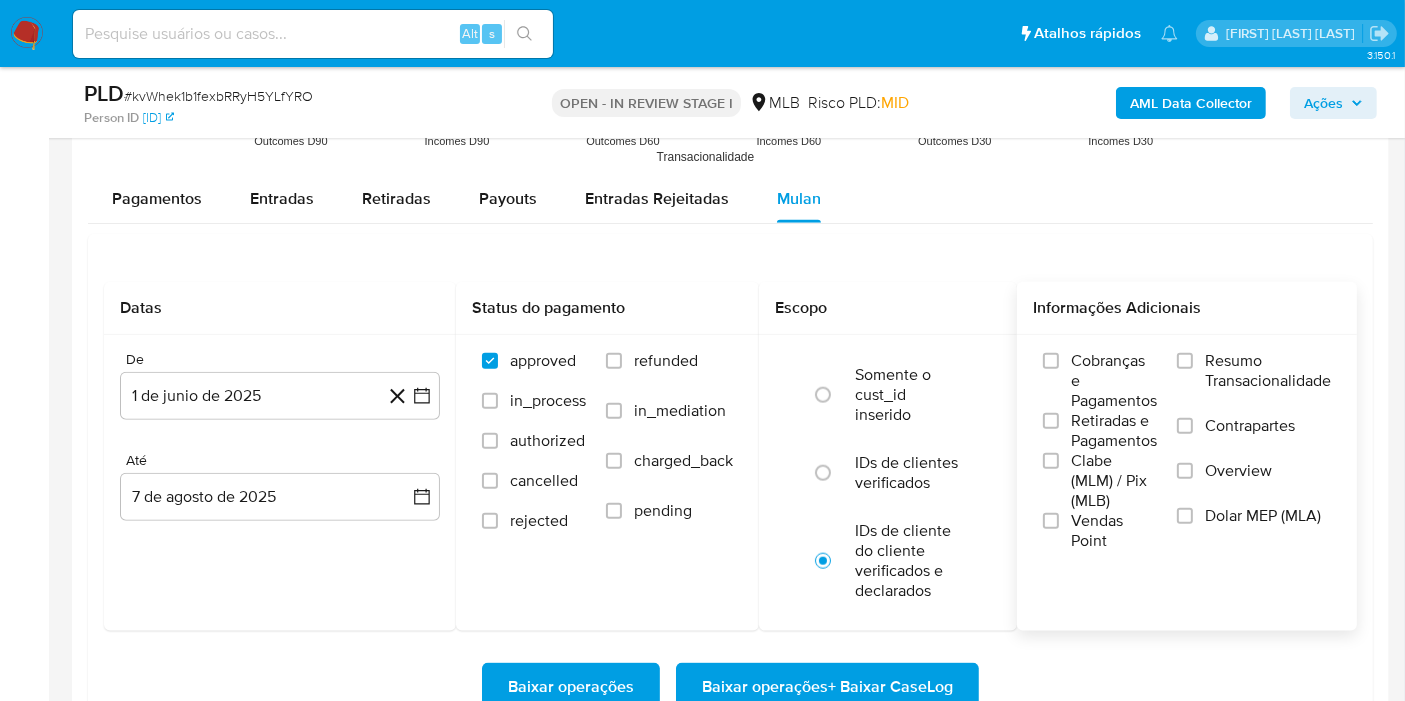 drag, startPoint x: 1225, startPoint y: 373, endPoint x: 1156, endPoint y: 427, distance: 87.61849 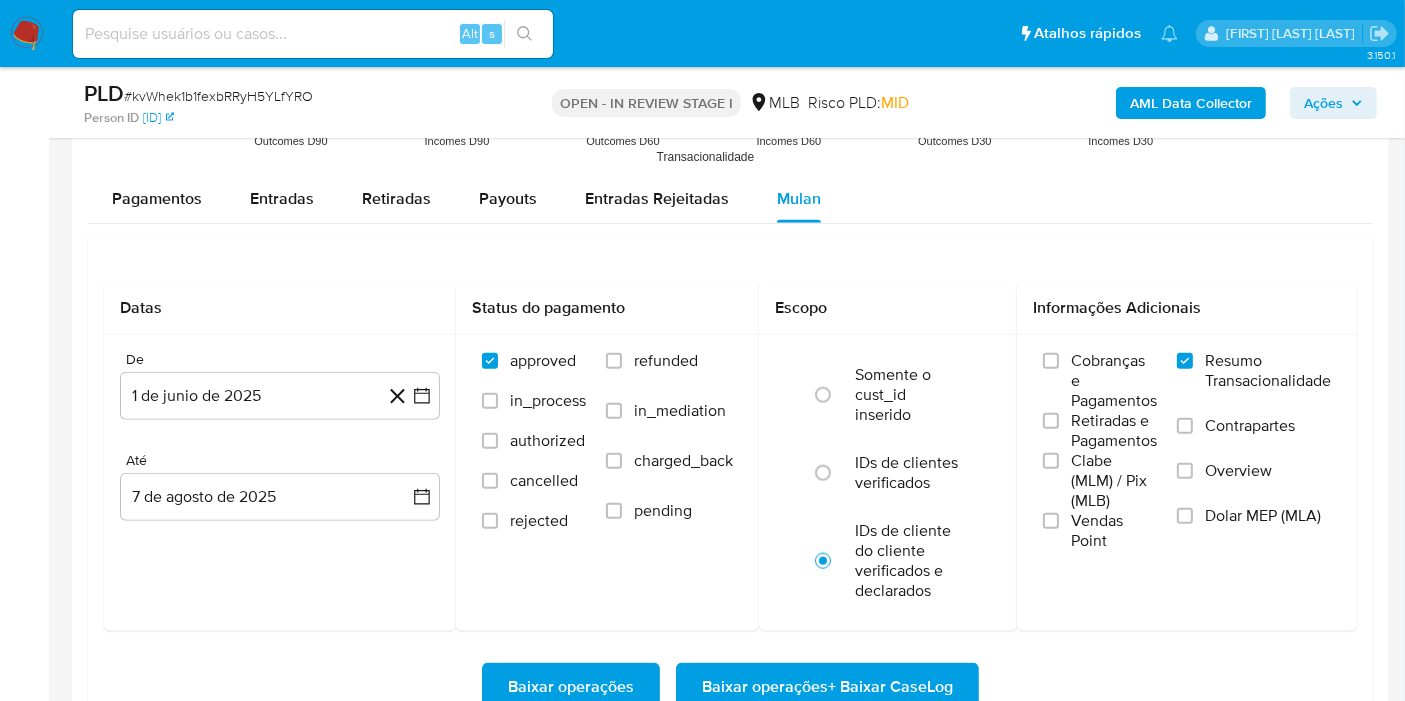 click on "Baixar operações  +   Baixar CaseLog" at bounding box center [827, 687] 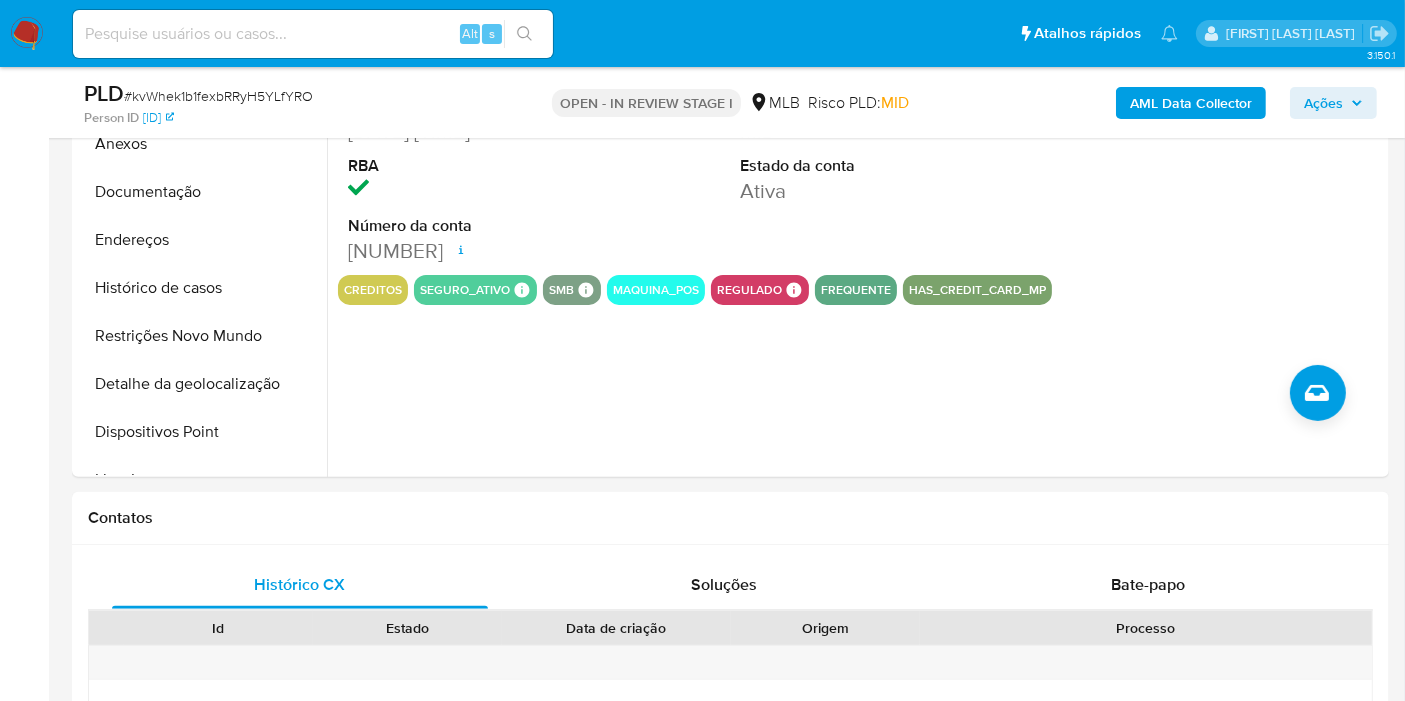scroll, scrollTop: 382, scrollLeft: 0, axis: vertical 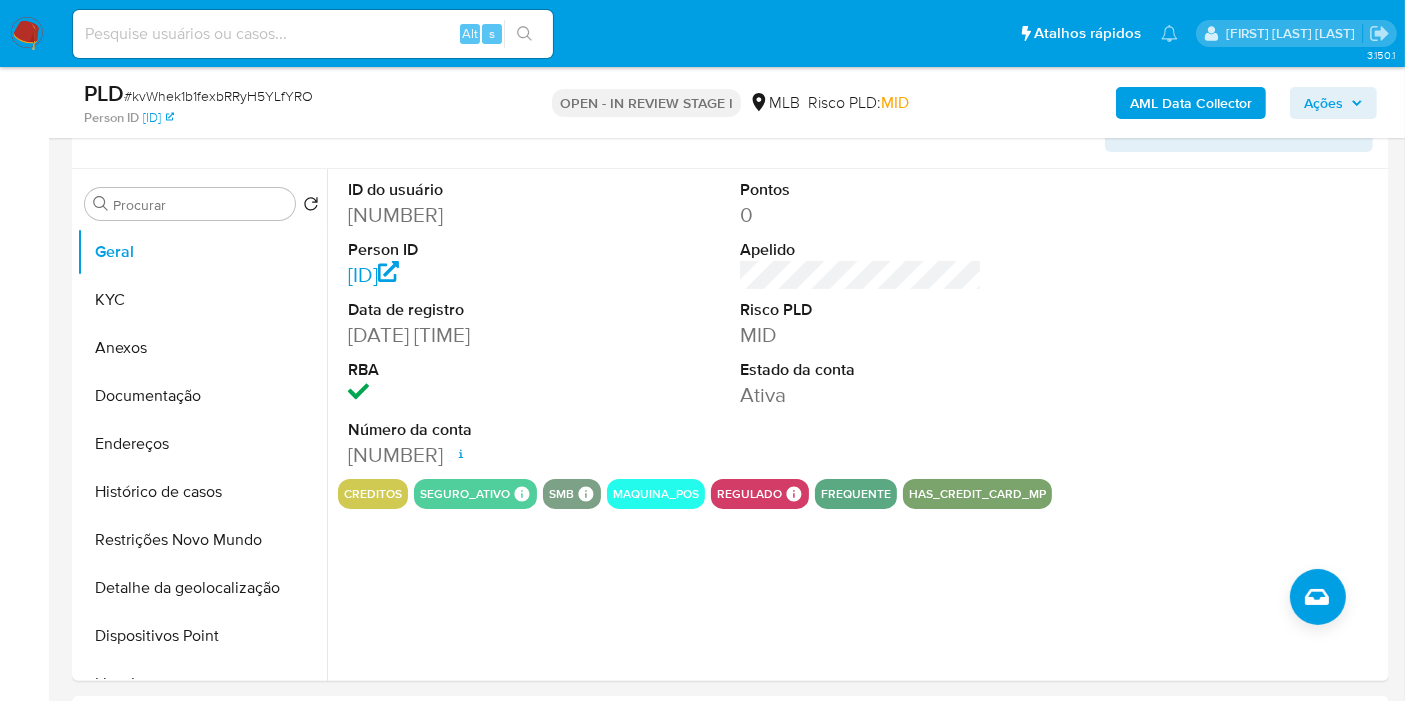 type 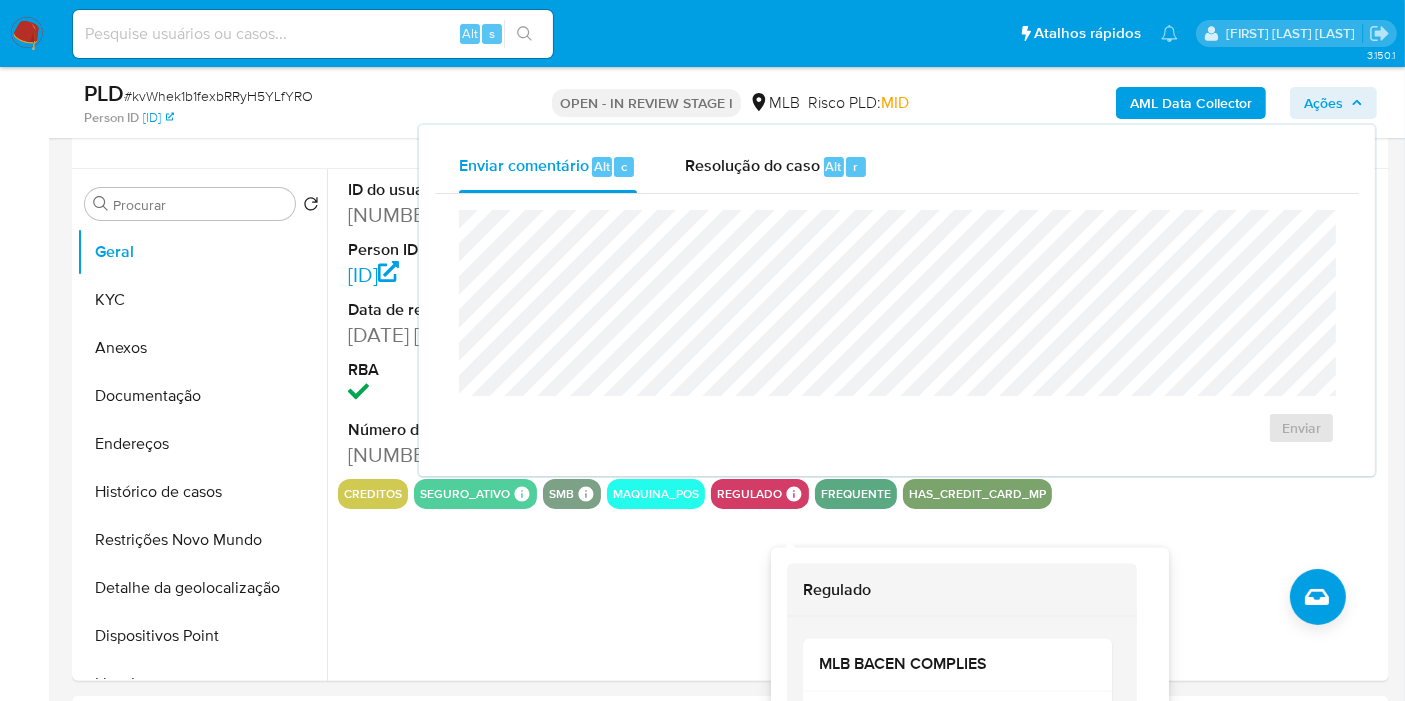 click on "Regulado" at bounding box center (962, 590) 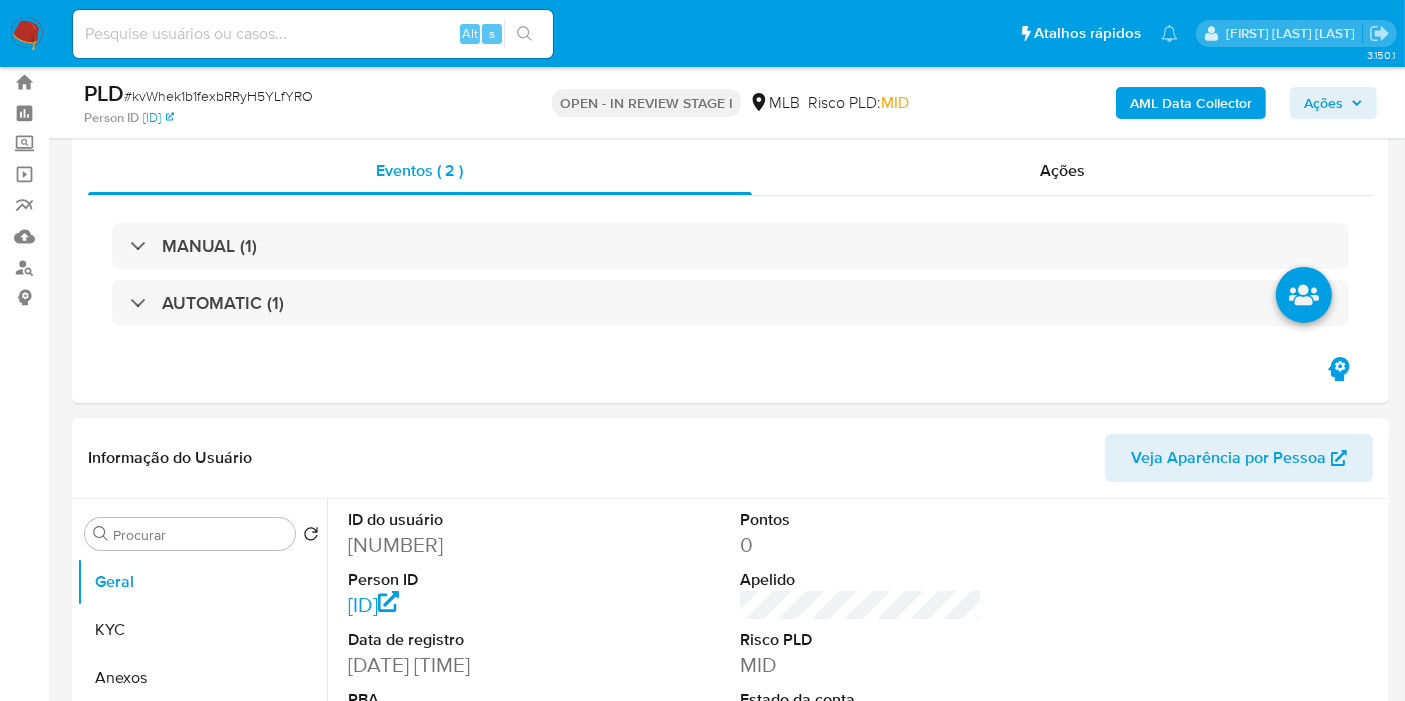 scroll, scrollTop: 48, scrollLeft: 0, axis: vertical 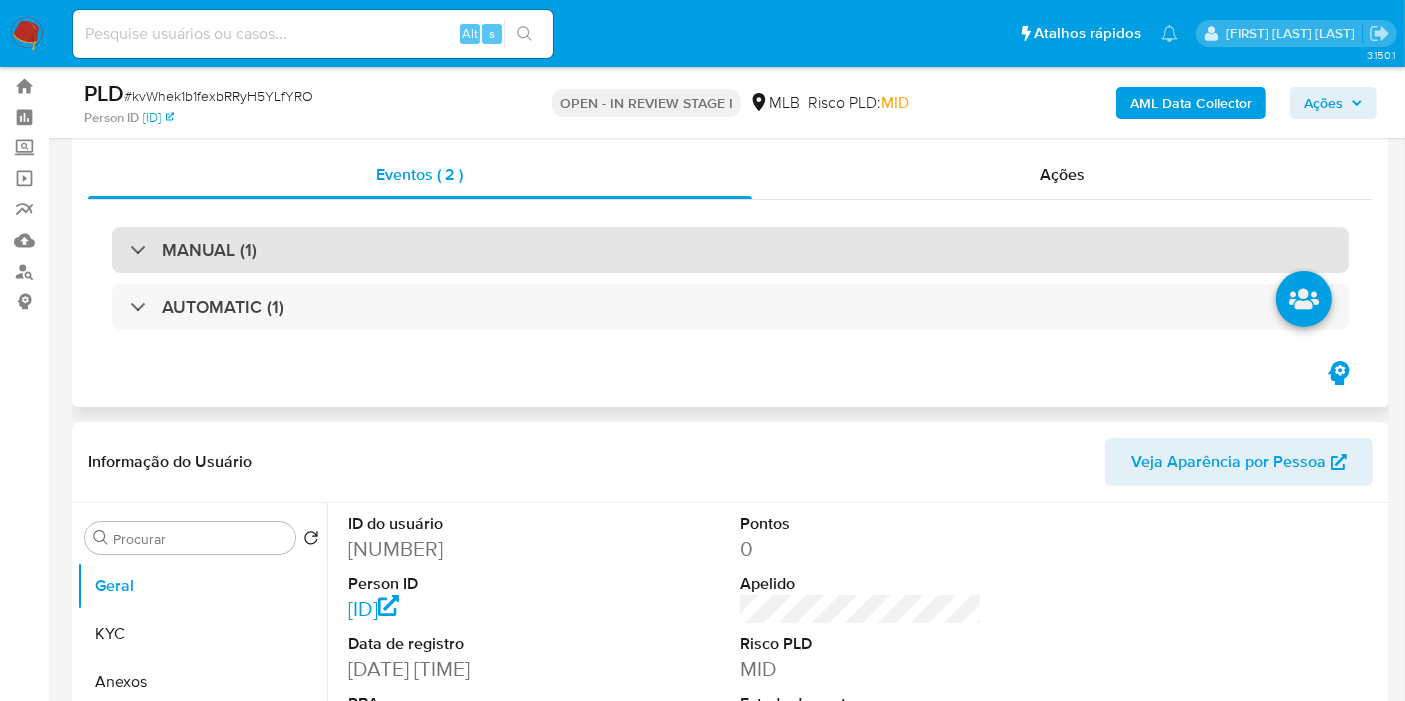 click on "MANUAL (1)" at bounding box center [730, 250] 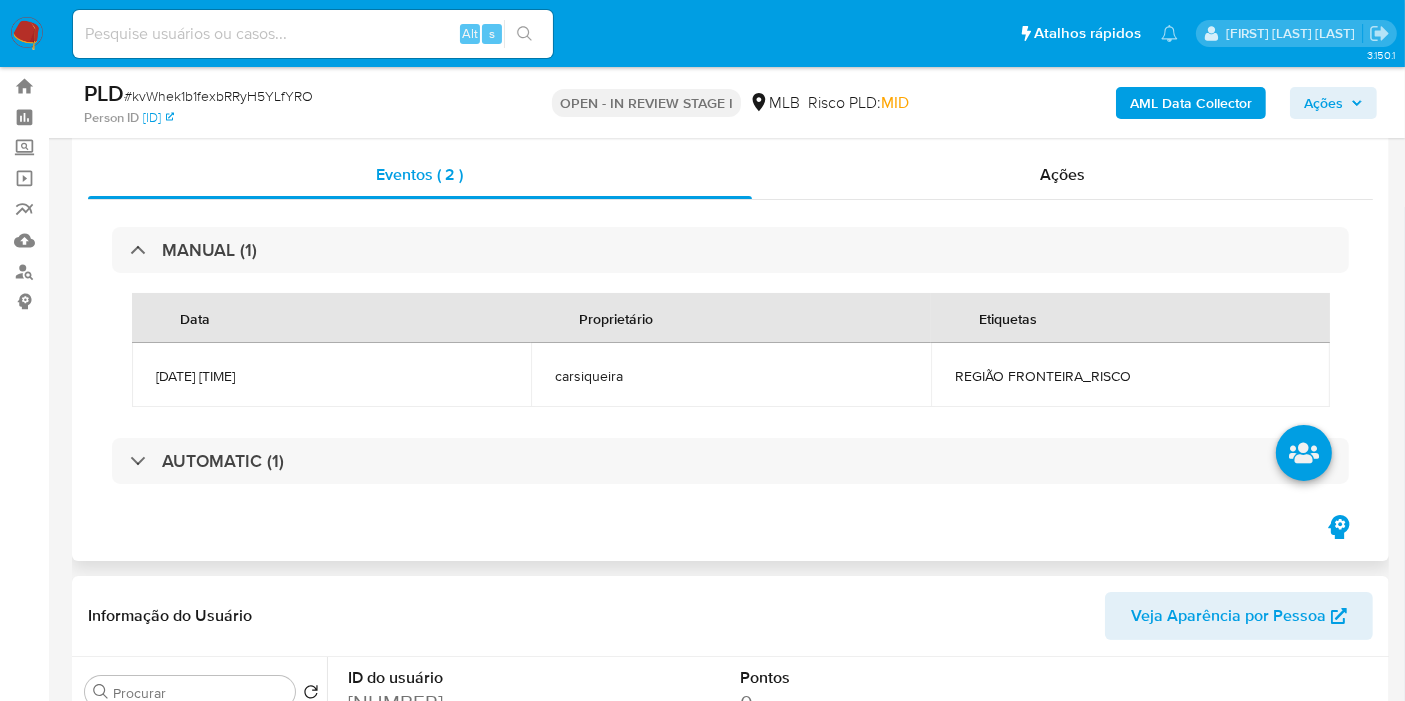 click on "REGIÃO FRONTEIRA_RISCO" at bounding box center (1130, 376) 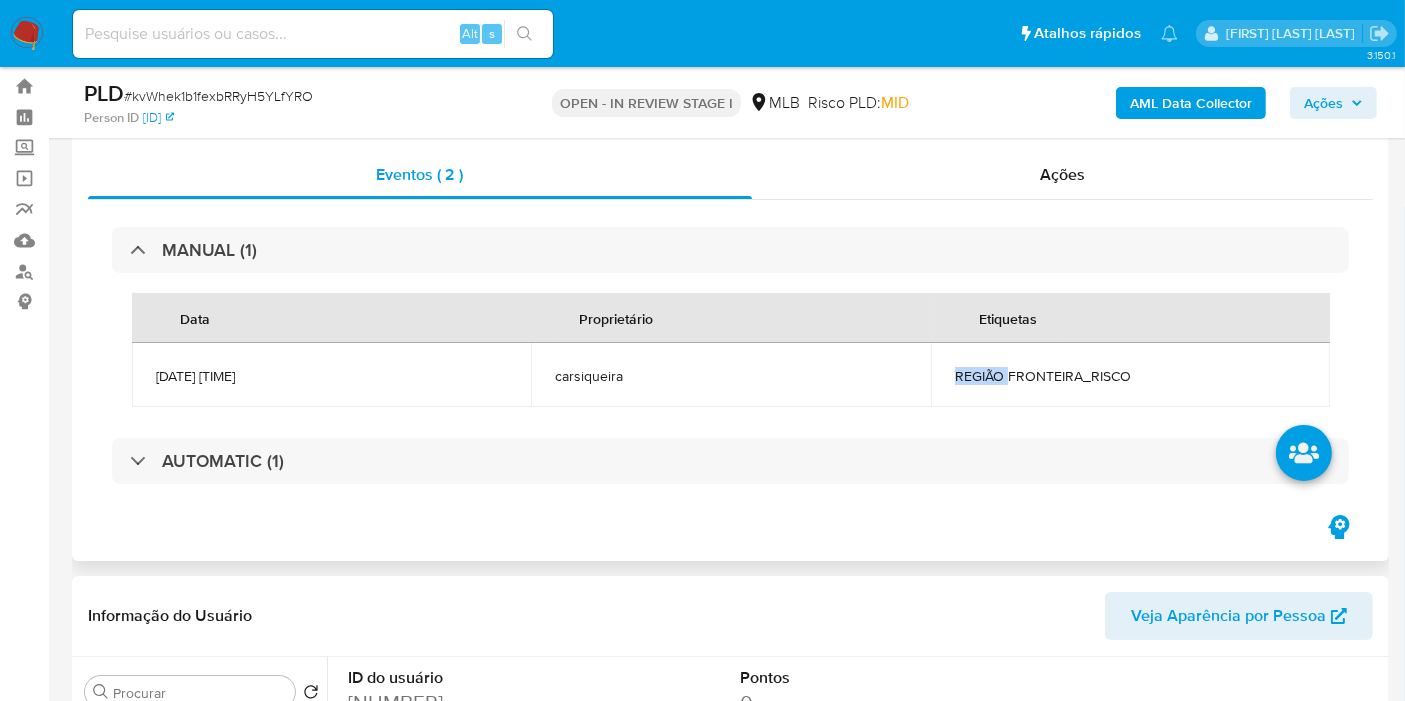 click on "REGIÃO FRONTEIRA_RISCO" at bounding box center [1130, 376] 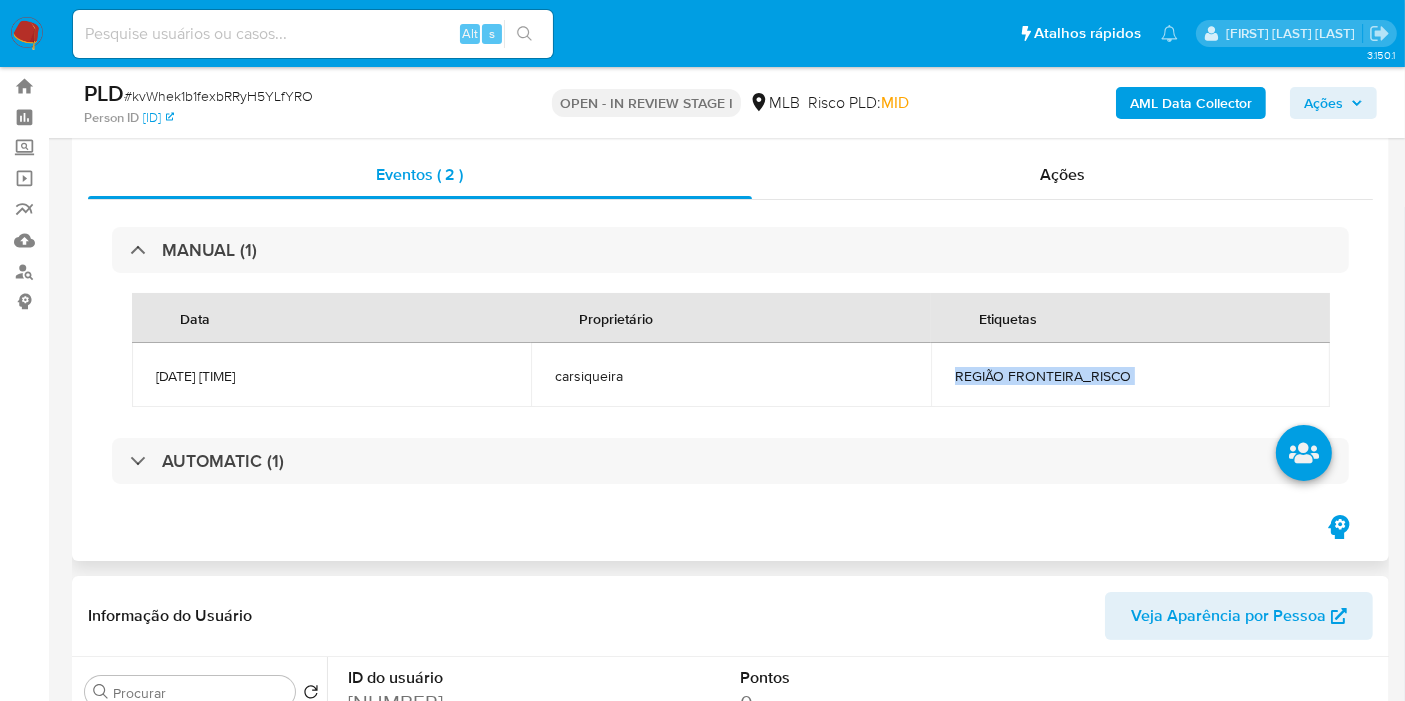 click on "REGIÃO FRONTEIRA_RISCO" at bounding box center (1130, 376) 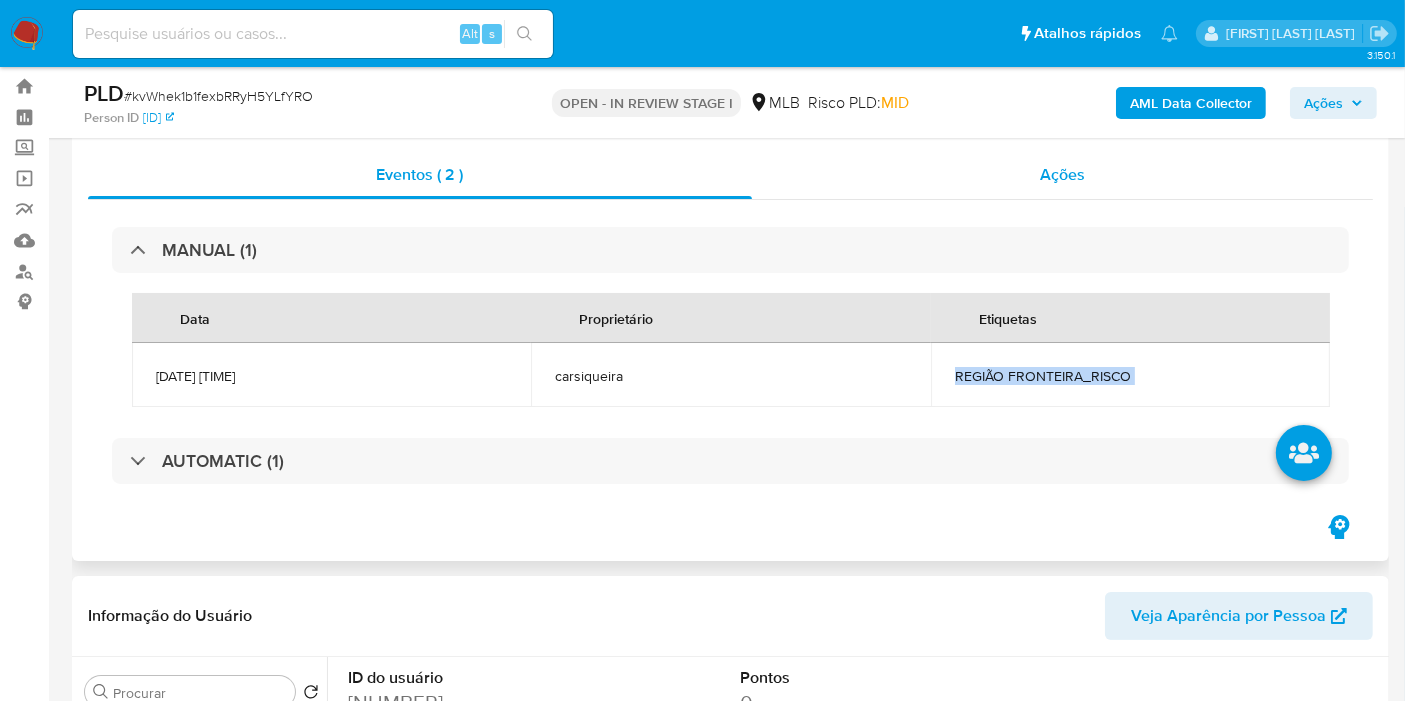 copy on "REGIÃO FRONTEIRA_RISCO" 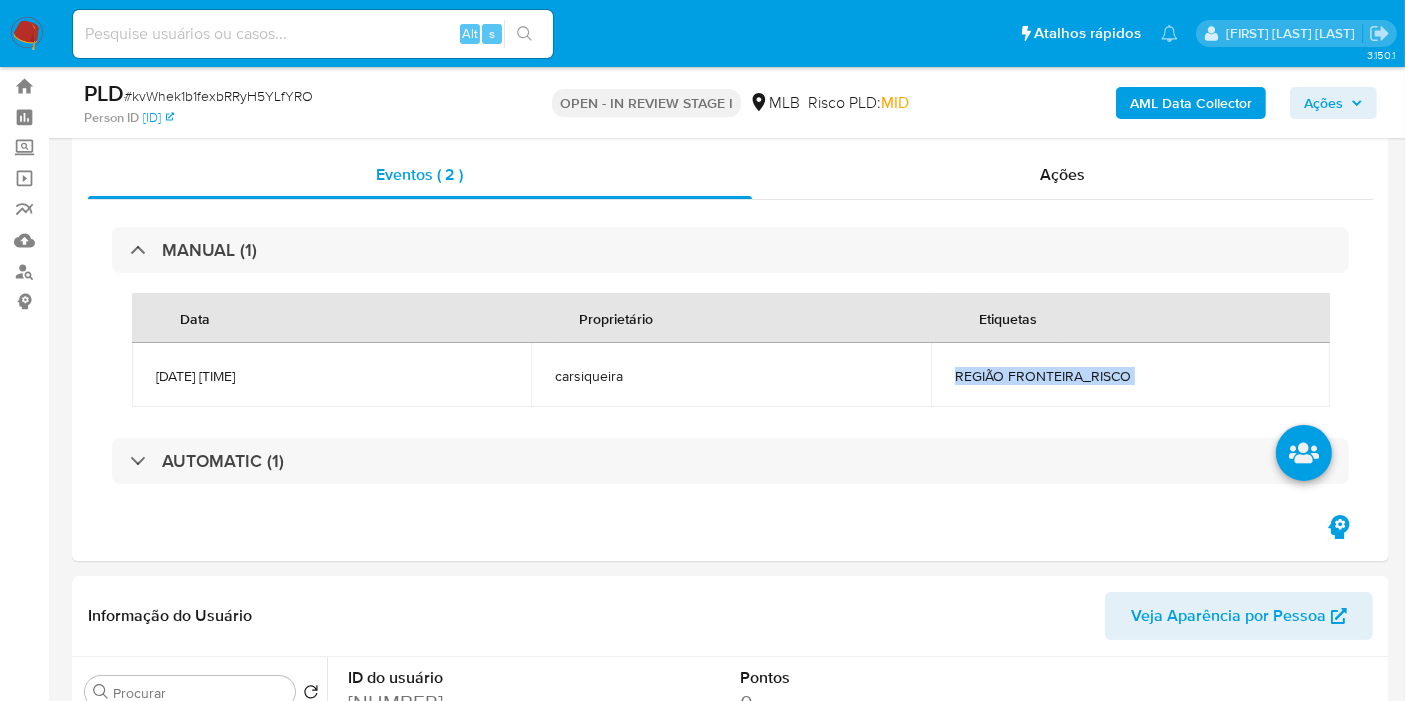 drag, startPoint x: 1339, startPoint y: 97, endPoint x: 1286, endPoint y: 121, distance: 58.18075 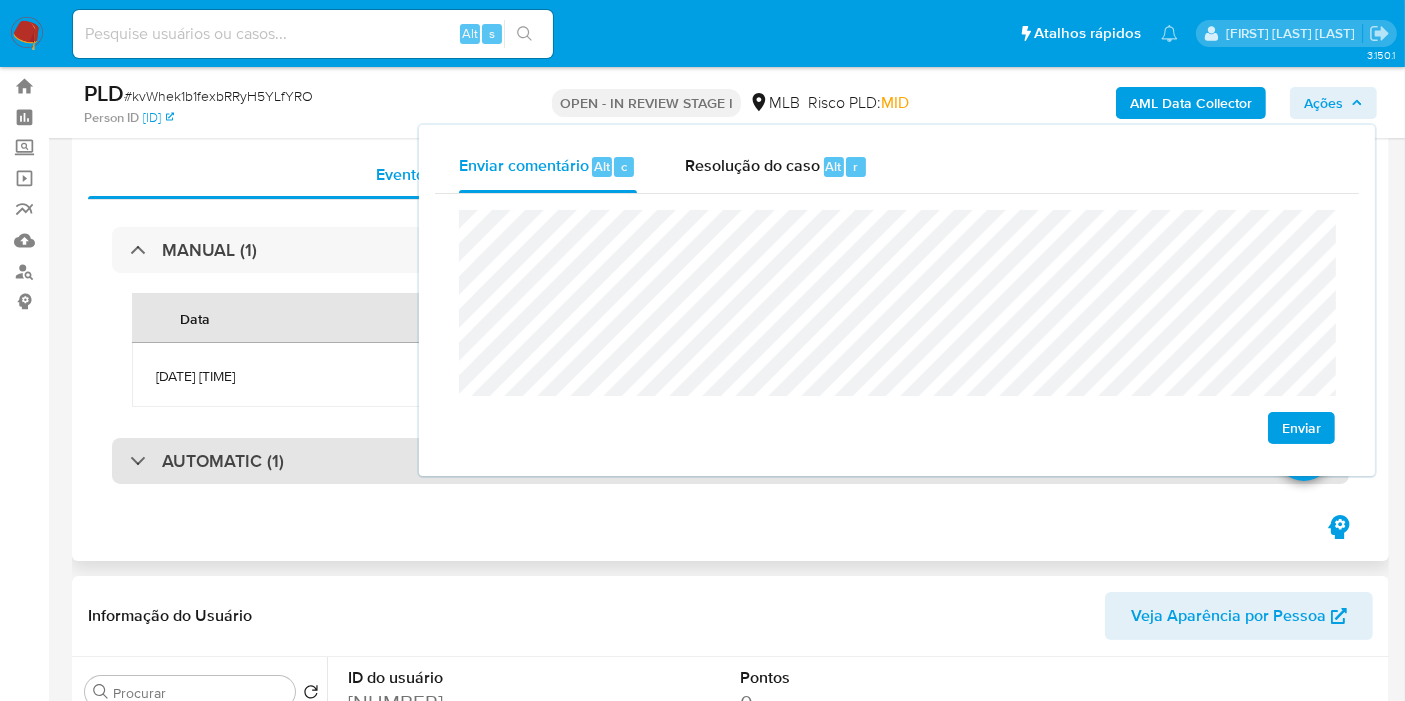 drag, startPoint x: 282, startPoint y: 461, endPoint x: 311, endPoint y: 476, distance: 32.649654 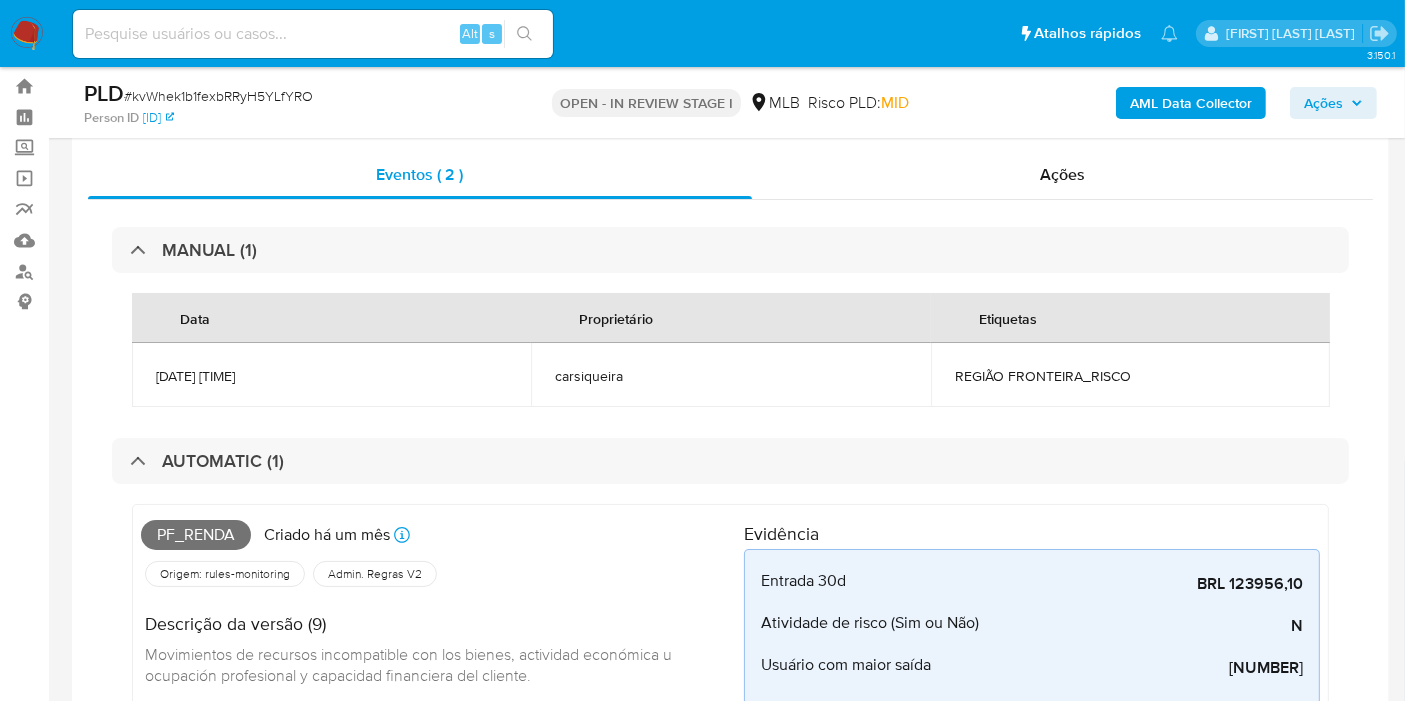 click on "Pf_renda" at bounding box center [196, 535] 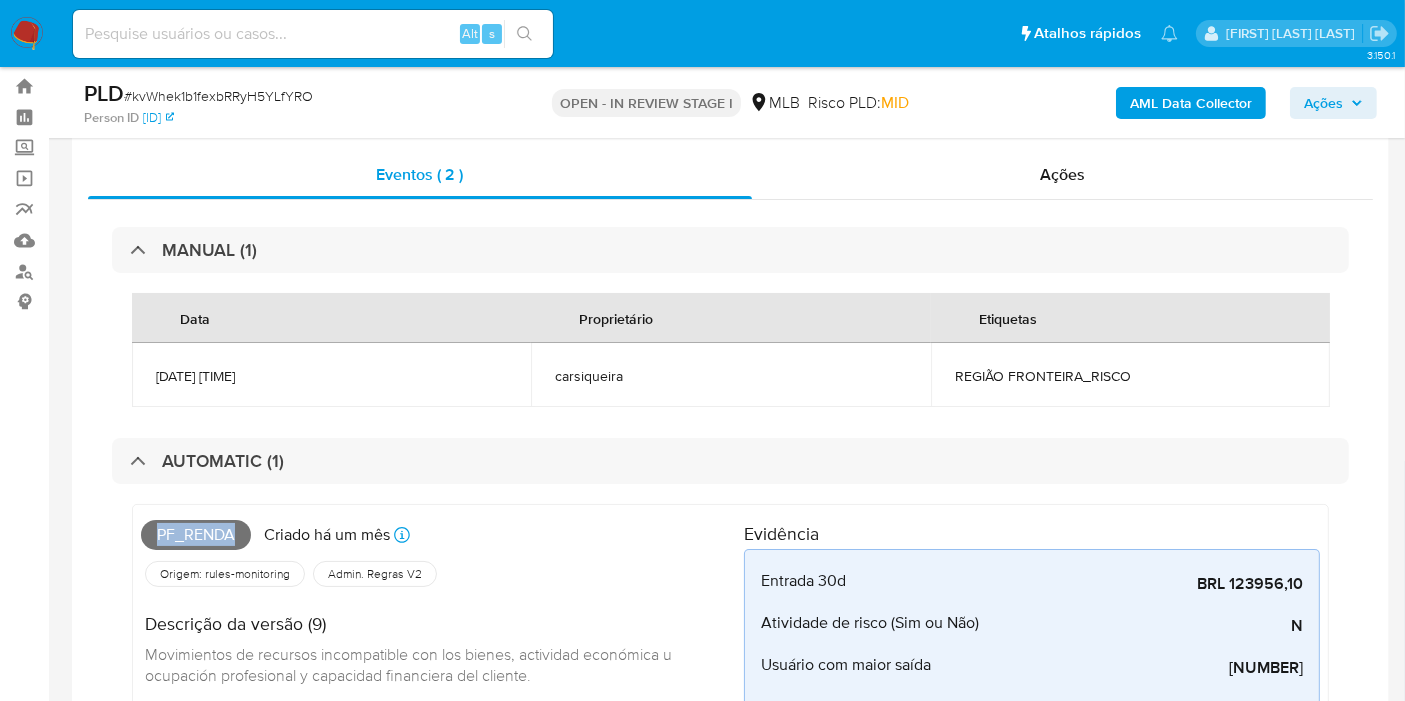 click on "Pf_renda" at bounding box center (196, 535) 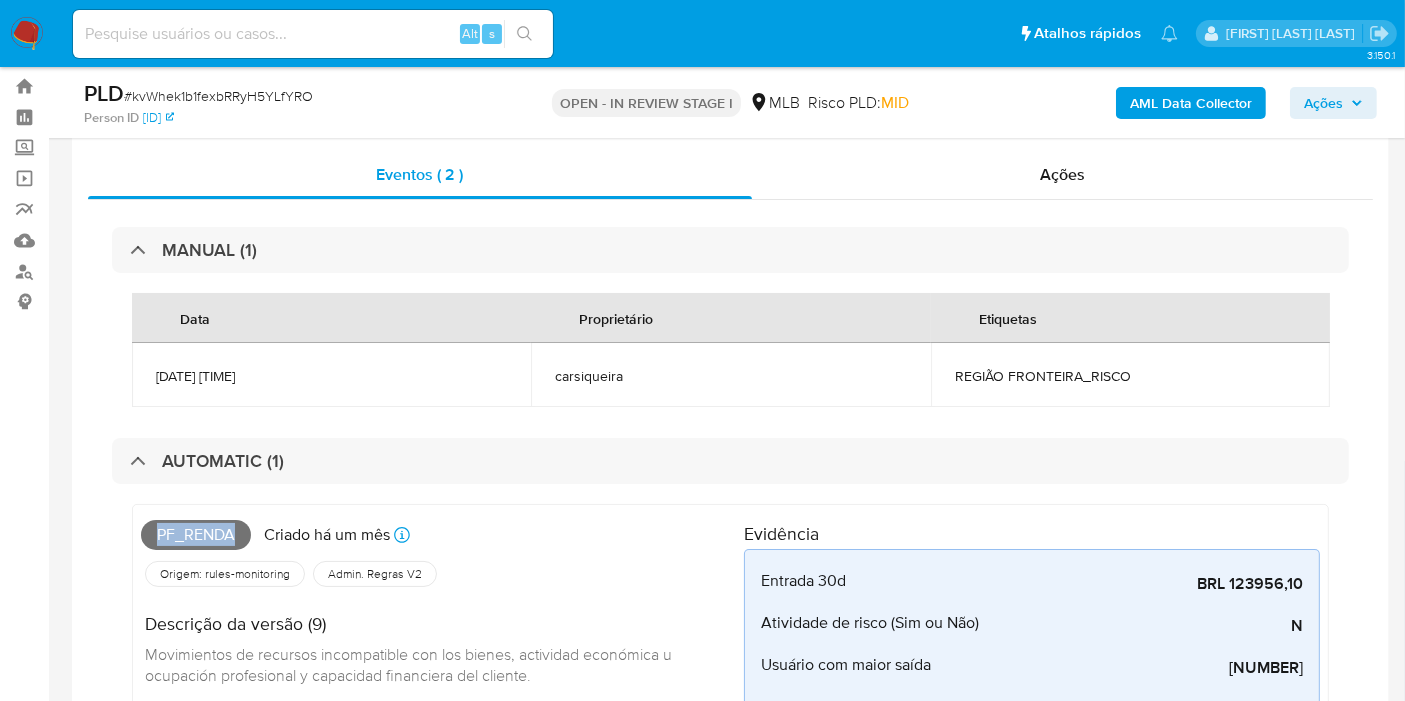 copy on "Pf_renda" 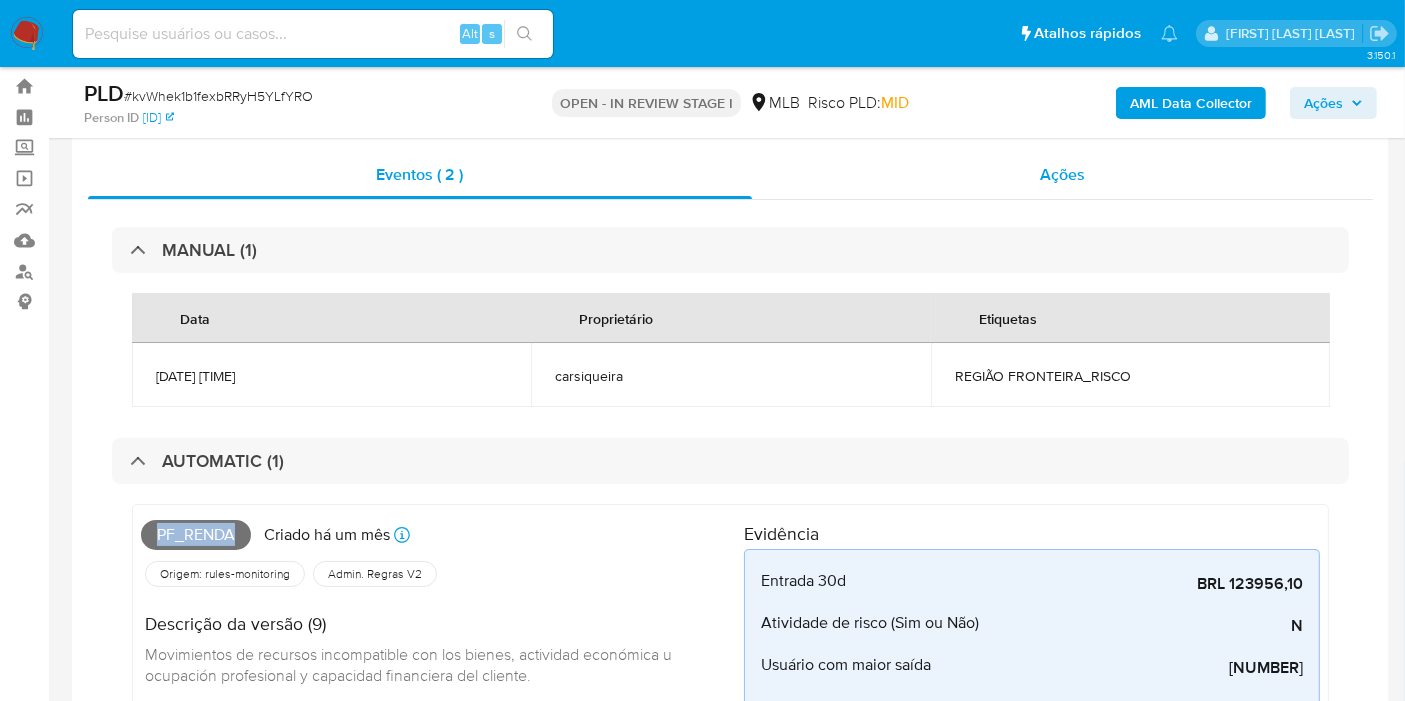 drag, startPoint x: 1155, startPoint y: 185, endPoint x: 1182, endPoint y: 168, distance: 31.906113 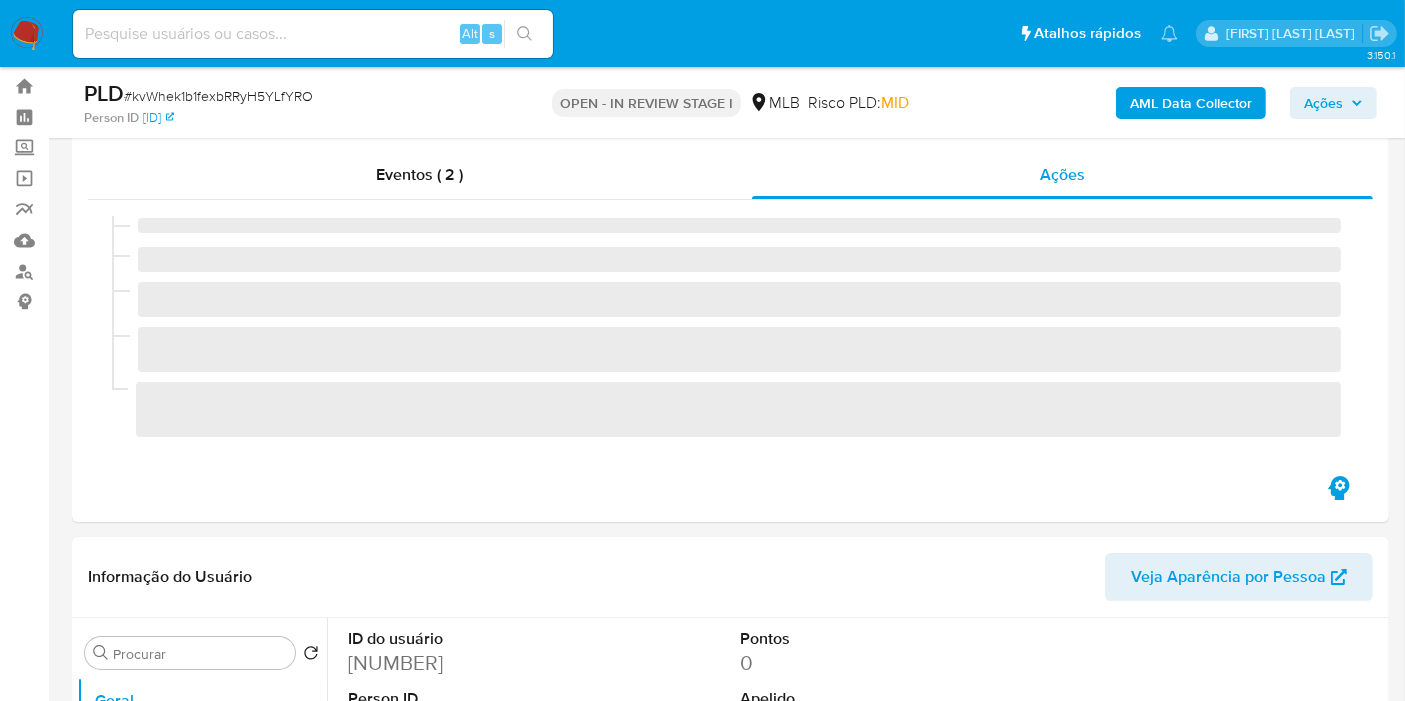 click on "Ações" at bounding box center [1323, 103] 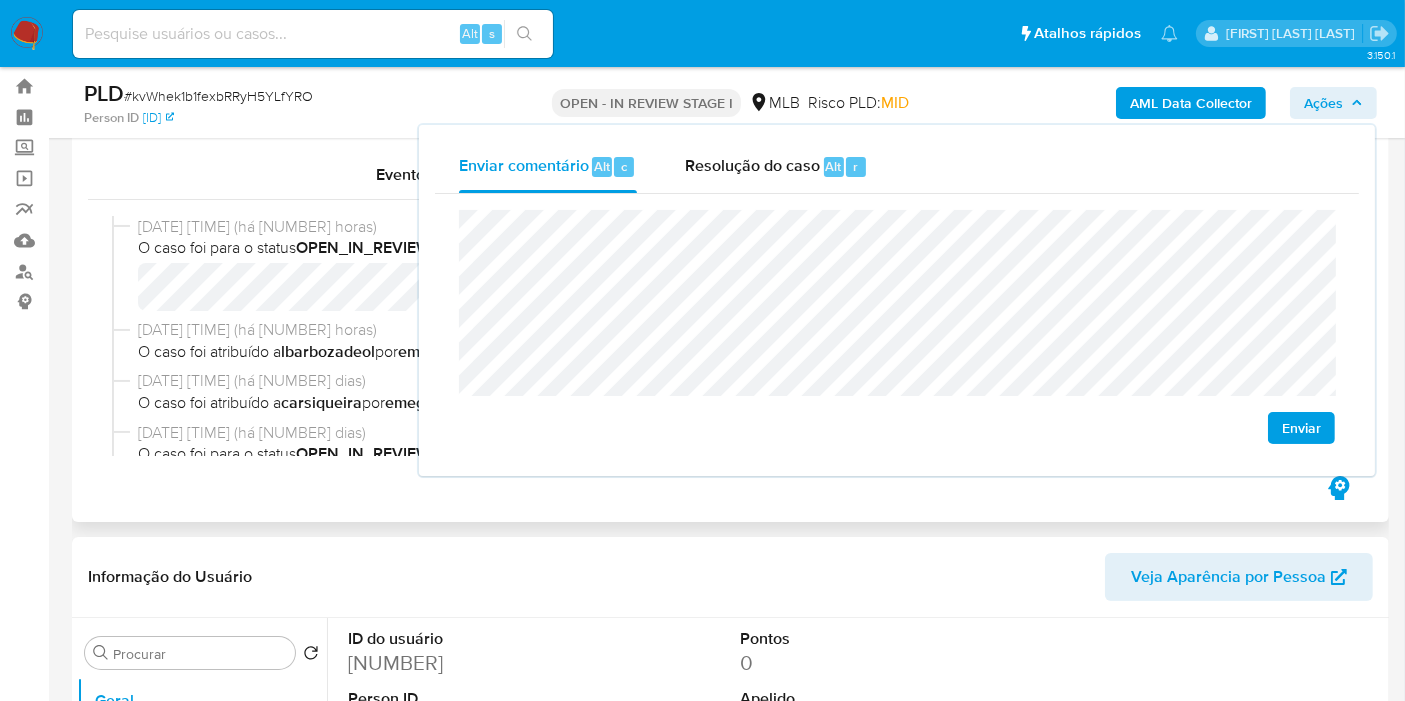click on "carsiqueira" at bounding box center (321, 402) 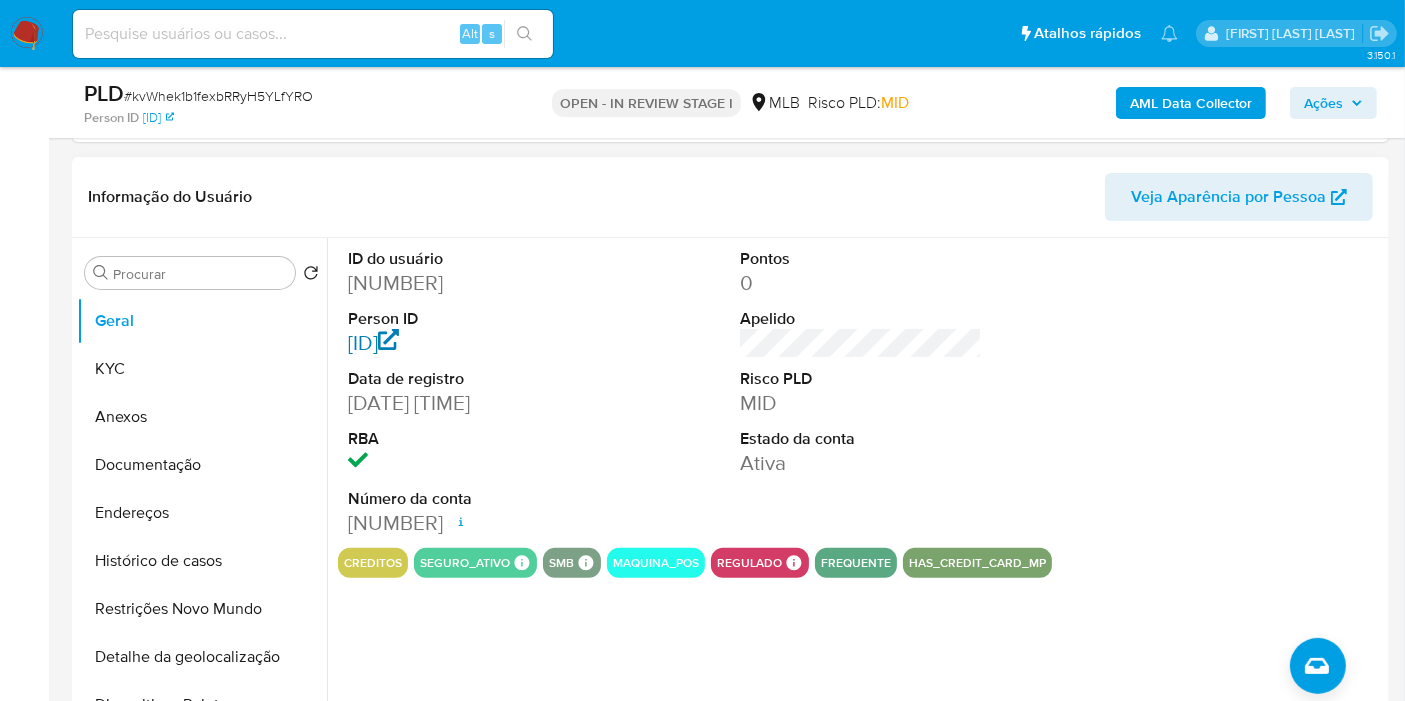 scroll, scrollTop: 444, scrollLeft: 0, axis: vertical 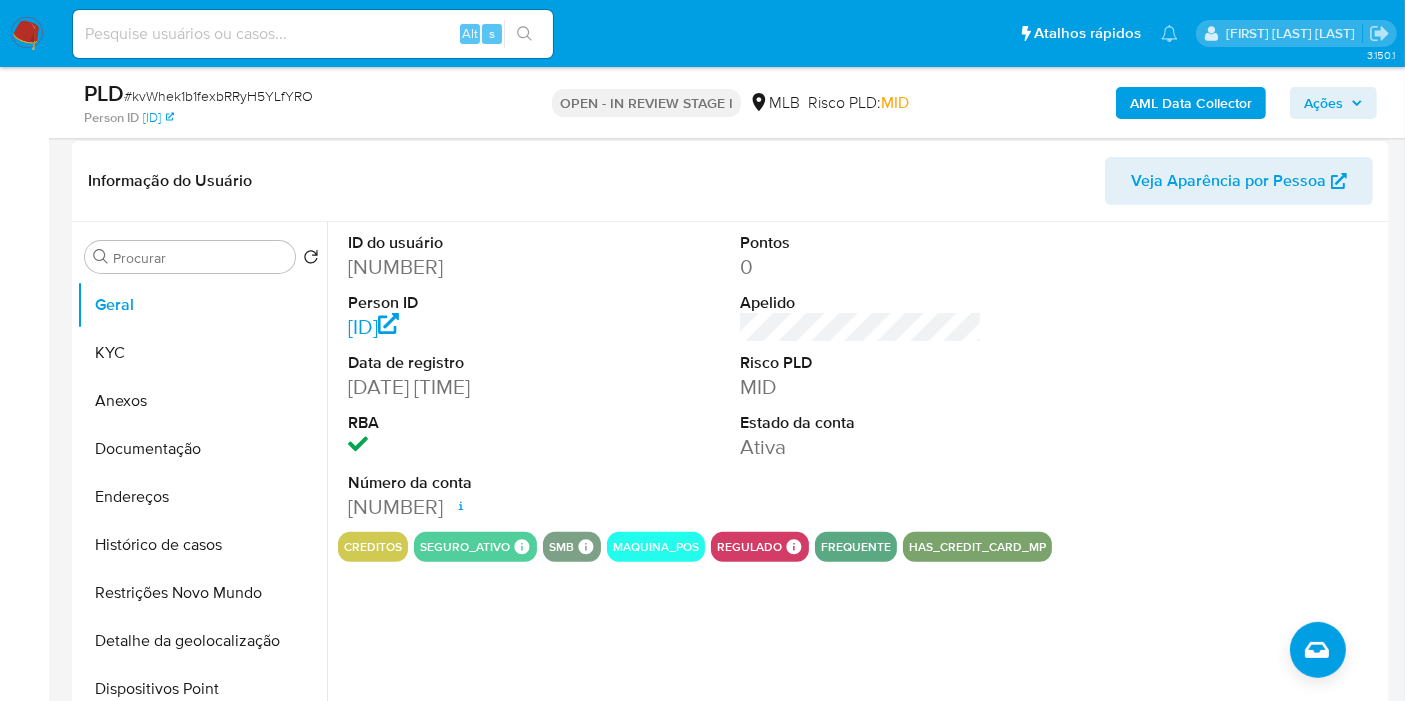 drag, startPoint x: 342, startPoint y: 268, endPoint x: 520, endPoint y: 535, distance: 320.89407 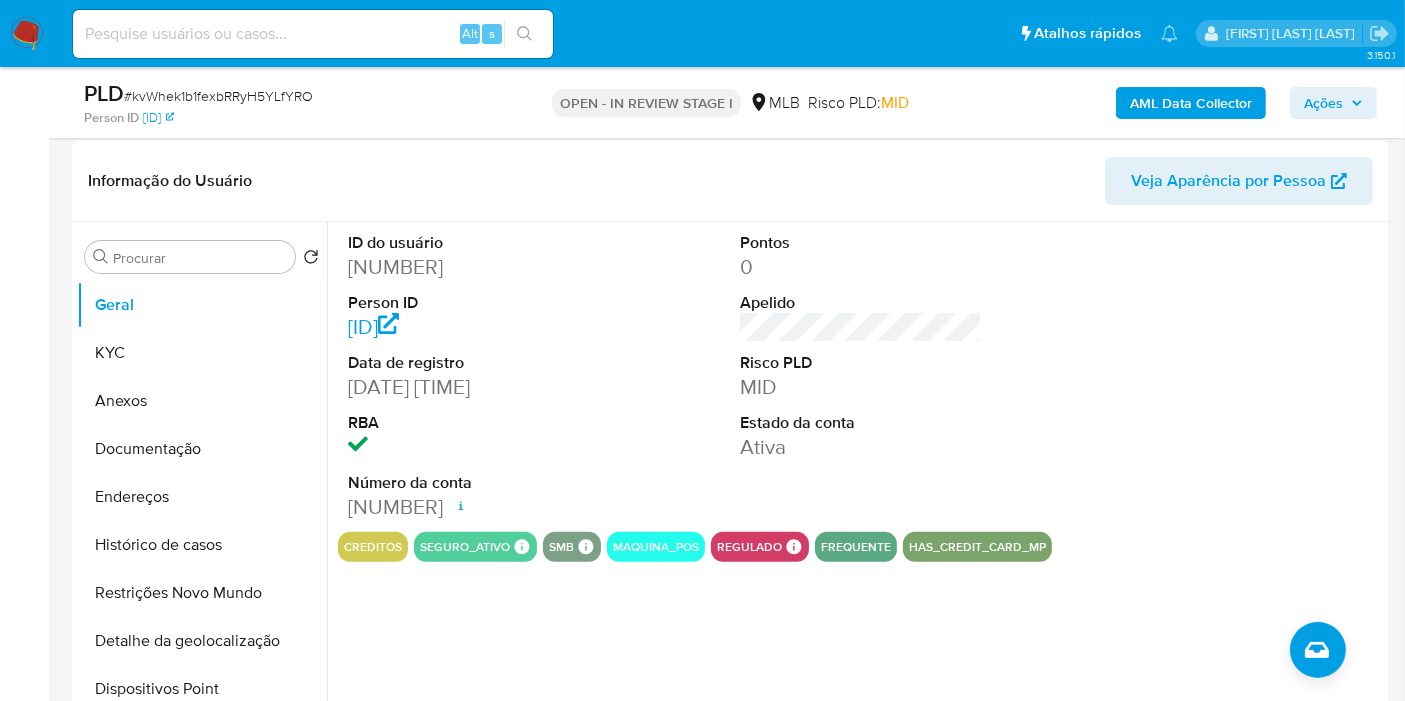 click on "Ações" at bounding box center (1323, 103) 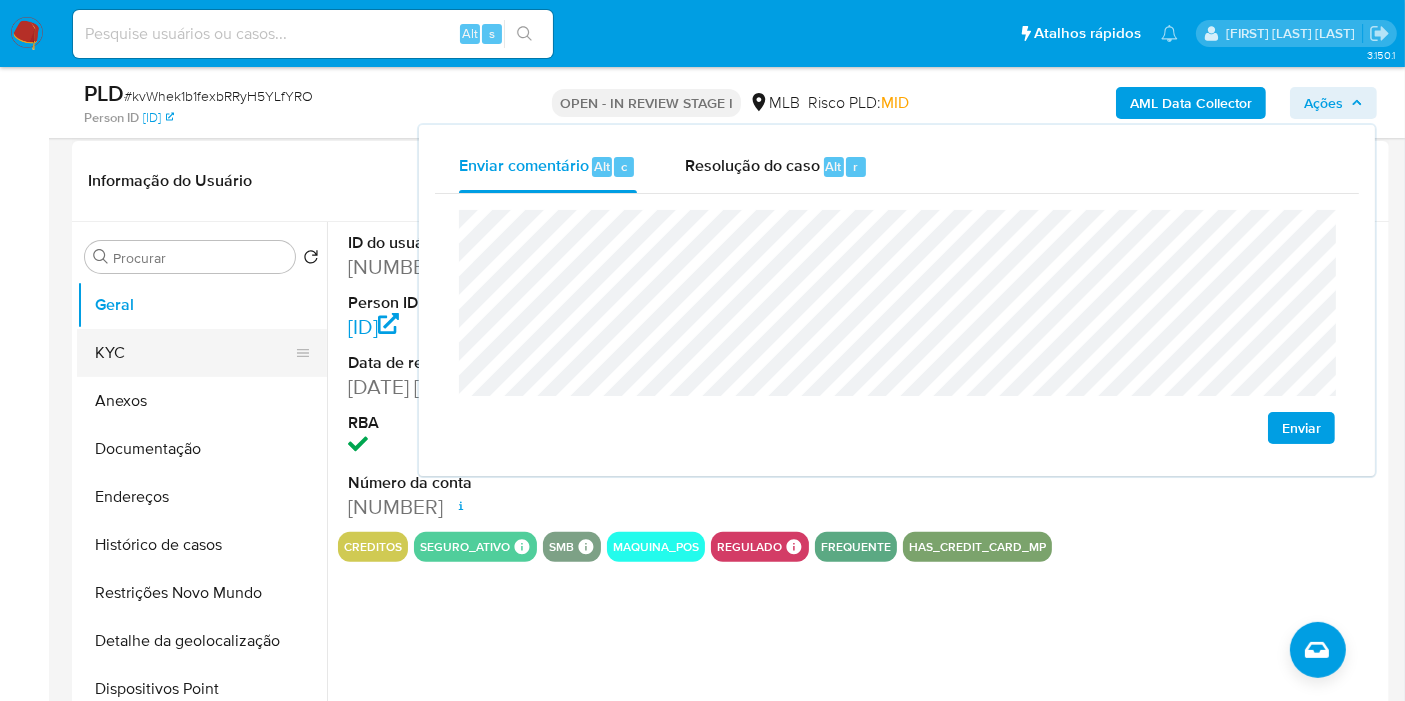 click on "KYC" at bounding box center [194, 353] 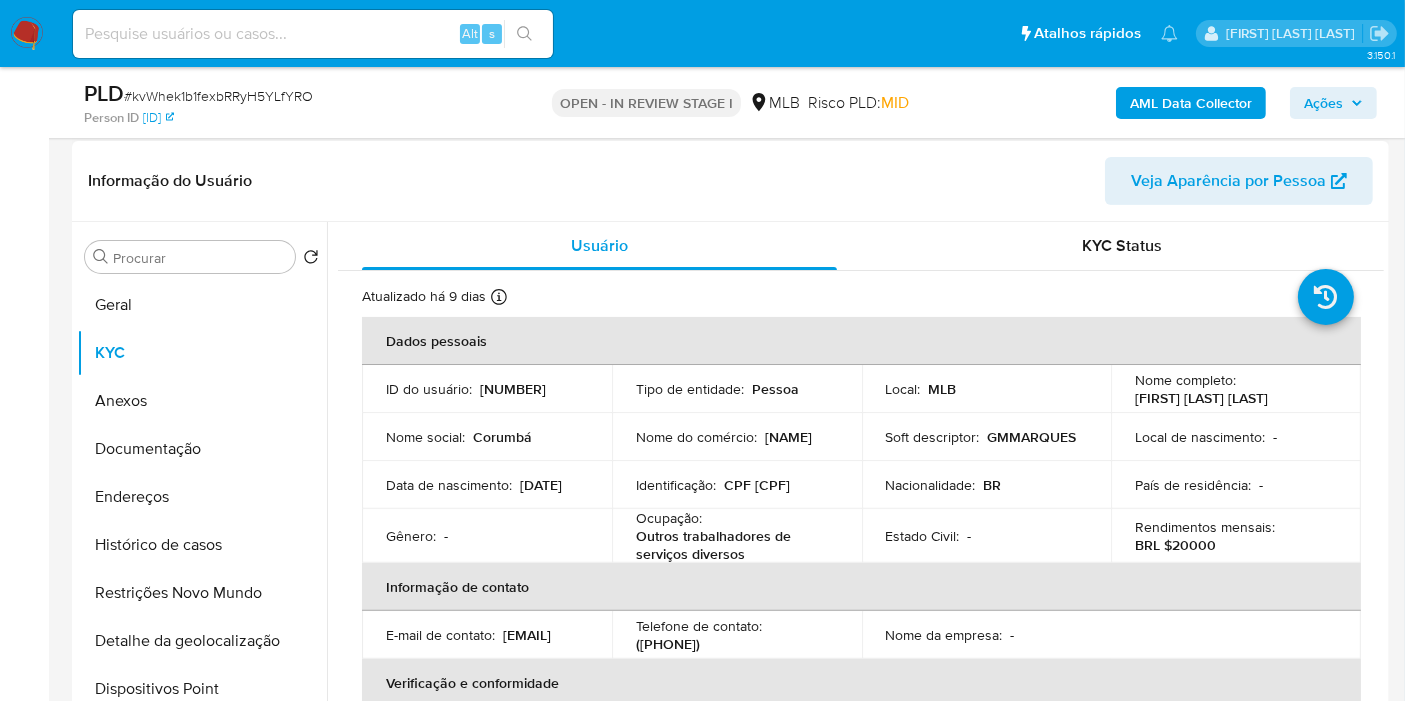 click on "CPF 00632335173" at bounding box center (757, 485) 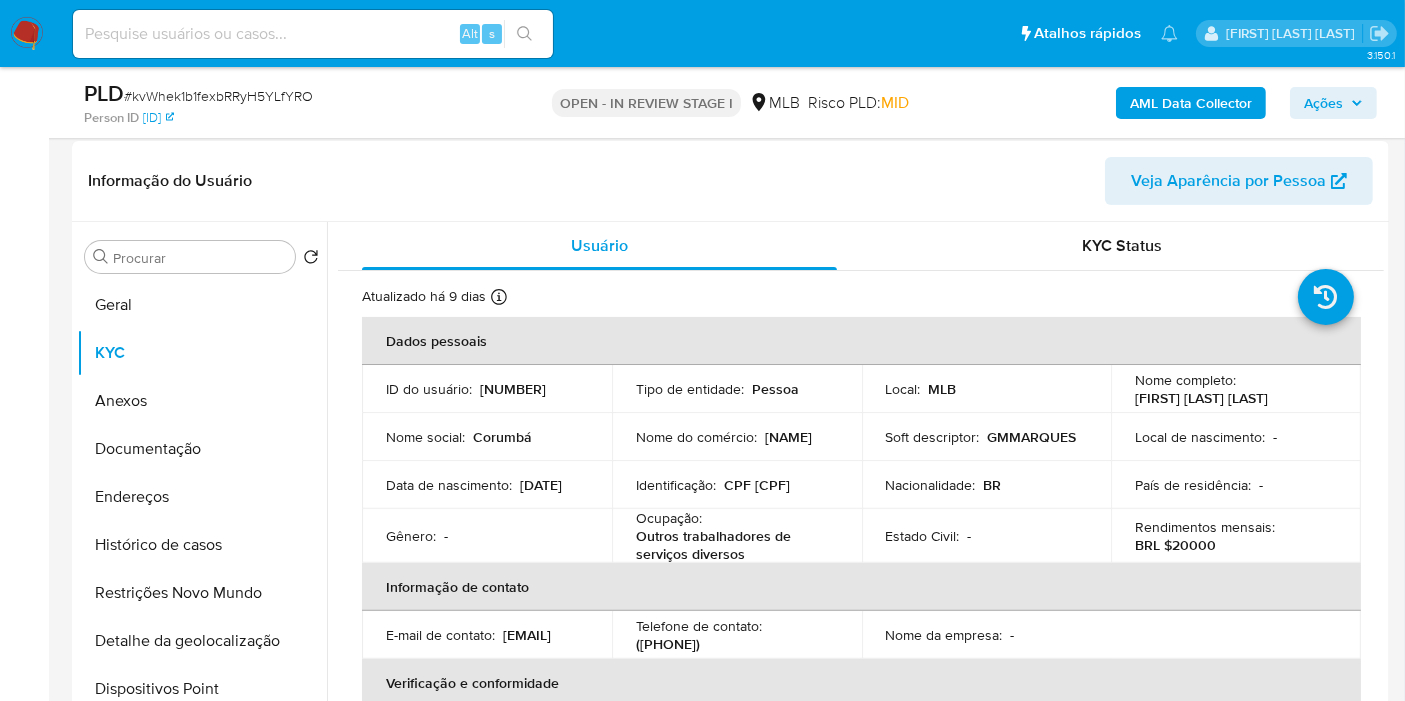 click on "Ações" at bounding box center [1323, 103] 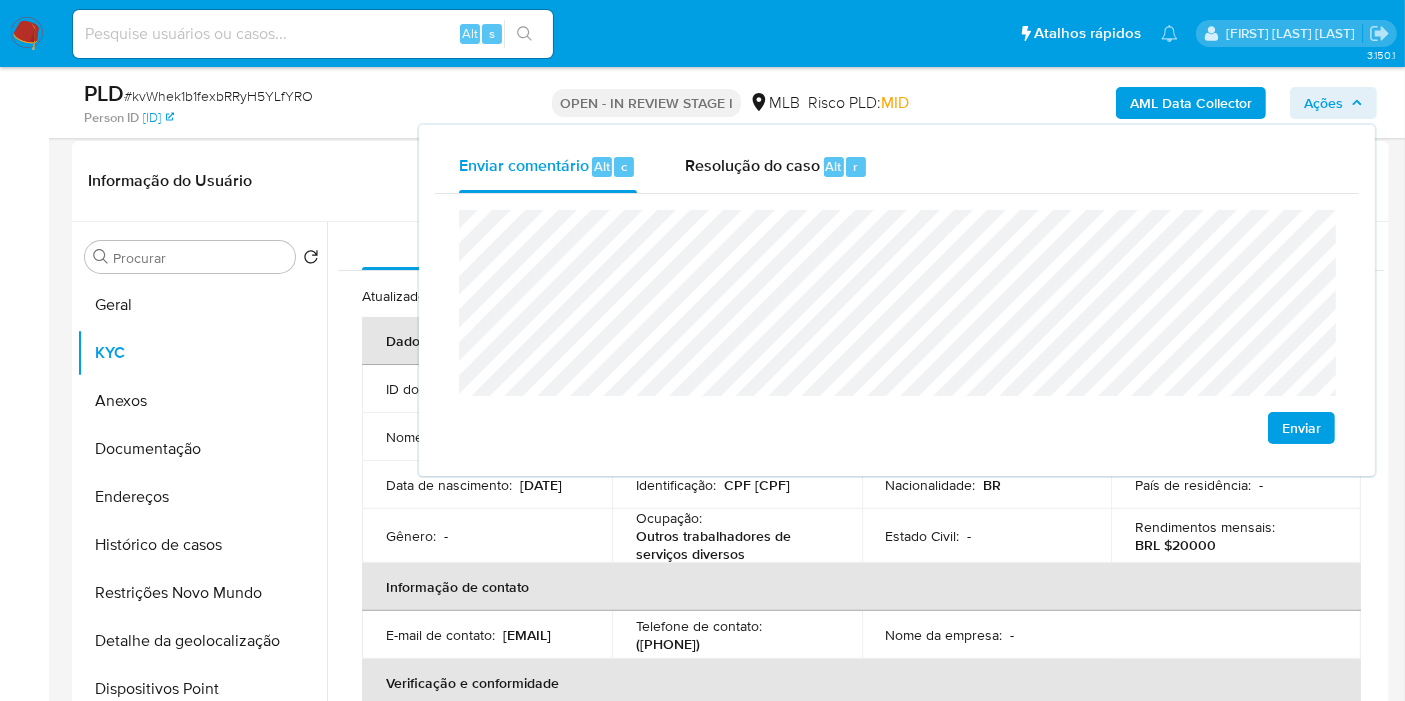 click on "Ocupação :" at bounding box center [669, 518] 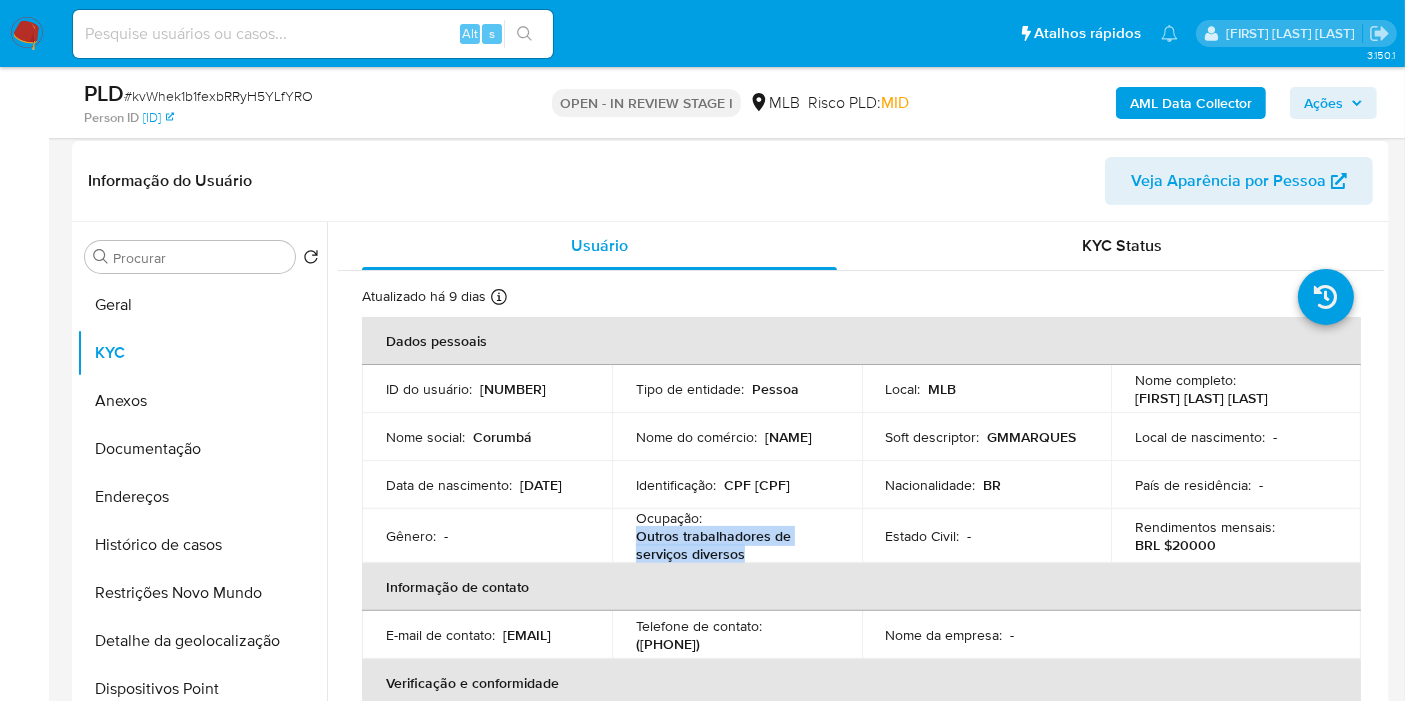 drag, startPoint x: 642, startPoint y: 535, endPoint x: 782, endPoint y: 549, distance: 140.69826 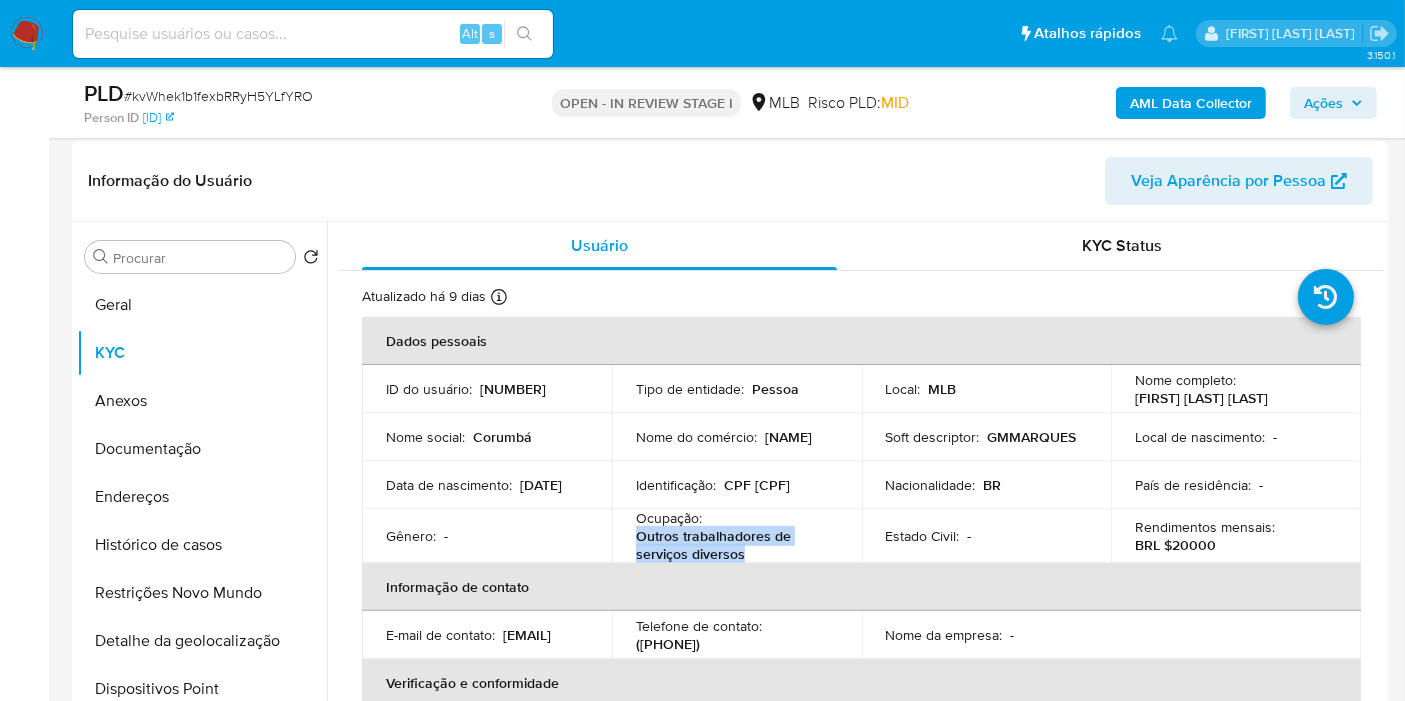 click on "Ações" at bounding box center (1323, 103) 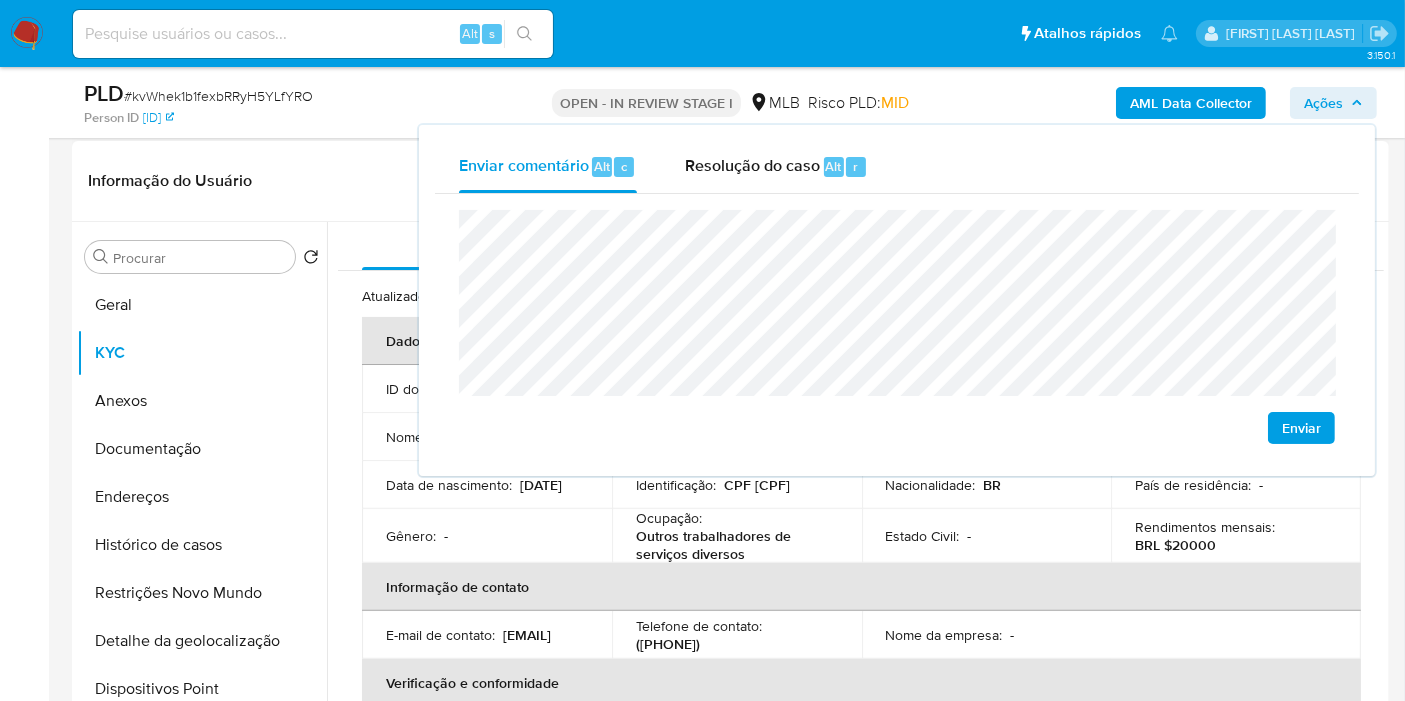 click on "Outros trabalhadores de serviços diversos" at bounding box center (733, 545) 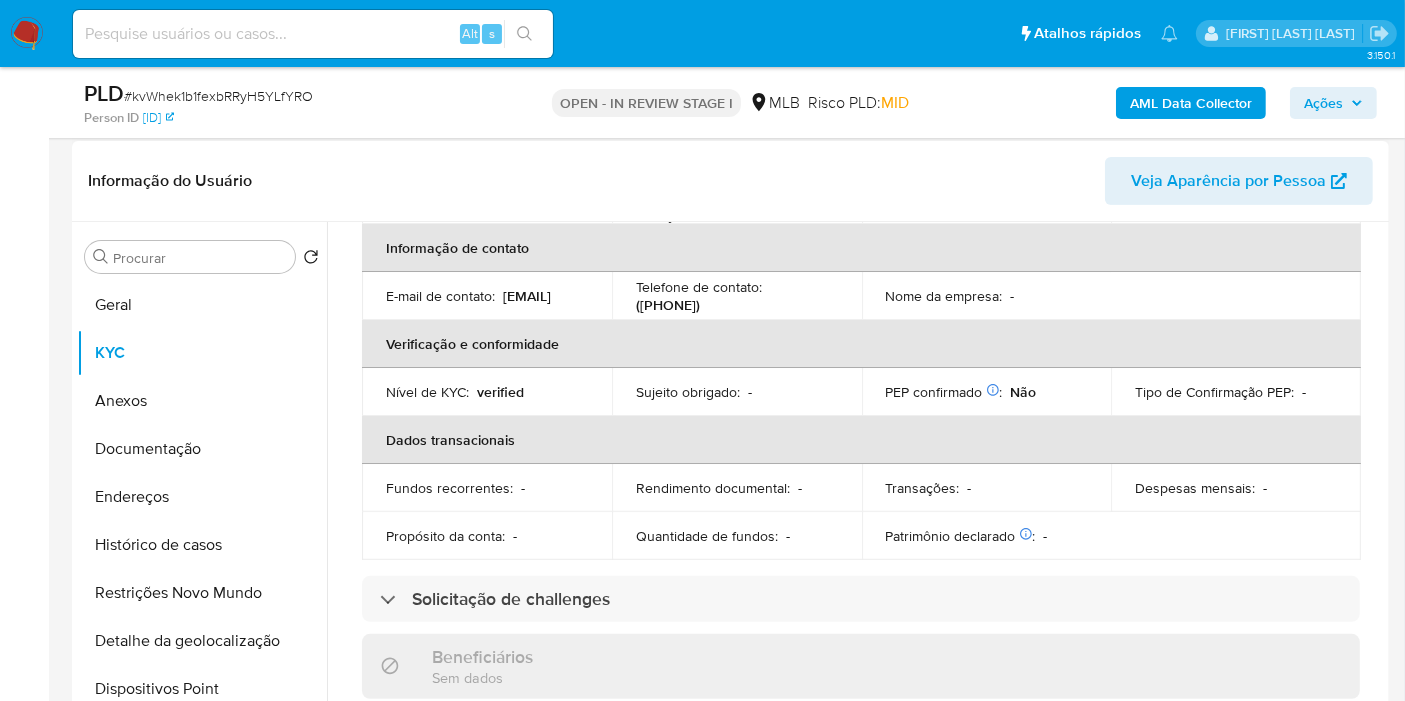 scroll, scrollTop: 888, scrollLeft: 0, axis: vertical 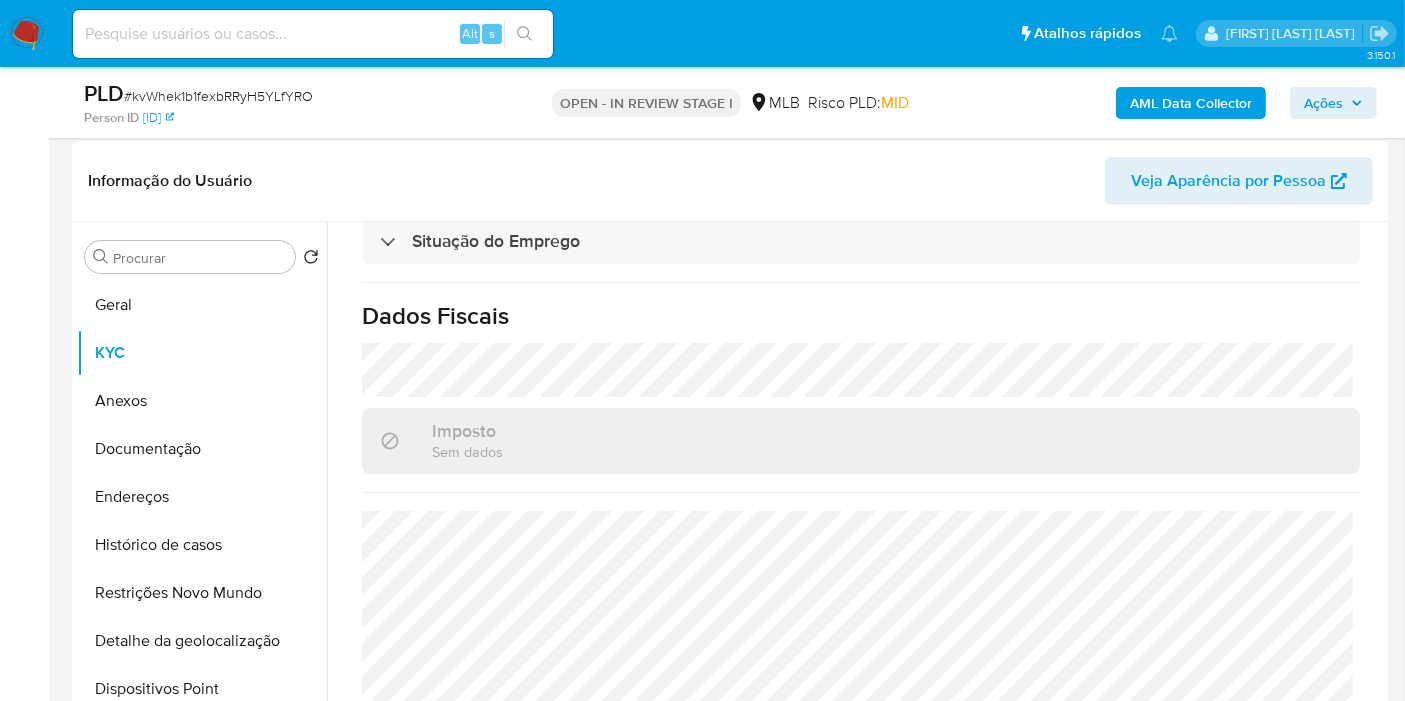 click on "Ações" at bounding box center [1333, 103] 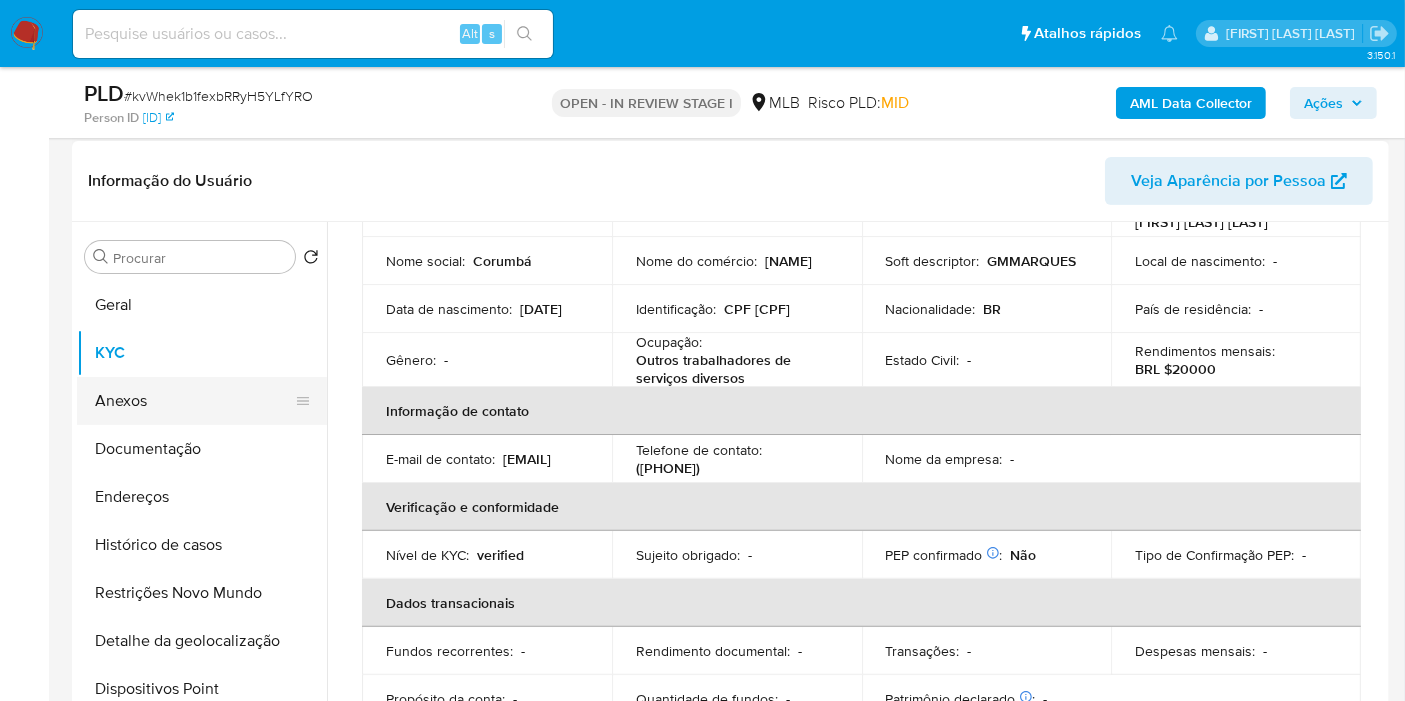 scroll, scrollTop: 136, scrollLeft: 0, axis: vertical 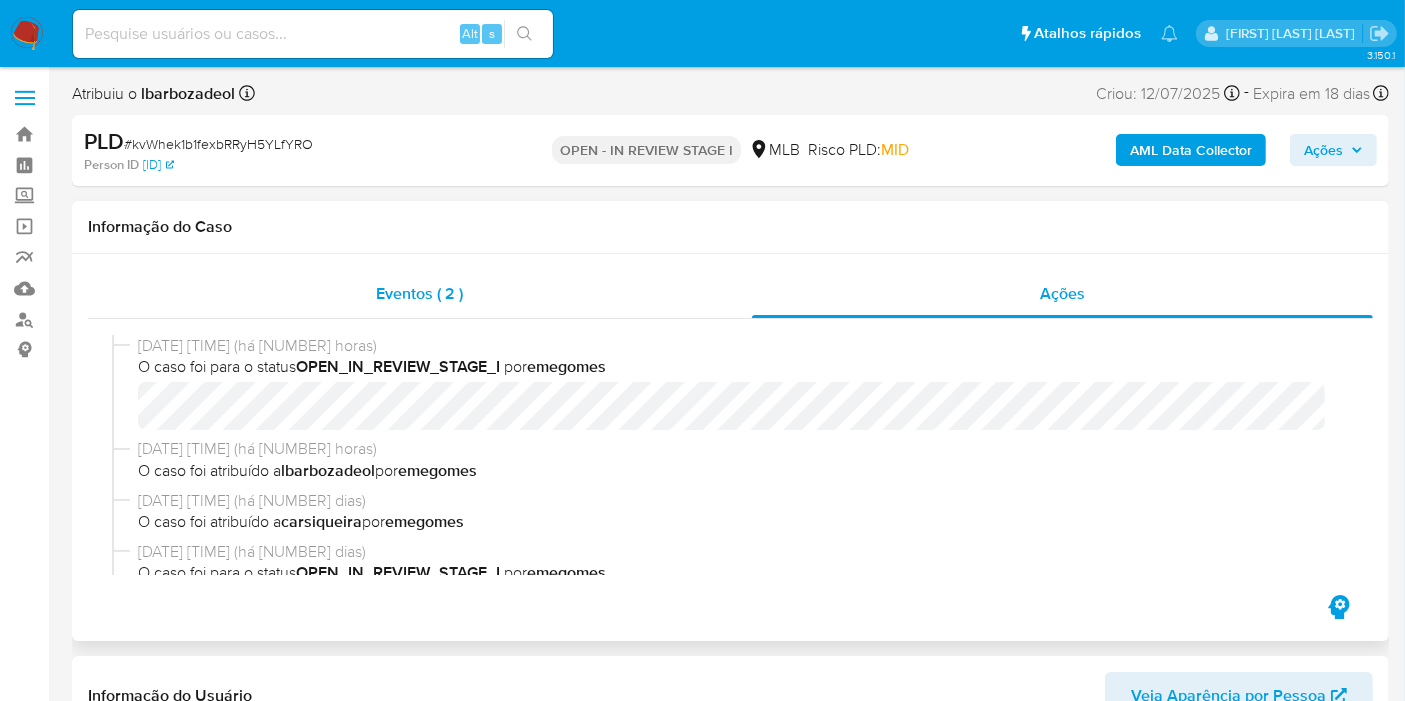 click on "Eventos ( 2 )" at bounding box center (419, 293) 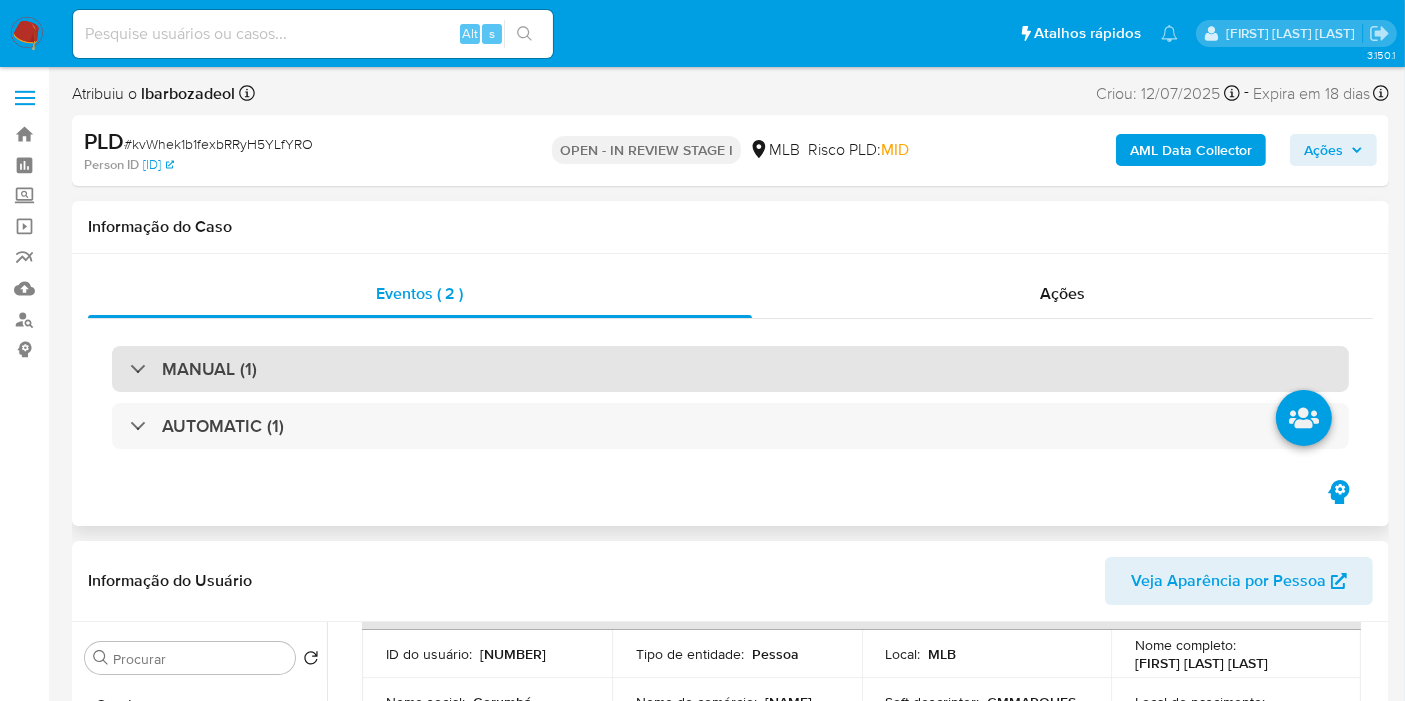 click on "MANUAL (1)" at bounding box center [730, 369] 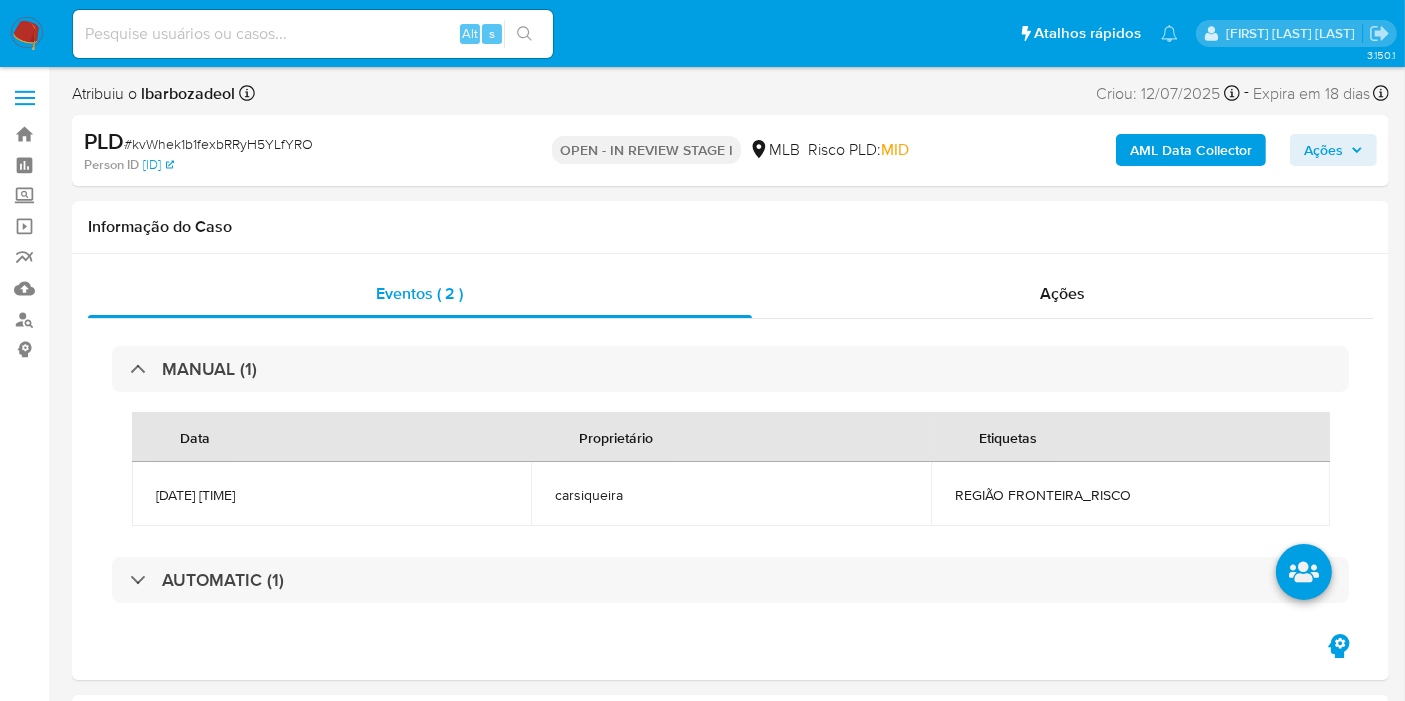 click on "Ações" at bounding box center [1323, 150] 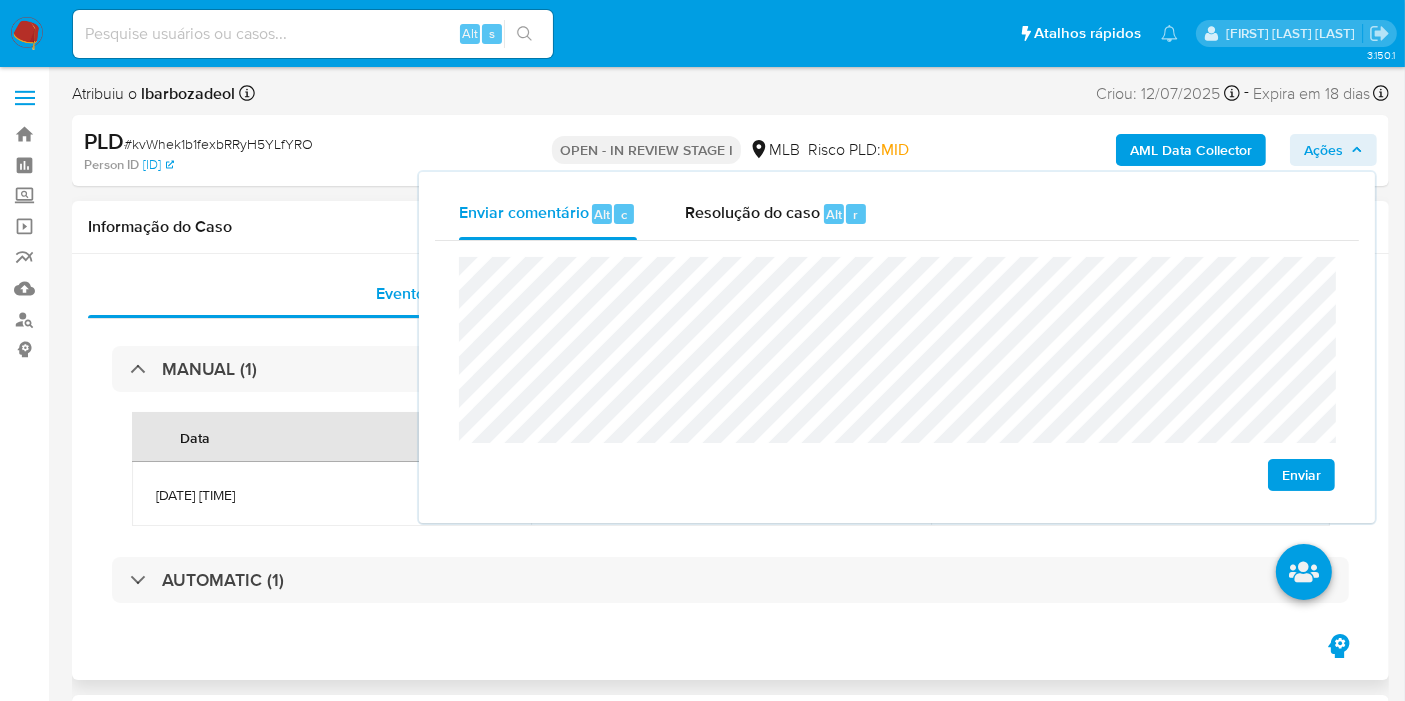 click on "MANUAL (1) Data Proprietário Etiquetas 14/07/2025 15:25:29 carsiqueira REGIÃO FRONTEIRA_RISCO AUTOMATIC (1)" at bounding box center (730, 475) 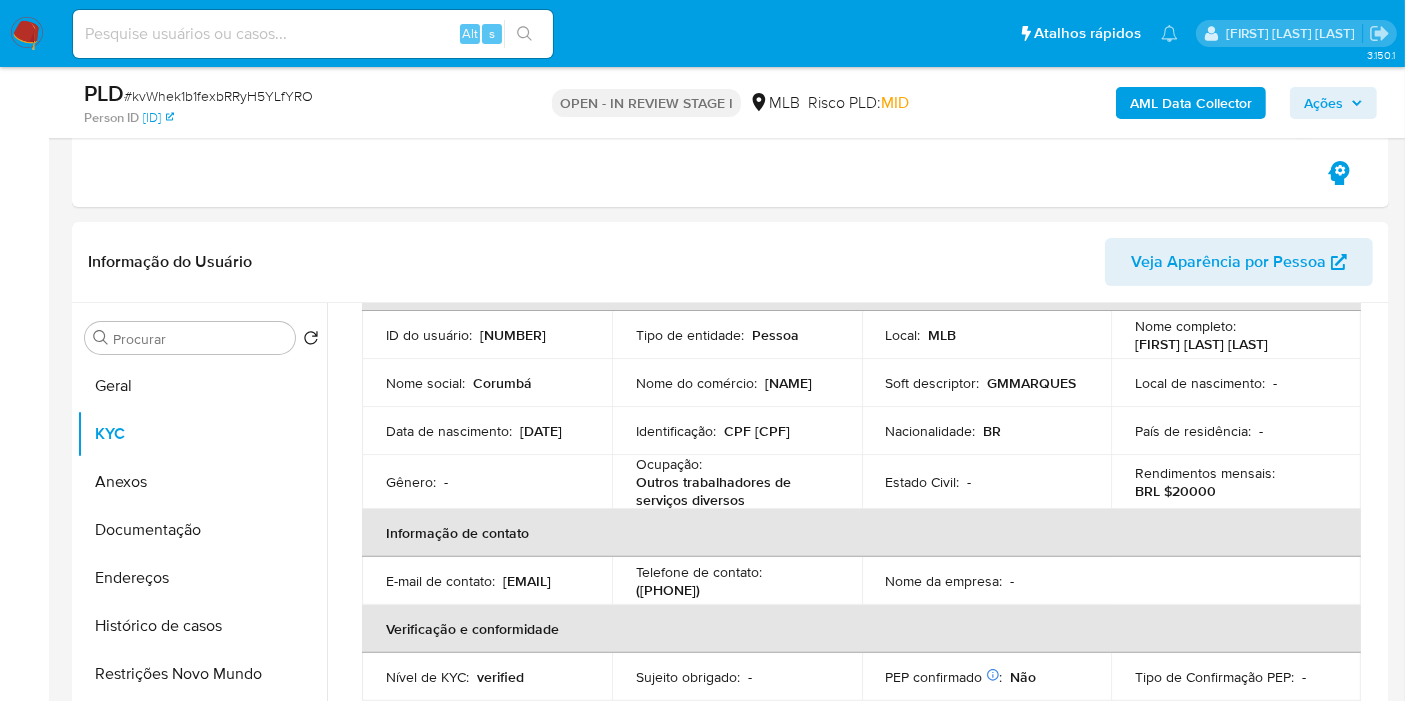 scroll, scrollTop: 444, scrollLeft: 0, axis: vertical 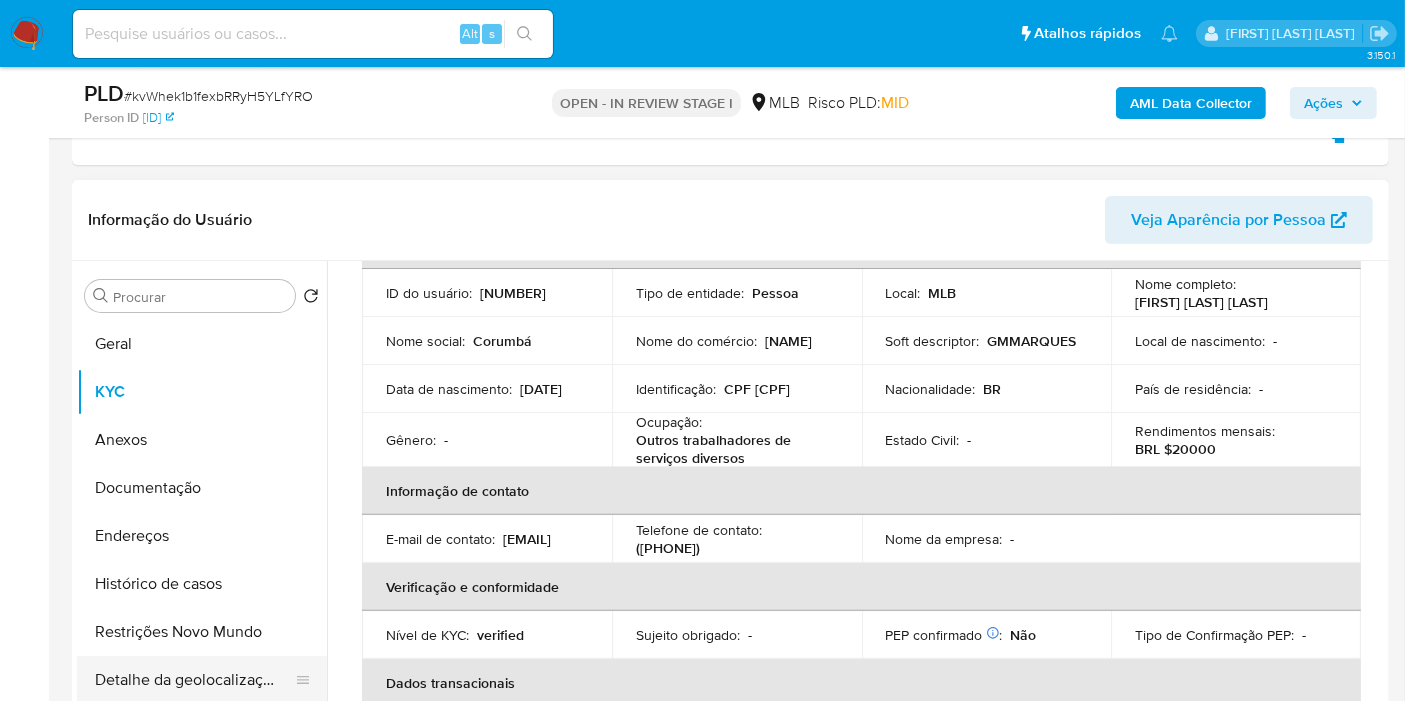 click on "Detalhe da geolocalização" at bounding box center [194, 680] 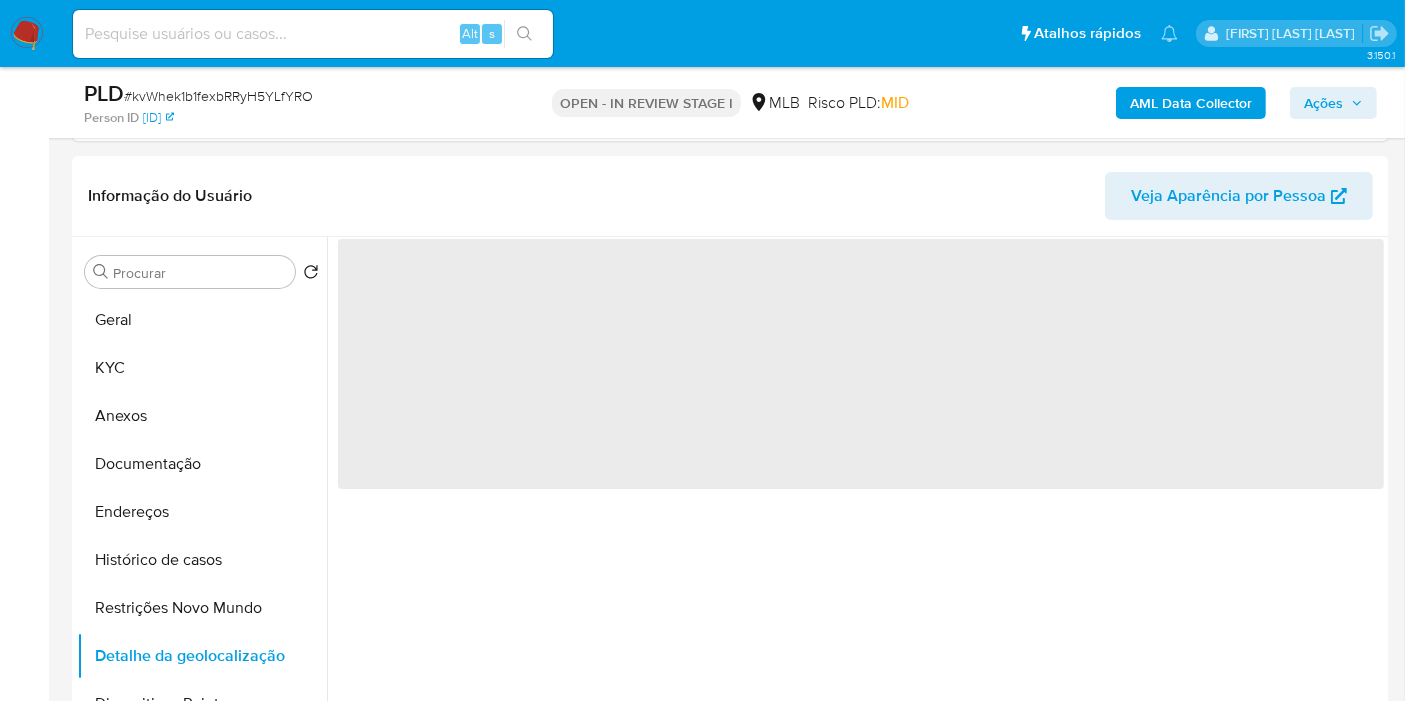 scroll, scrollTop: 0, scrollLeft: 0, axis: both 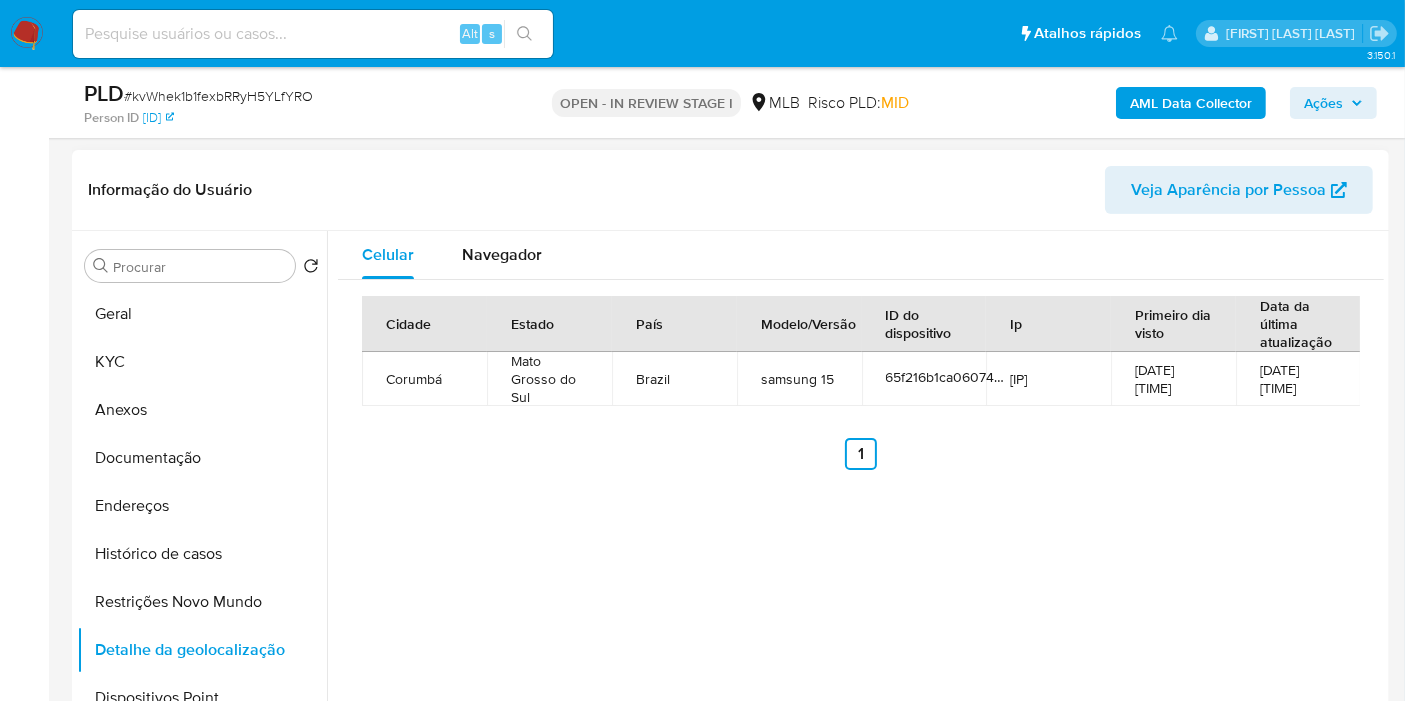 drag, startPoint x: 425, startPoint y: 361, endPoint x: 421, endPoint y: 372, distance: 11.7046995 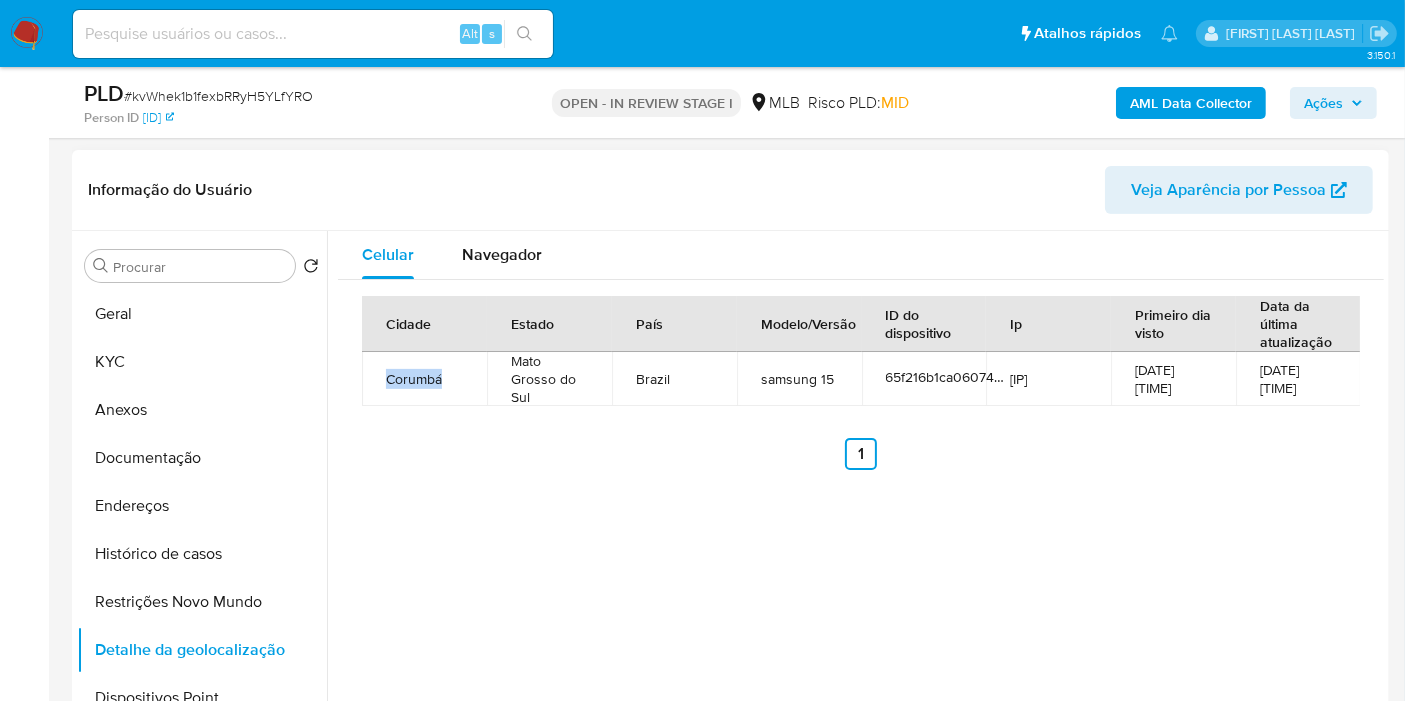 click on "Corumbá" at bounding box center [424, 379] 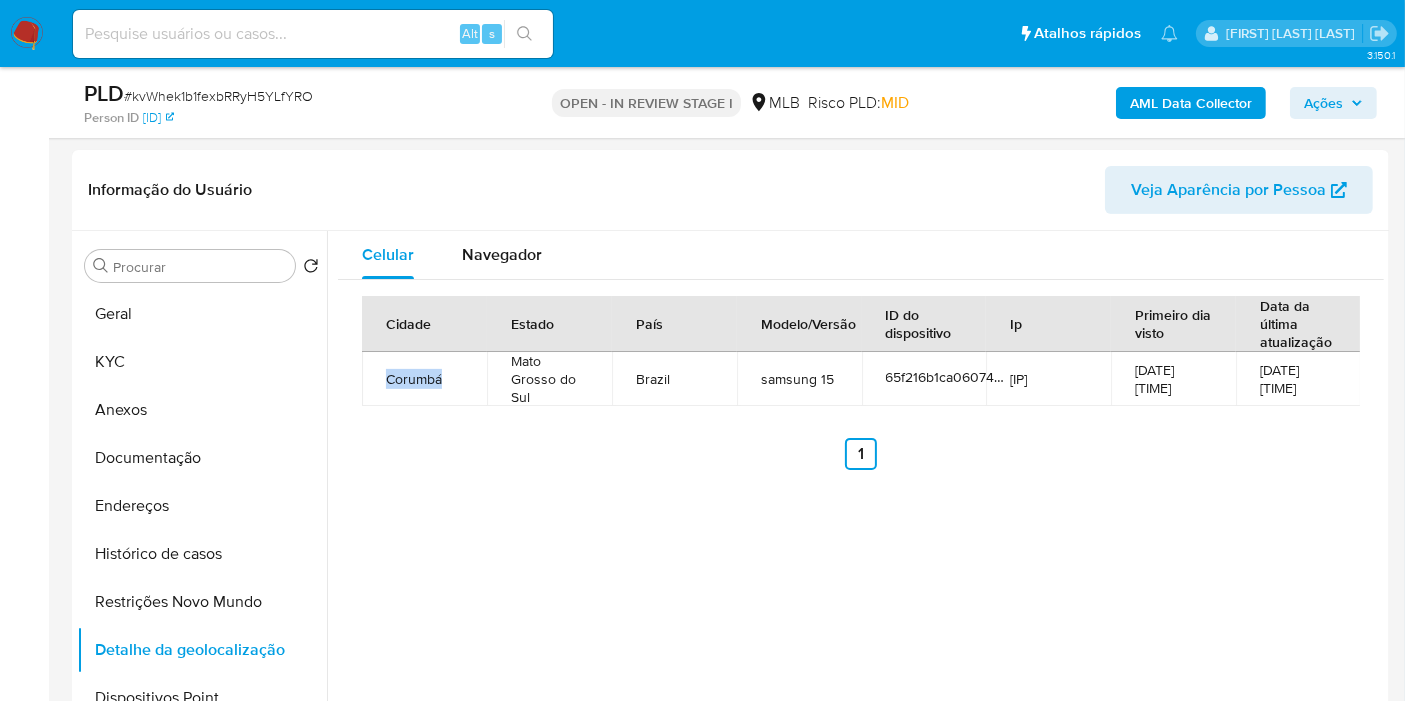 click on "Ações" at bounding box center (1323, 103) 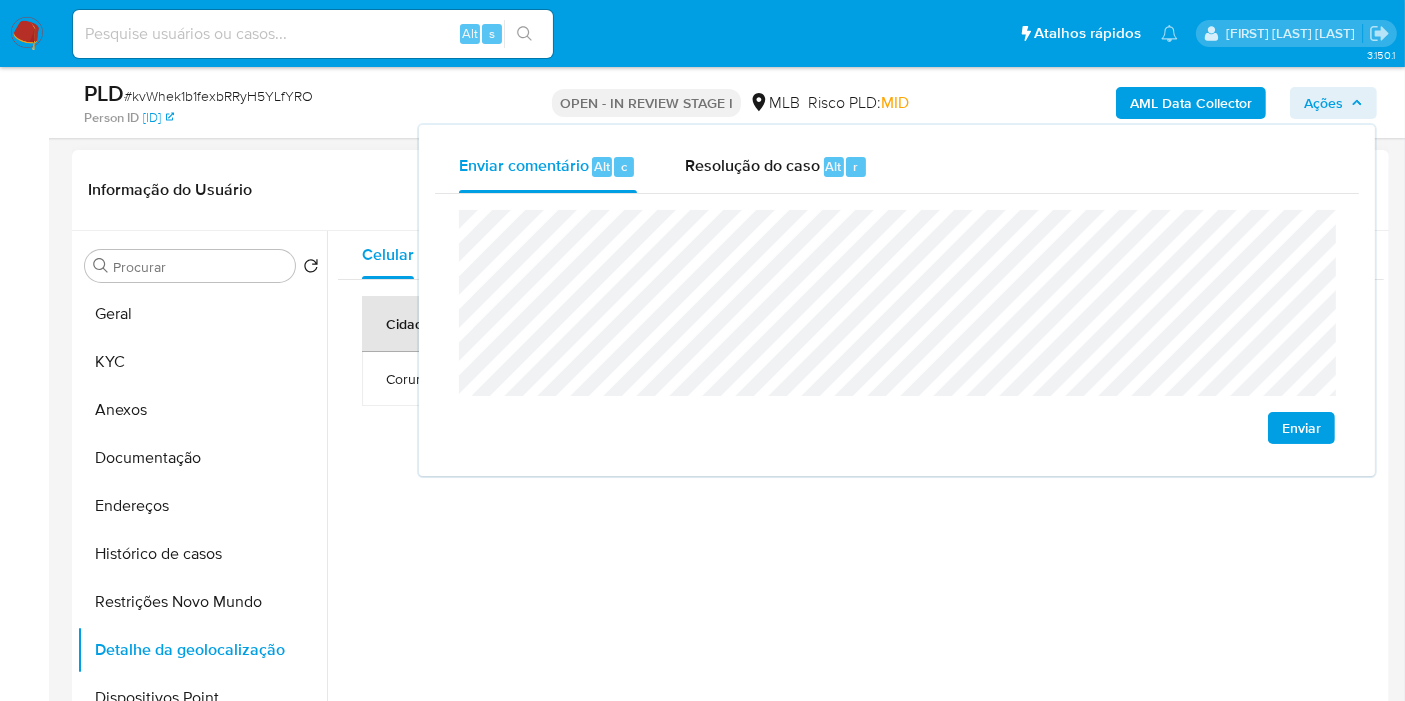 click on "Celular Navegador Cidade Estado País Modelo/Versão ID do dispositivo Ip Primeiro dia visto Data da última atualização Corumbá Mato Grosso do Sul Brazil samsung 15 65f216b1ca060748b4dc9539 168.227.208.5 13-03-2024 18:12 08-08-2025 01:40 Anterior 1 Siguiente" at bounding box center (855, 487) 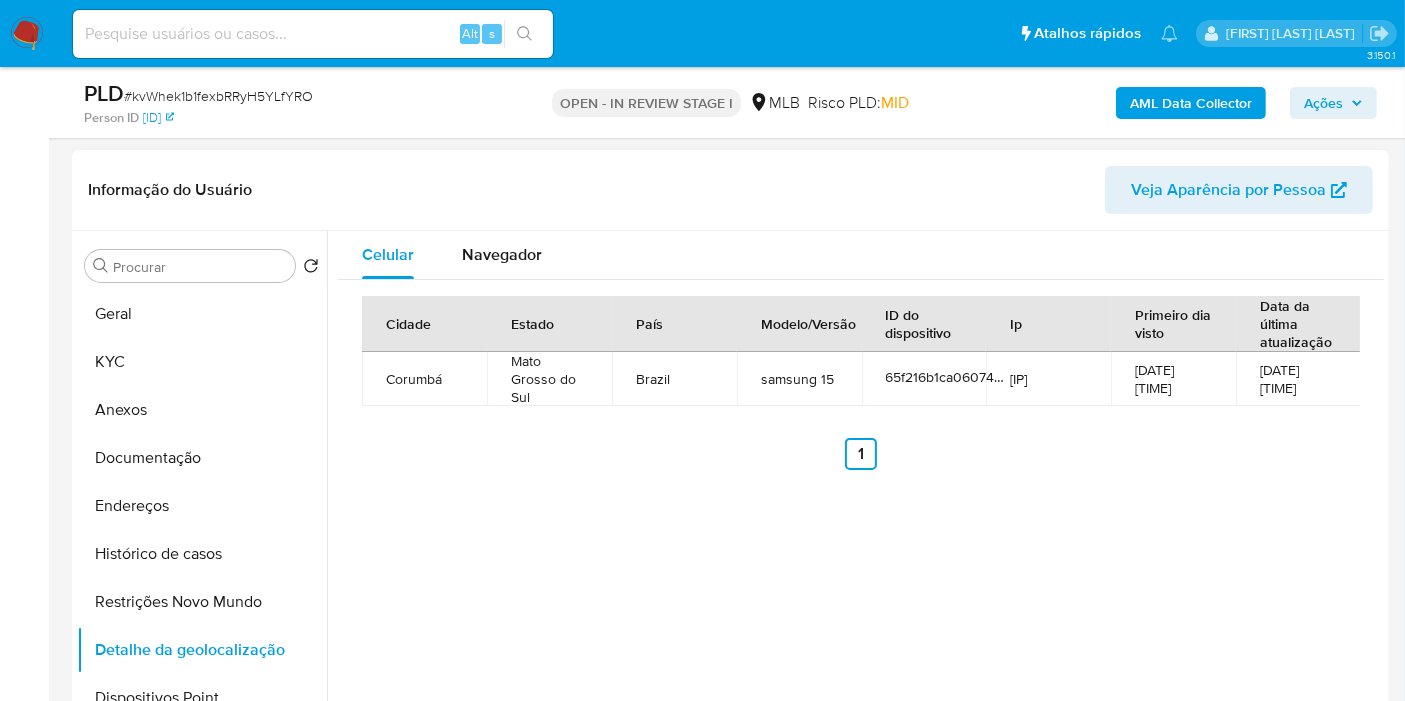 click on "Corumbá" at bounding box center (424, 379) 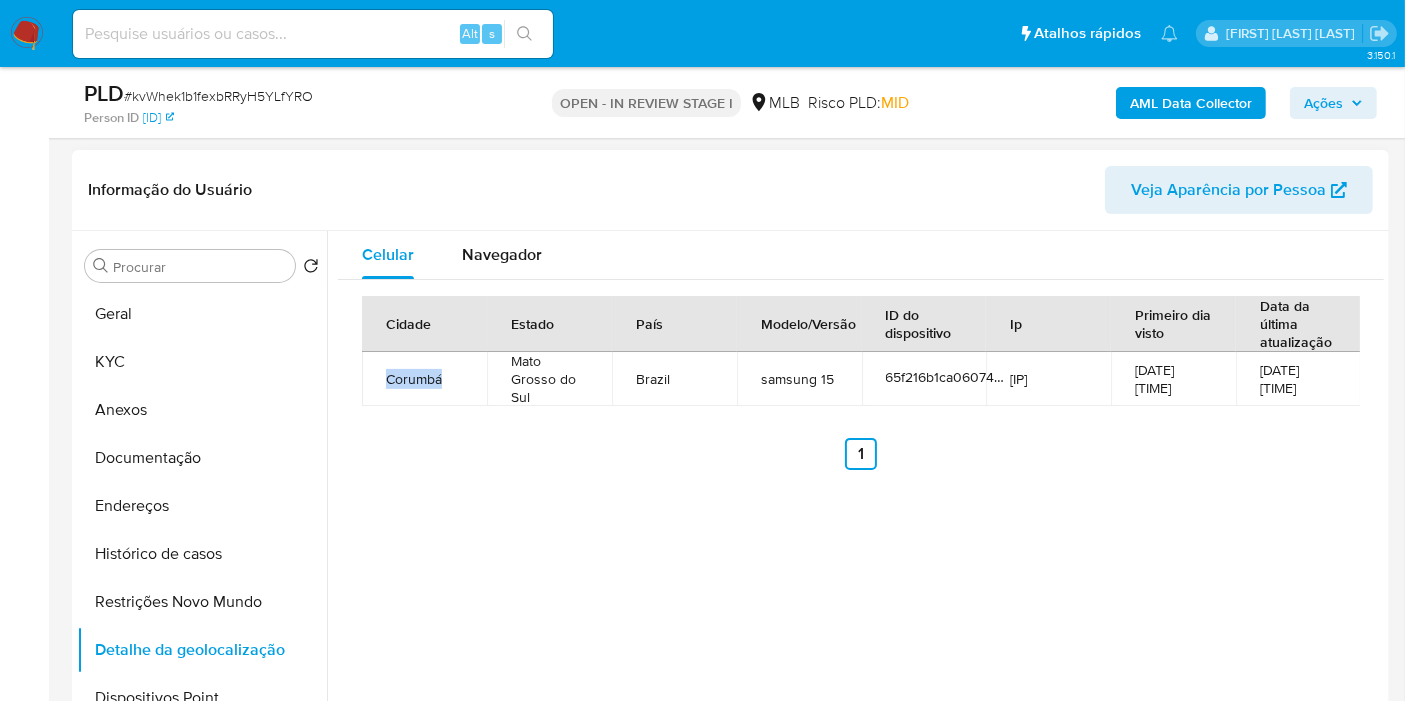 click on "Corumbá" at bounding box center (424, 379) 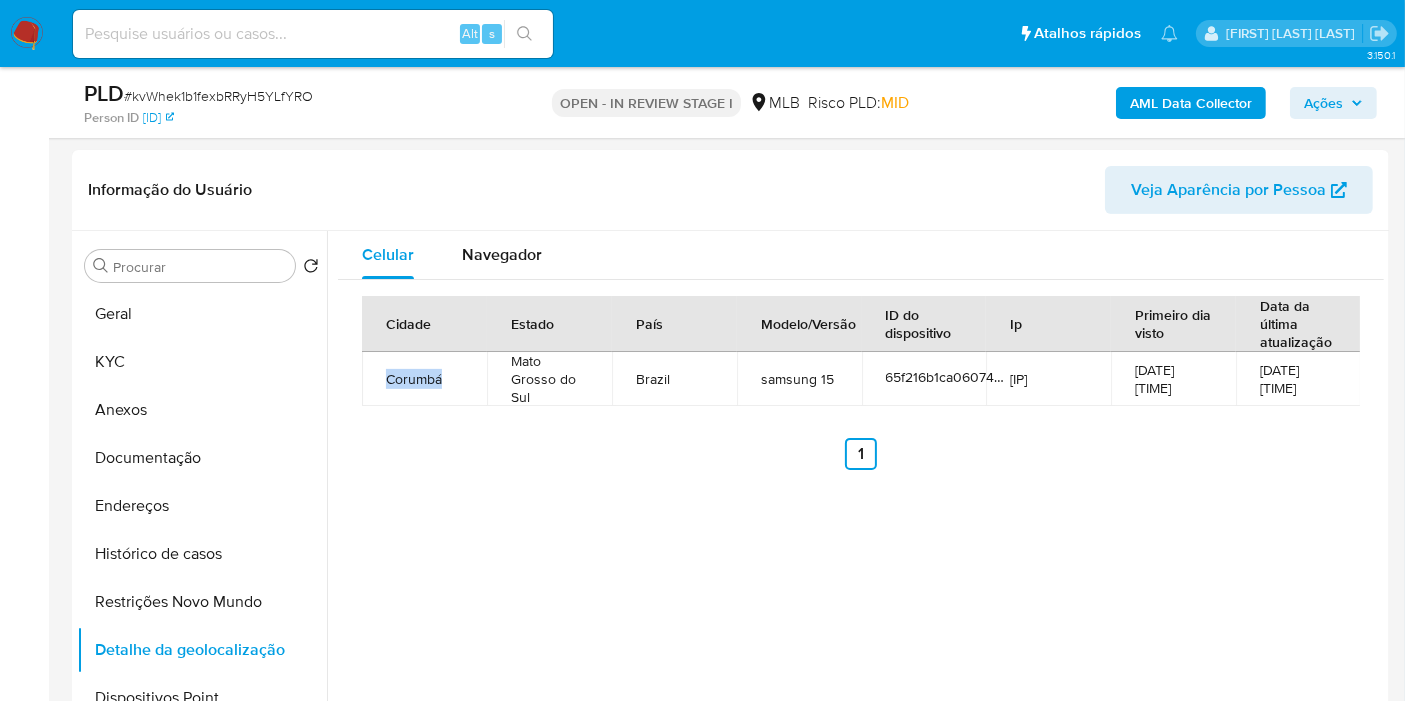 click on "Ações" at bounding box center [1333, 103] 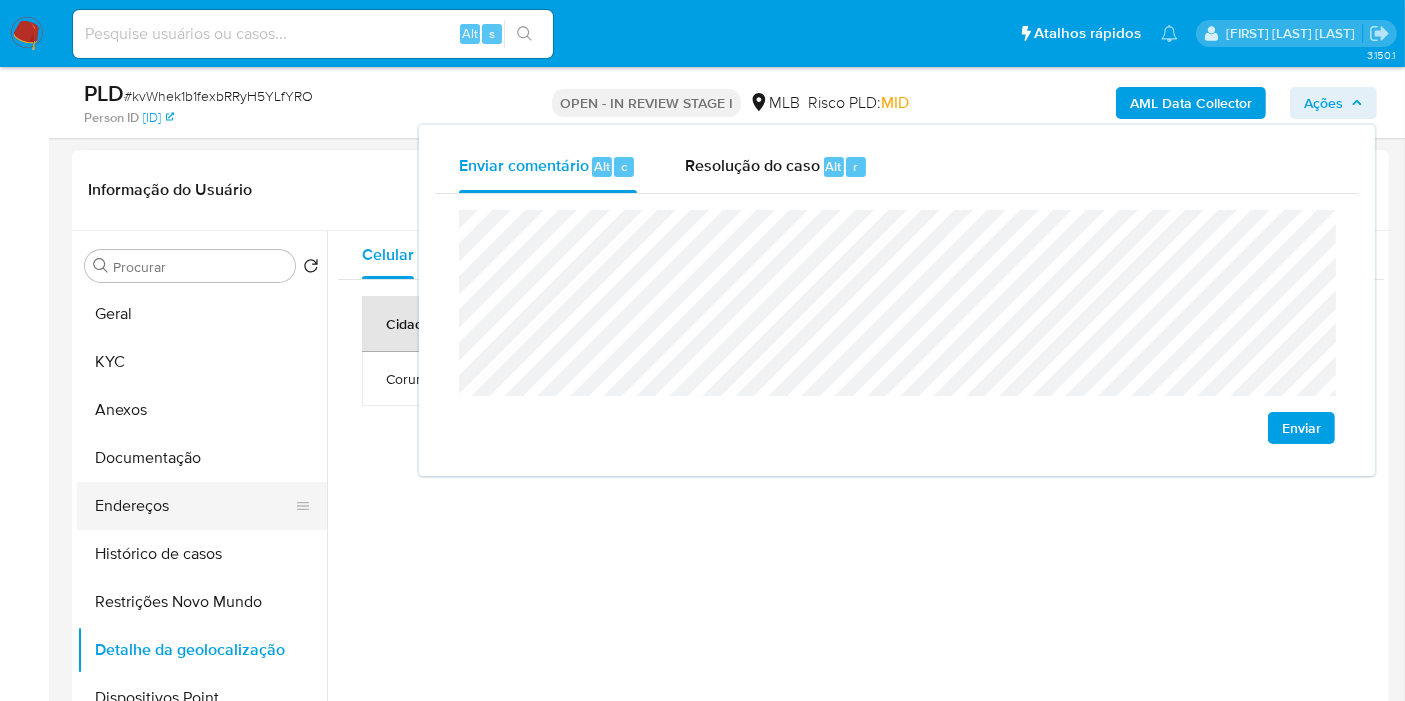 click on "Endereços" at bounding box center (194, 506) 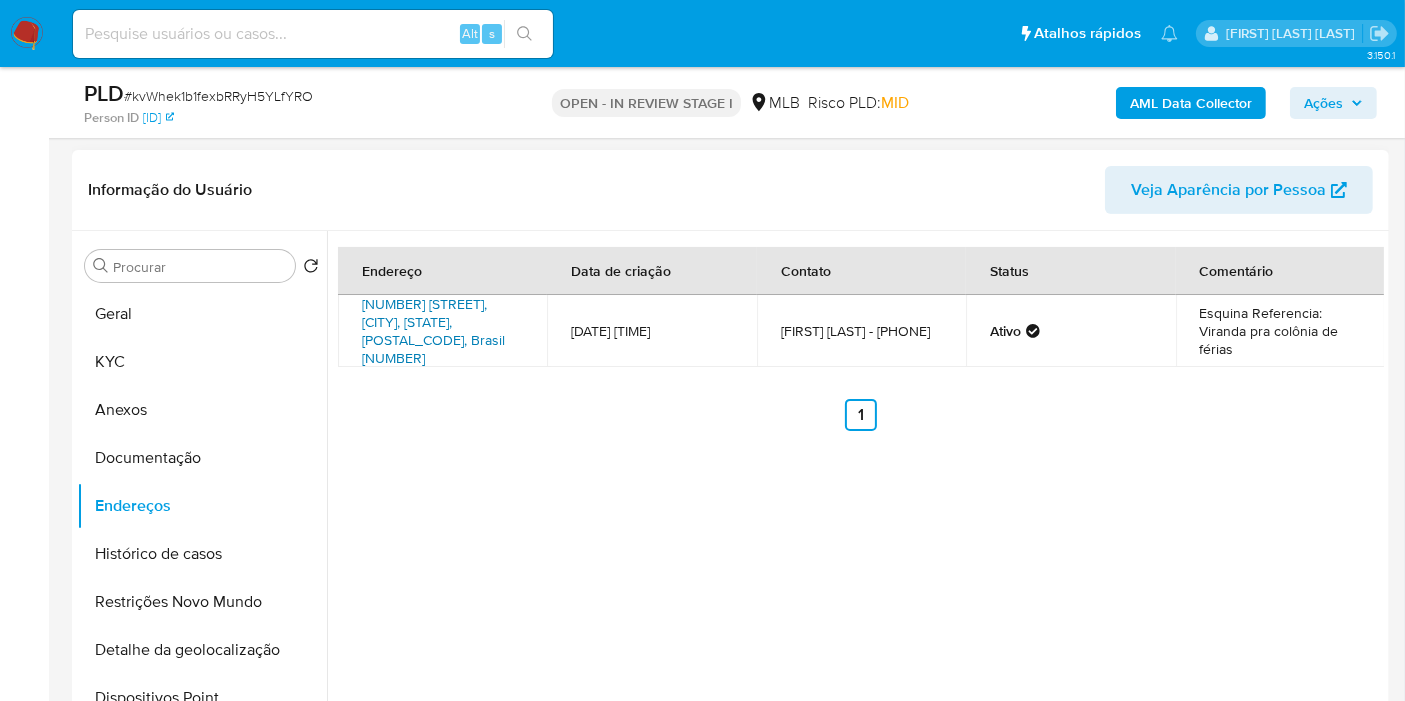 drag, startPoint x: 371, startPoint y: 314, endPoint x: 357, endPoint y: 337, distance: 26.925823 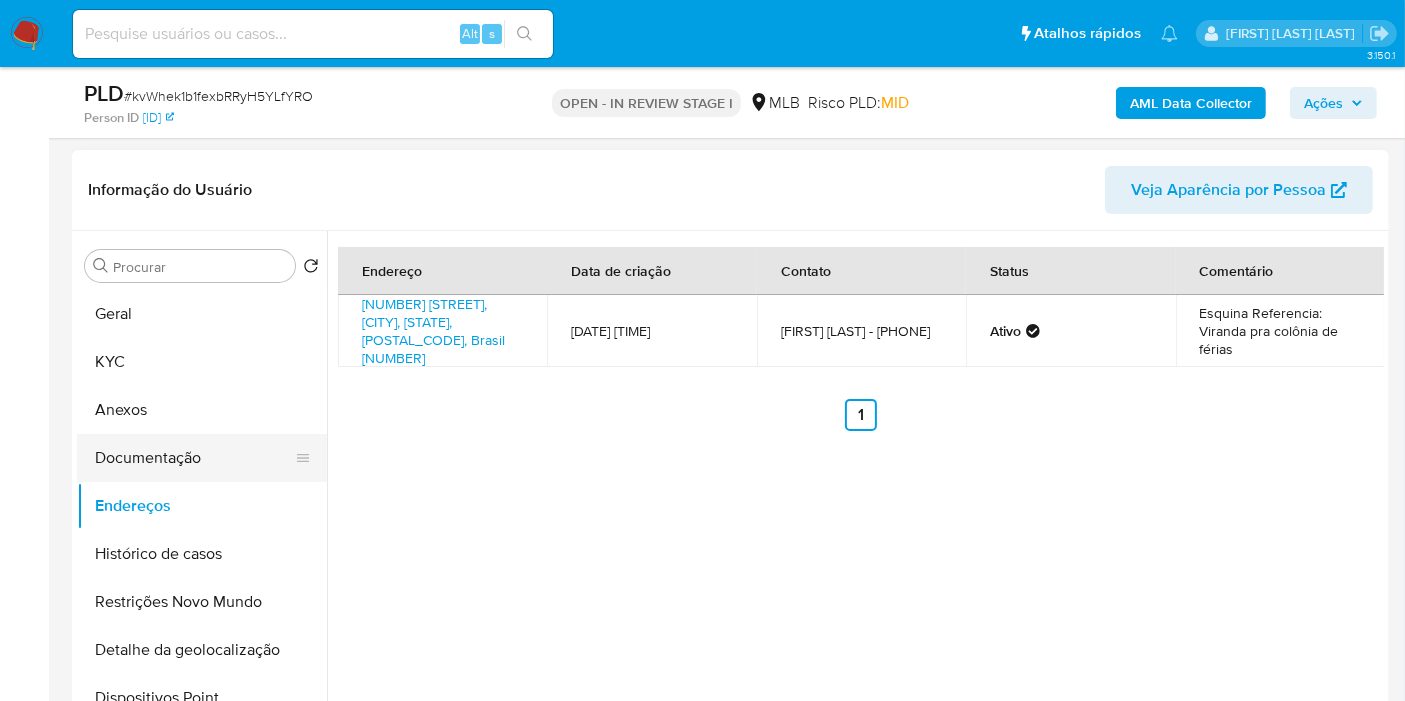click on "Documentação" at bounding box center (194, 458) 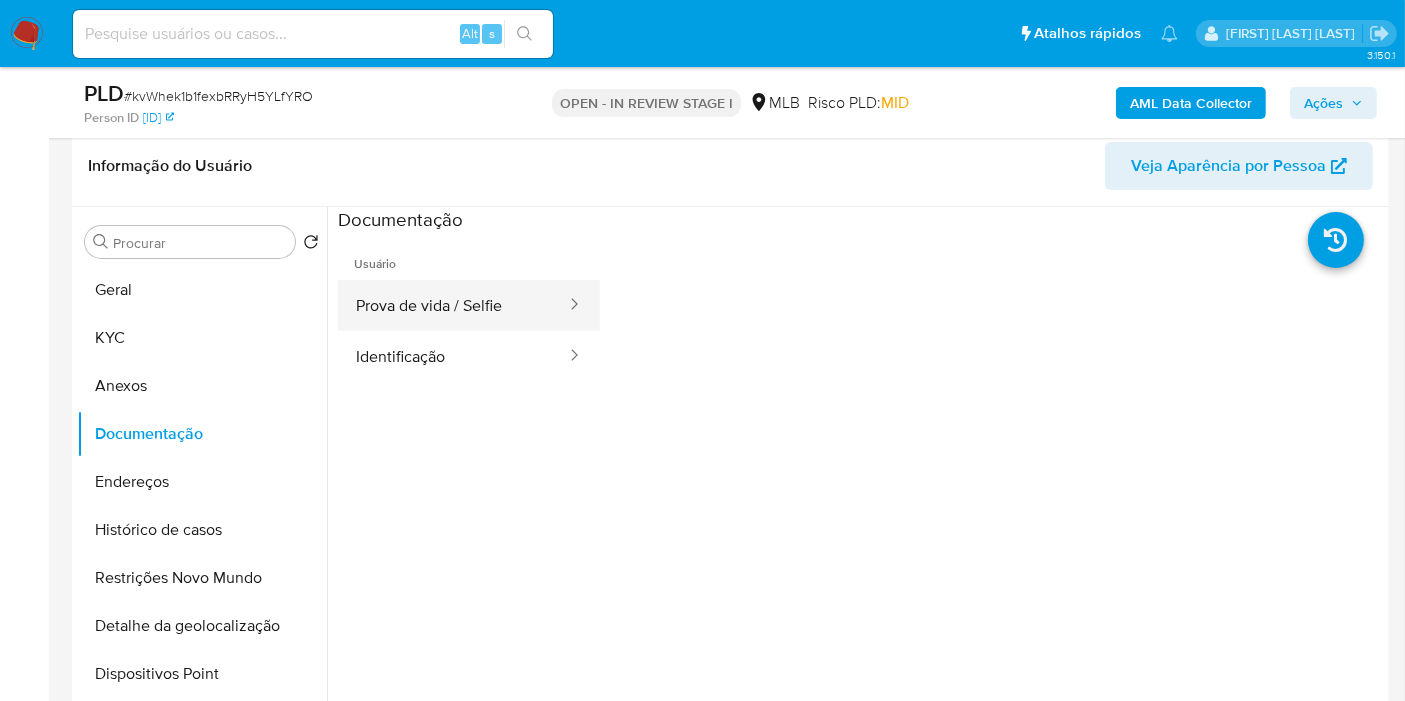 click on "Prova de vida / Selfie" at bounding box center (453, 305) 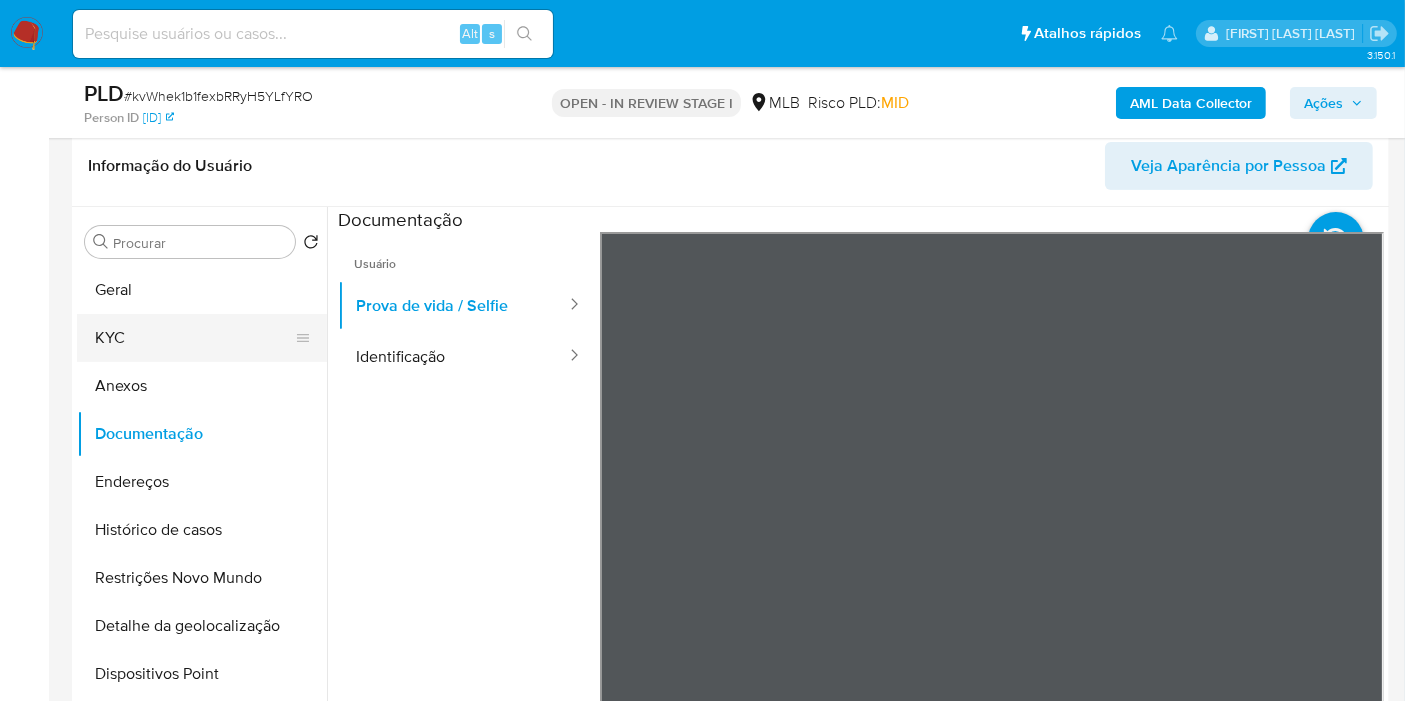 click on "KYC" at bounding box center [194, 338] 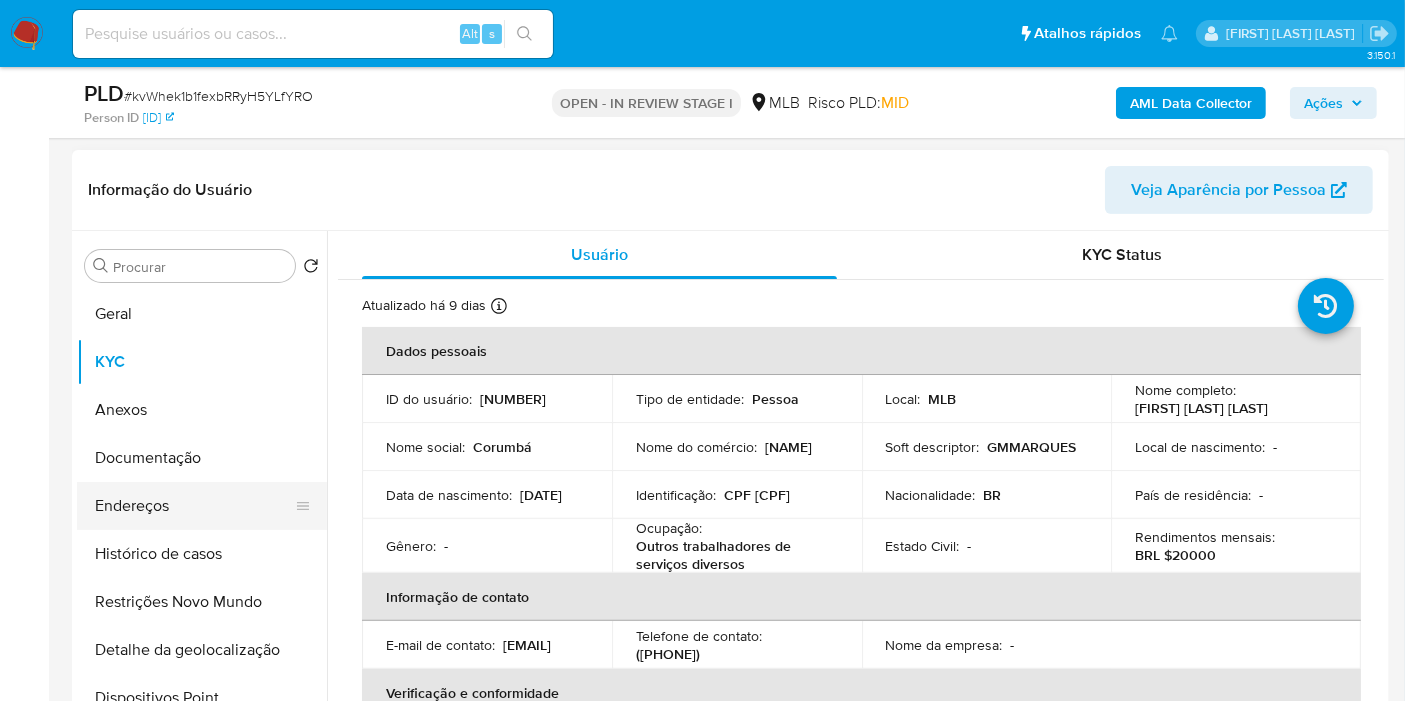 click on "Endereços" at bounding box center [194, 506] 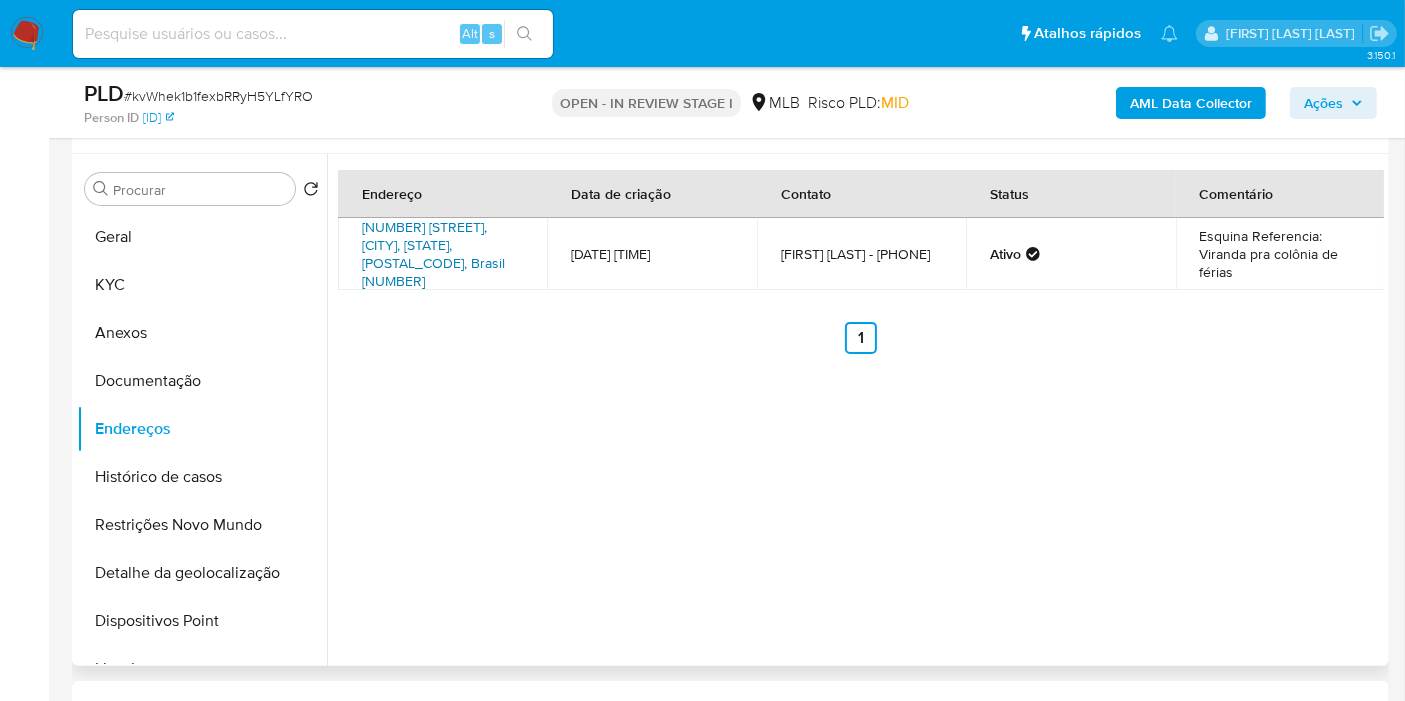 scroll, scrollTop: 585, scrollLeft: 0, axis: vertical 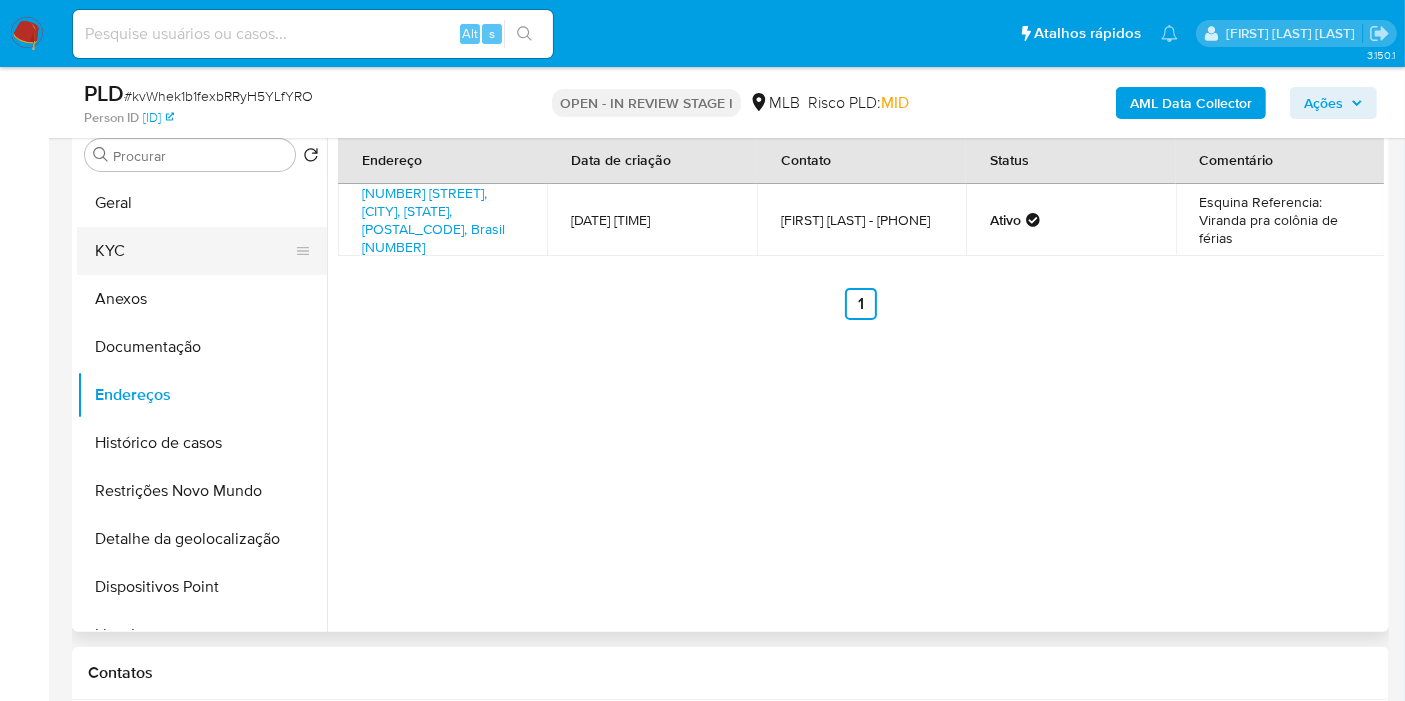 click on "KYC" at bounding box center (194, 251) 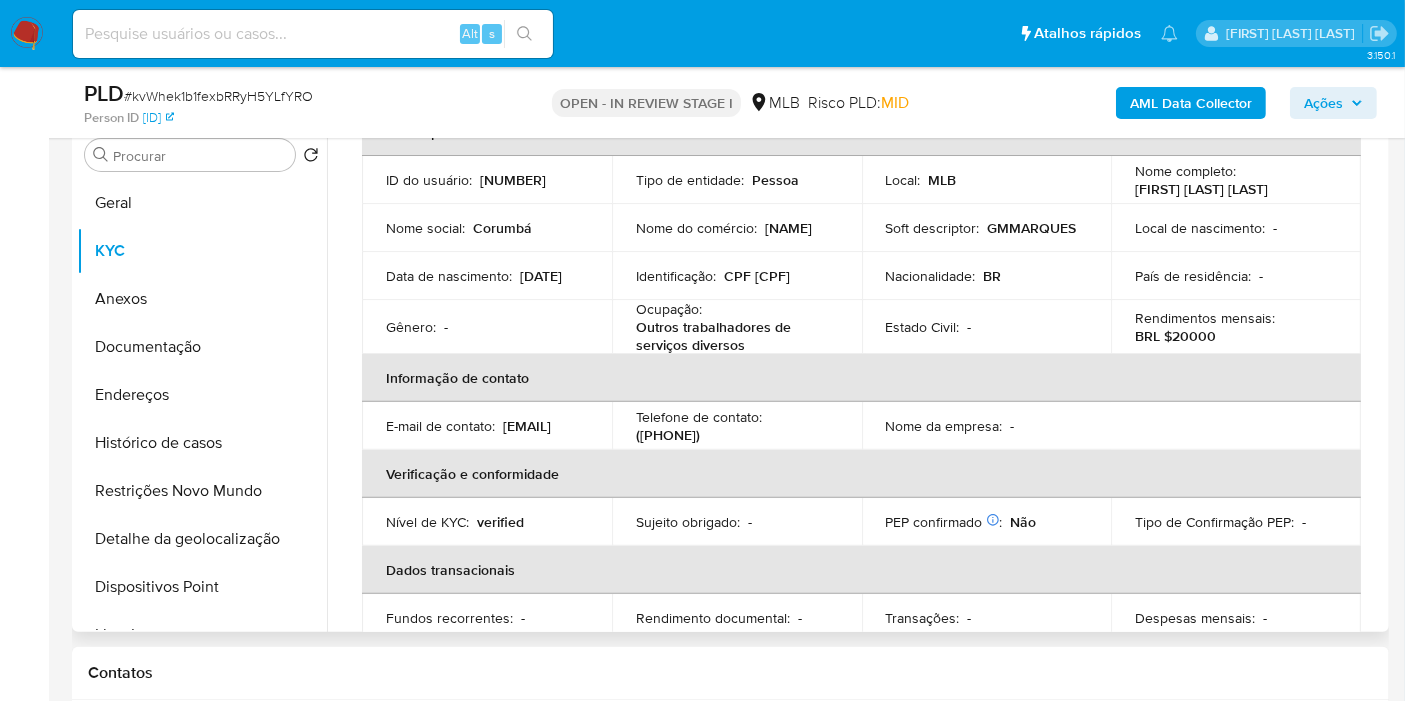 scroll, scrollTop: 111, scrollLeft: 0, axis: vertical 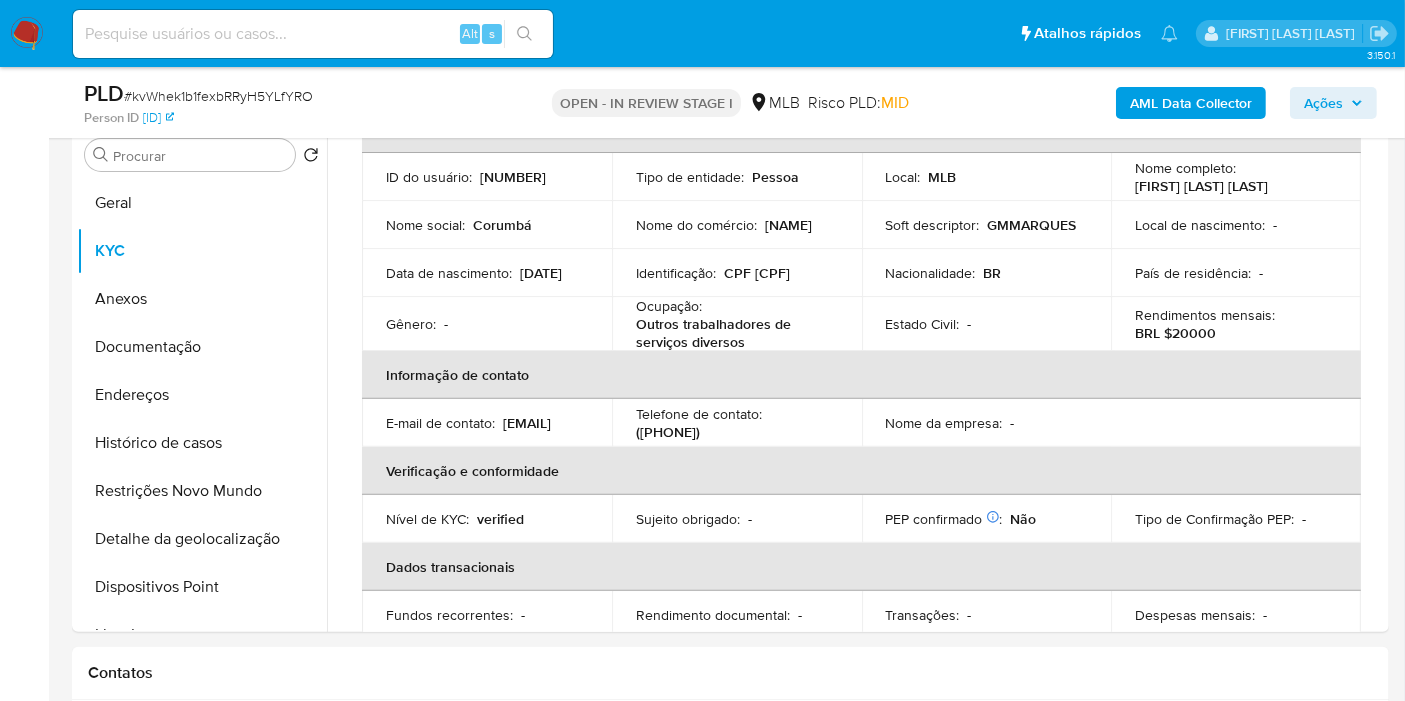 click on "Bandeja Painel Screening Pesquisa em Listas Watchlist Ferramentas Operações em massa relatórios Mulan Localizador de pessoas Consolidado" at bounding box center [24, 1518] 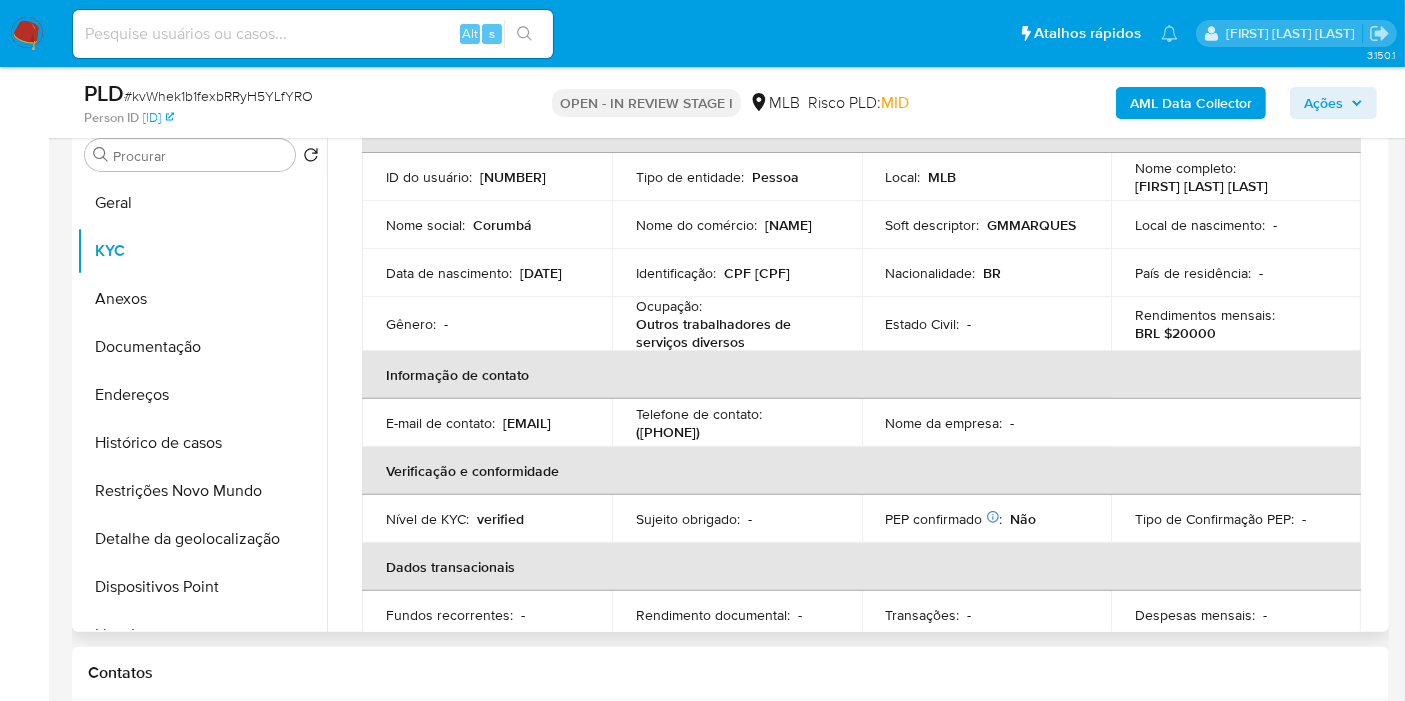 scroll, scrollTop: 0, scrollLeft: 0, axis: both 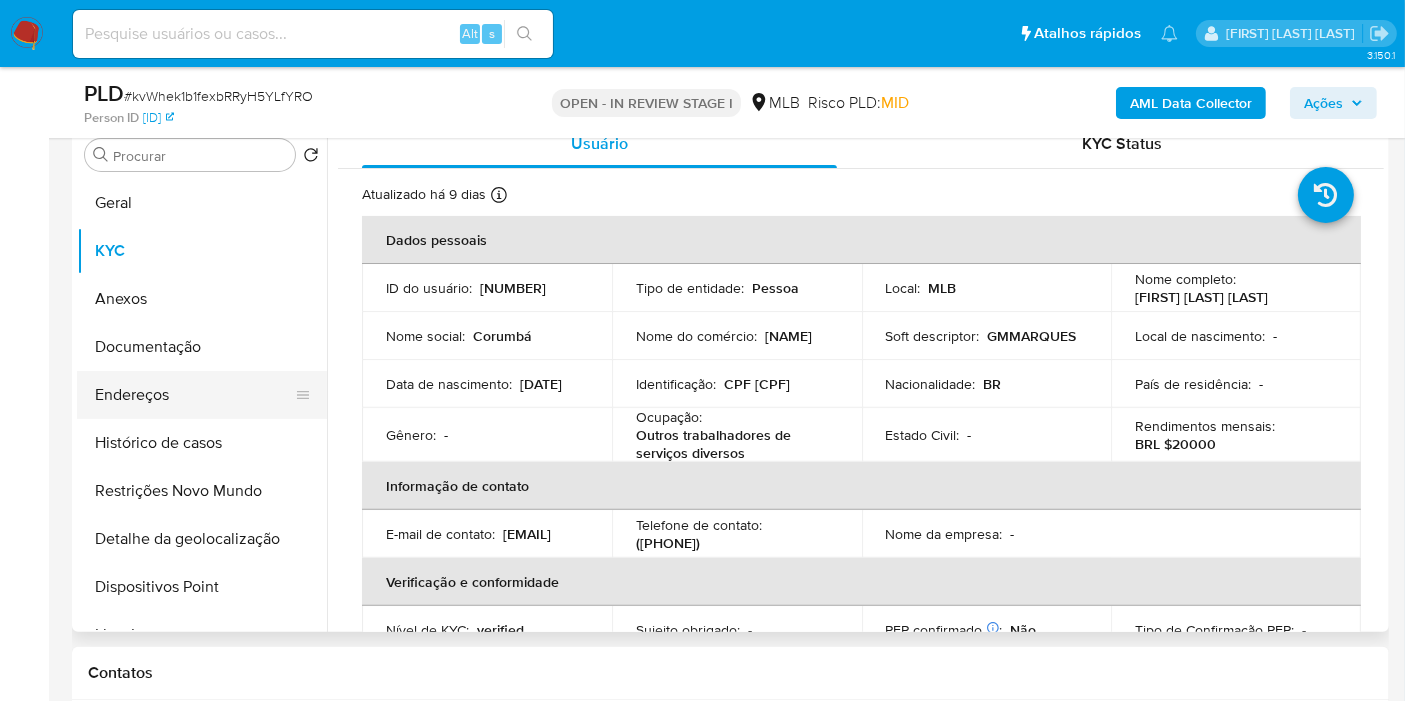 click on "Endereços" at bounding box center [194, 395] 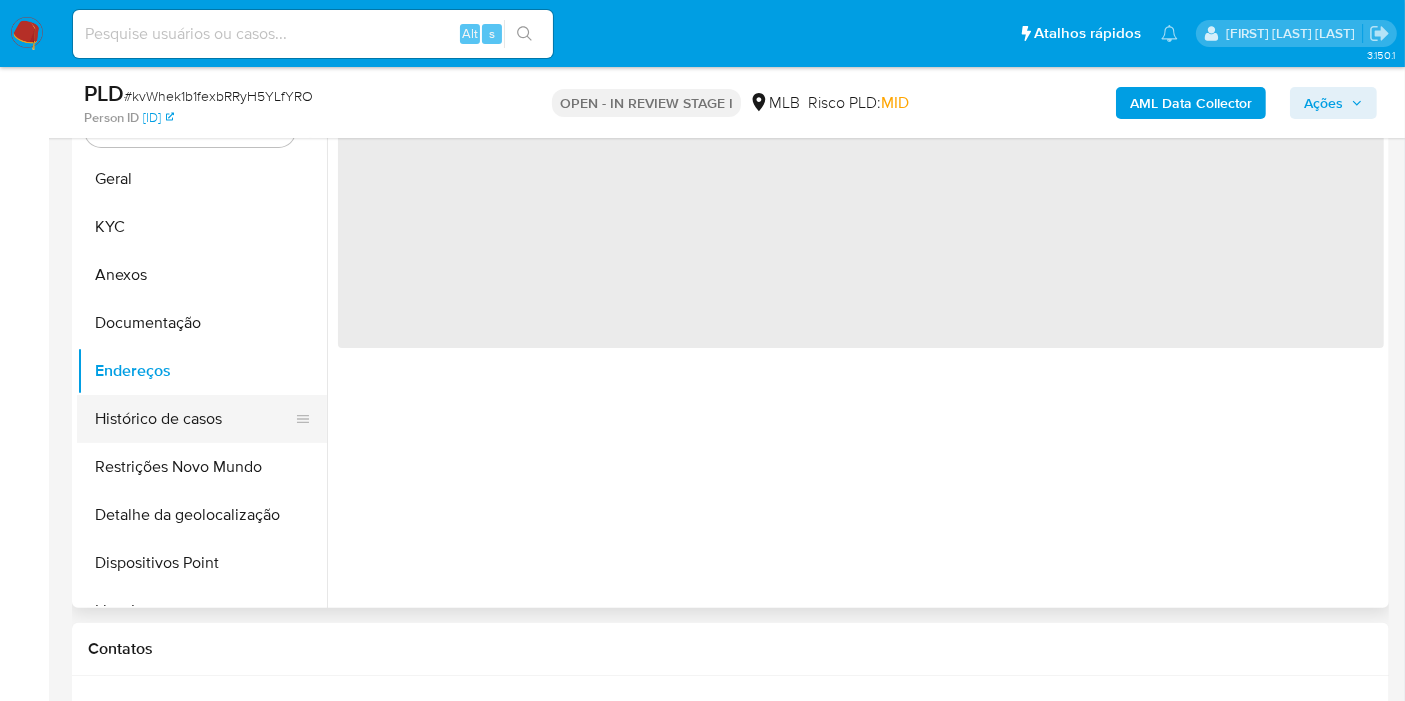click on "Histórico de casos" at bounding box center [194, 419] 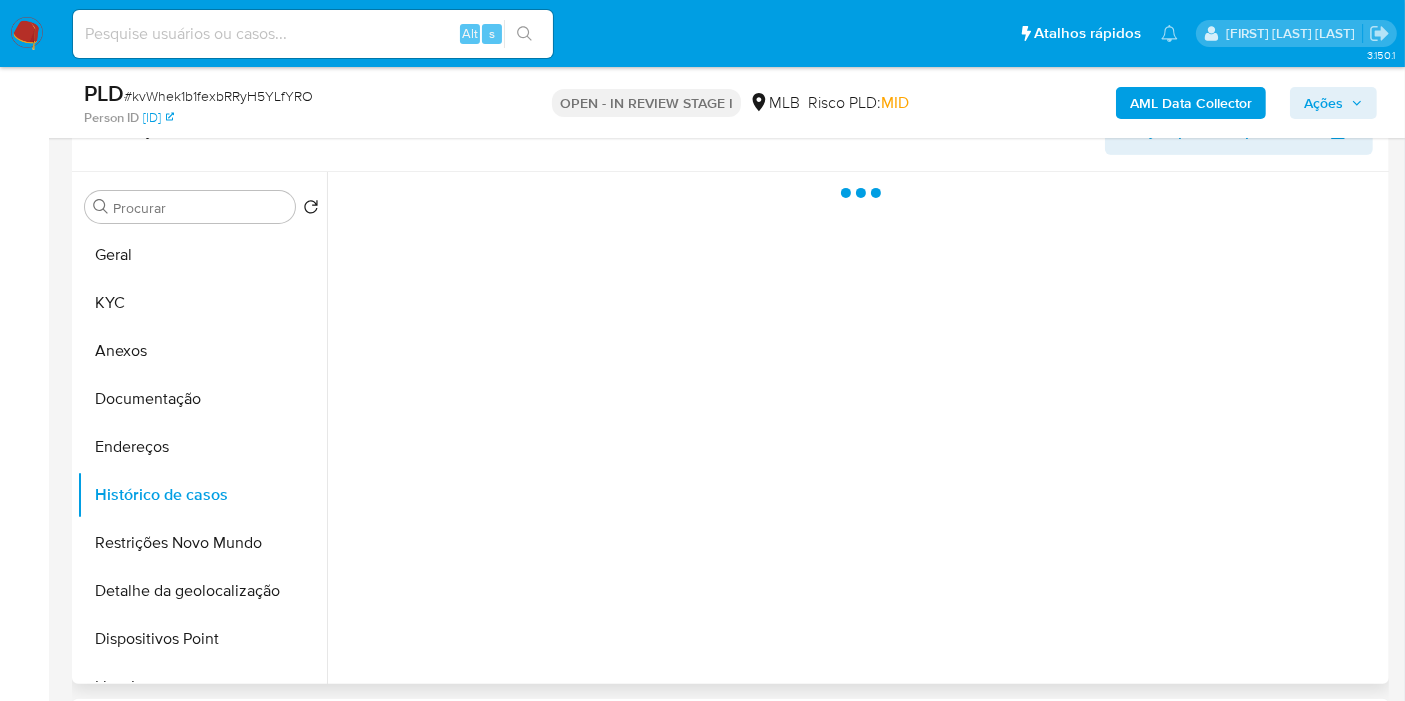 scroll, scrollTop: 474, scrollLeft: 0, axis: vertical 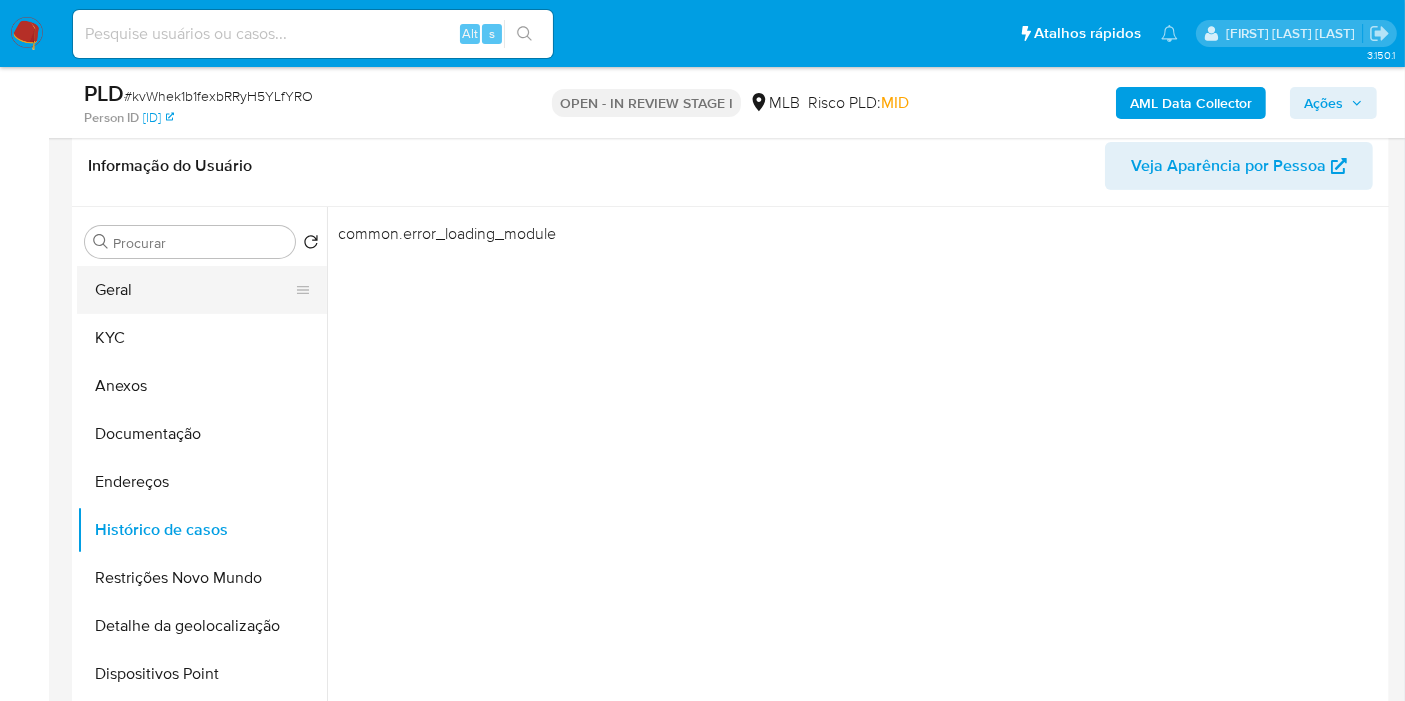 click on "Geral" at bounding box center (194, 290) 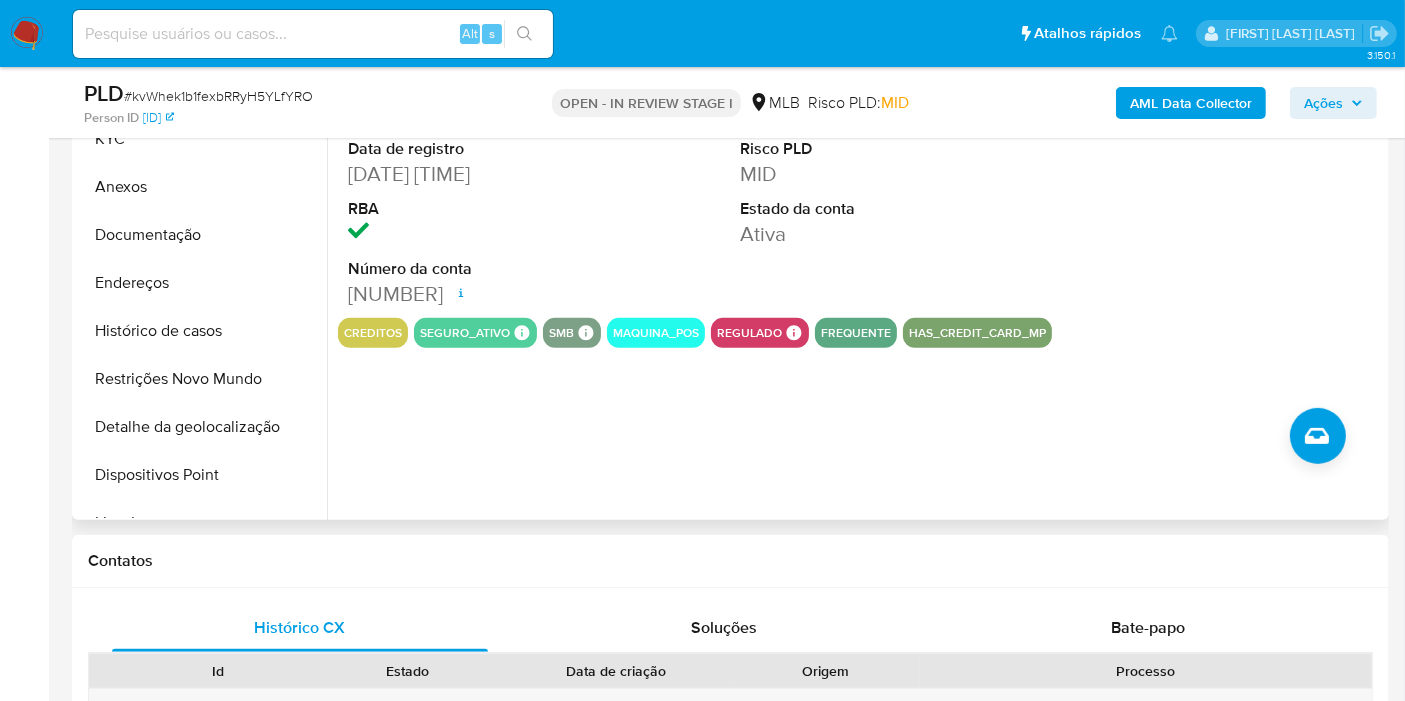 scroll, scrollTop: 585, scrollLeft: 0, axis: vertical 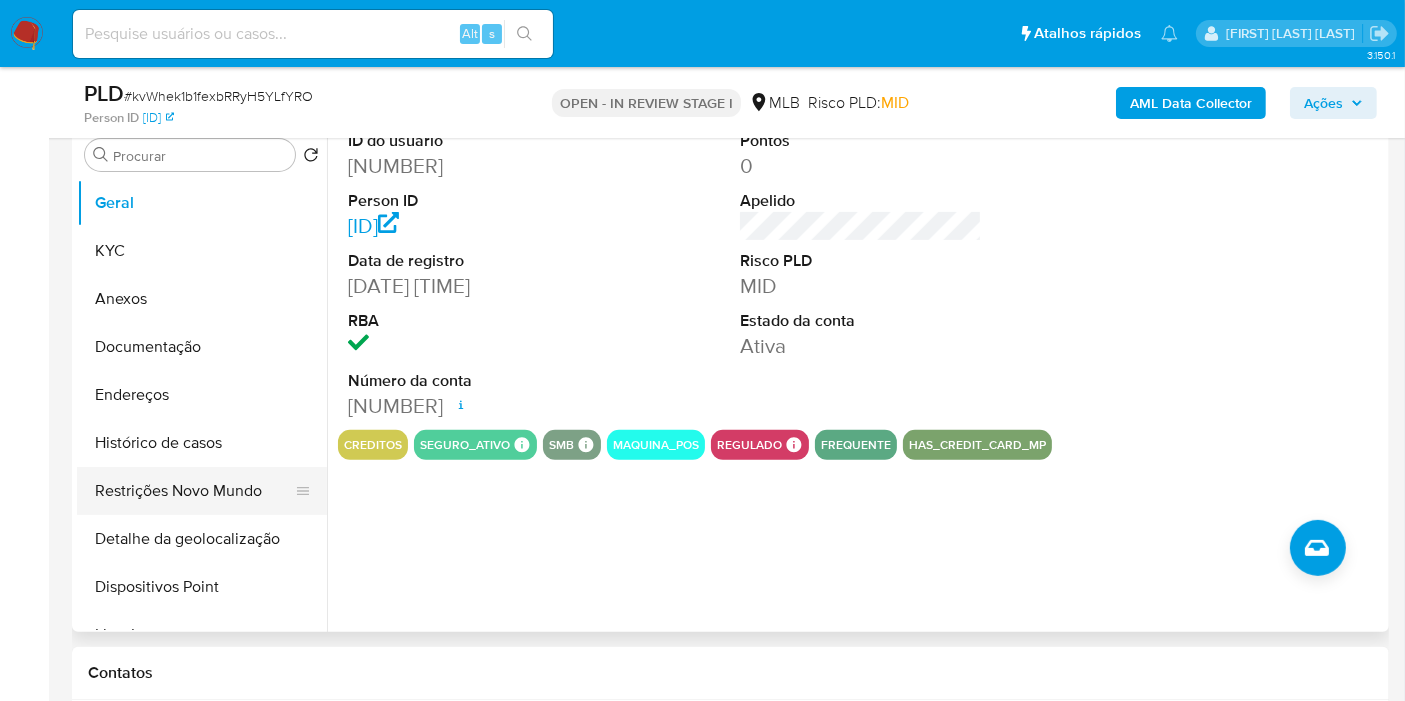 click on "Histórico de casos" at bounding box center (202, 443) 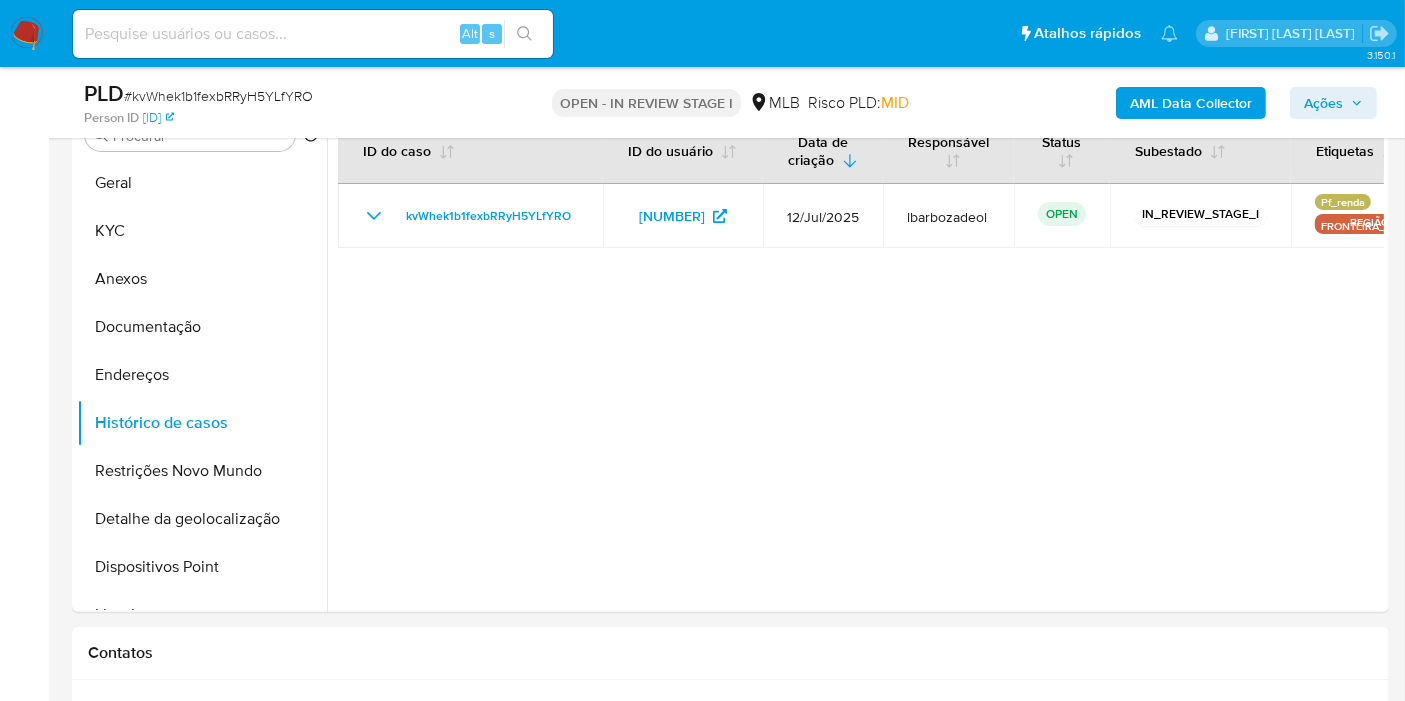 scroll, scrollTop: 468, scrollLeft: 0, axis: vertical 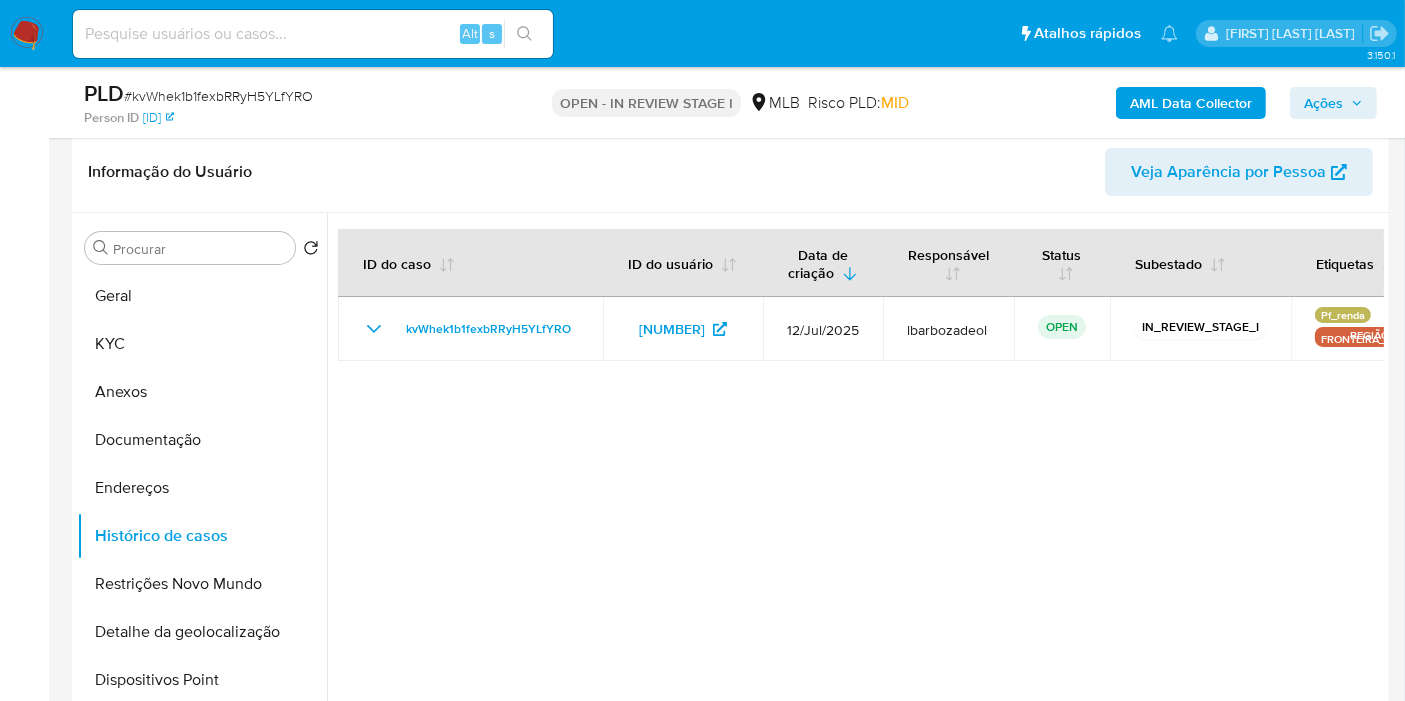 type 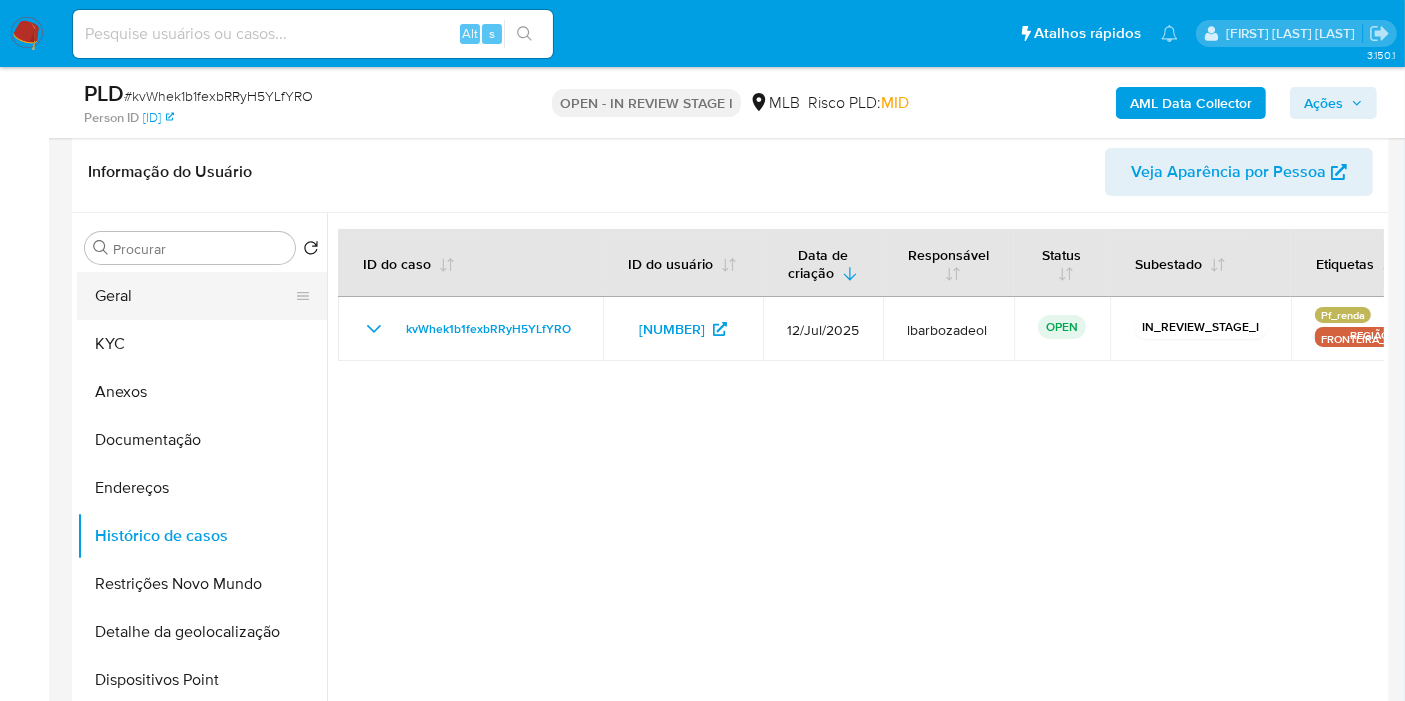 click on "Geral" at bounding box center [194, 296] 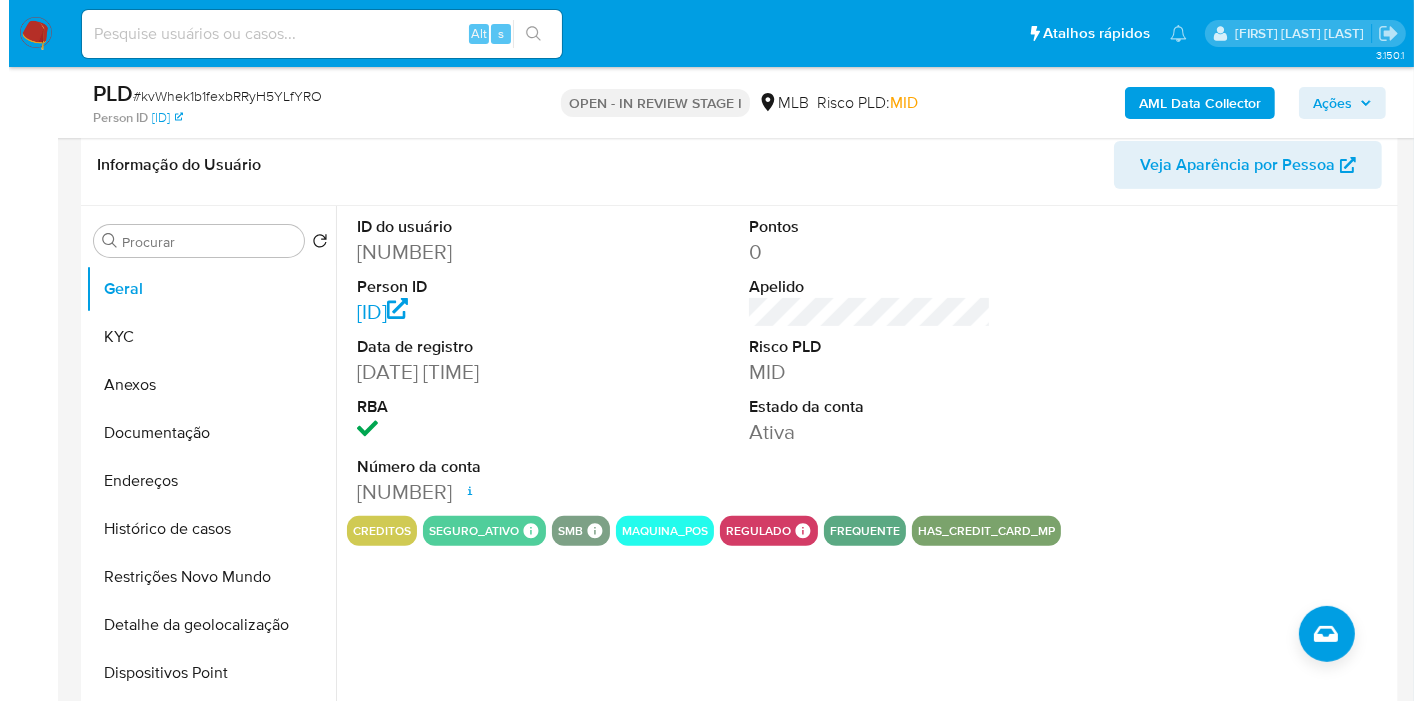 scroll, scrollTop: 500, scrollLeft: 0, axis: vertical 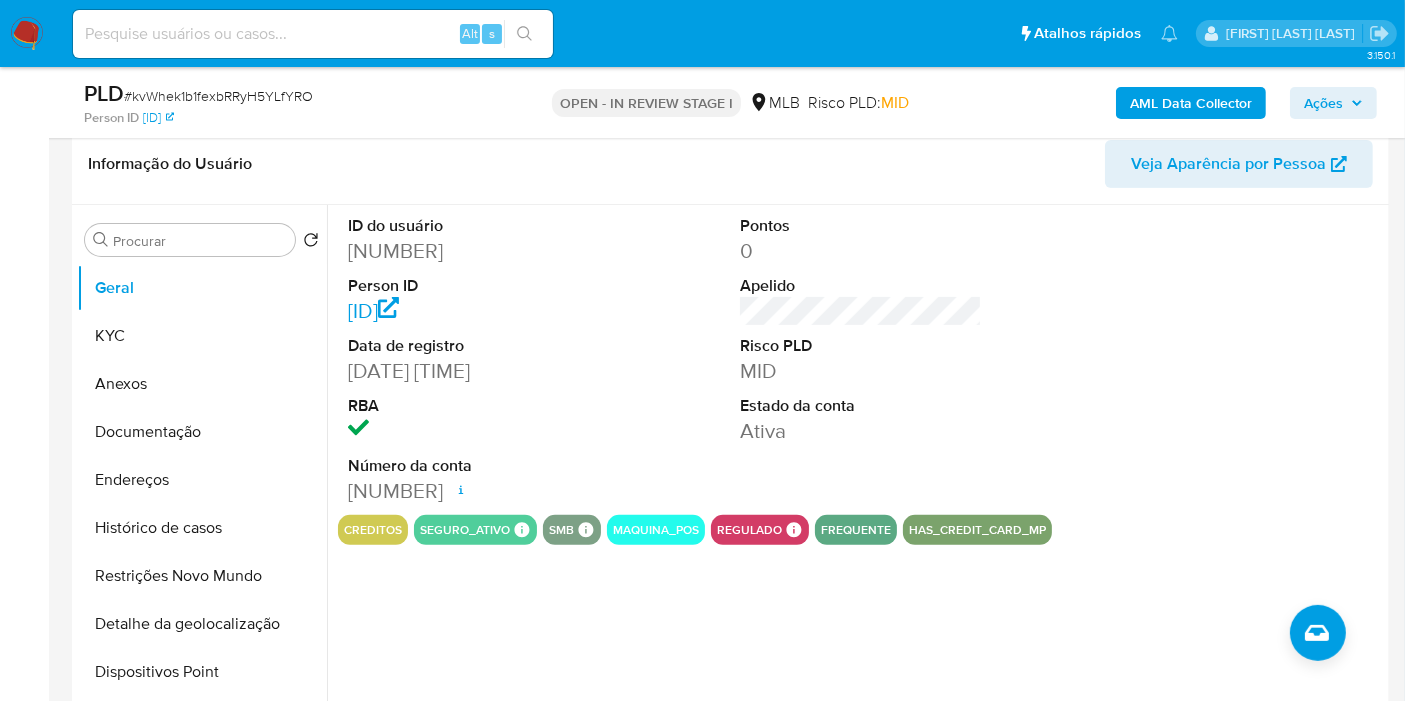 type 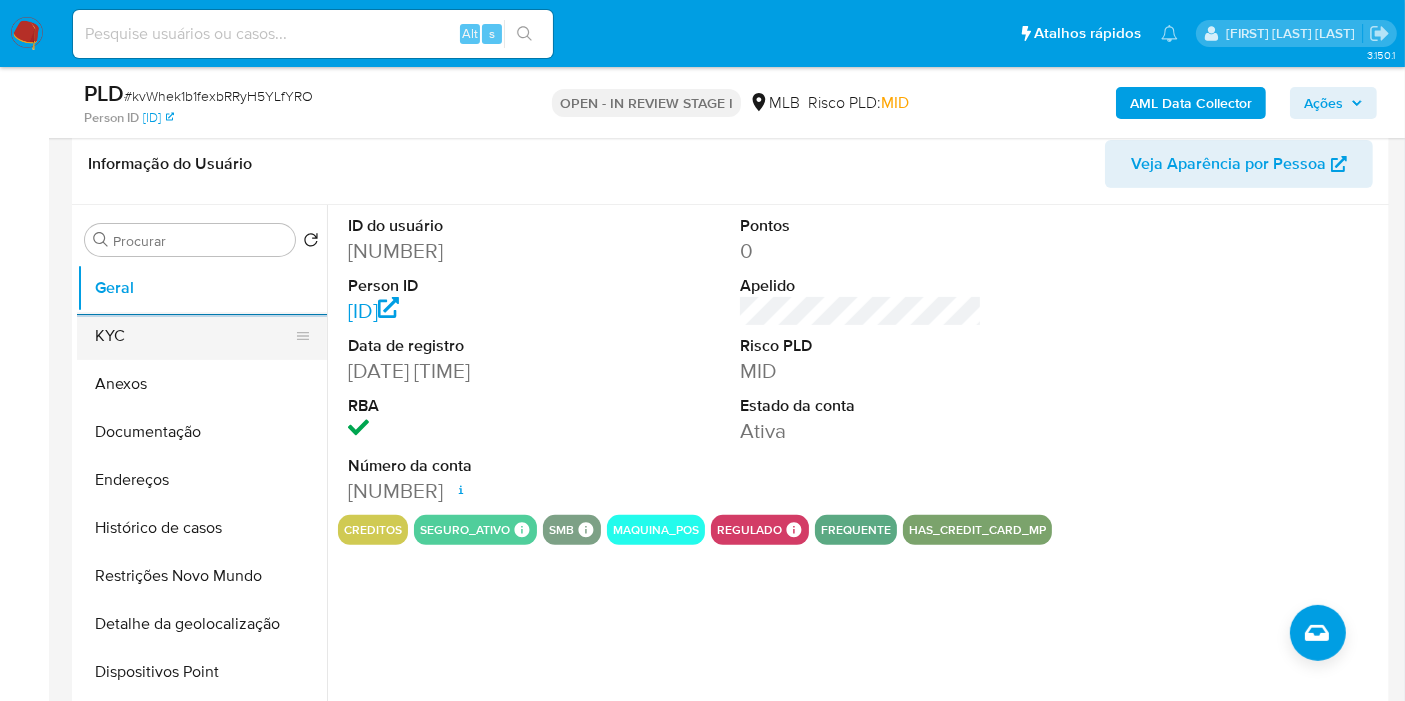 click on "KYC" at bounding box center (194, 336) 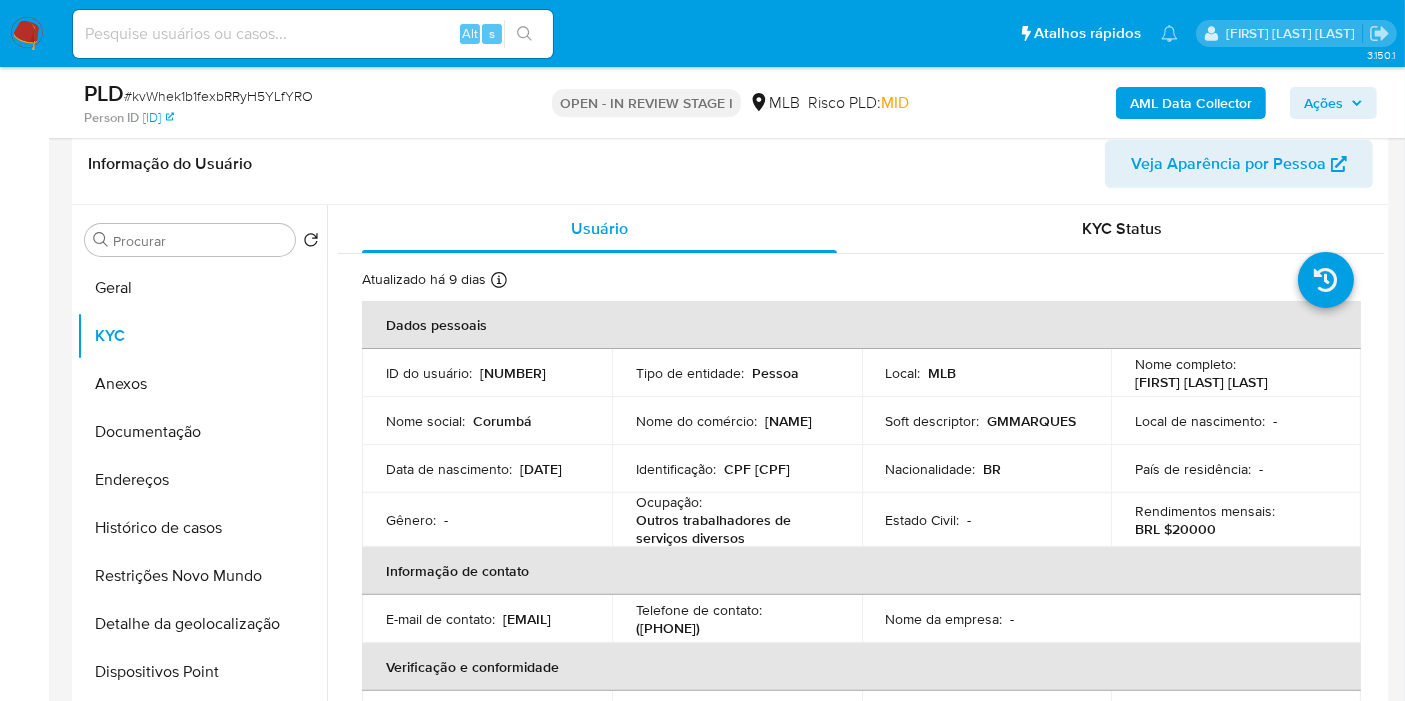 type 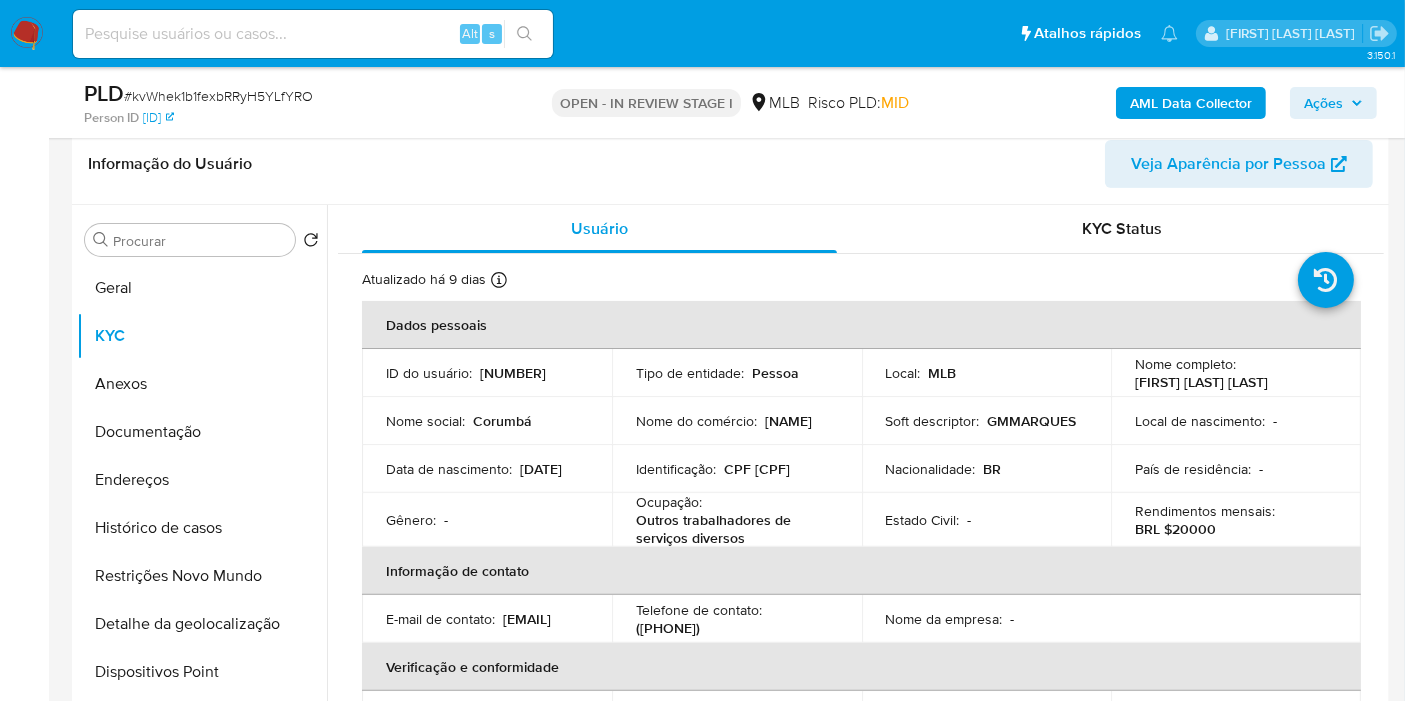 drag, startPoint x: 241, startPoint y: 475, endPoint x: 589, endPoint y: 462, distance: 348.24274 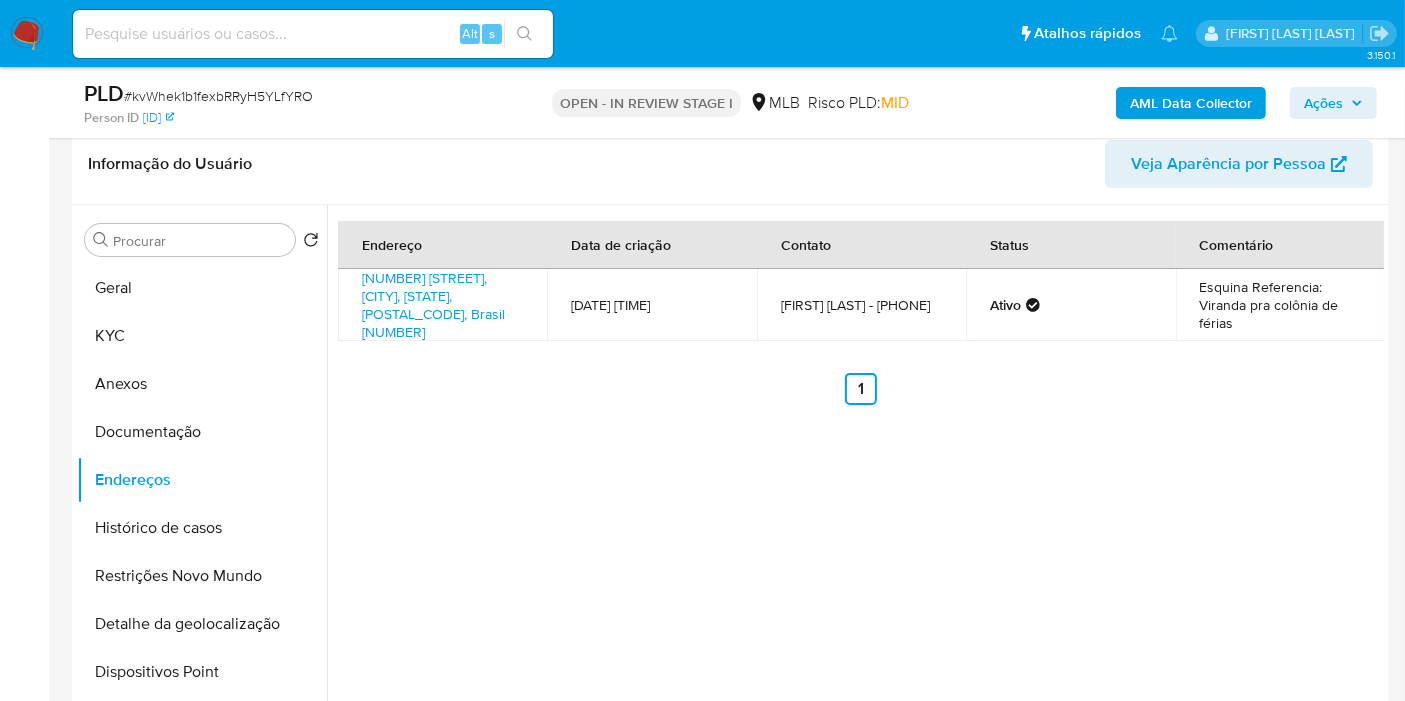 type 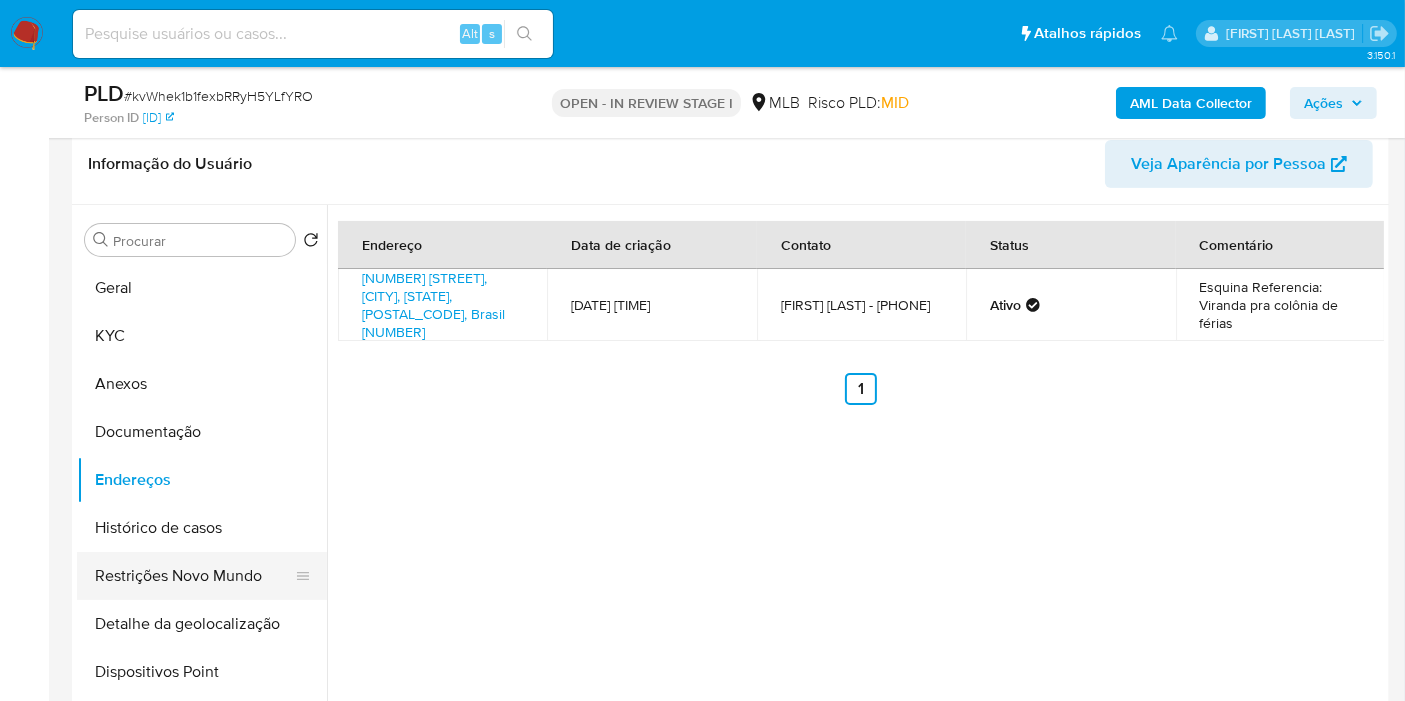 click on "Restrições Novo Mundo" at bounding box center (194, 576) 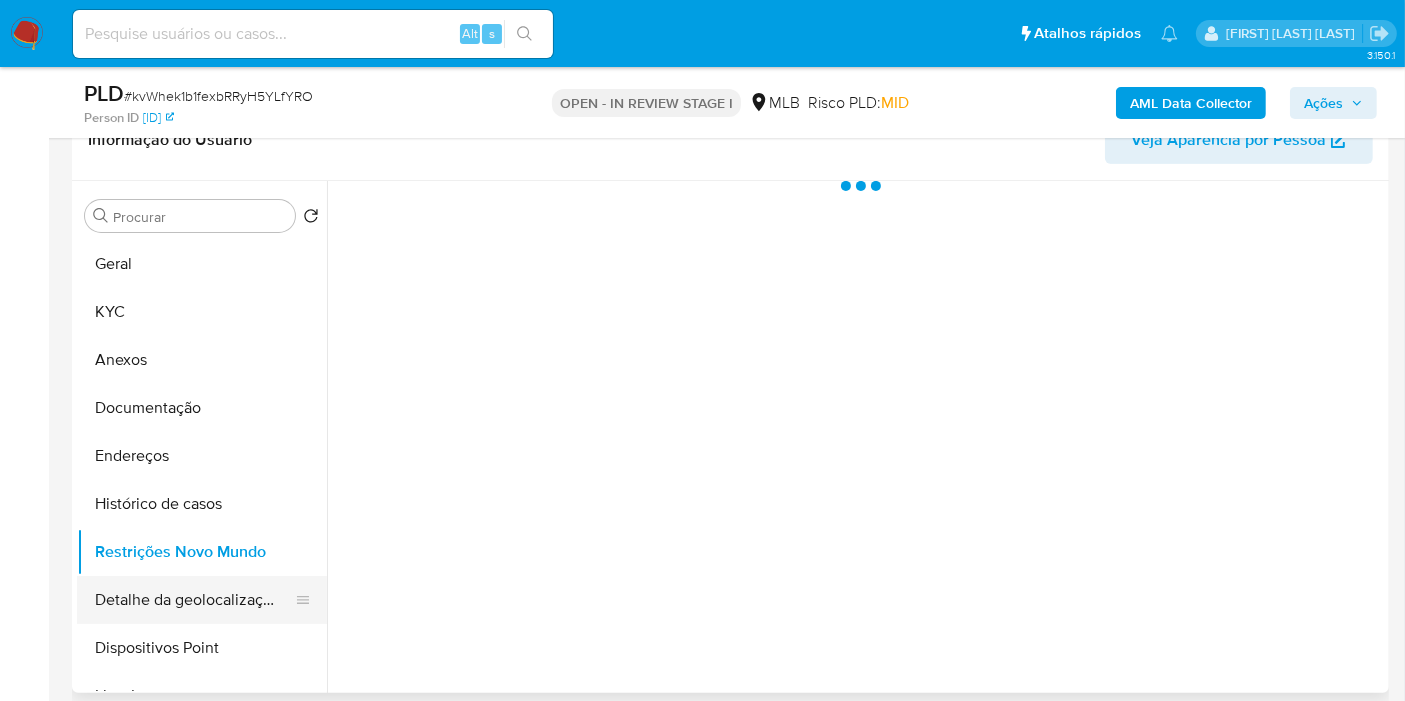 click on "Detalhe da geolocalização" at bounding box center (194, 600) 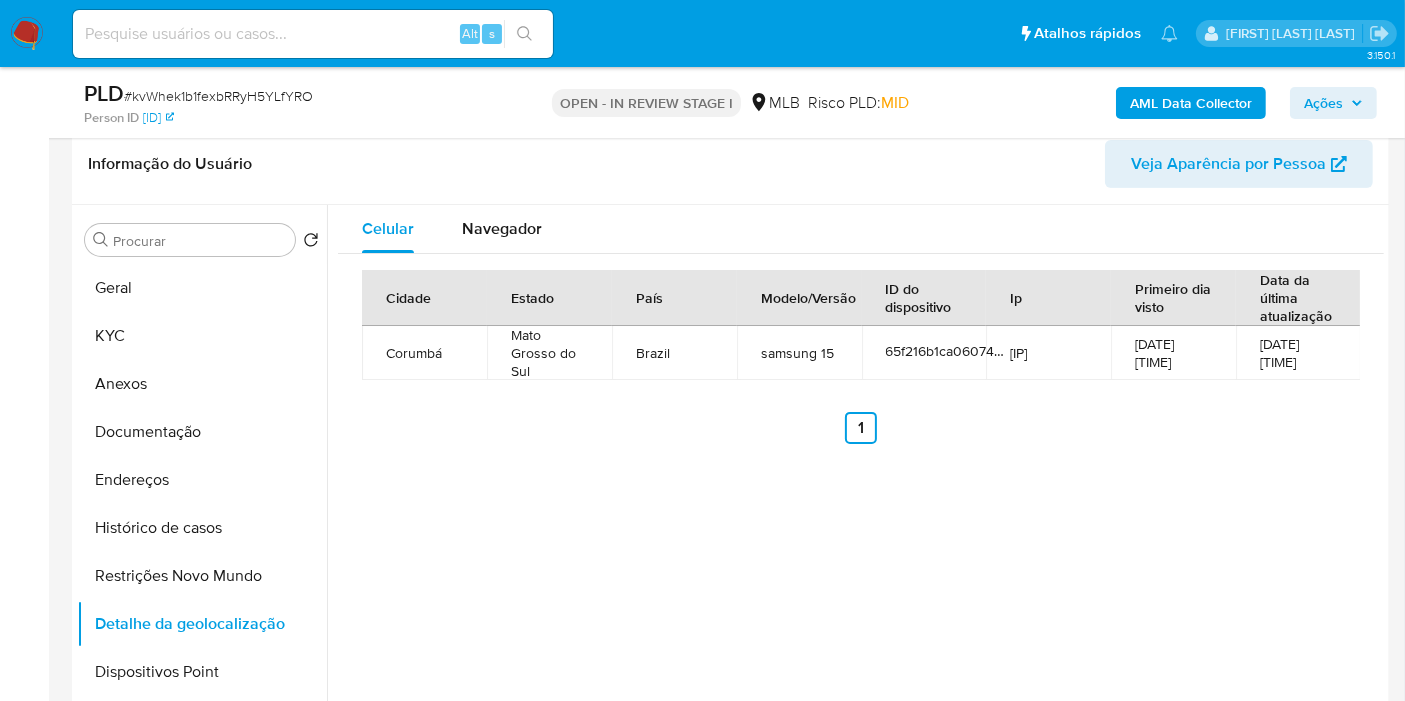 type 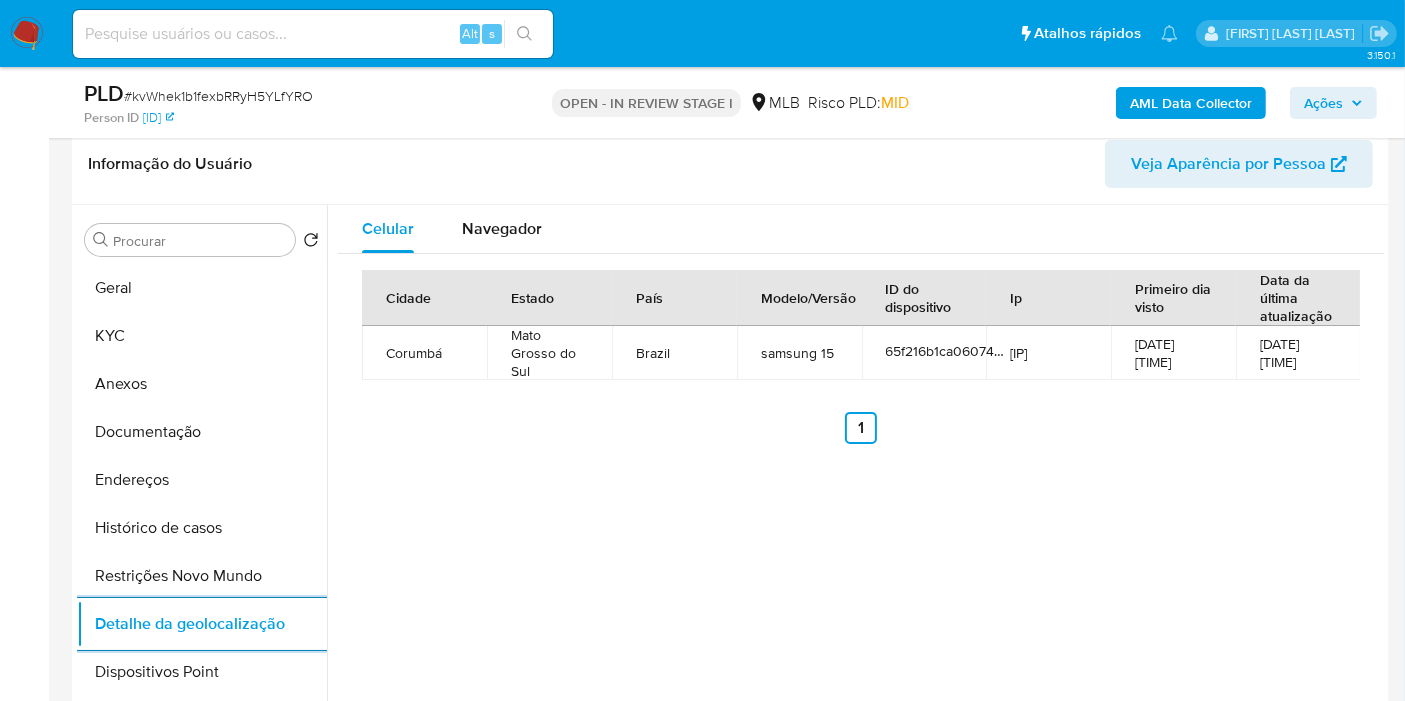 click on "Restrições Novo Mundo" at bounding box center (202, 576) 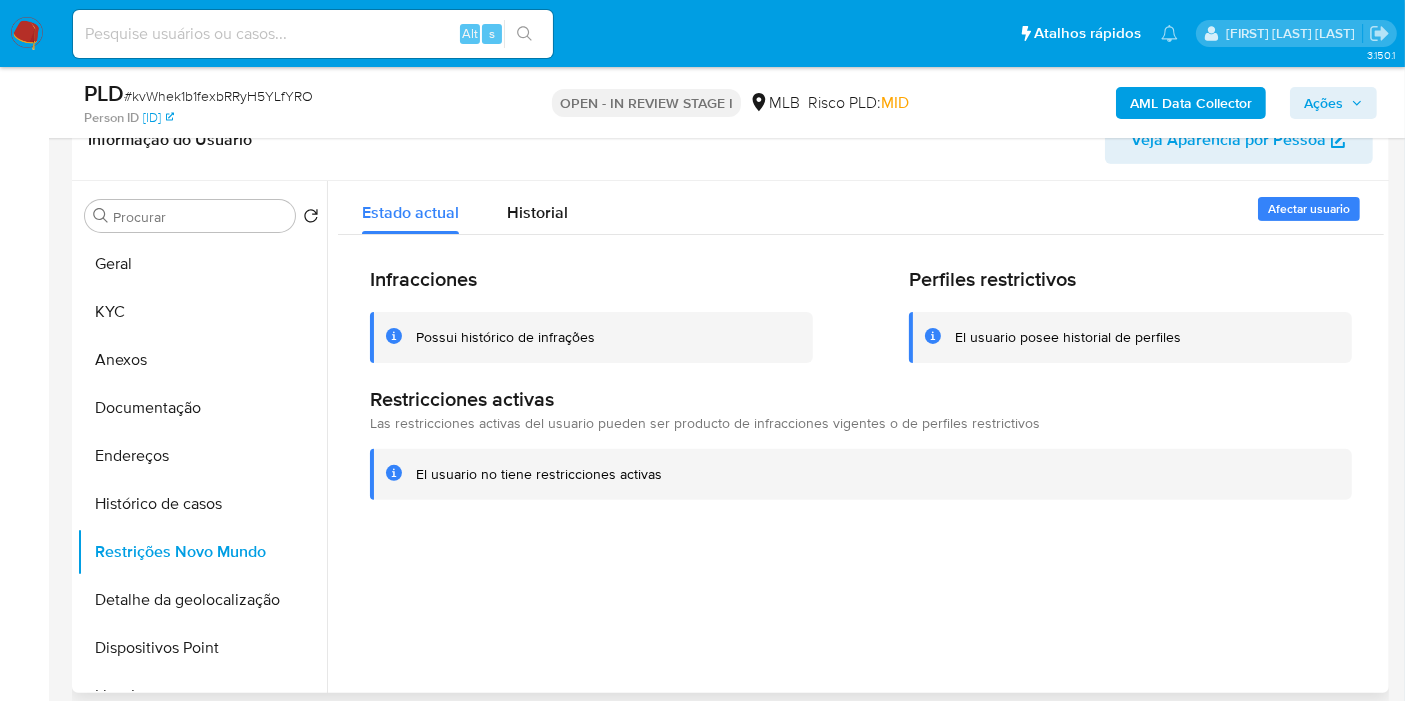 type 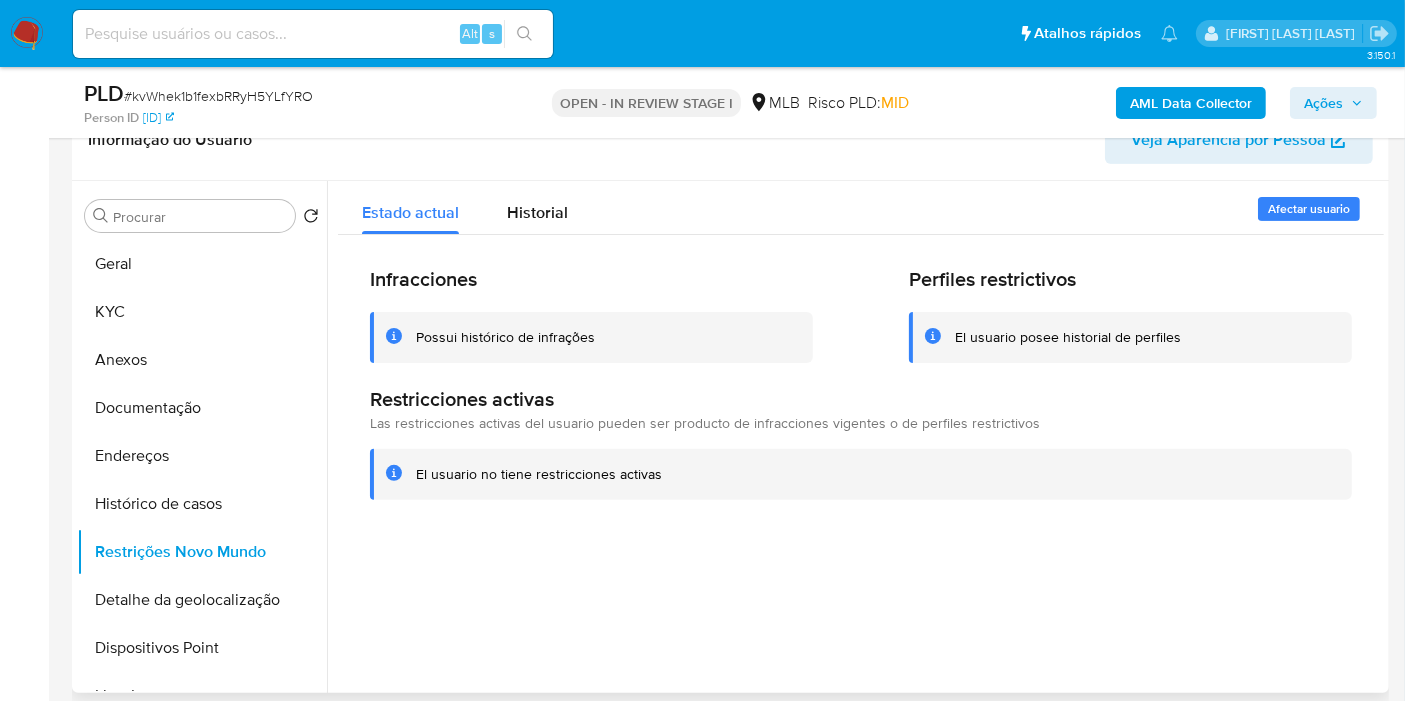 drag, startPoint x: 229, startPoint y: 632, endPoint x: 768, endPoint y: 650, distance: 539.3005 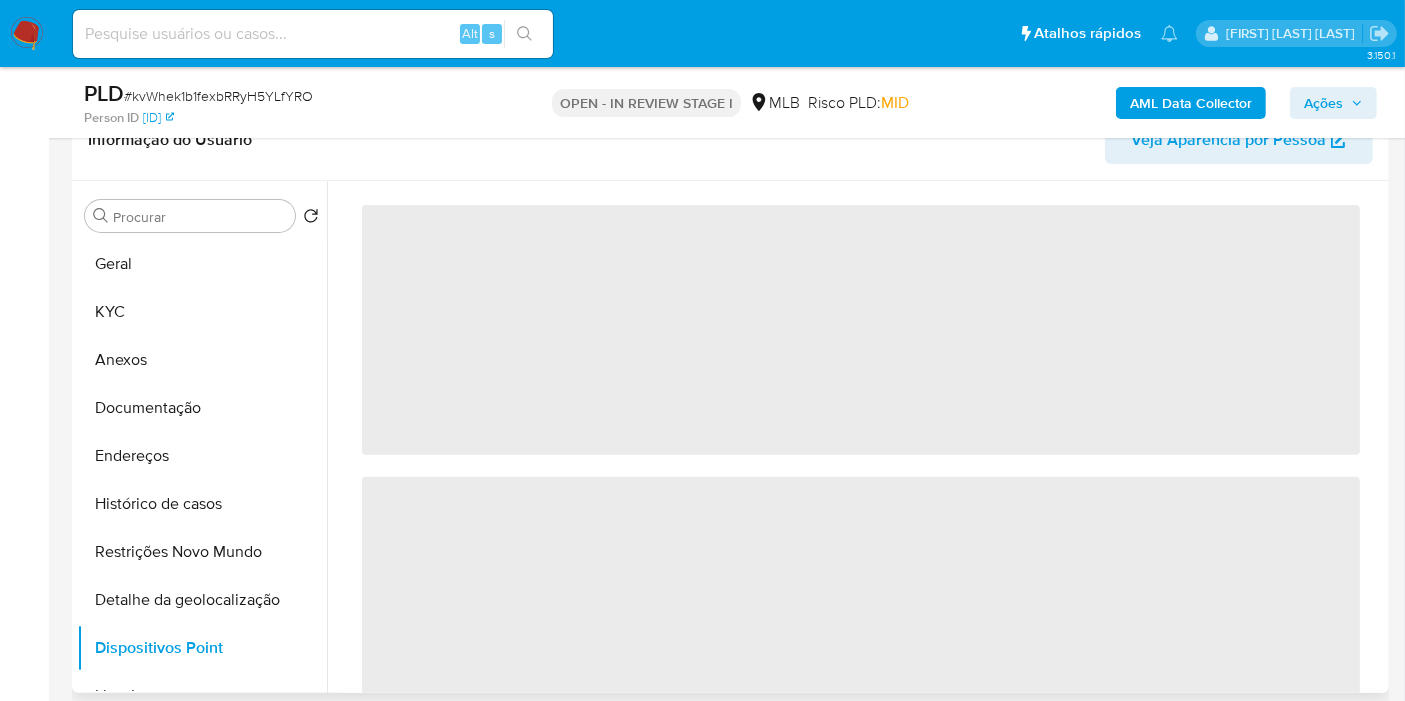 type 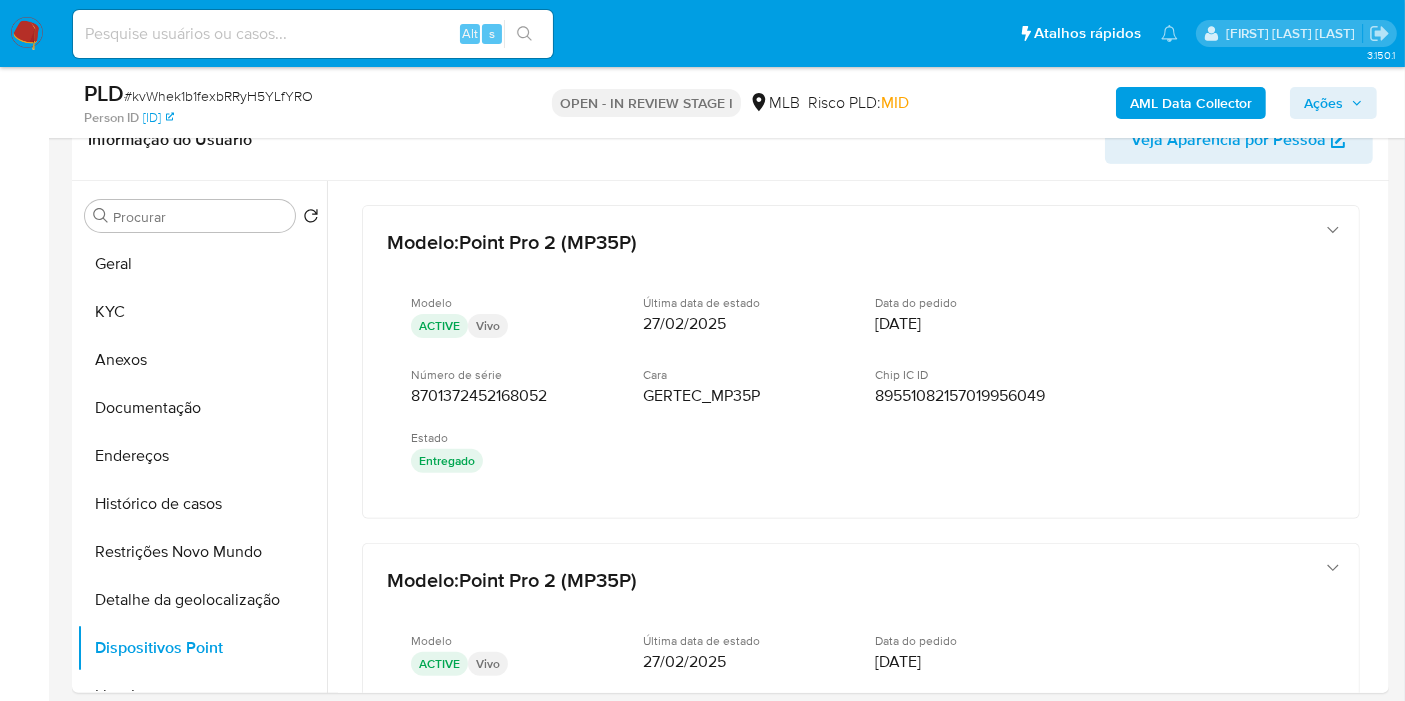 click on "Ações" at bounding box center (1323, 103) 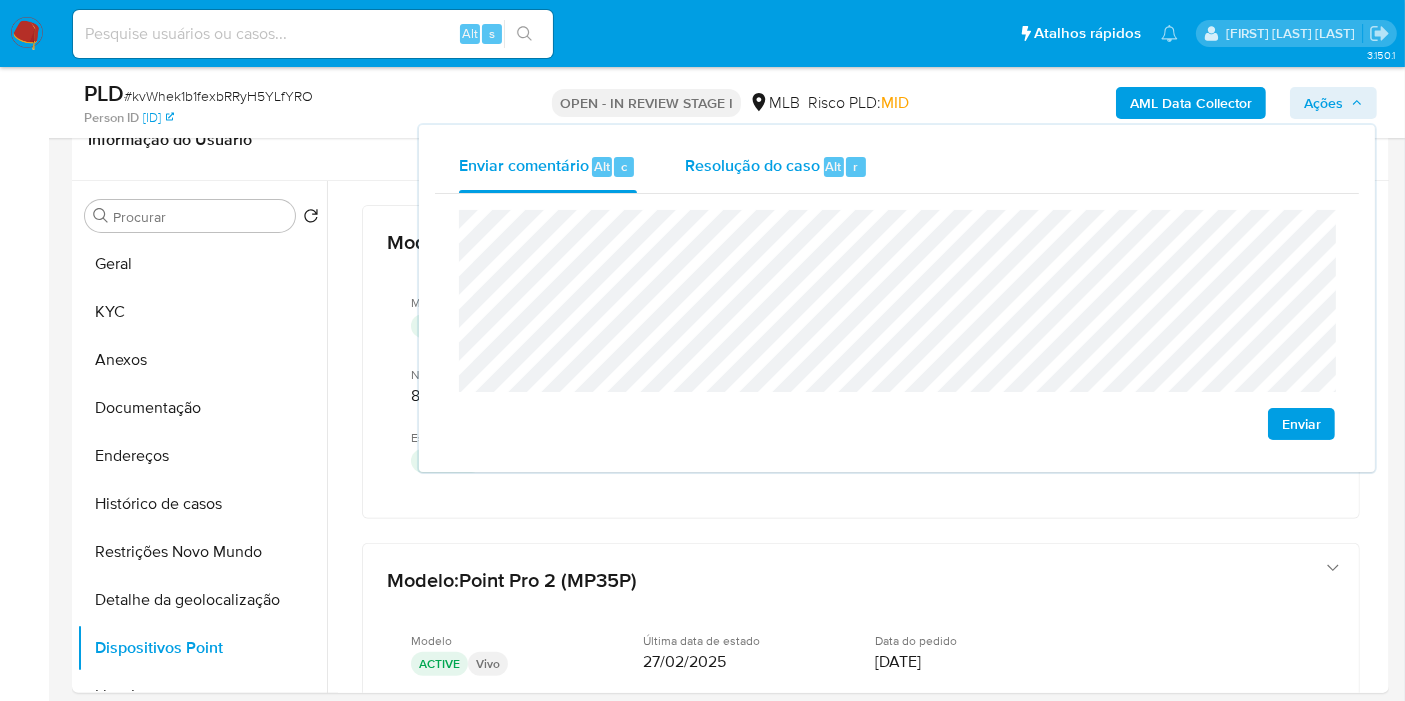click on "Resolução do caso Alt r" at bounding box center [776, 167] 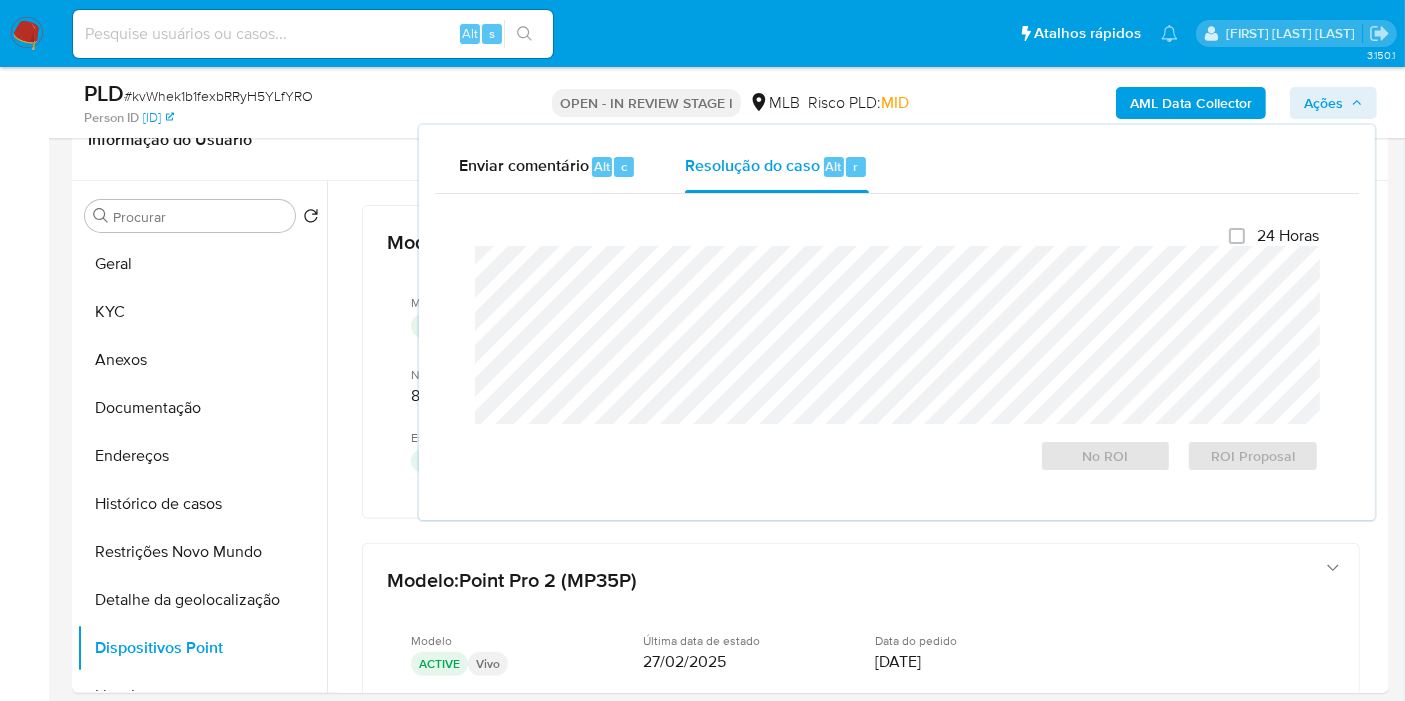 type 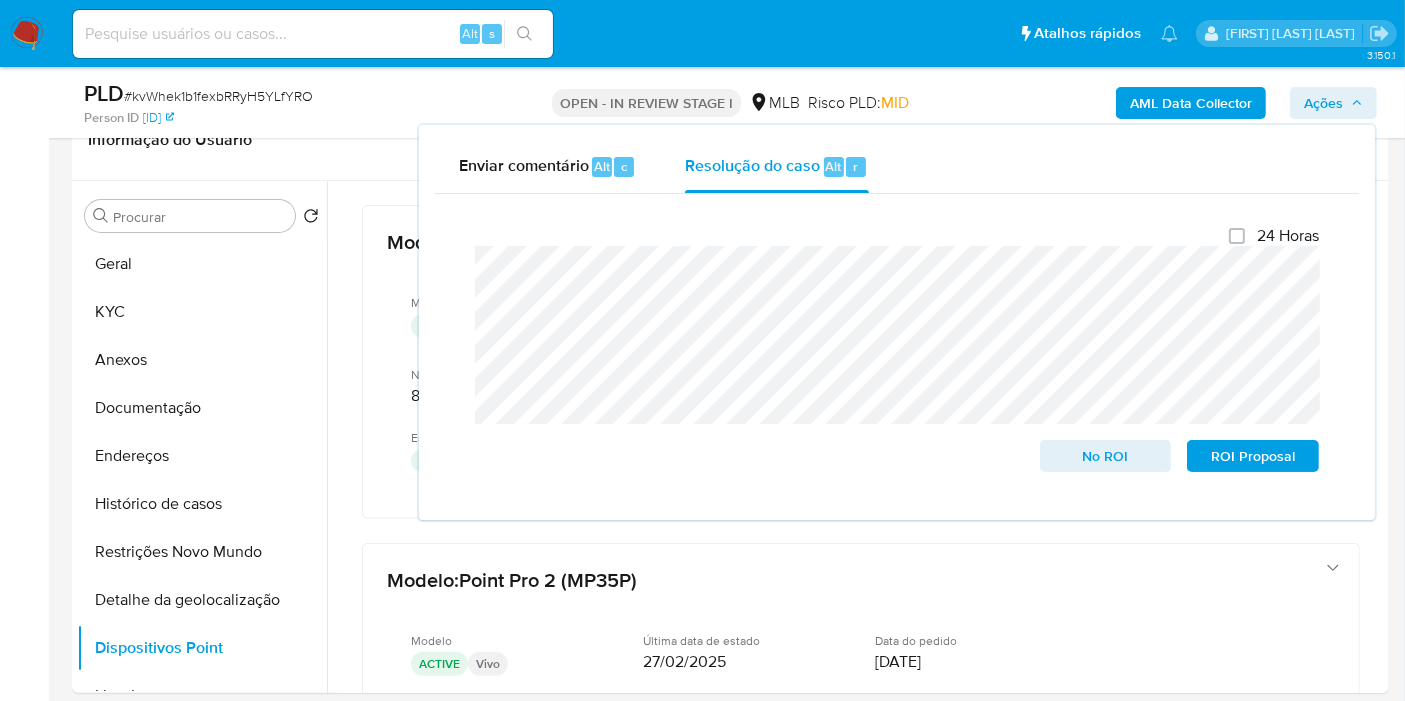 drag, startPoint x: 1298, startPoint y: 163, endPoint x: 1277, endPoint y: 144, distance: 28.319605 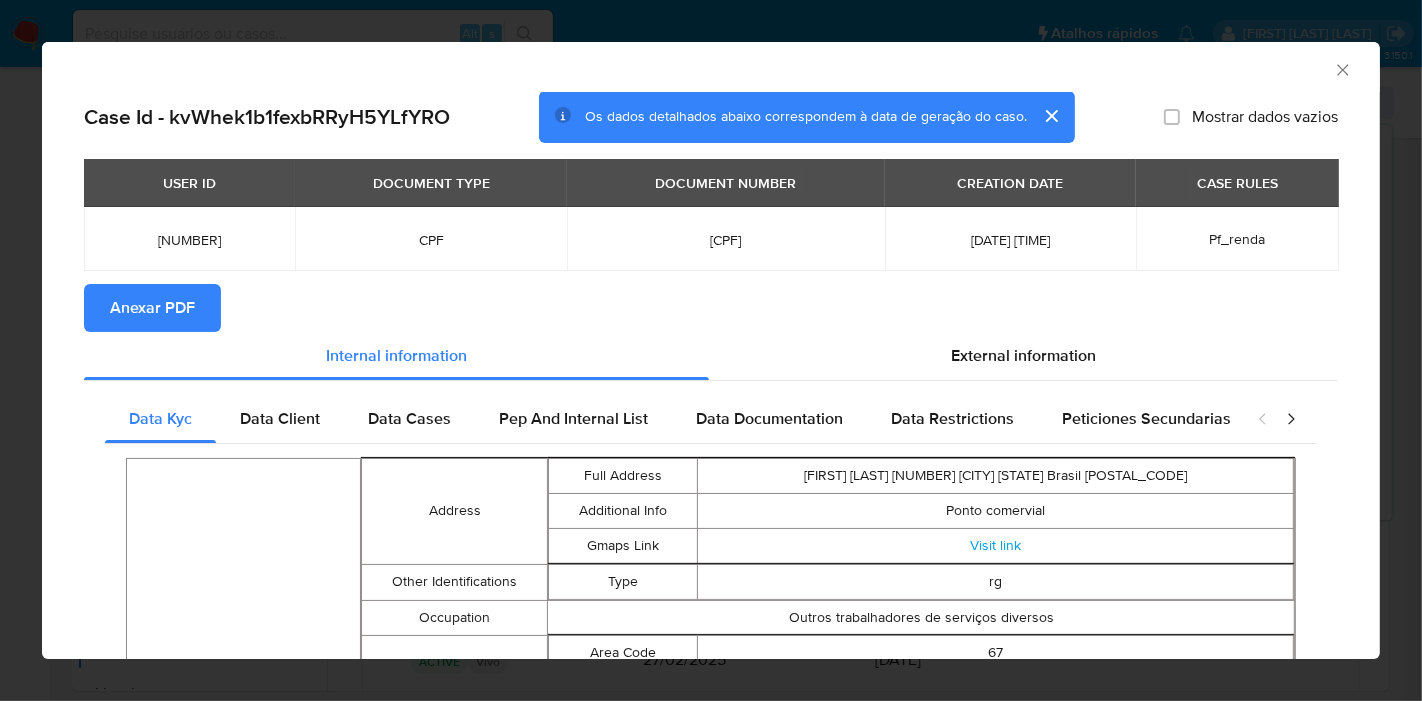 click on "Anexar PDF" at bounding box center [152, 308] 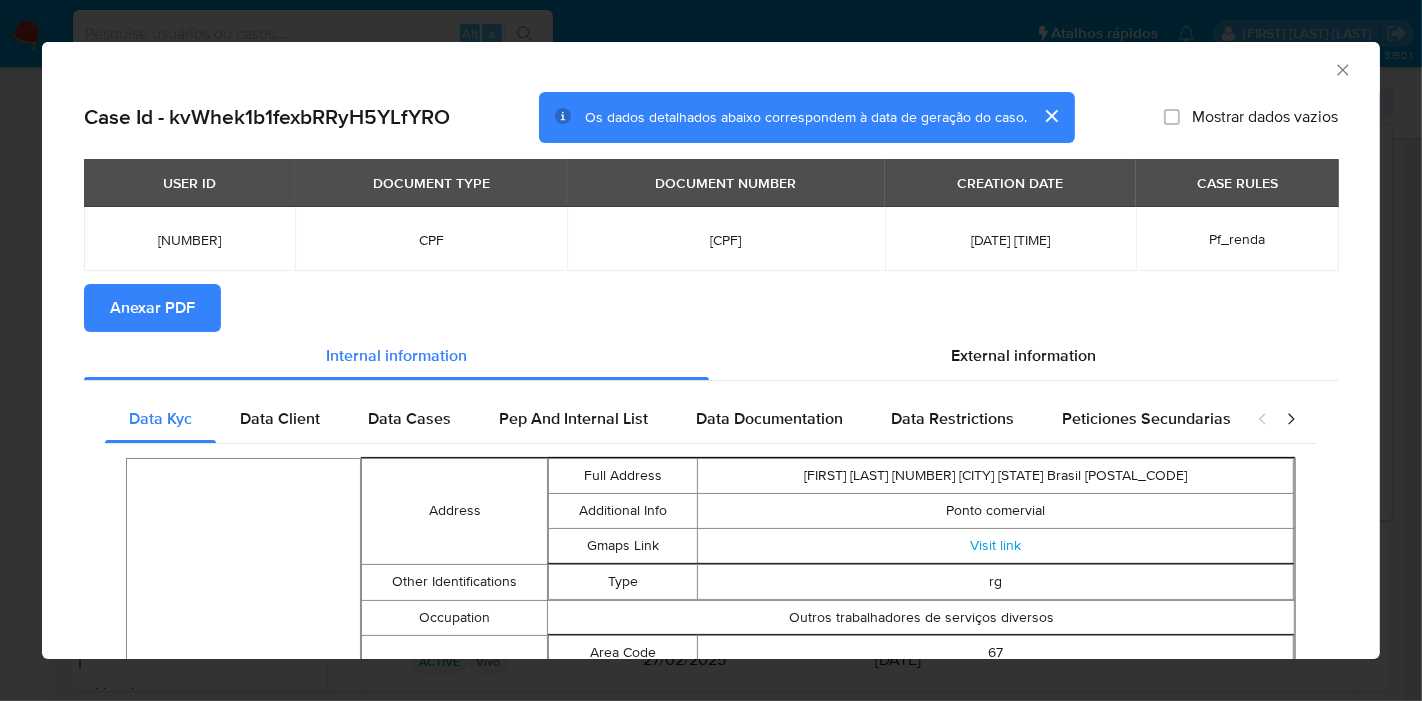 click 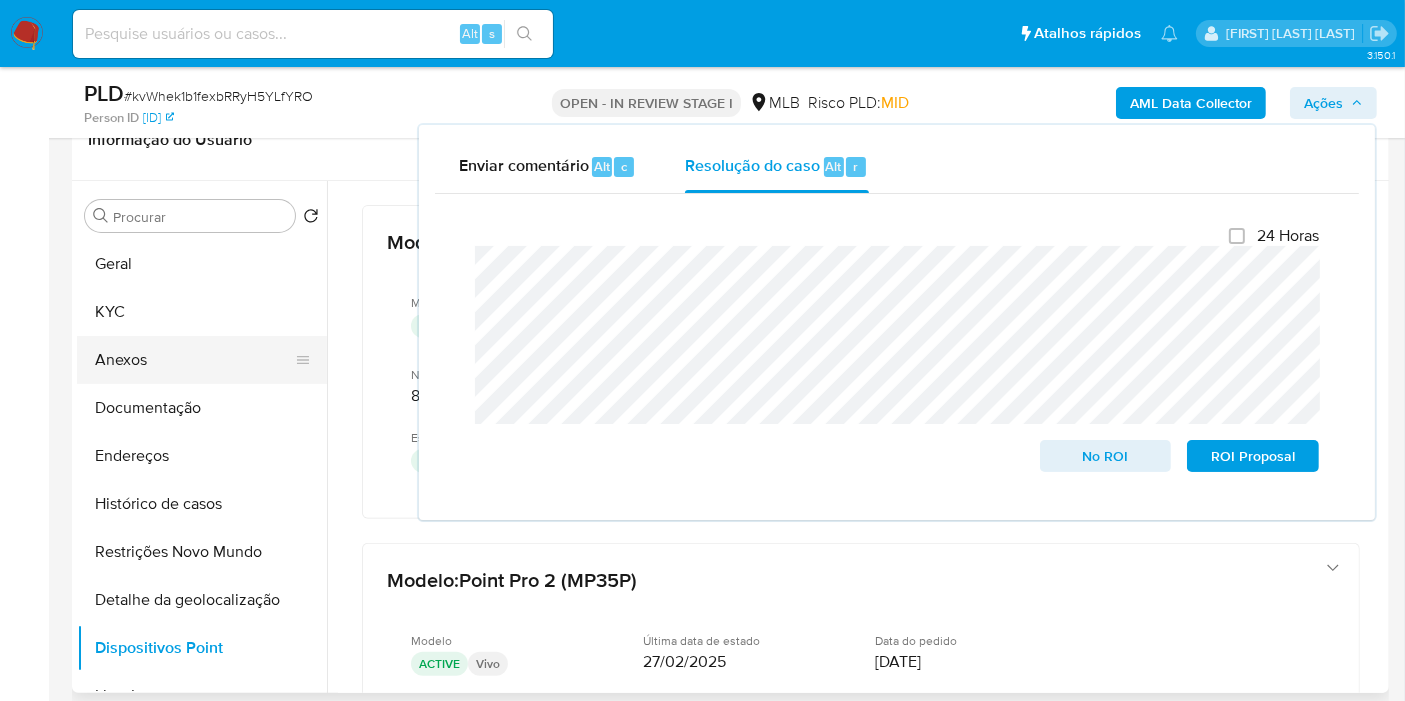 click on "Anexos" at bounding box center [194, 360] 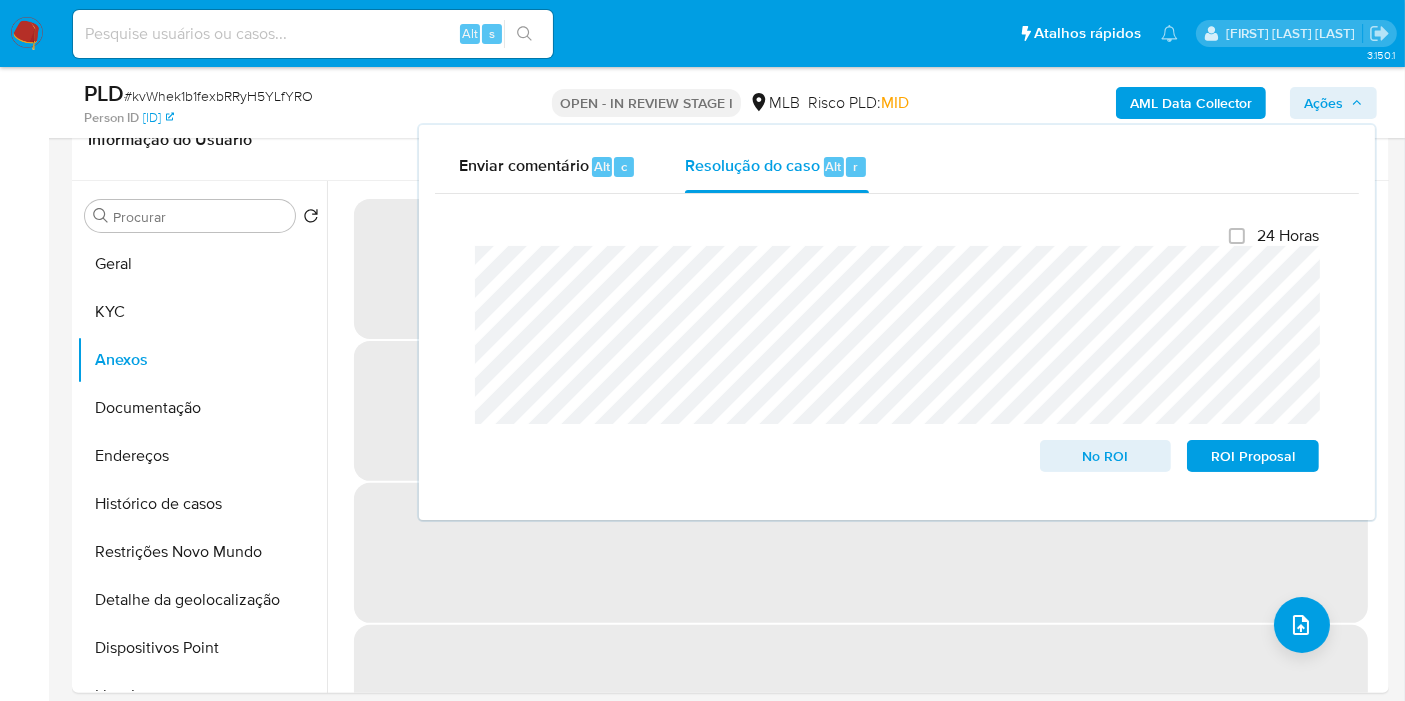 click on "Ações" at bounding box center [1323, 103] 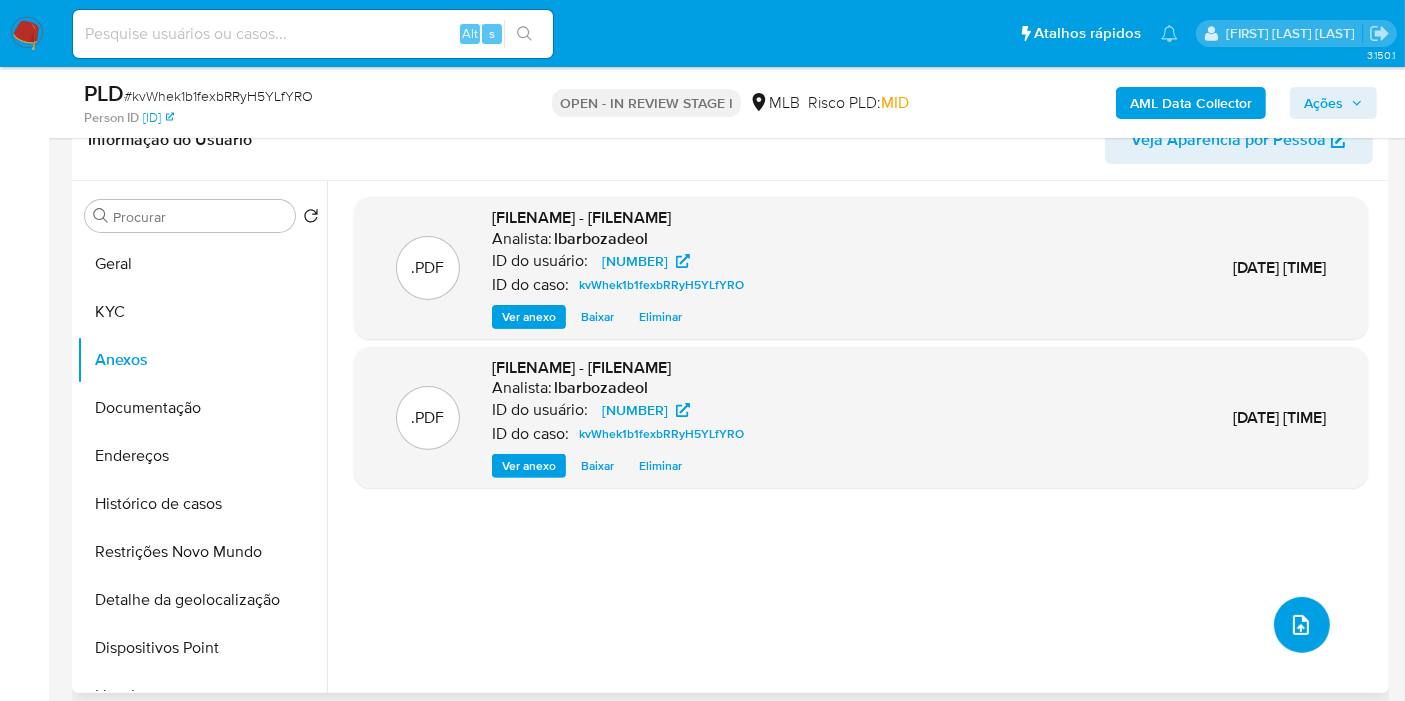 click at bounding box center [1302, 625] 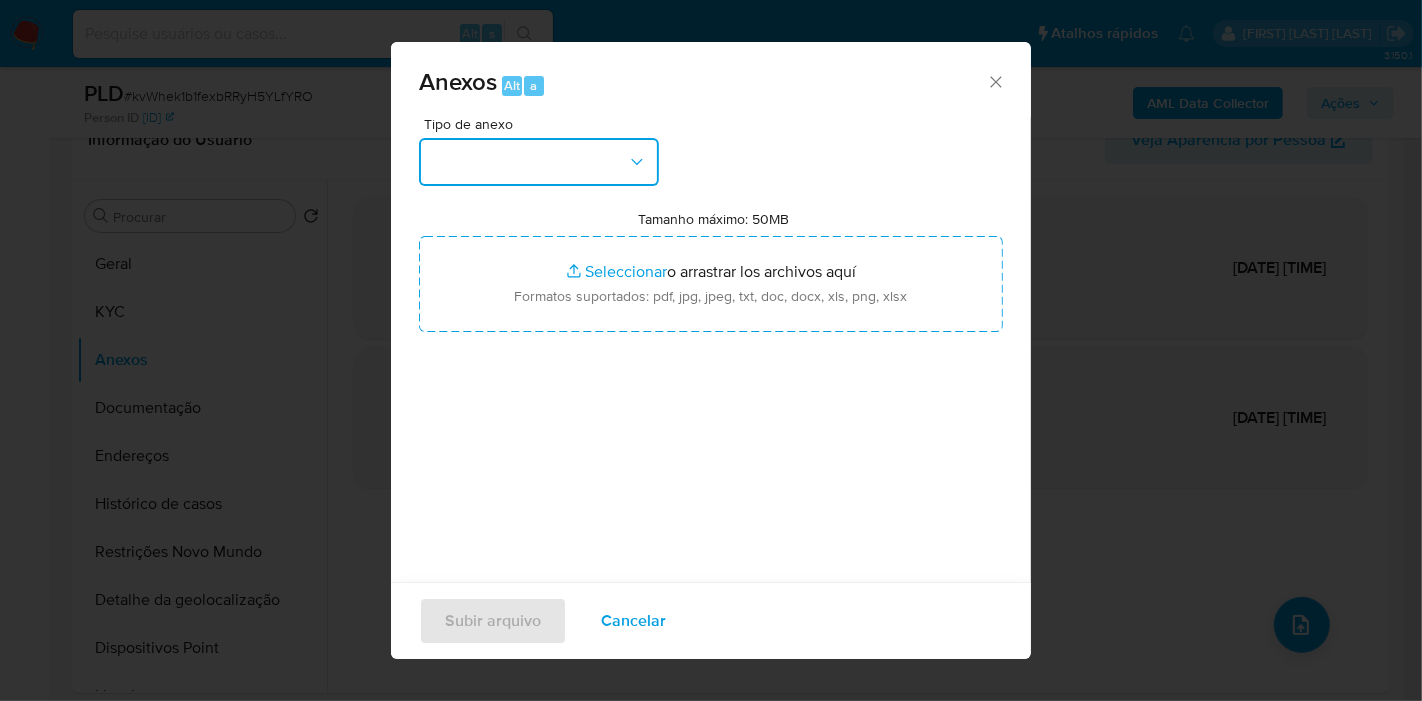 click at bounding box center (539, 162) 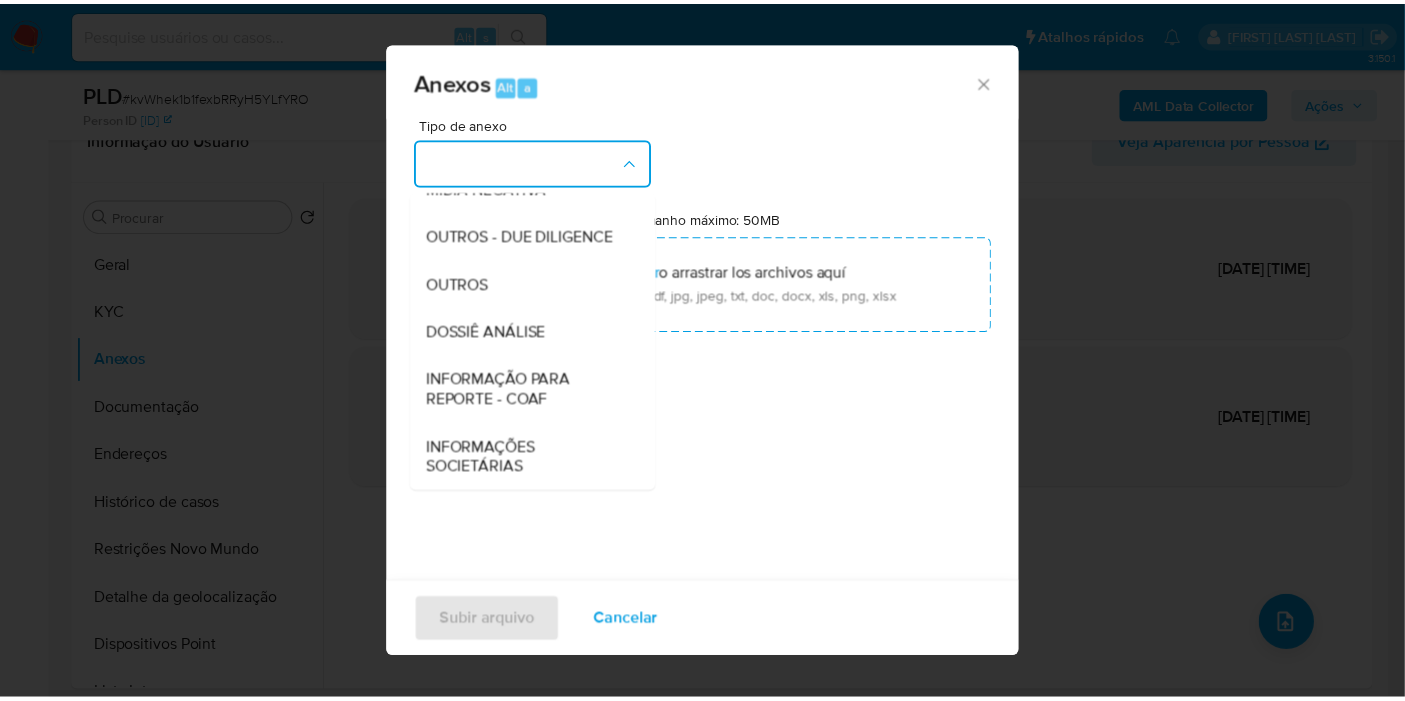 scroll, scrollTop: 307, scrollLeft: 0, axis: vertical 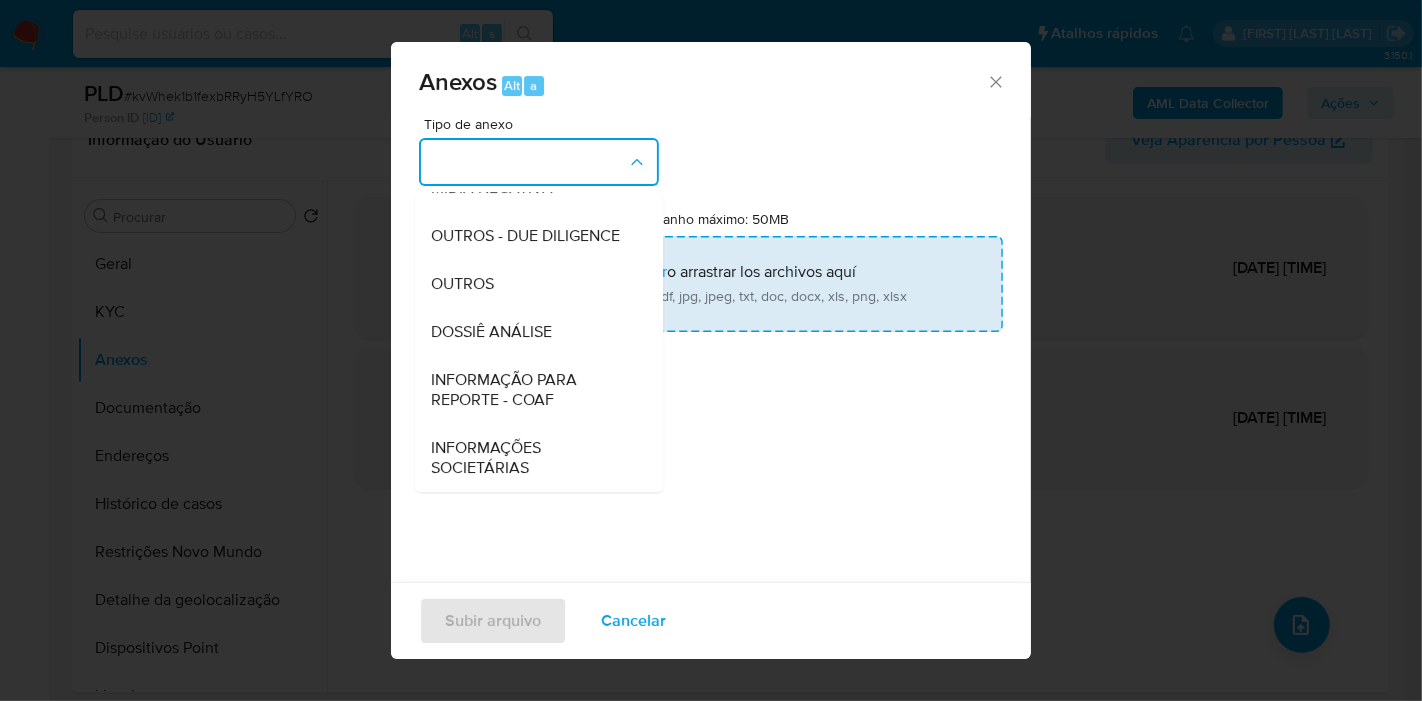 drag, startPoint x: 509, startPoint y: 337, endPoint x: 520, endPoint y: 321, distance: 19.416489 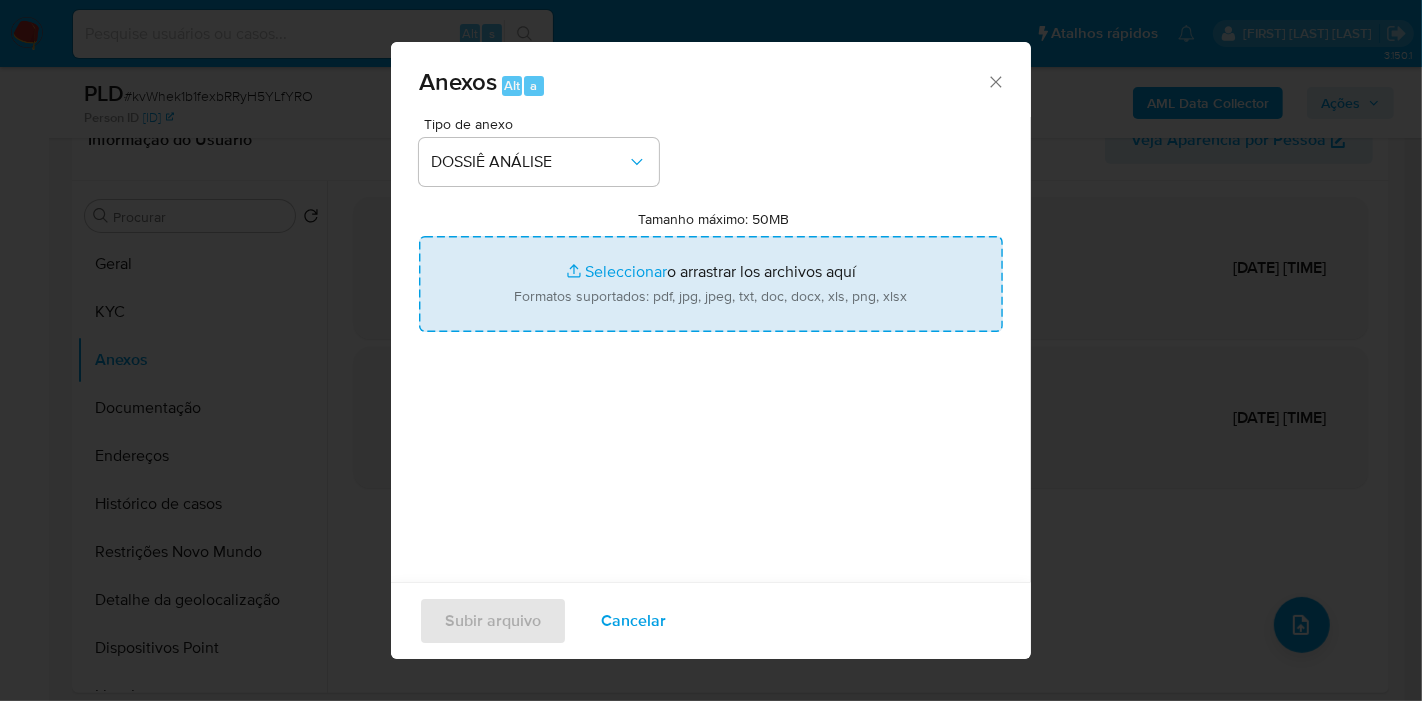 click on "Tamanho máximo: 50MB Seleccionar archivos" at bounding box center [711, 284] 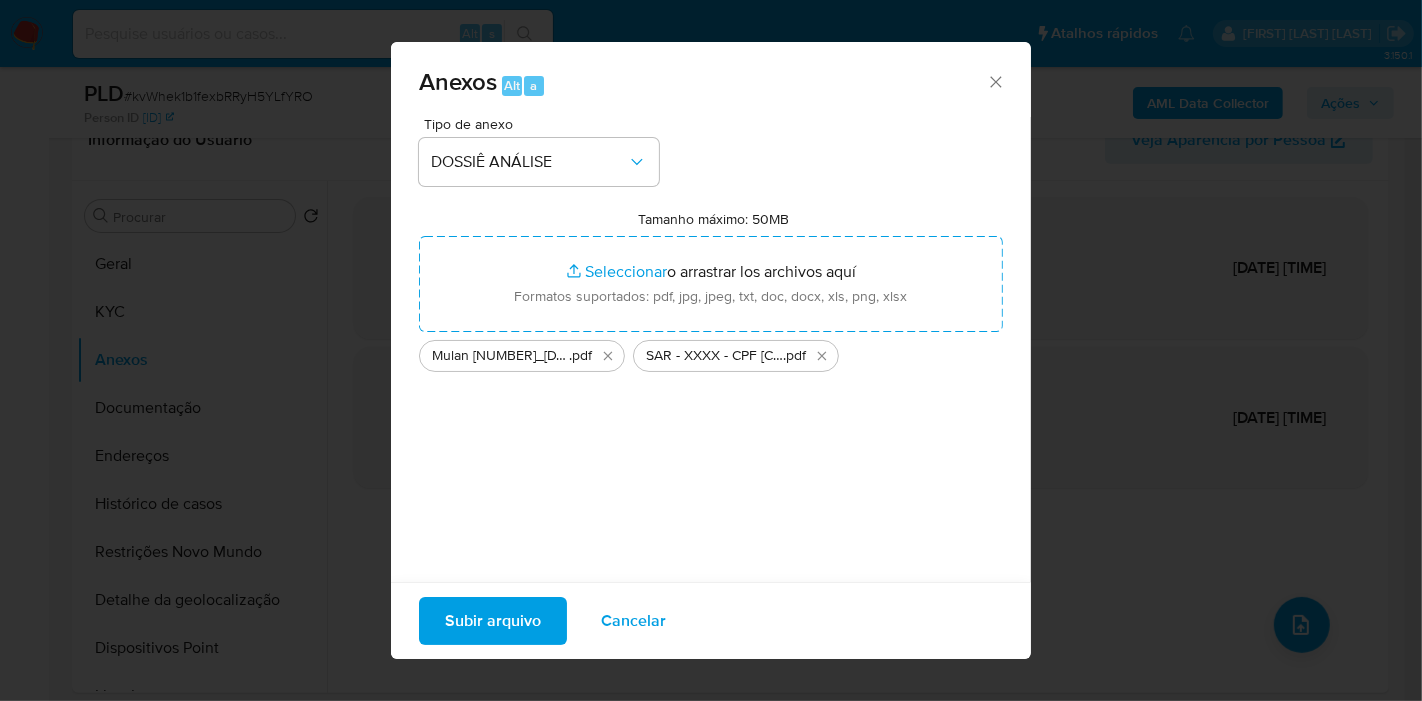 click on "Subir arquivo" at bounding box center (493, 621) 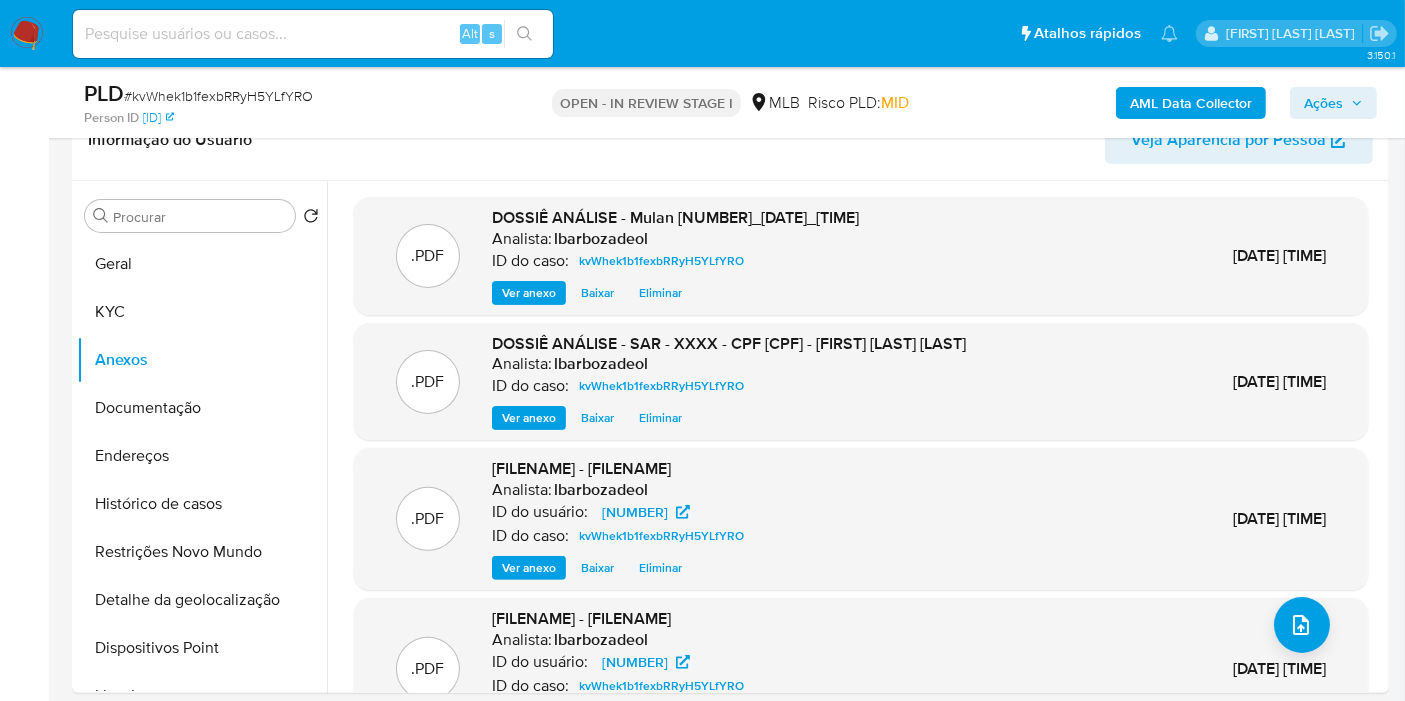 click on "Ações" at bounding box center [1323, 103] 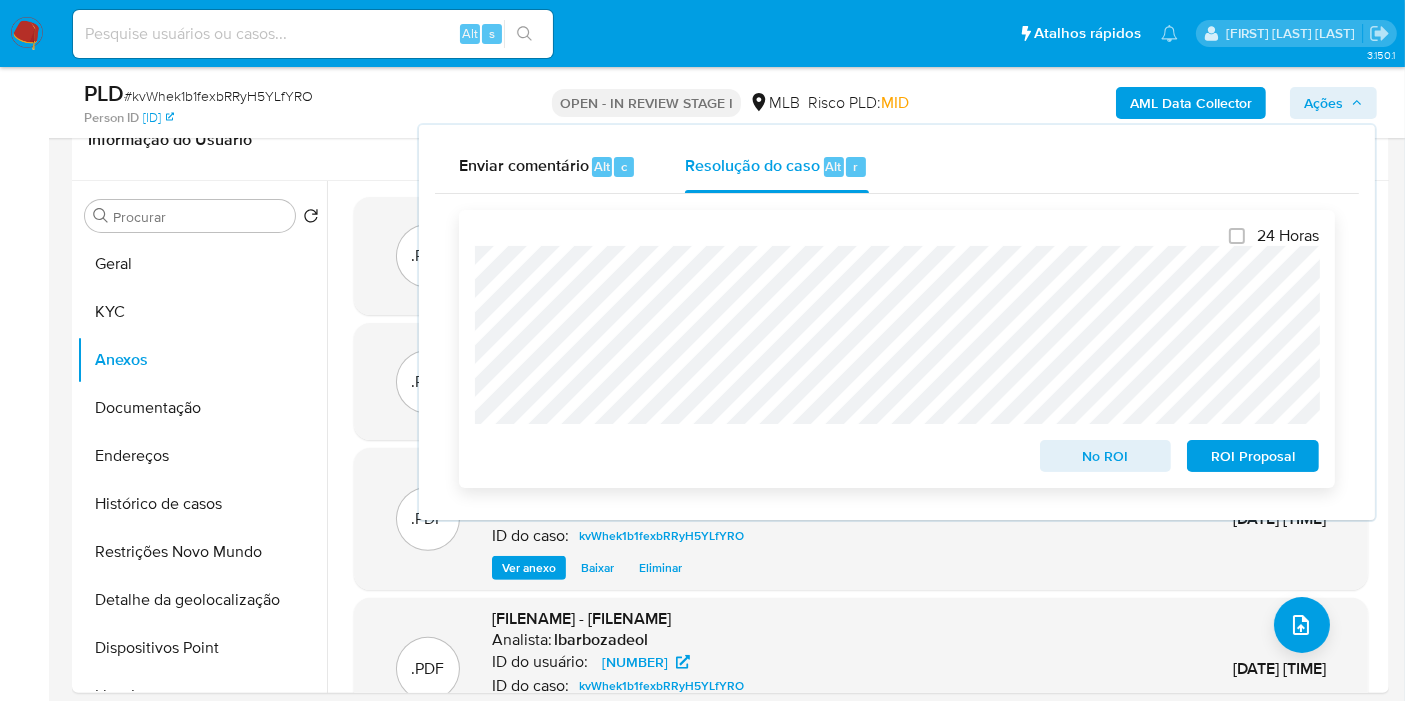 click on "ROI Proposal" at bounding box center [1253, 456] 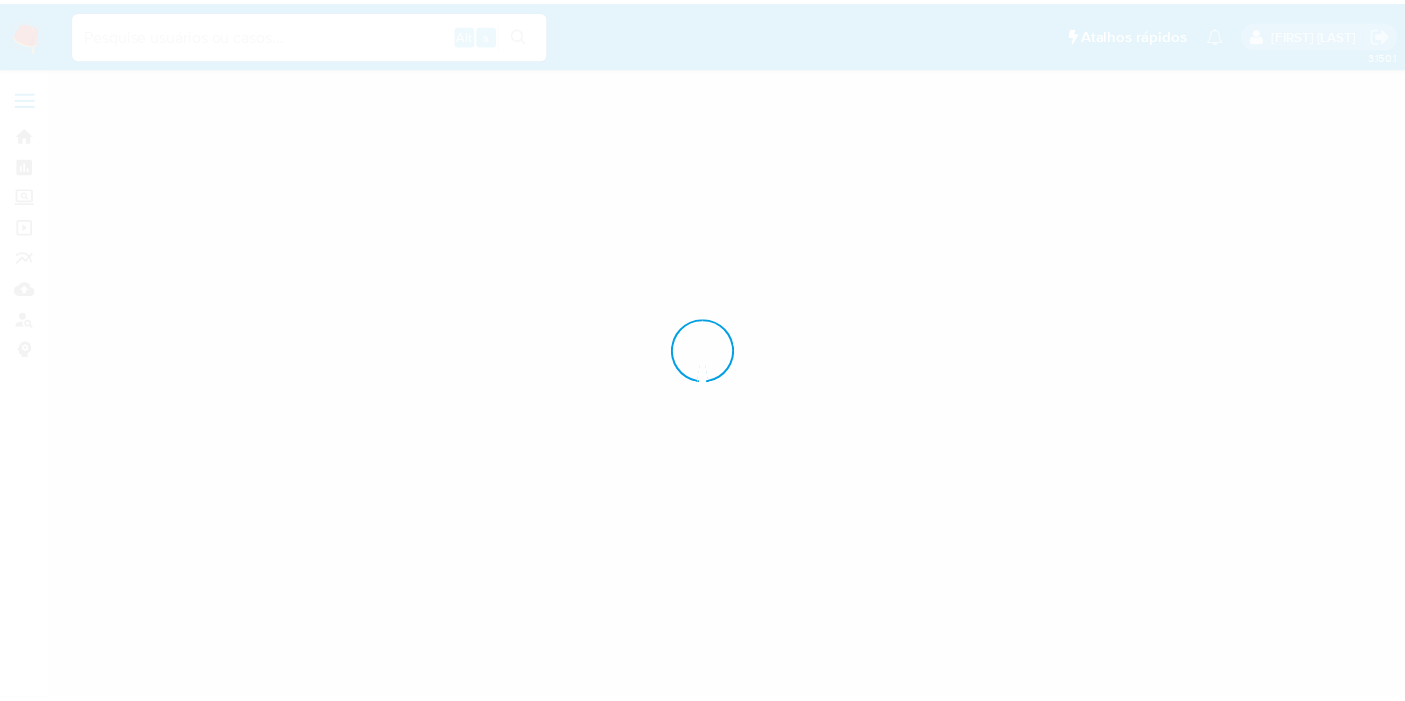 scroll, scrollTop: 0, scrollLeft: 0, axis: both 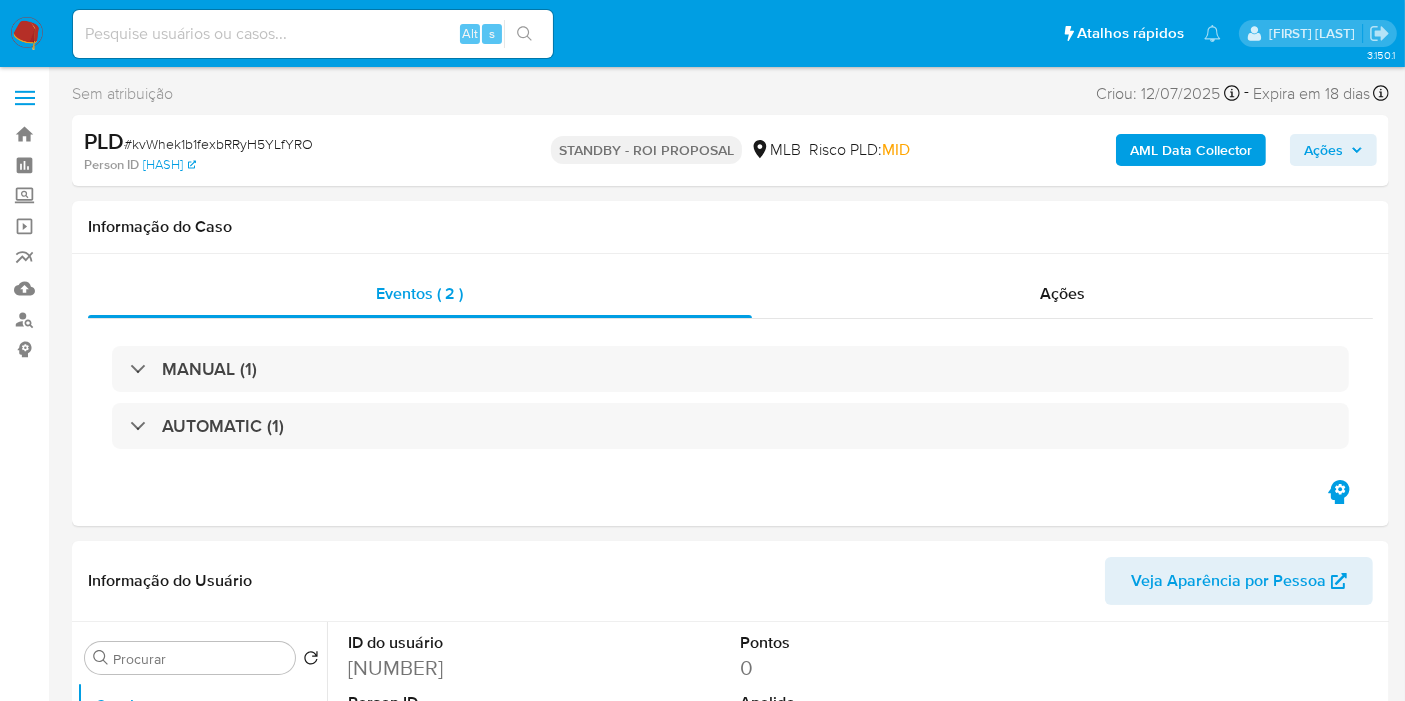 select on "10" 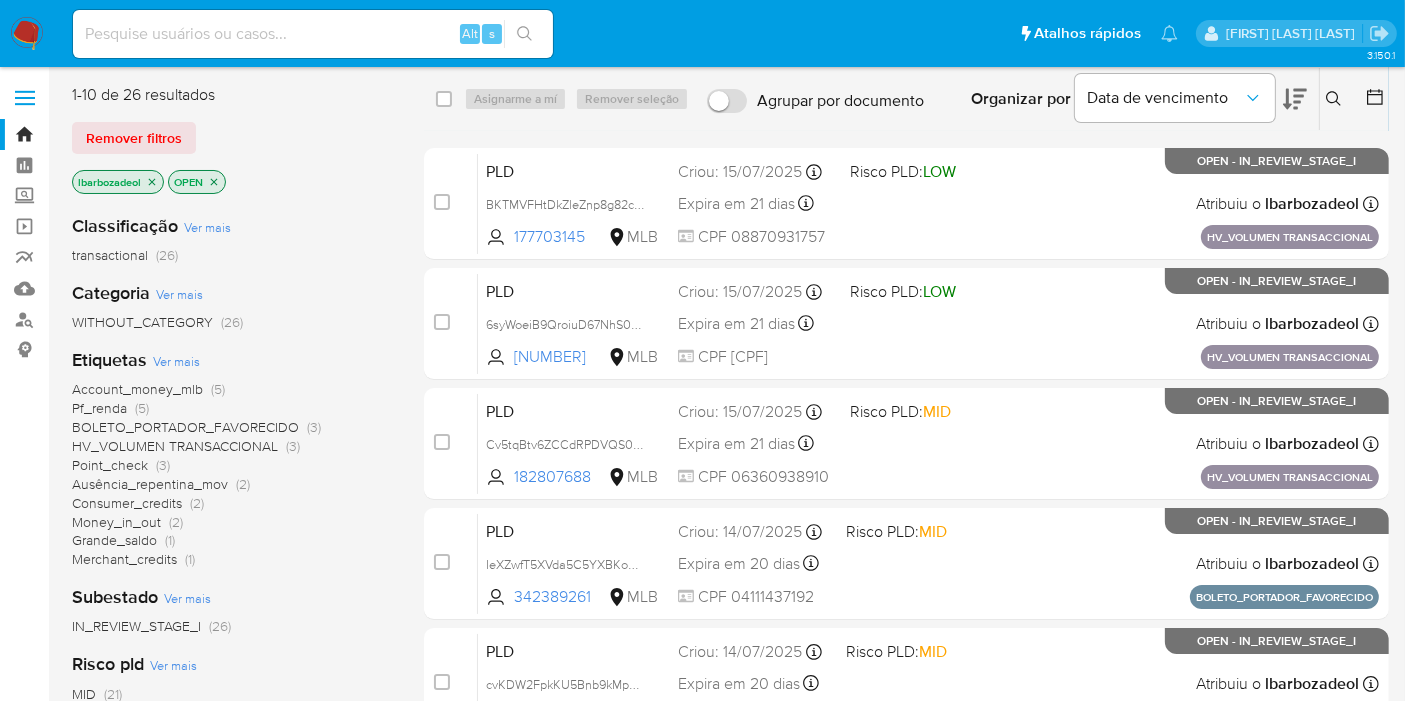 scroll, scrollTop: 111, scrollLeft: 0, axis: vertical 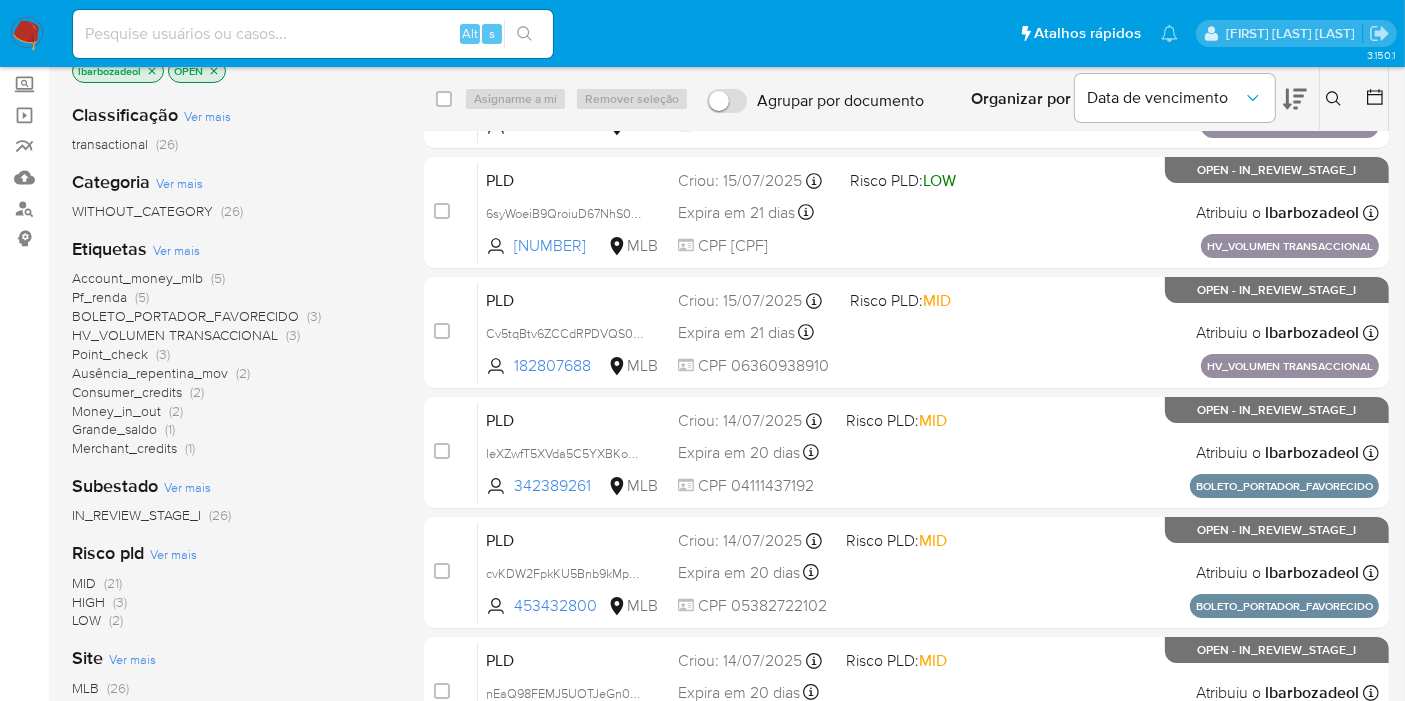 click on "(3)" at bounding box center (120, 602) 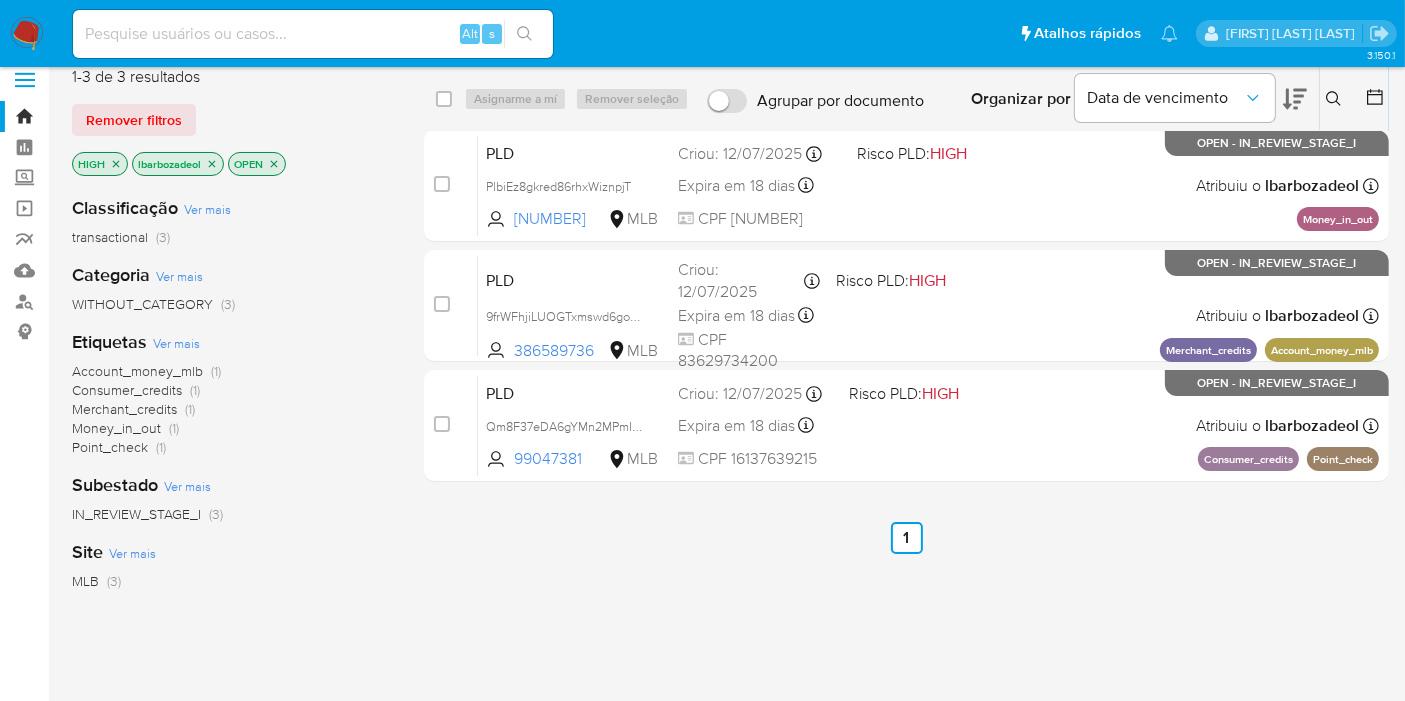 scroll, scrollTop: 0, scrollLeft: 0, axis: both 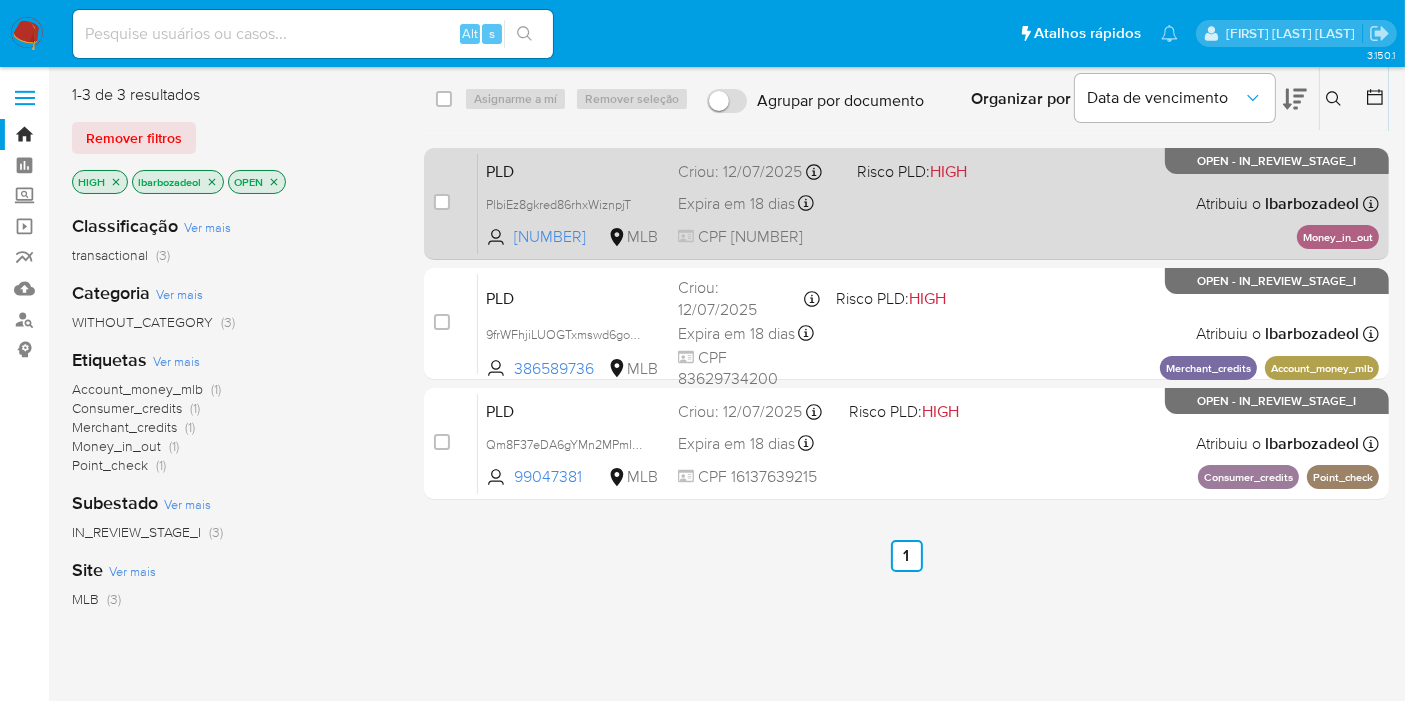 click on "PLD PlbiEz8gkred86rhxWiznpjT 22384523 MLB Risco PLD:  HIGH Criou: 12/07/2025   Criou: 12/07/2025 01:10:26 Expira em 18 dias   Expira em 26/08/2025 01:10:26 CPF   21552063801 Atribuiu o   lbarbozadeol   Asignado el: 24/07/2025 16:22:45 Money_in_out OPEN - IN_REVIEW_STAGE_I" at bounding box center (928, 203) 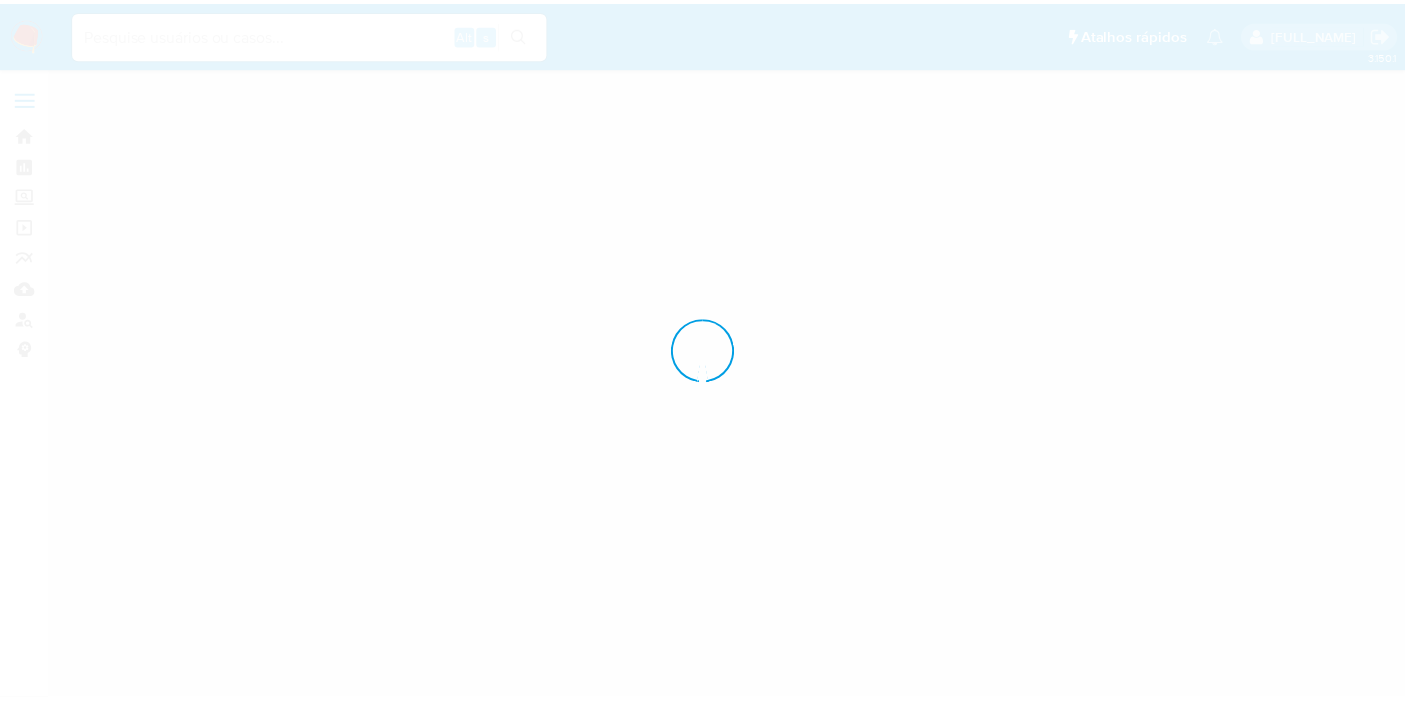 scroll, scrollTop: 0, scrollLeft: 0, axis: both 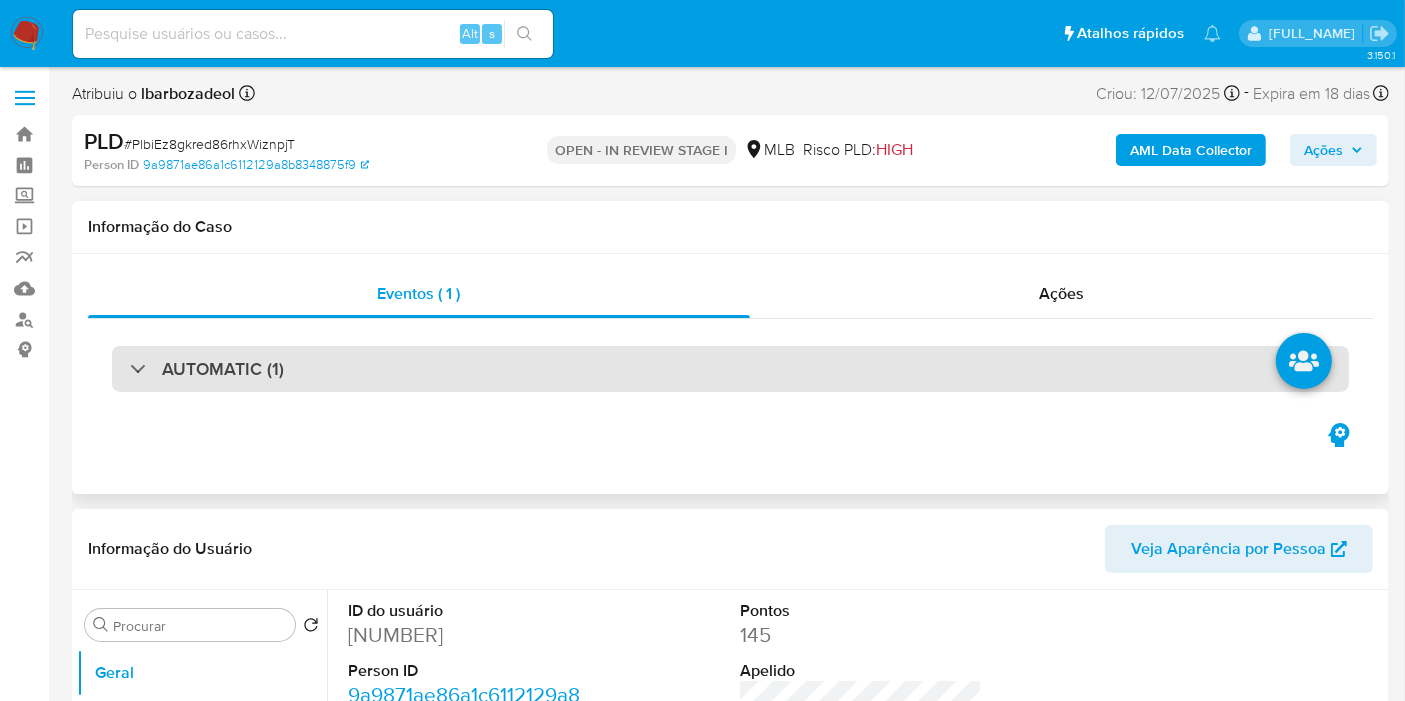 select on "10" 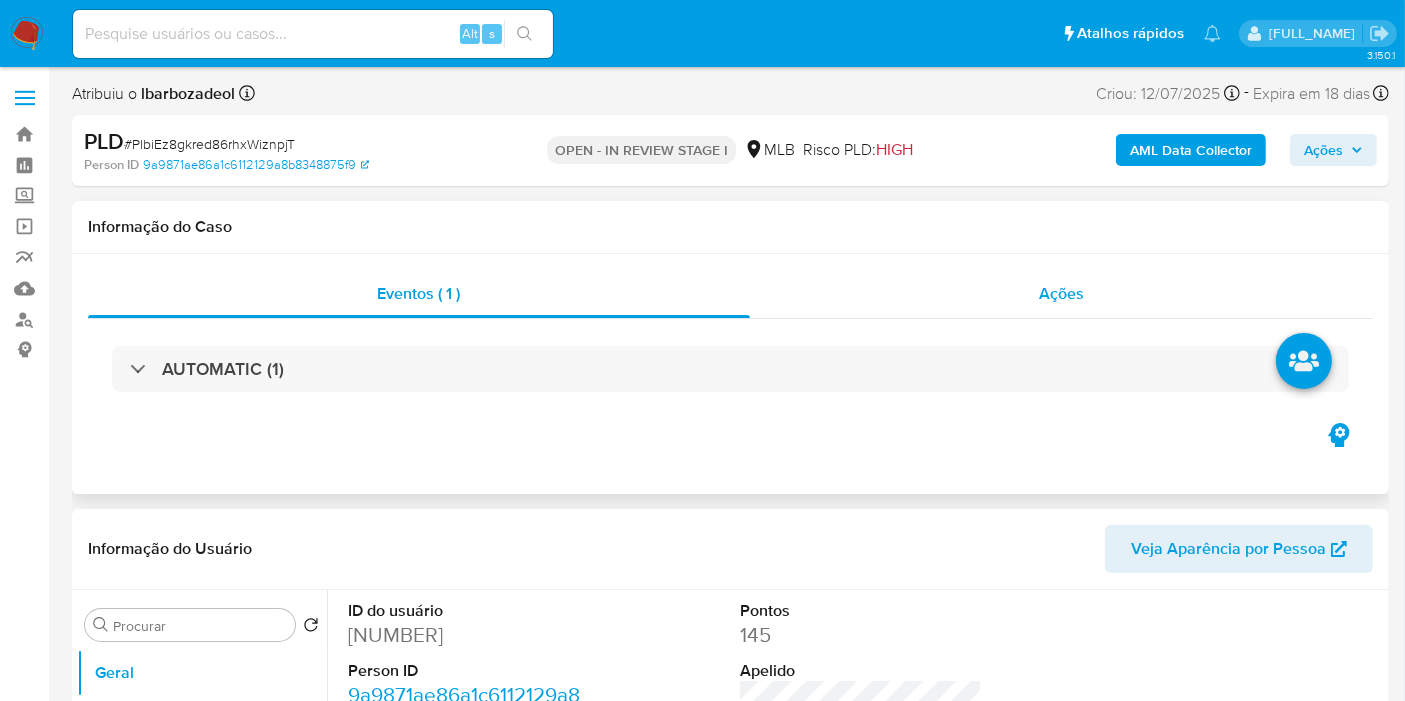 click on "Ações" at bounding box center [1062, 294] 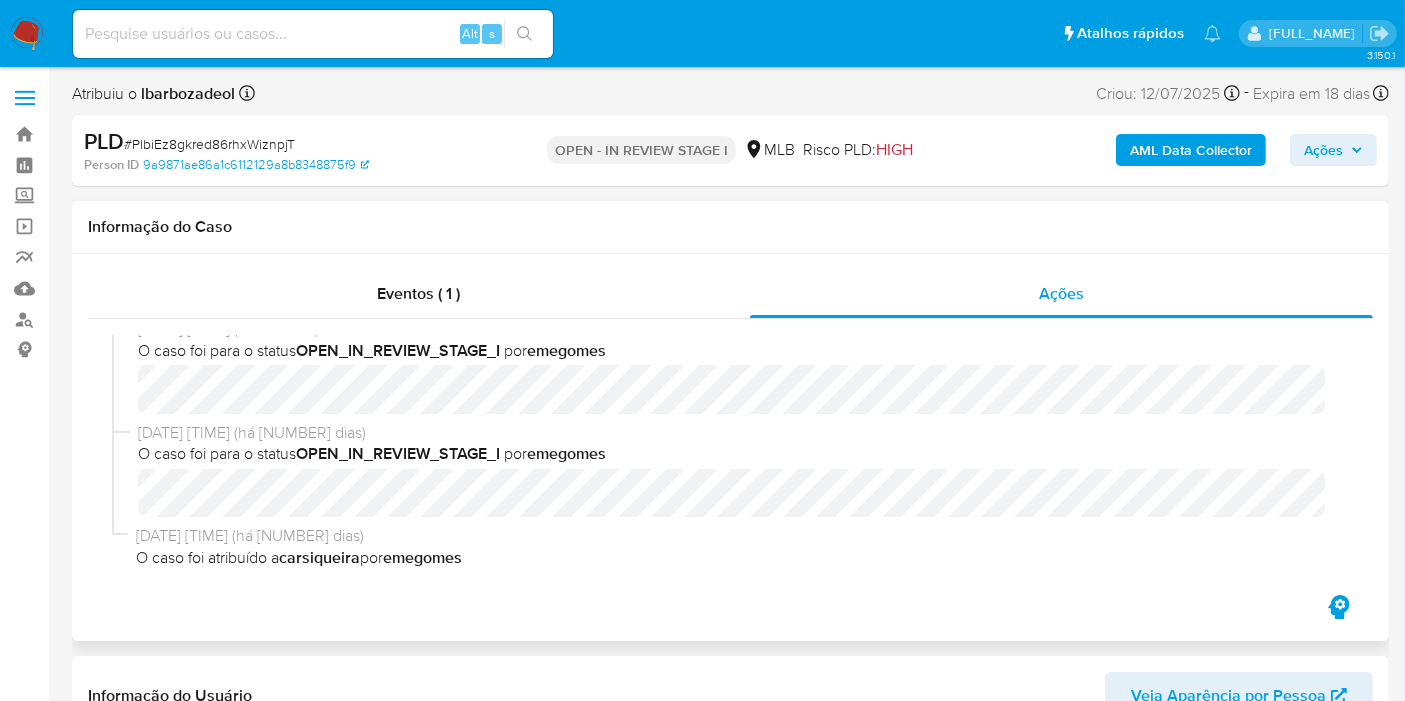 scroll, scrollTop: 0, scrollLeft: 0, axis: both 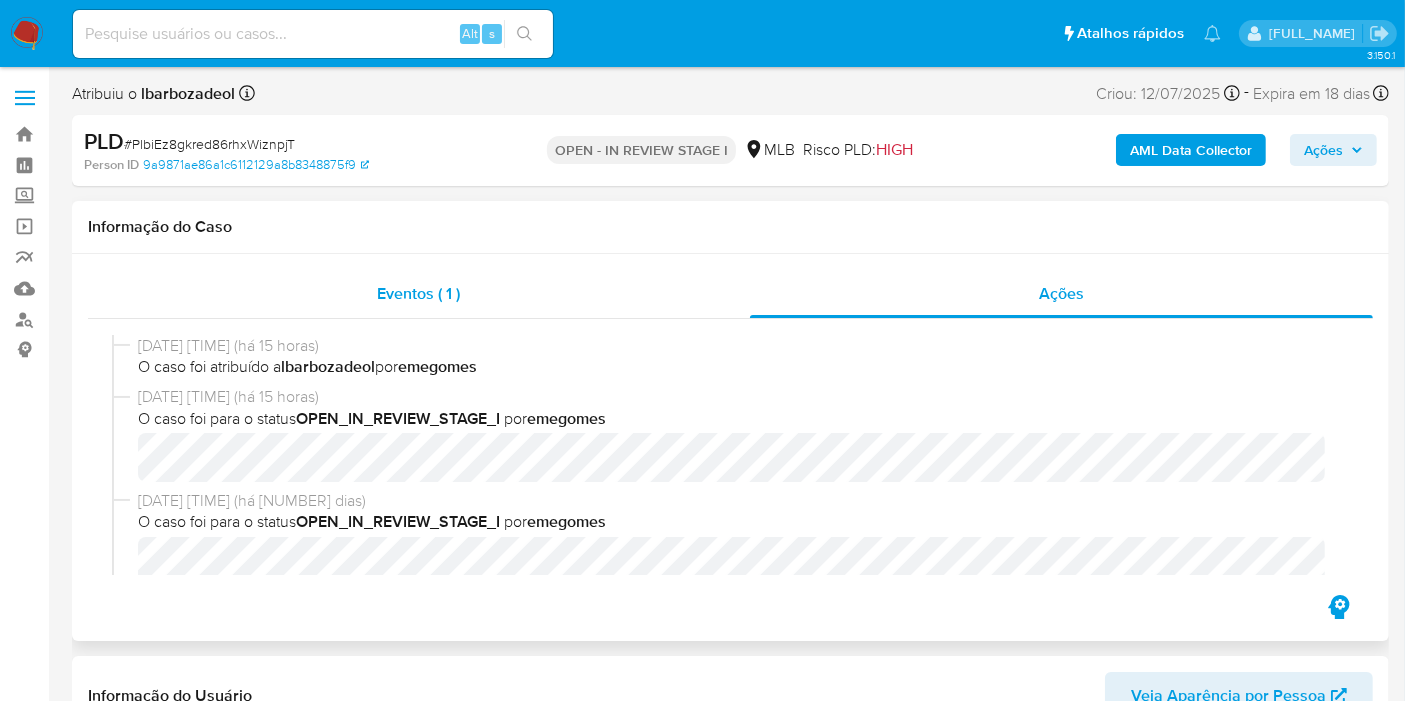 click on "Eventos ( 1 )" at bounding box center [418, 293] 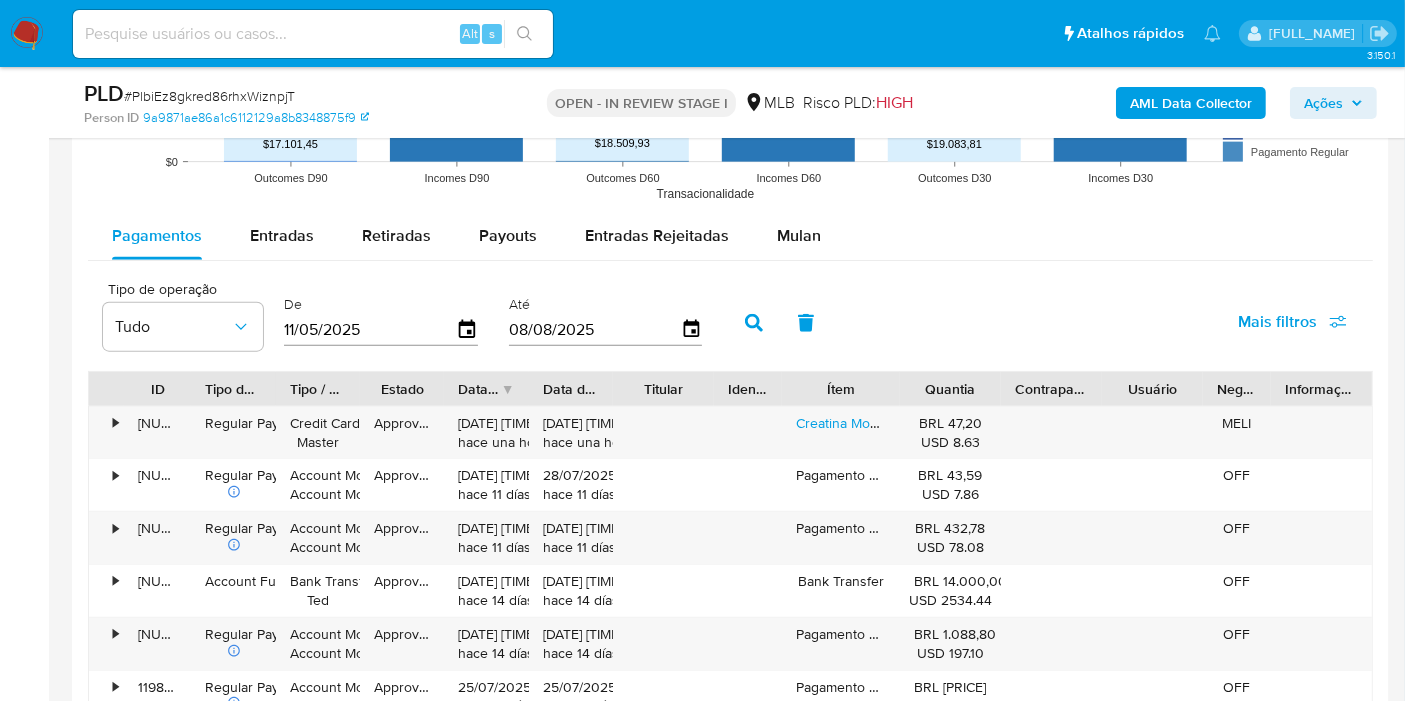 scroll, scrollTop: 2180, scrollLeft: 0, axis: vertical 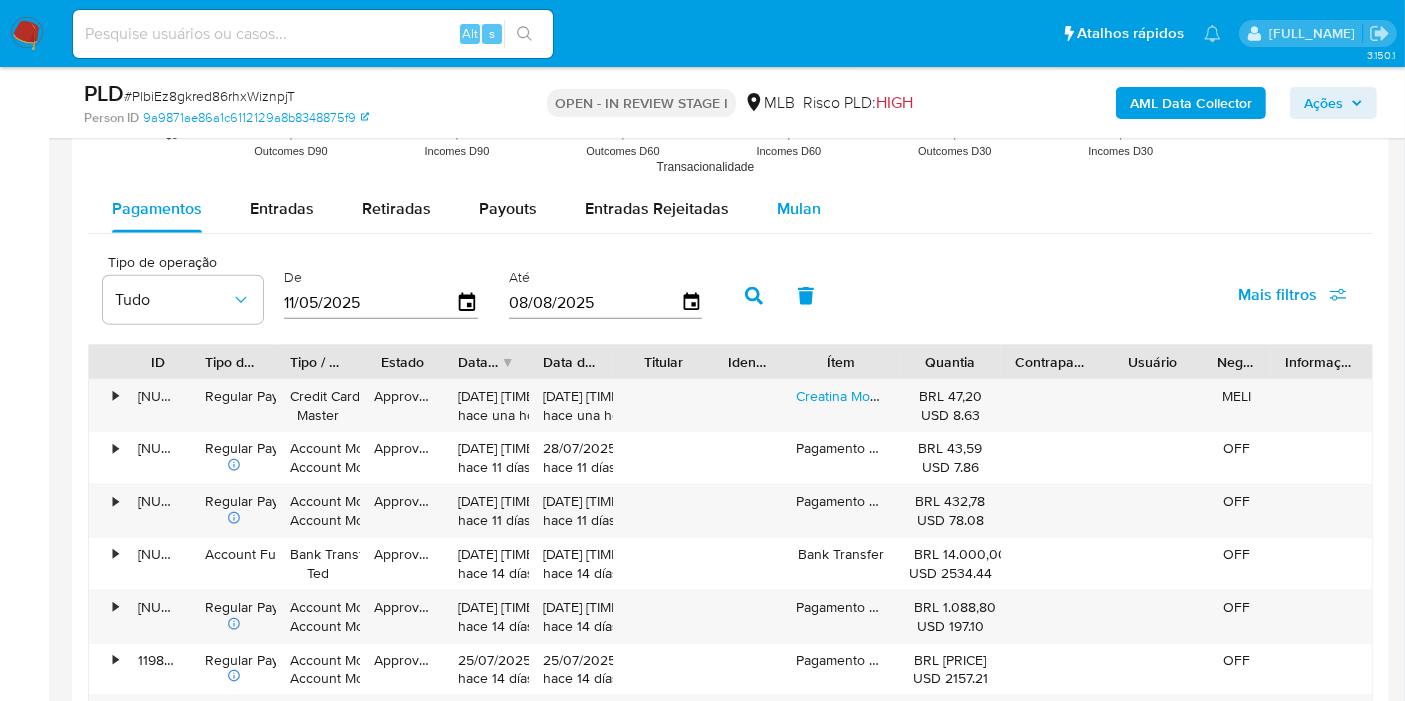 click on "Mulan" at bounding box center (799, 209) 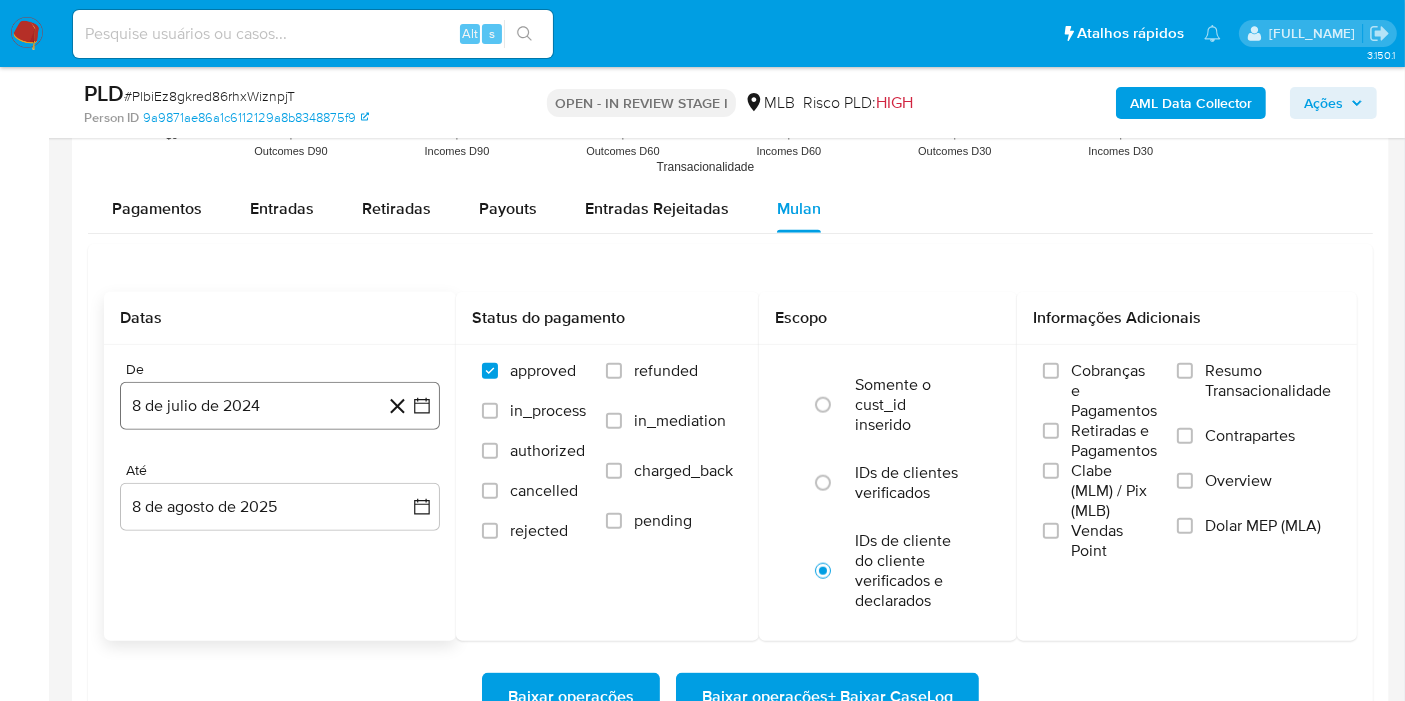 click on "8 de julio de 2024" at bounding box center (280, 406) 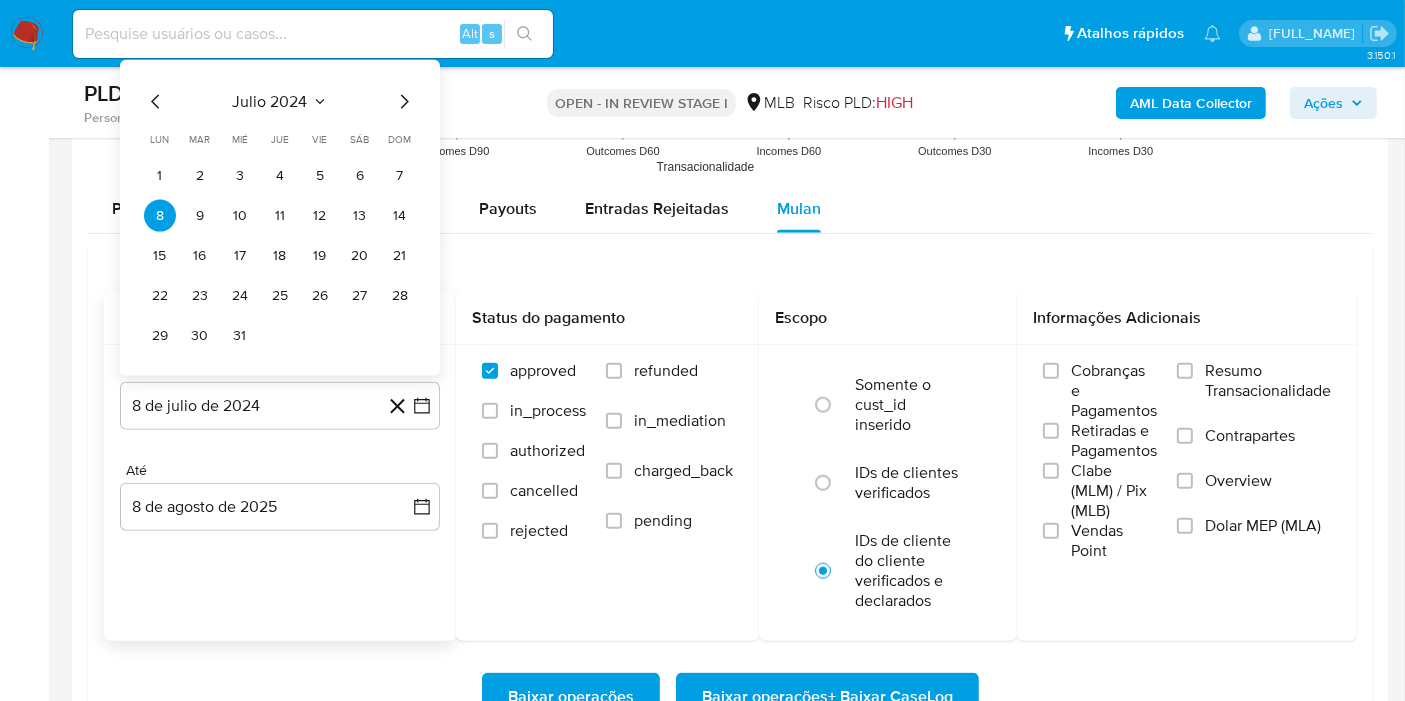 click on "julio 2024" at bounding box center (270, 102) 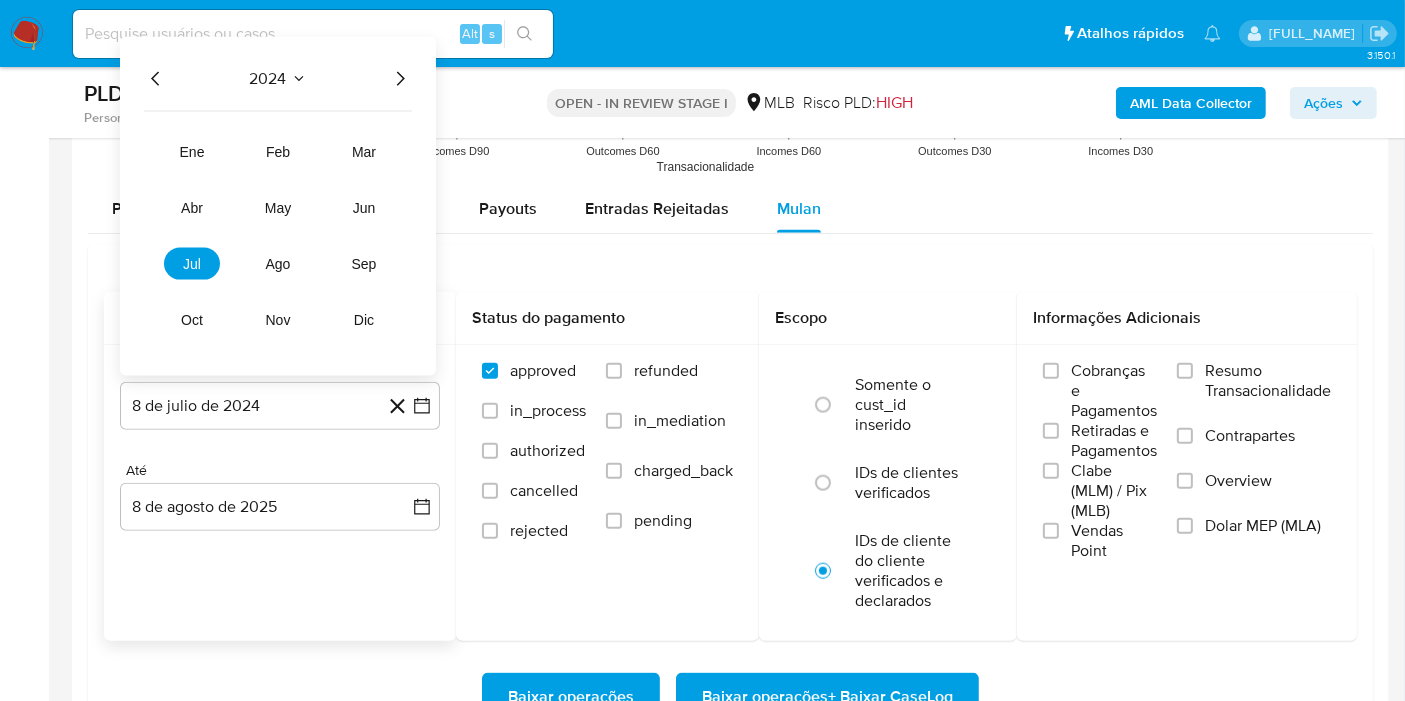 click 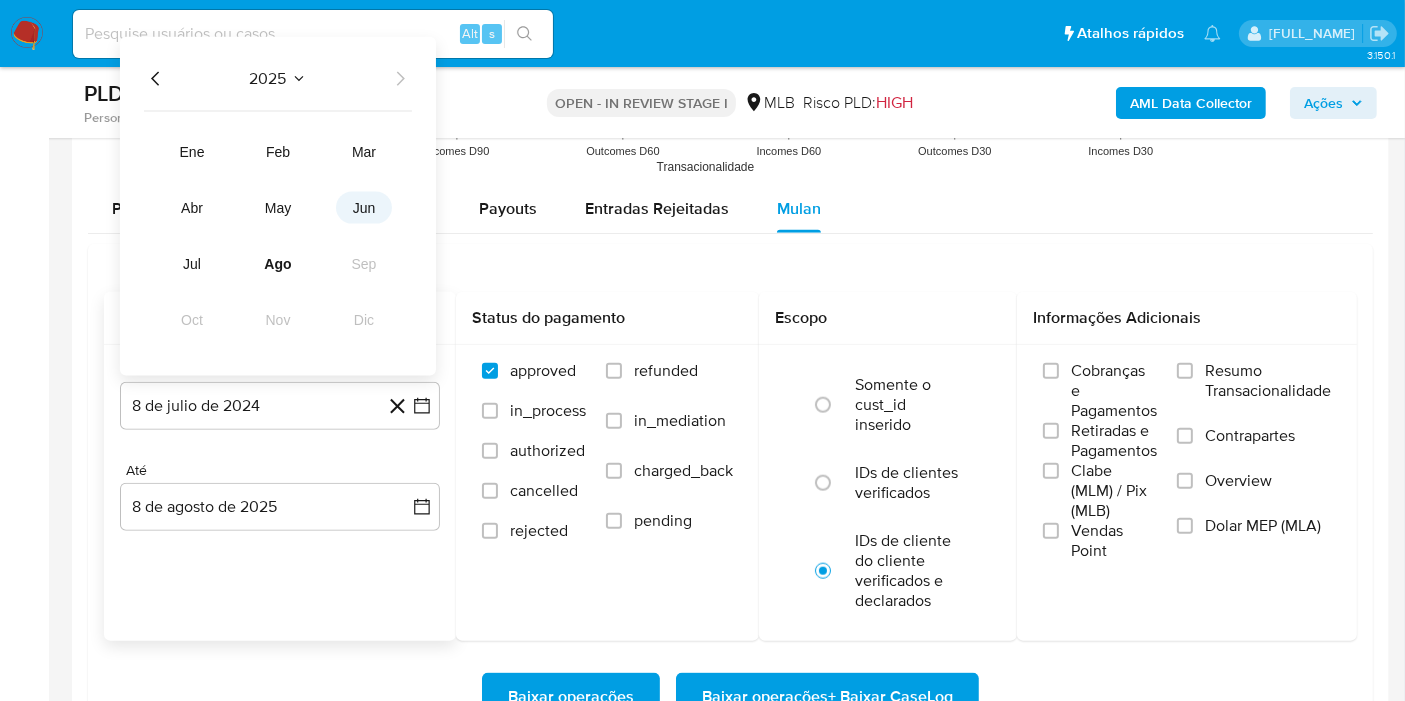 click on "jun" at bounding box center (364, 208) 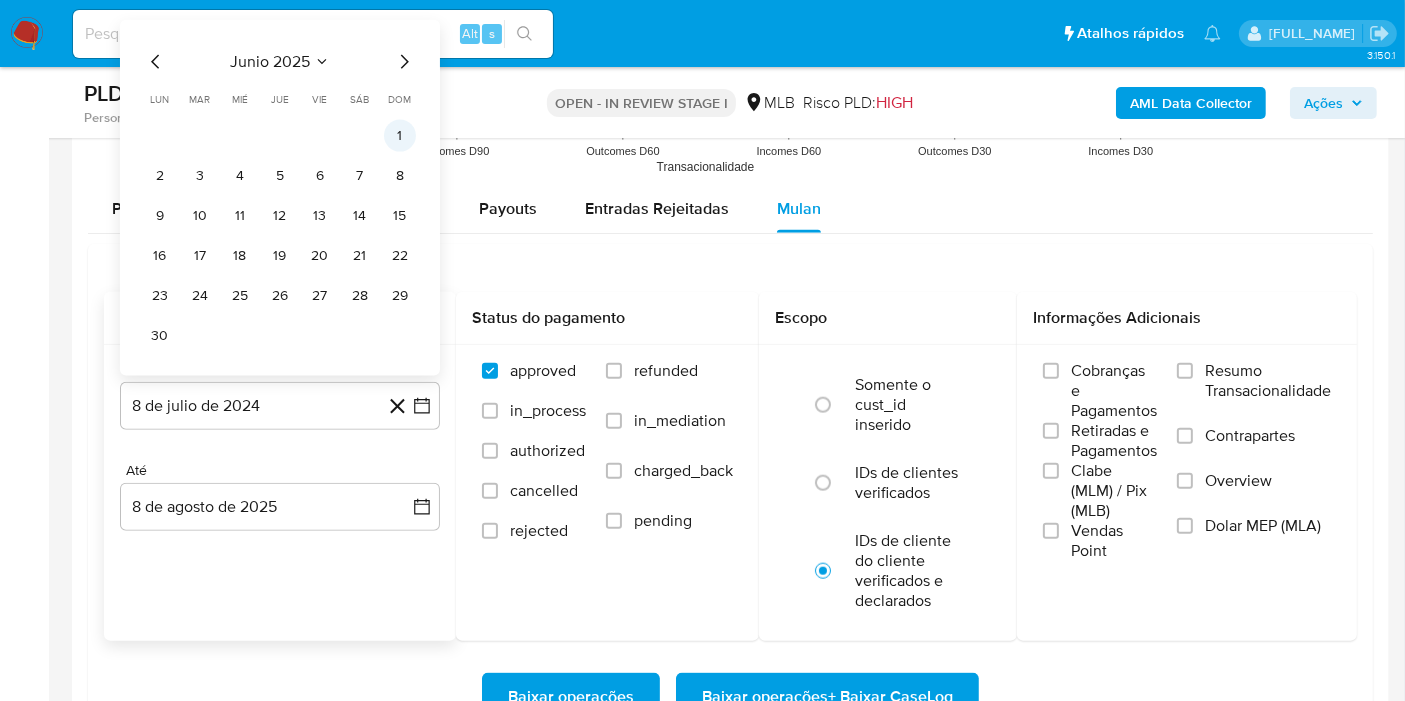 click on "1" at bounding box center (400, 136) 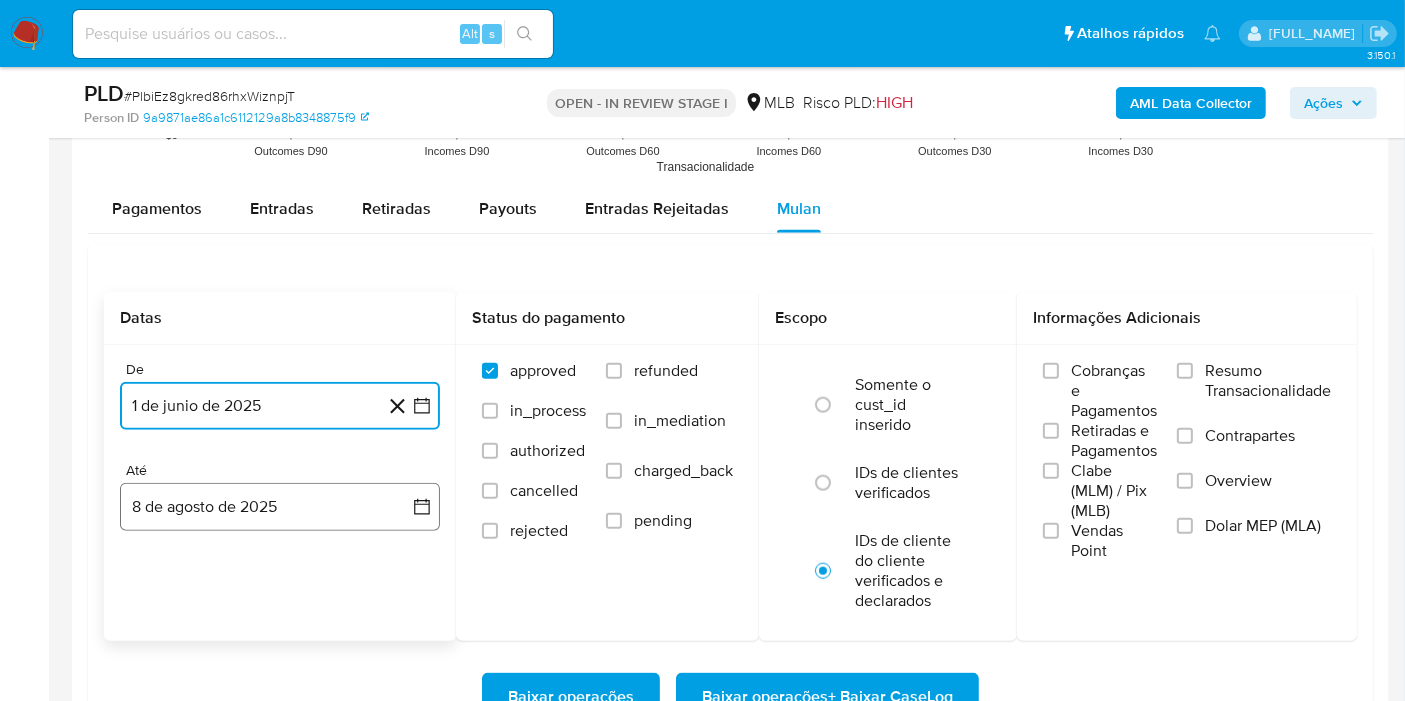 click on "8 de agosto de 2025" at bounding box center (280, 507) 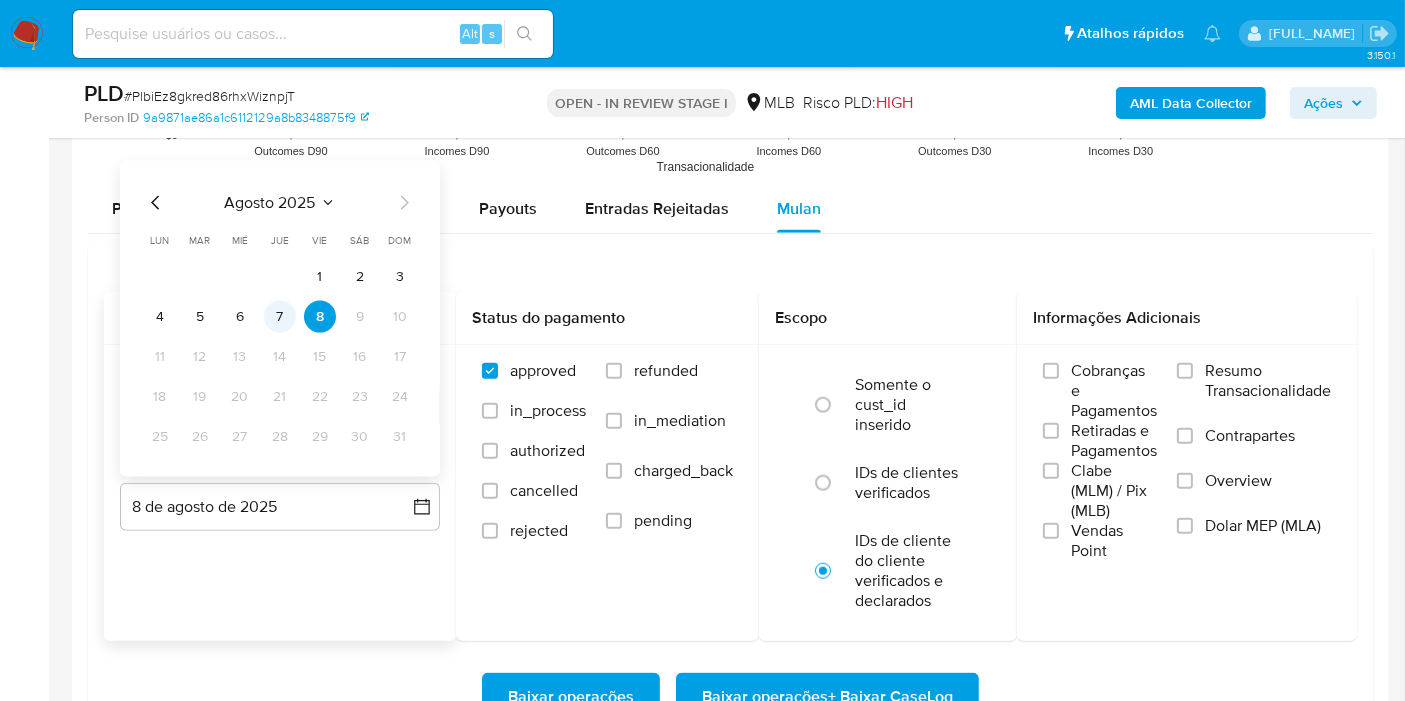 click on "7" at bounding box center [280, 317] 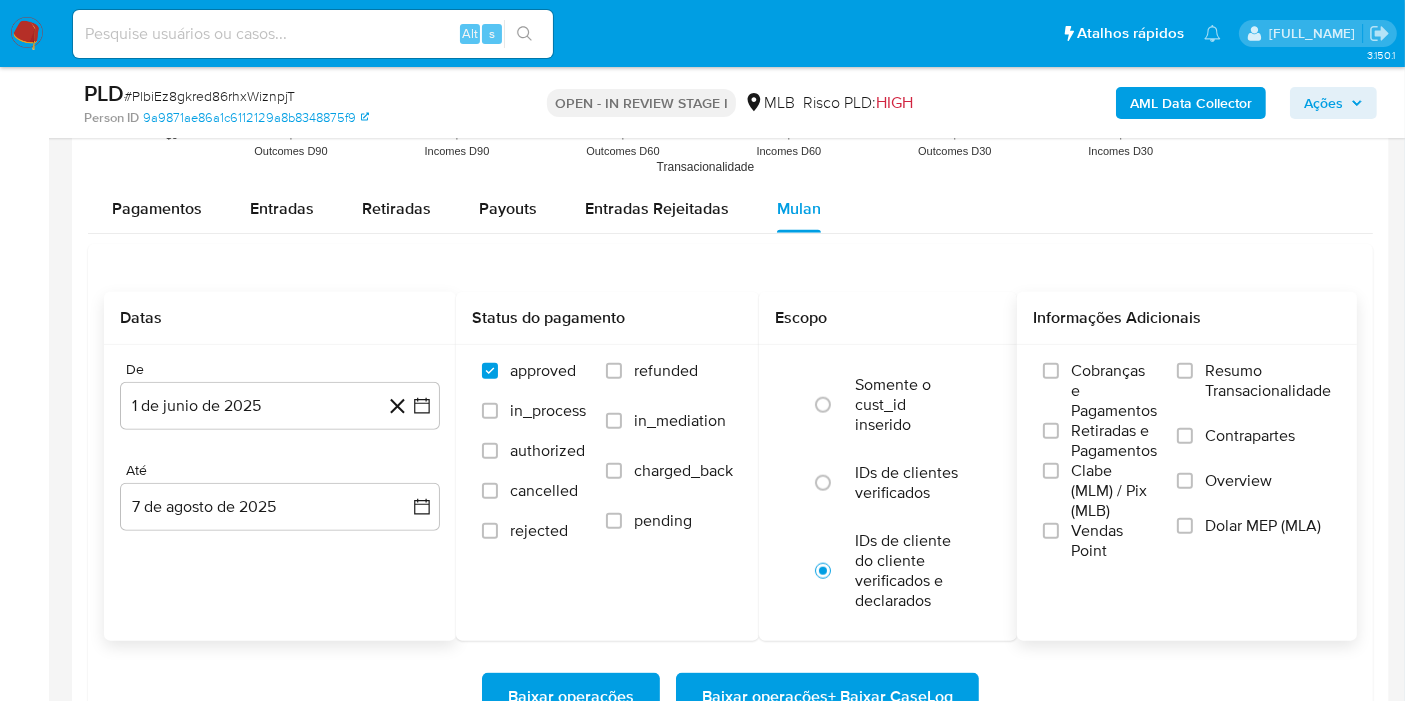 click on "Resumo Transacionalidade" at bounding box center (1268, 381) 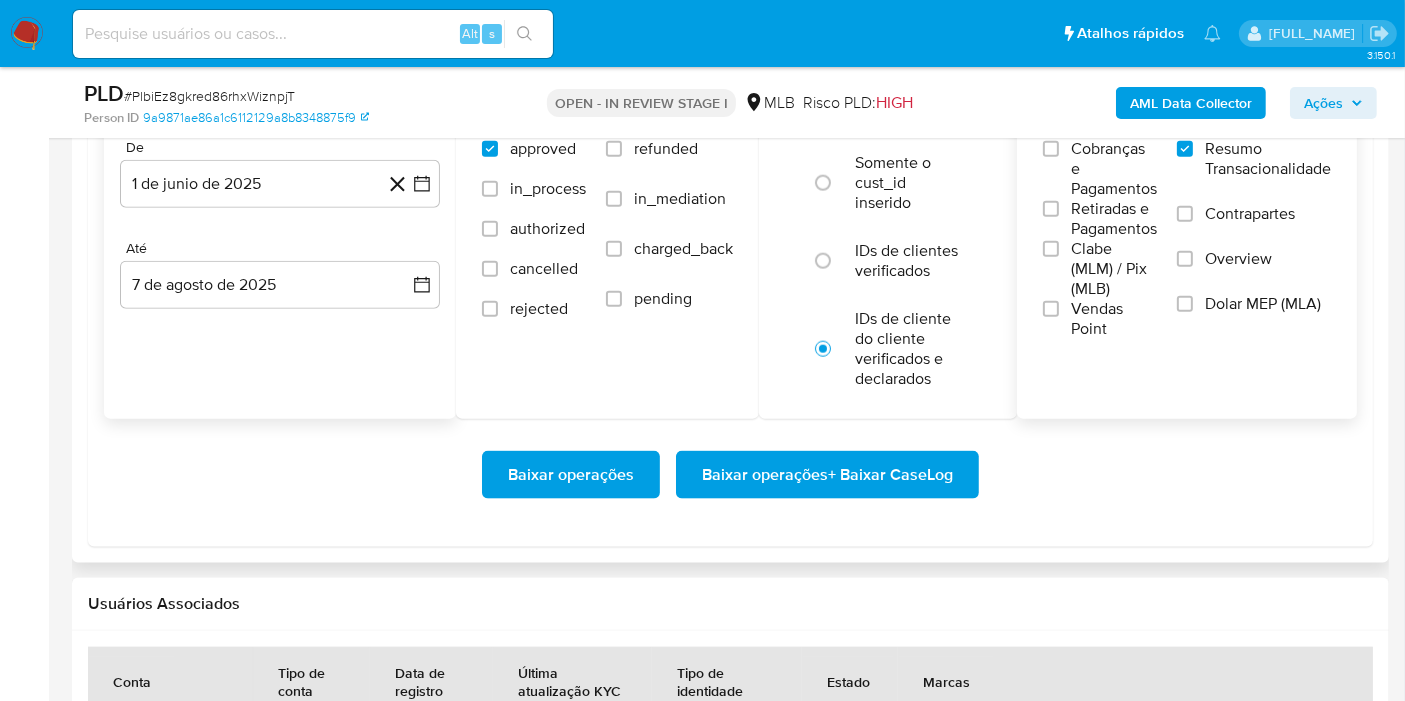 click on "Baixar operações  +   Baixar CaseLog" at bounding box center (827, 475) 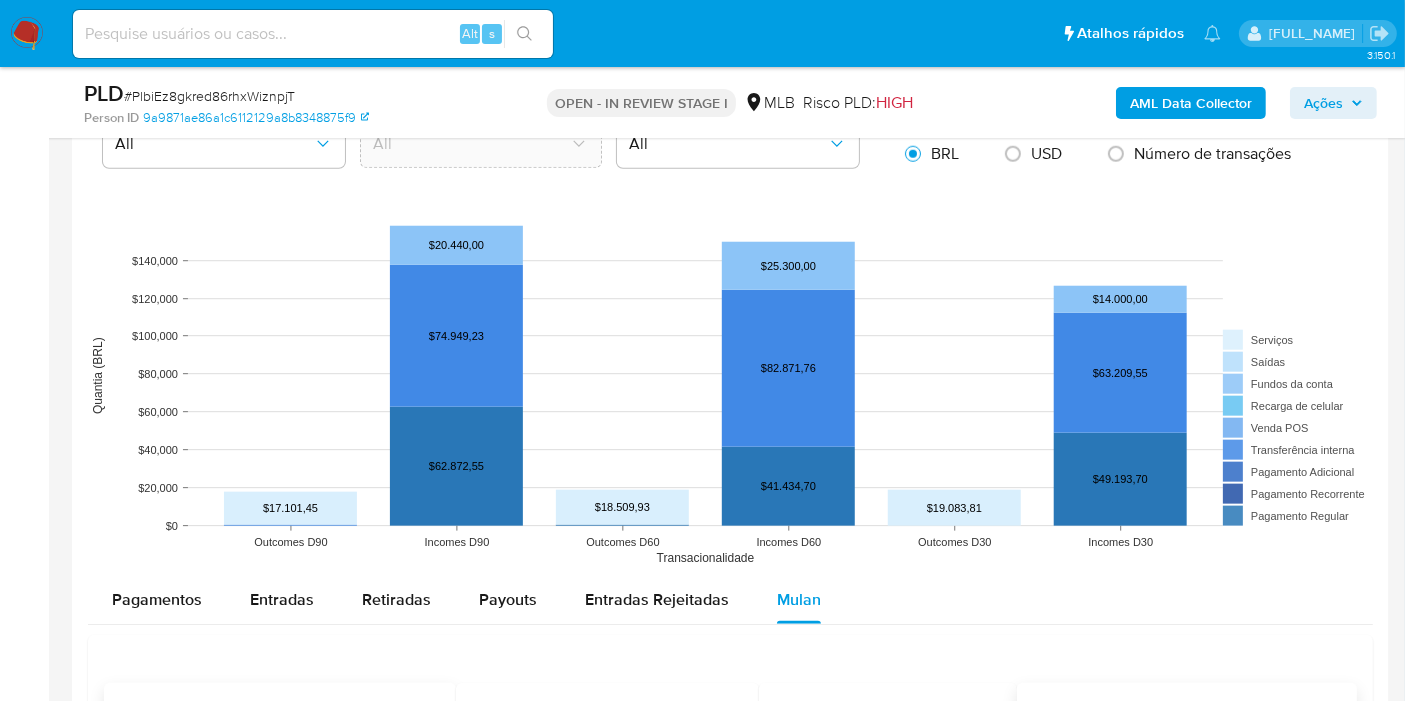 scroll, scrollTop: 357, scrollLeft: 0, axis: vertical 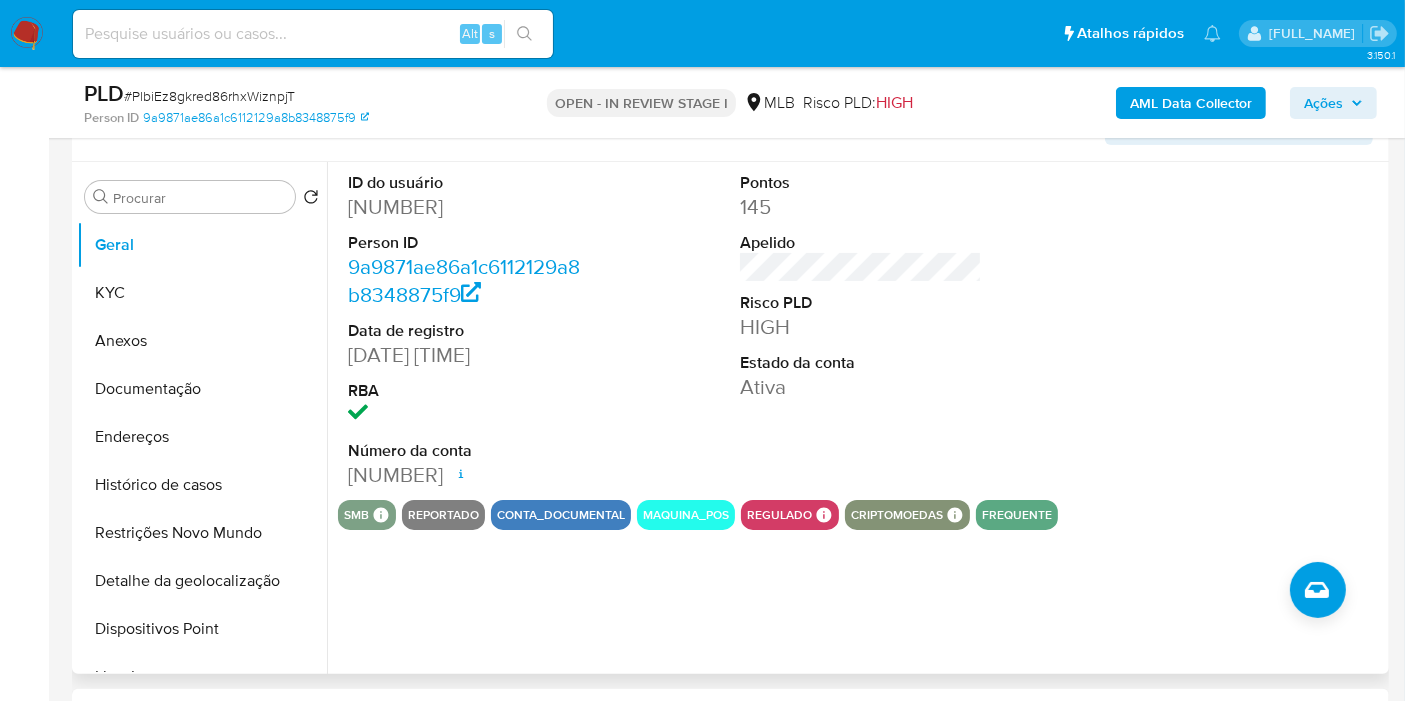 click at bounding box center (1254, 331) 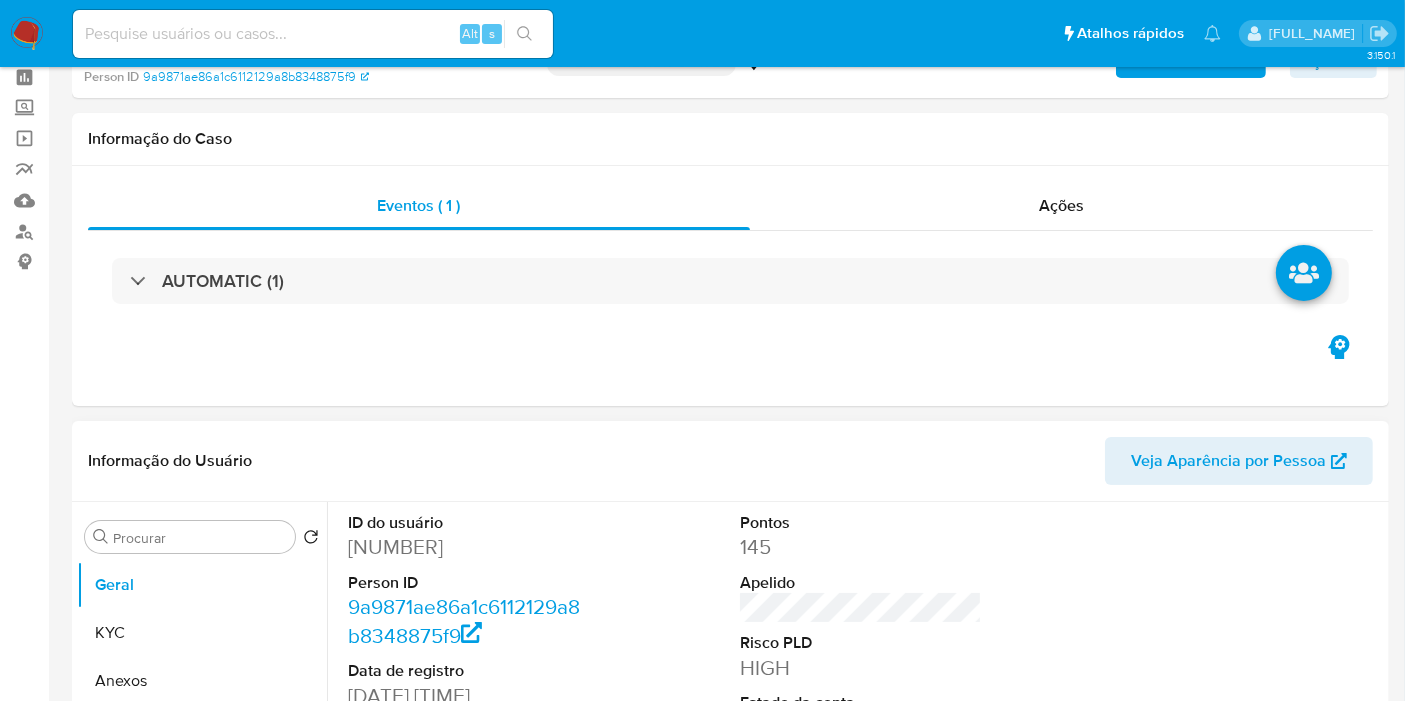scroll, scrollTop: 135, scrollLeft: 0, axis: vertical 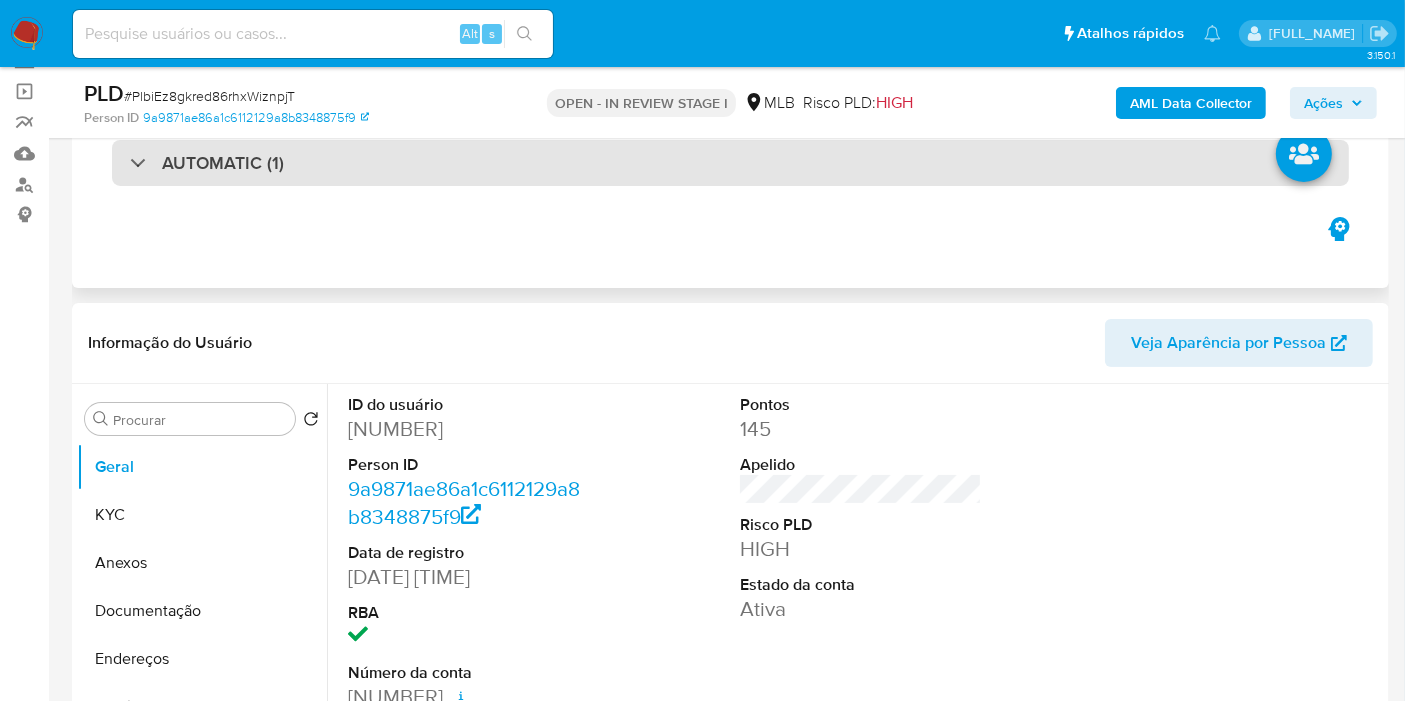 click on "AUTOMATIC (1)" at bounding box center (730, 163) 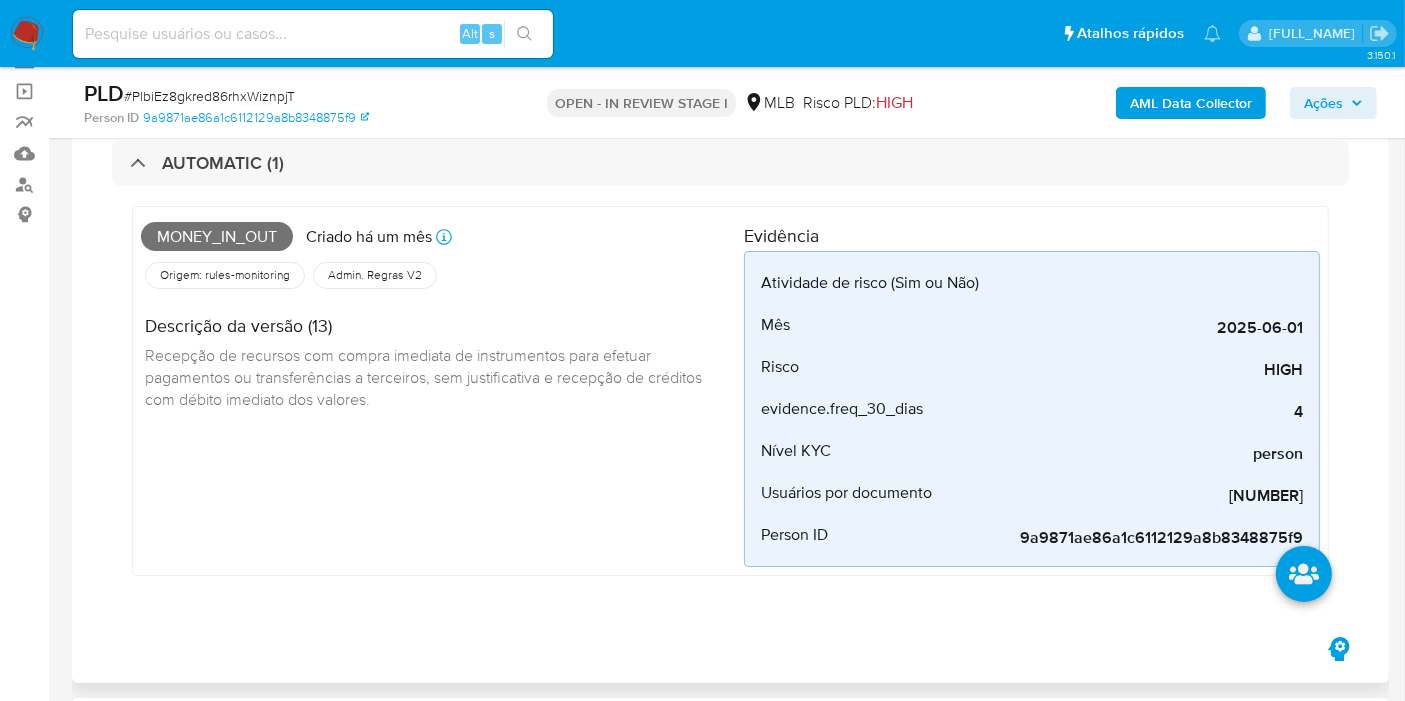 click on "Money_in_out Criado há um mês   Criado: 12/07/2025 01:10:26" at bounding box center (442, 237) 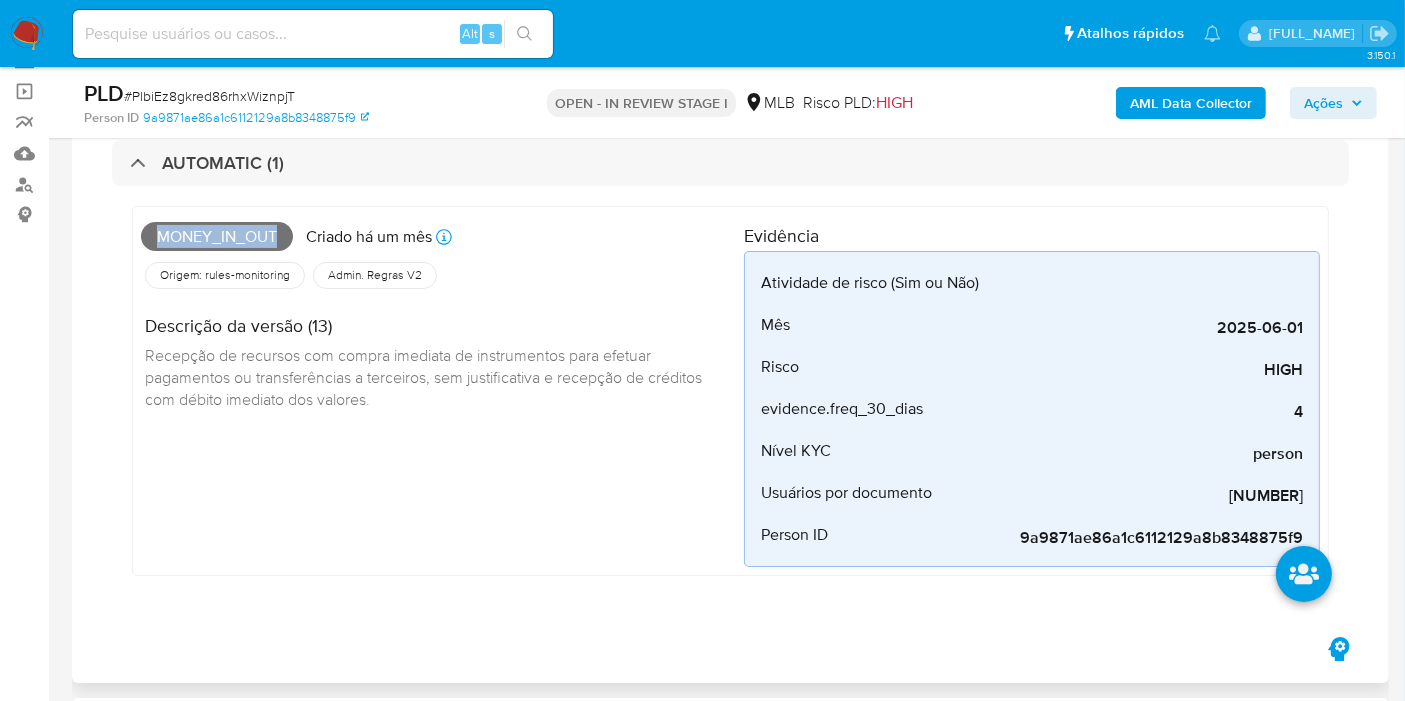 click on "Money_in_out" at bounding box center [217, 237] 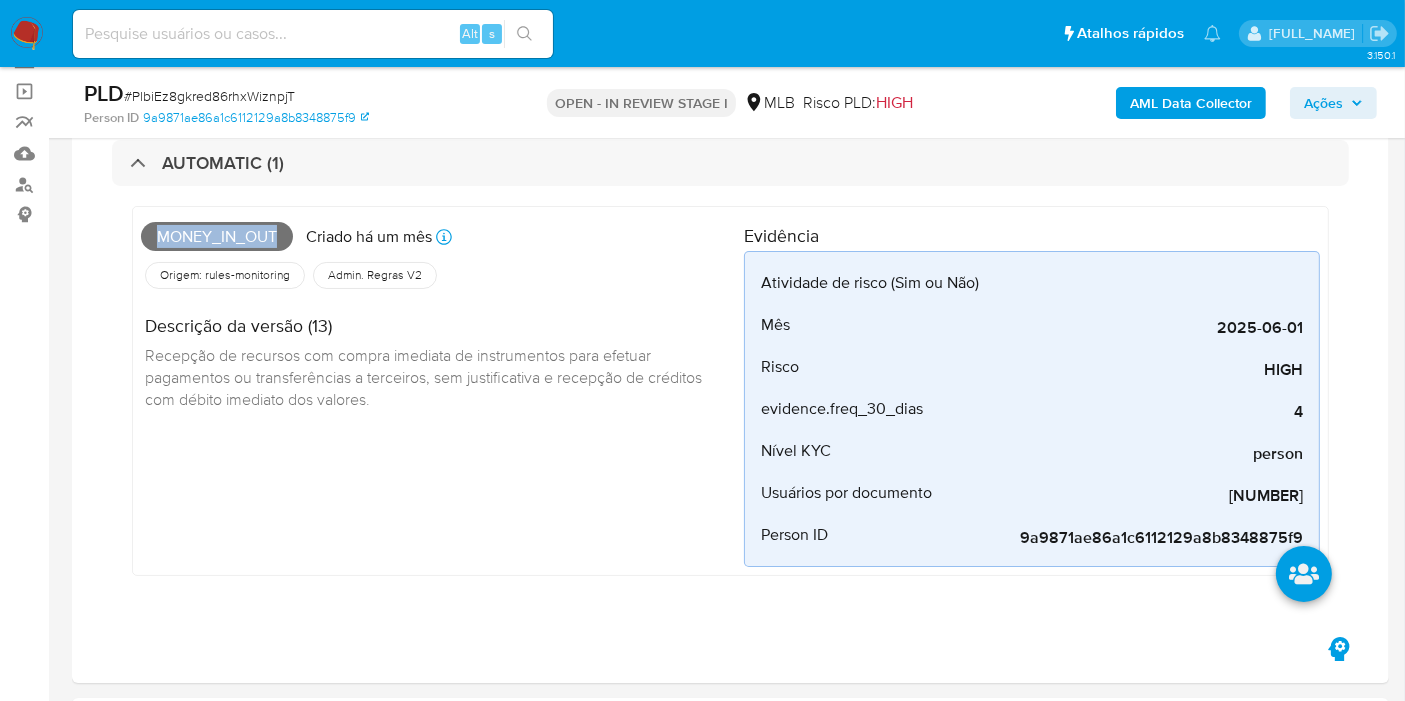 copy on "Money_in_out" 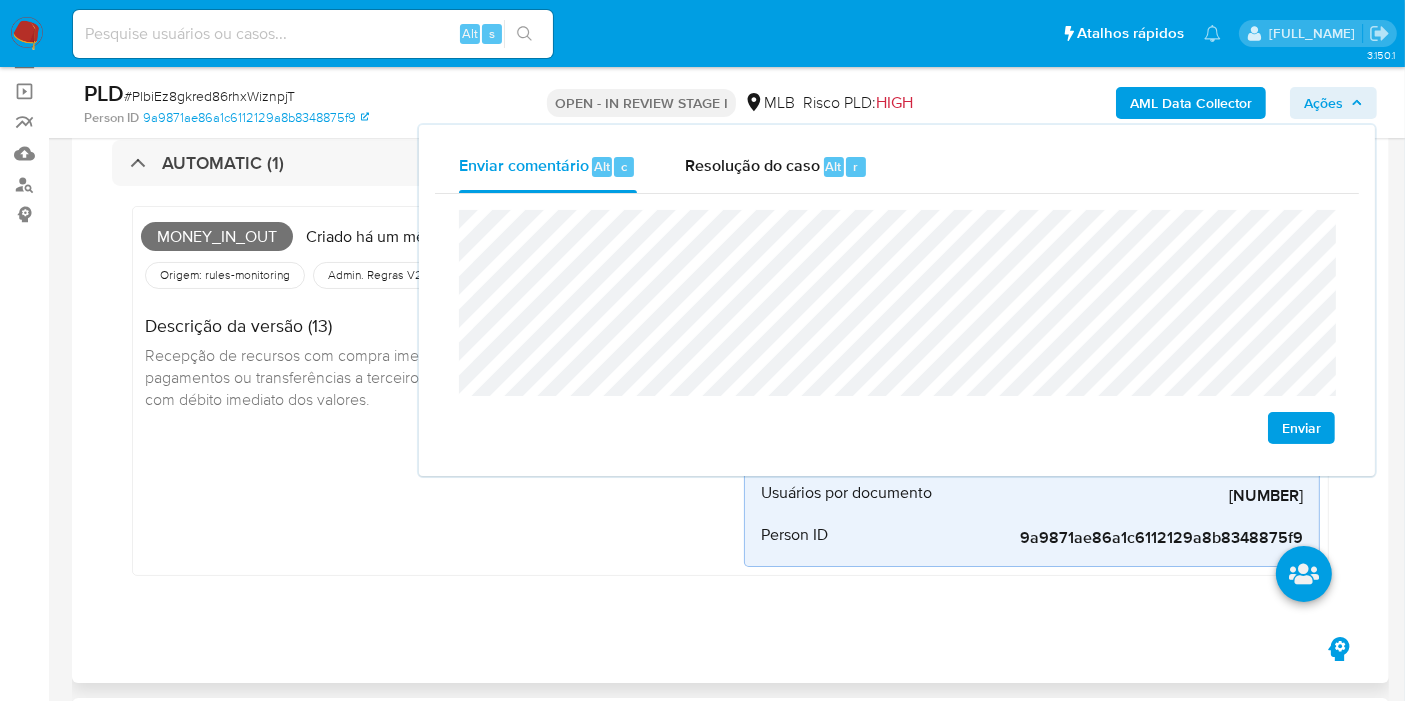click on "Recepção de recursos com compra imediata de instrumentos para efetuar pagamentos ou transferências a terceiros, sem justificativa e recepção de créditos com débito imediato dos valores." at bounding box center [425, 376] 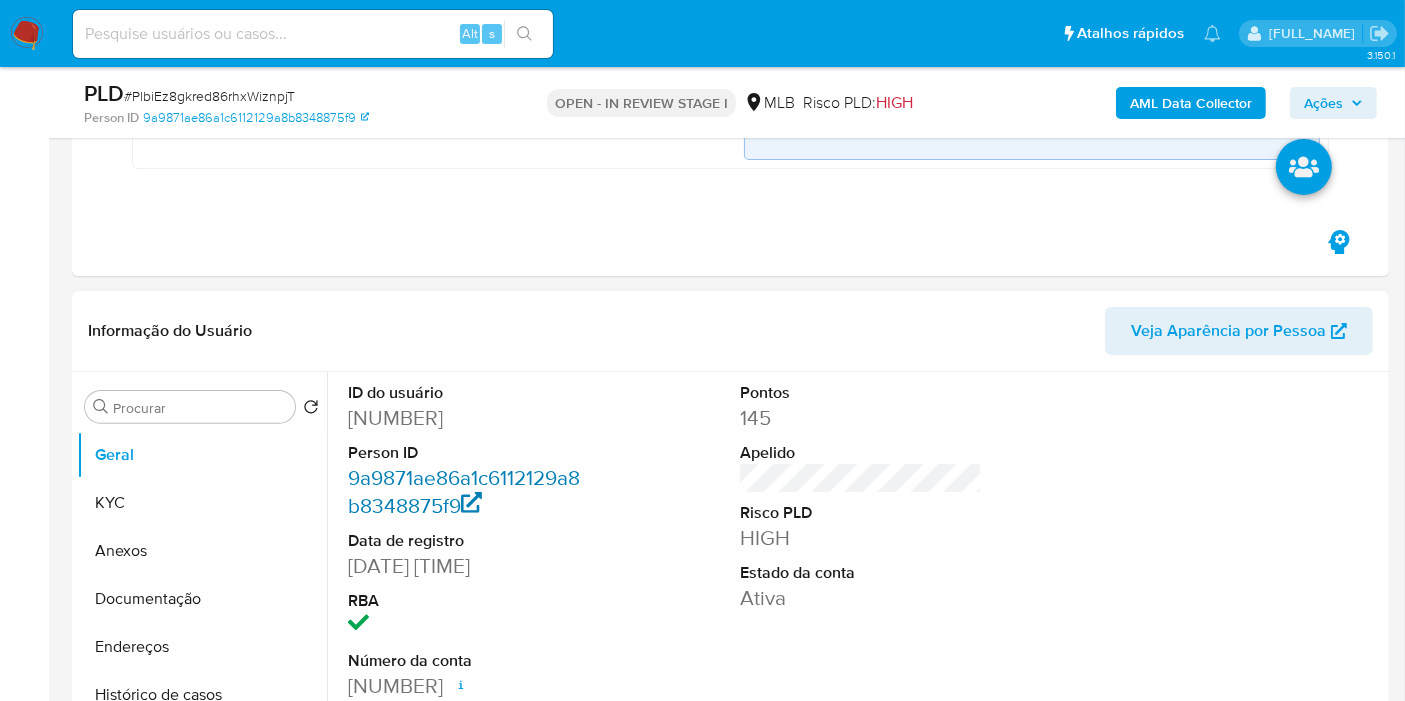 scroll, scrollTop: 691, scrollLeft: 0, axis: vertical 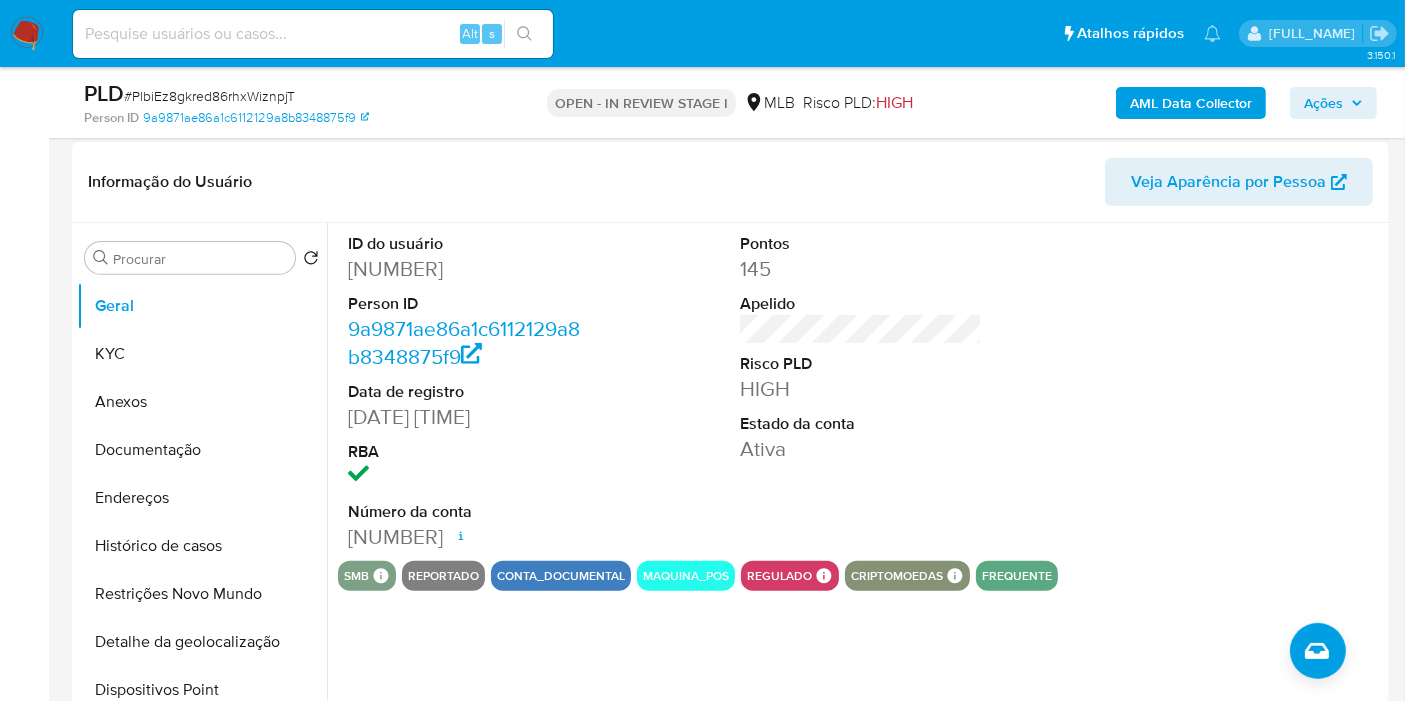 drag, startPoint x: 347, startPoint y: 273, endPoint x: 521, endPoint y: 522, distance: 303.7713 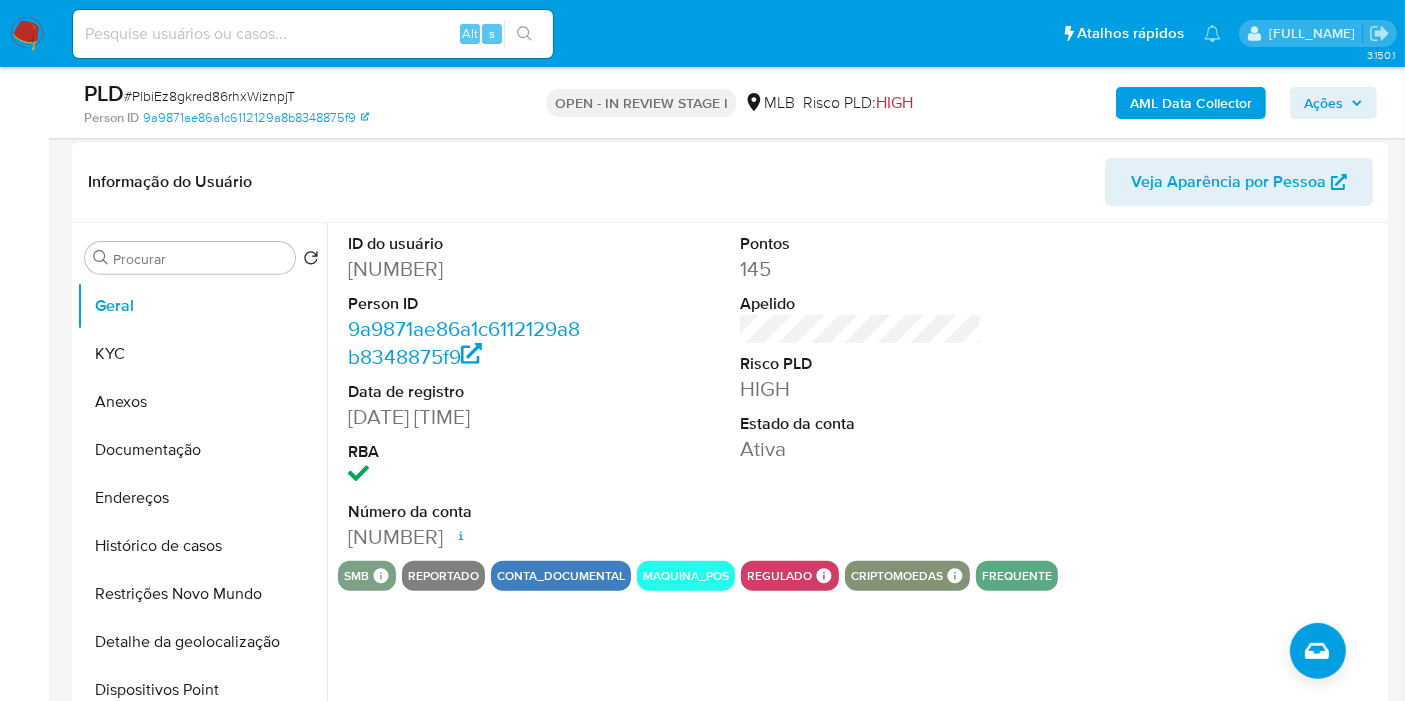 click on "Ações" at bounding box center [1333, 103] 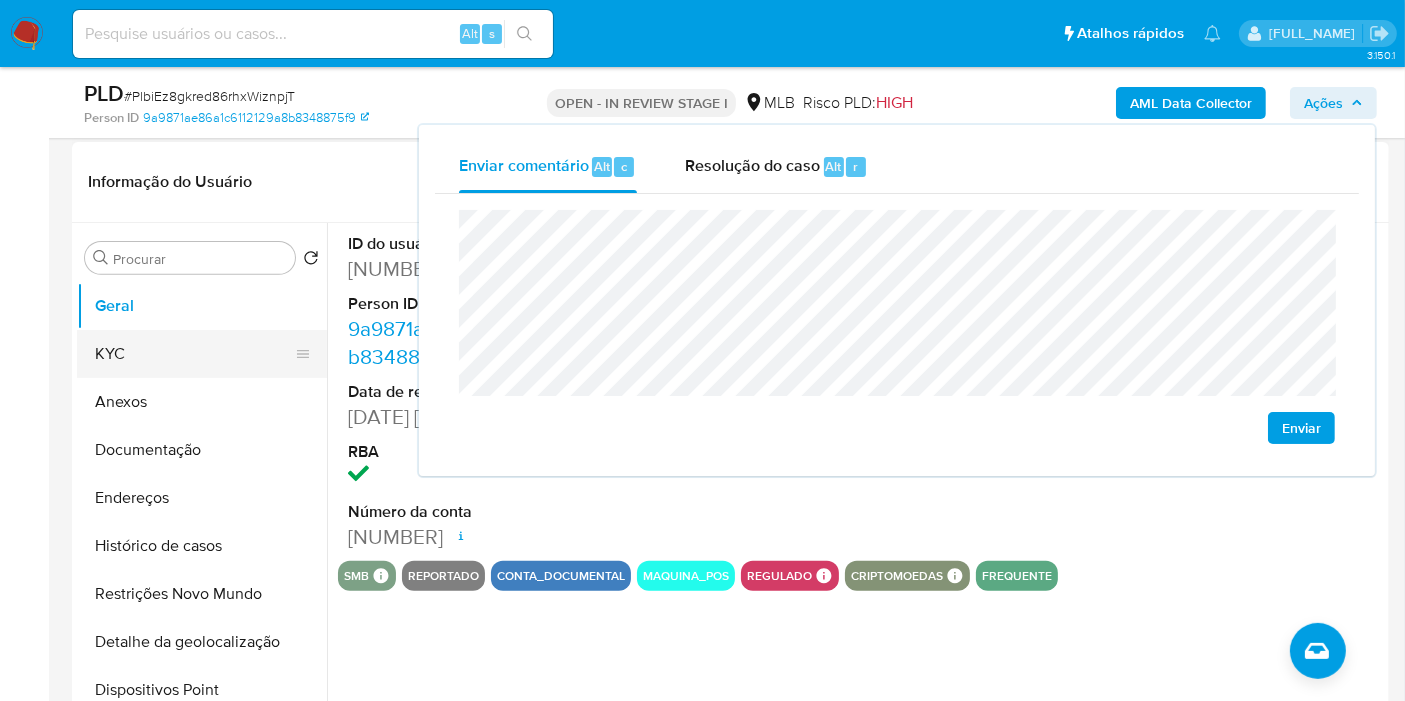 click on "KYC" at bounding box center (194, 354) 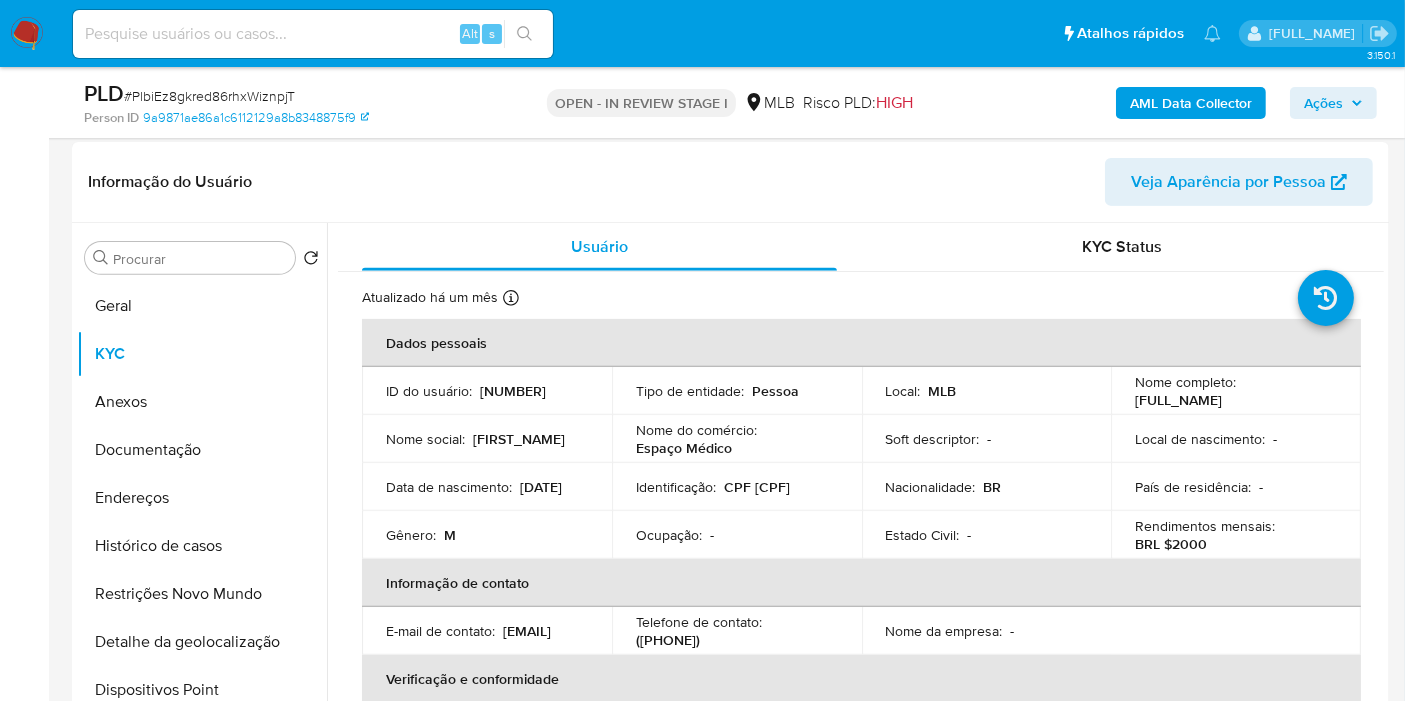 click on "Ações" at bounding box center (1323, 103) 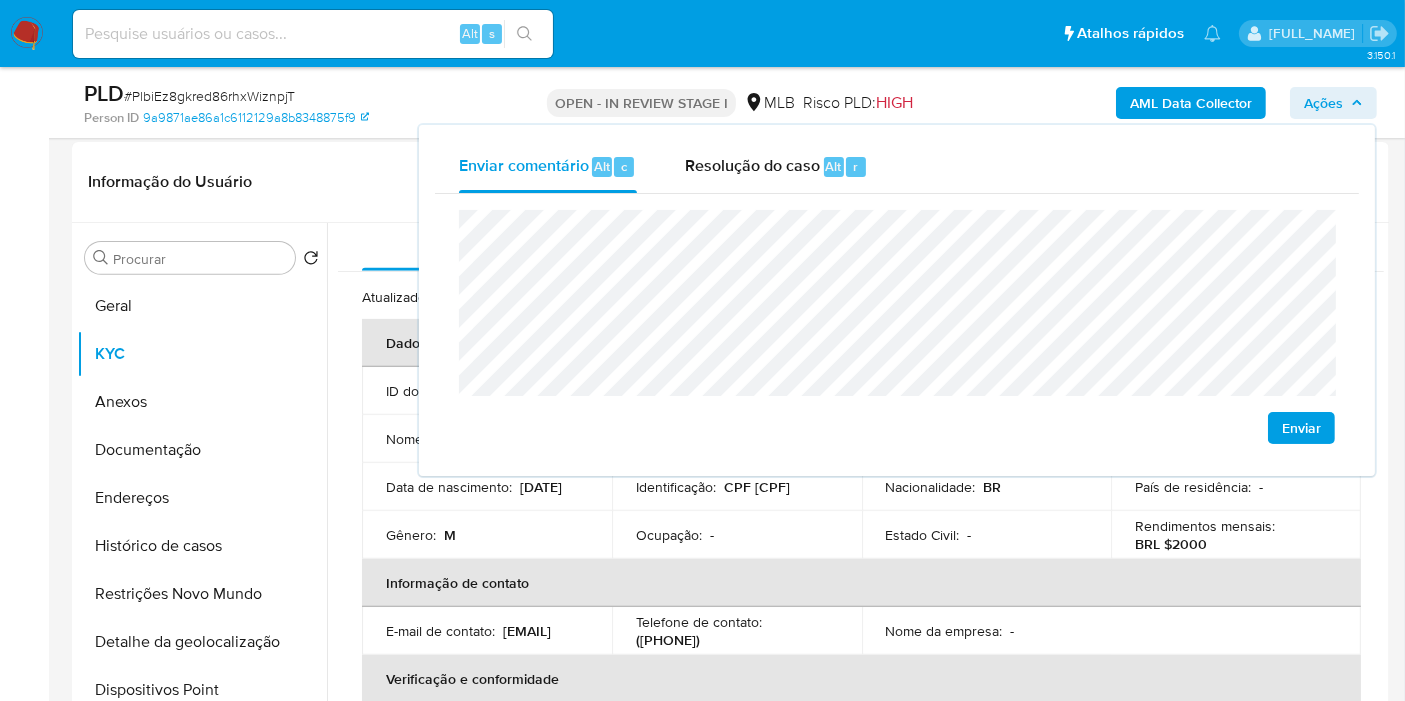 click on "Ações" at bounding box center (1323, 103) 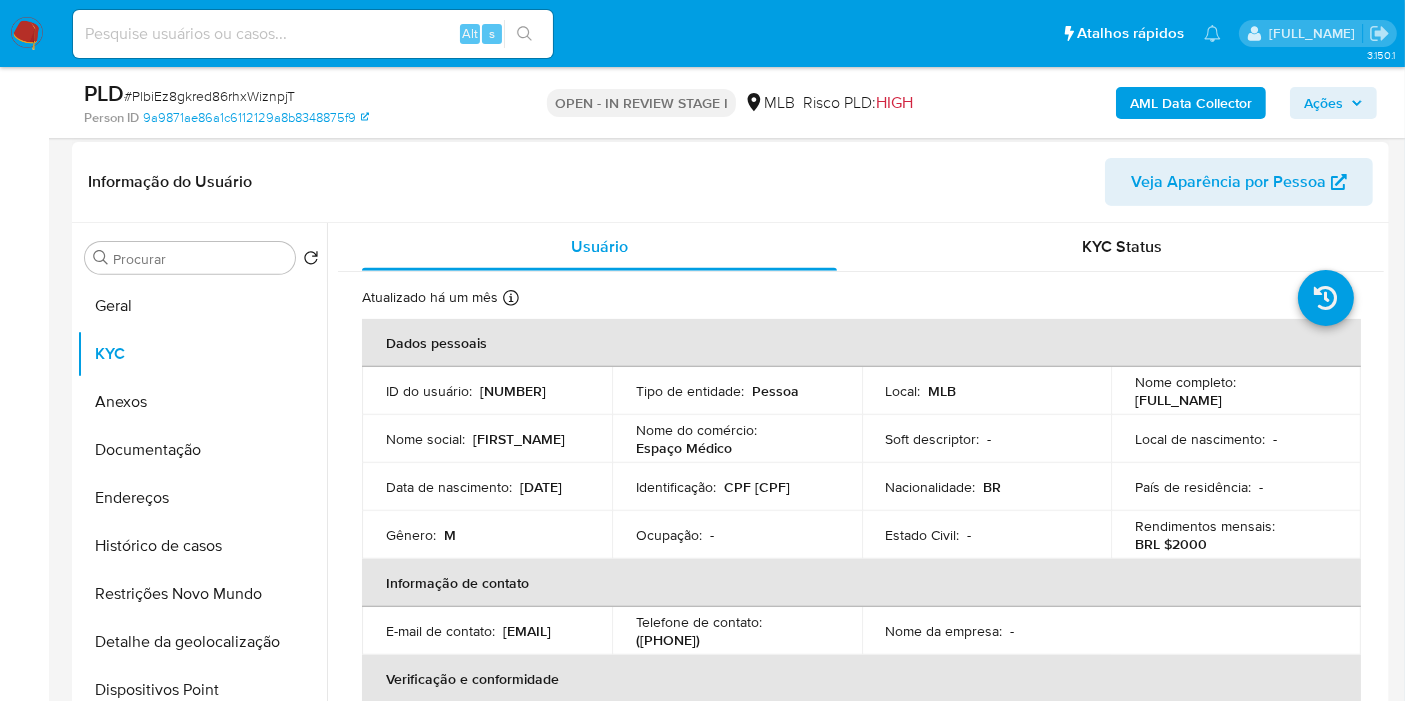 click on "CPF 21552063801" at bounding box center (757, 487) 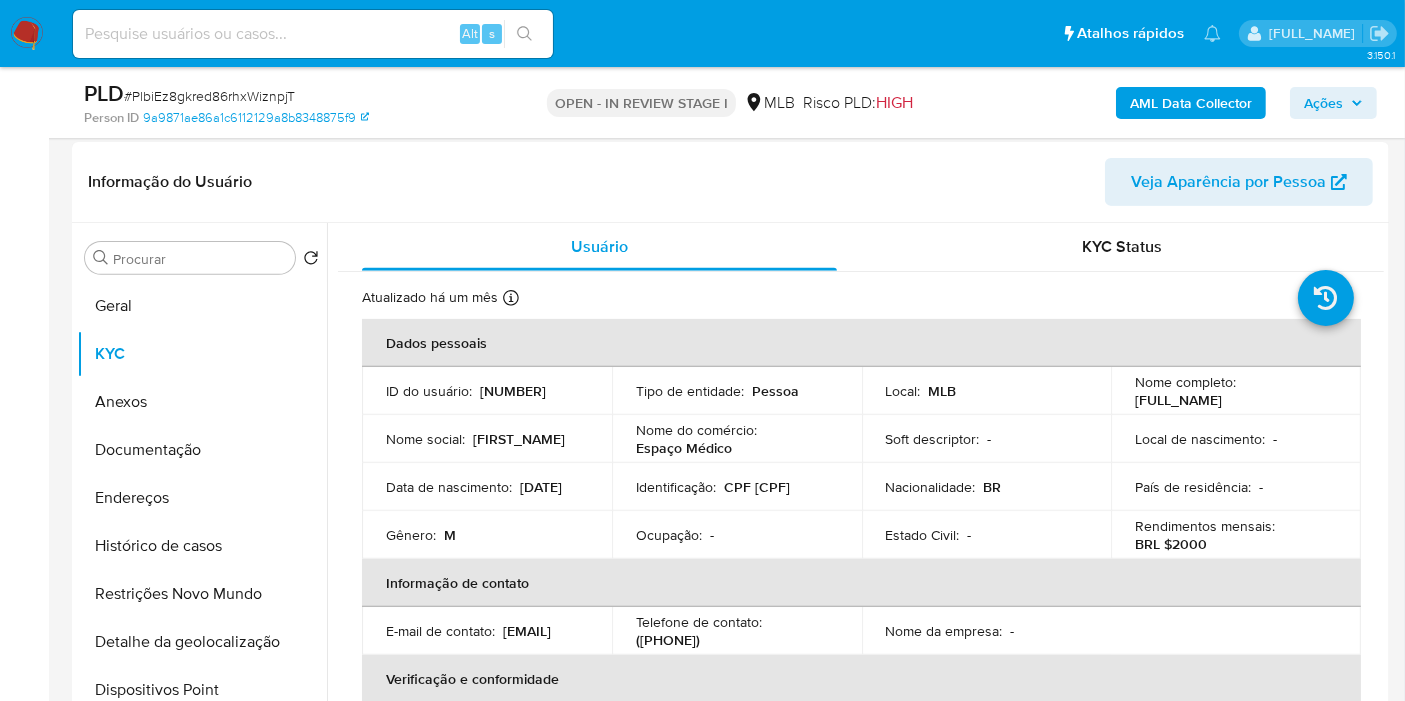 click on "Ações" at bounding box center [1323, 103] 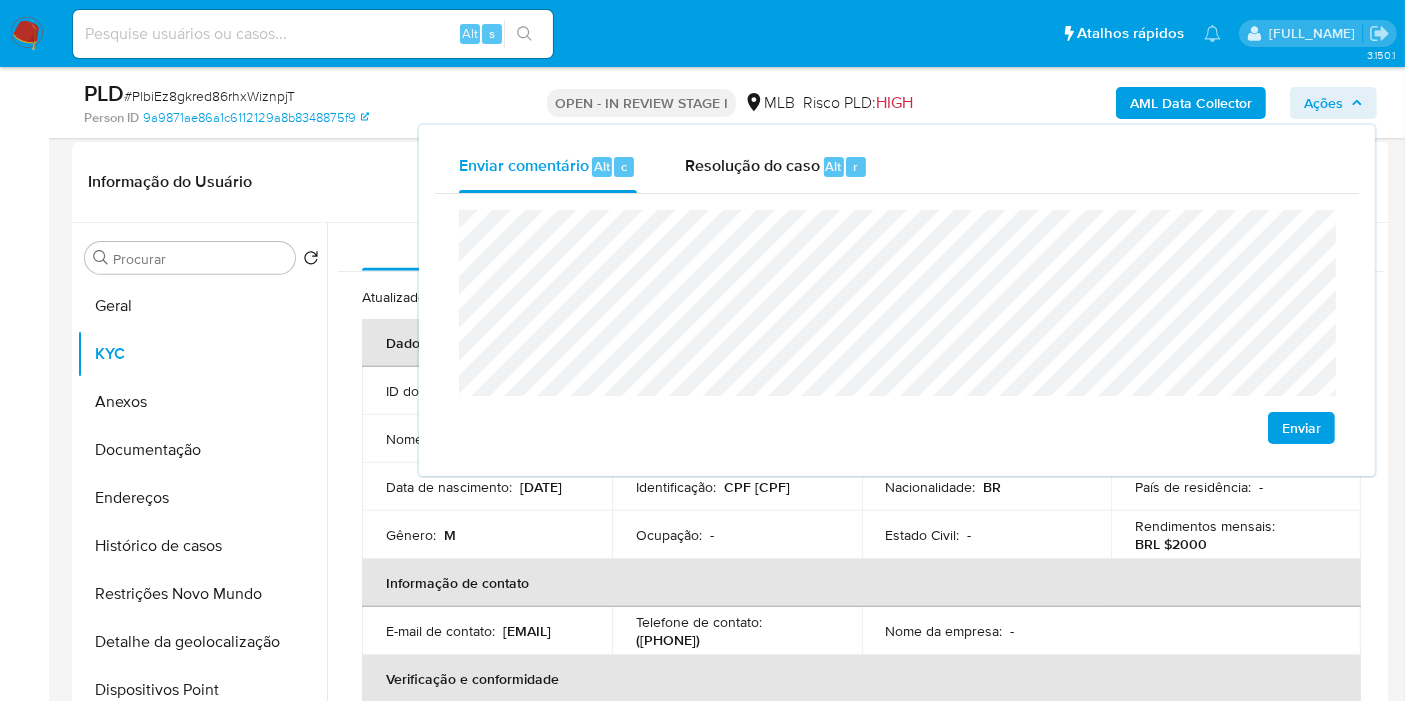 click on "econômica" 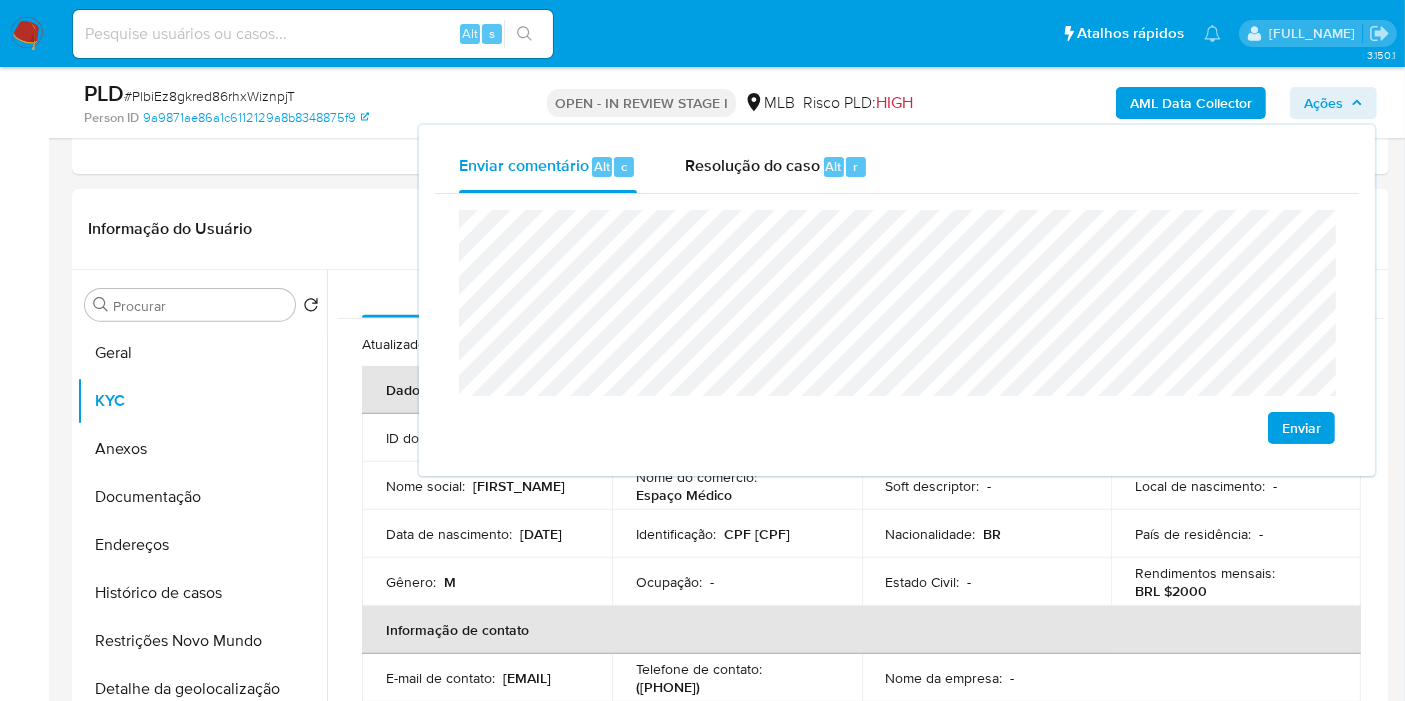 scroll, scrollTop: 691, scrollLeft: 0, axis: vertical 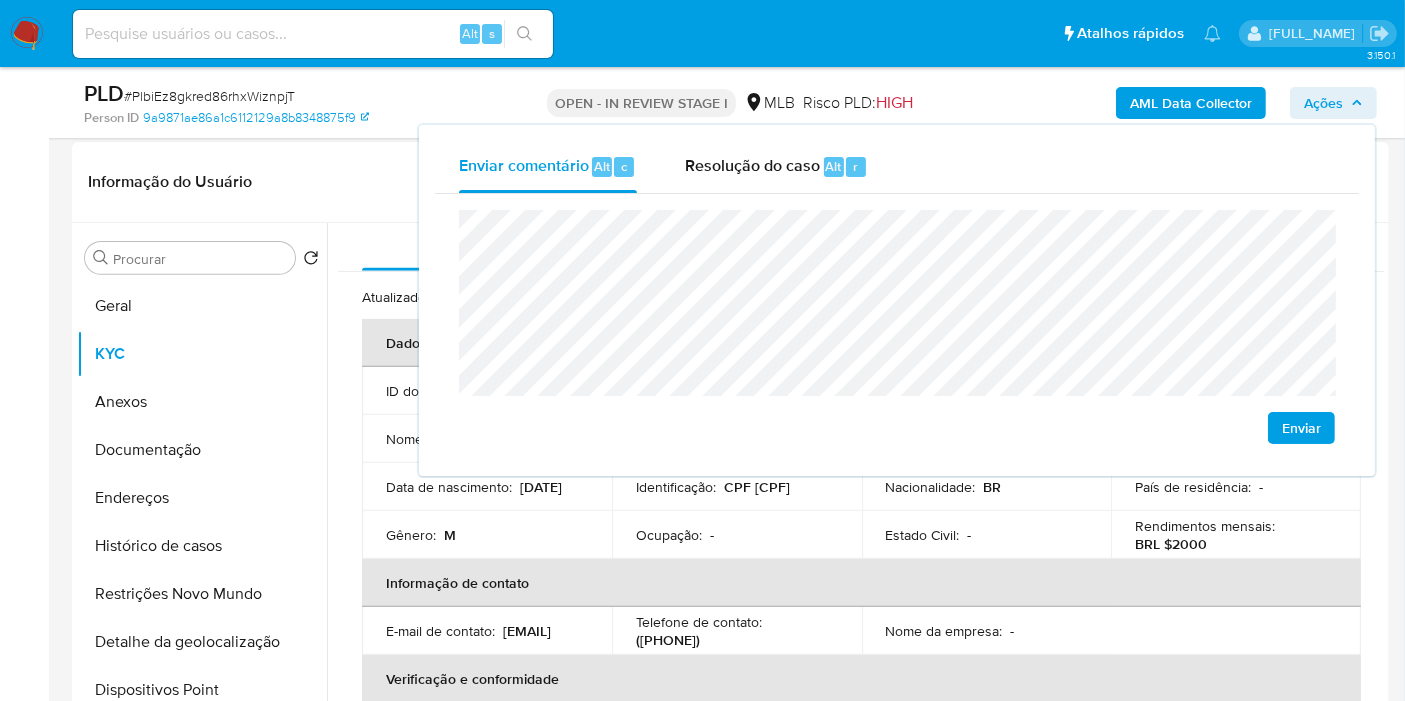 click on "Ocupação :    -" at bounding box center (737, 535) 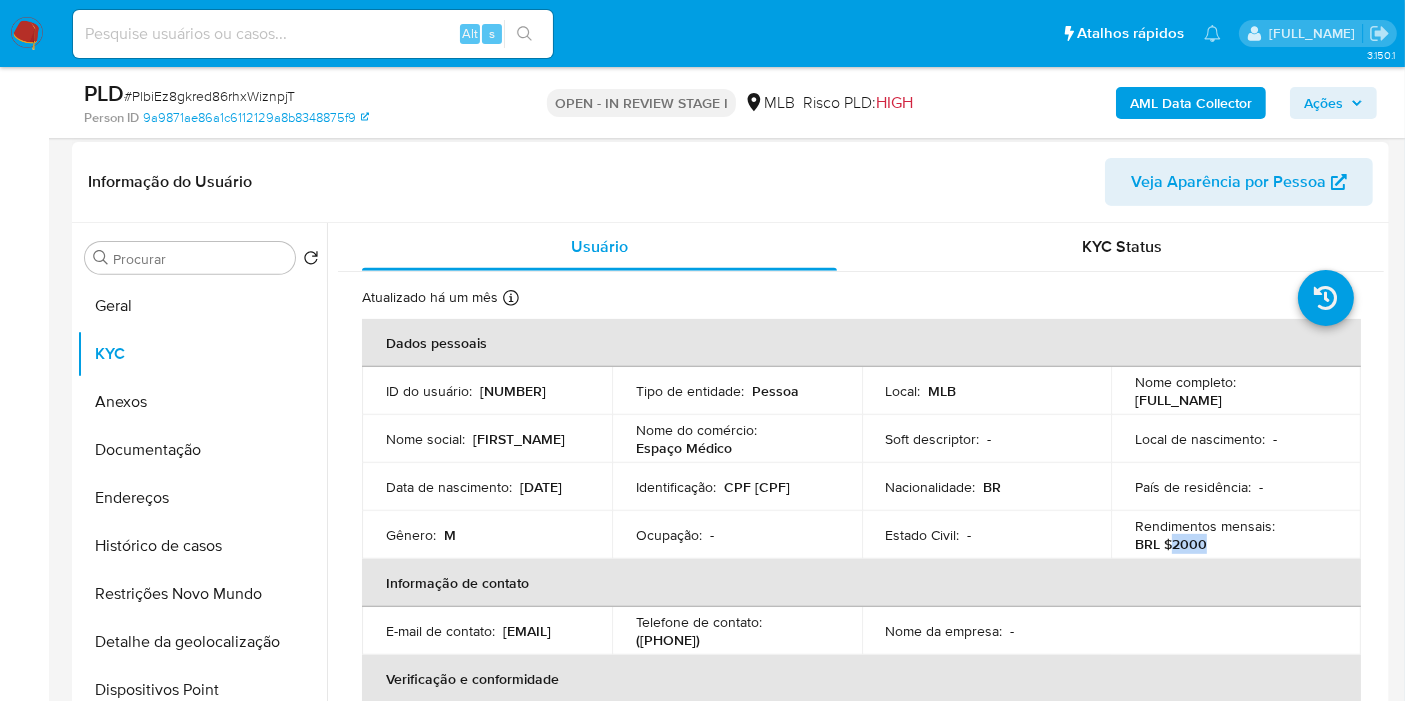 drag, startPoint x: 1168, startPoint y: 539, endPoint x: 1221, endPoint y: 524, distance: 55.081757 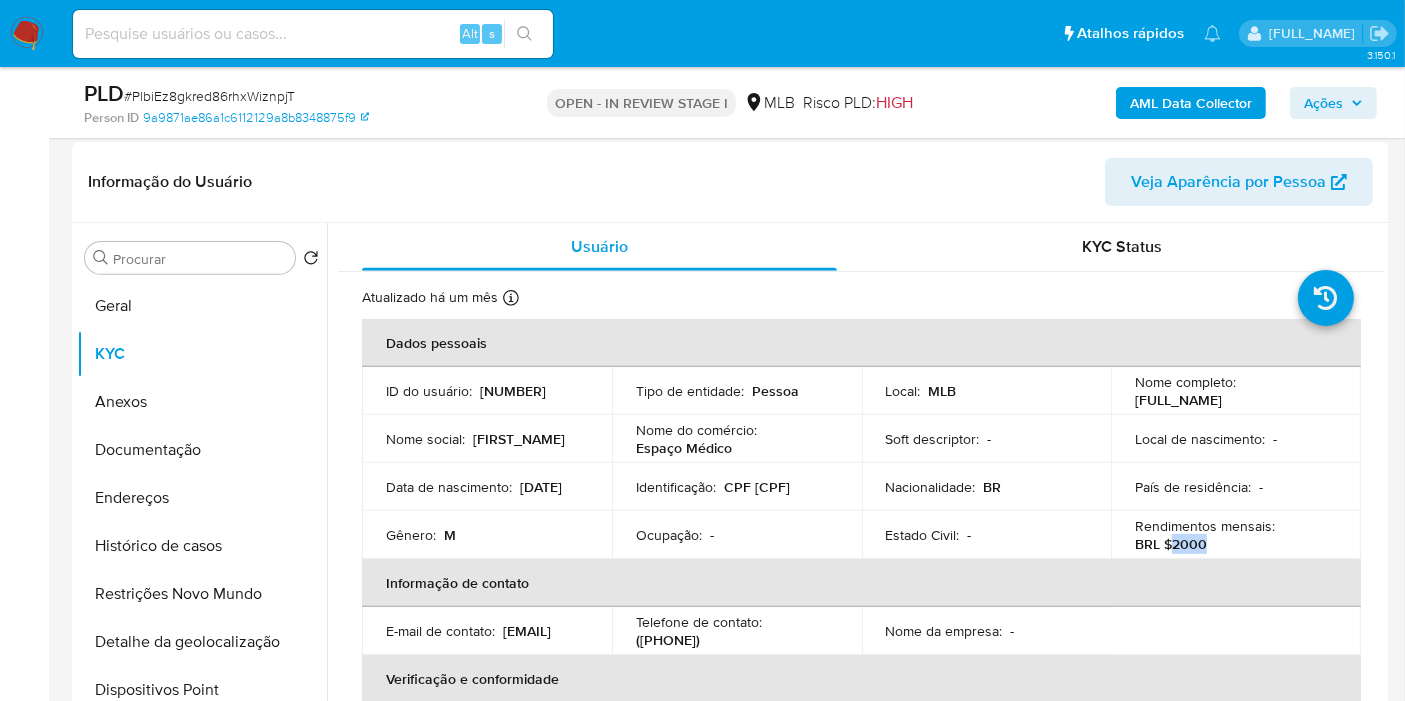 click on "Ações" at bounding box center [1323, 103] 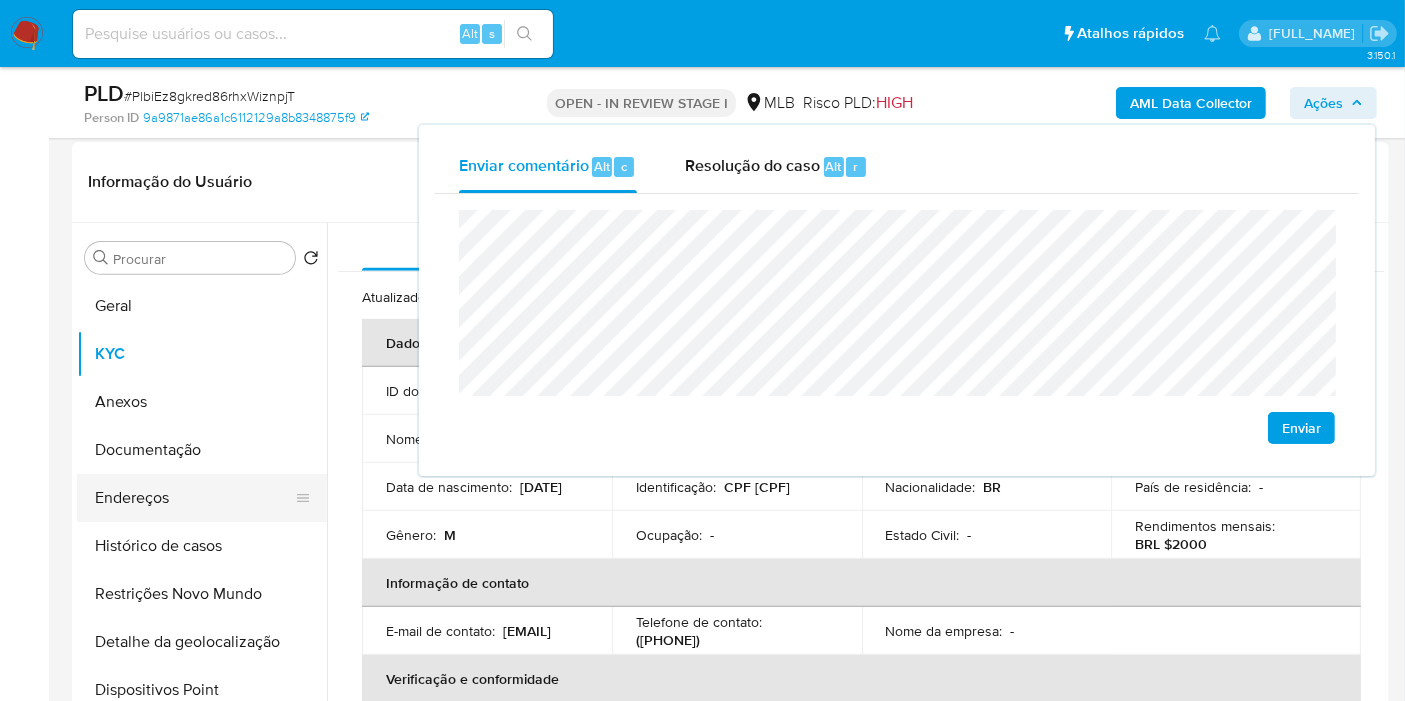 click on "Endereços" at bounding box center [194, 498] 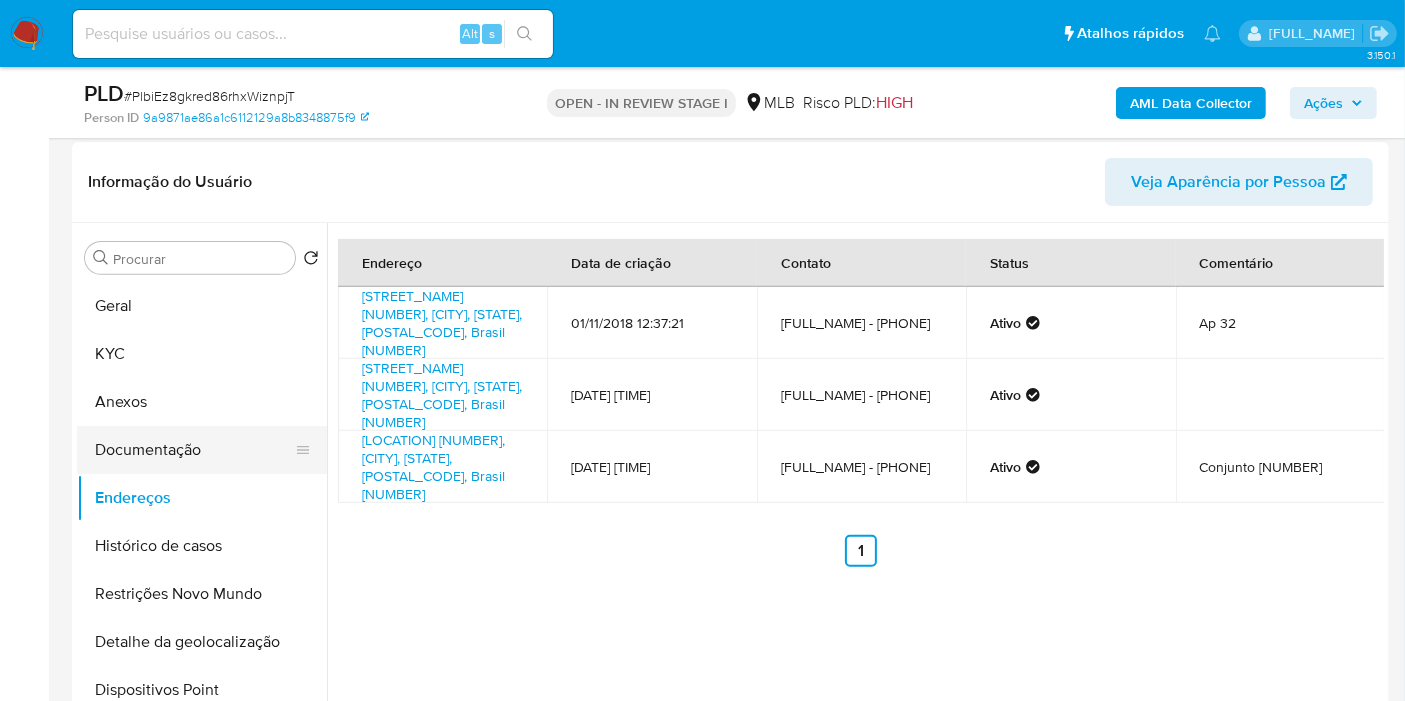 click on "Documentação" at bounding box center [194, 450] 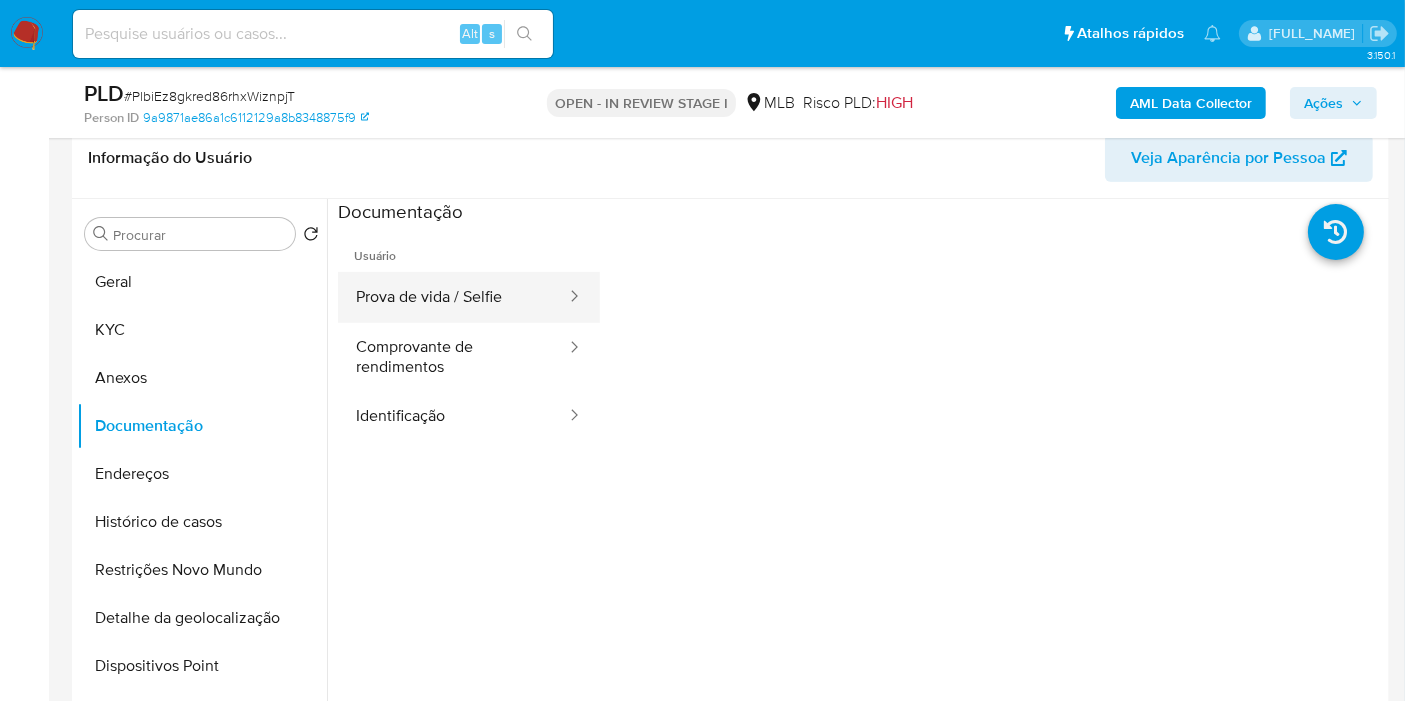 click on "Prova de vida / Selfie" at bounding box center (453, 297) 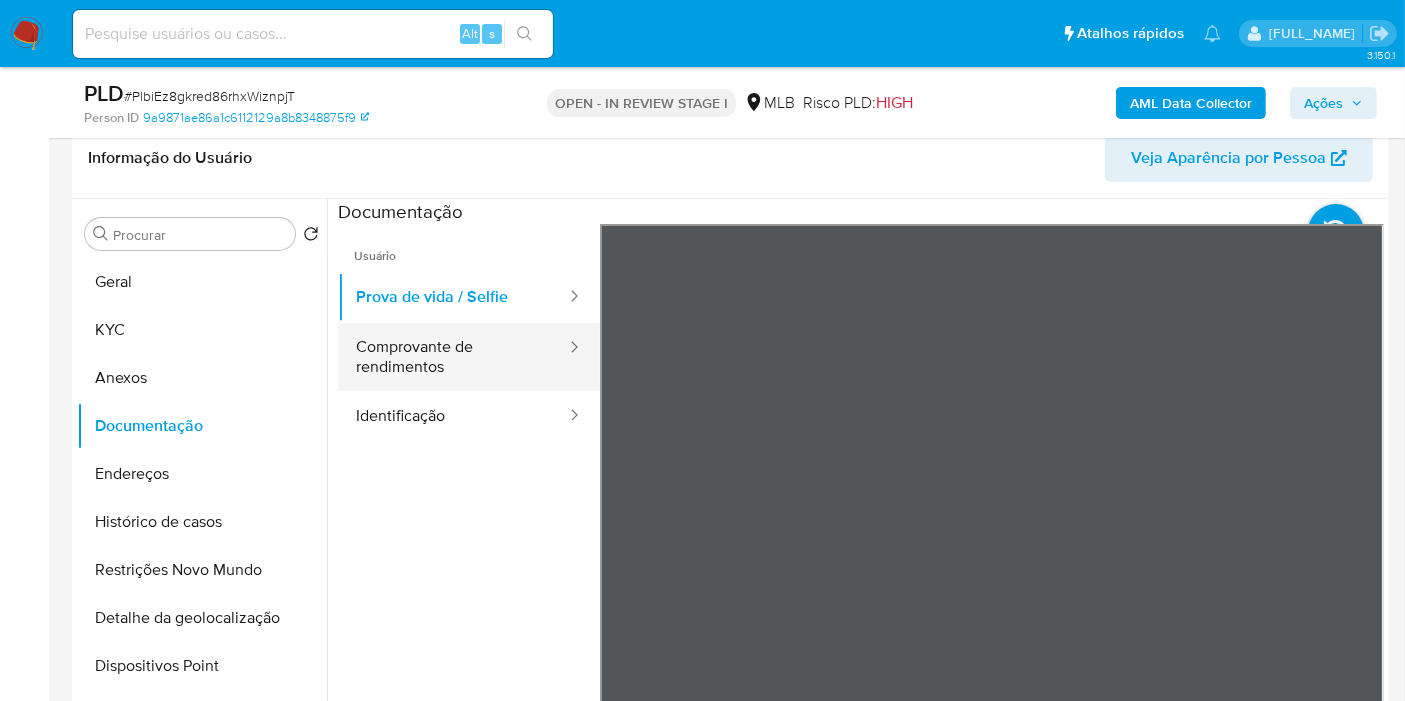 click on "Comprovante de rendimentos" at bounding box center (453, 357) 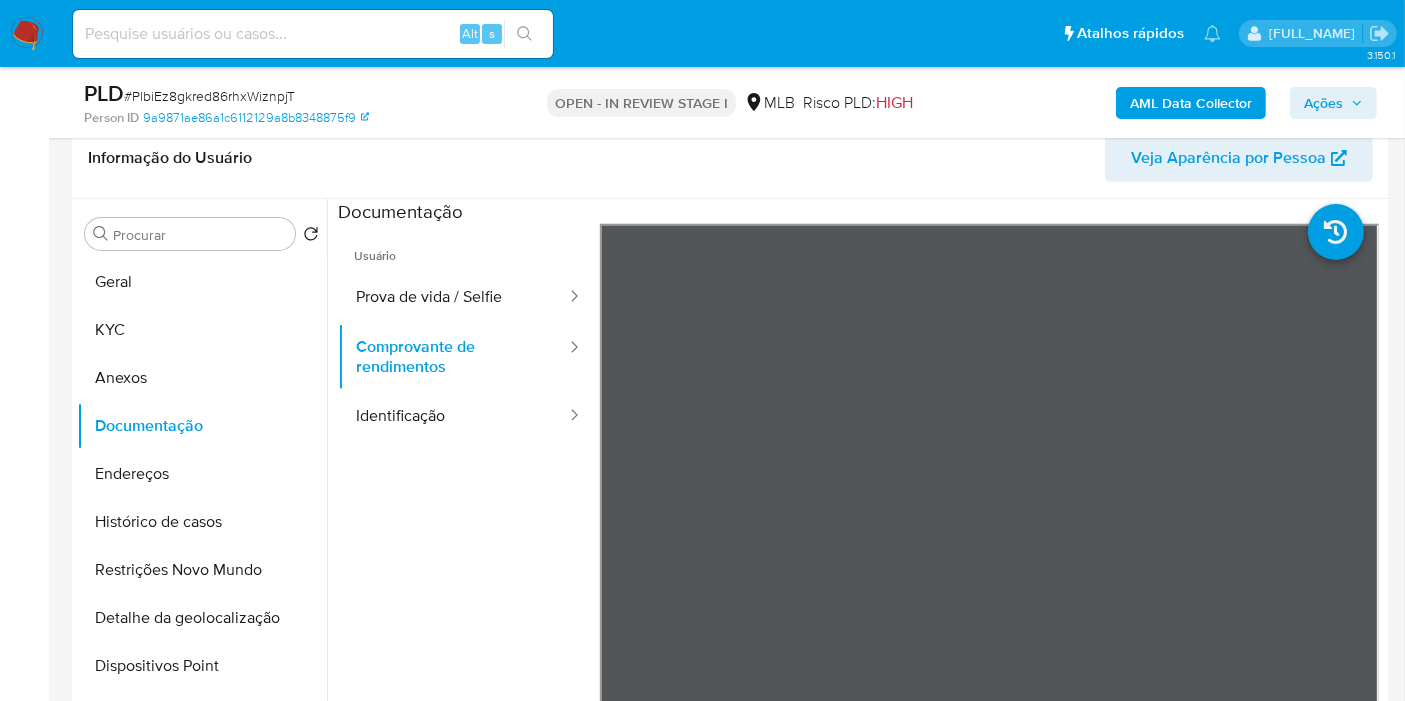 scroll, scrollTop: 728, scrollLeft: 0, axis: vertical 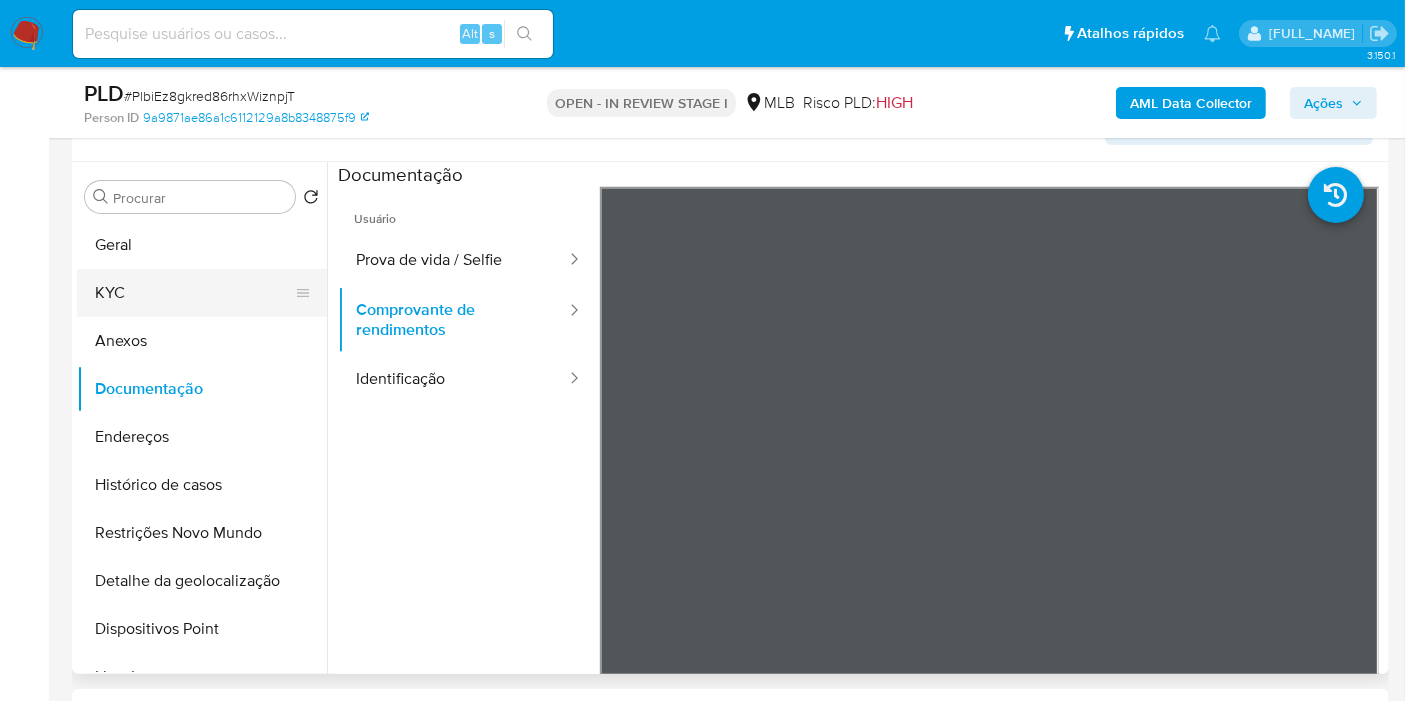click on "KYC" at bounding box center (194, 293) 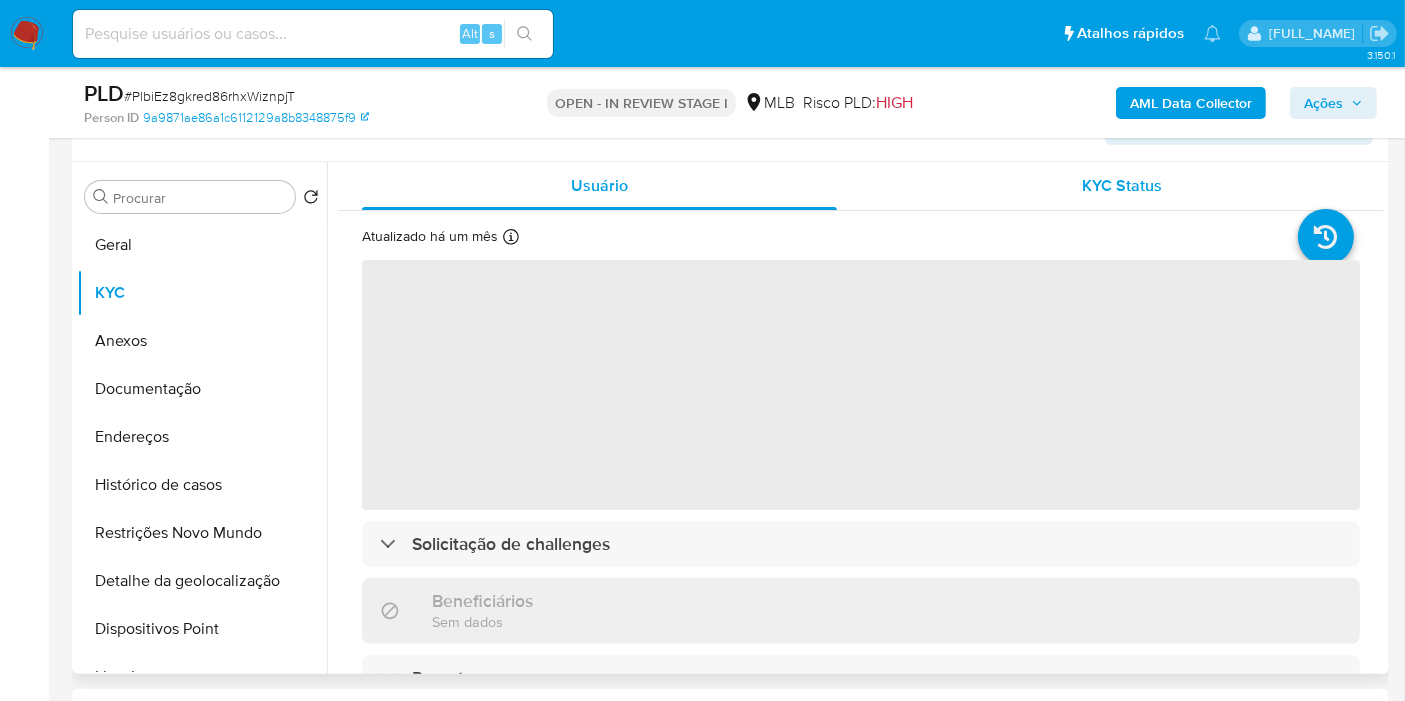 click on "KYC Status" at bounding box center (1123, 185) 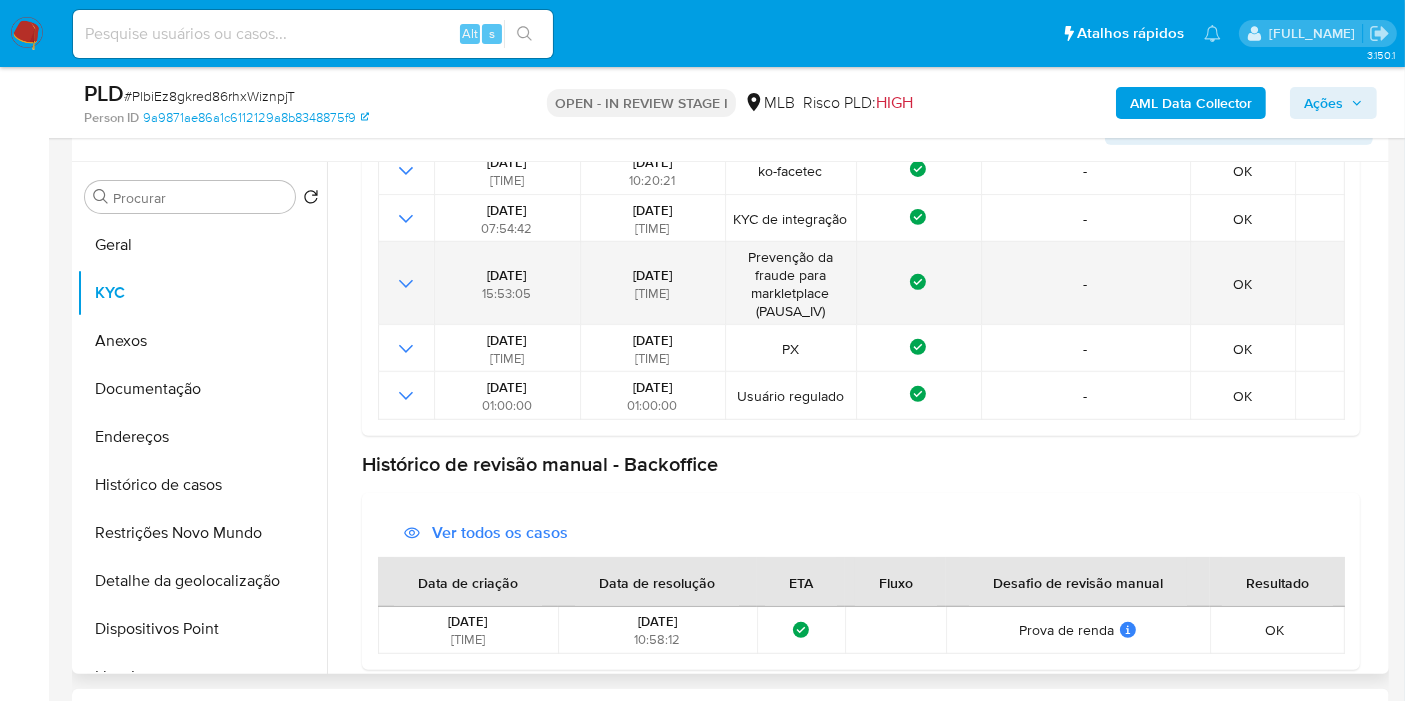 scroll, scrollTop: 637, scrollLeft: 0, axis: vertical 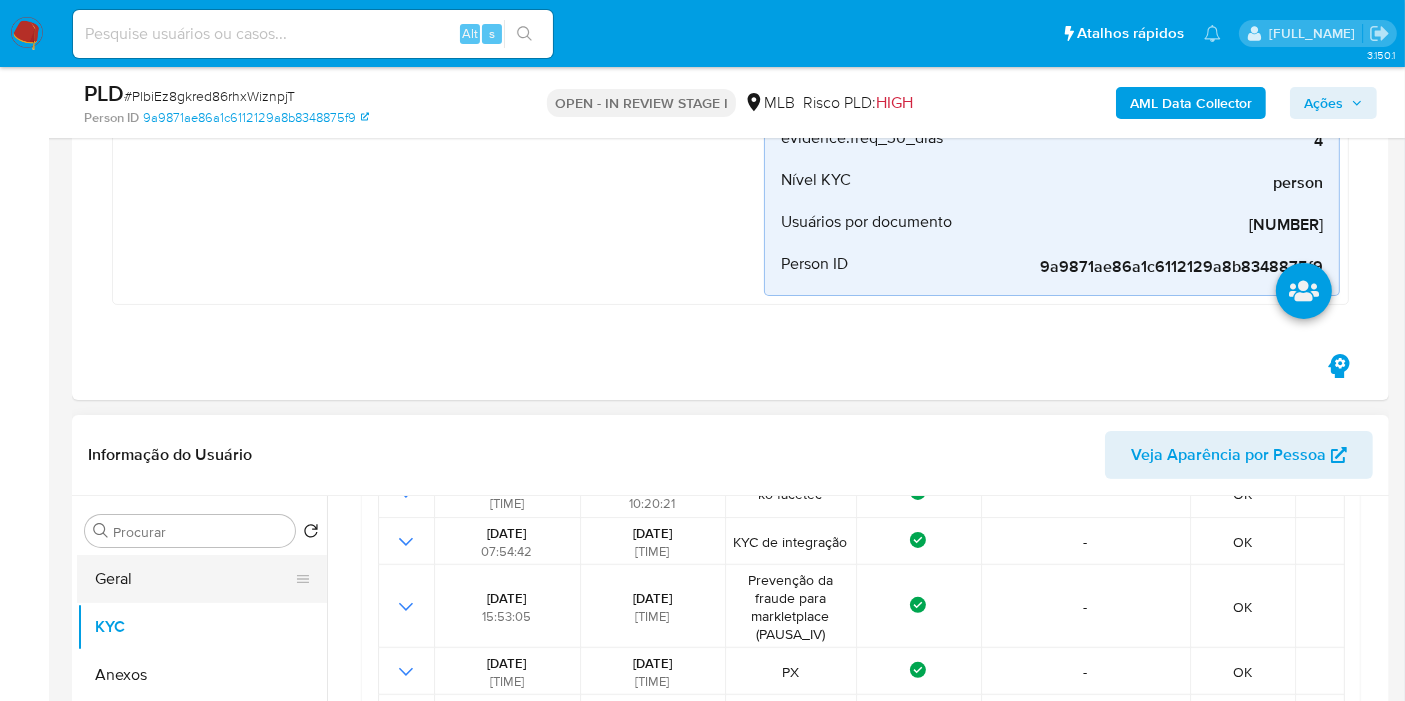 click on "Geral" at bounding box center [194, 579] 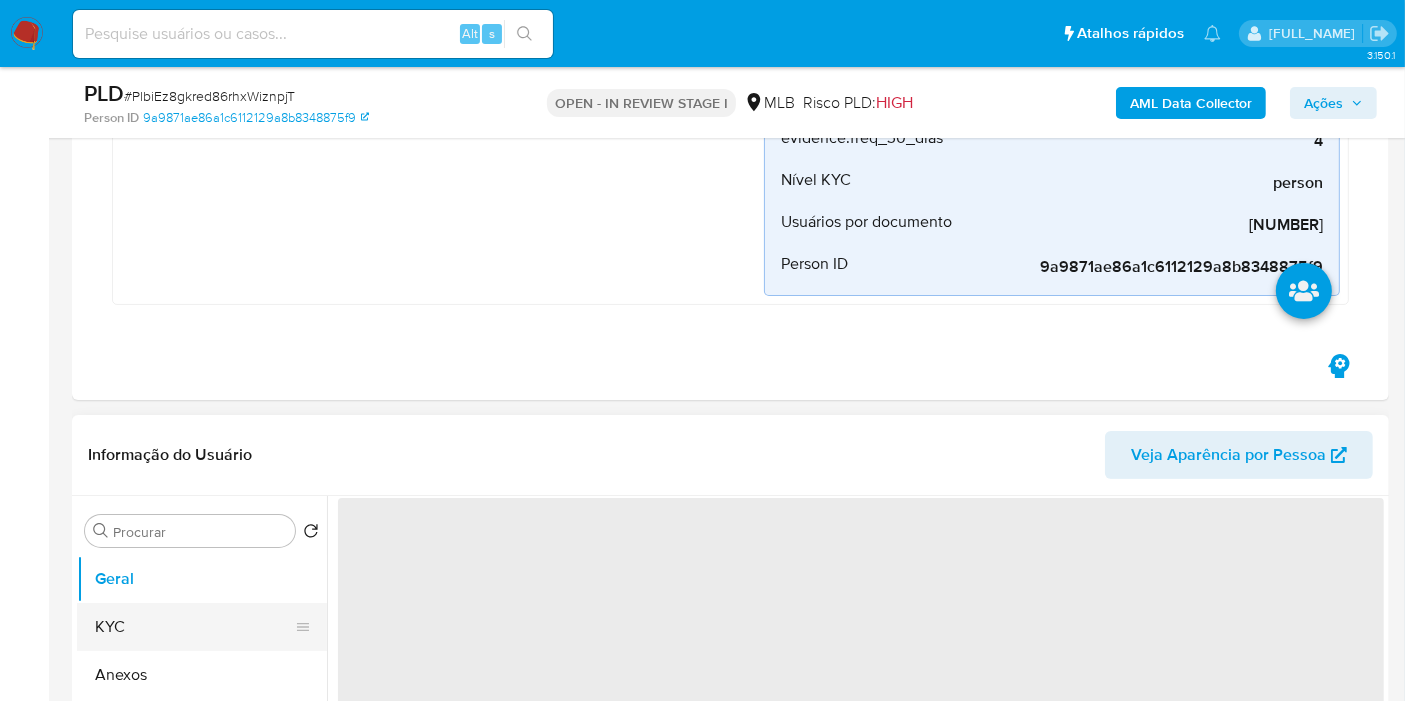 scroll, scrollTop: 0, scrollLeft: 0, axis: both 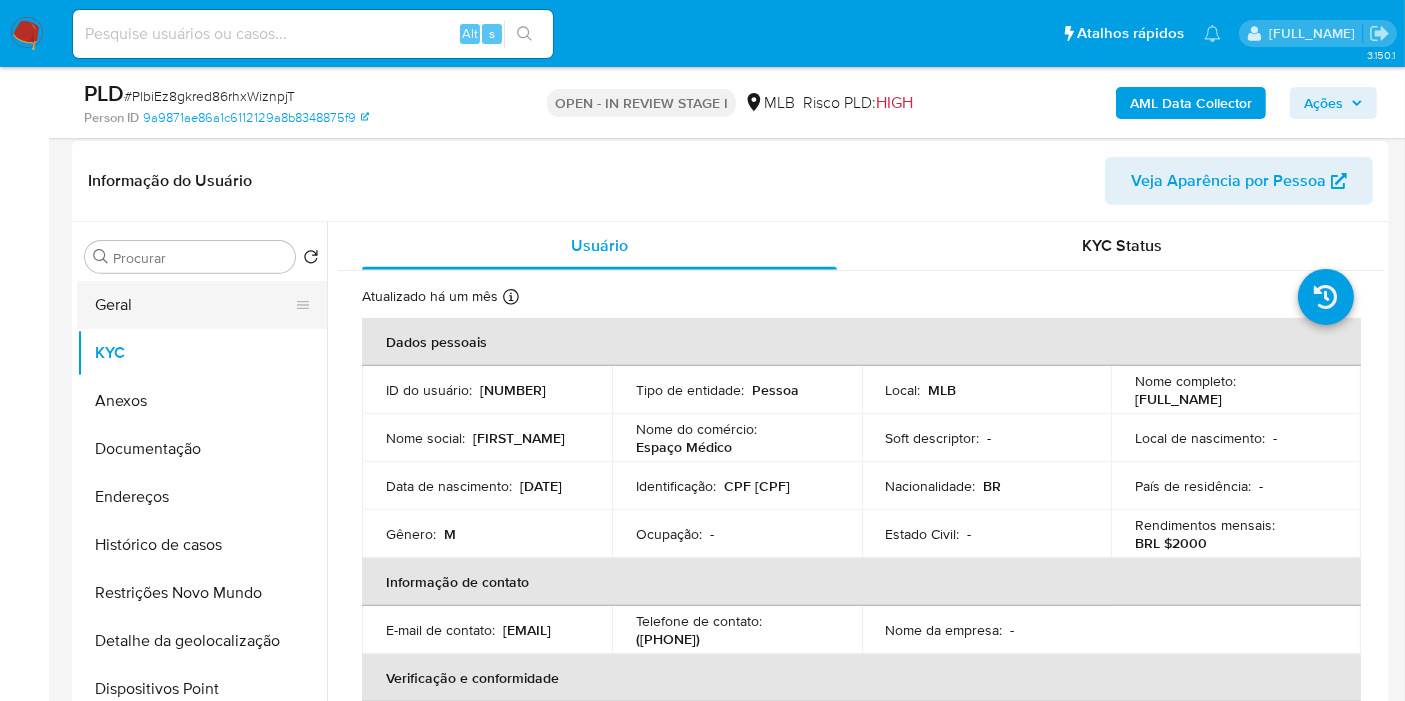click on "Geral" at bounding box center [194, 305] 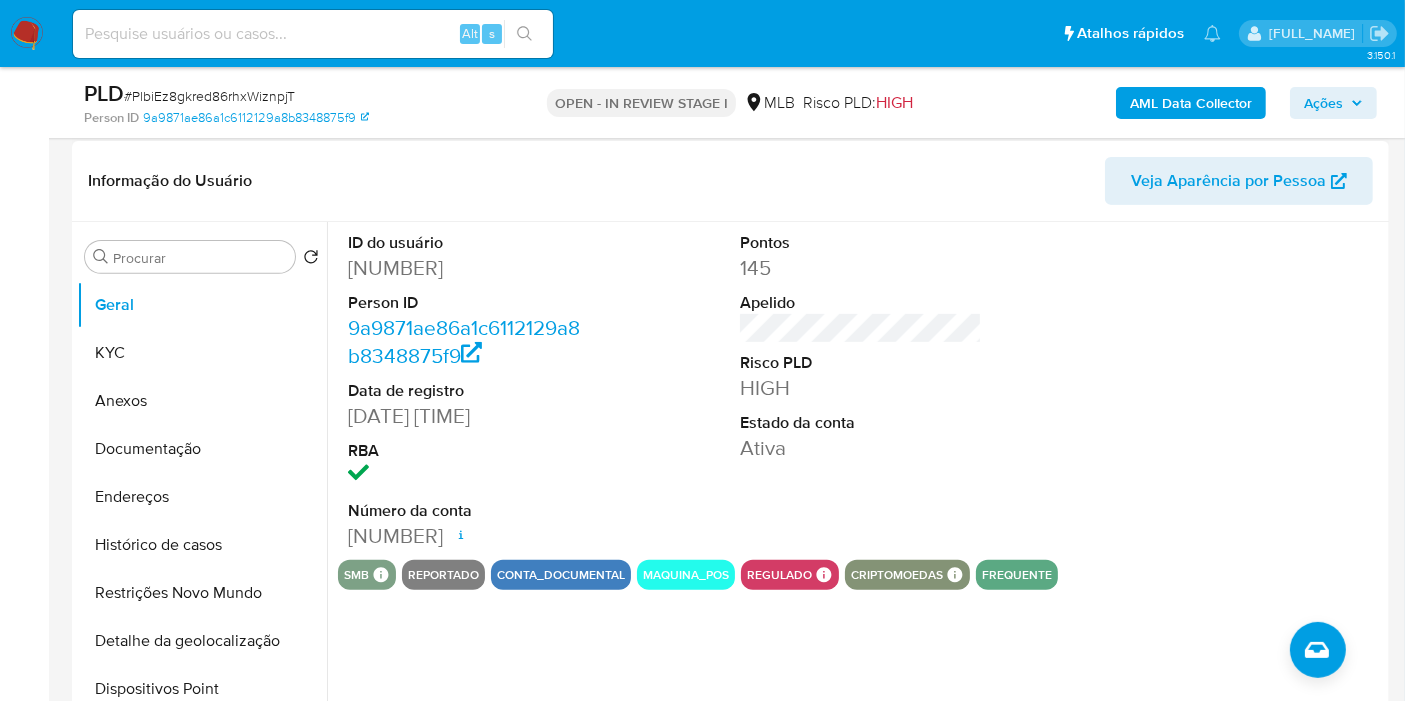 type 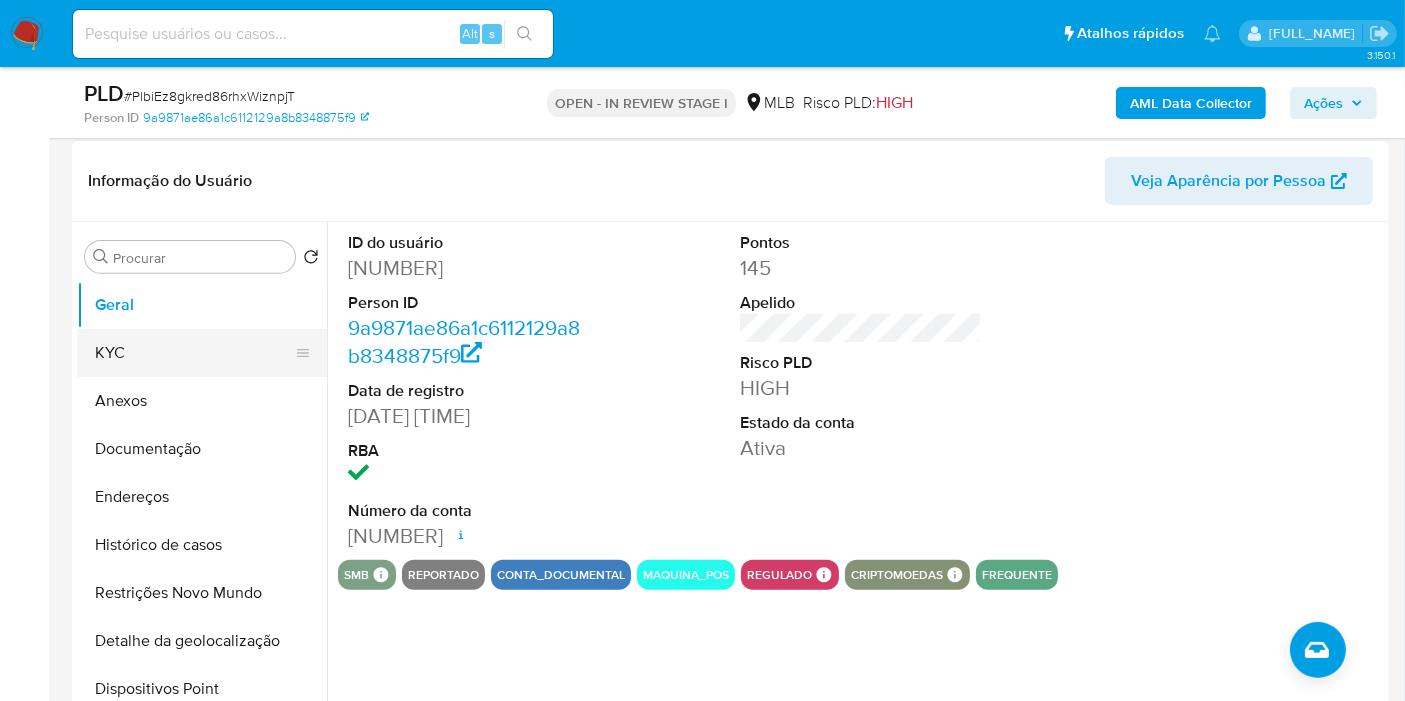 click on "KYC" at bounding box center [194, 353] 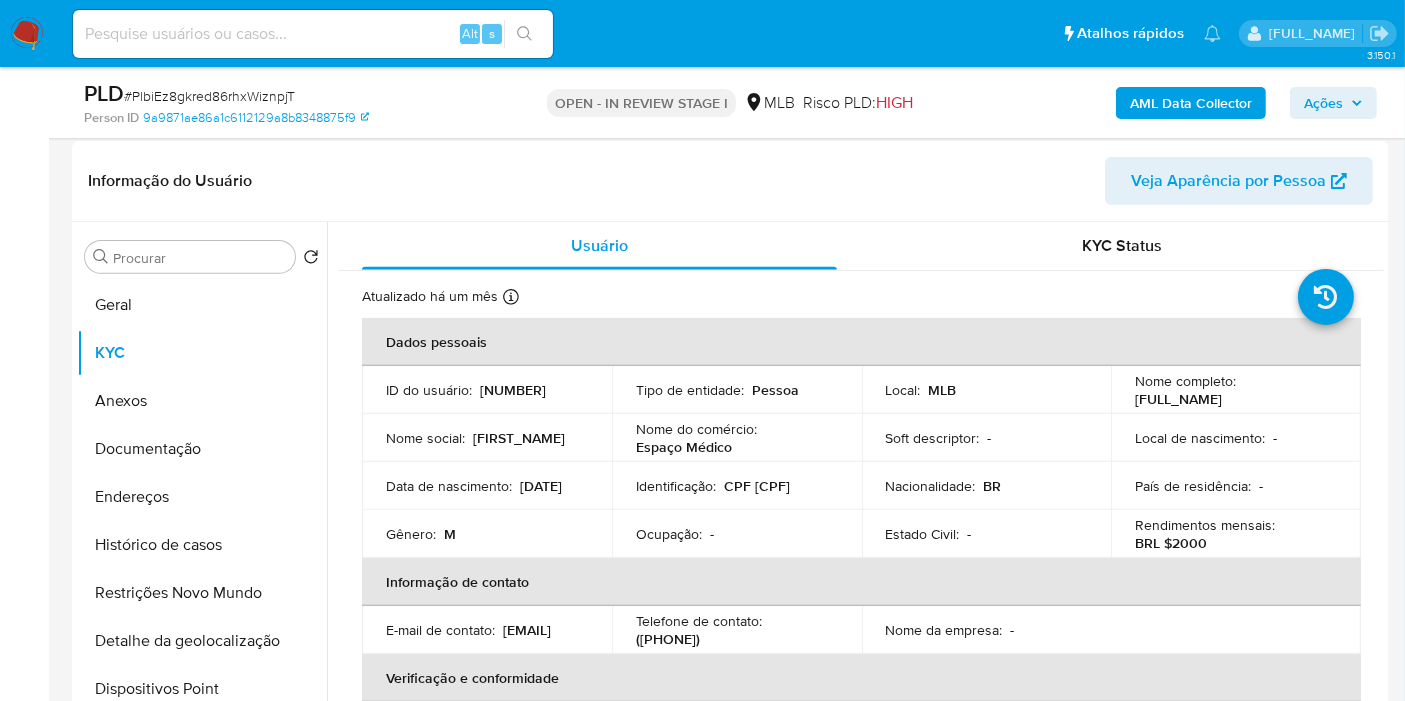 scroll, scrollTop: 712, scrollLeft: 0, axis: vertical 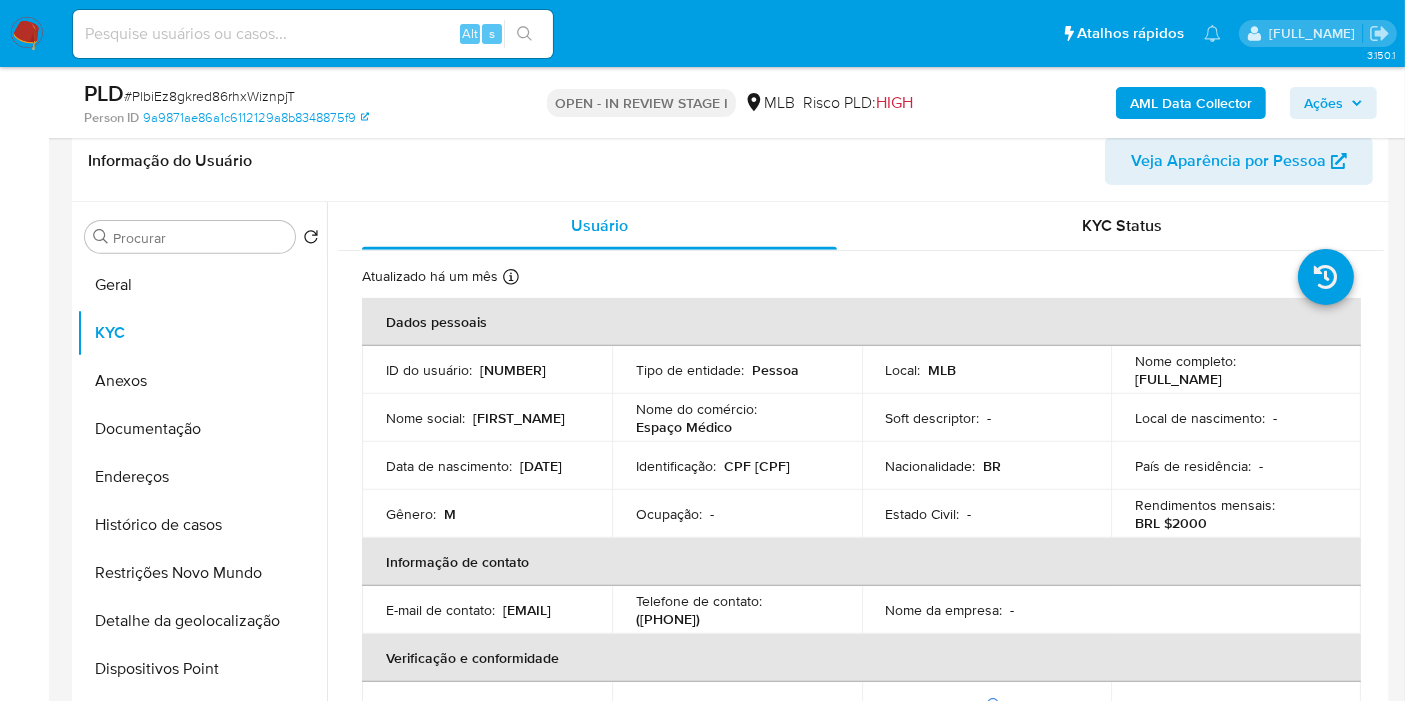 click on "Nome do comércio :" at bounding box center [696, 409] 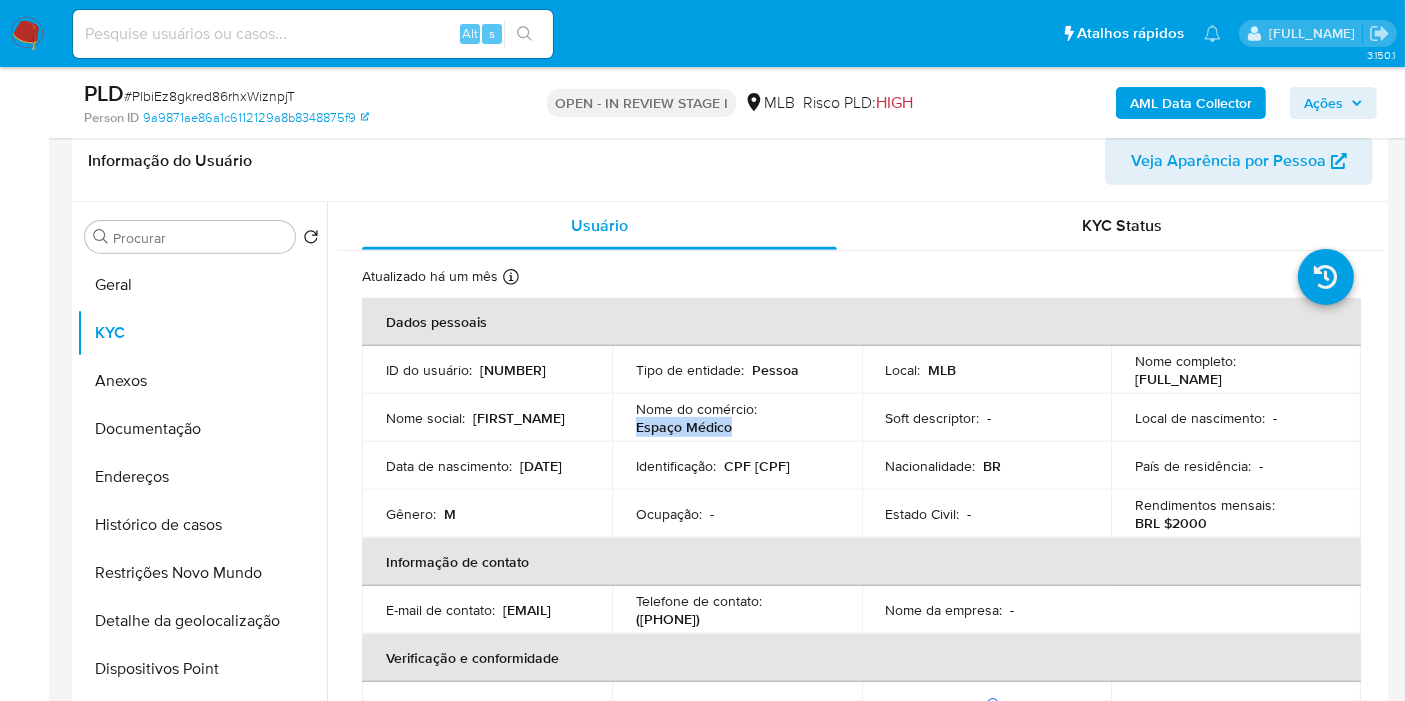 drag, startPoint x: 639, startPoint y: 403, endPoint x: 634, endPoint y: 438, distance: 35.35534 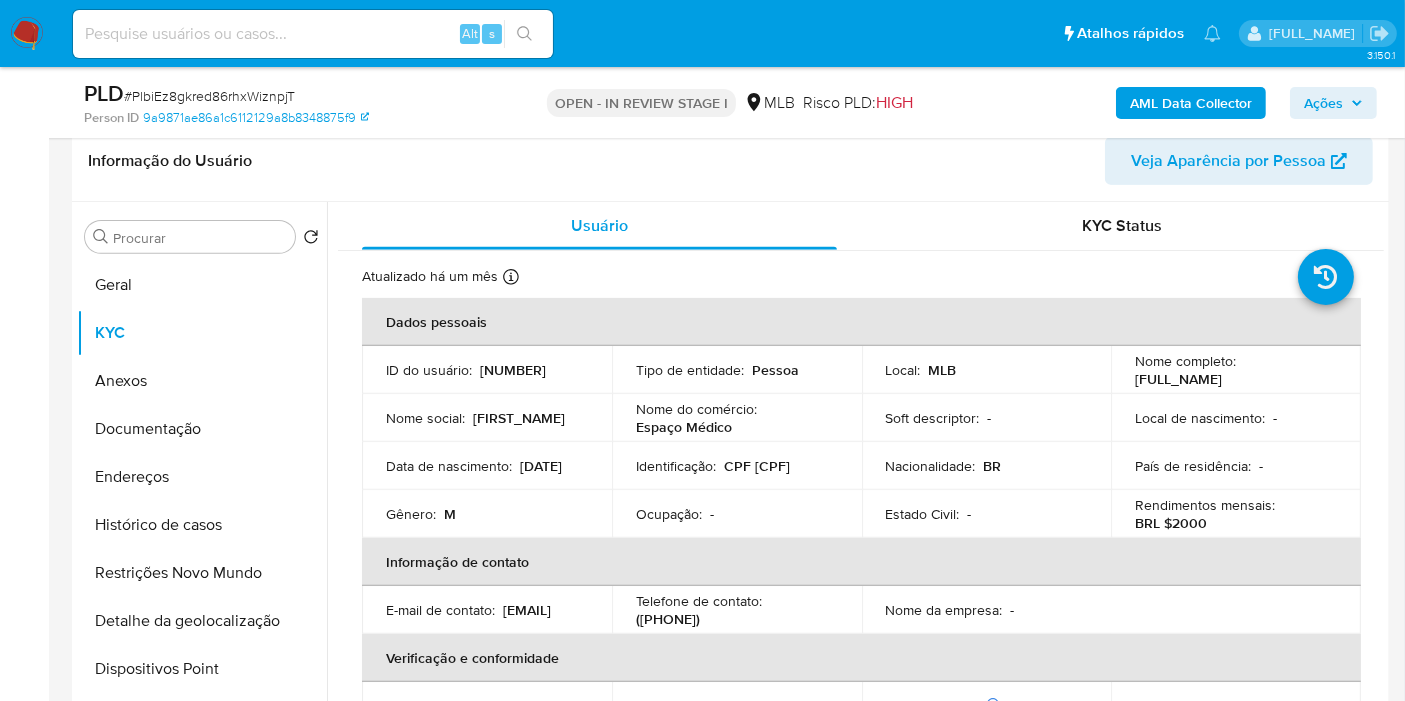click on "Nome do comércio :" at bounding box center (696, 409) 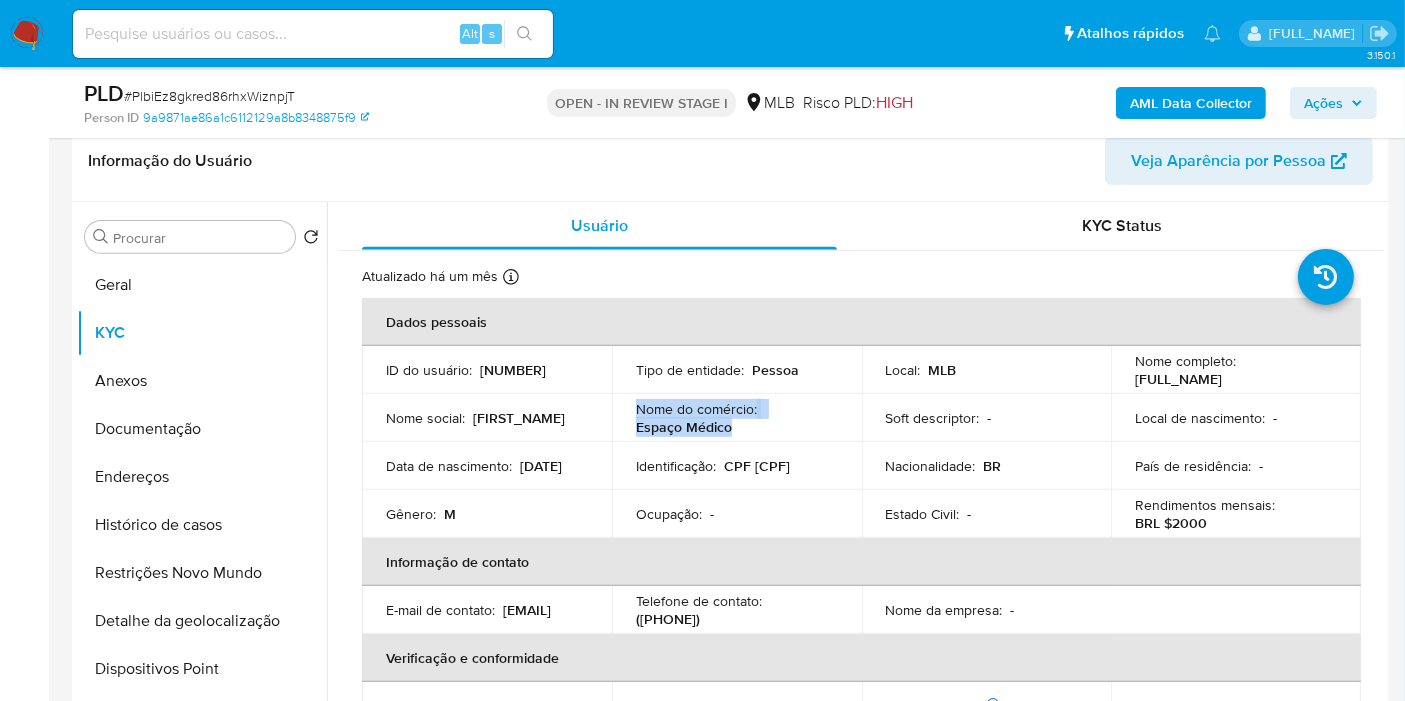 drag, startPoint x: 634, startPoint y: 409, endPoint x: 735, endPoint y: 419, distance: 101.49384 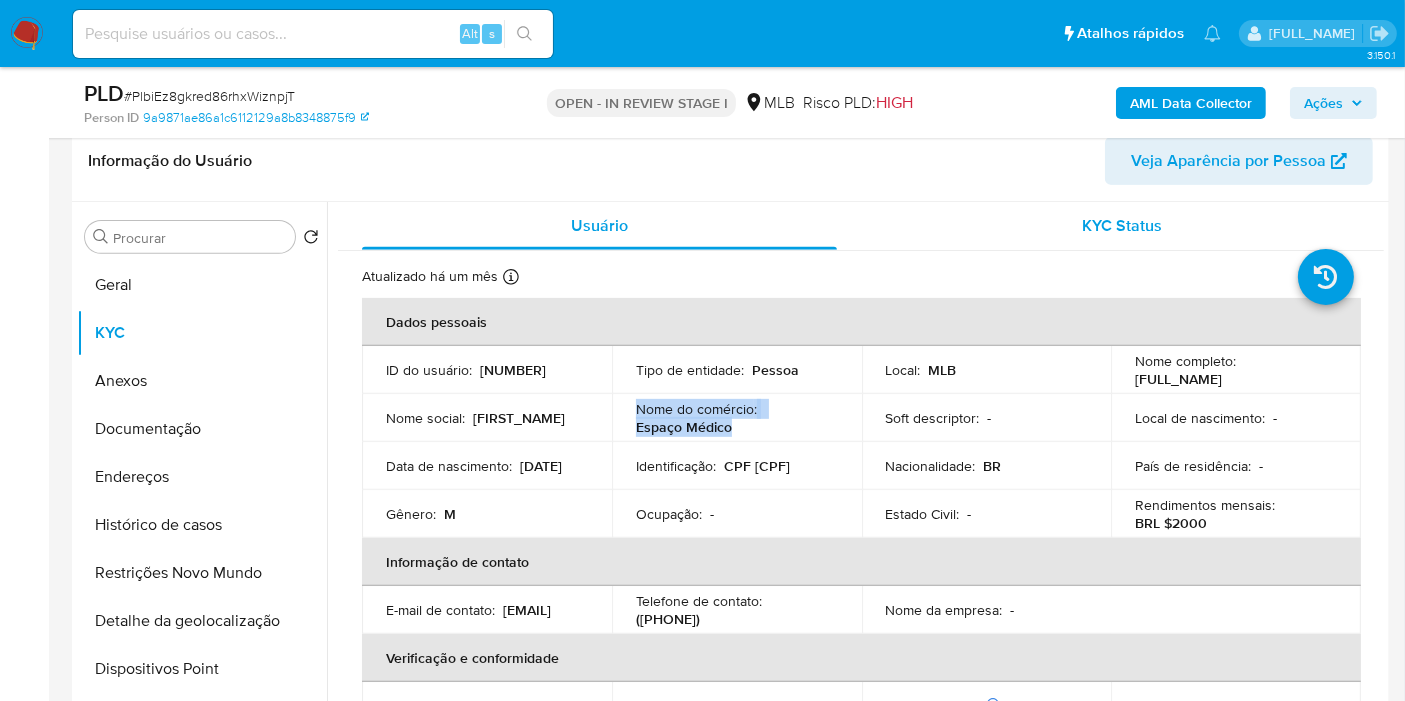 copy on "Nome do comércio :    Espaço Médico" 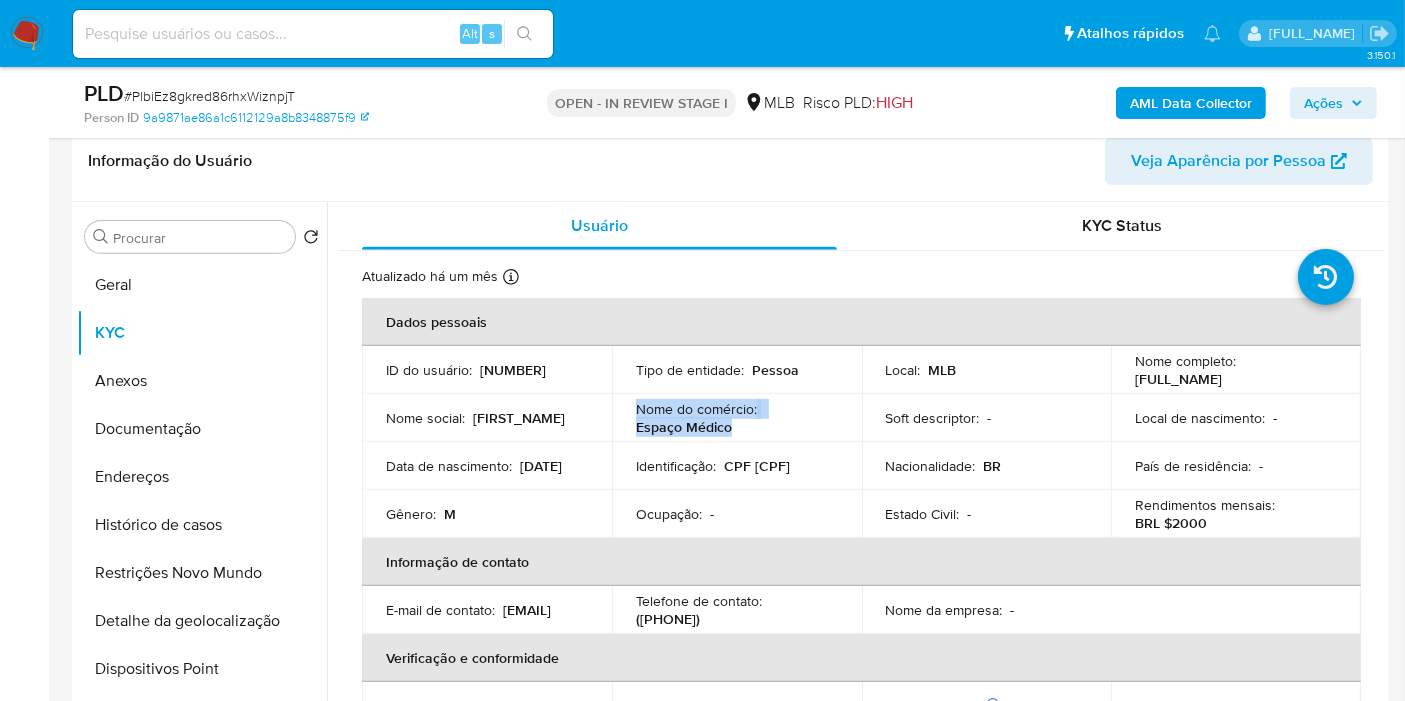 click on "Ações" at bounding box center [1323, 103] 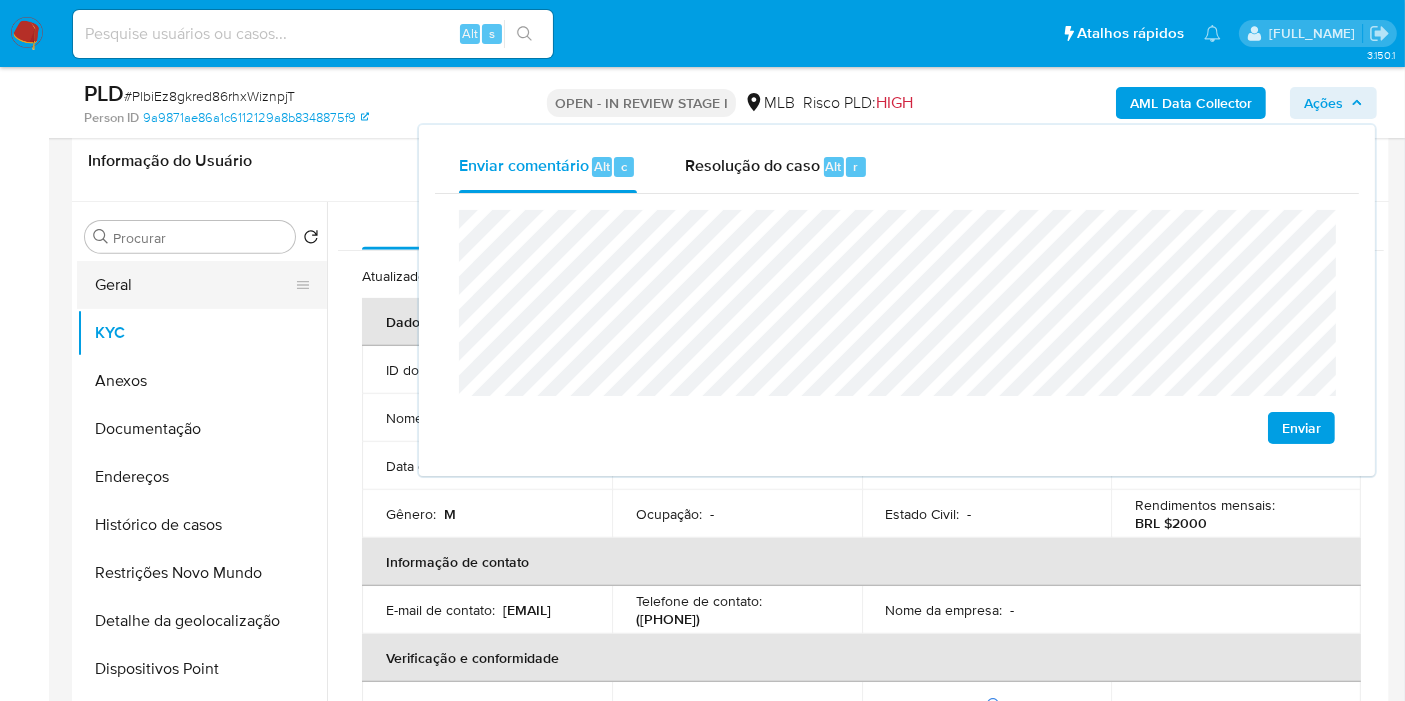 click on "Geral" at bounding box center (194, 285) 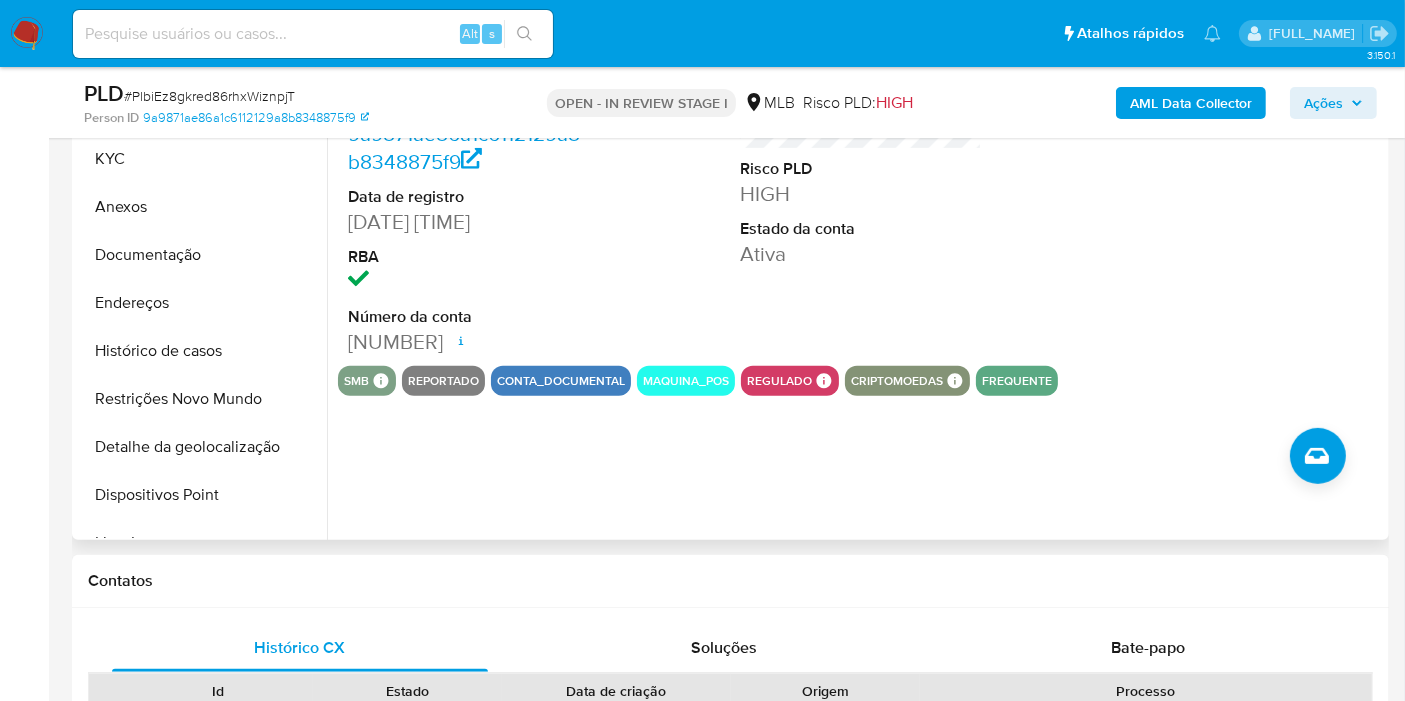 scroll, scrollTop: 934, scrollLeft: 0, axis: vertical 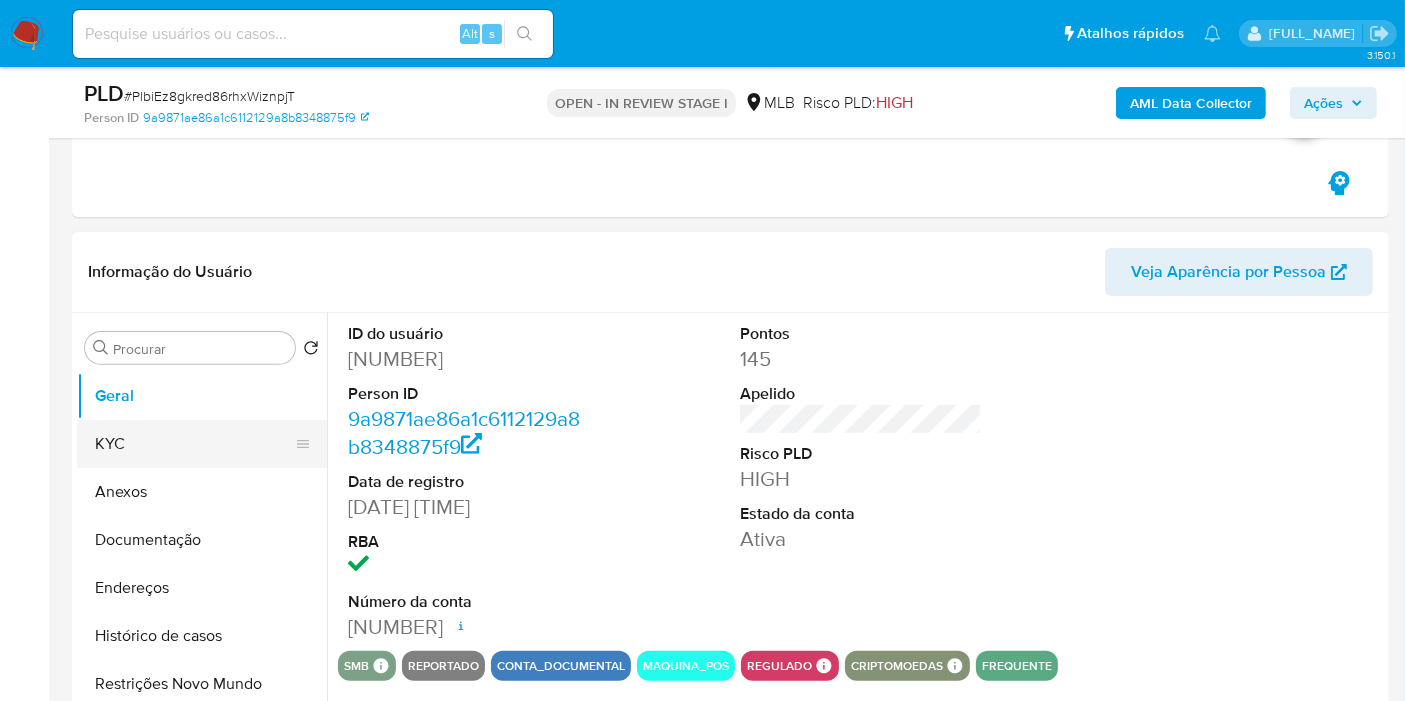 click on "KYC" at bounding box center [194, 444] 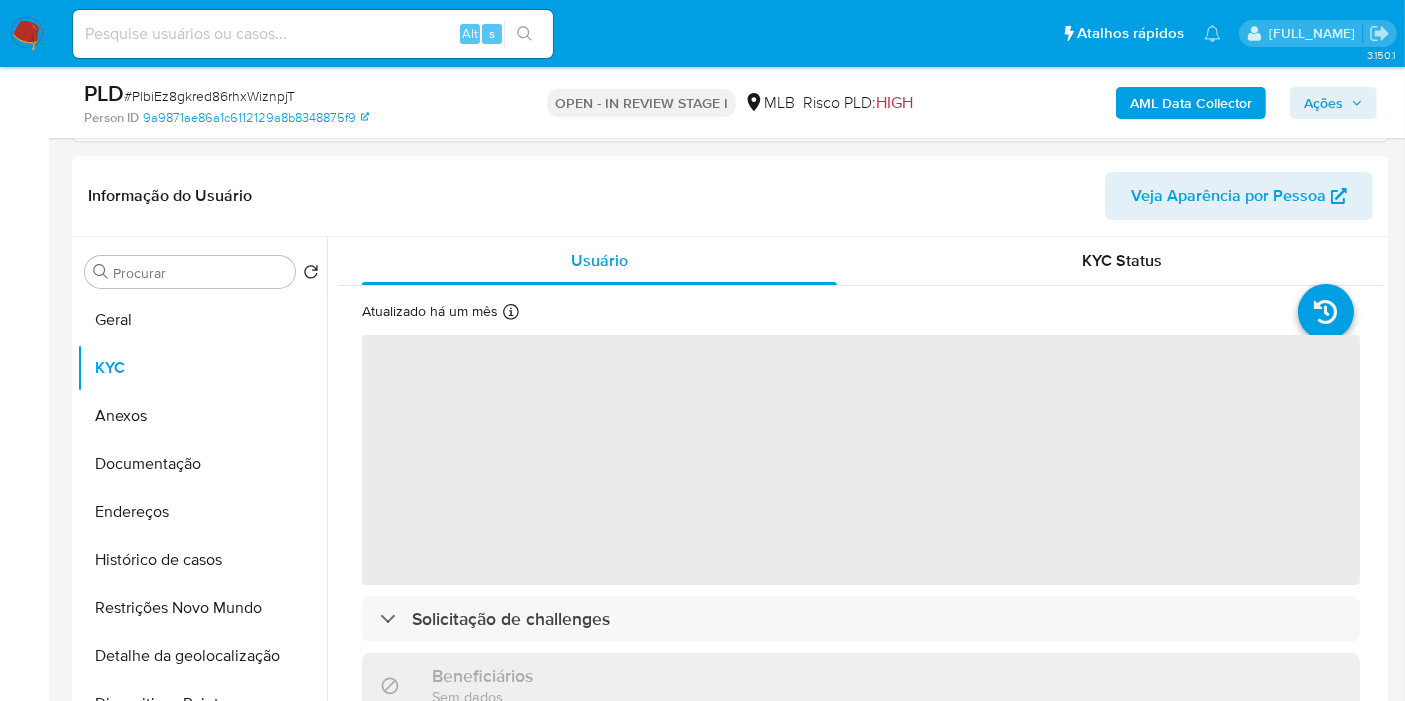 scroll, scrollTop: 682, scrollLeft: 0, axis: vertical 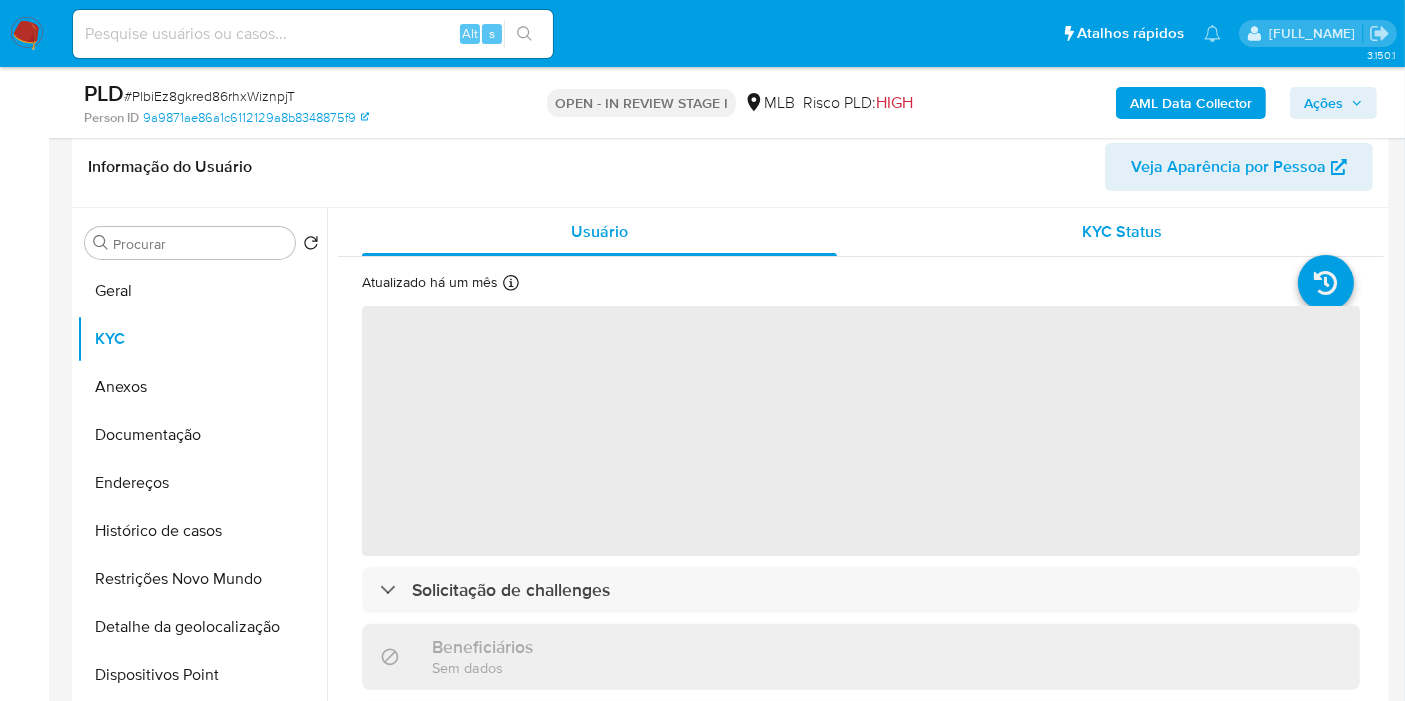click on "KYC Status" at bounding box center (1123, 231) 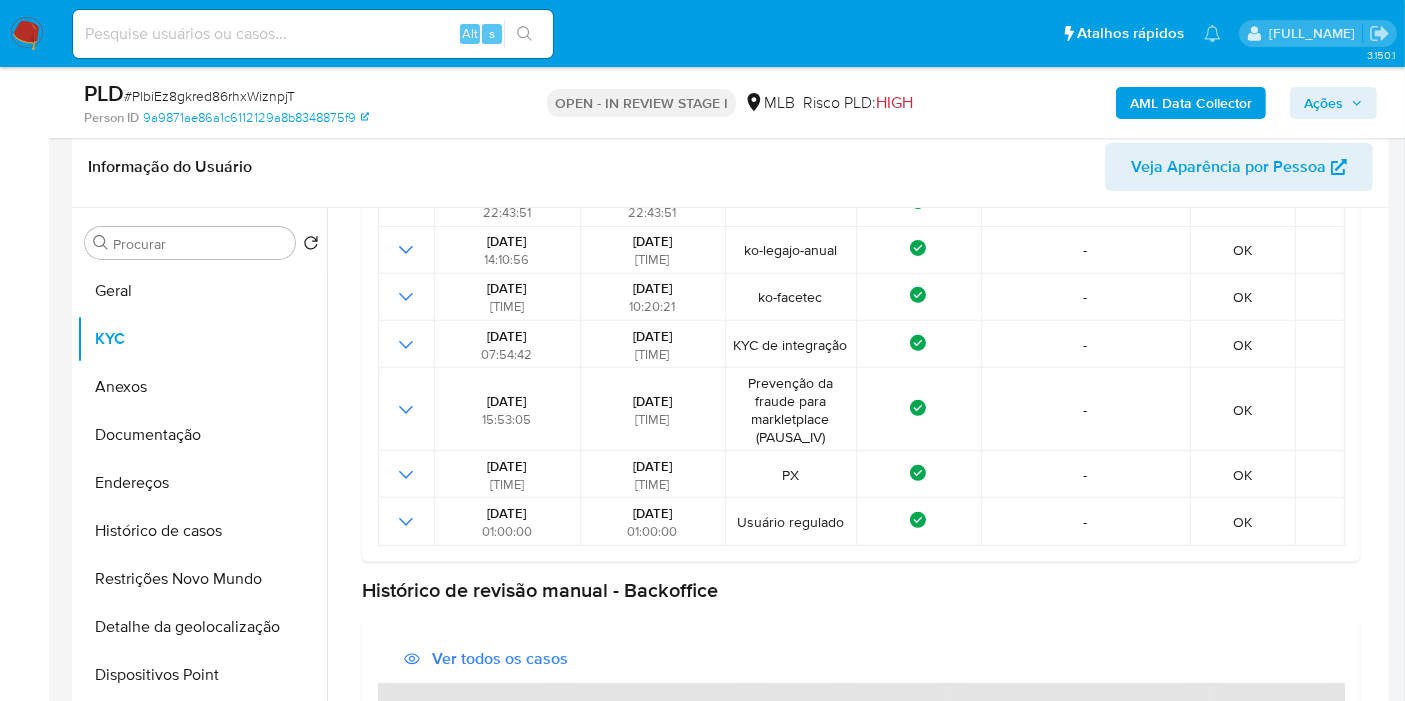 scroll, scrollTop: 637, scrollLeft: 0, axis: vertical 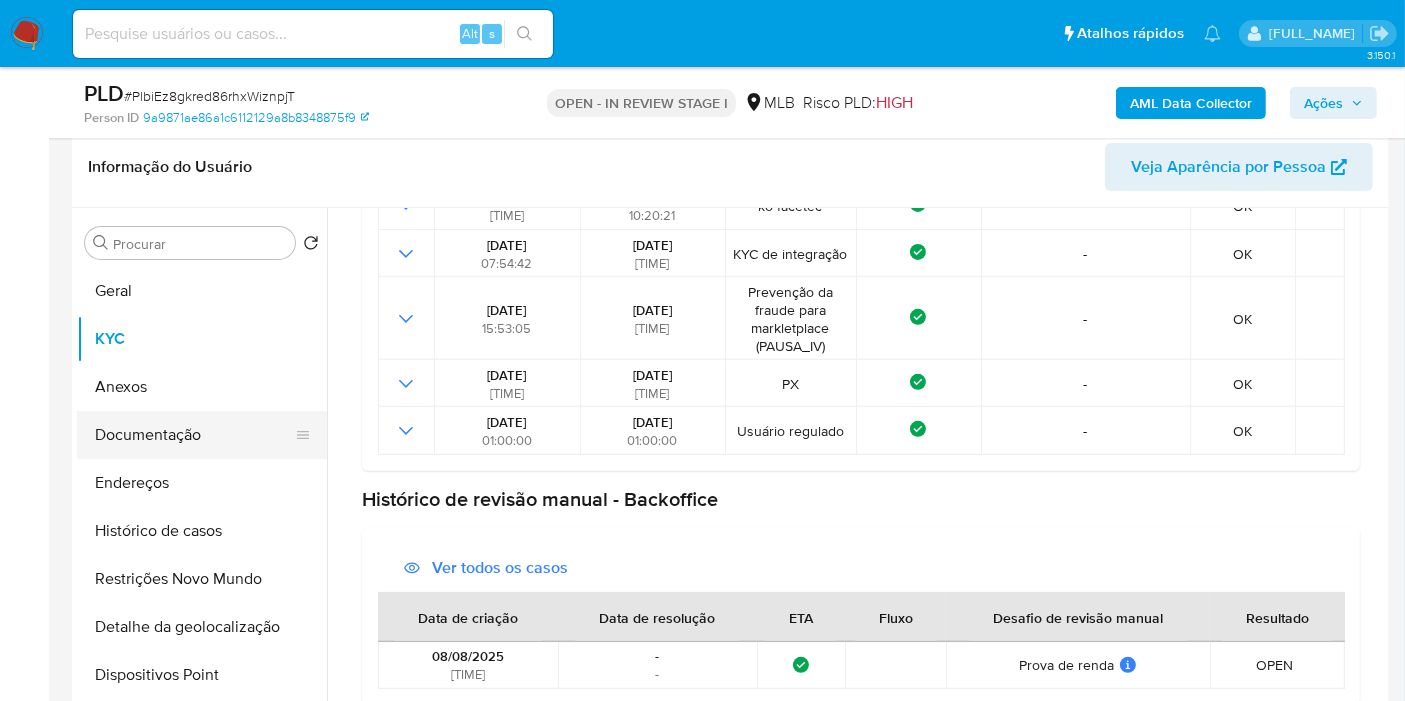 click on "Documentação" at bounding box center (194, 435) 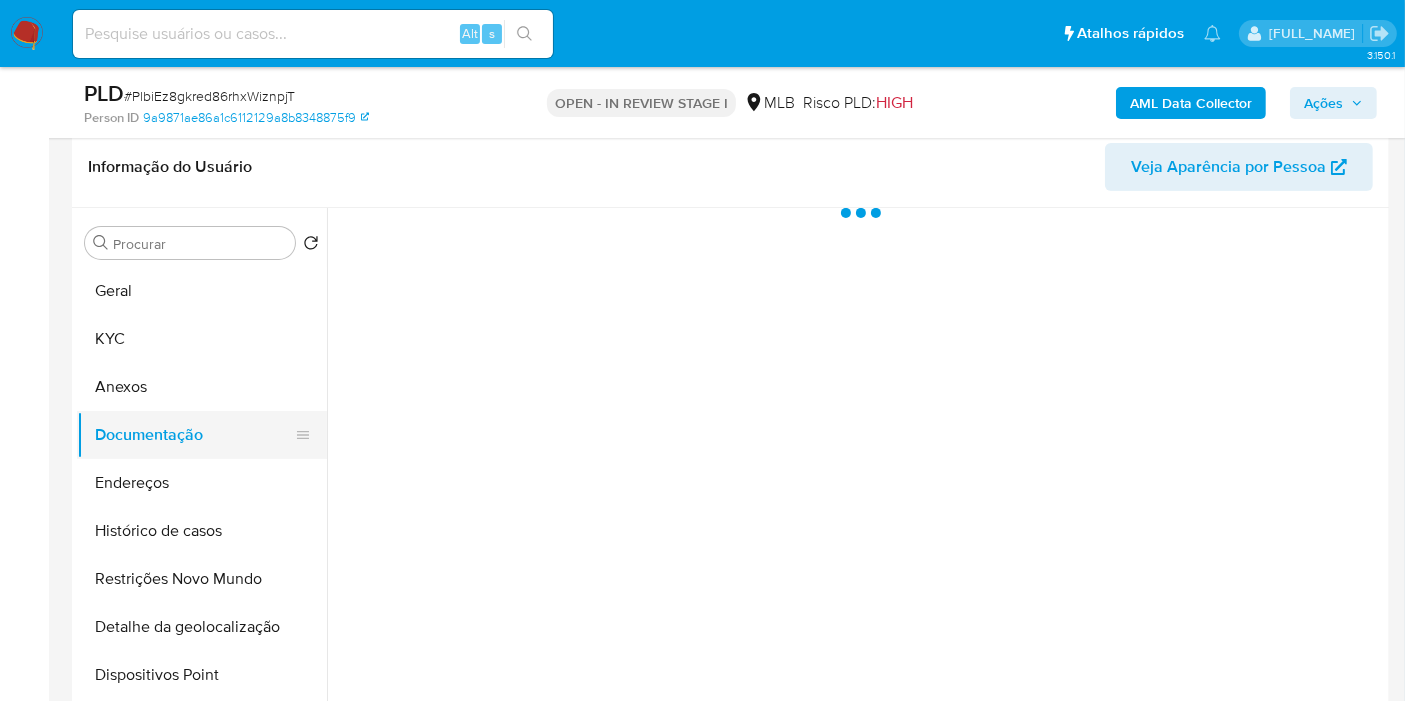 scroll, scrollTop: 0, scrollLeft: 0, axis: both 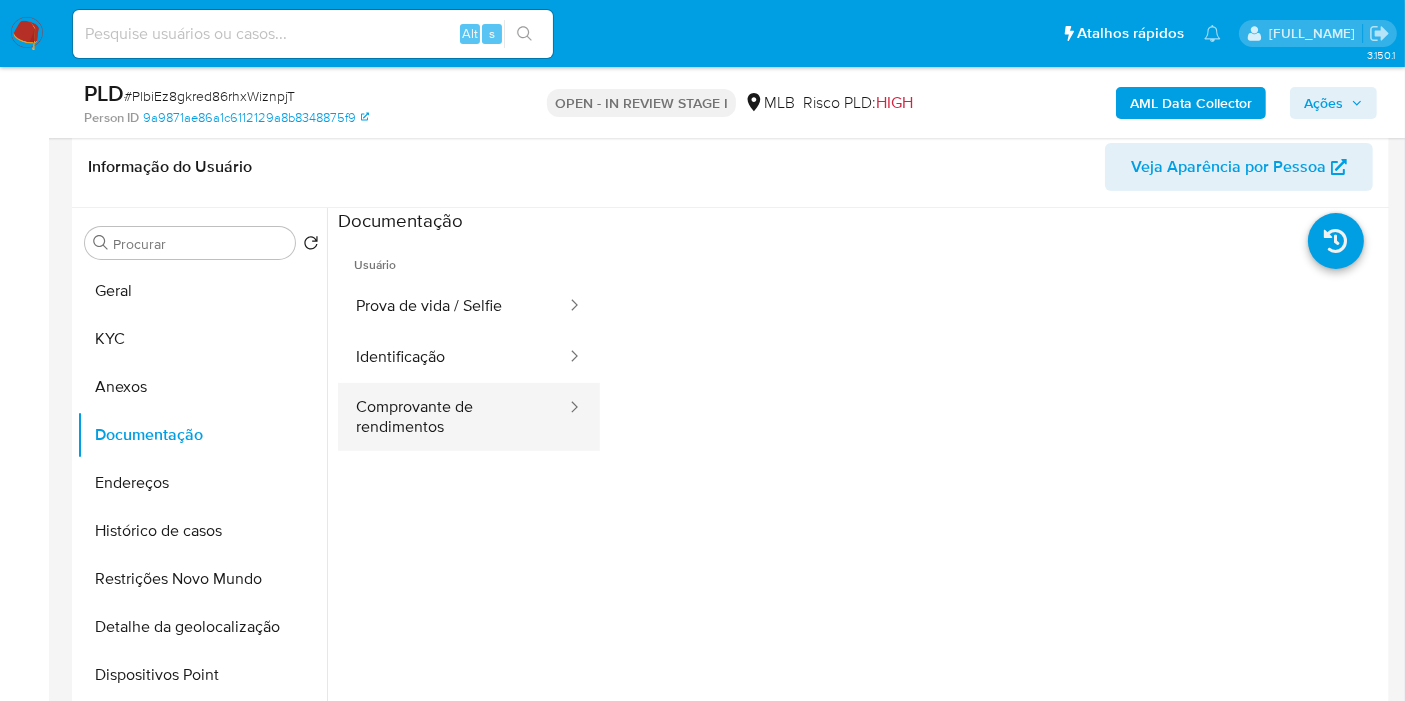 click on "Comprovante de rendimentos" at bounding box center (453, 417) 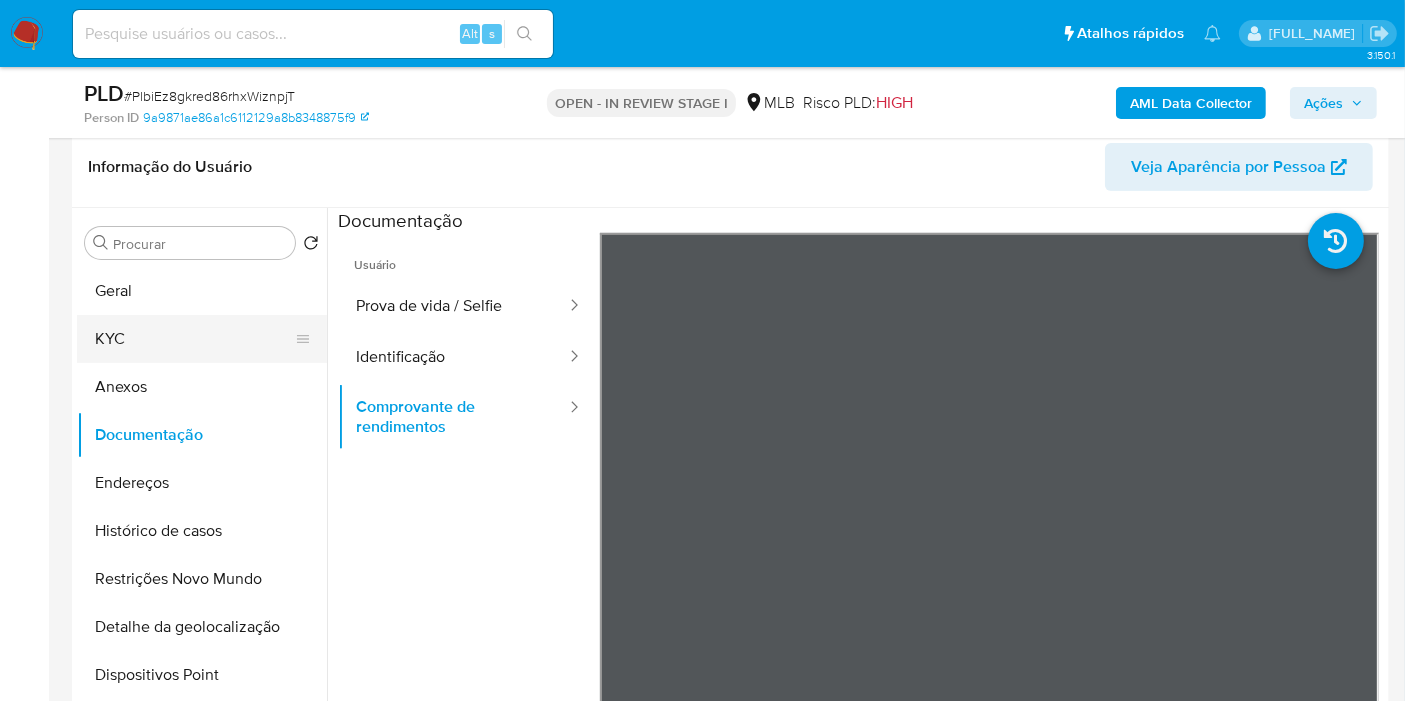 click on "KYC" at bounding box center (194, 339) 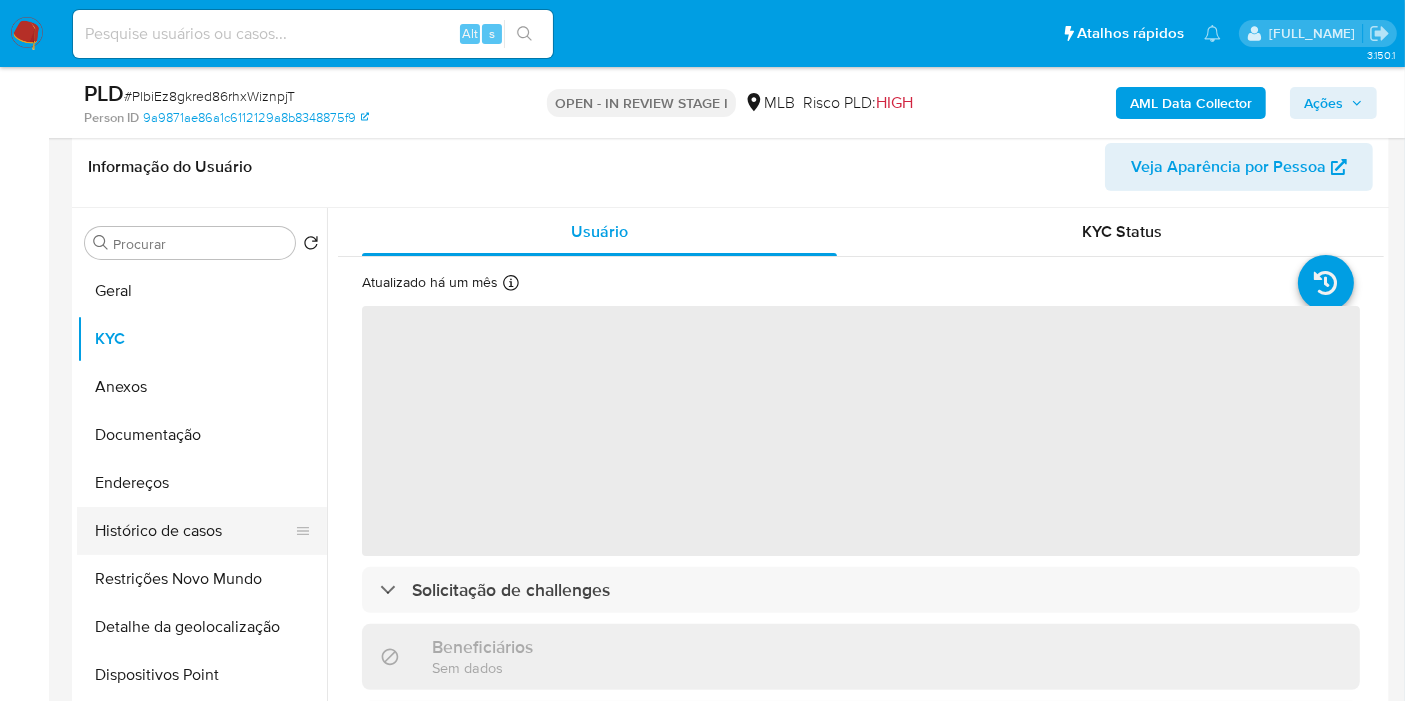 click on "Histórico de casos" at bounding box center (194, 531) 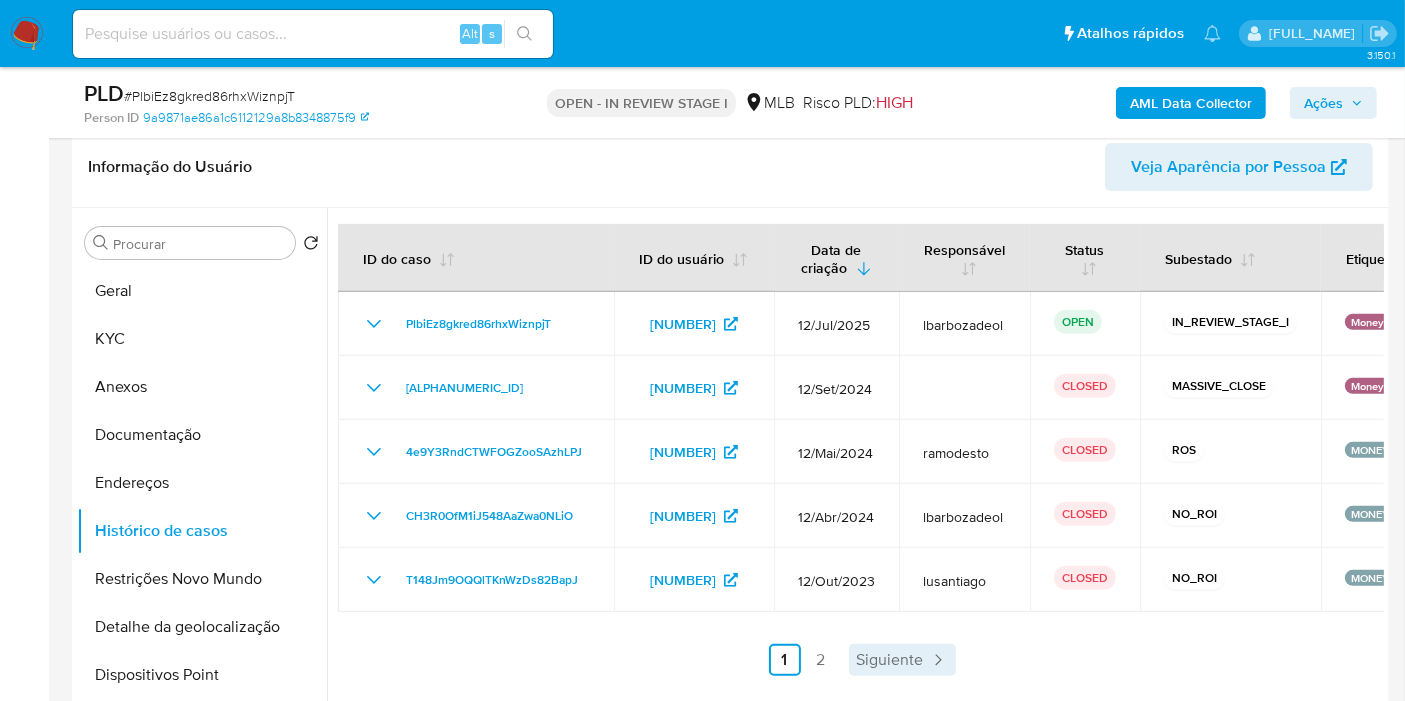 click on "Siguiente" at bounding box center [890, 660] 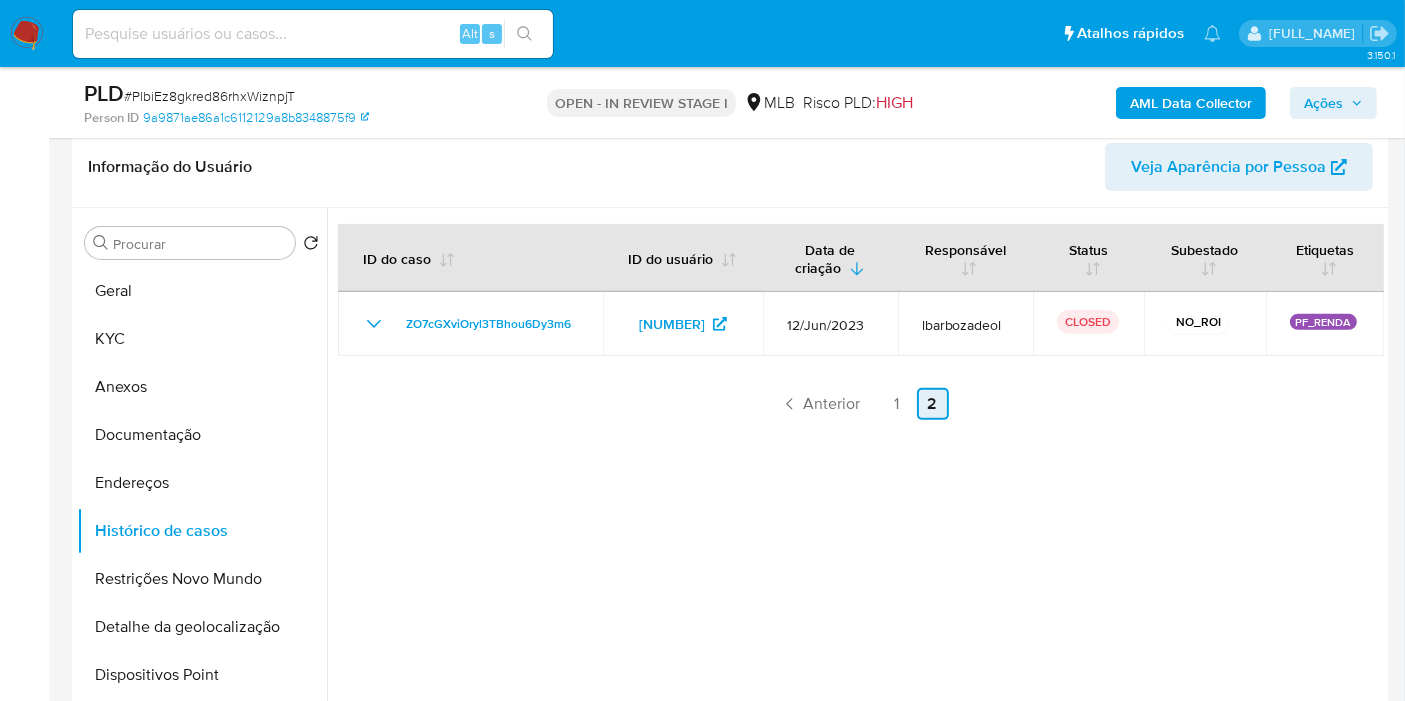 click on "Anterior" at bounding box center (832, 404) 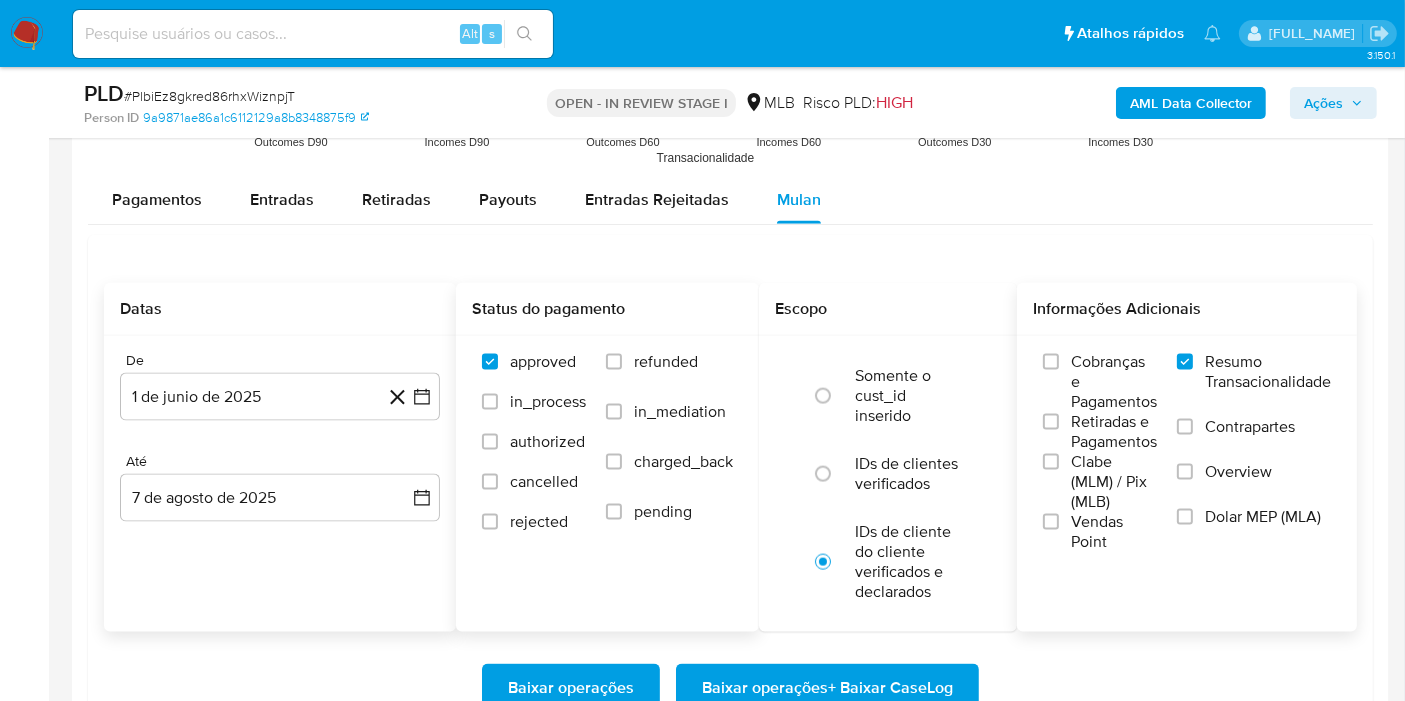 scroll, scrollTop: 2545, scrollLeft: 0, axis: vertical 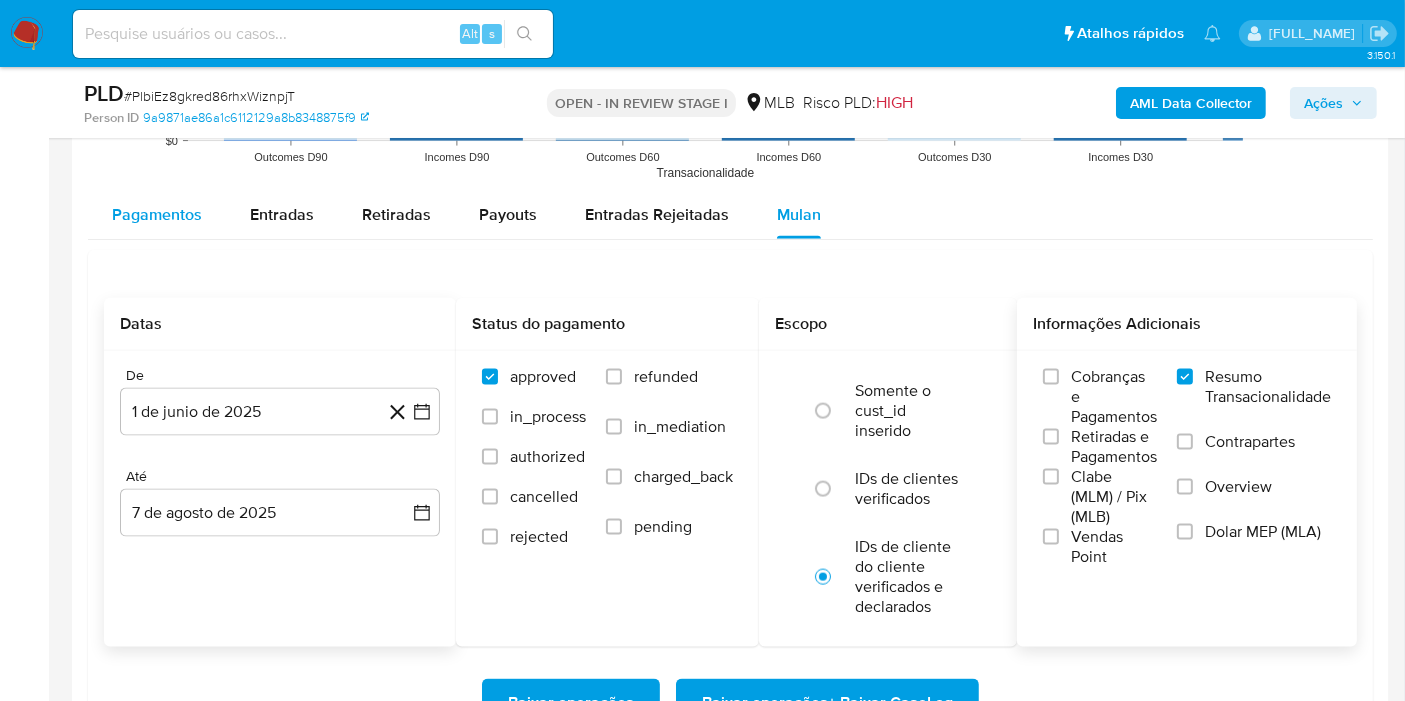 click on "Pagamentos" at bounding box center [157, 214] 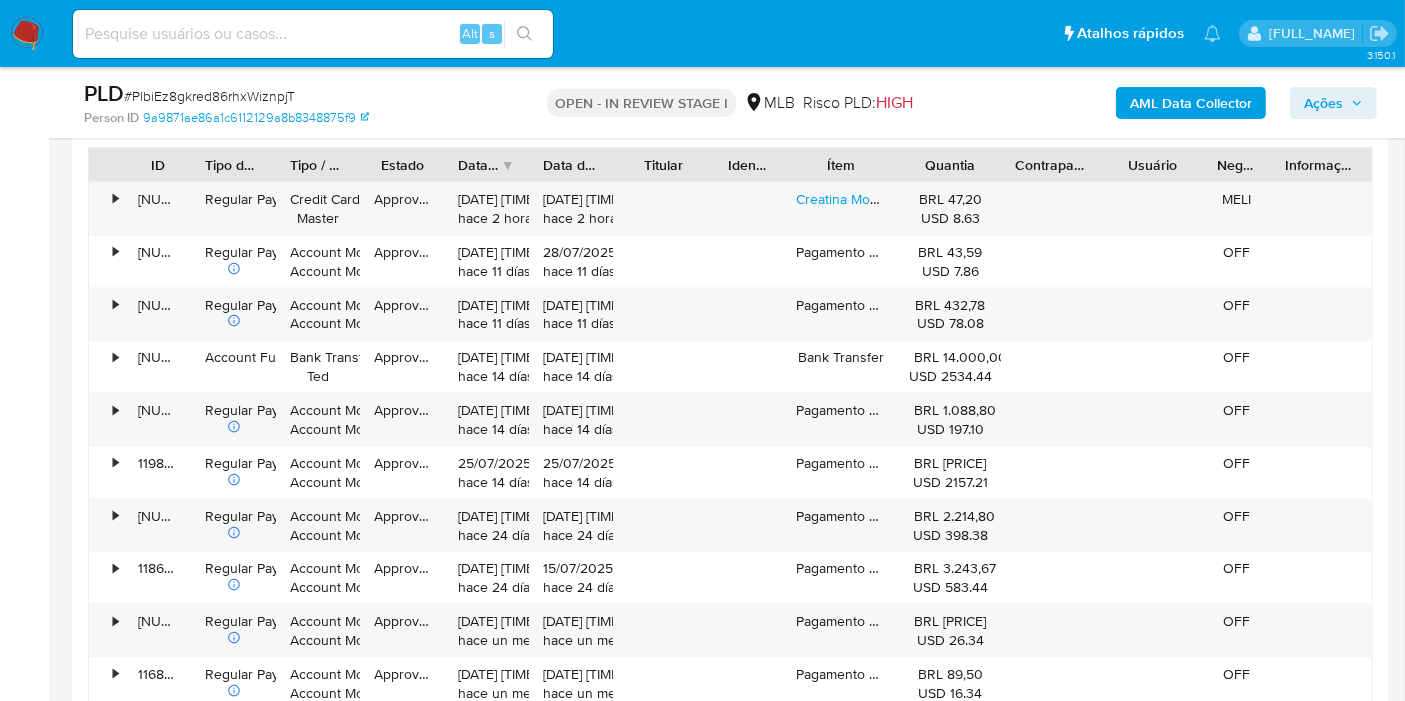 scroll, scrollTop: 2828, scrollLeft: 0, axis: vertical 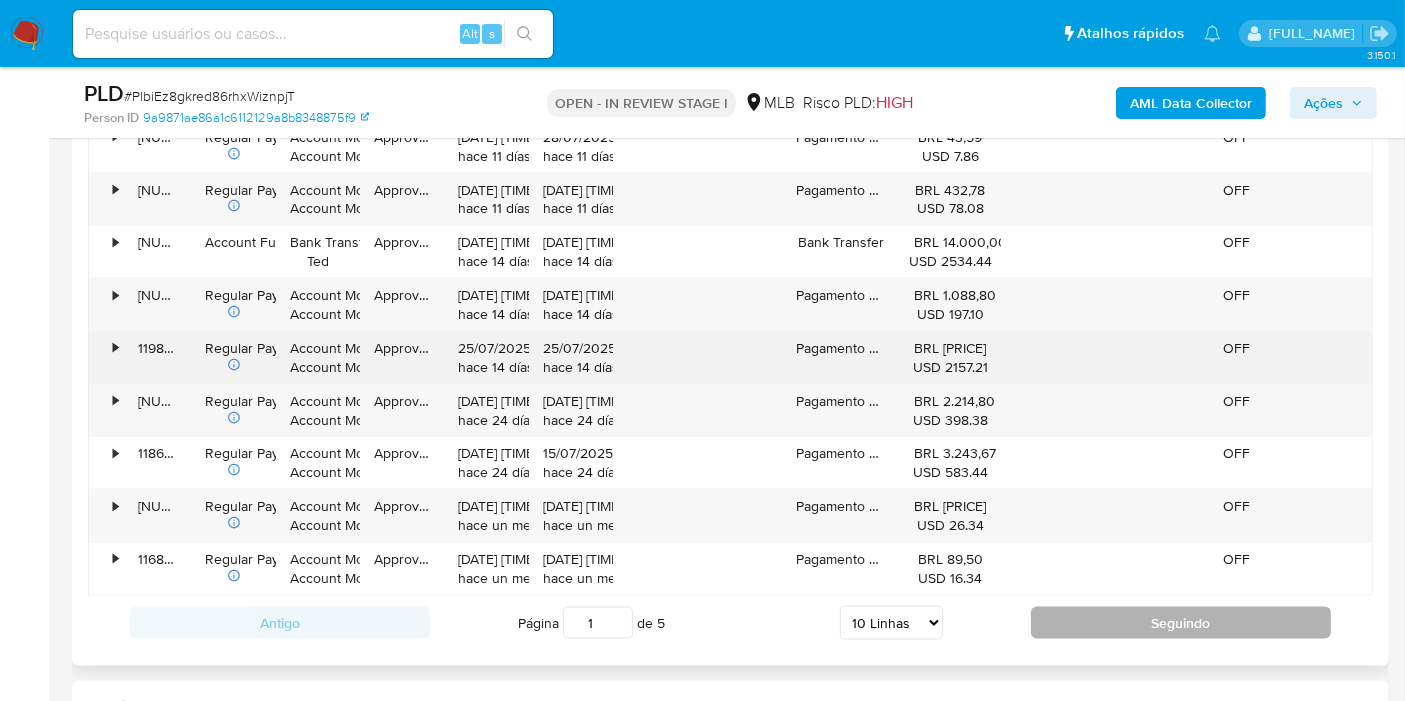 click on "Seguindo" at bounding box center (1181, 623) 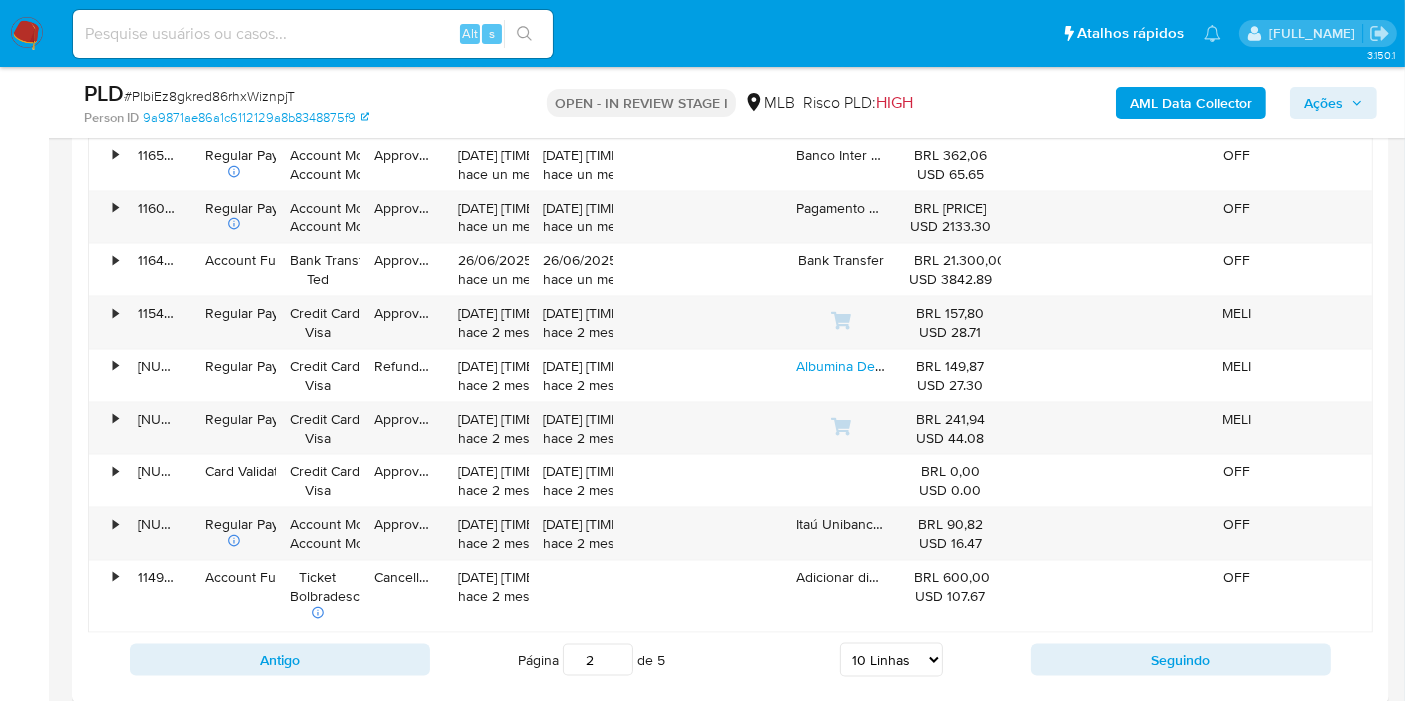 scroll, scrollTop: 2851, scrollLeft: 0, axis: vertical 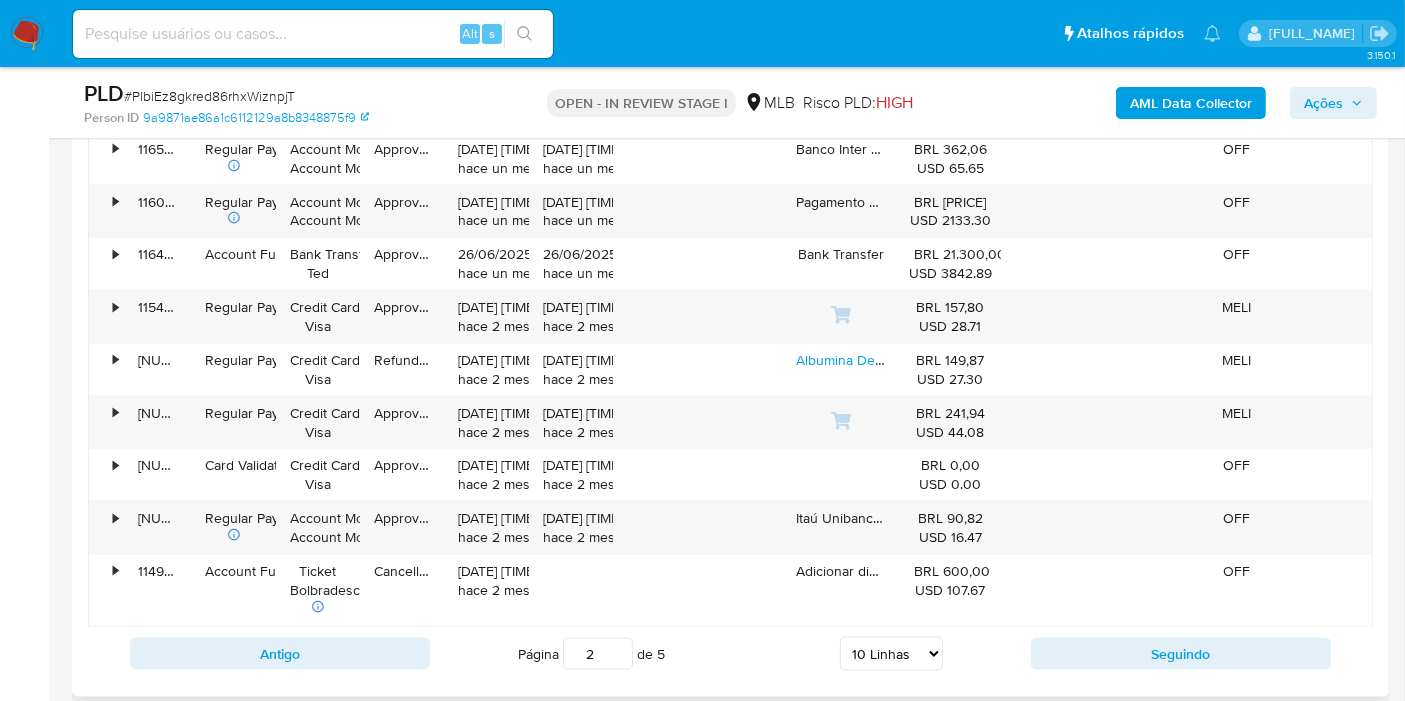 click on "Página   2   de   5 5   Linhas 10   Linhas 20   Linhas 25   Linhas 50   Linhas 100   Linhas" at bounding box center (730, 654) 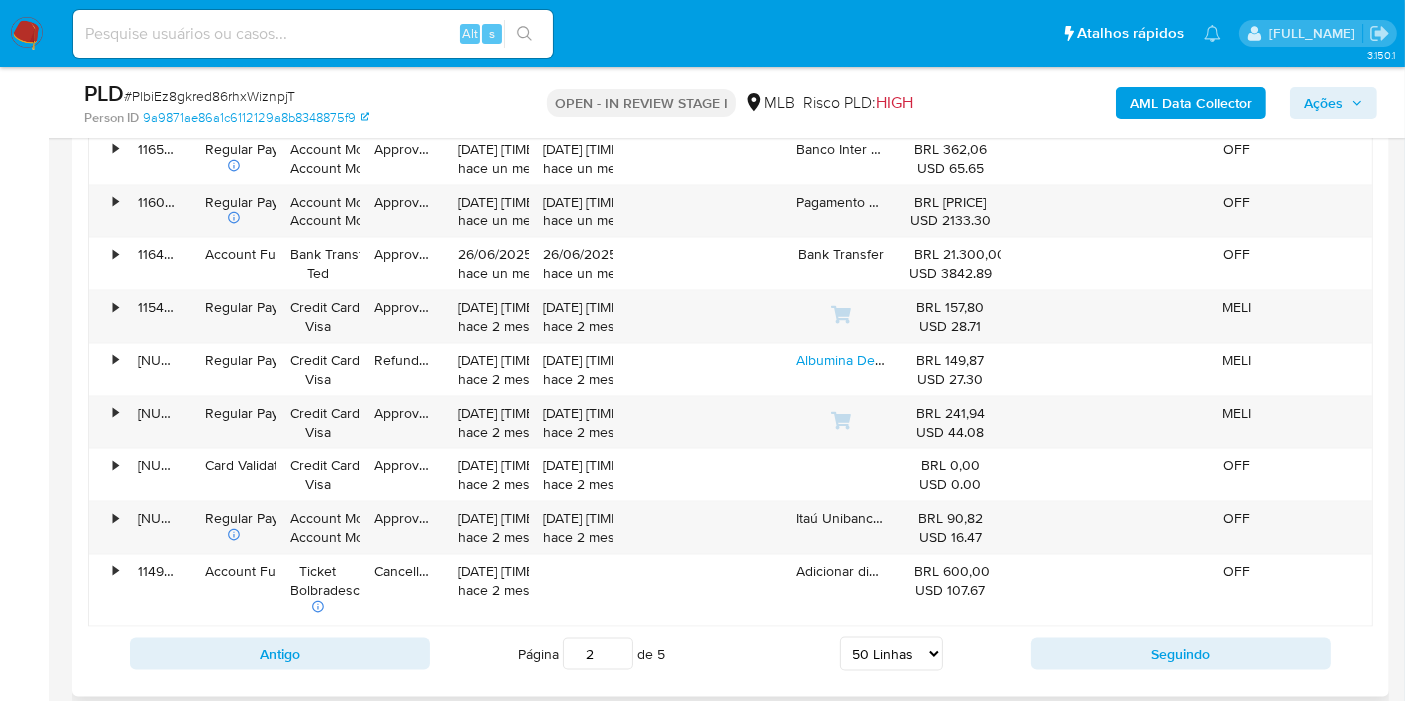 click on "5   Linhas 10   Linhas 20   Linhas 25   Linhas 50   Linhas 100   Linhas" at bounding box center [891, 654] 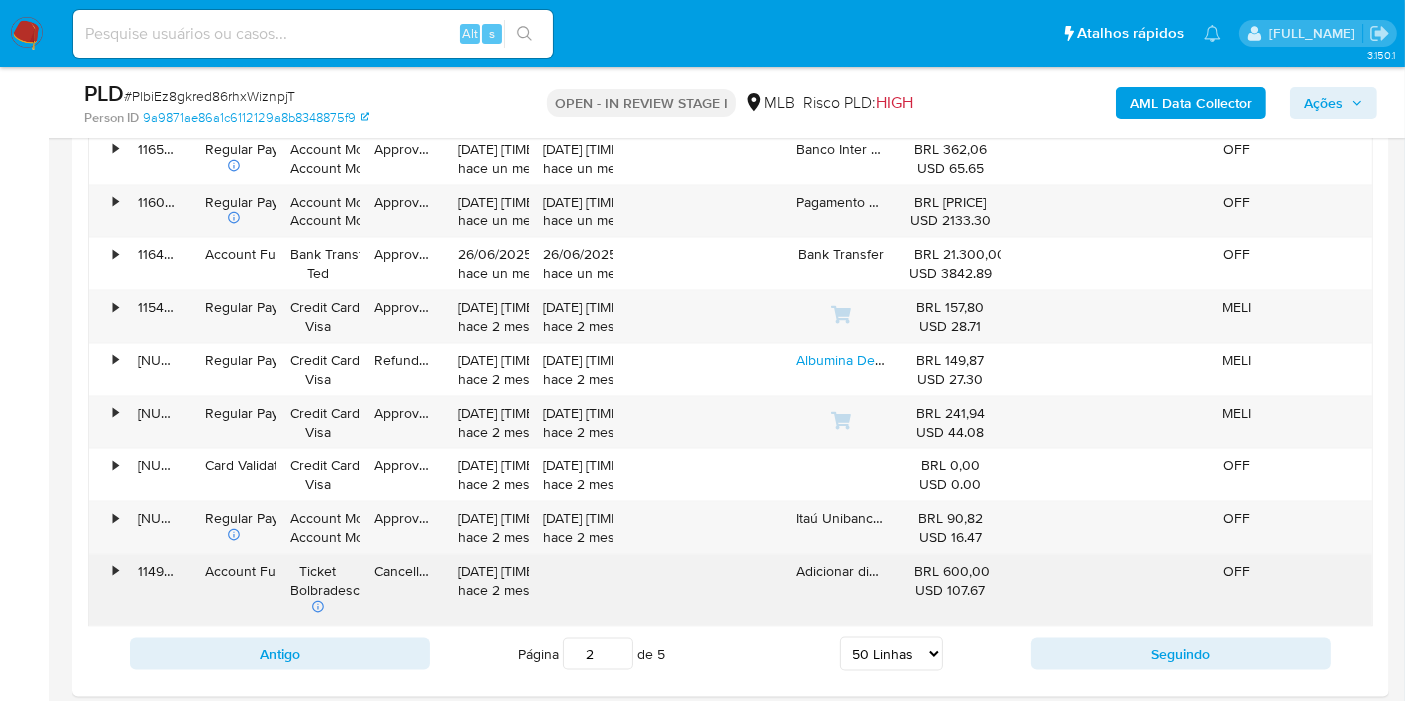 type on "1" 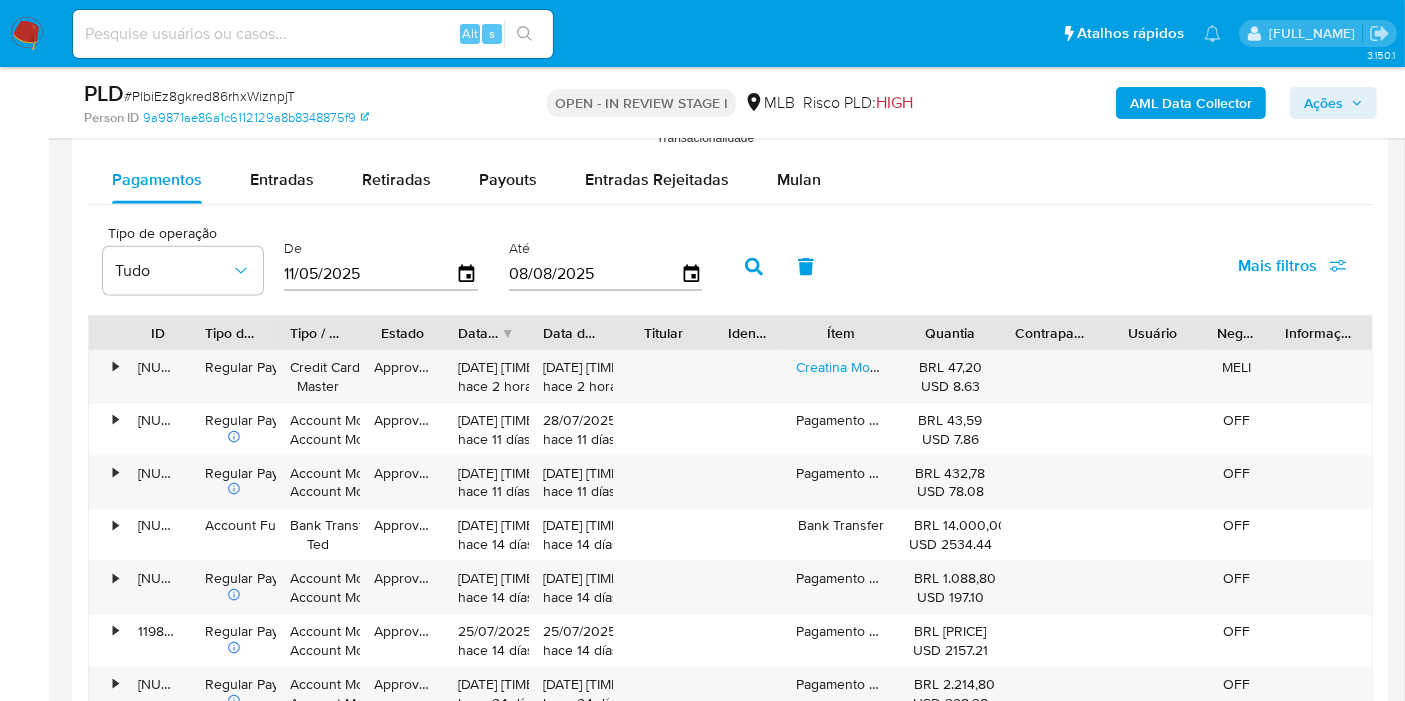 scroll, scrollTop: 2572, scrollLeft: 0, axis: vertical 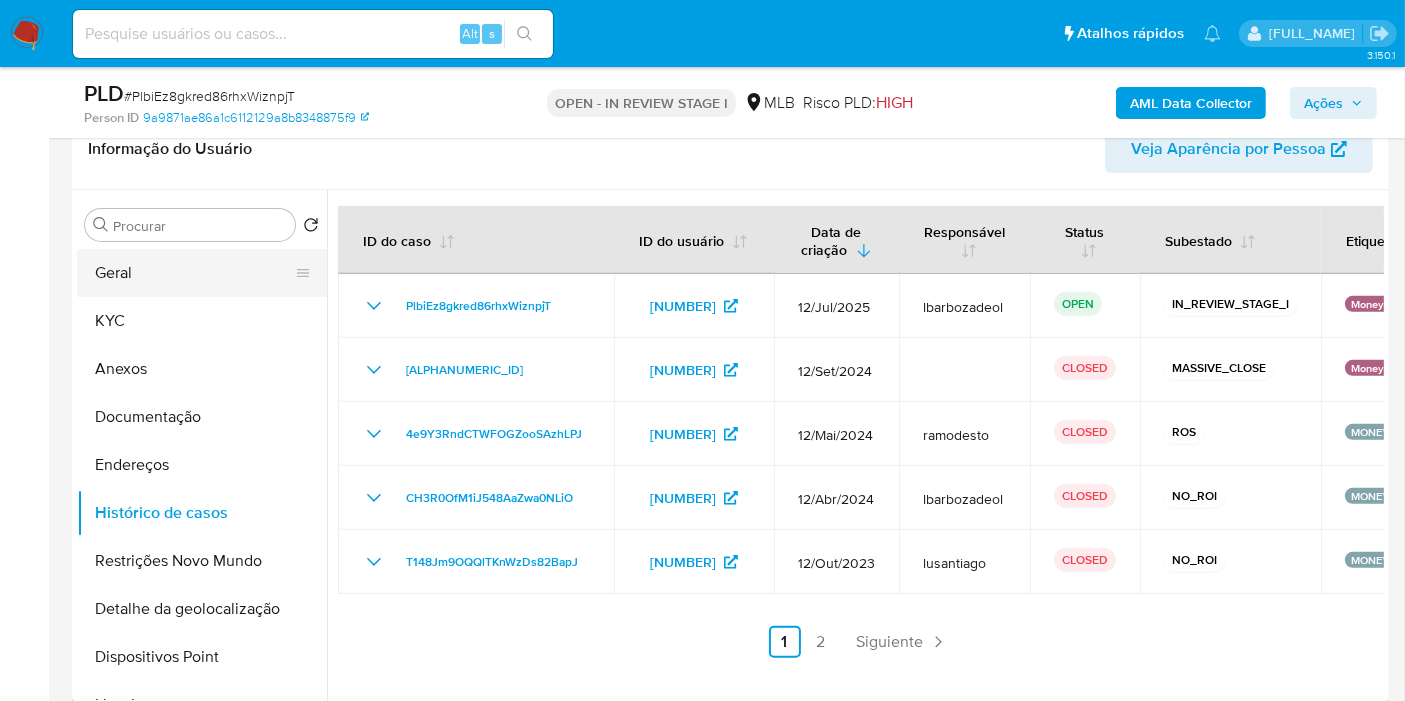 click on "Geral" at bounding box center [194, 273] 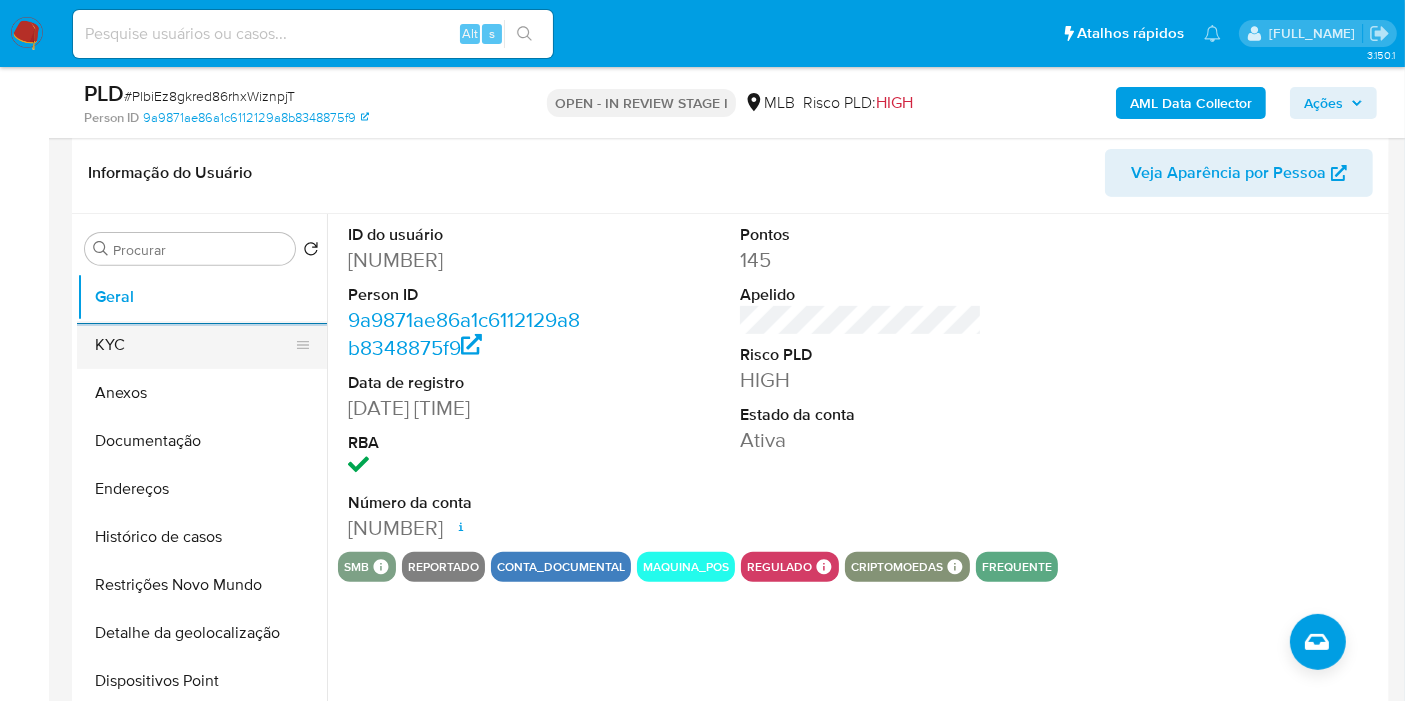 click on "KYC" at bounding box center (194, 345) 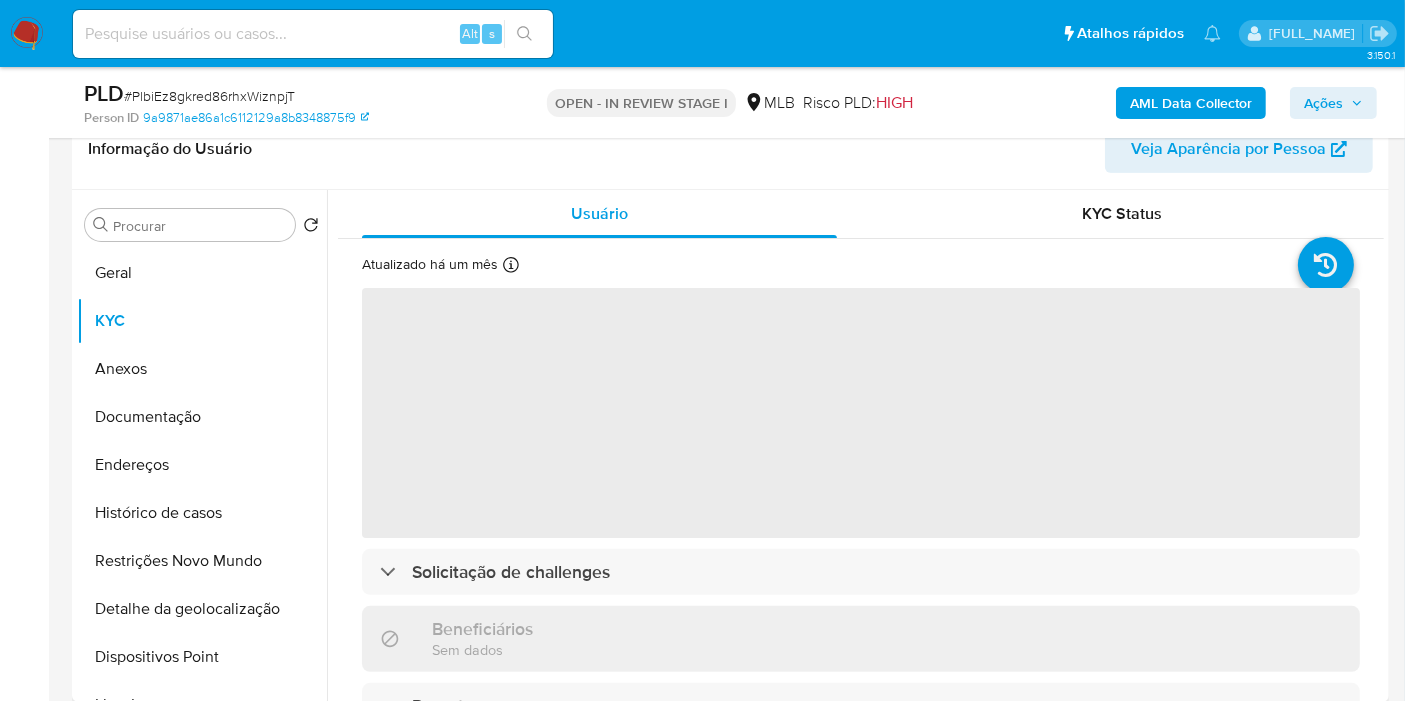 type 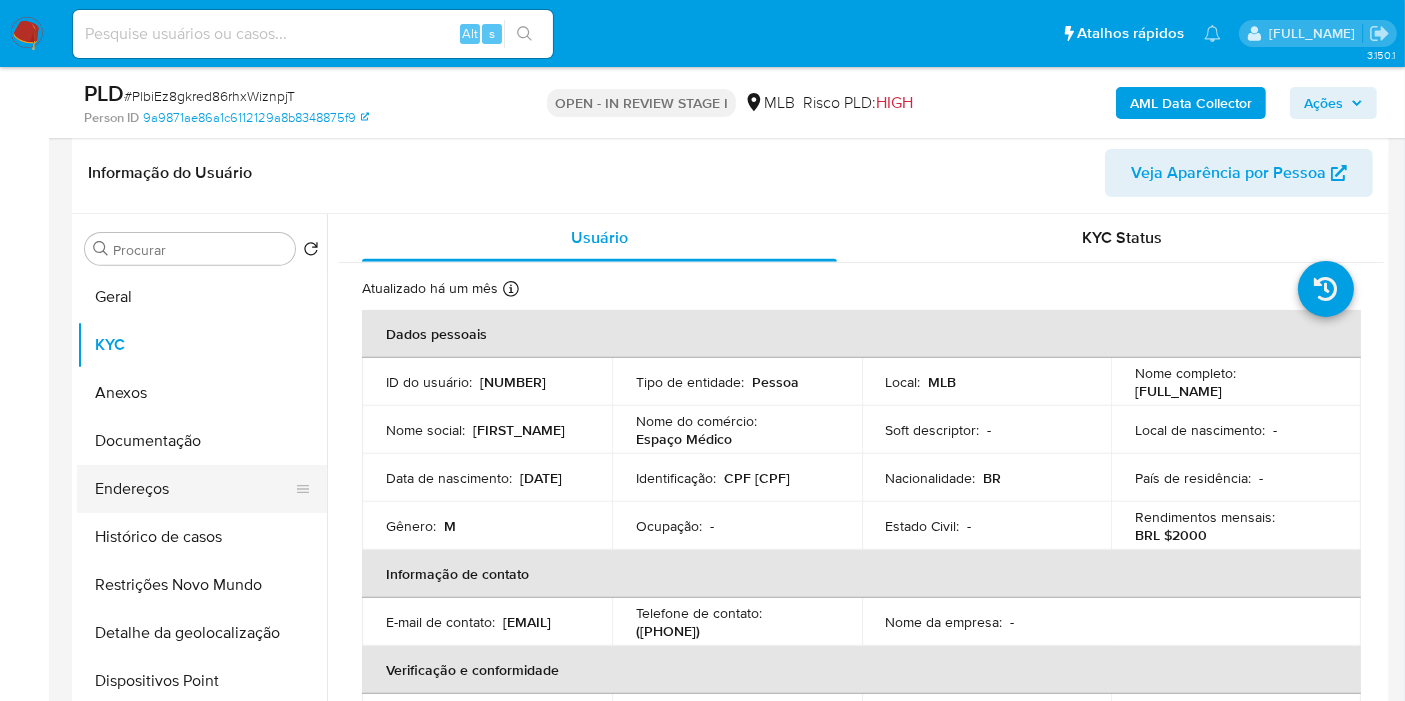click on "Endereços" at bounding box center (194, 489) 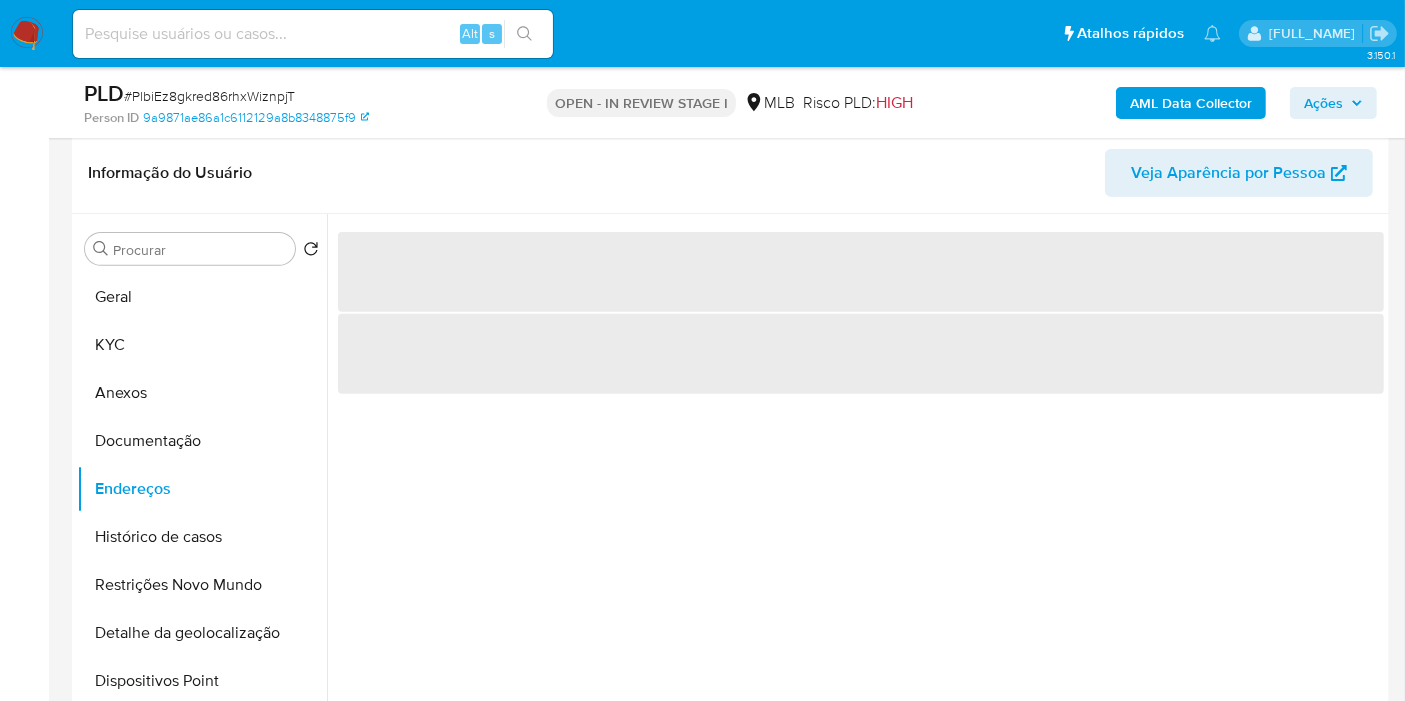 type 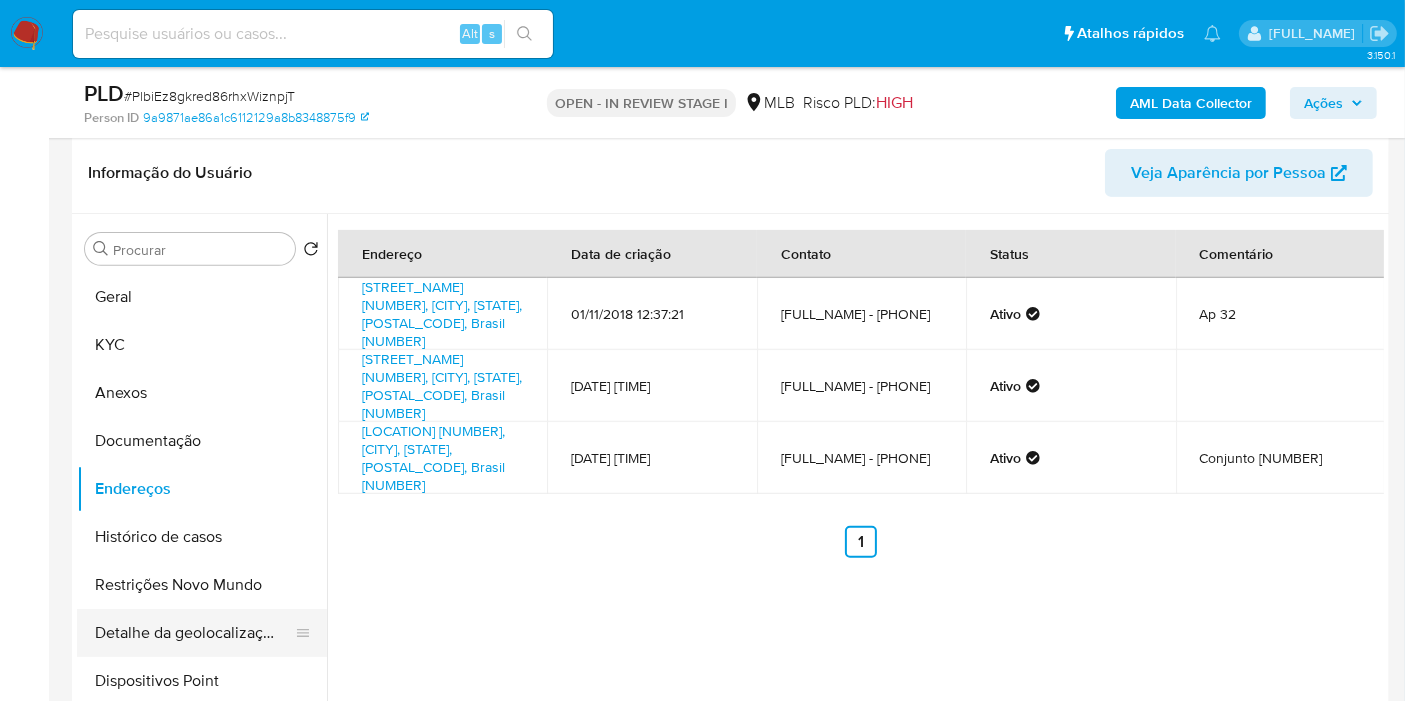 click on "Detalhe da geolocalização" at bounding box center [194, 633] 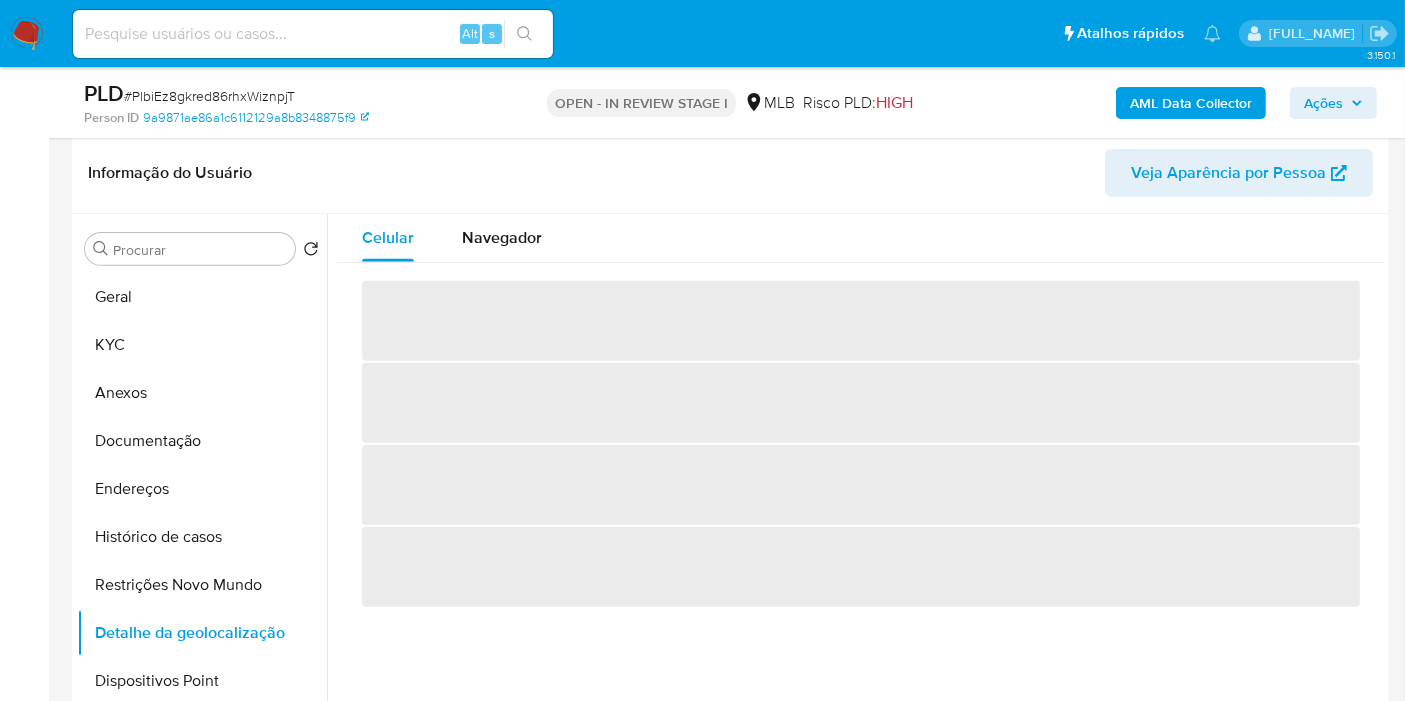 type 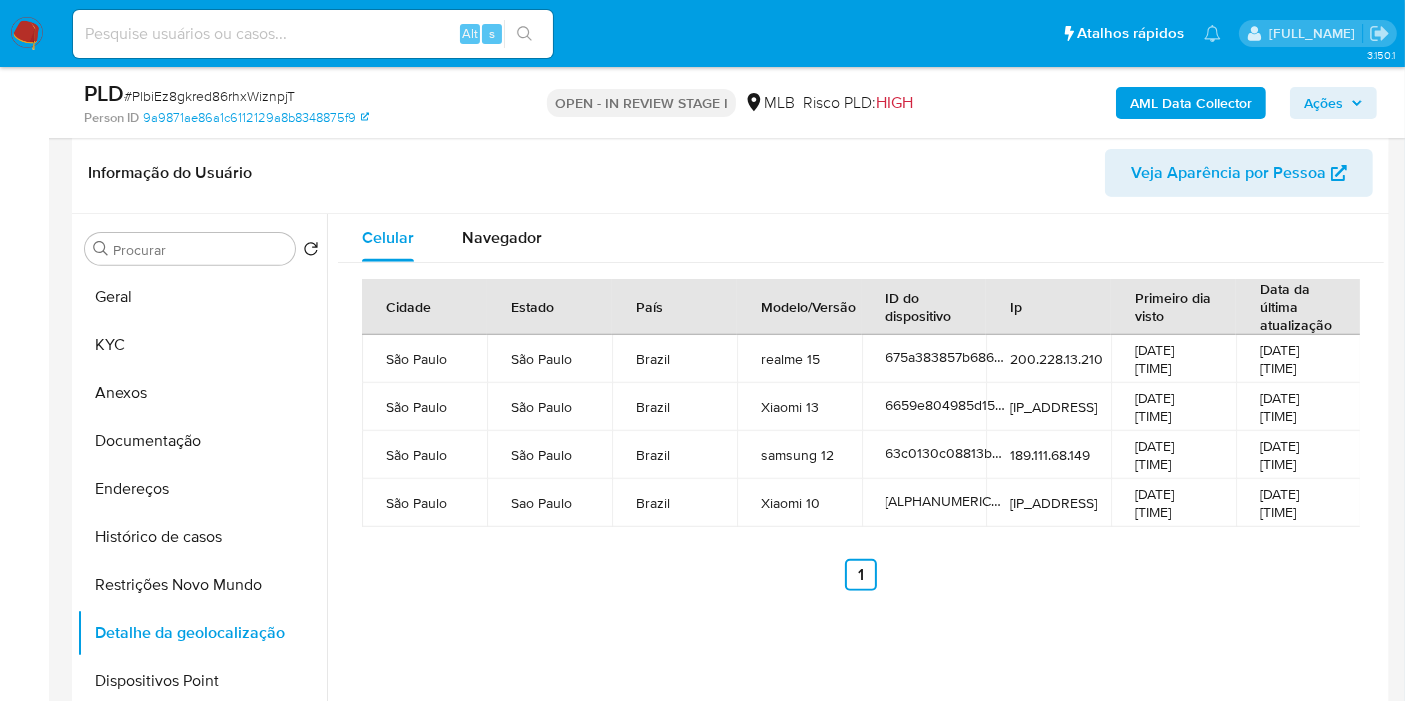click on "Restrições Novo Mundo" at bounding box center [202, 585] 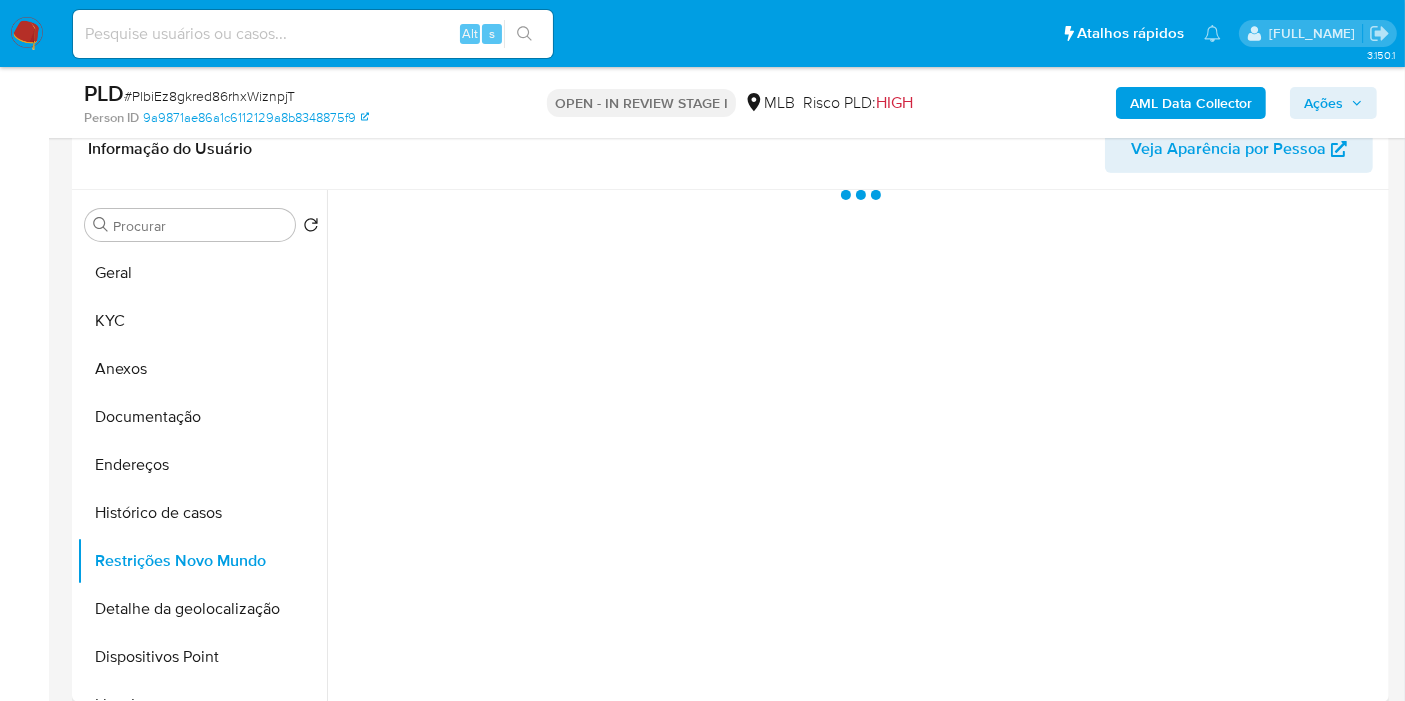 type 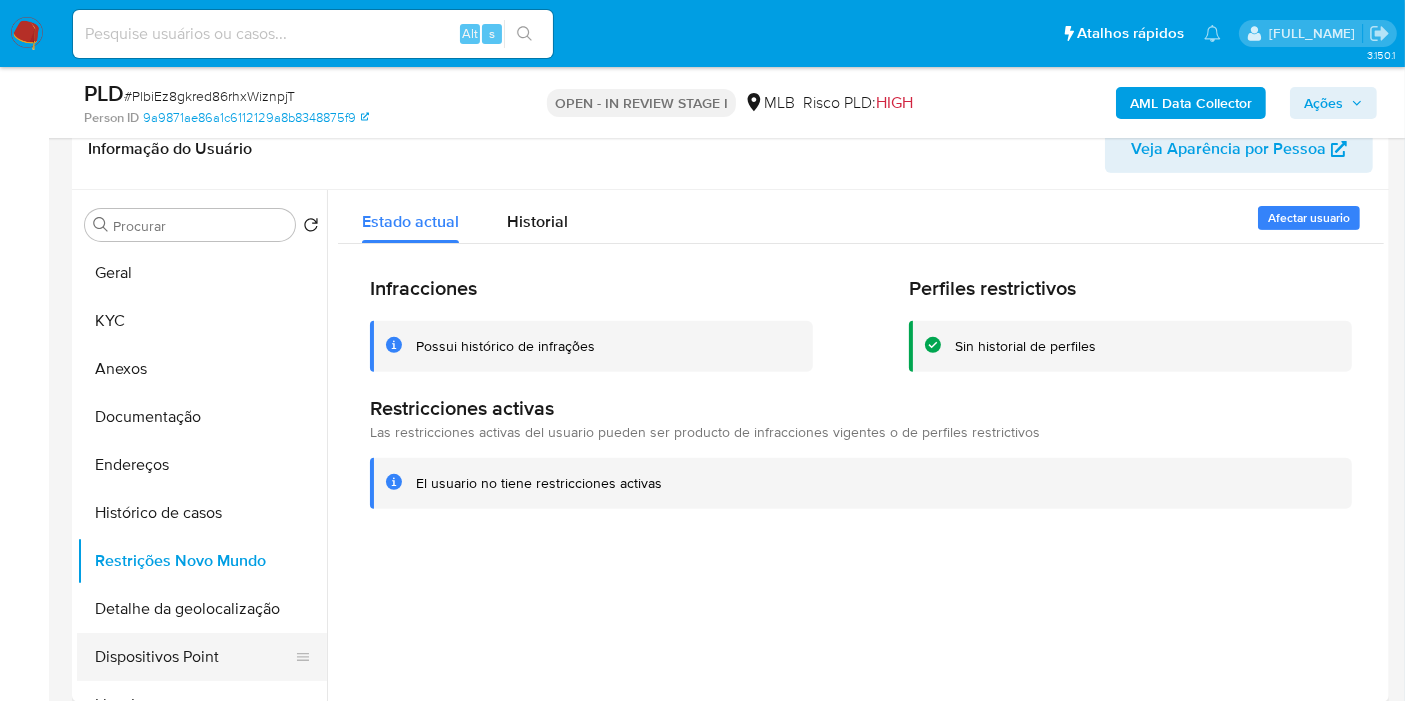 click on "Dispositivos Point" at bounding box center (194, 657) 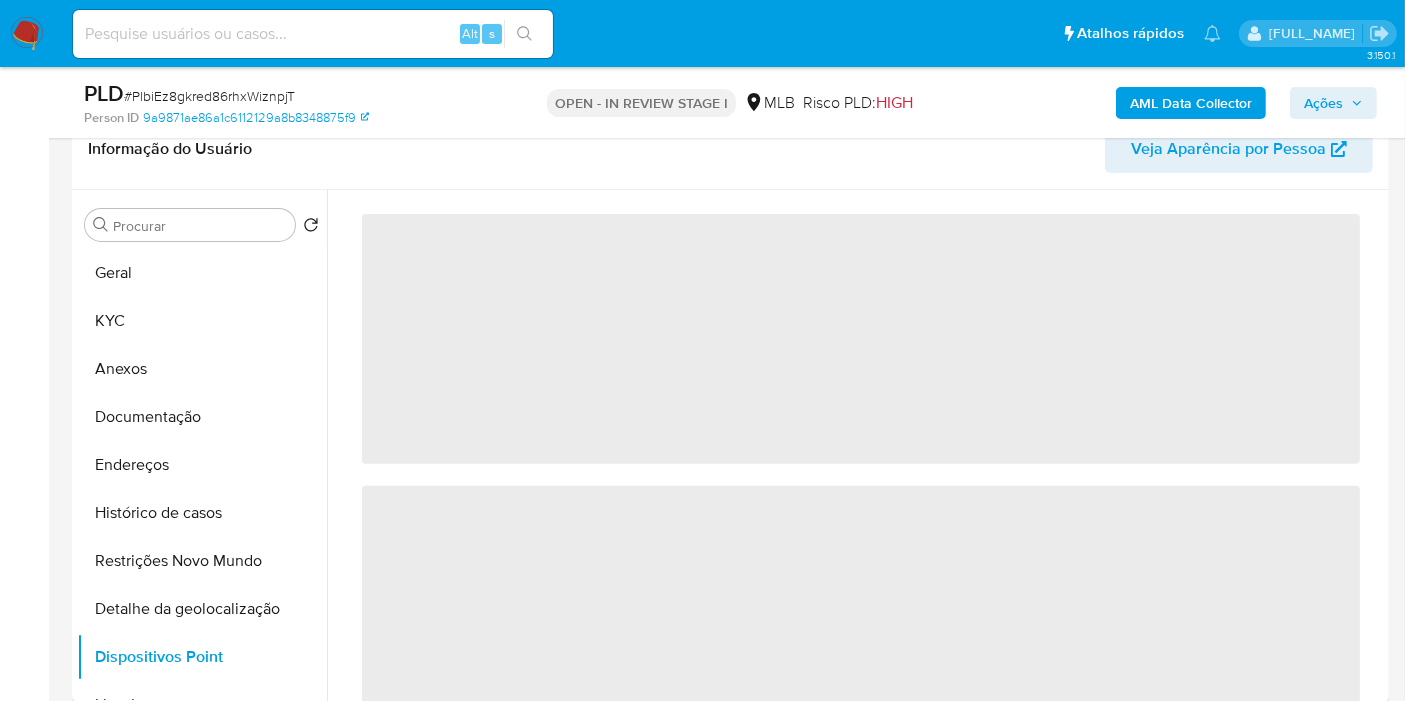 type 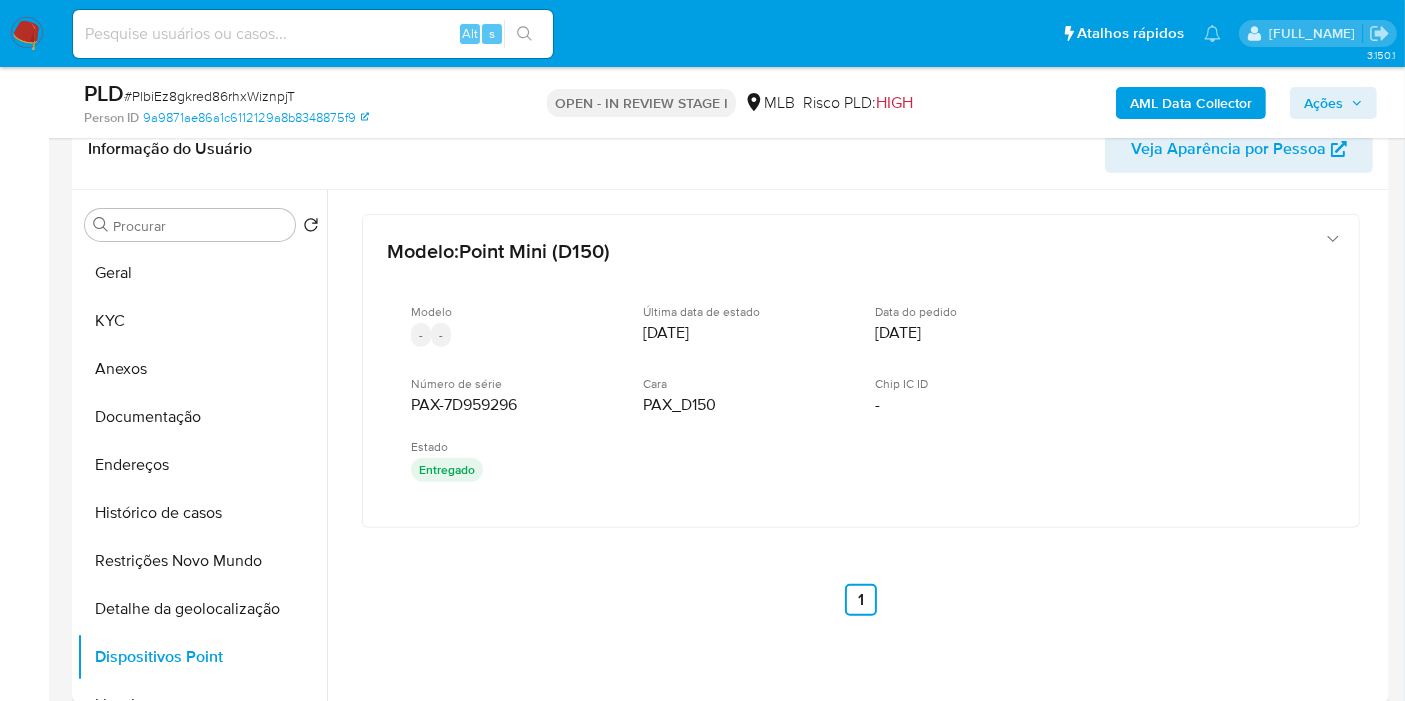 click on "AML Data Collector" at bounding box center (1191, 103) 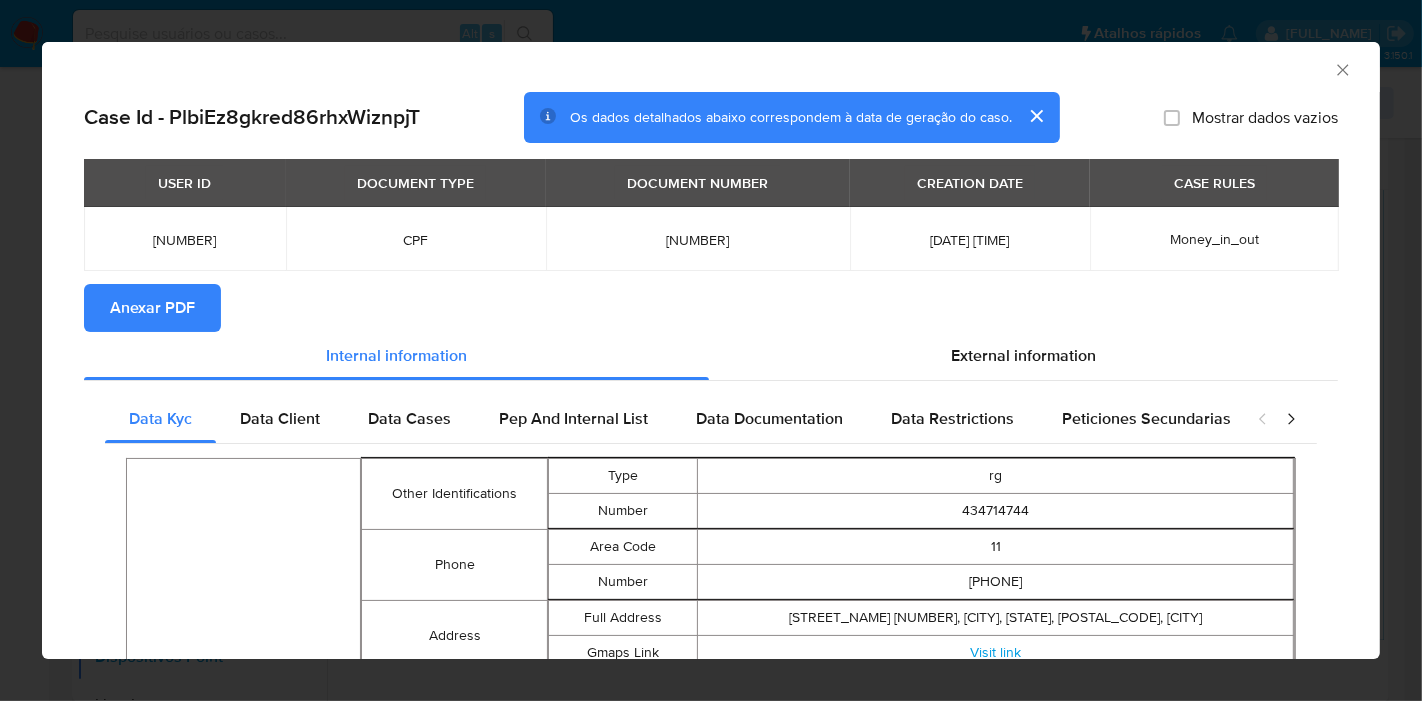 click on "Anexar PDF" at bounding box center [152, 308] 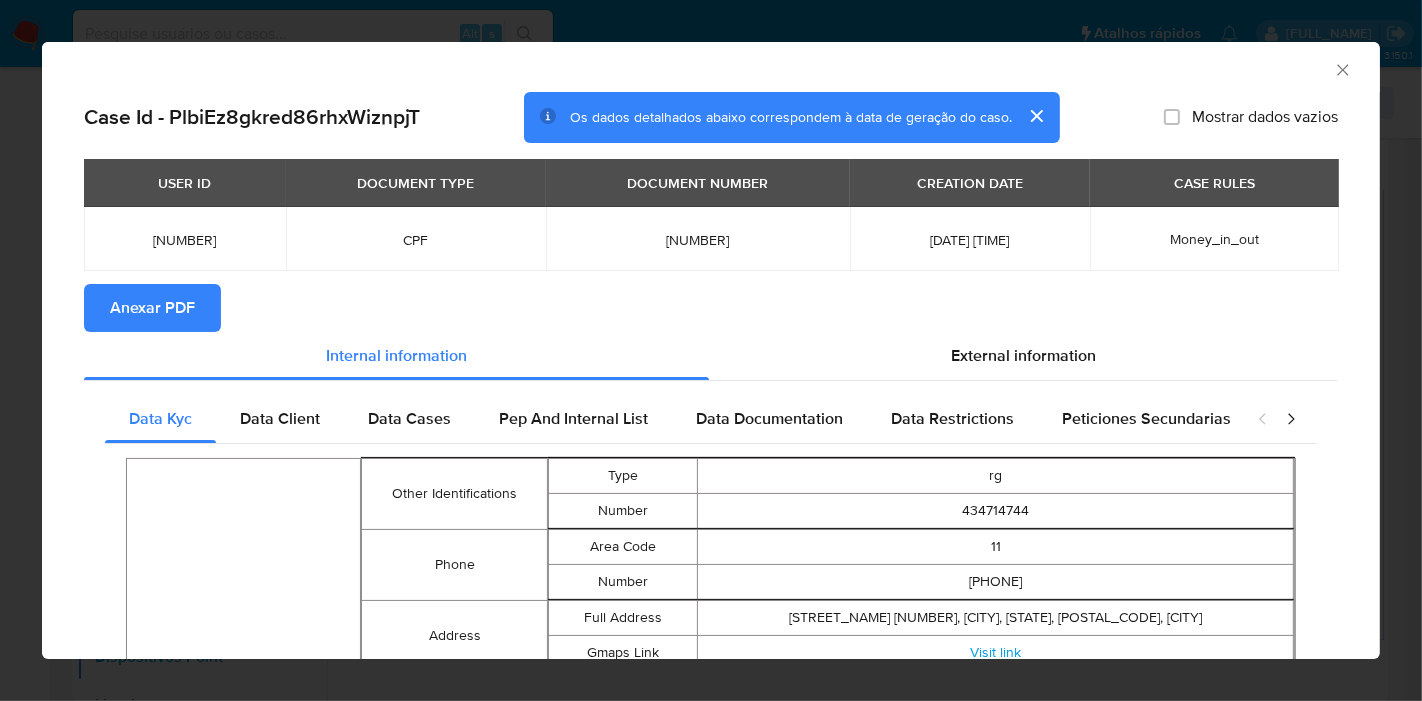 click 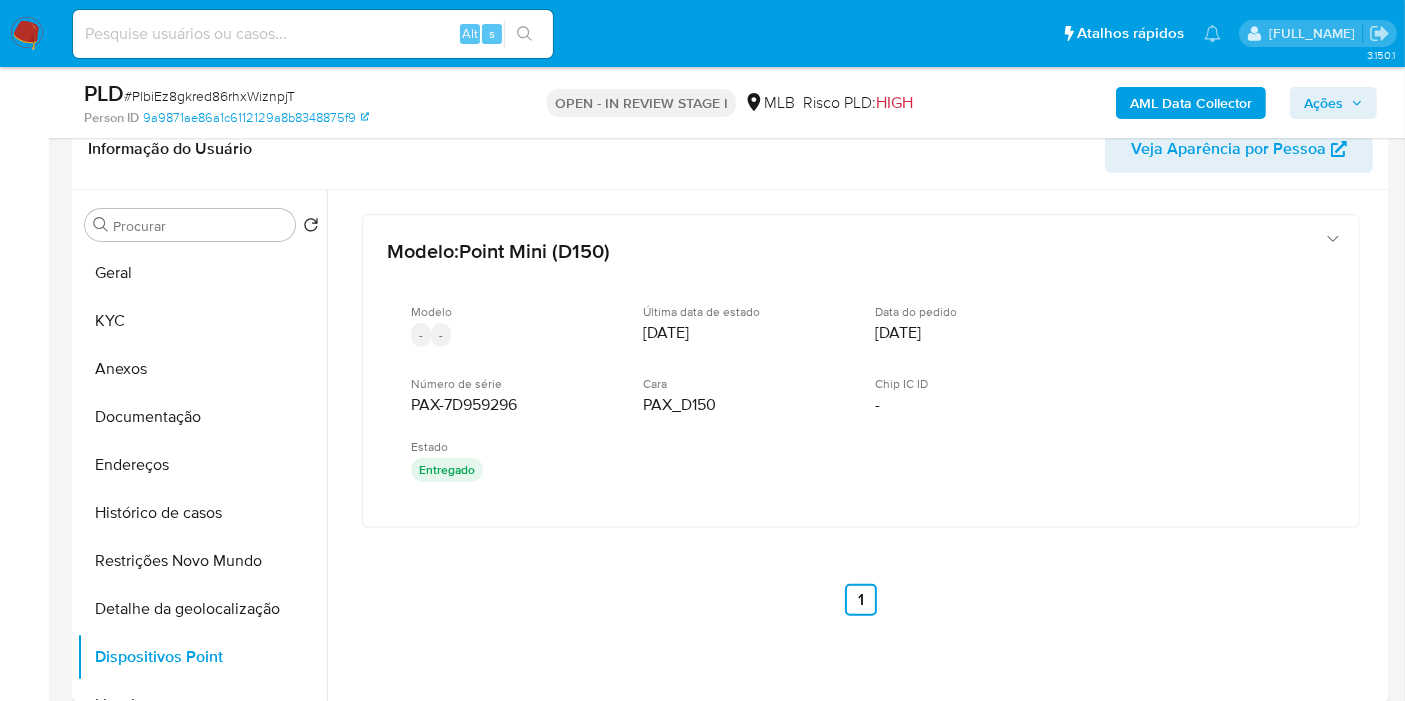 click on "Ações" at bounding box center (1323, 103) 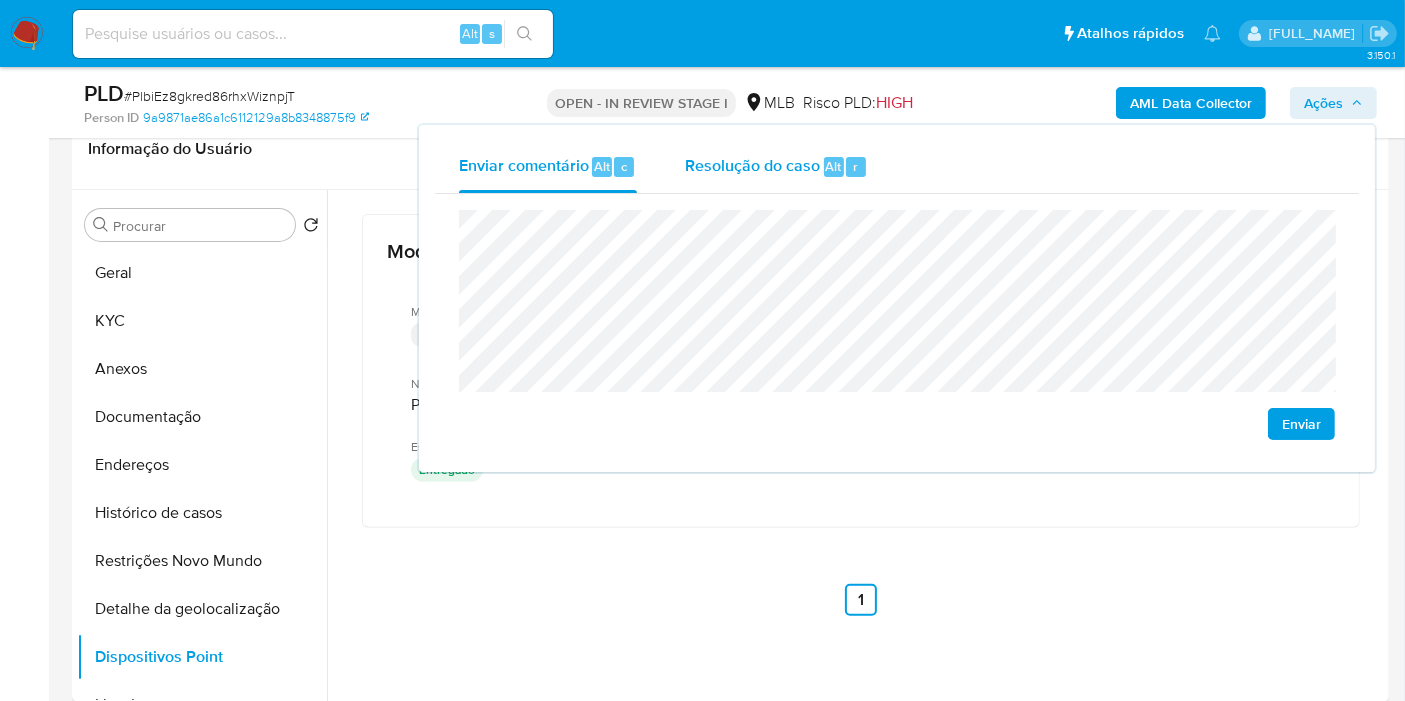 click on "Resolução do caso" at bounding box center (752, 165) 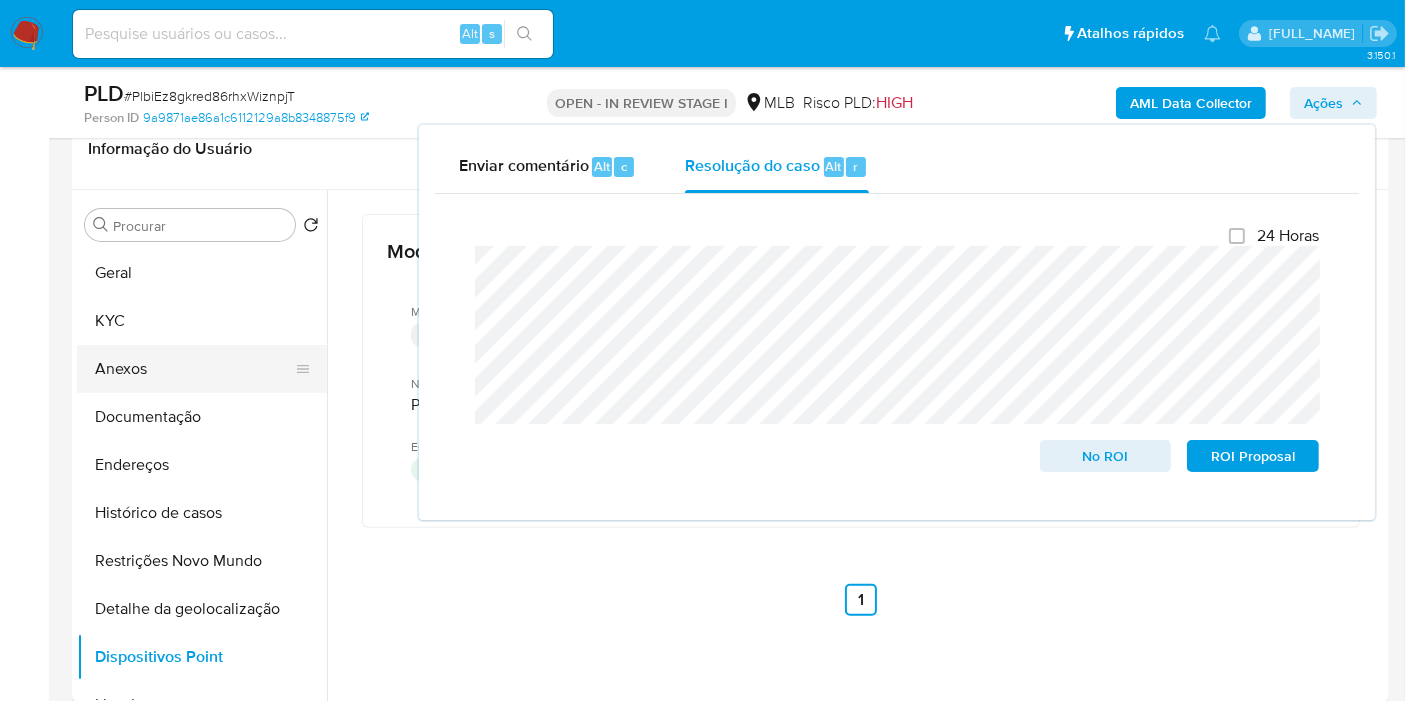 click on "Anexos" at bounding box center (194, 369) 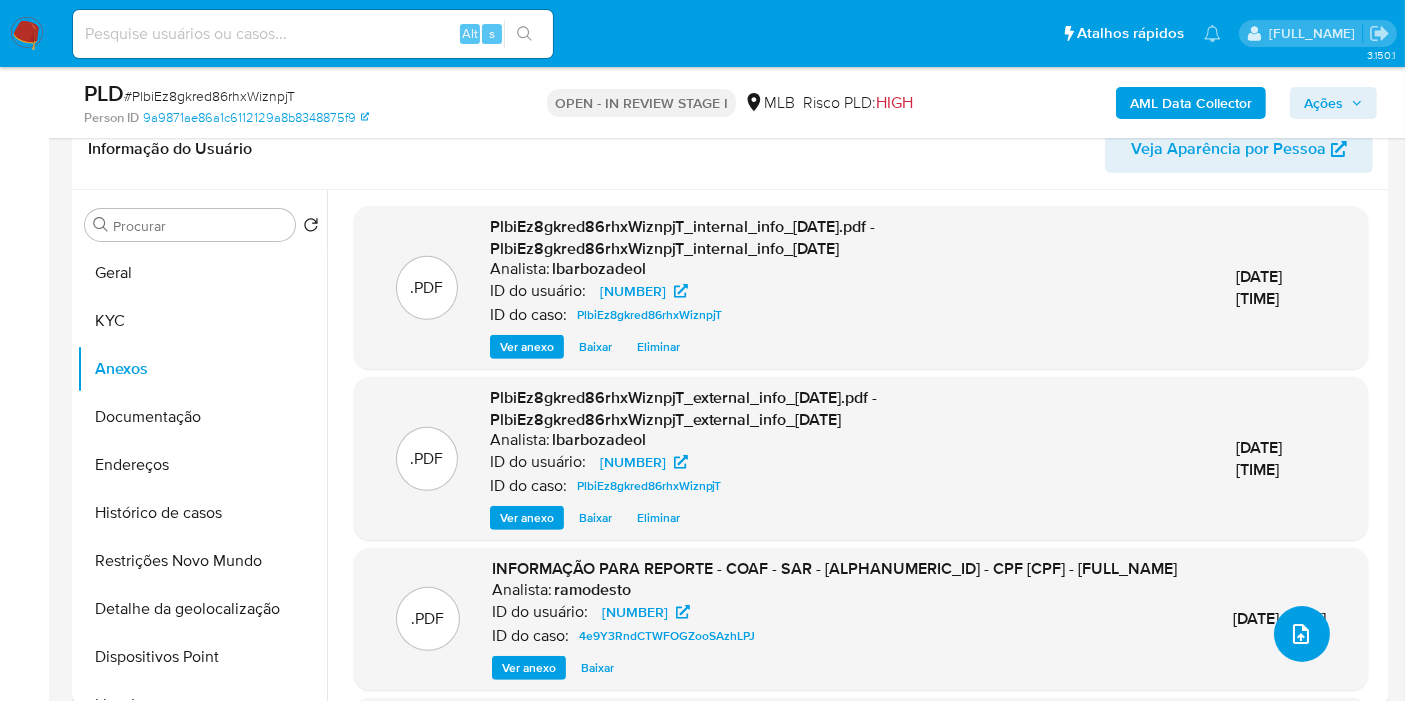 click 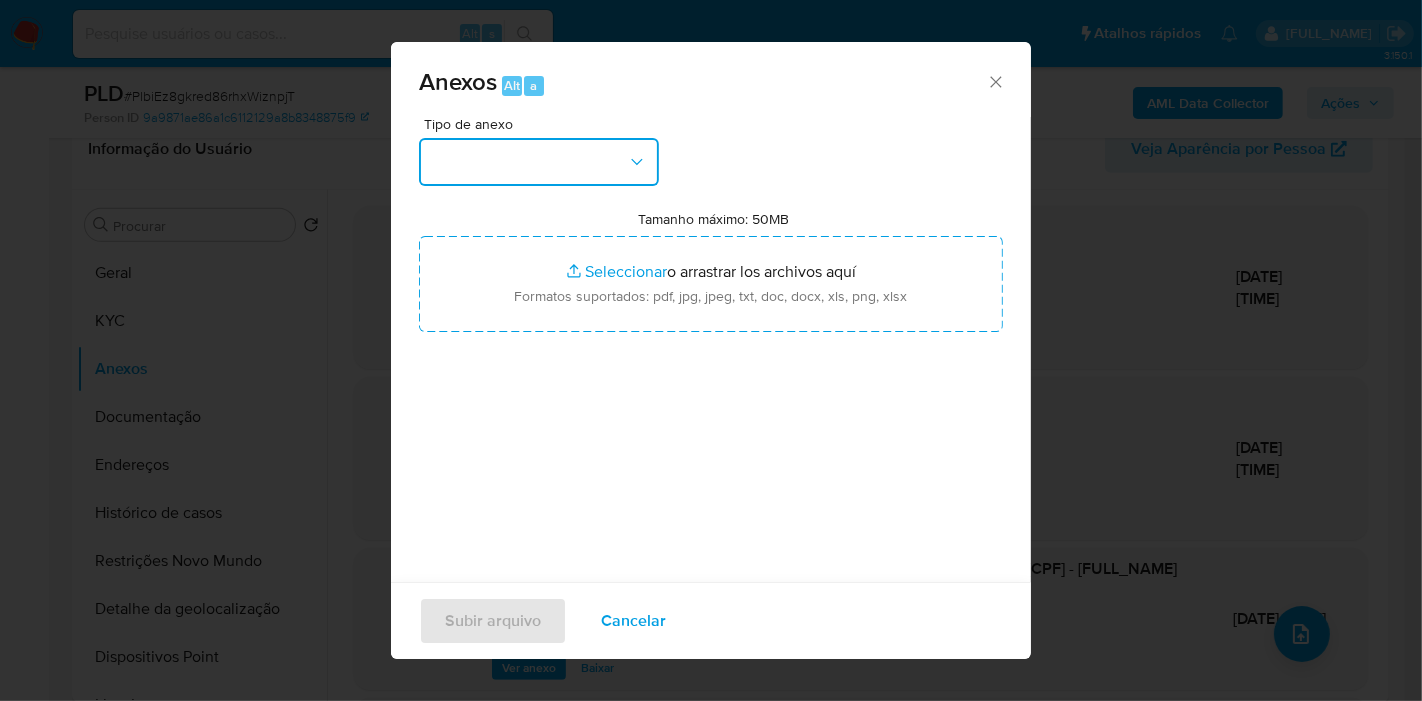 click at bounding box center (539, 162) 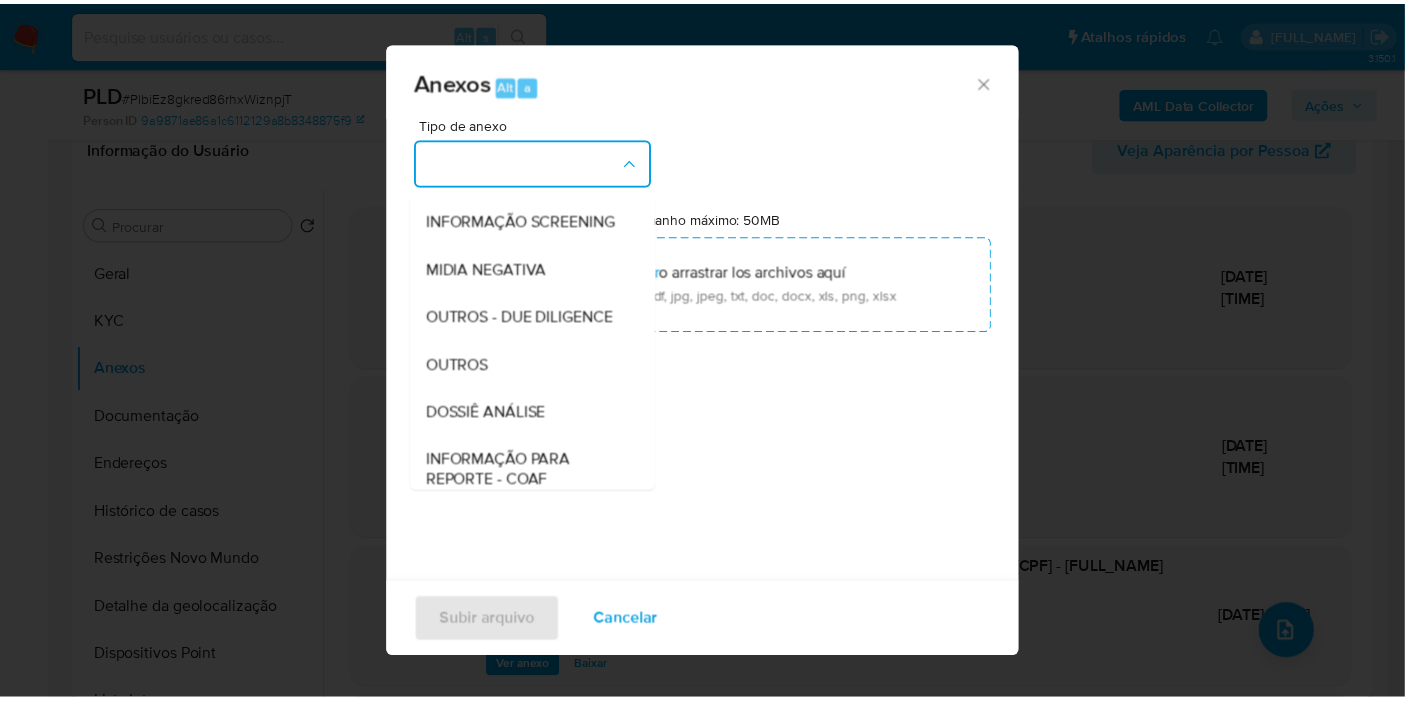scroll, scrollTop: 307, scrollLeft: 0, axis: vertical 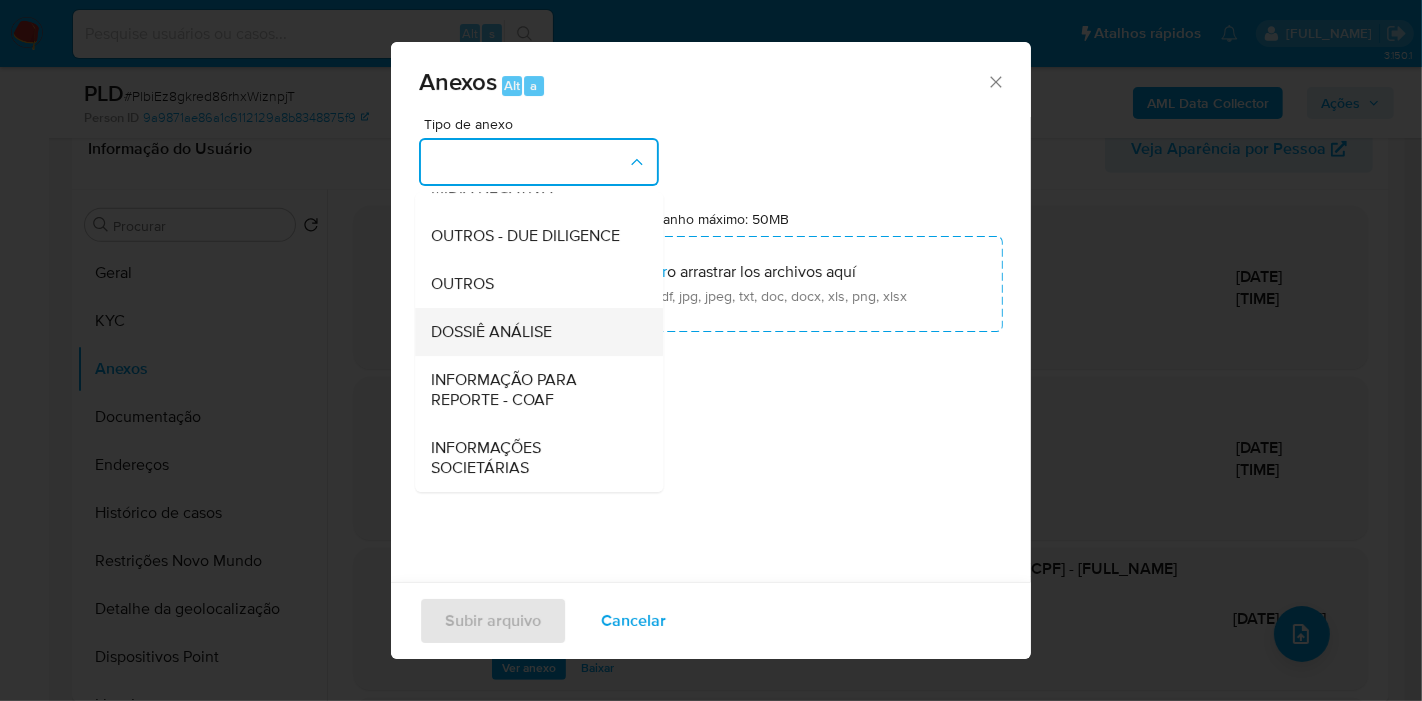 click on "DOSSIÊ ANÁLISE" at bounding box center [533, 332] 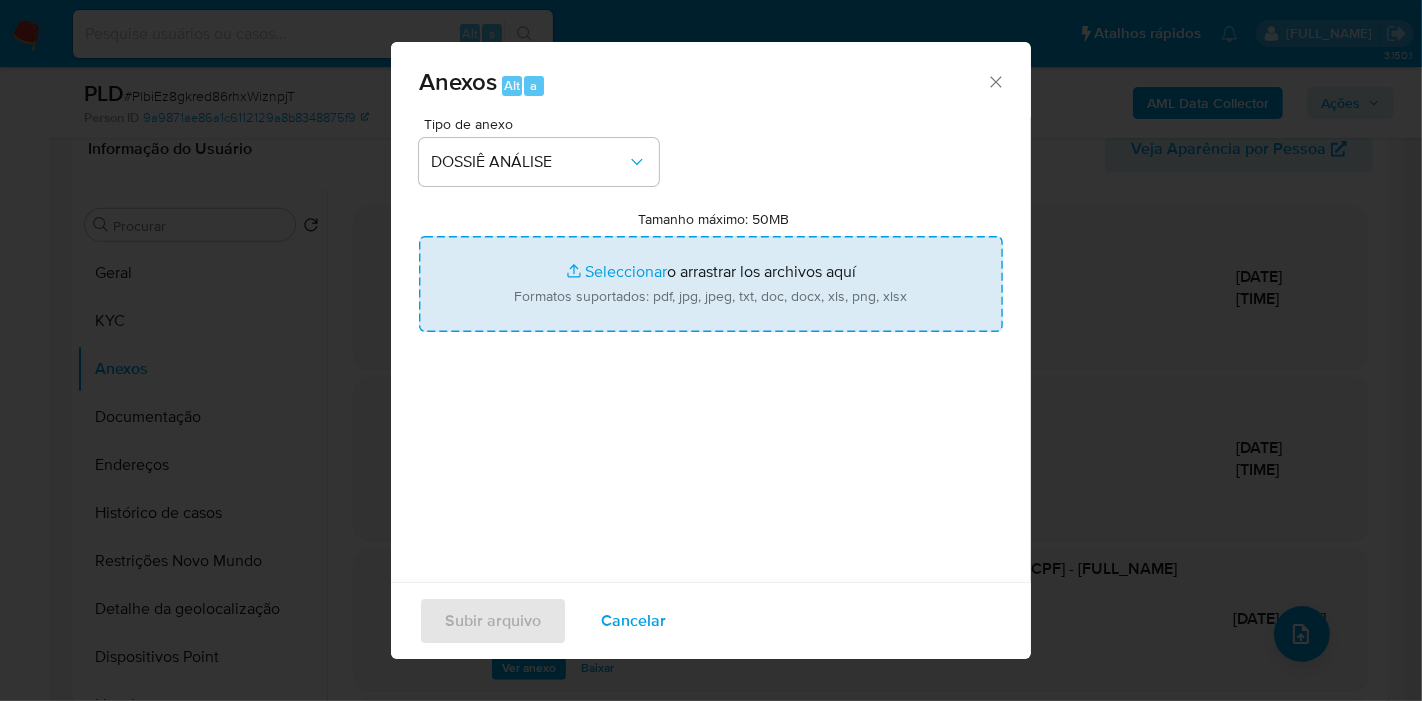 click on "Tamanho máximo: 50MB Seleccionar archivos" at bounding box center [711, 284] 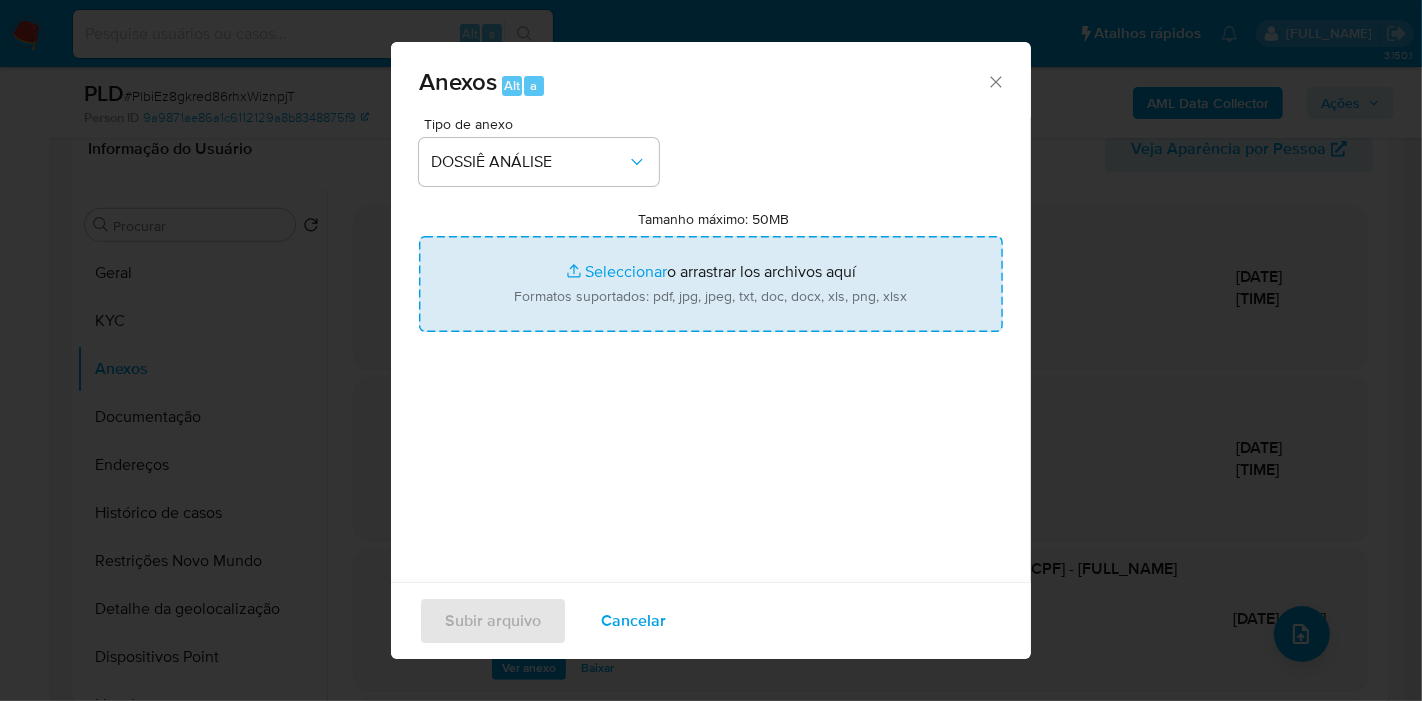 type on "C:\fakepath\XXXX - CPF 21552063801 - MARCELO BUCHALLA.pdf" 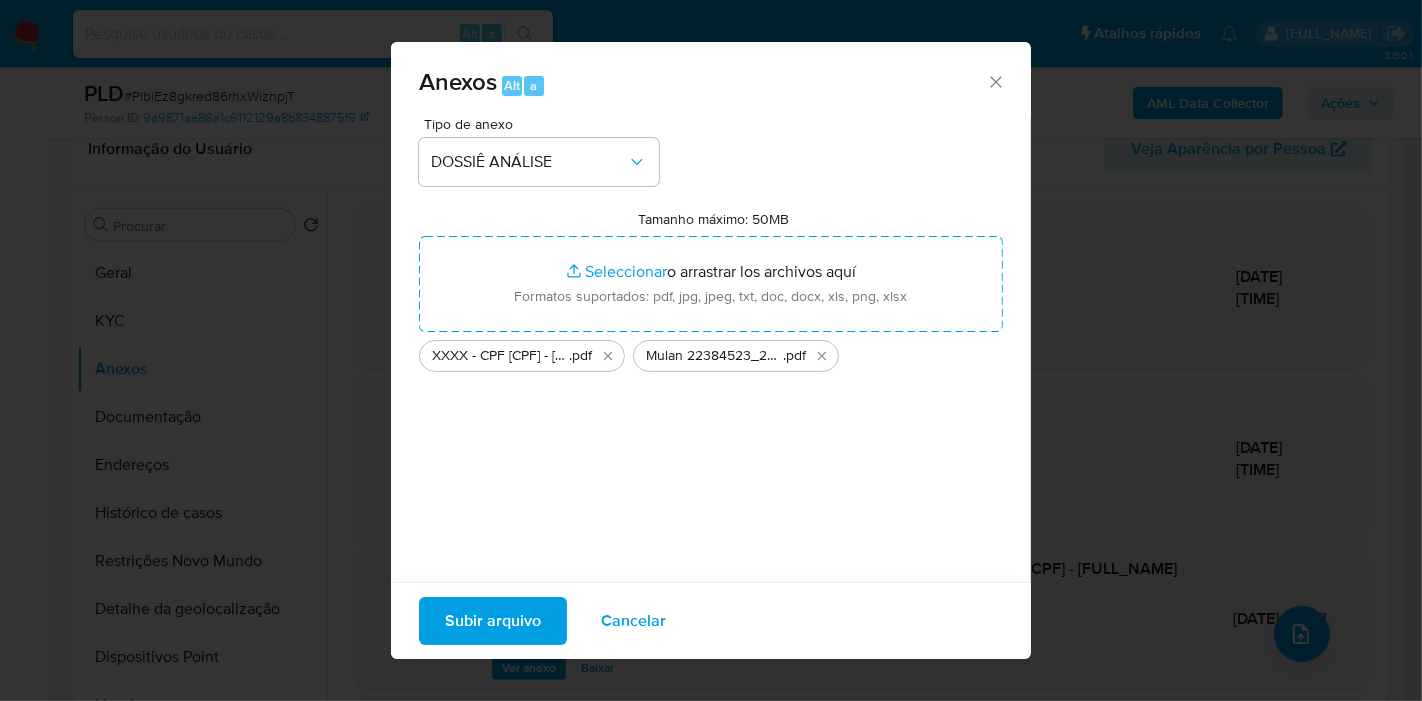 click on "Subir arquivo" at bounding box center [493, 621] 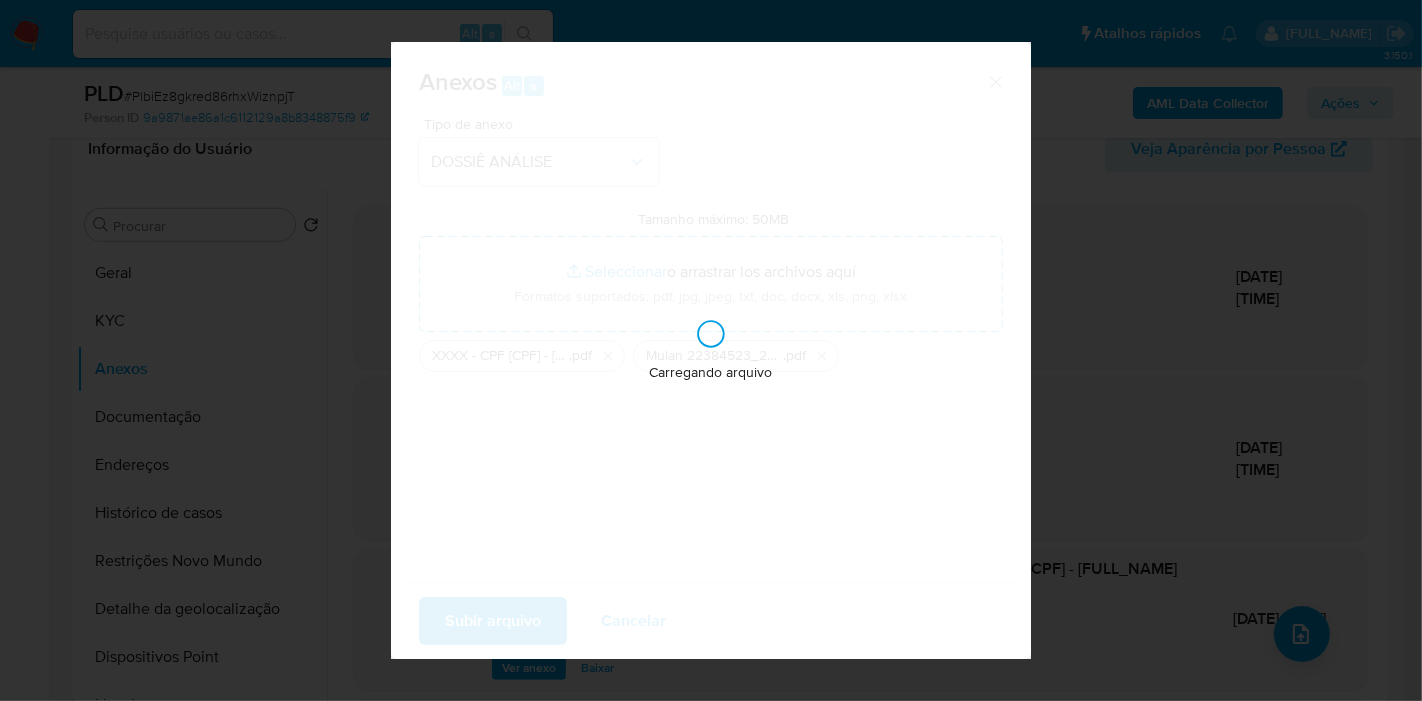 type 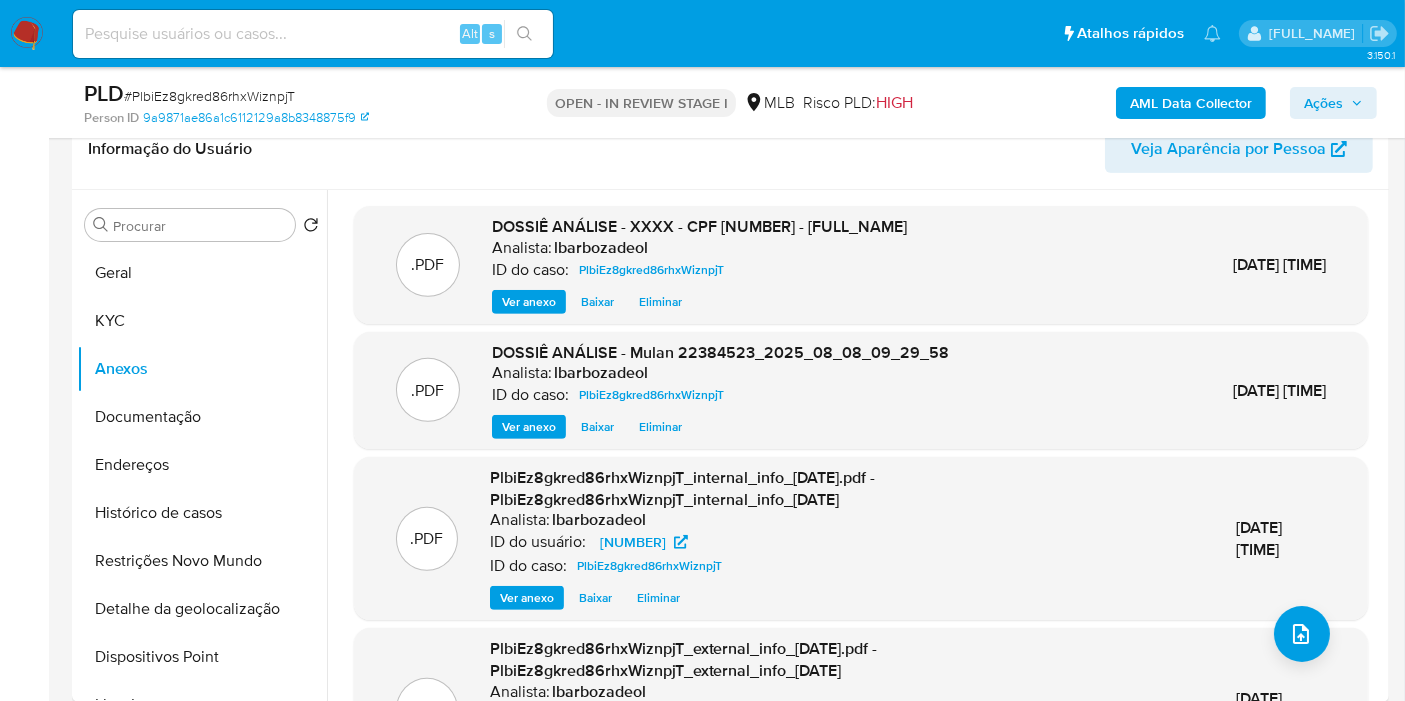 click 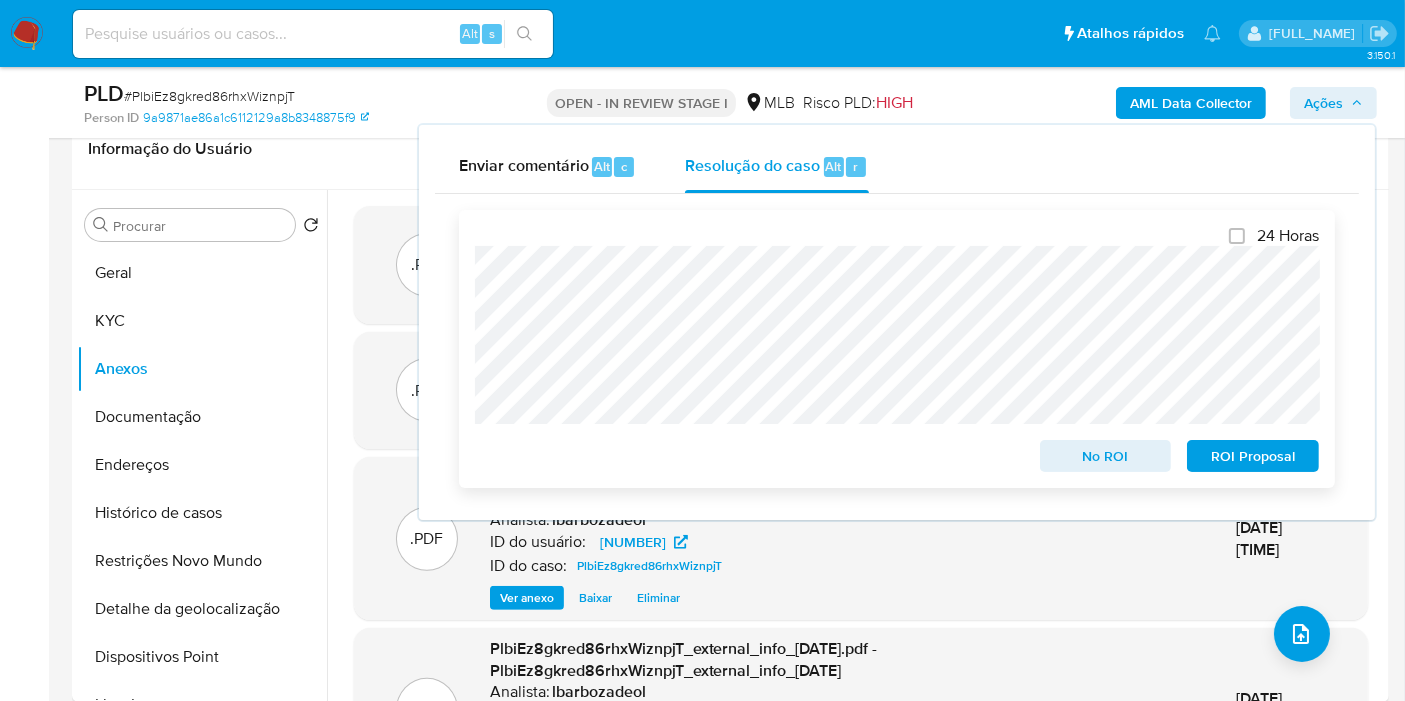 click on "No ROI" at bounding box center [1106, 456] 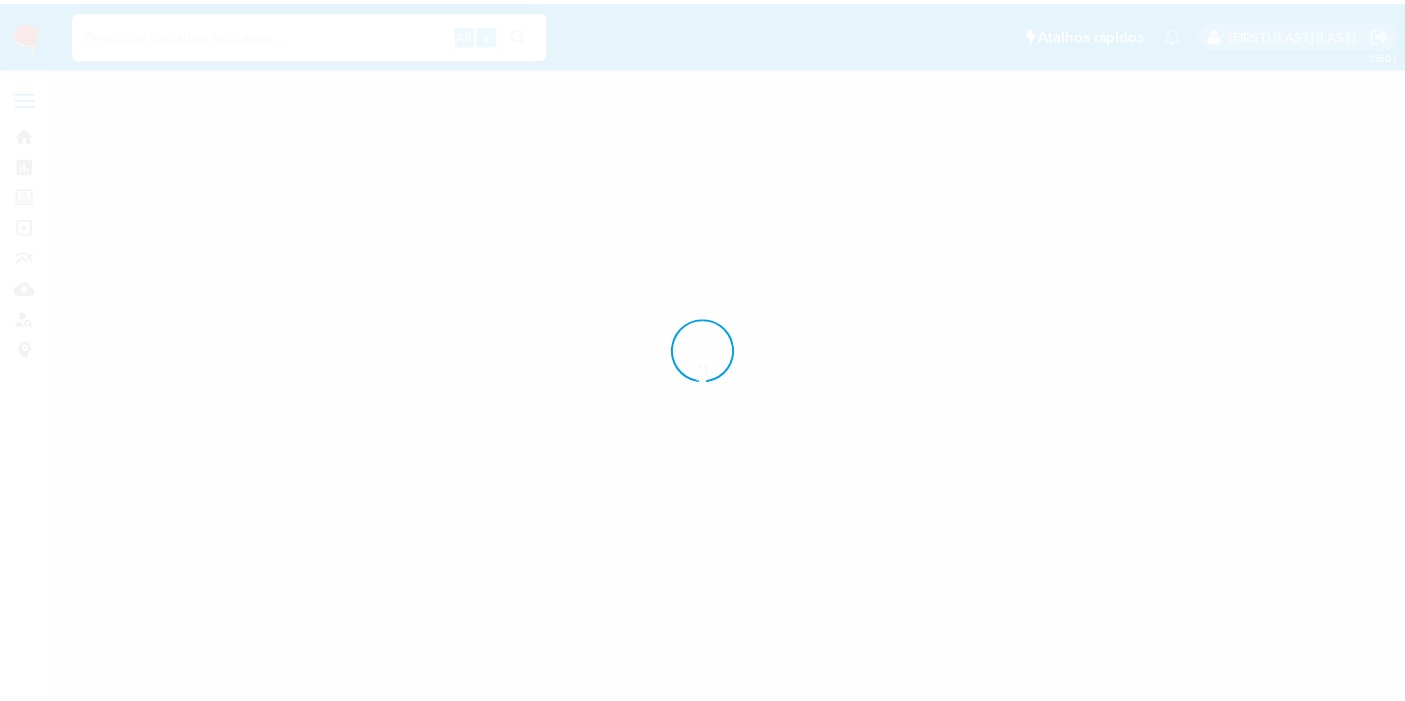 scroll, scrollTop: 0, scrollLeft: 0, axis: both 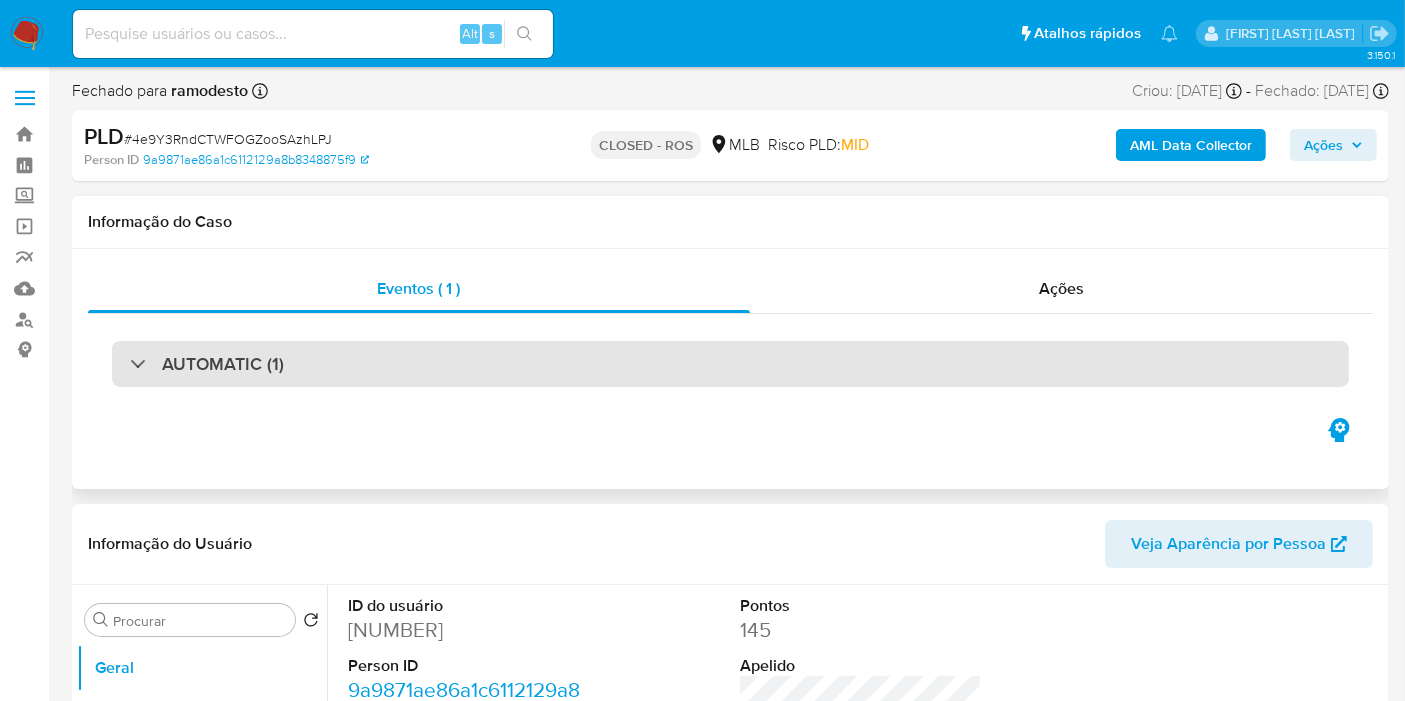 select on "10" 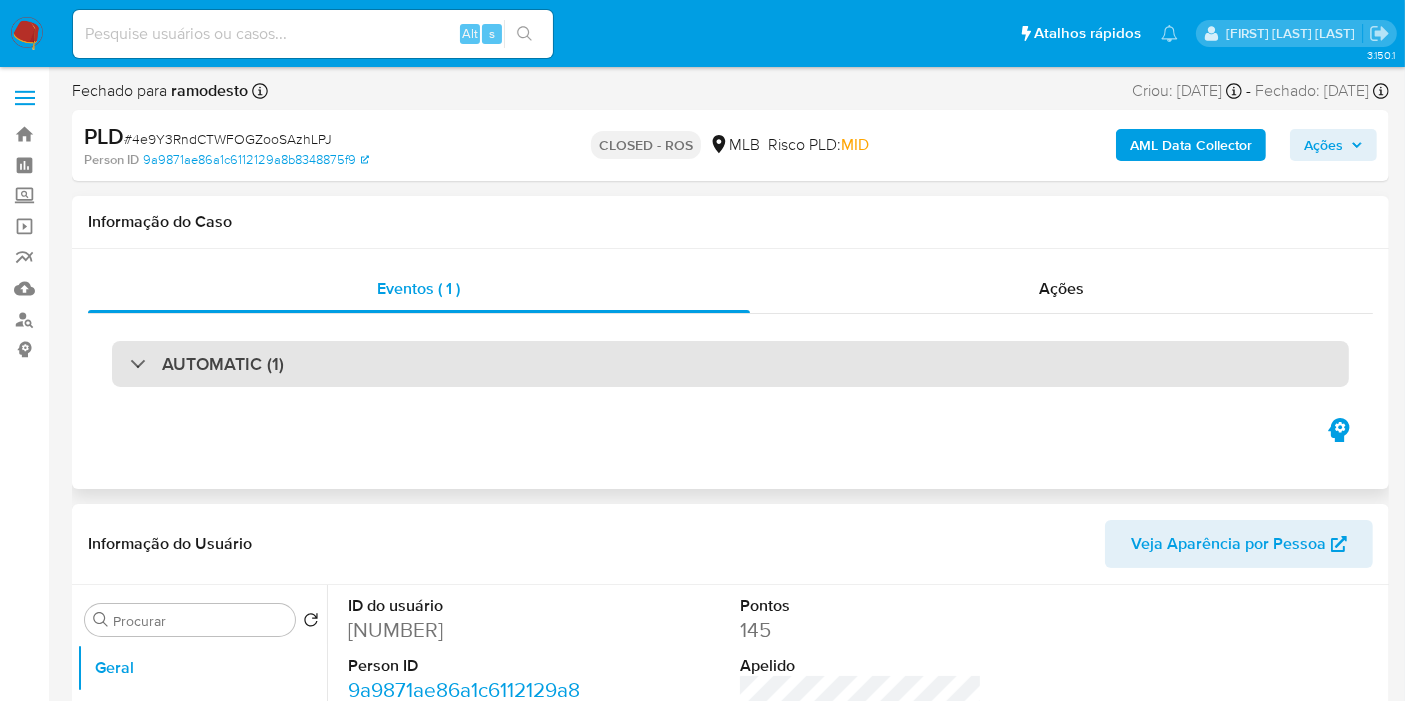 click on "AUTOMATIC (1)" at bounding box center [730, 364] 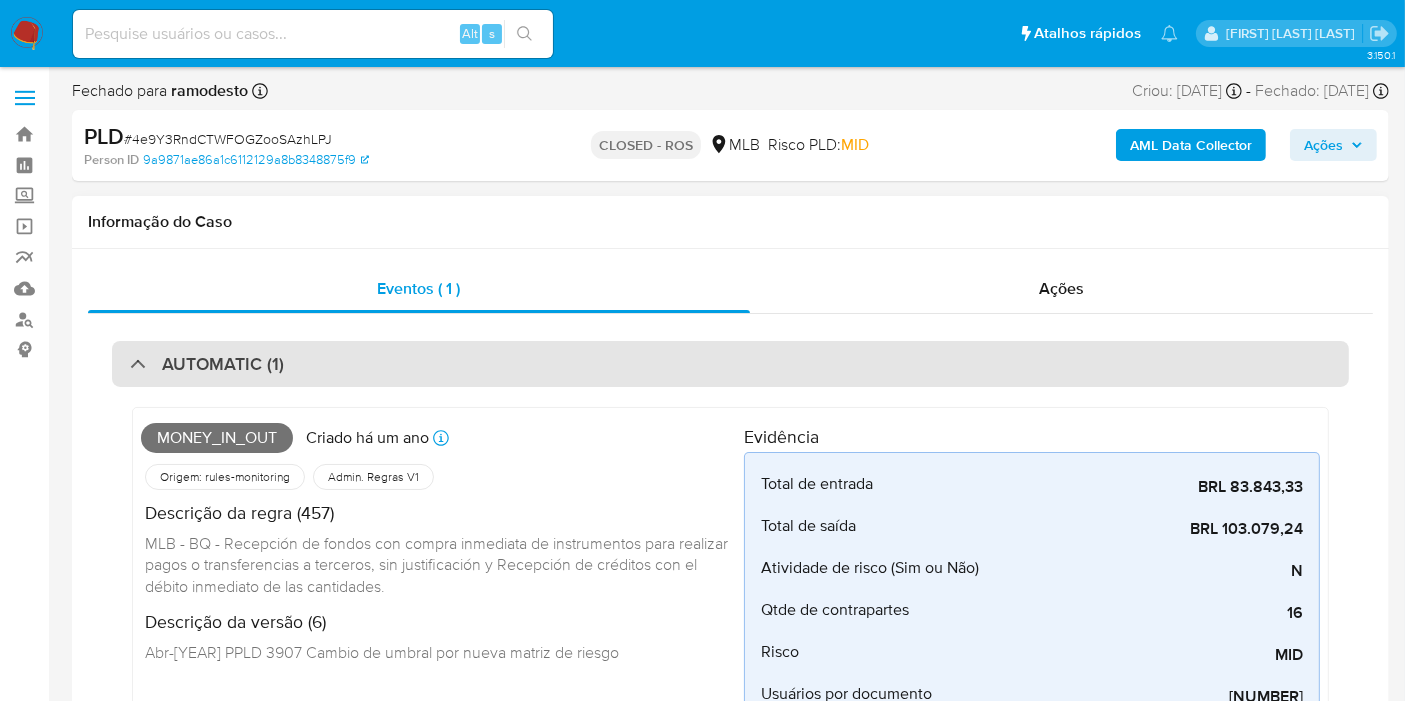 click on "AUTOMATIC (1)" at bounding box center (730, 364) 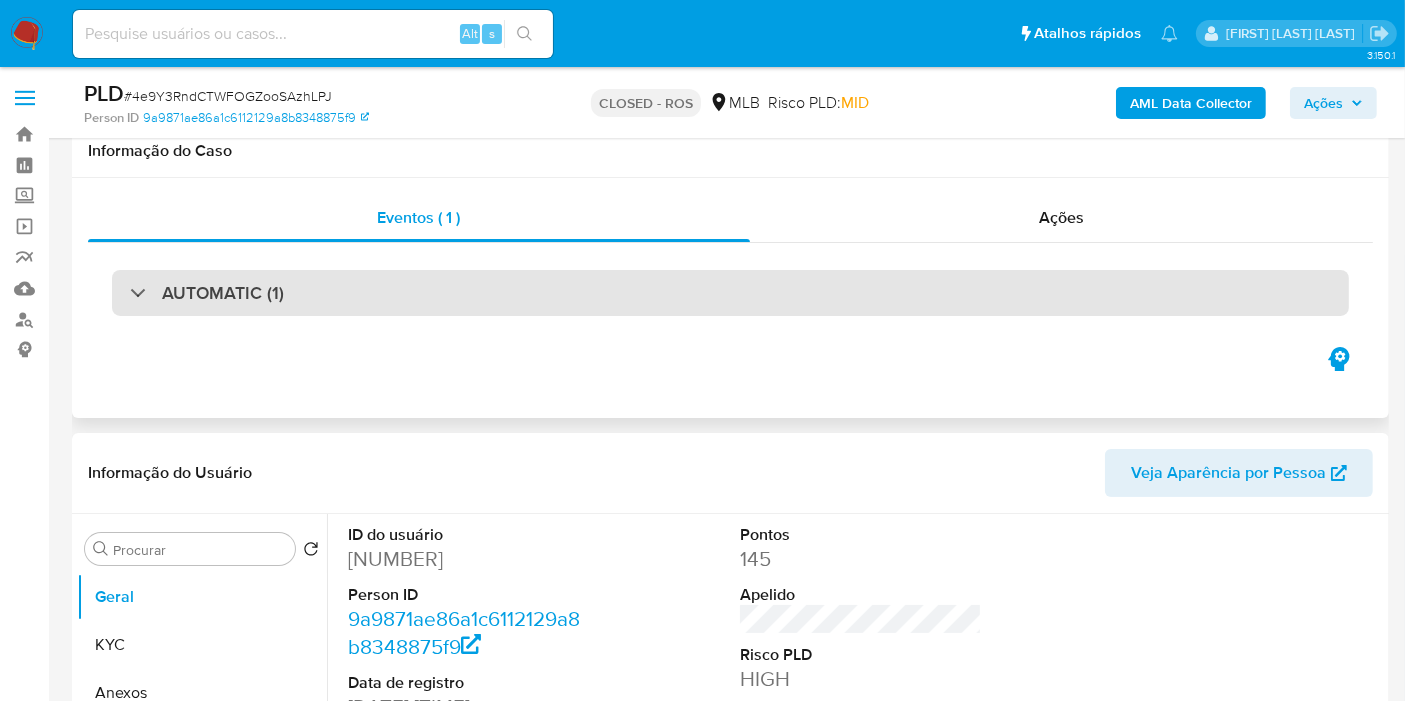 scroll, scrollTop: 111, scrollLeft: 0, axis: vertical 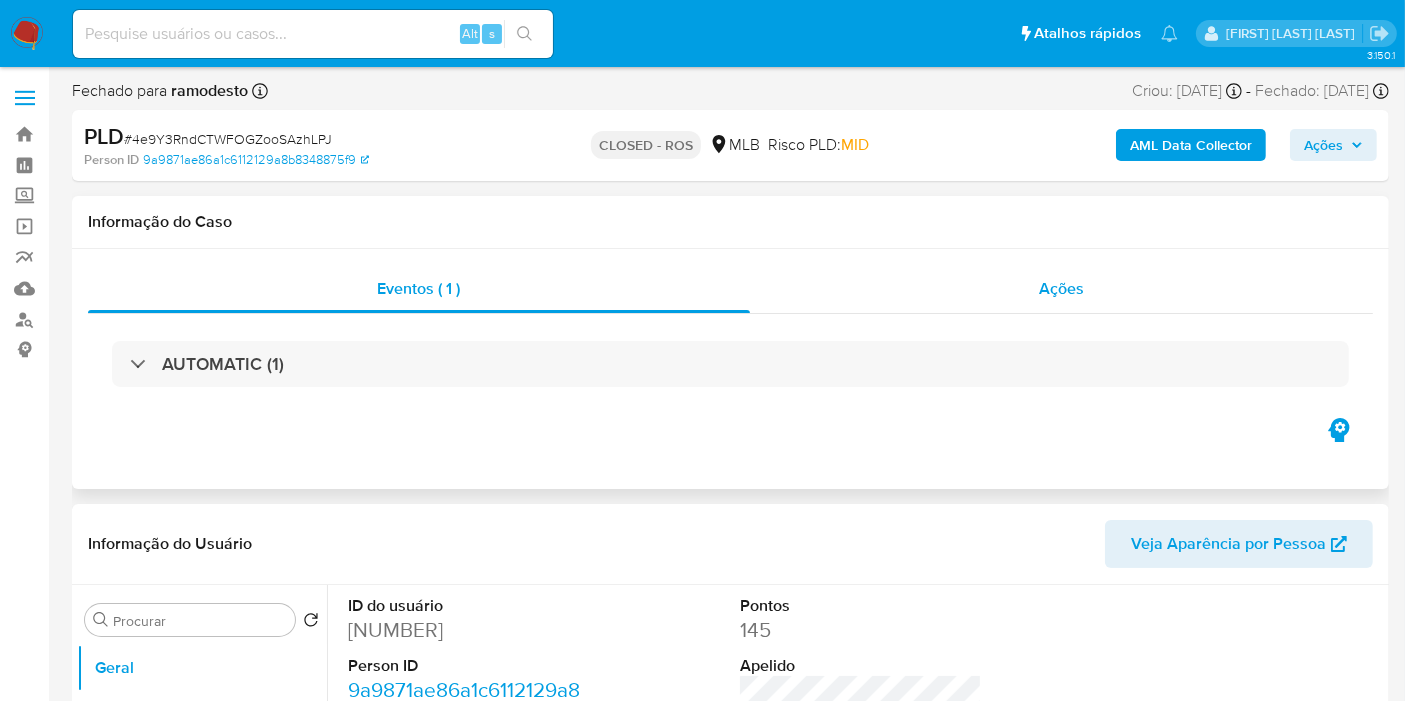 click on "Ações" at bounding box center [1062, 289] 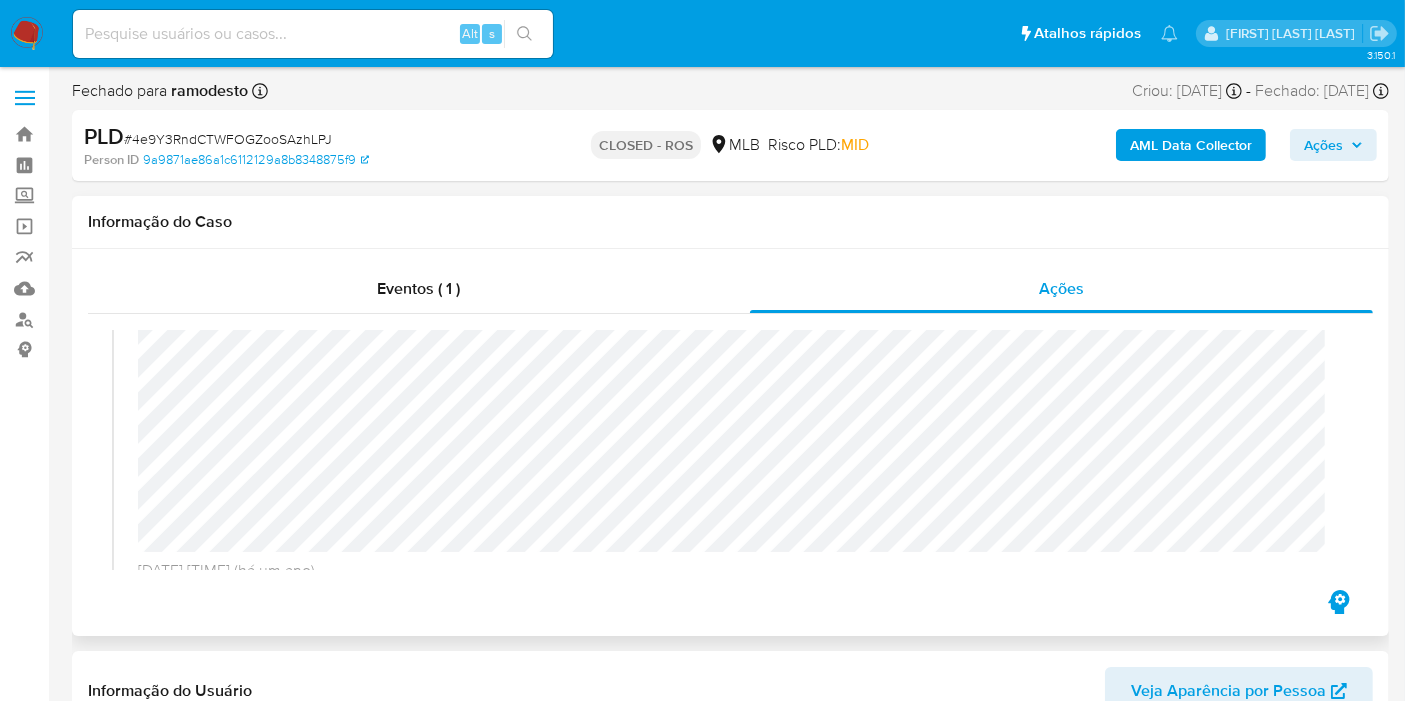 scroll, scrollTop: 1222, scrollLeft: 0, axis: vertical 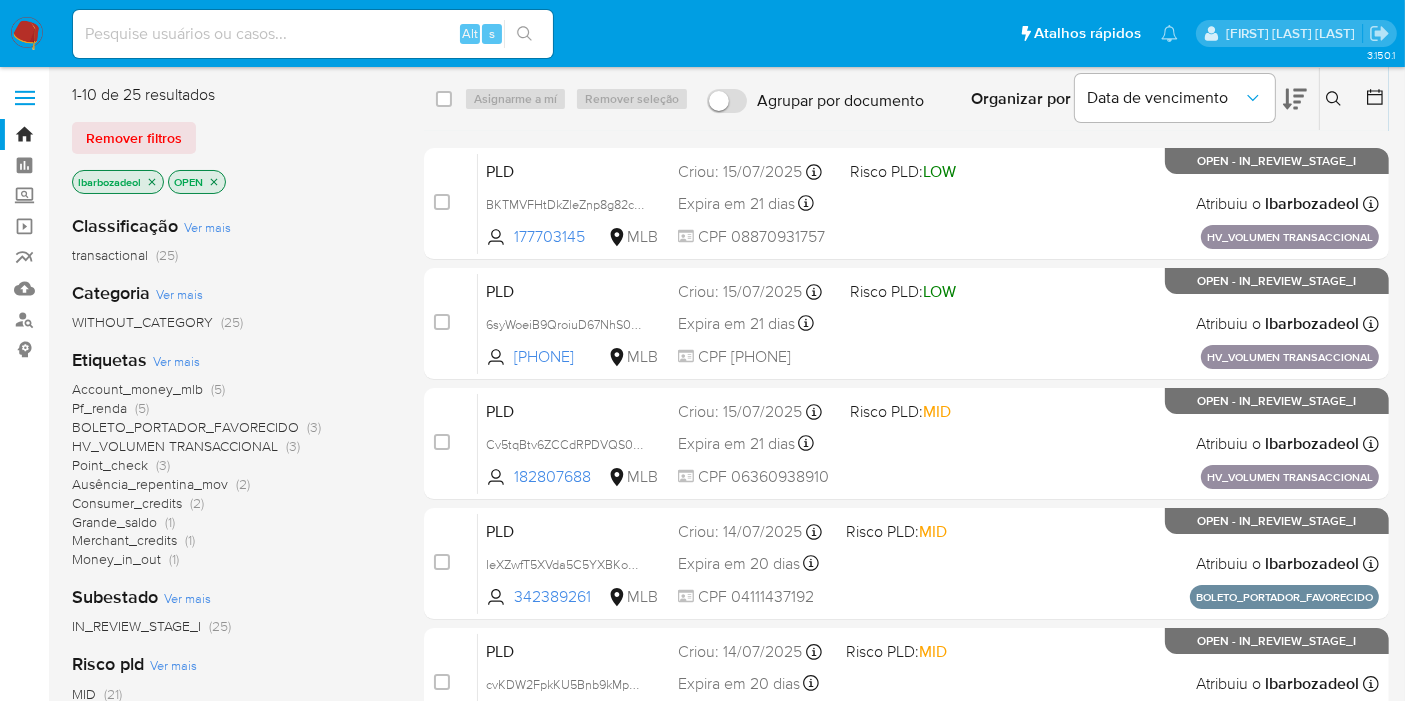 click on "Ausência_repentina_mov" at bounding box center (150, 484) 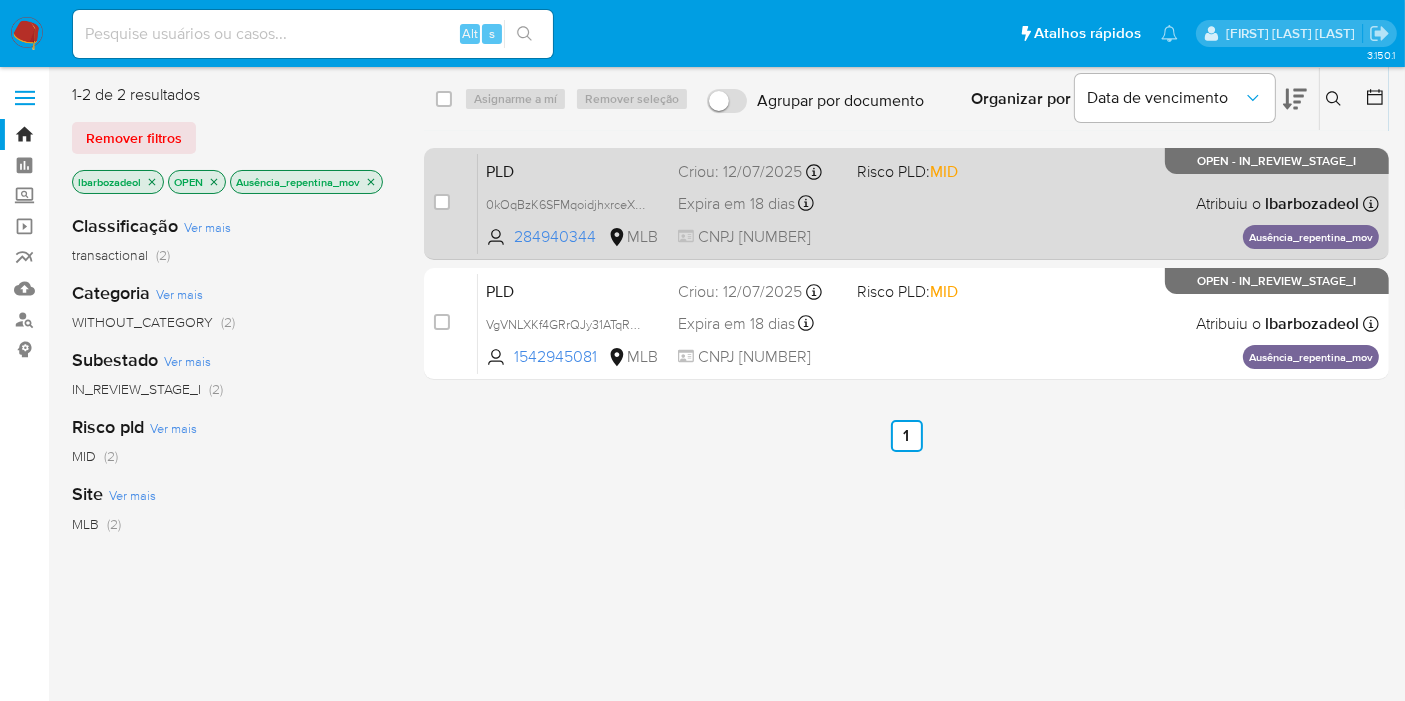 click on "PLD 0kOqBzK6SFMqoidjhxrceXDR [NUMBER] MLB Risco PLD: MID Criou: [DATE] Criou: [DATE] [TIME] Expira em [NUMBER] dias Expira em [DATE] [TIME] CNPJ [NUMBER] Atribuiu o [USERNAME] Asignado el: [DATE] [TIME] Ausência_repentina_mov OPEN - IN_REVIEW_STAGE_I" at bounding box center [928, 203] 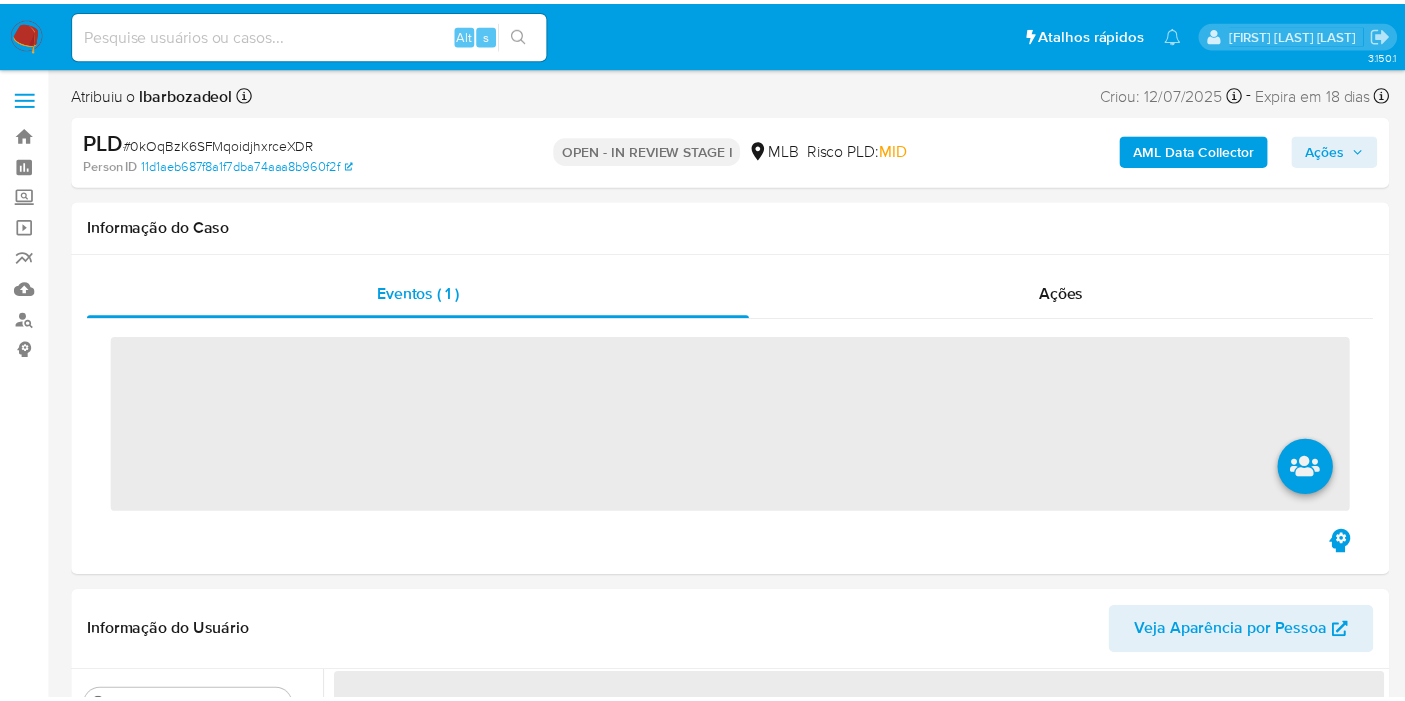 scroll, scrollTop: 0, scrollLeft: 0, axis: both 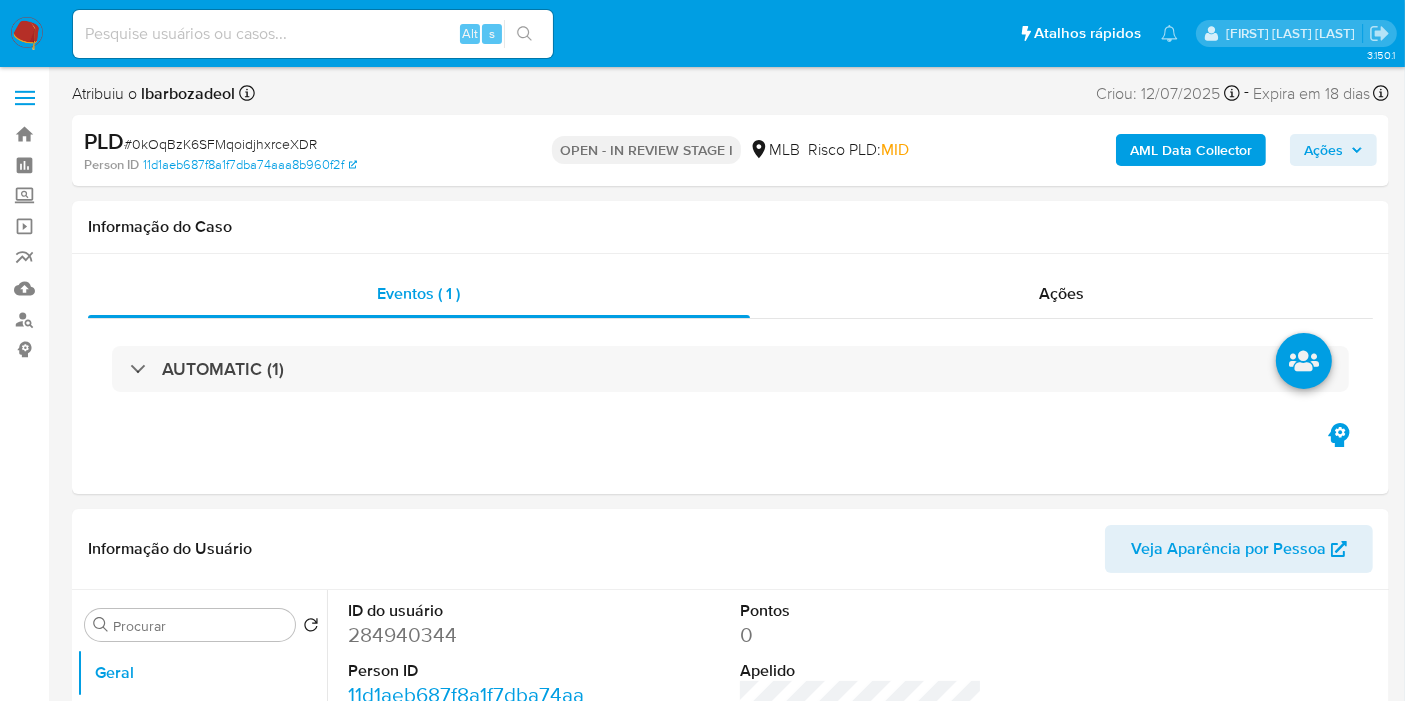 select on "10" 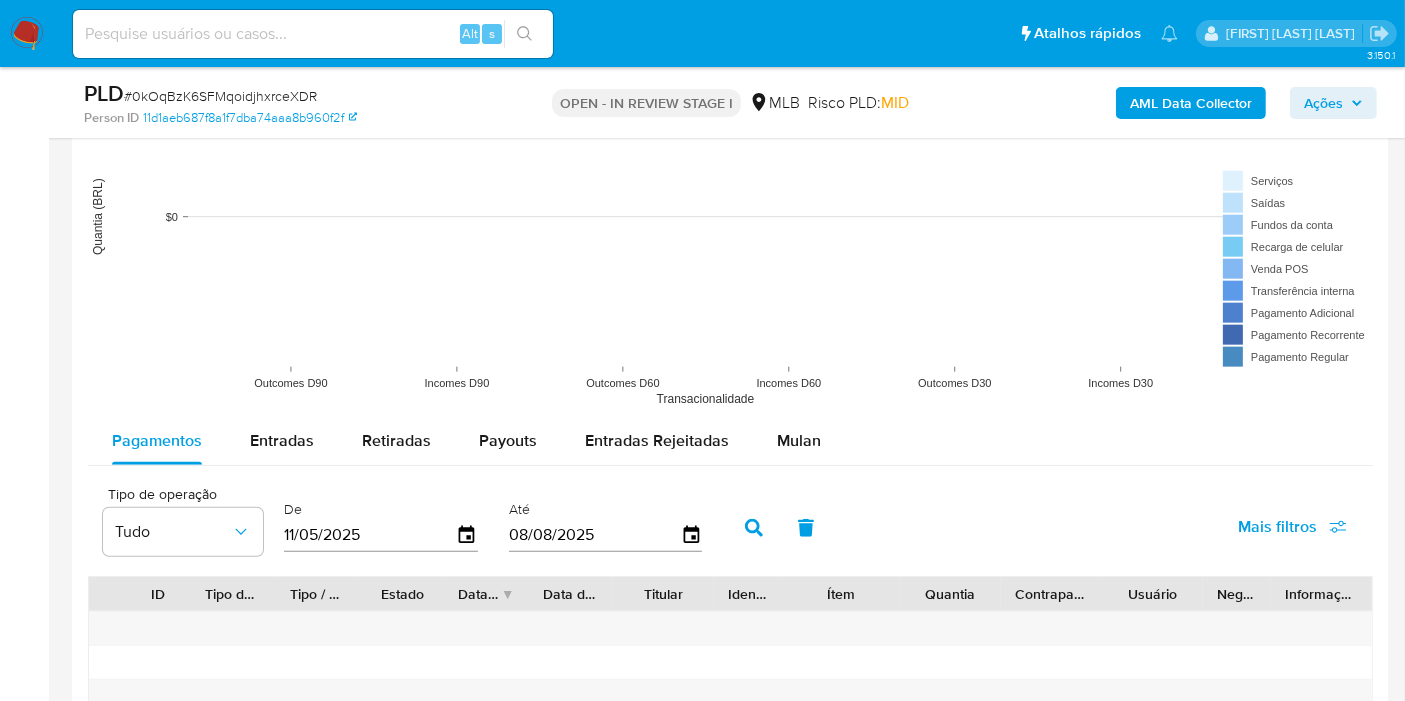 scroll, scrollTop: 1994, scrollLeft: 0, axis: vertical 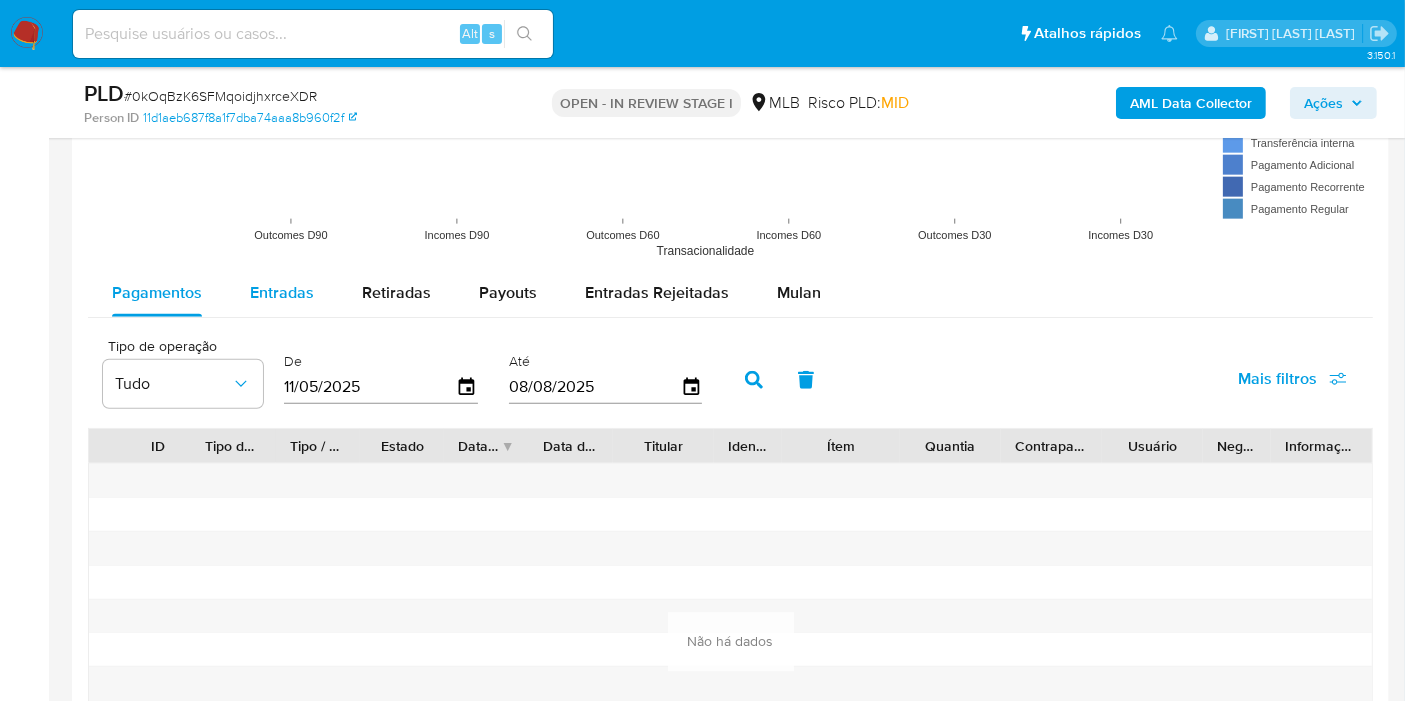 click on "Entradas" at bounding box center (282, 293) 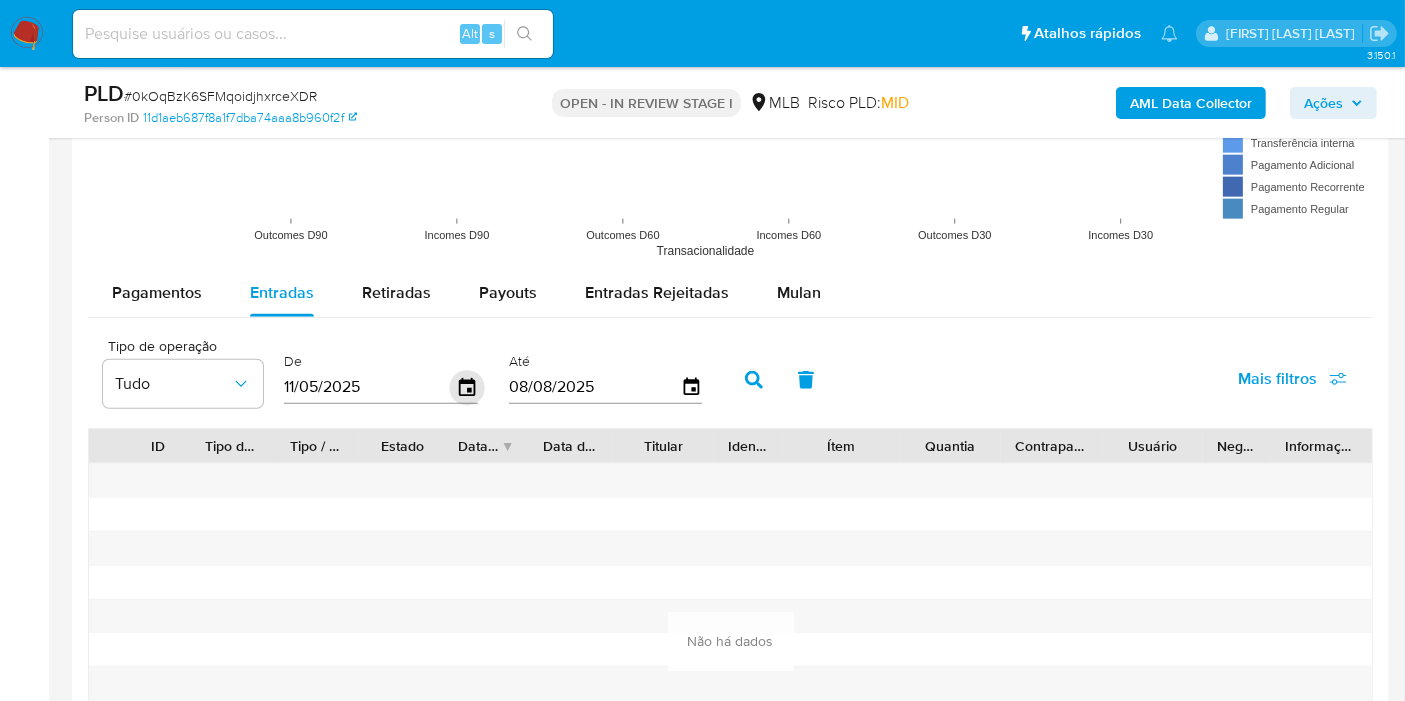 click 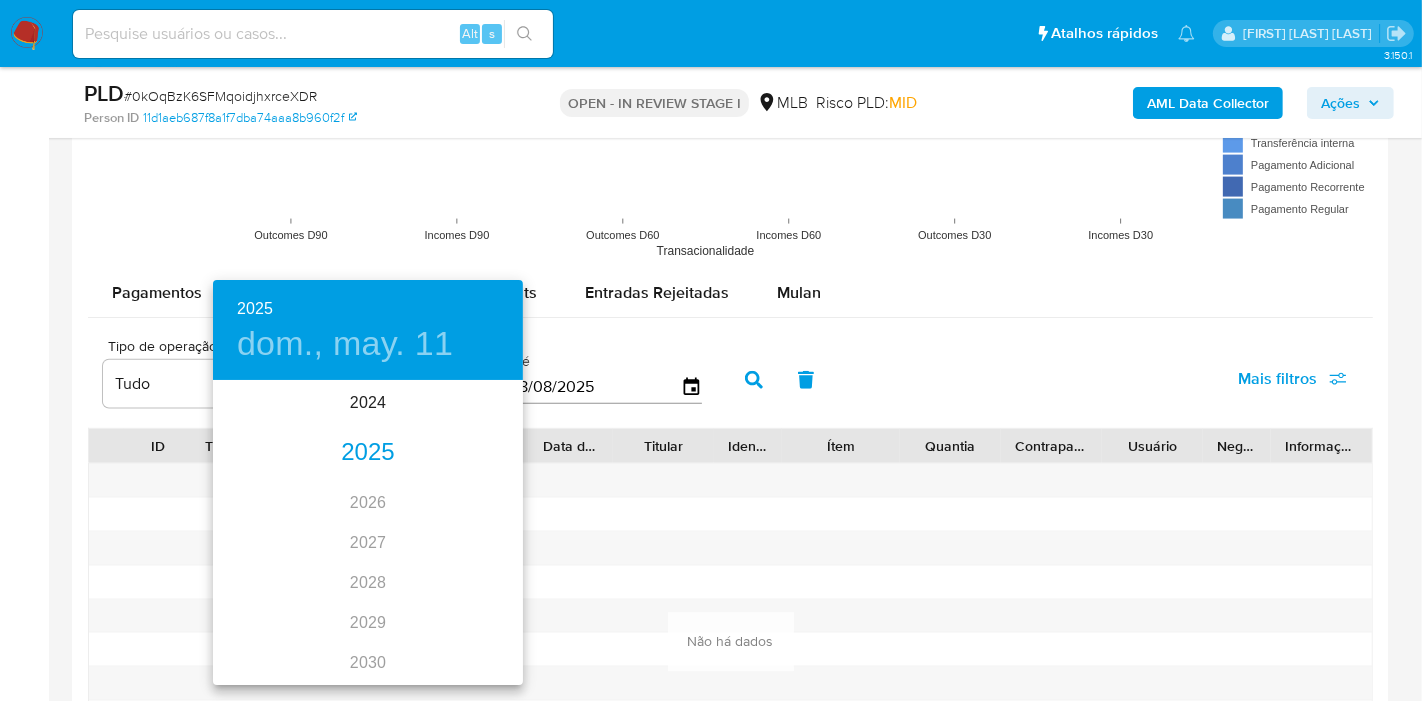 click on "2025" at bounding box center (368, 453) 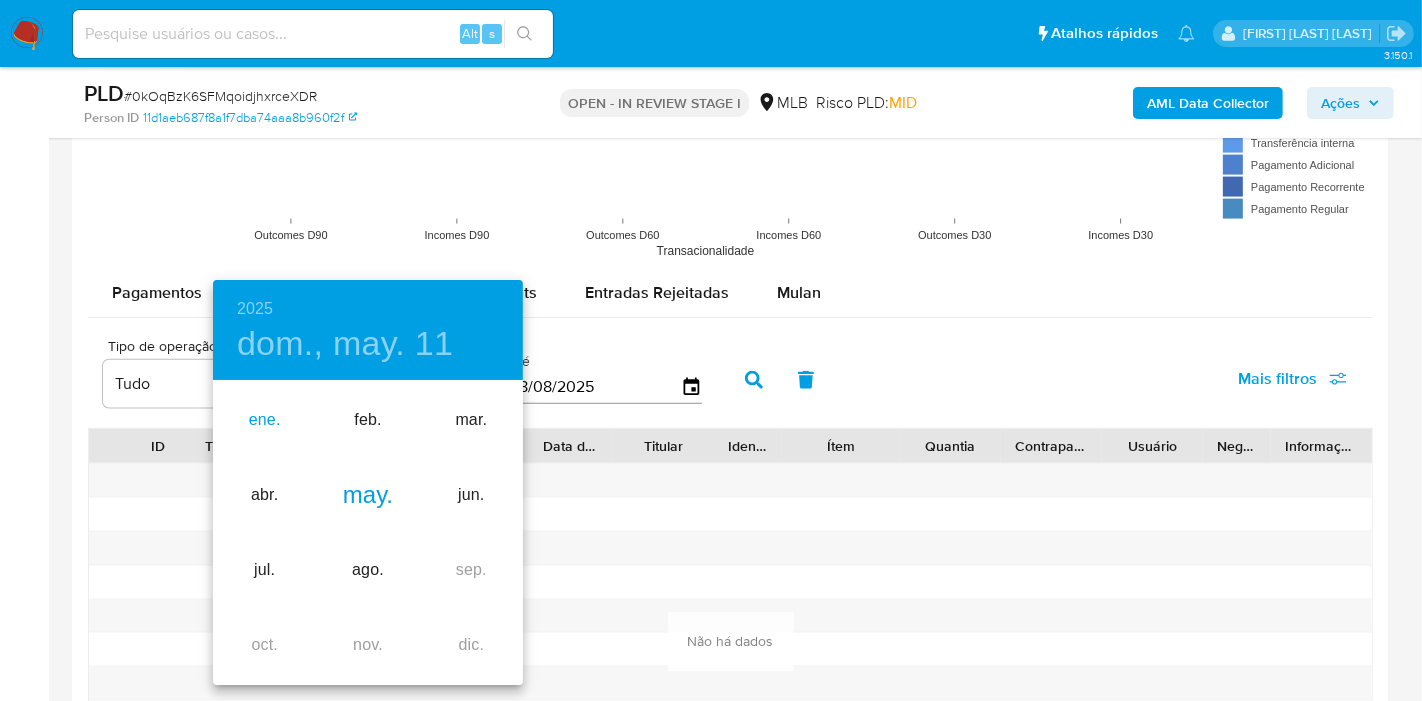 click on "ene." at bounding box center (264, 420) 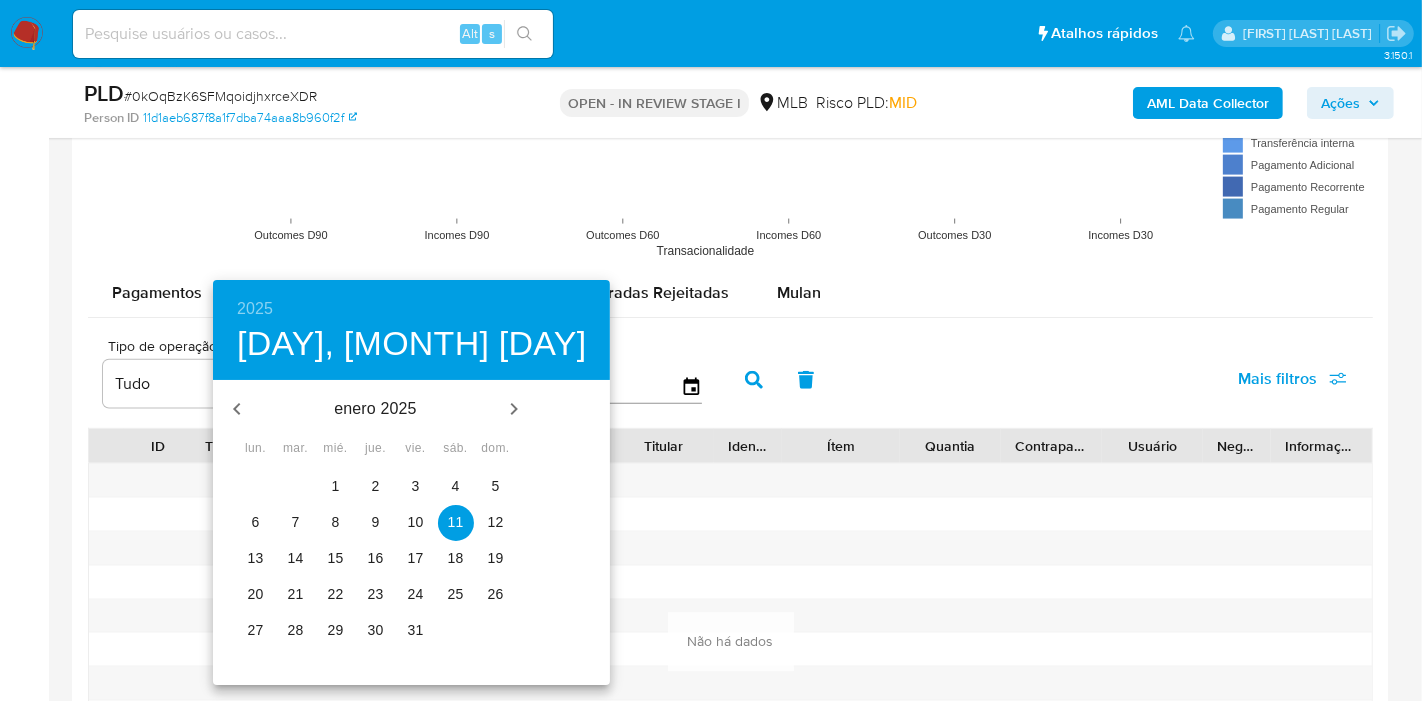 click on "1" at bounding box center [336, 486] 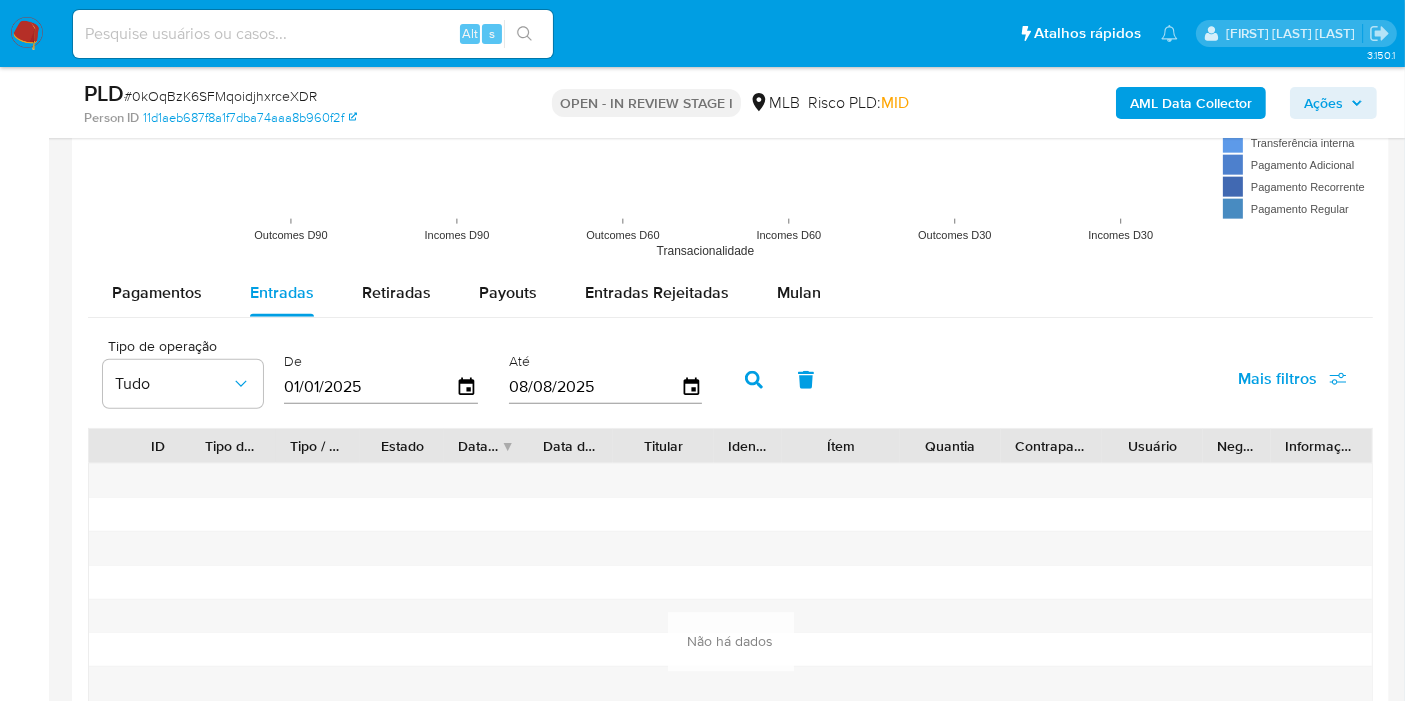 click 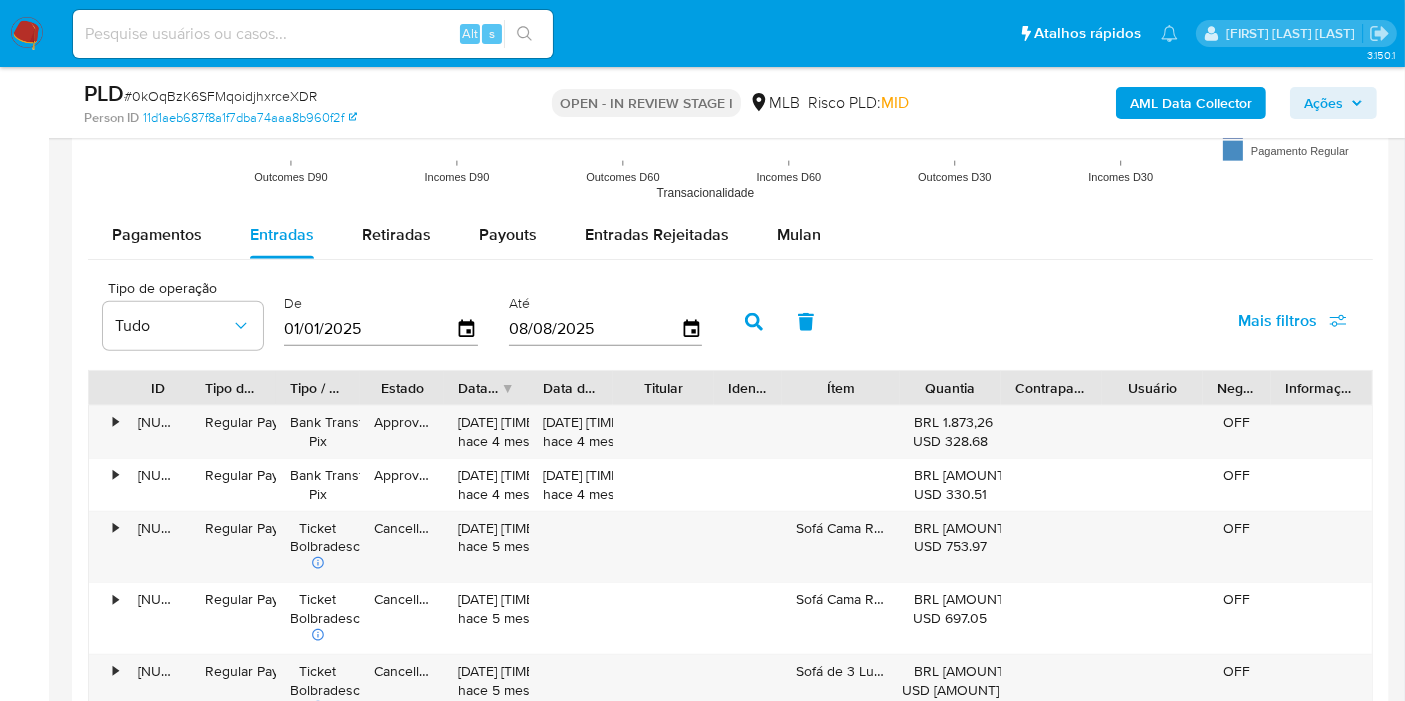 scroll, scrollTop: 2042, scrollLeft: 0, axis: vertical 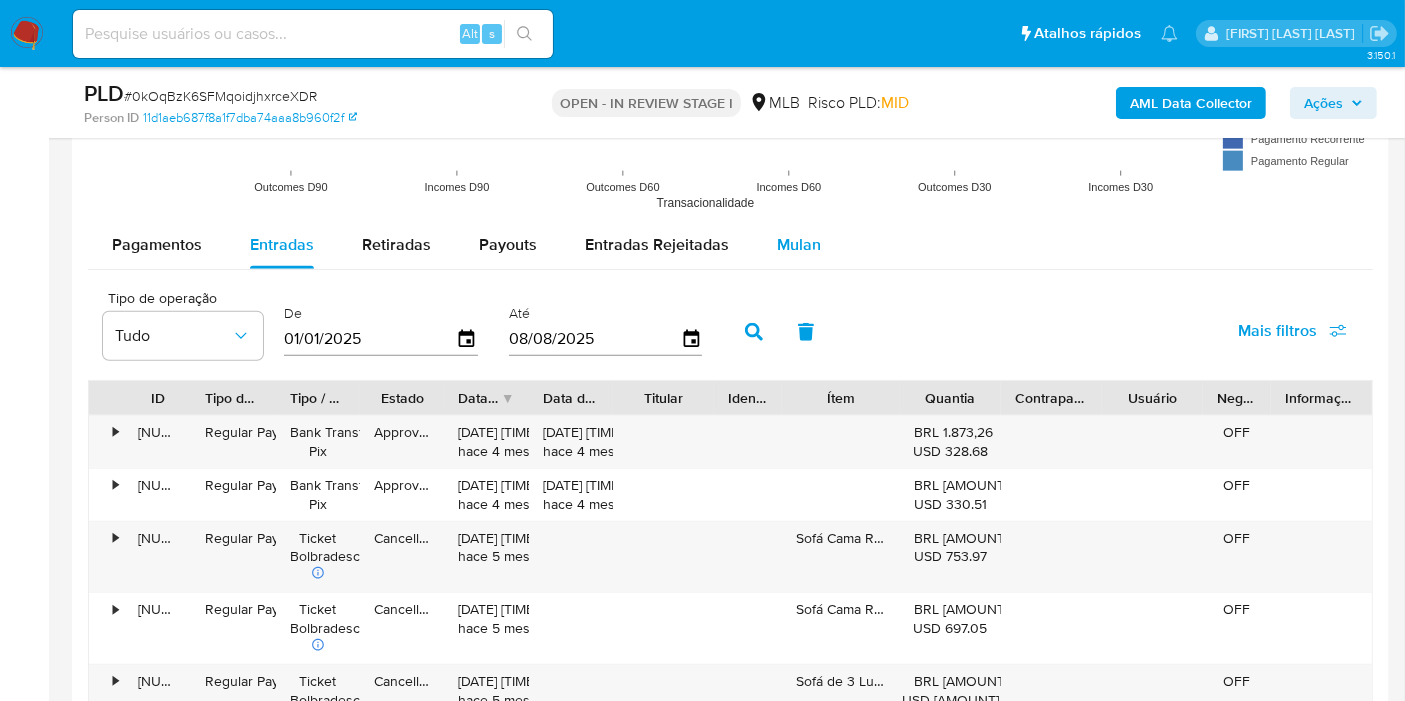 click on "Mulan" at bounding box center [799, 244] 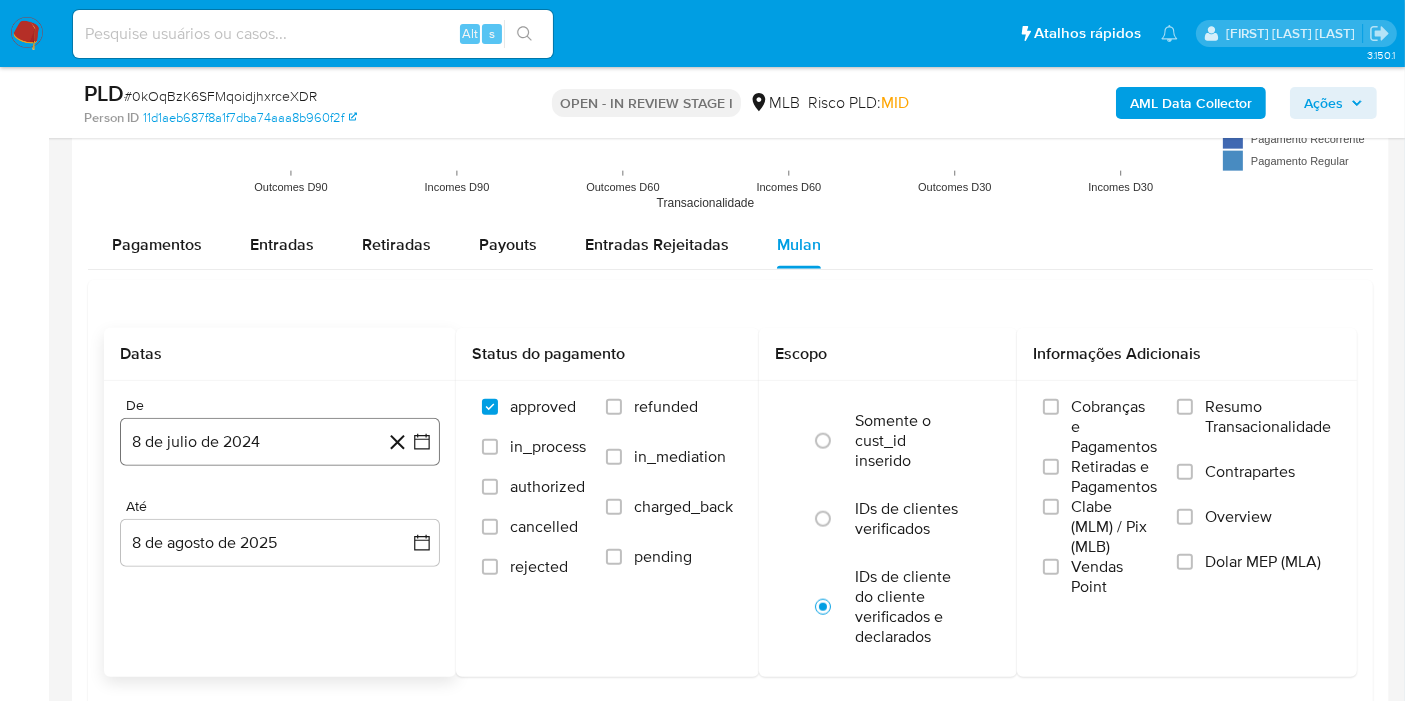 click on "8 de julio de 2024" at bounding box center [280, 442] 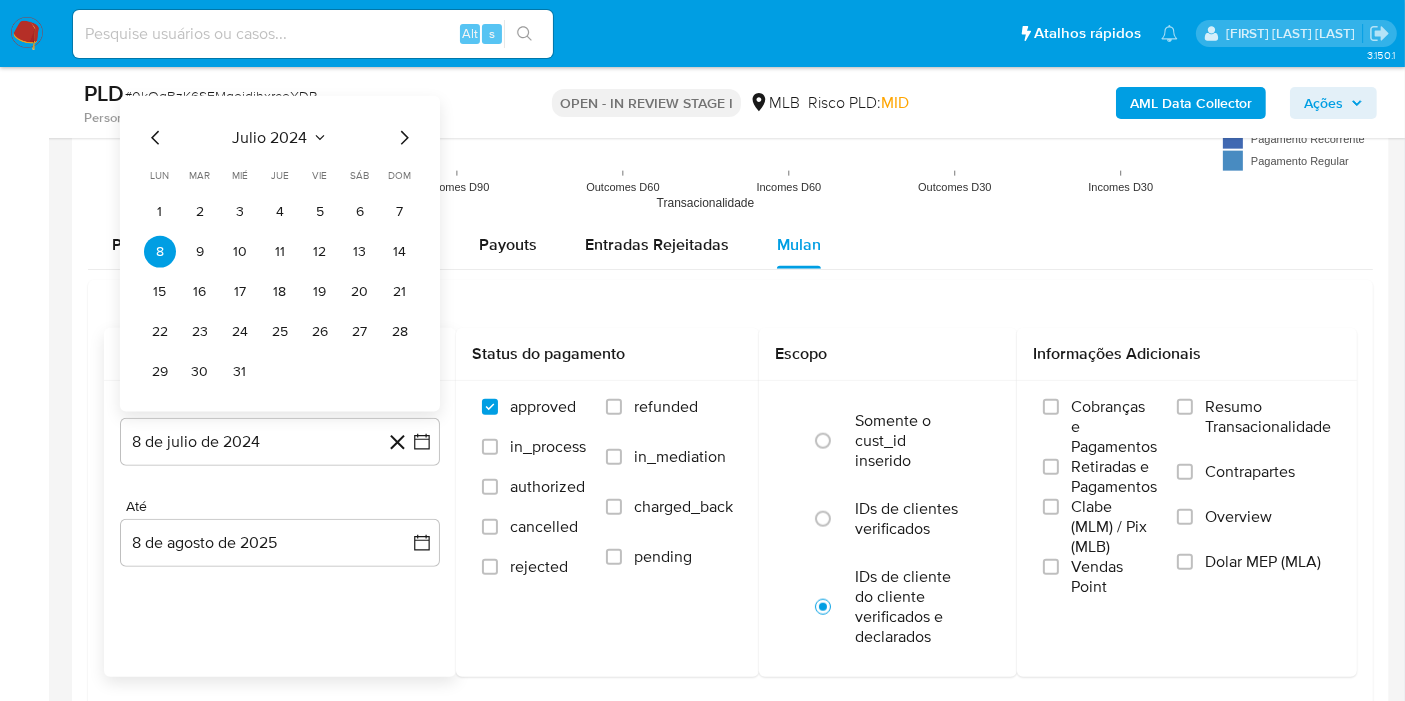 click on "julio 2024" at bounding box center [270, 138] 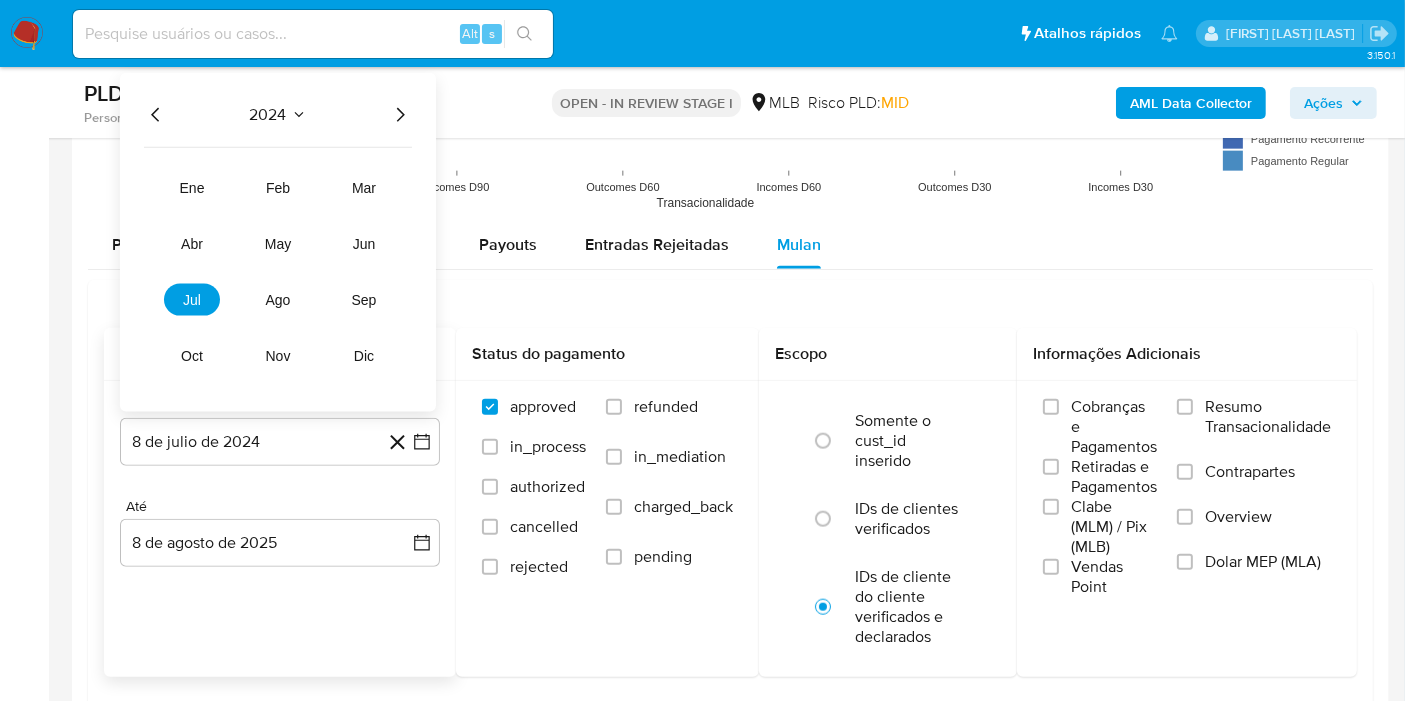click 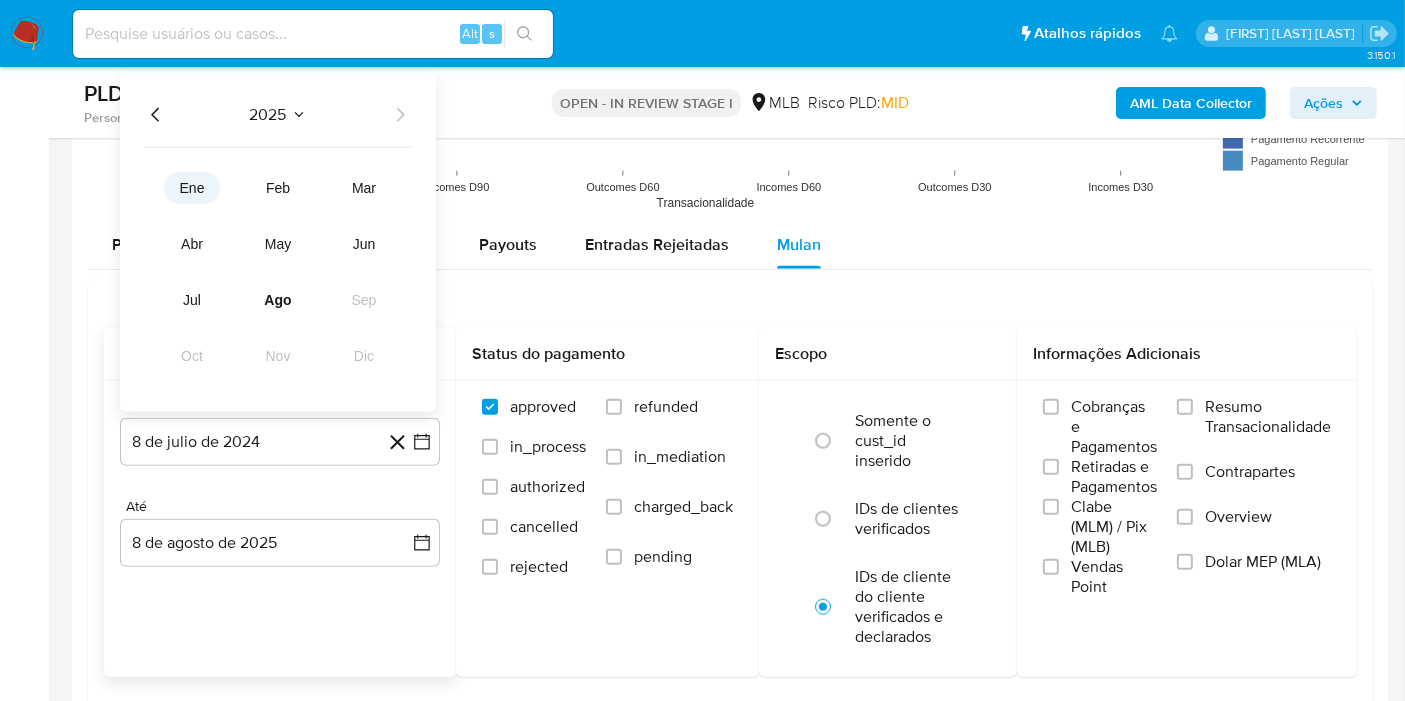 click on "ene" at bounding box center (192, 188) 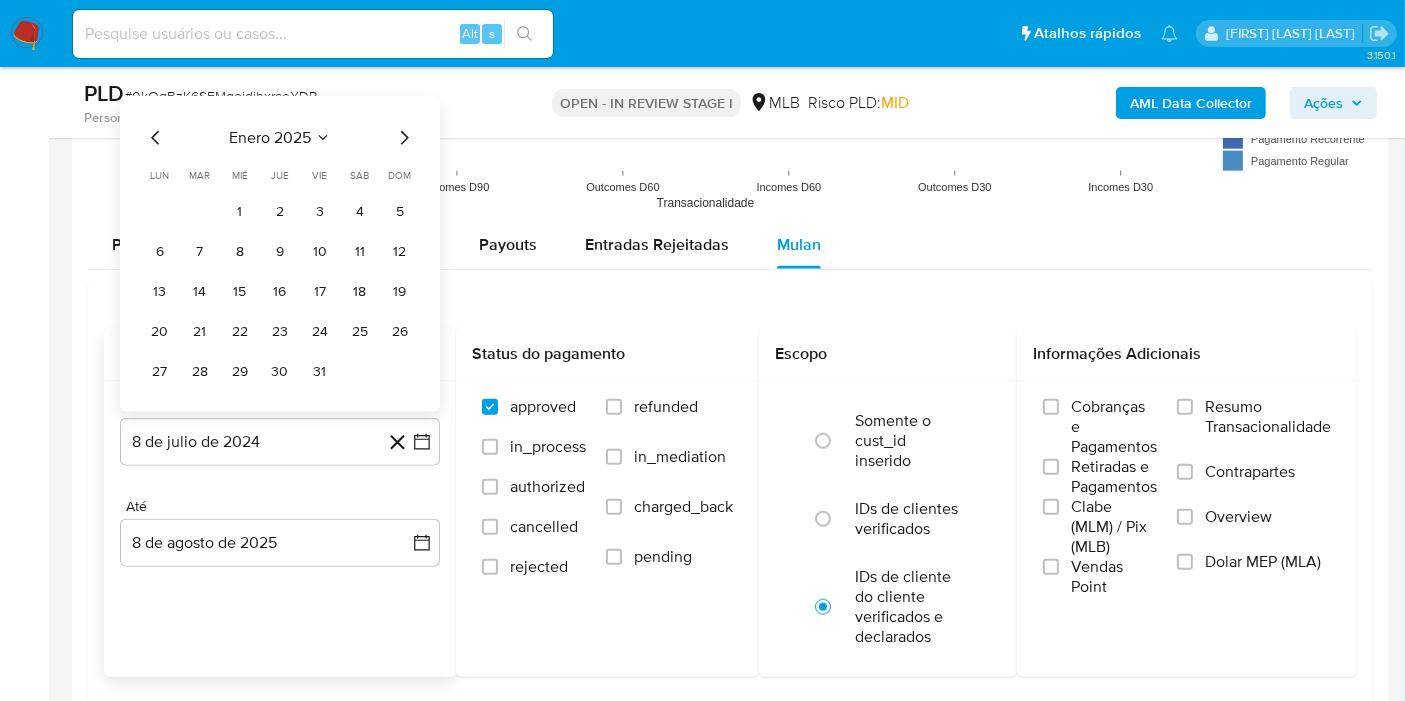 drag, startPoint x: 242, startPoint y: 206, endPoint x: 264, endPoint y: 402, distance: 197.23083 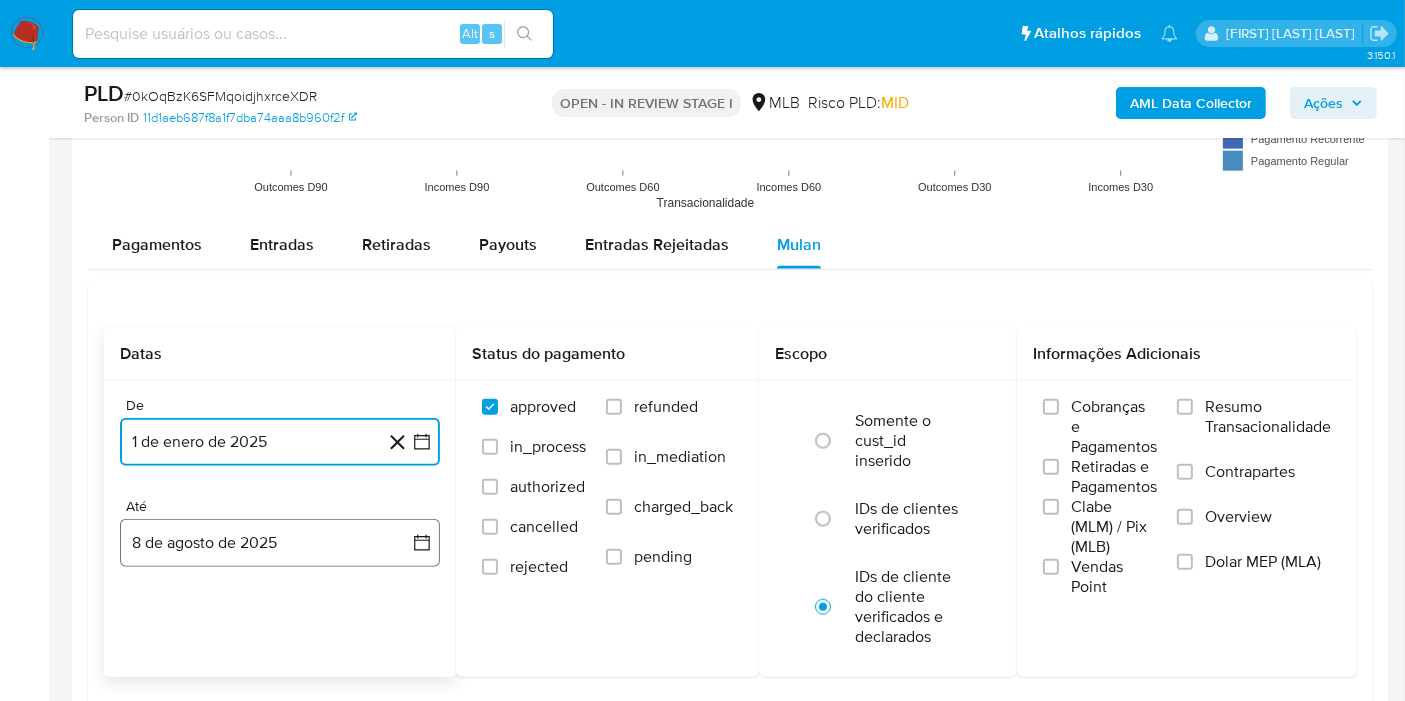 click on "8 de agosto de 2025" at bounding box center [280, 543] 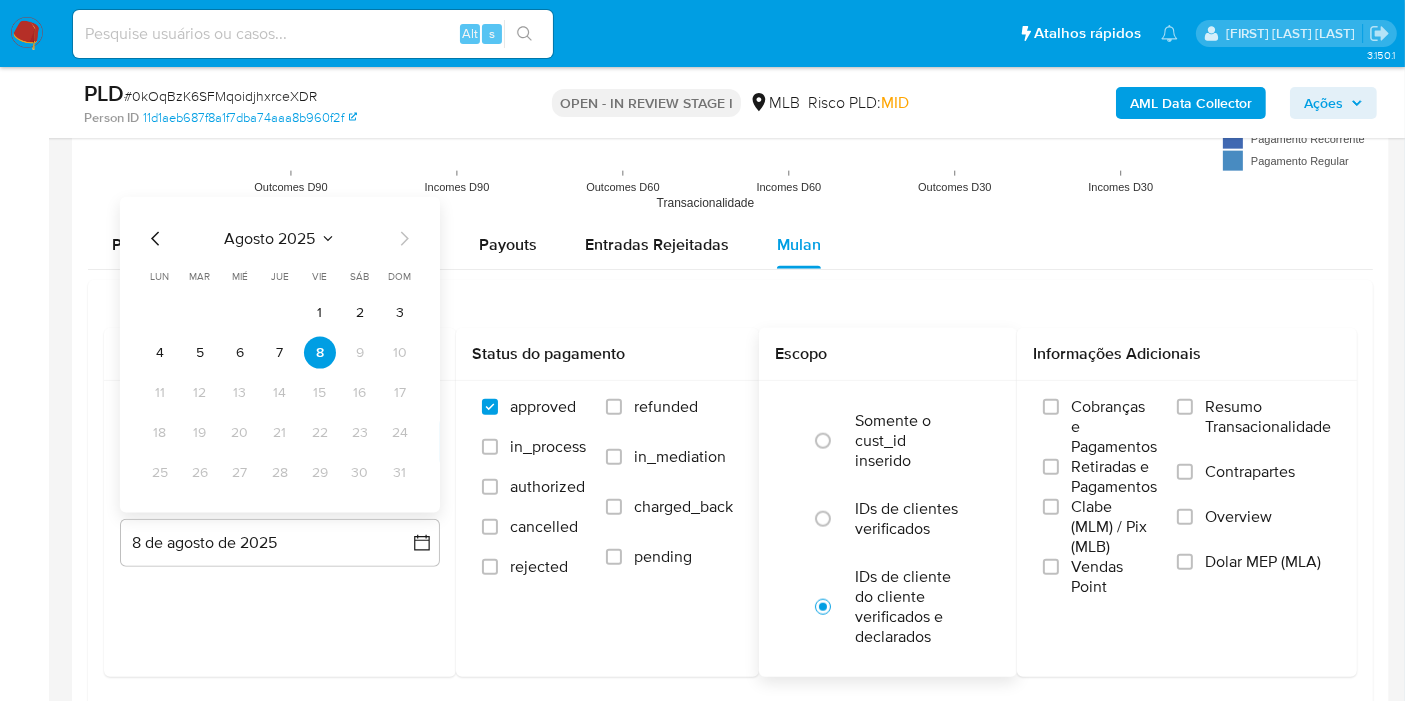 drag, startPoint x: 271, startPoint y: 358, endPoint x: 871, endPoint y: 378, distance: 600.33325 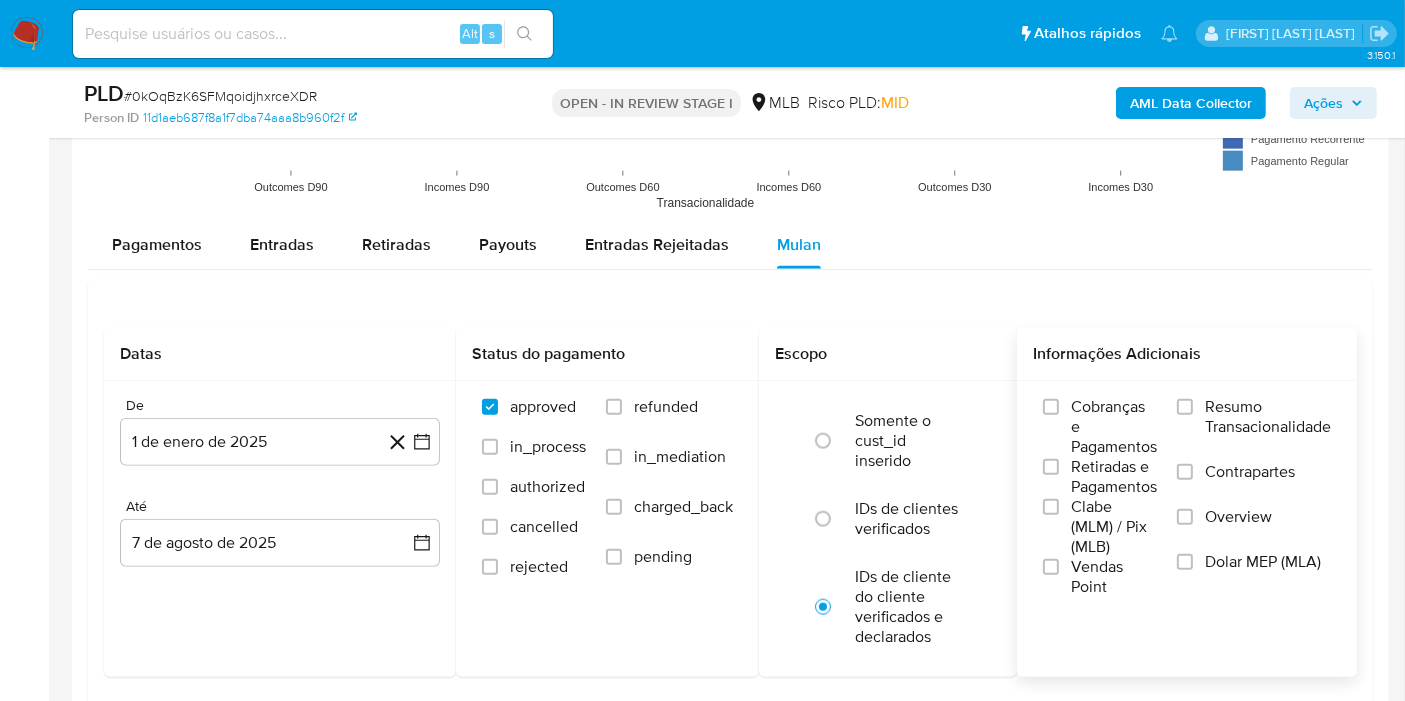 click on "Resumo Transacionalidade" at bounding box center (1254, 429) 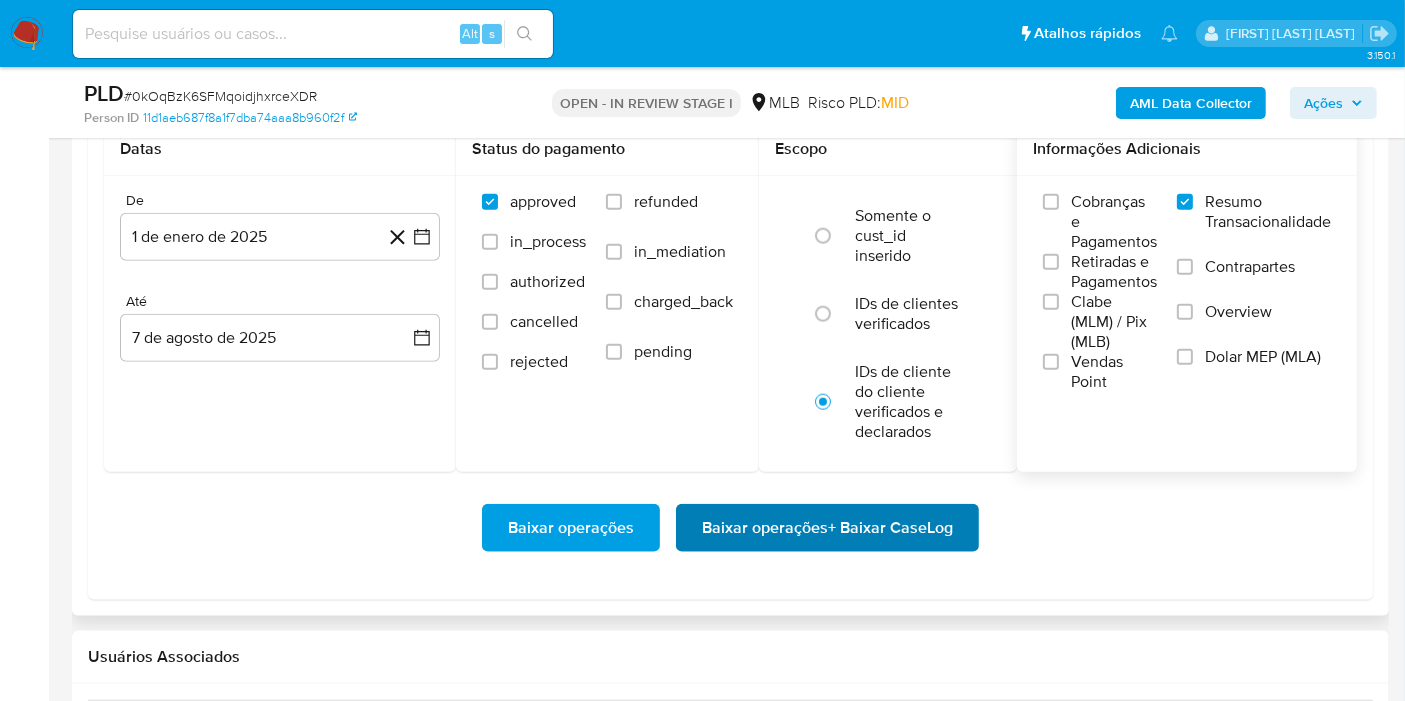 scroll, scrollTop: 2265, scrollLeft: 0, axis: vertical 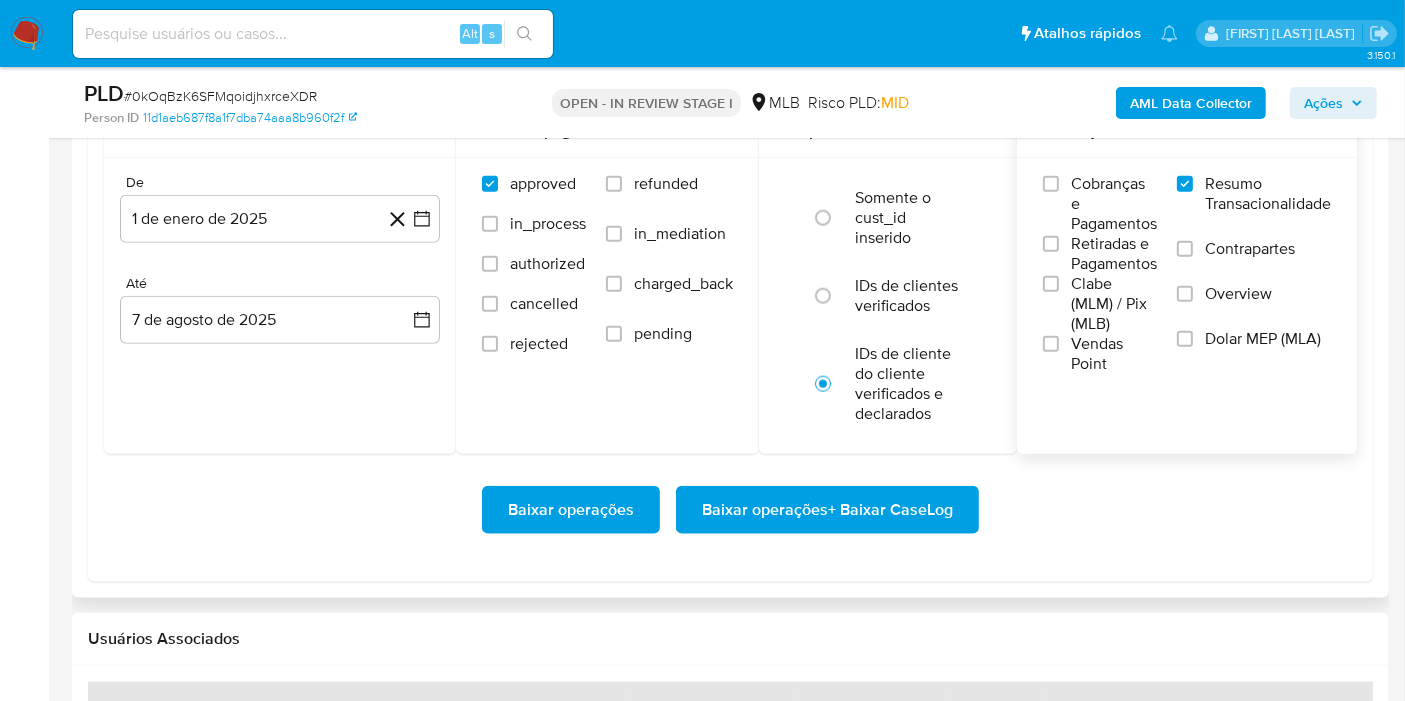 click on "Baixar operações  +   Baixar CaseLog" at bounding box center (827, 510) 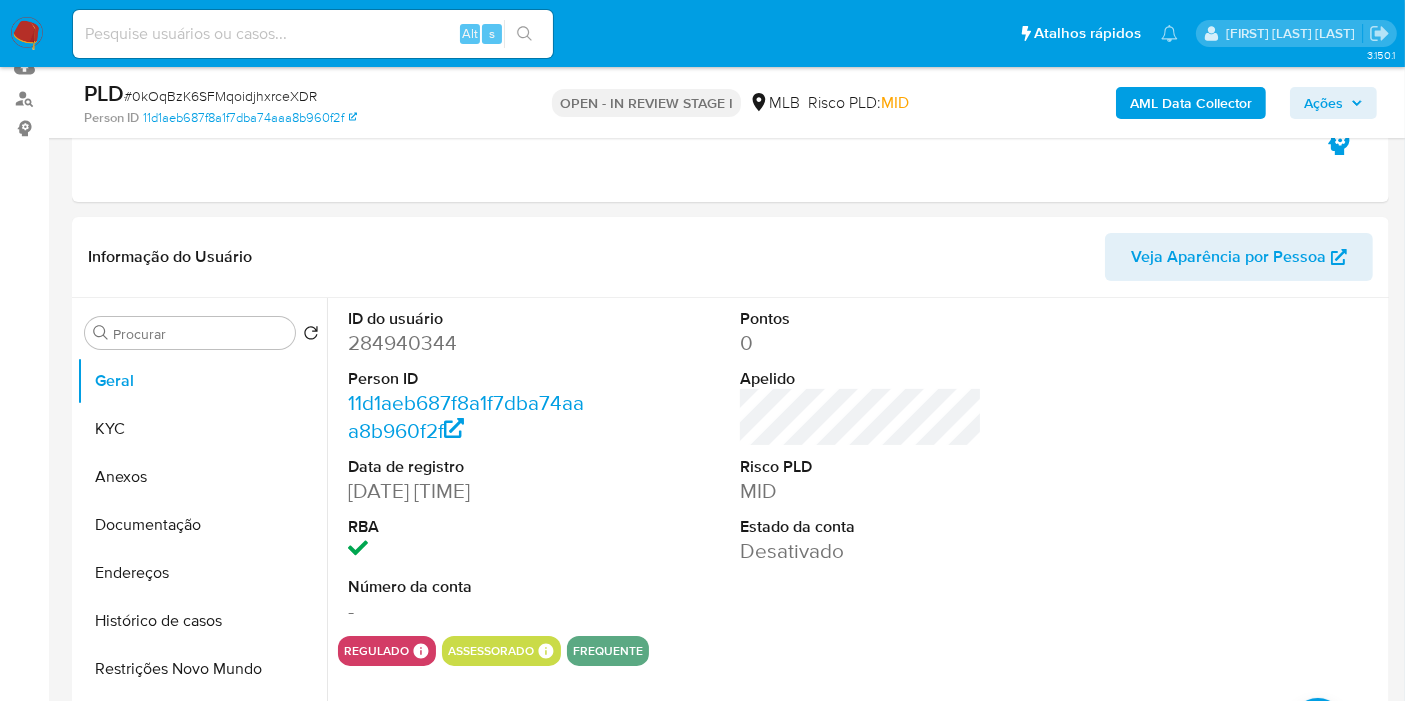 scroll, scrollTop: 17, scrollLeft: 0, axis: vertical 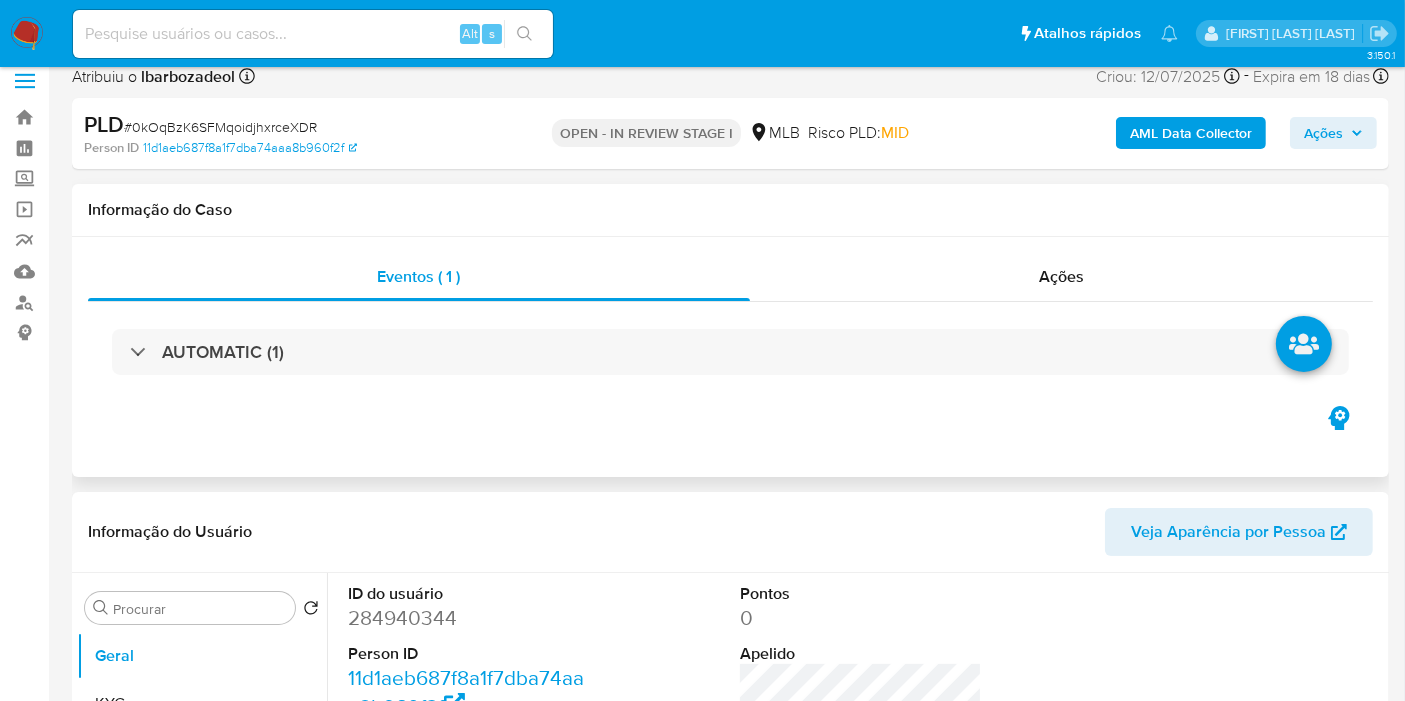 type 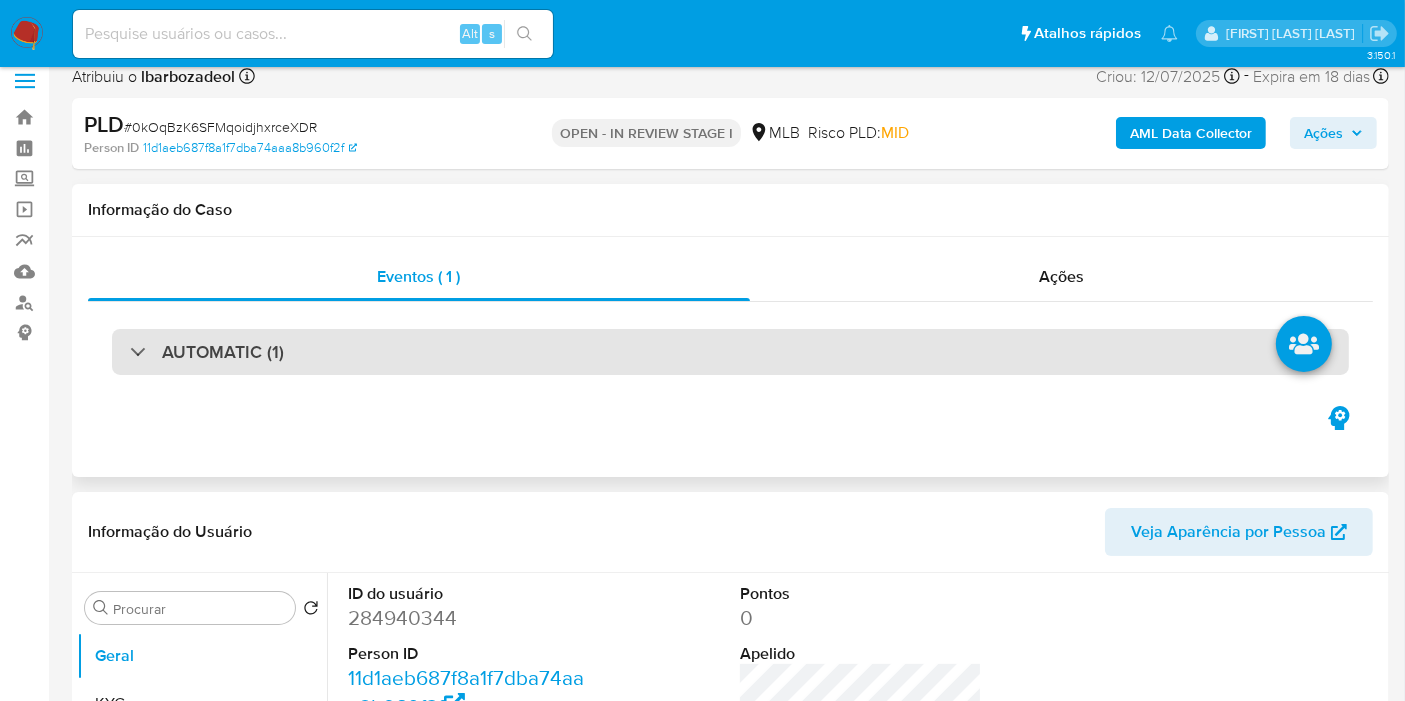 click on "AUTOMATIC (1)" at bounding box center [730, 352] 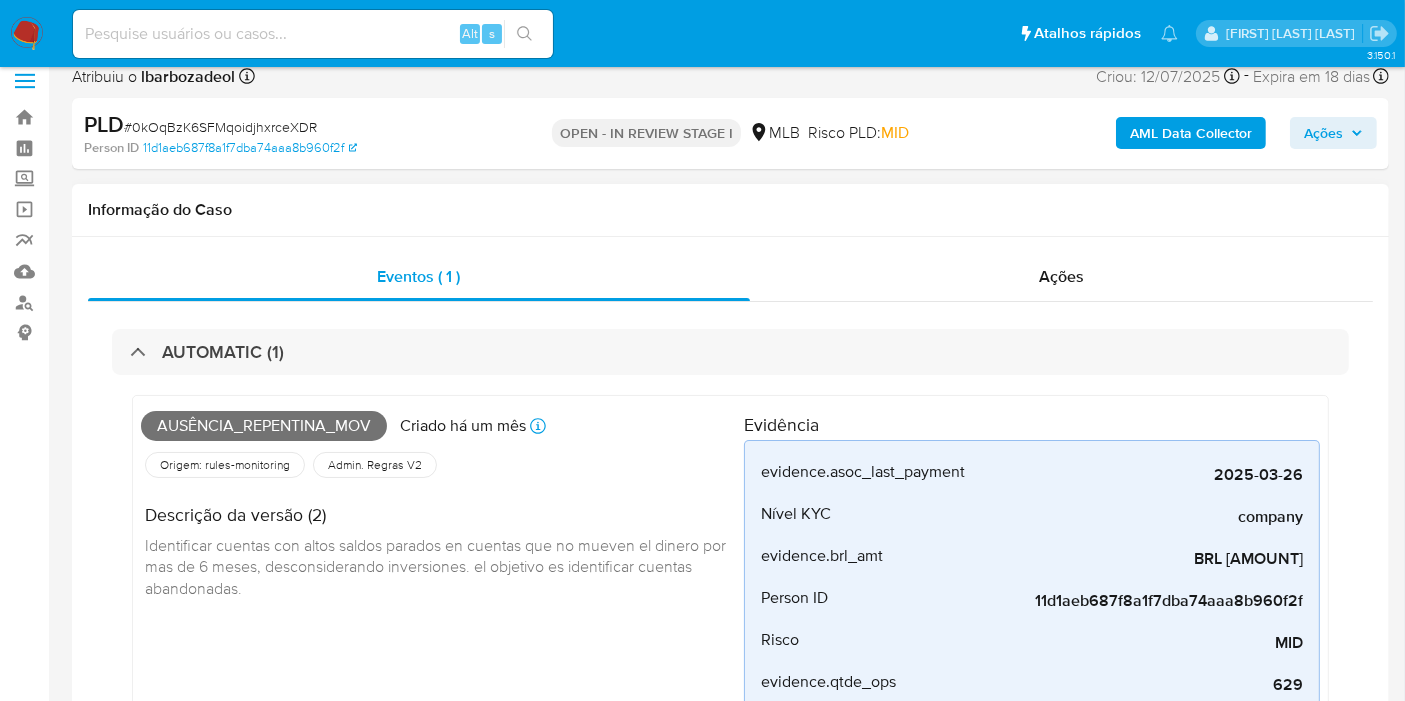 click on "Ausência_repentina_mov" at bounding box center [264, 426] 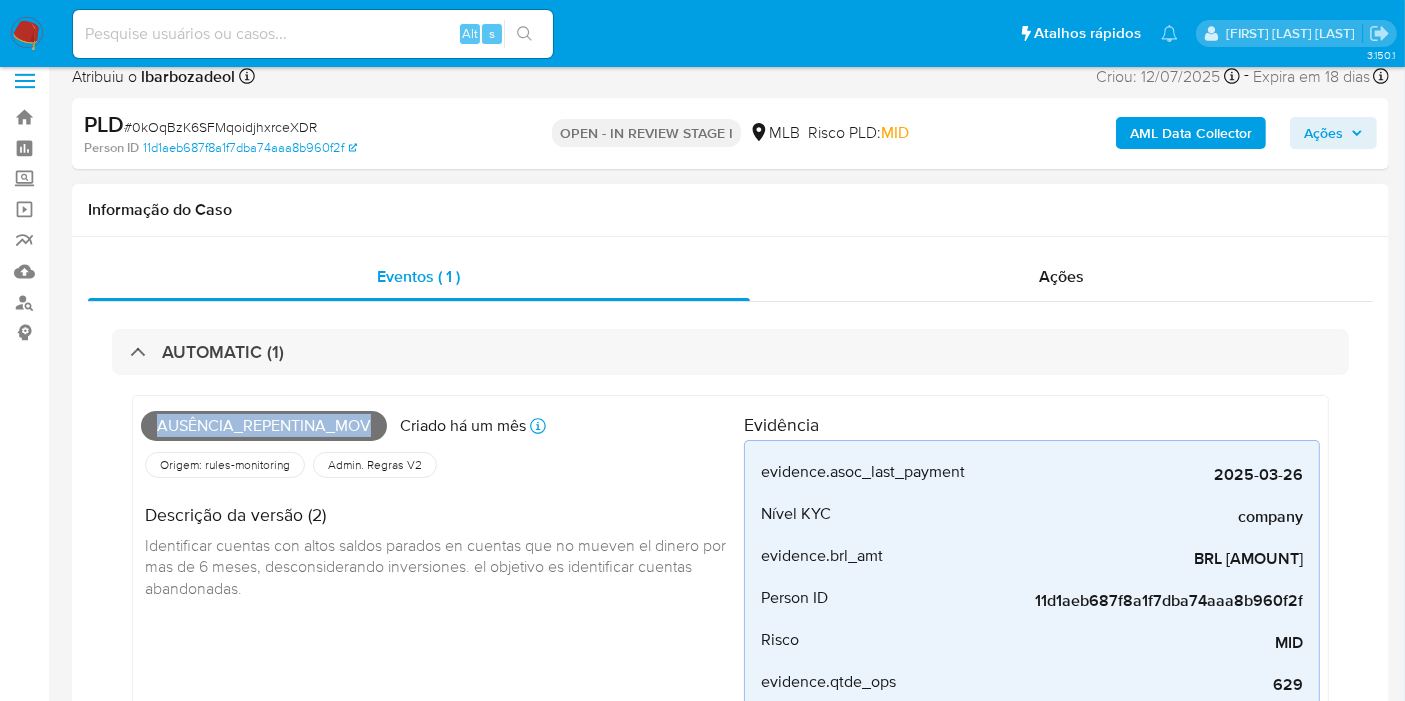 click on "Ausência_repentina_mov" at bounding box center (264, 426) 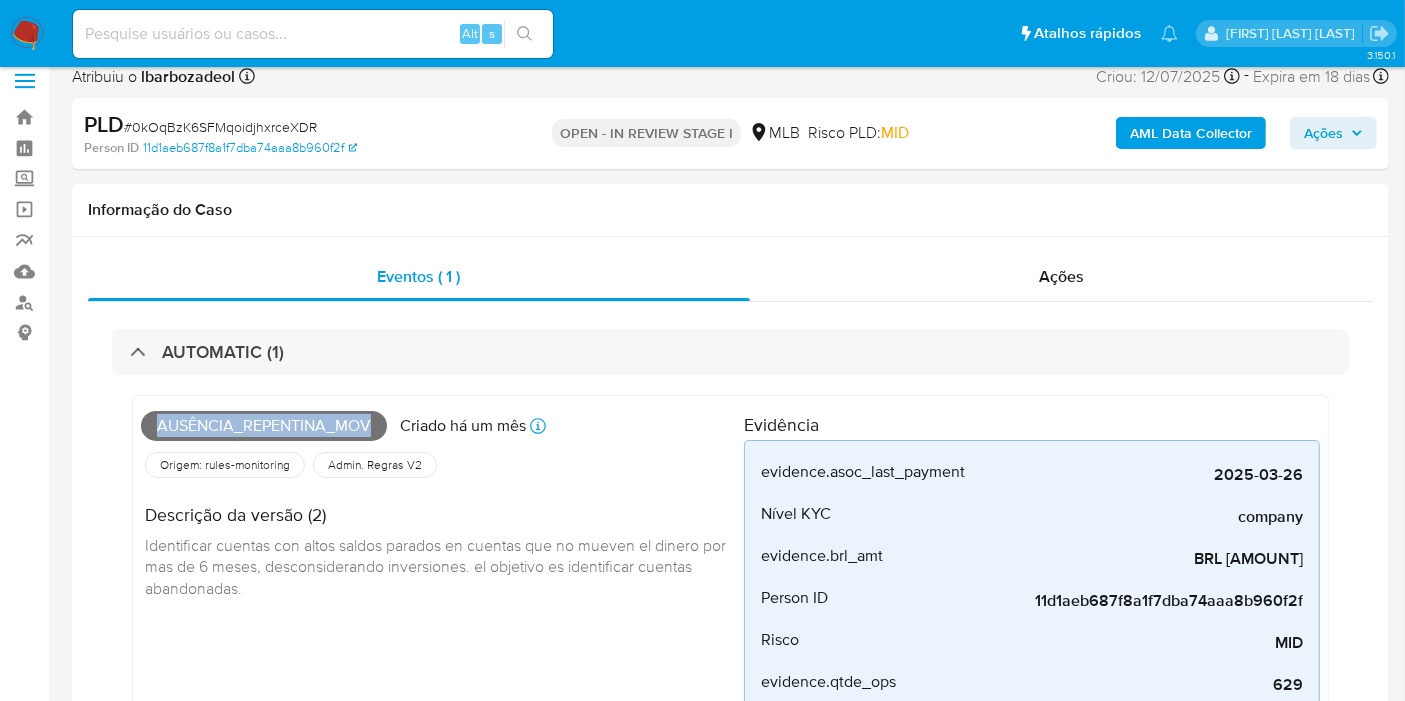 click on "Ações" at bounding box center (1333, 133) 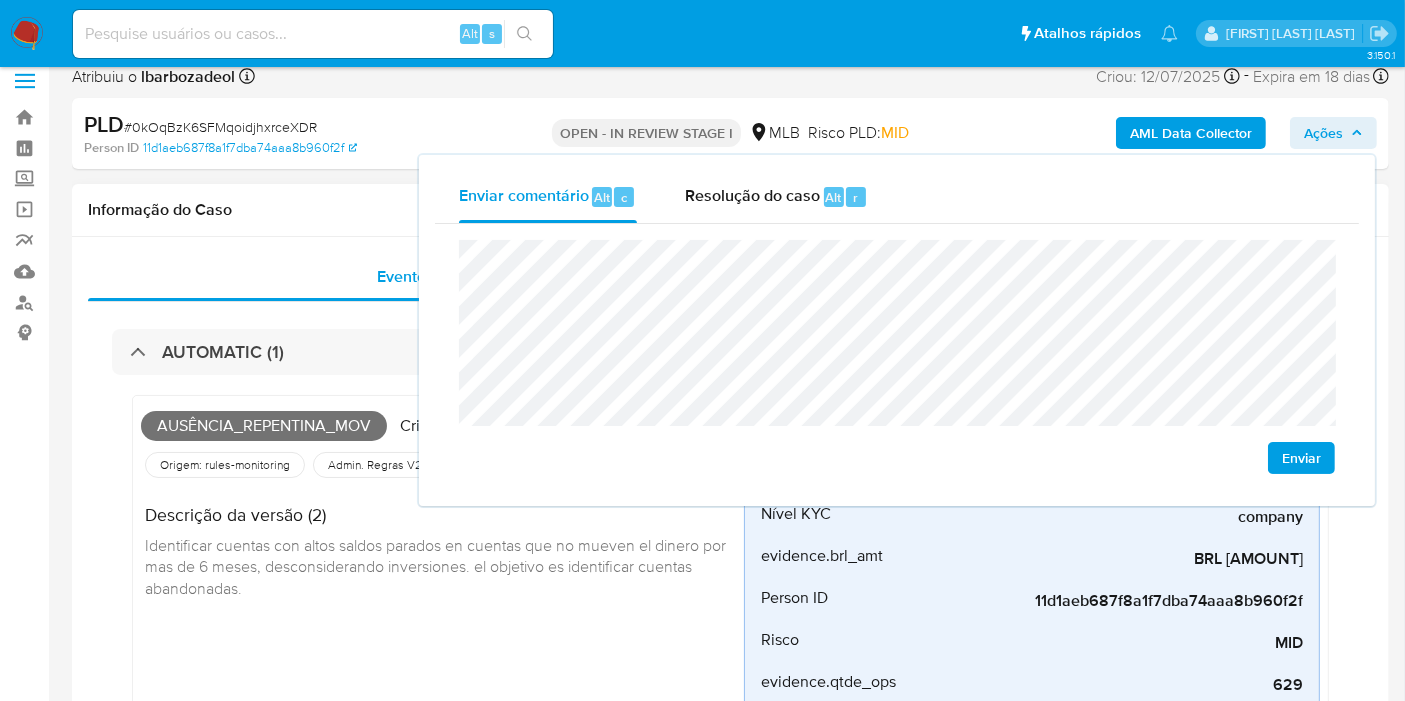click on "Informação do Caso" at bounding box center [730, 210] 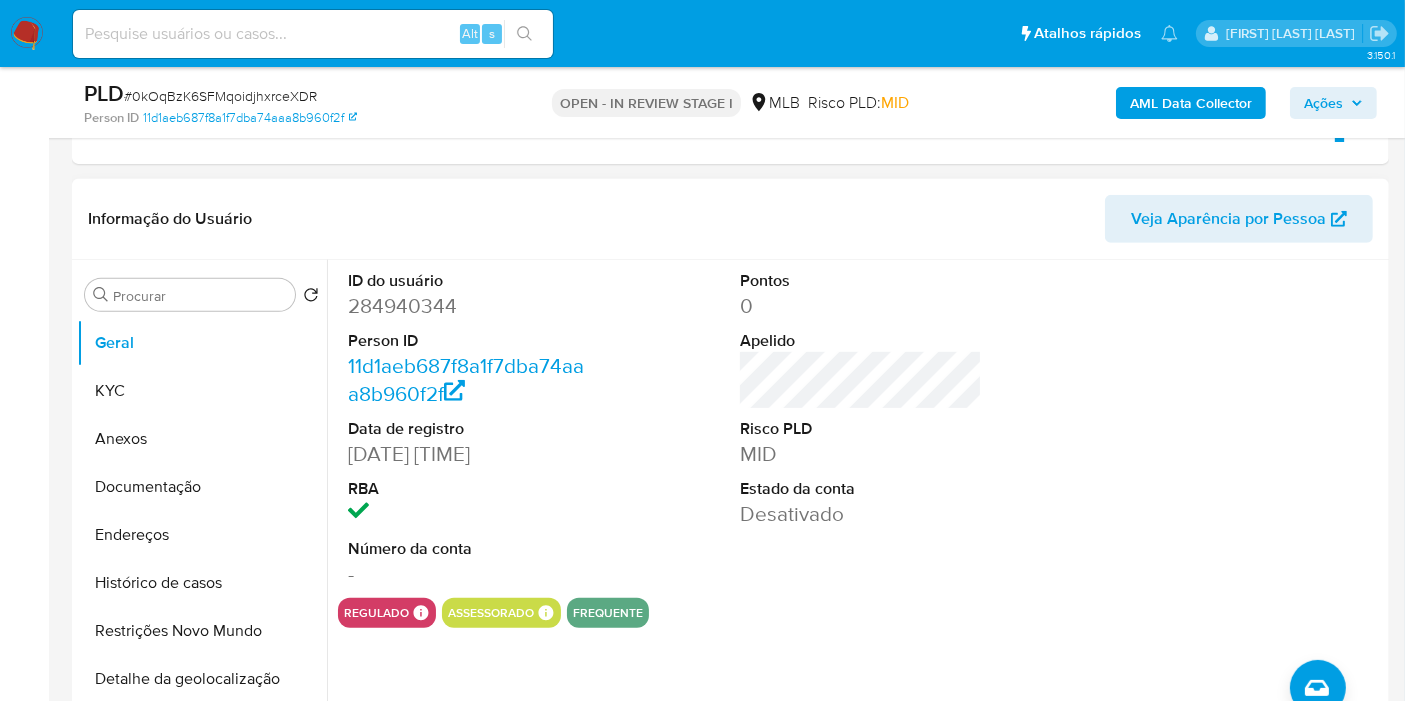 scroll, scrollTop: 888, scrollLeft: 0, axis: vertical 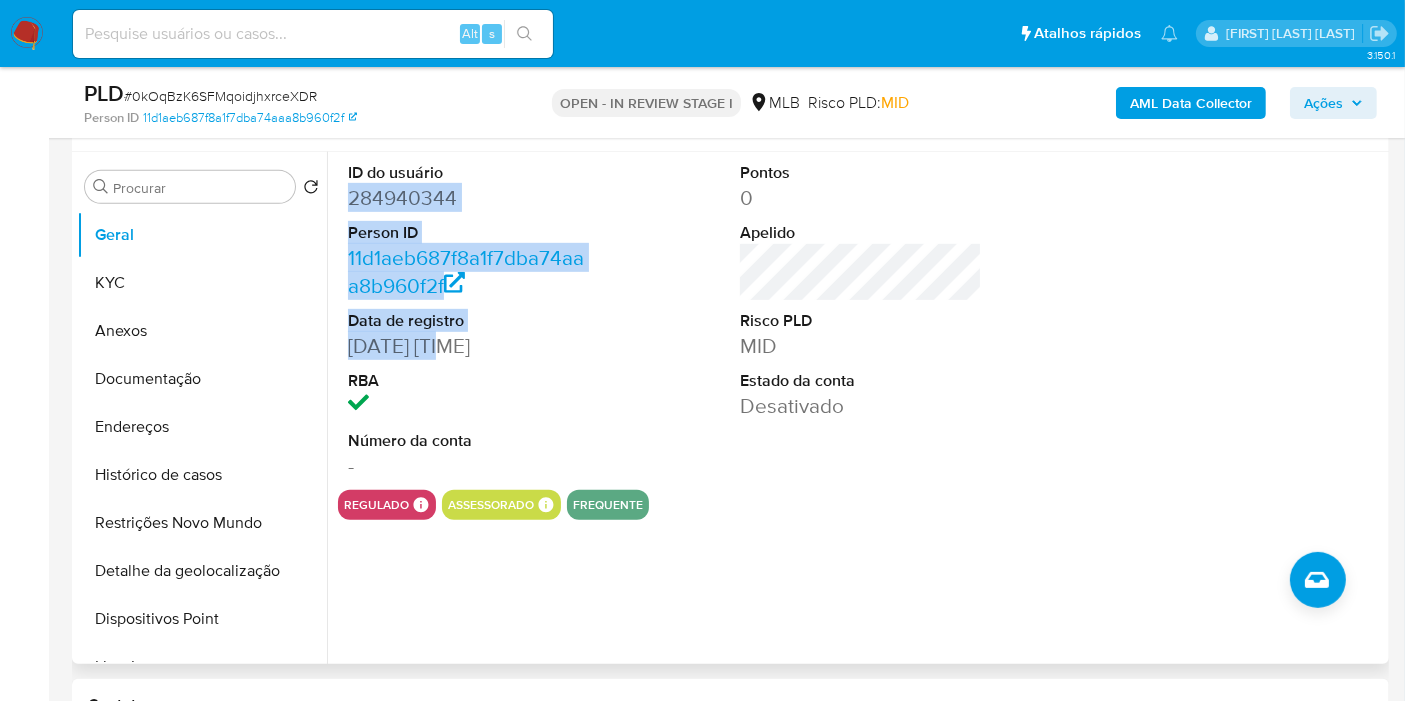 drag, startPoint x: 342, startPoint y: 189, endPoint x: 452, endPoint y: 335, distance: 182.80043 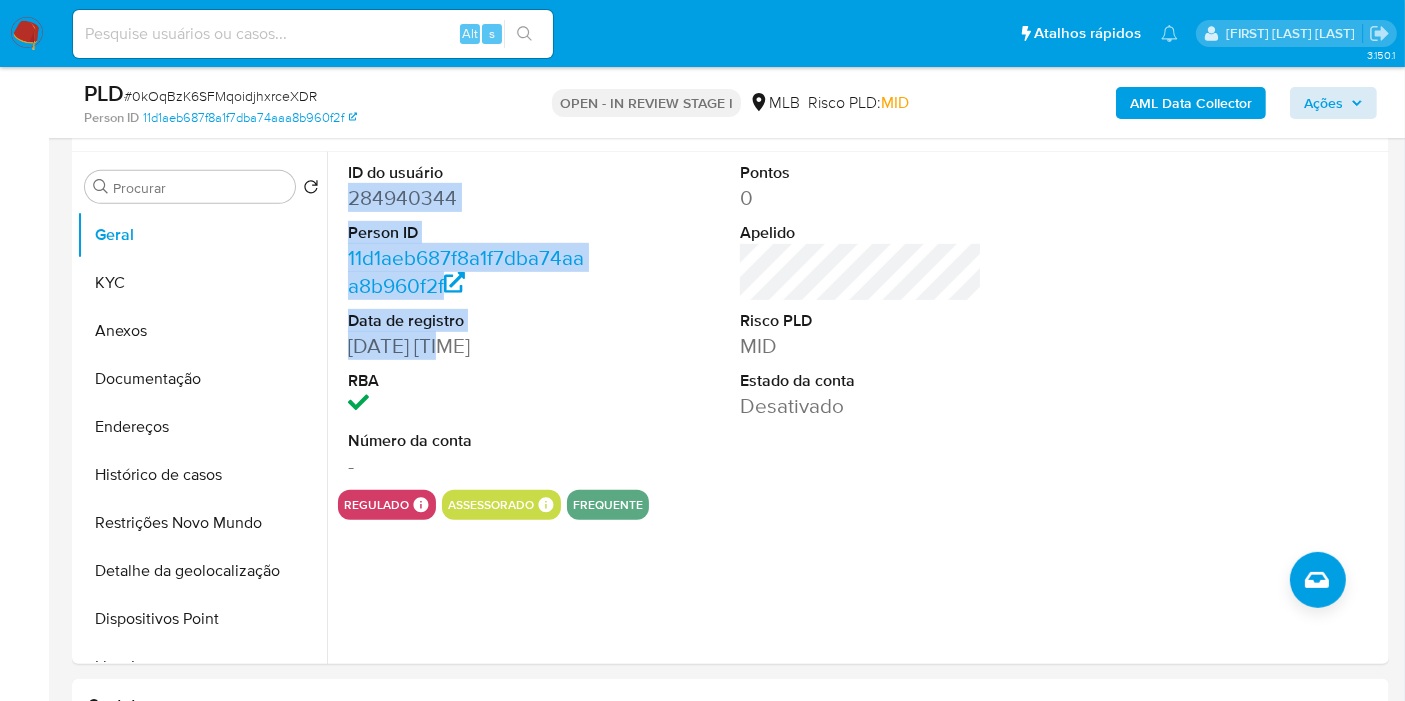 copy on "284940344 Person ID 11d1aeb687f8a1f7dba74aaa8b960f2f Data de registro 04/05/2021" 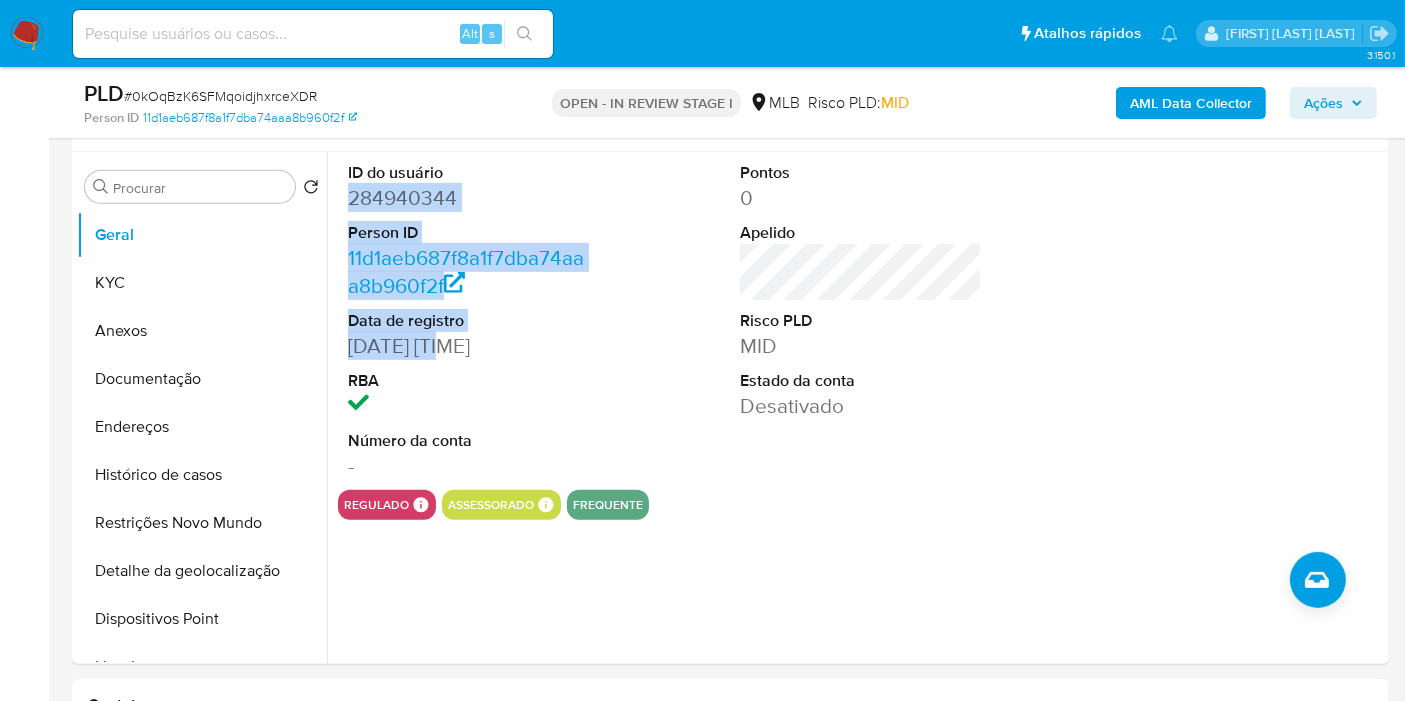 click on "Ações" at bounding box center (1323, 103) 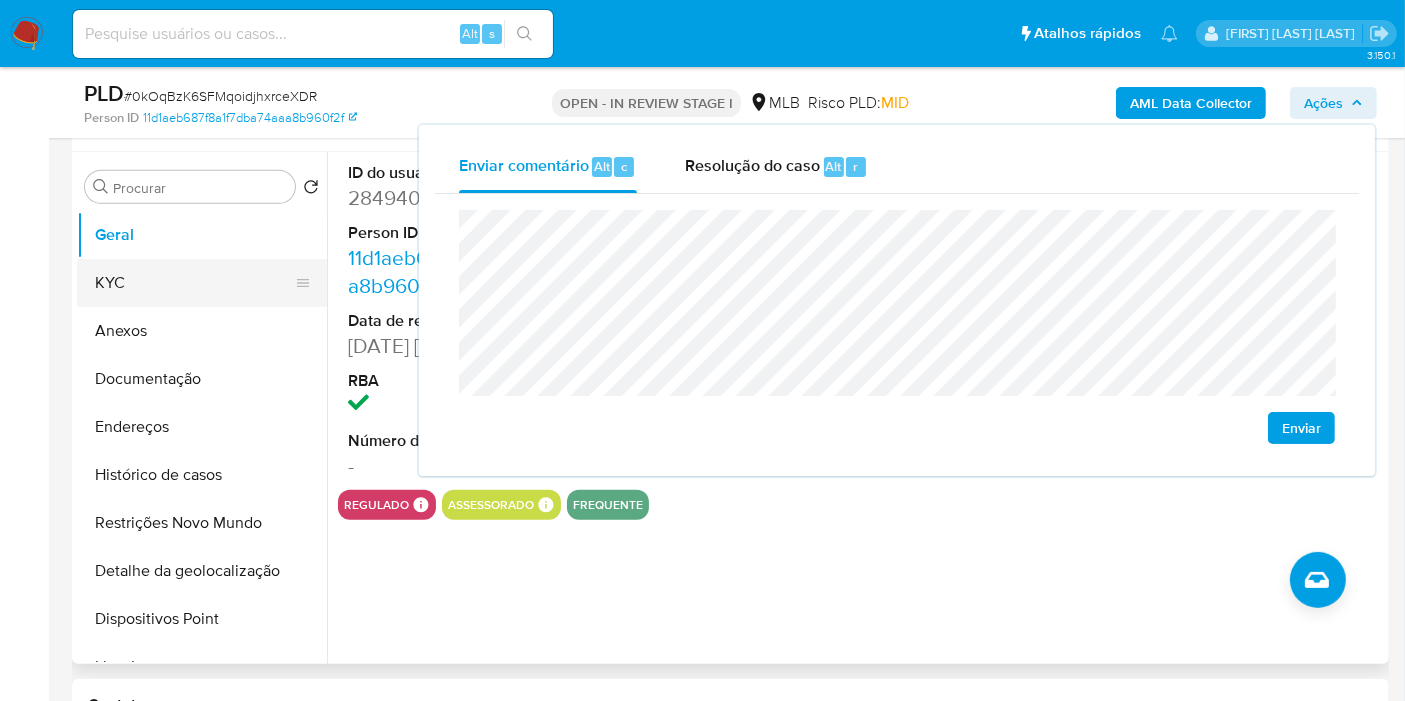 click on "KYC" at bounding box center [194, 283] 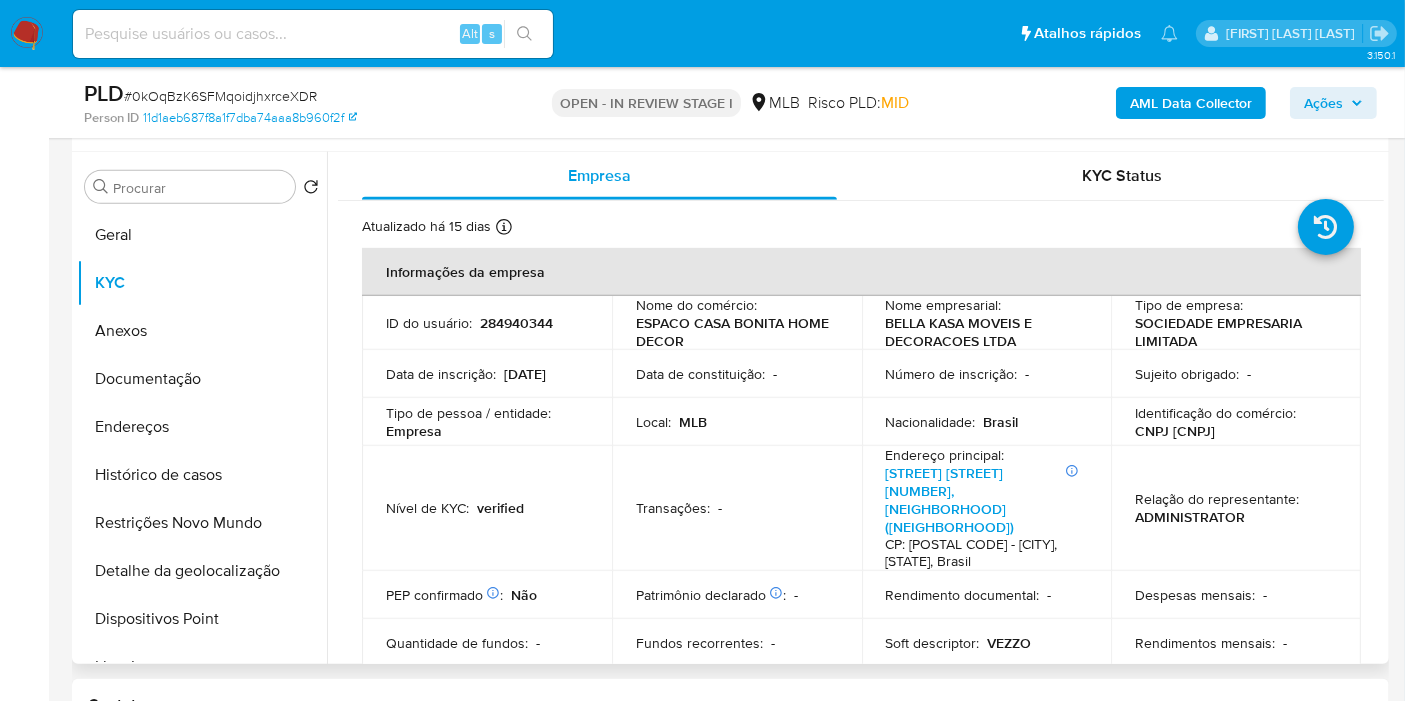 click on "CNPJ 34921534000172" at bounding box center (1175, 431) 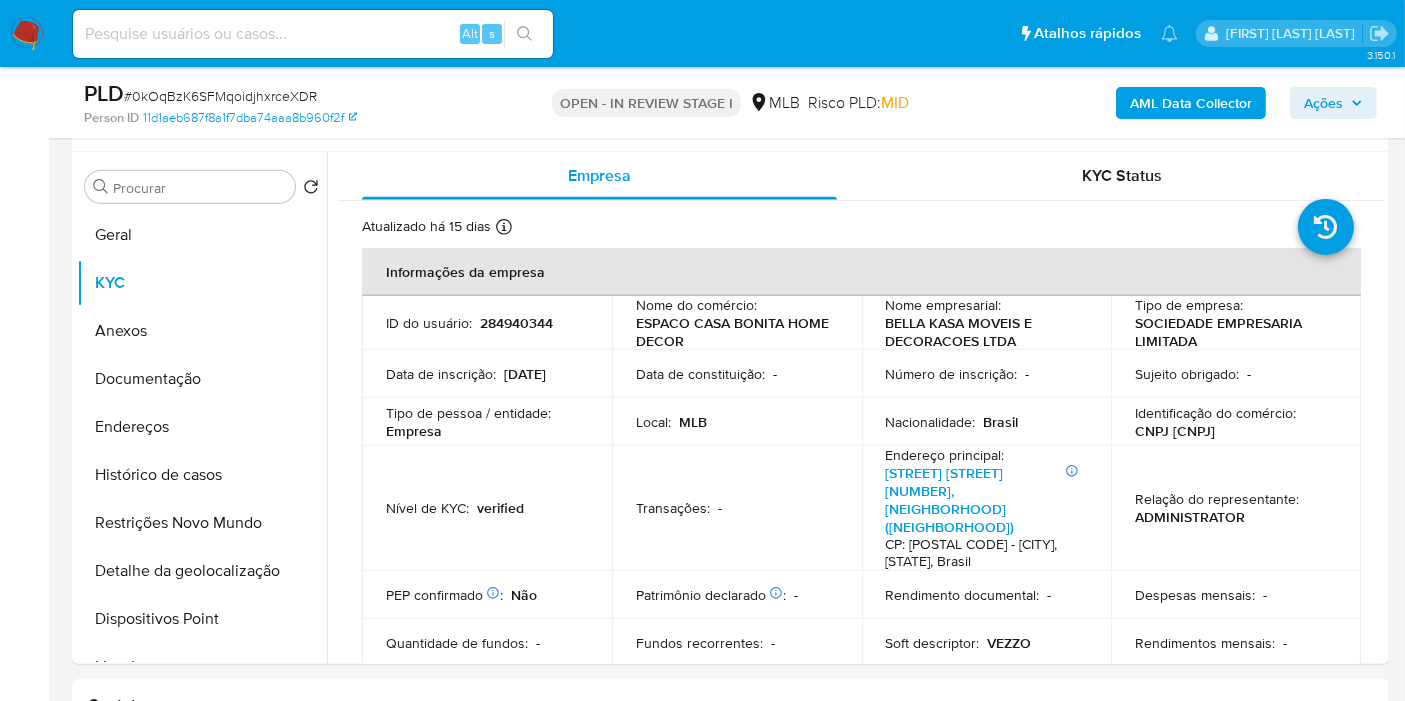 click on "Ações" at bounding box center (1323, 103) 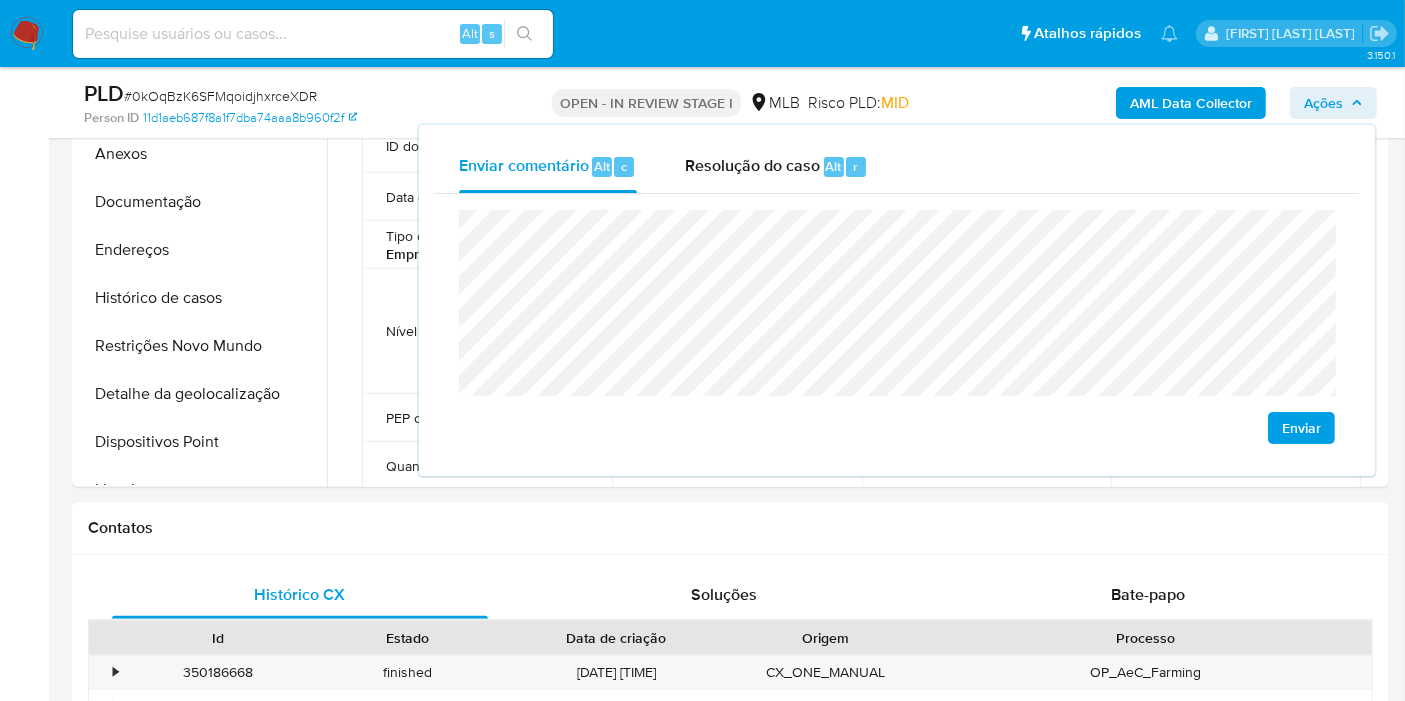 scroll, scrollTop: 1444, scrollLeft: 0, axis: vertical 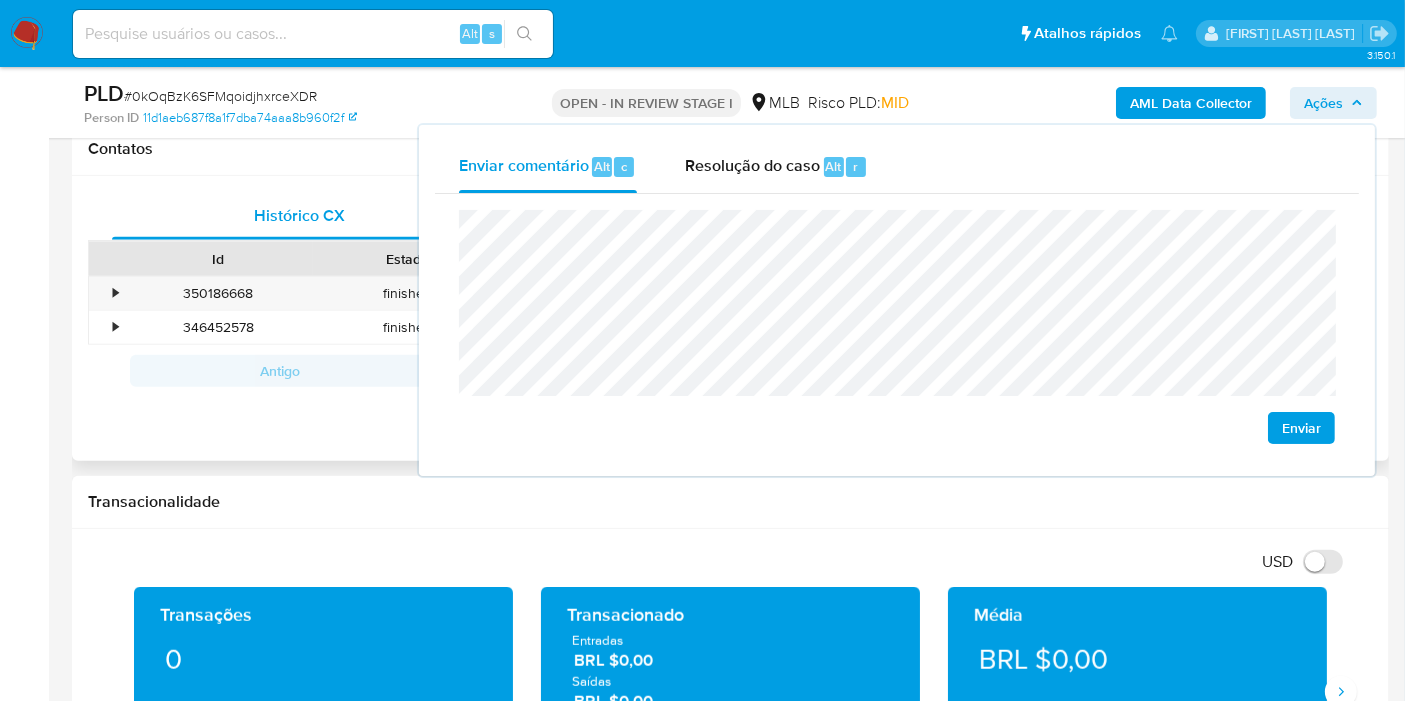 click on "Novo Contato" at bounding box center (730, 421) 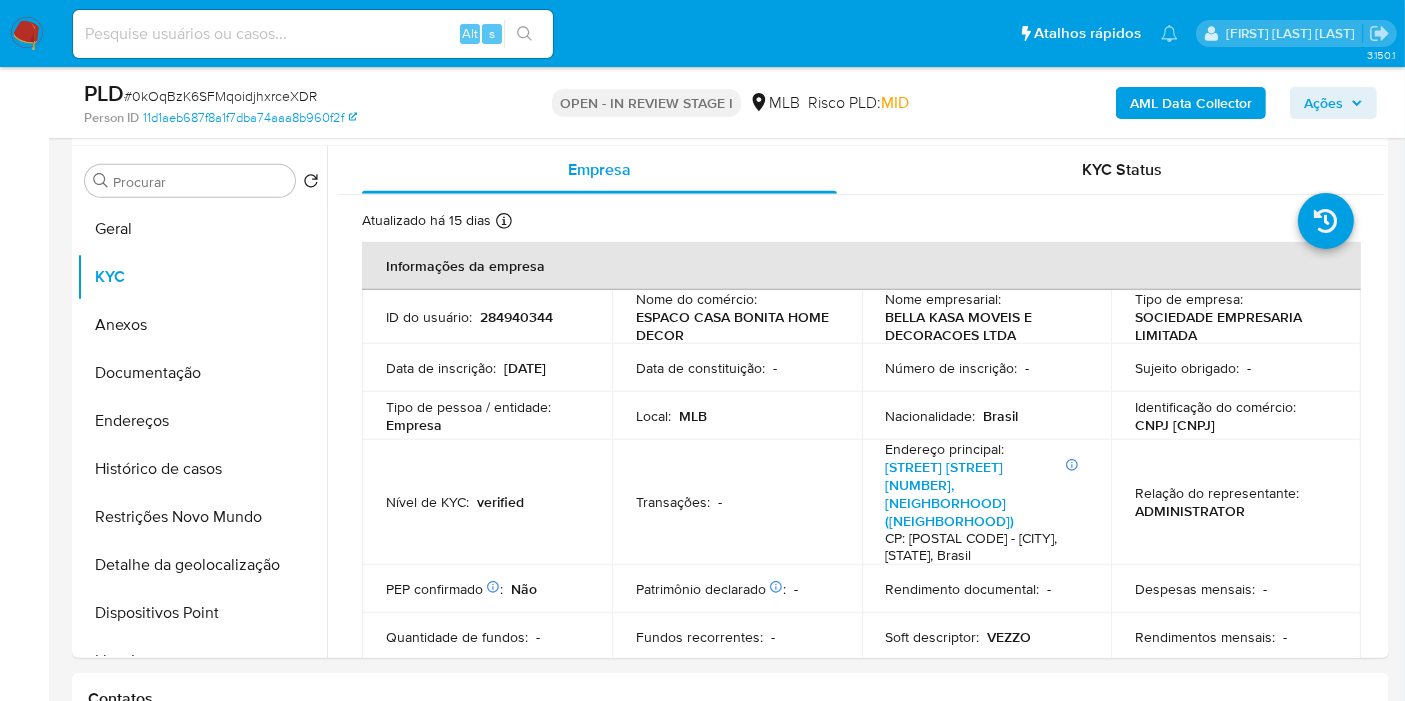 scroll, scrollTop: 899, scrollLeft: 0, axis: vertical 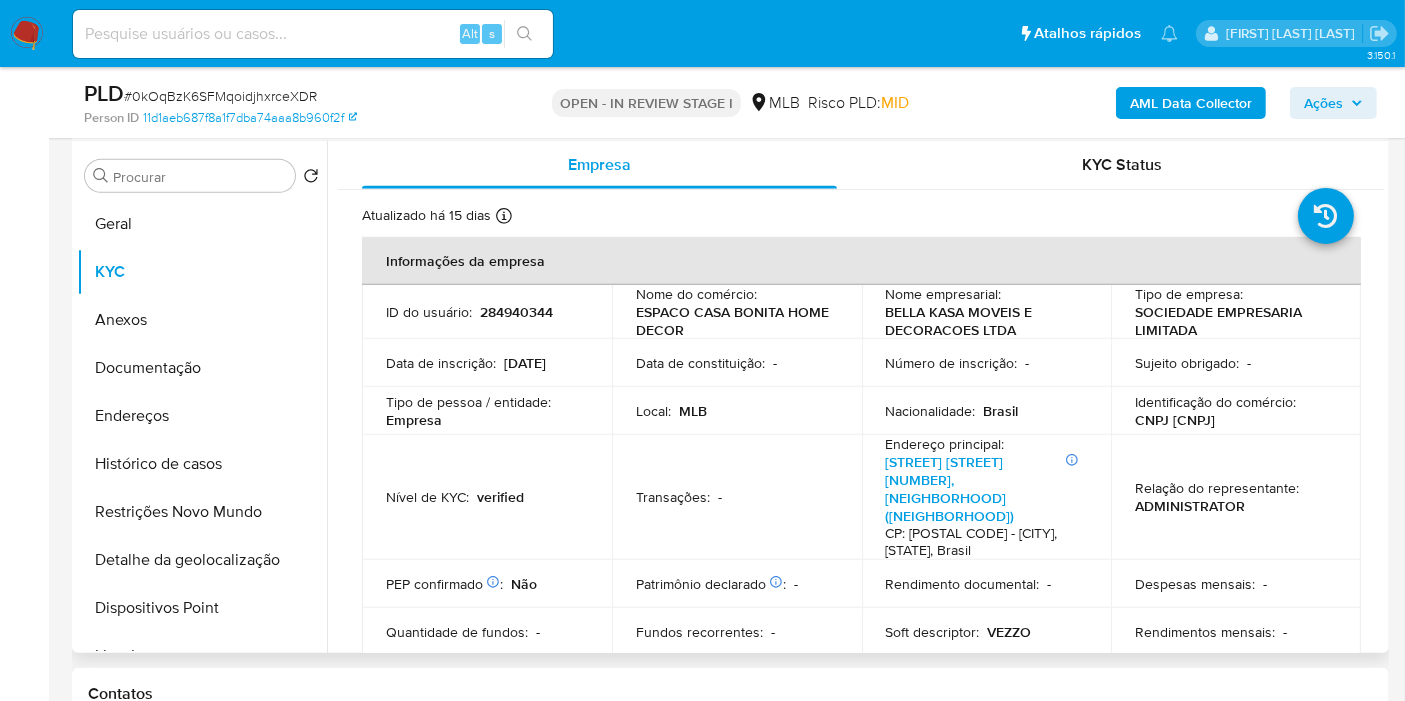 click on "CNPJ 34921534000172" at bounding box center [1175, 420] 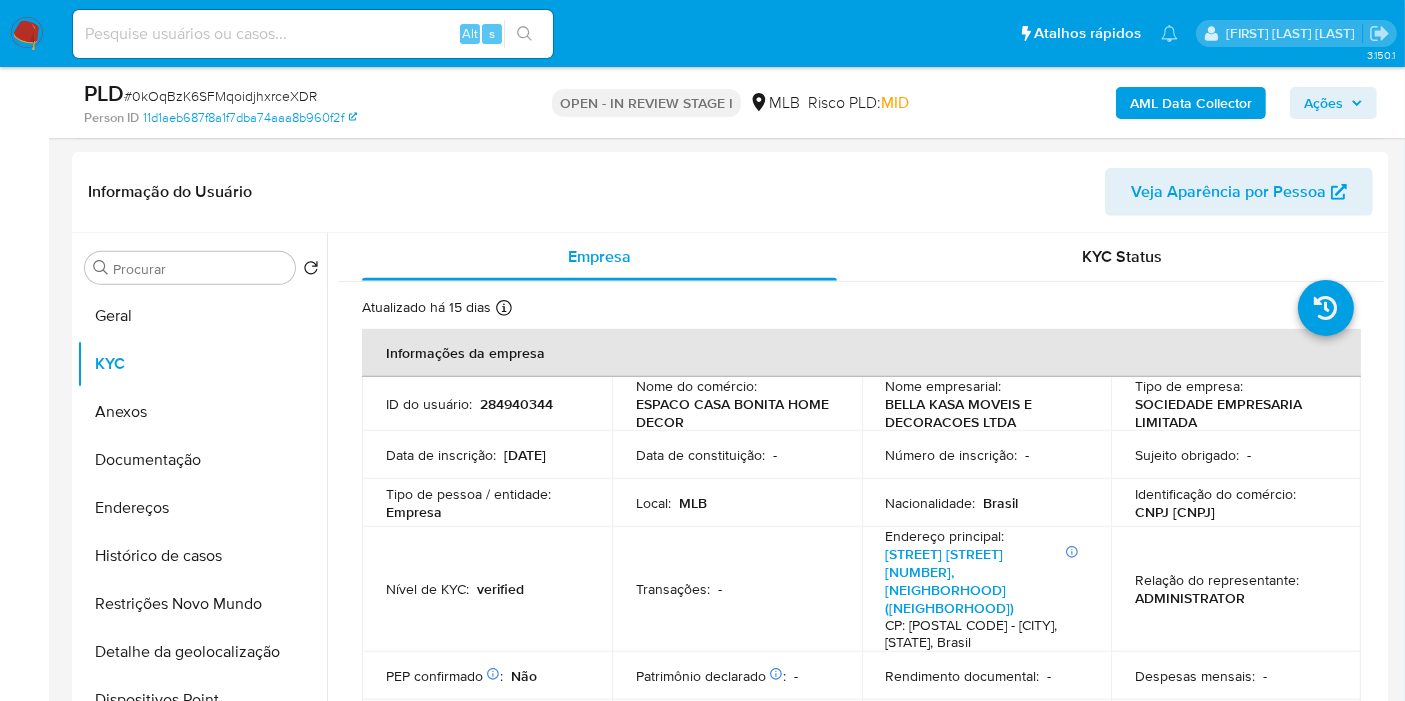 scroll, scrollTop: 847, scrollLeft: 0, axis: vertical 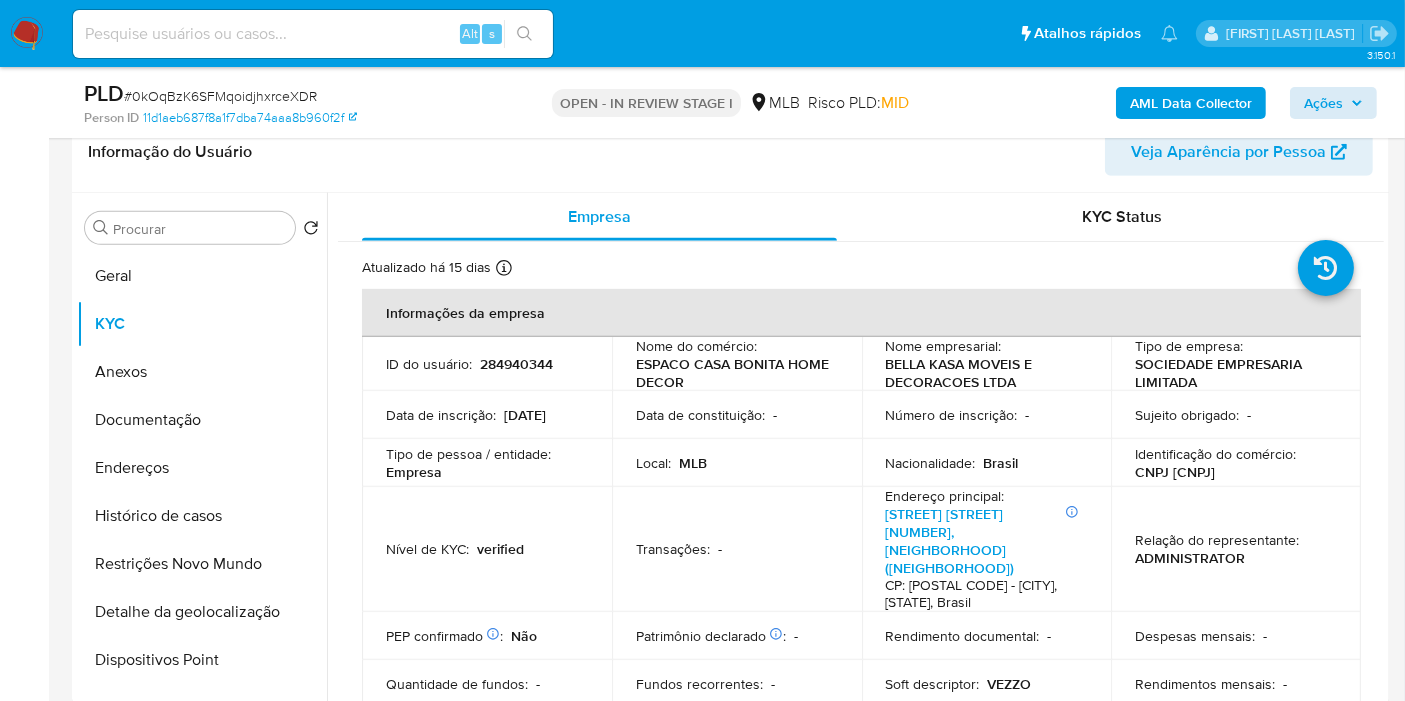 drag, startPoint x: 1313, startPoint y: 67, endPoint x: 1320, endPoint y: 101, distance: 34.713108 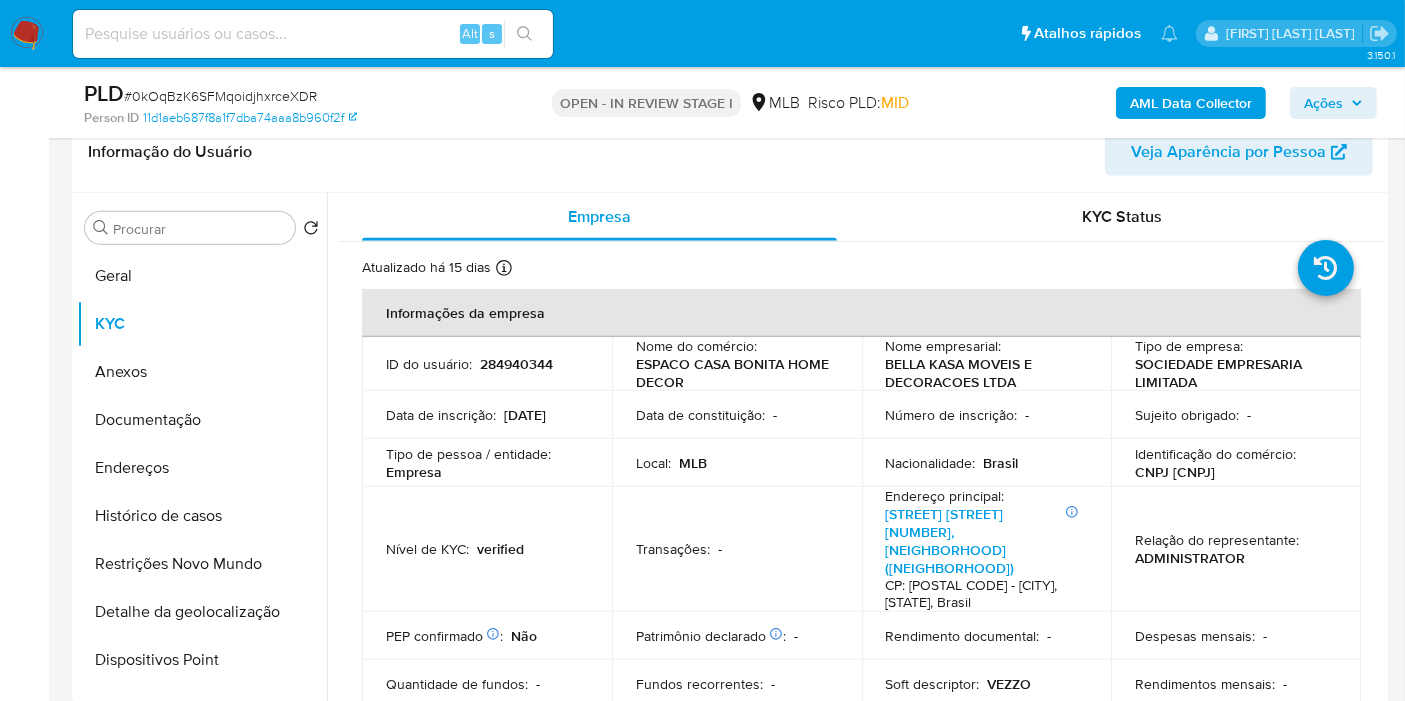 click on "Ações" at bounding box center (1323, 103) 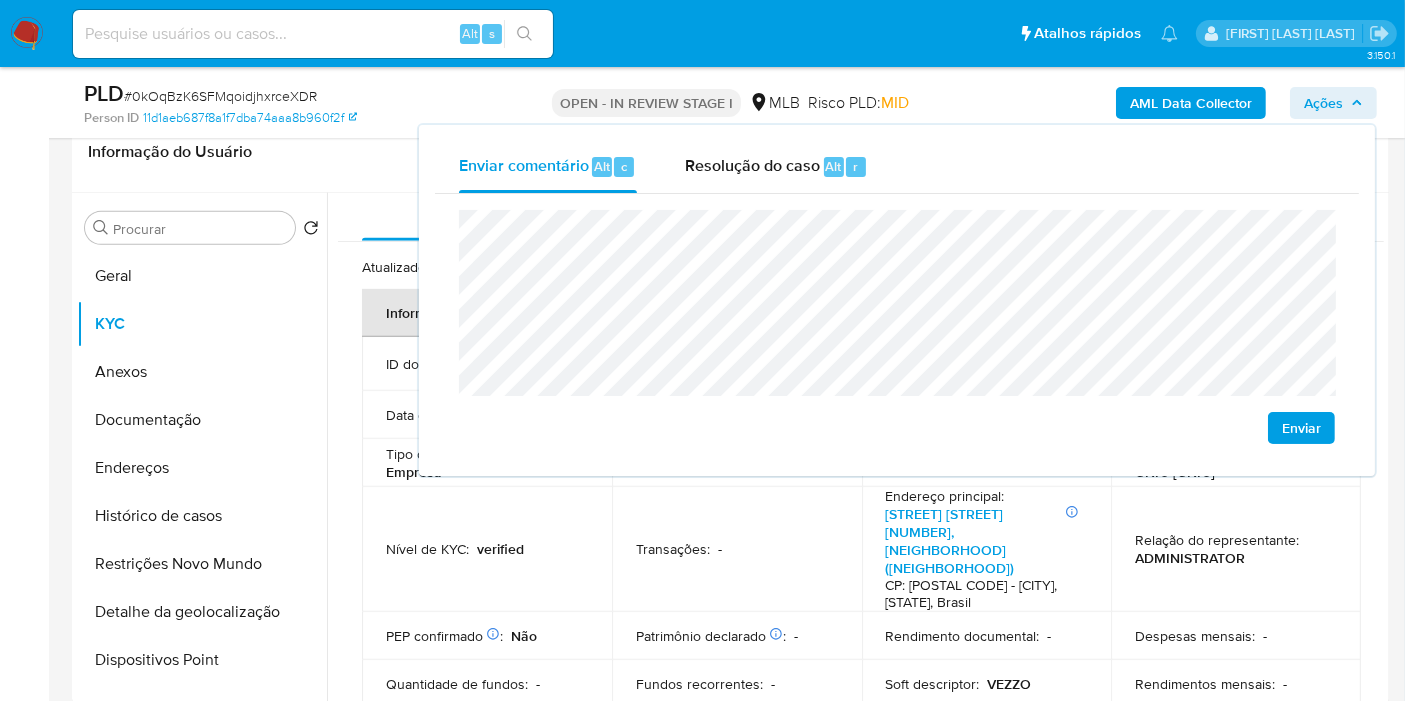 click on "econômica" 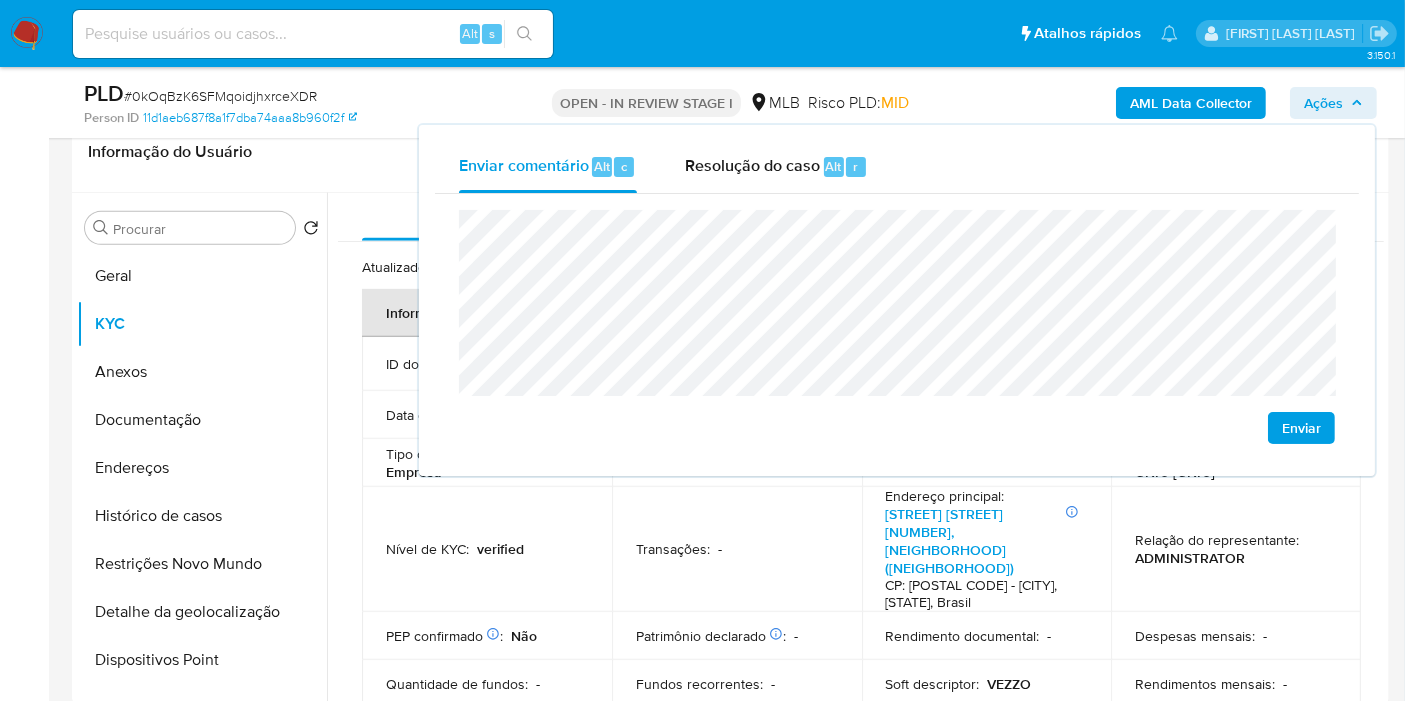 click on "Relação do representante :    ADMINISTRATOR" at bounding box center [1236, 549] 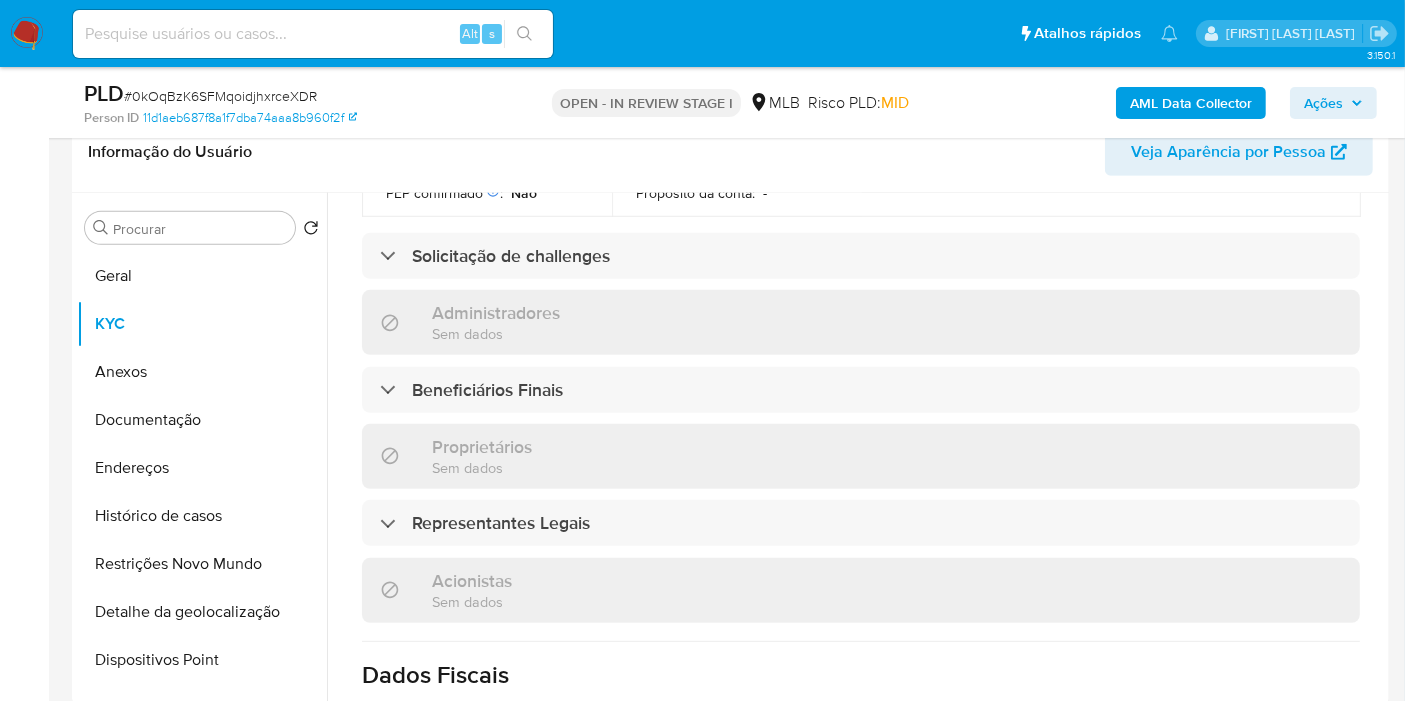 scroll, scrollTop: 1288, scrollLeft: 0, axis: vertical 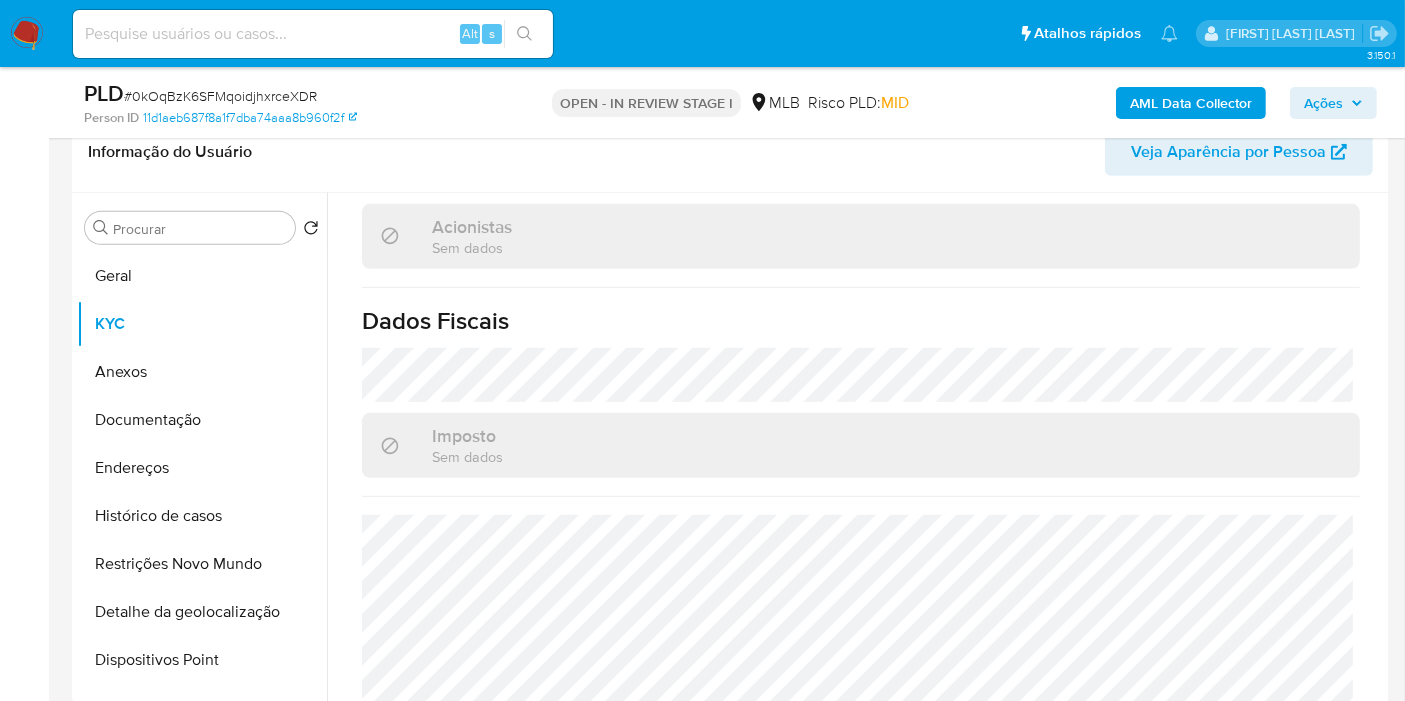 click on "Ações" at bounding box center (1323, 103) 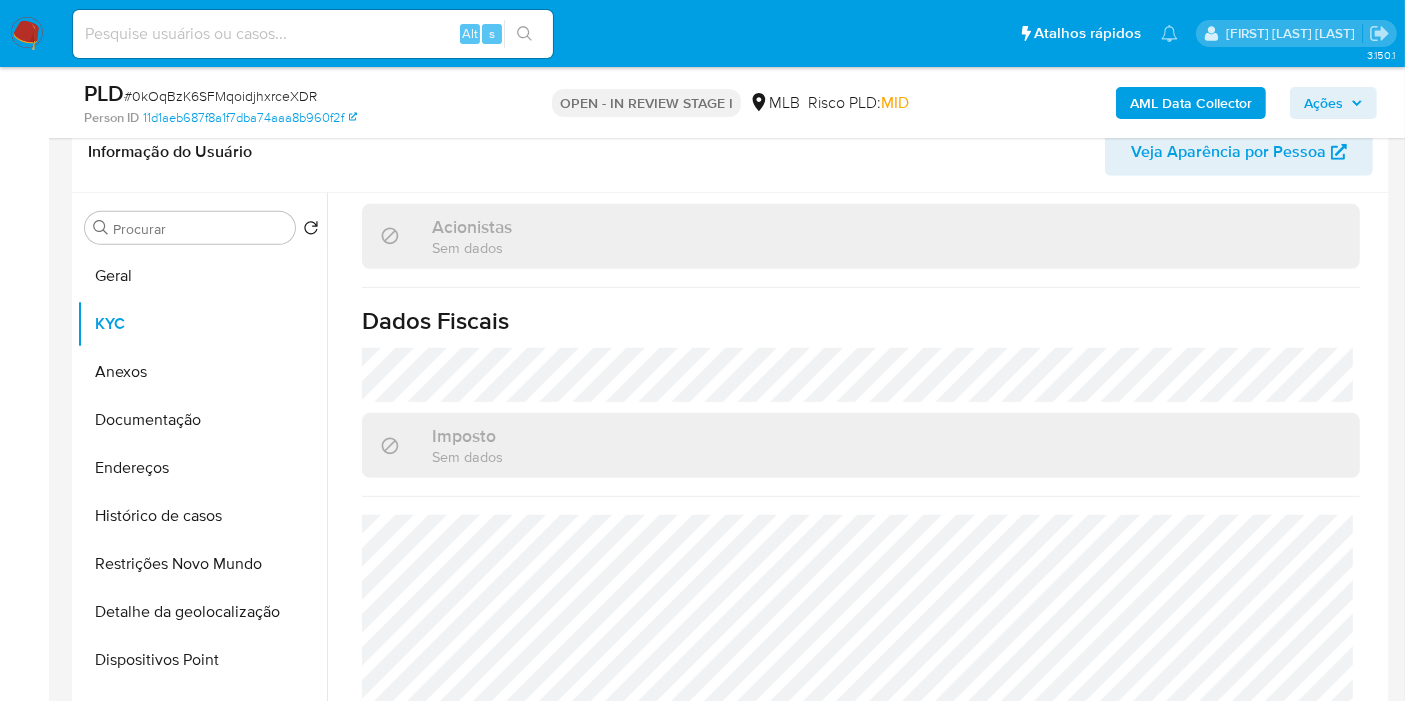 click on "Empresa KYC Status Atualizado há 15 dias   Criado: 04/05/2021 12:53:04 Atualizado: 24/07/2025 21:31:22 Informações da empresa   ID do usuário :    284940344   Nome do comércio :    ESPACO CASA BONITA HOME DECOR   Nome empresarial :    BELLA KASA MOVEIS E DECORACOES LTDA   Tipo de empresa :    SOCIEDADE EMPRESARIA LIMITADA   Data de inscrição :    19/09/2019   Data de constituição :    -   Número de inscrição :    -   Sujeito obrigado :    -   Tipo de pessoa / entidade :    Empresa   Local :    MLB   Nacionalidade :    Brasil   Identificação do comércio :    CNPJ 34921534000172   Nível de KYC :    verified   Transações :    -   Endereço principal :      Informações Adicionais: casa Rua Diva De Brito 99, Piabetá (inhomirim) CP: 25931-810 - Magé, Rio De Janeiro, Brasil   Relação do representante :    ADMINISTRATOR   PEP confirmado   Obtido de listas internas :    Não   Patrimônio declarado   Conformado por Bens móveis Não Participação dos sócios Não Não Não : -" at bounding box center (855, 449) 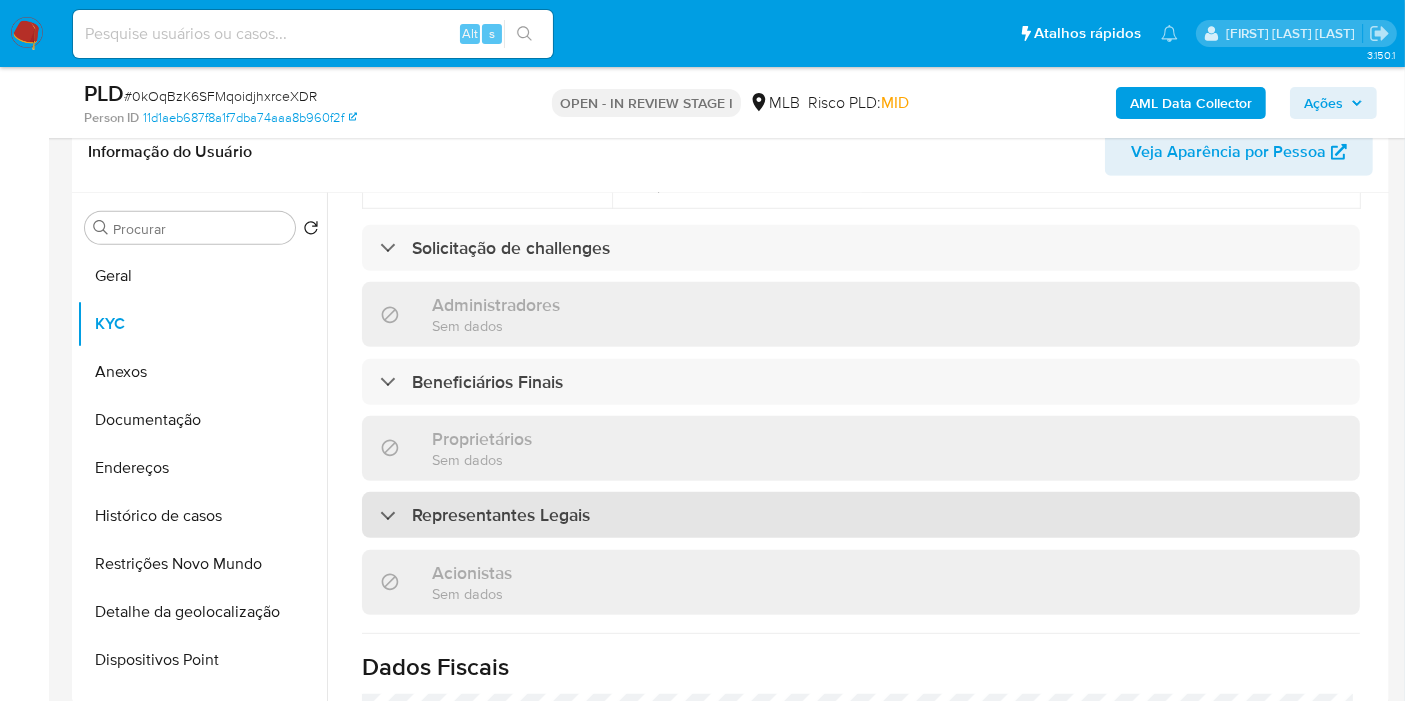 scroll, scrollTop: 945, scrollLeft: 0, axis: vertical 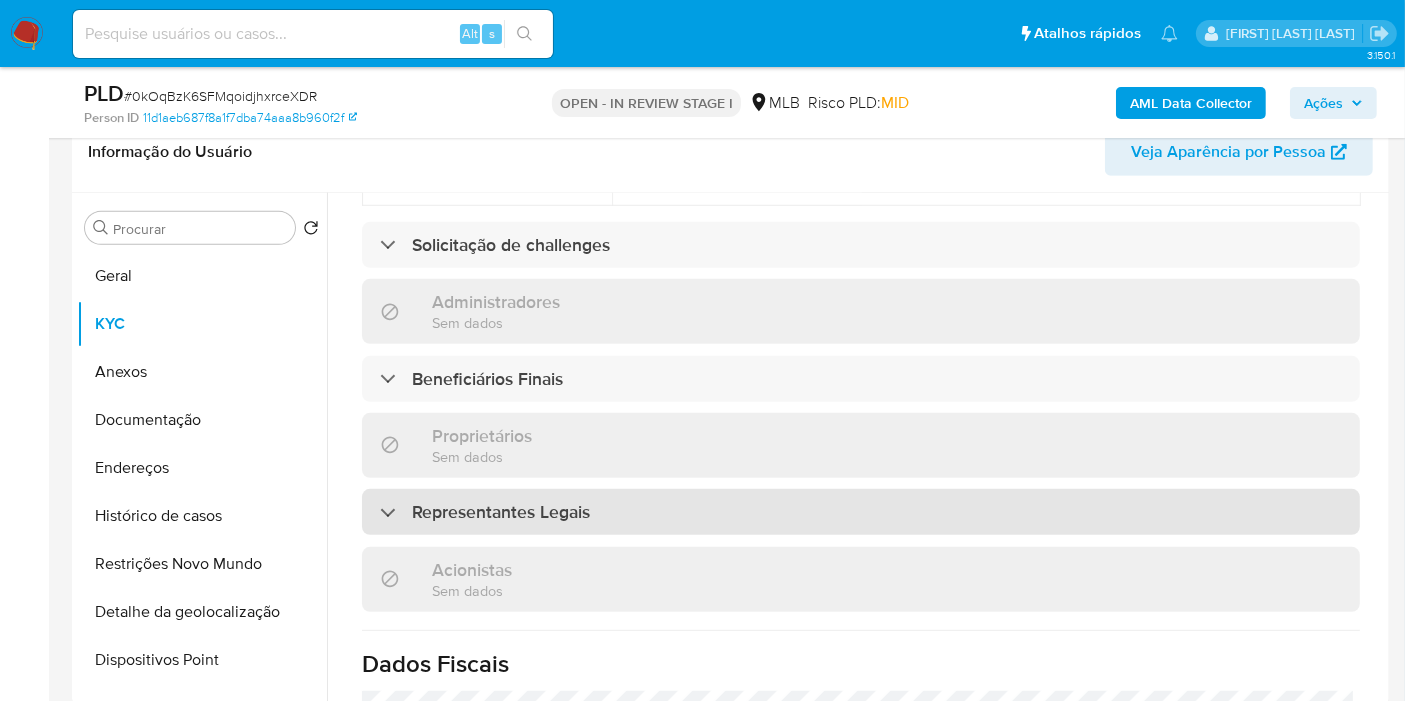 click on "Representantes Legais" at bounding box center [861, 512] 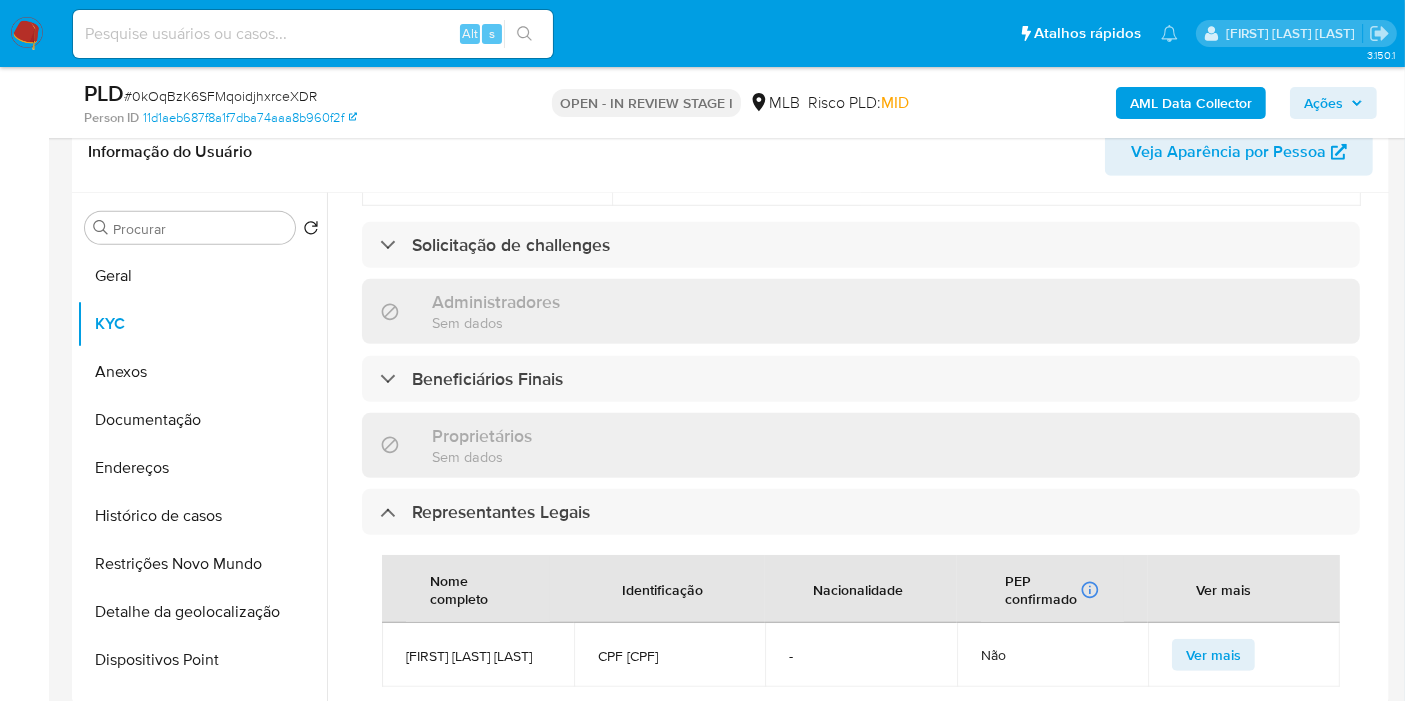 click on "Proprietários Sem dados" at bounding box center (861, 445) 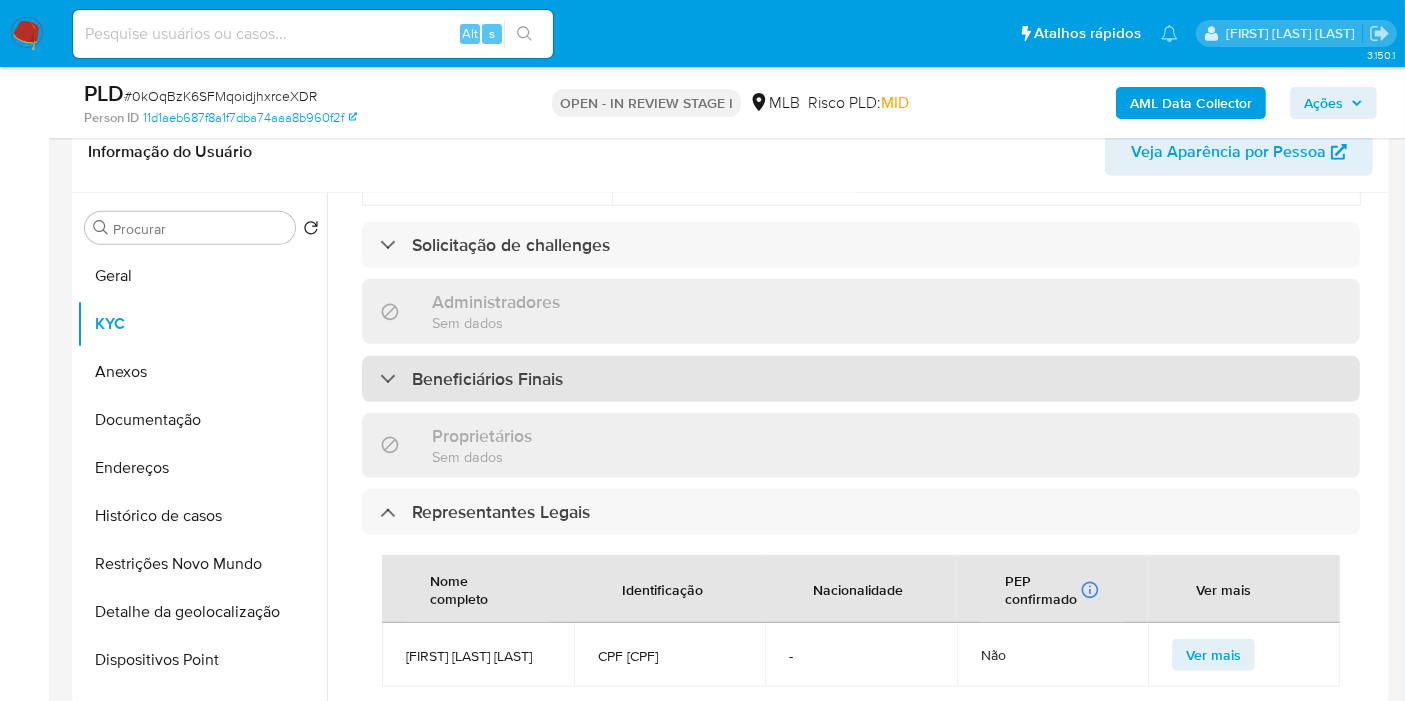click on "Beneficiários Finais" at bounding box center (861, 379) 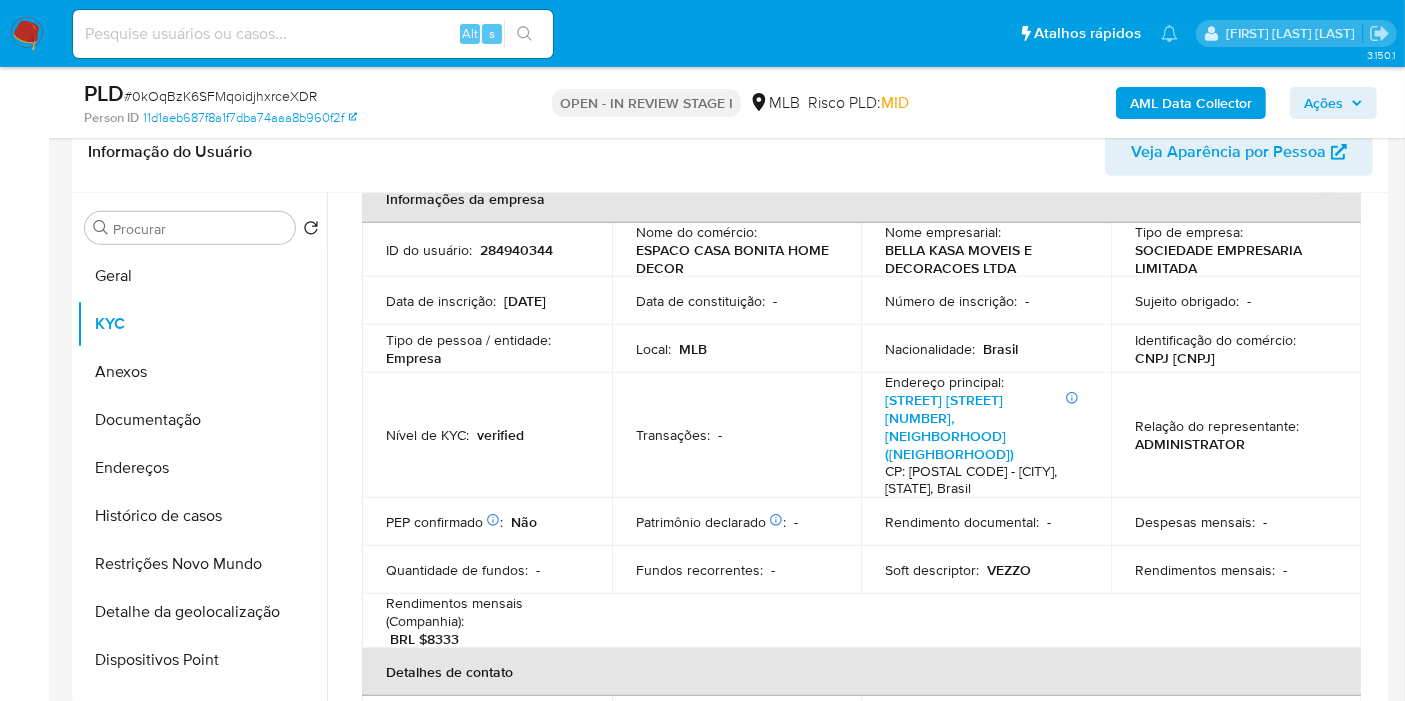 scroll, scrollTop: 111, scrollLeft: 0, axis: vertical 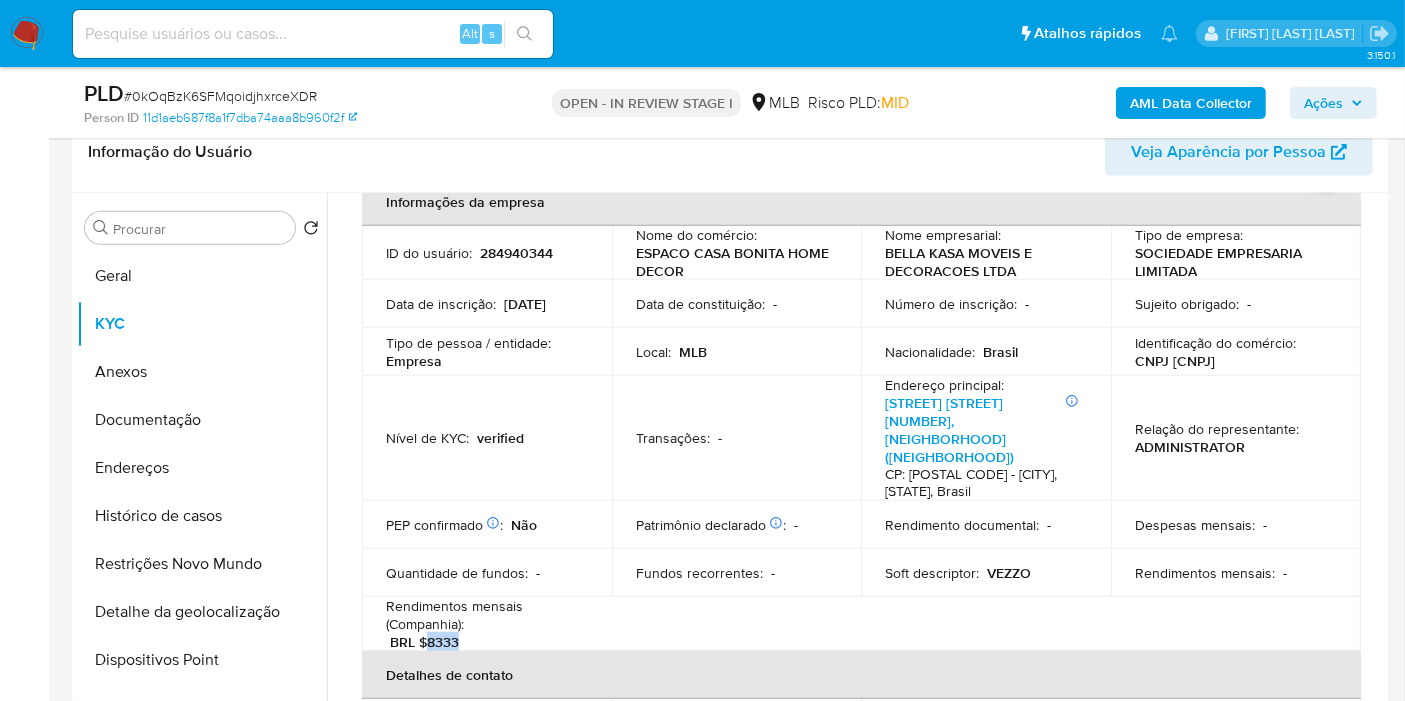 drag, startPoint x: 425, startPoint y: 602, endPoint x: 484, endPoint y: 608, distance: 59.3043 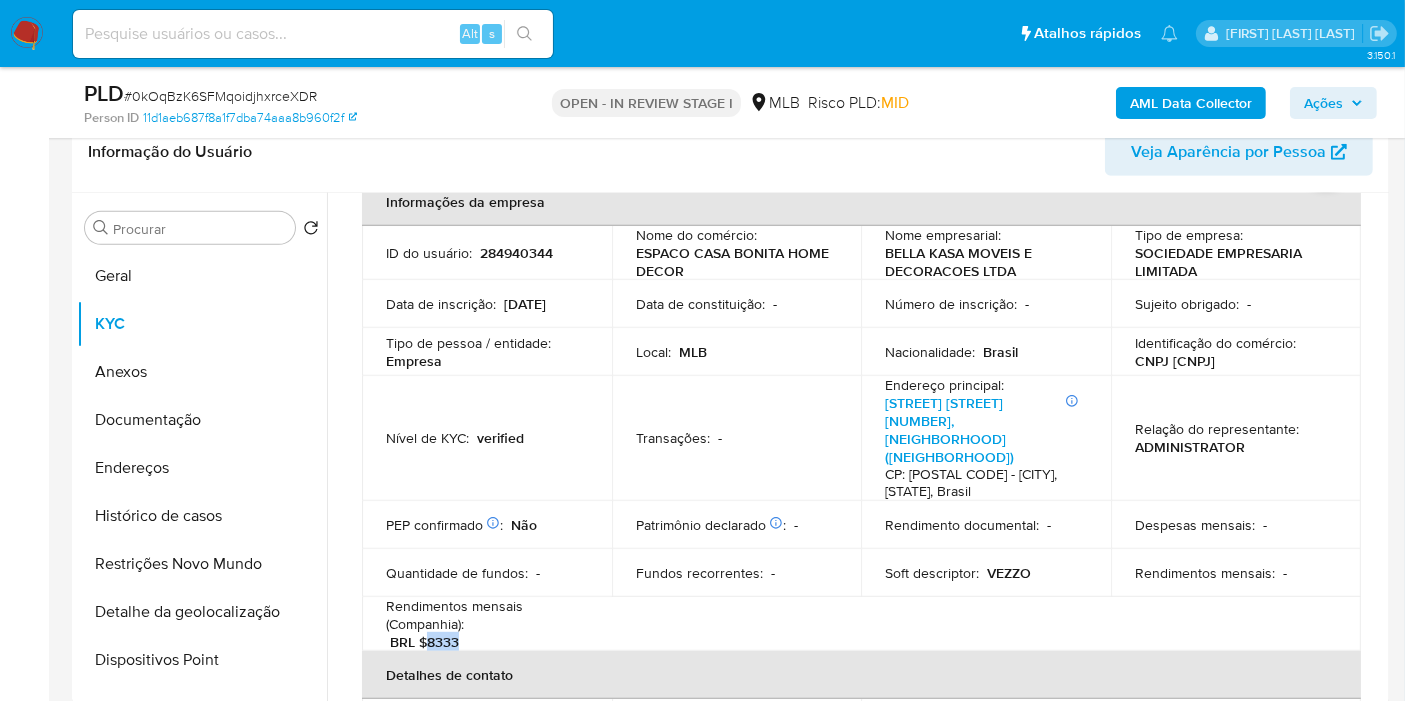 drag, startPoint x: 1305, startPoint y: 100, endPoint x: 1282, endPoint y: 118, distance: 29.206163 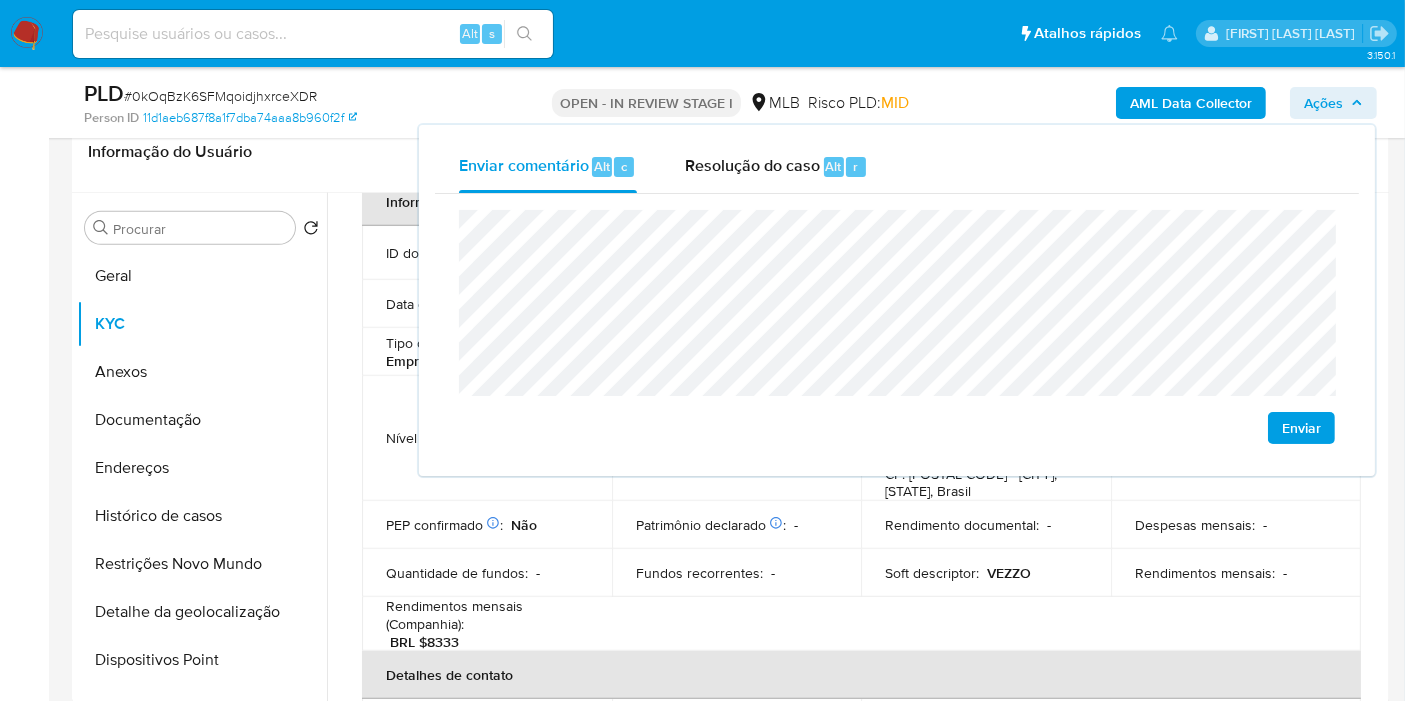 click on "S ã o" 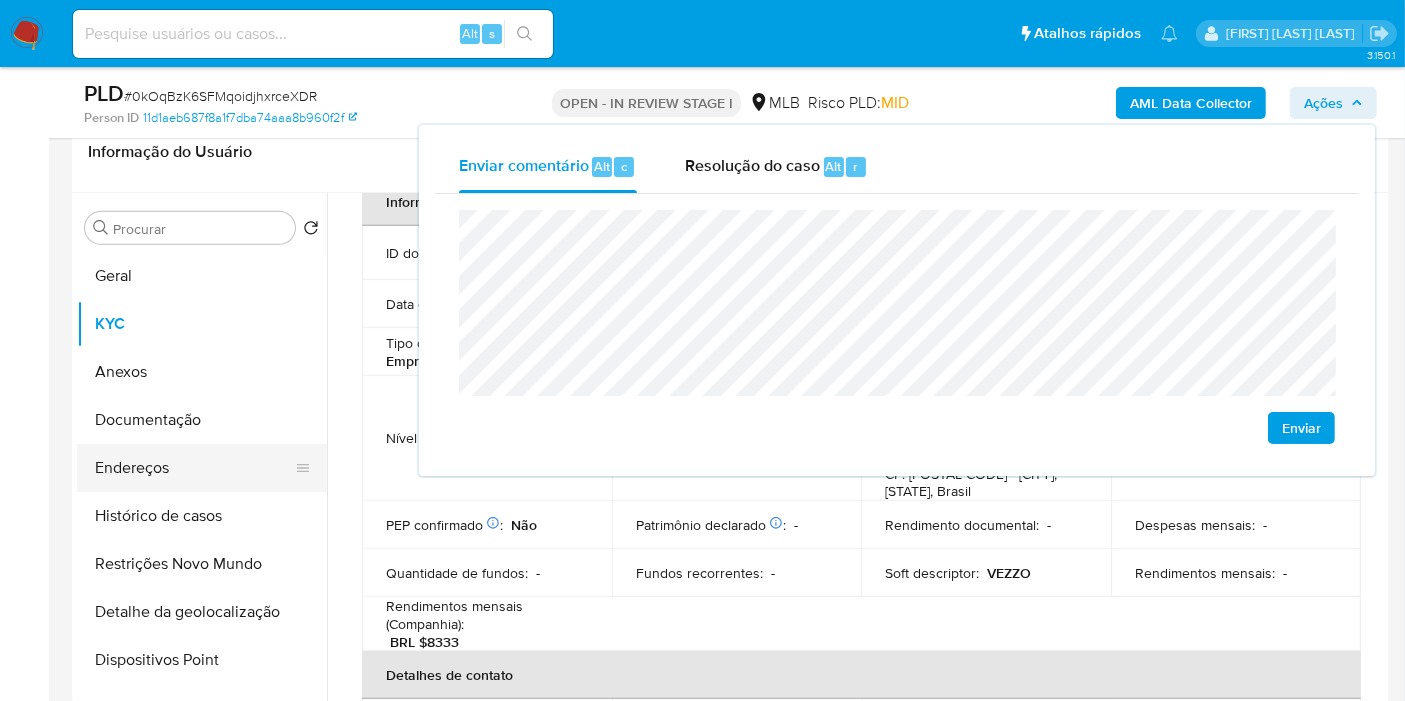 click on "Endereços" at bounding box center [194, 468] 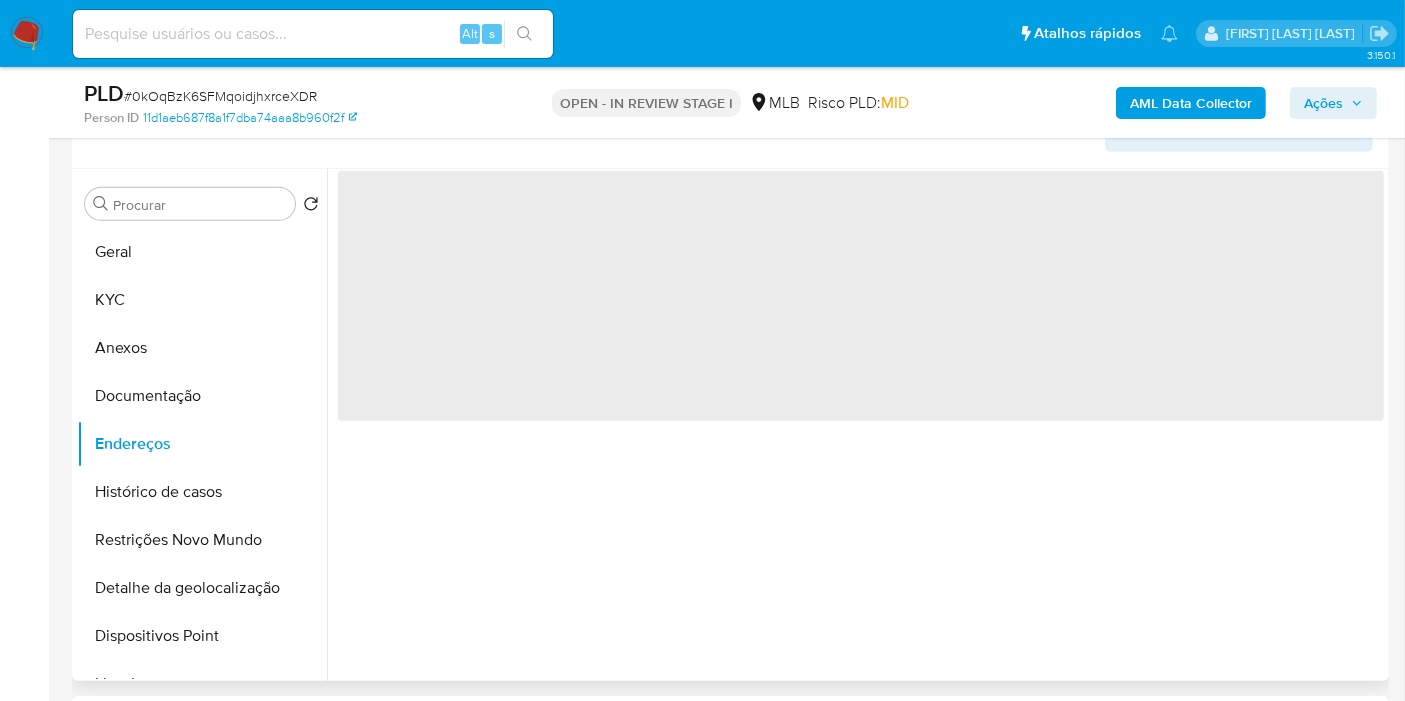scroll, scrollTop: 0, scrollLeft: 0, axis: both 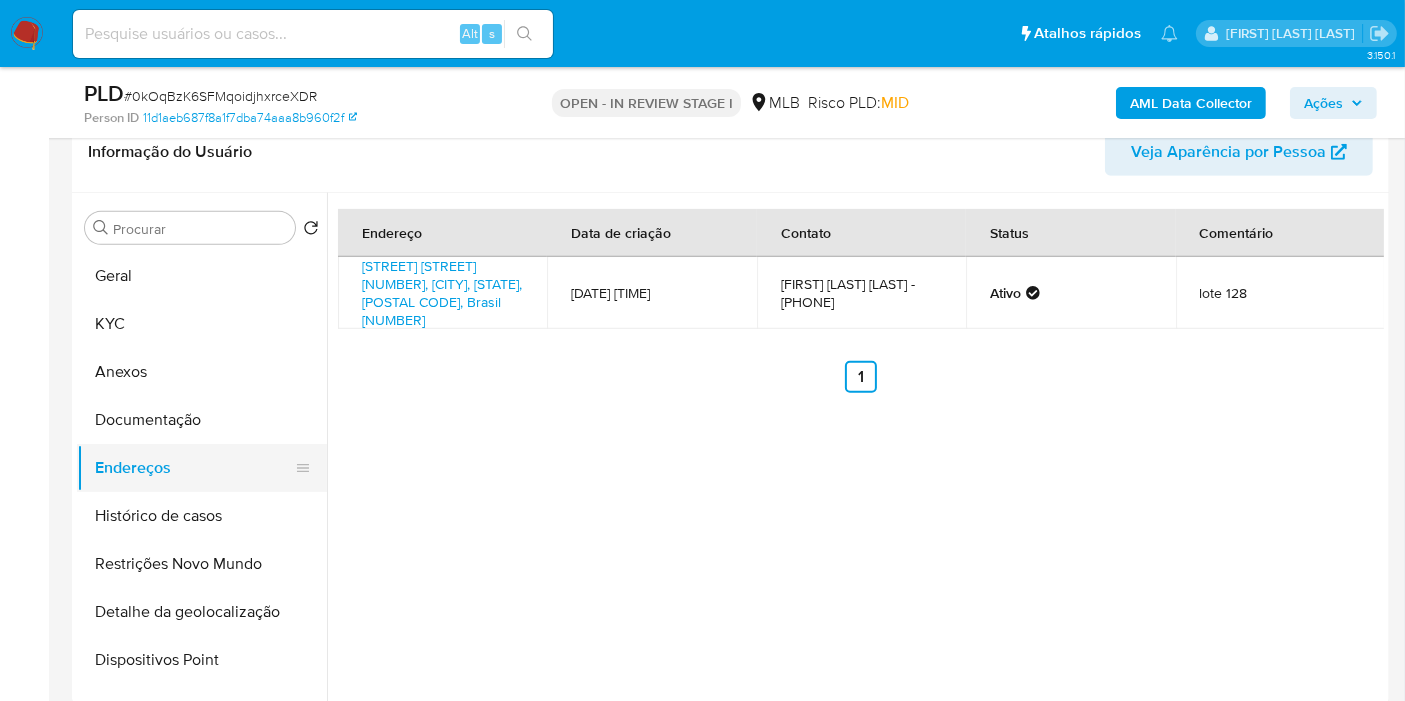 click on "Documentação" at bounding box center (202, 420) 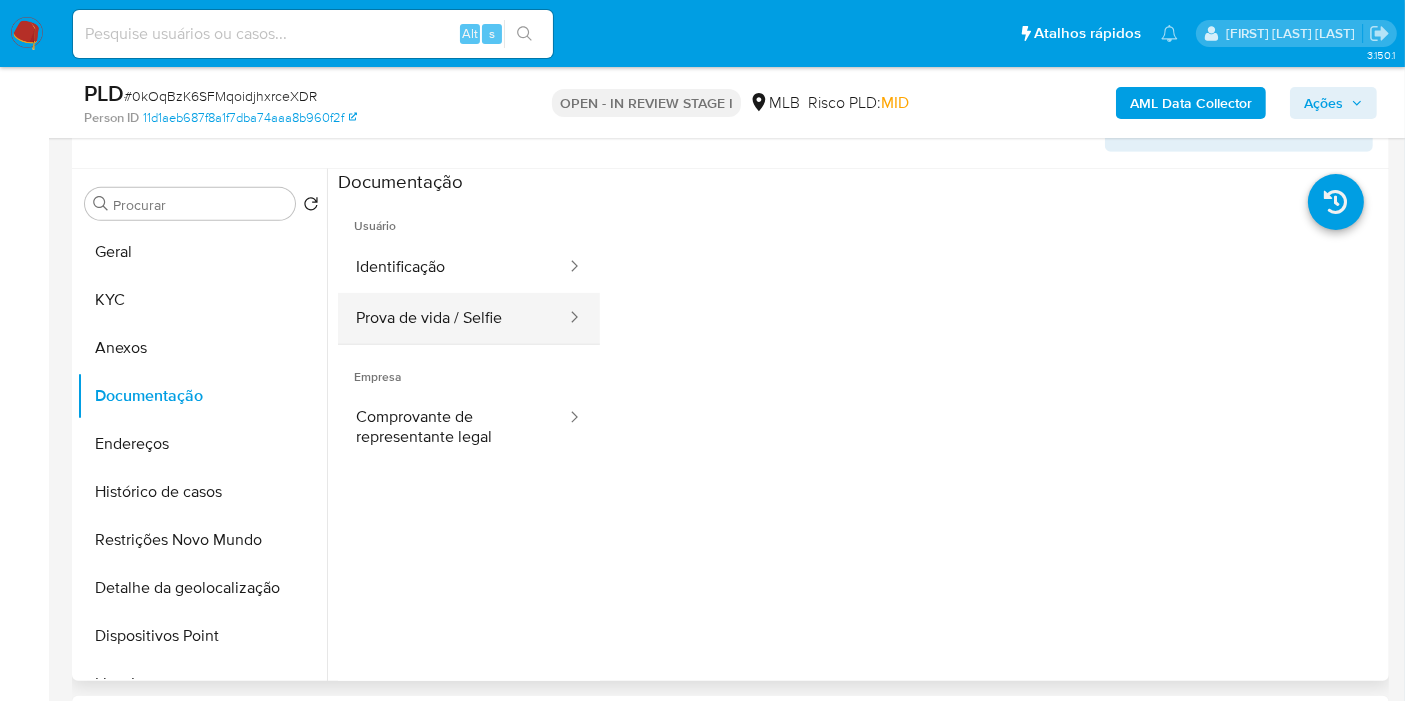 click on "Prova de vida / Selfie" at bounding box center (453, 318) 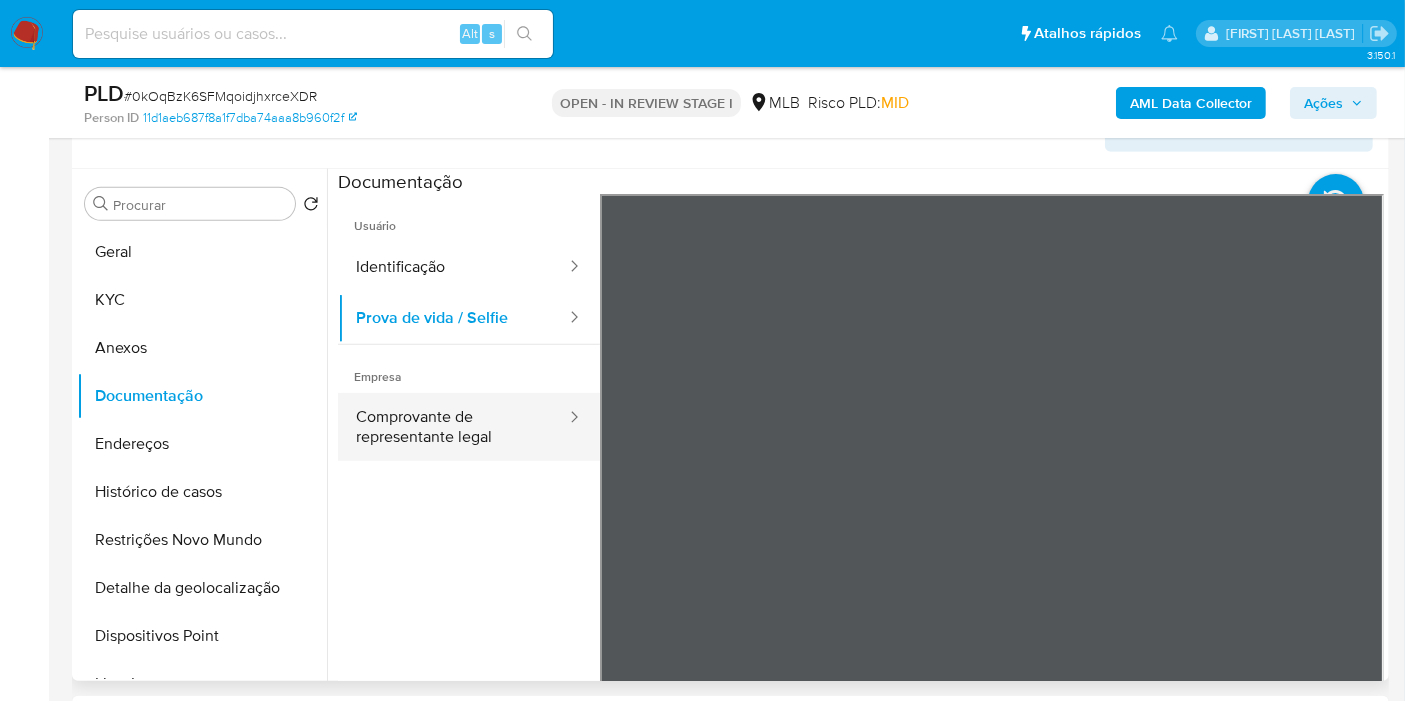 click on "Comprovante de representante legal" at bounding box center [453, 427] 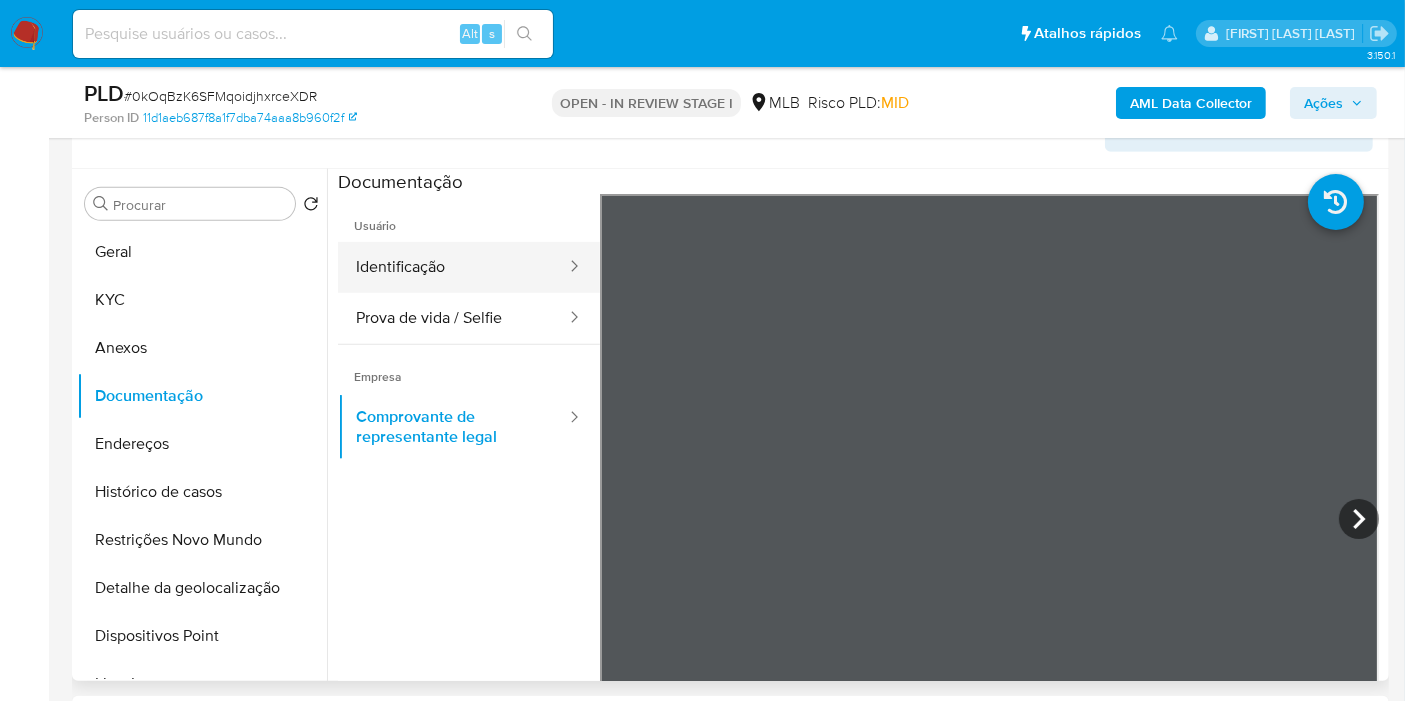 click on "Identificação" at bounding box center (453, 267) 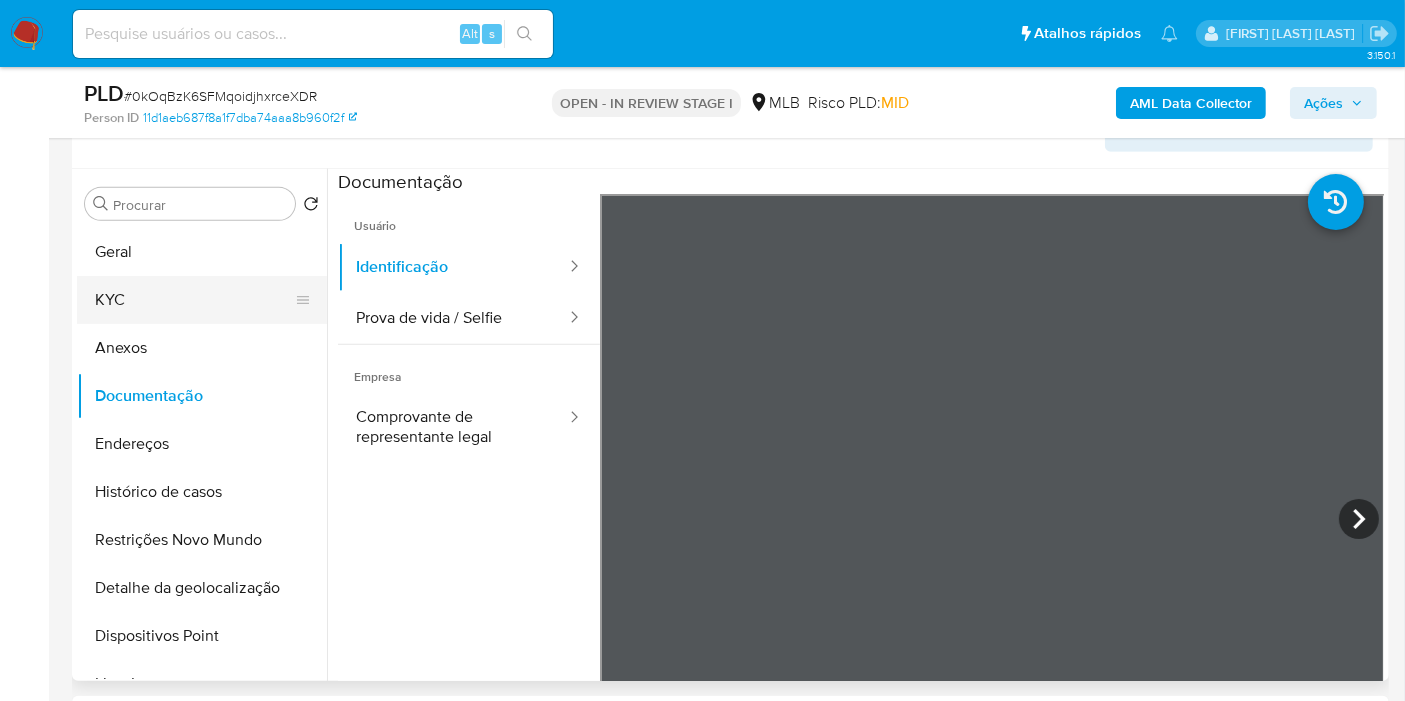 click on "KYC" at bounding box center (194, 300) 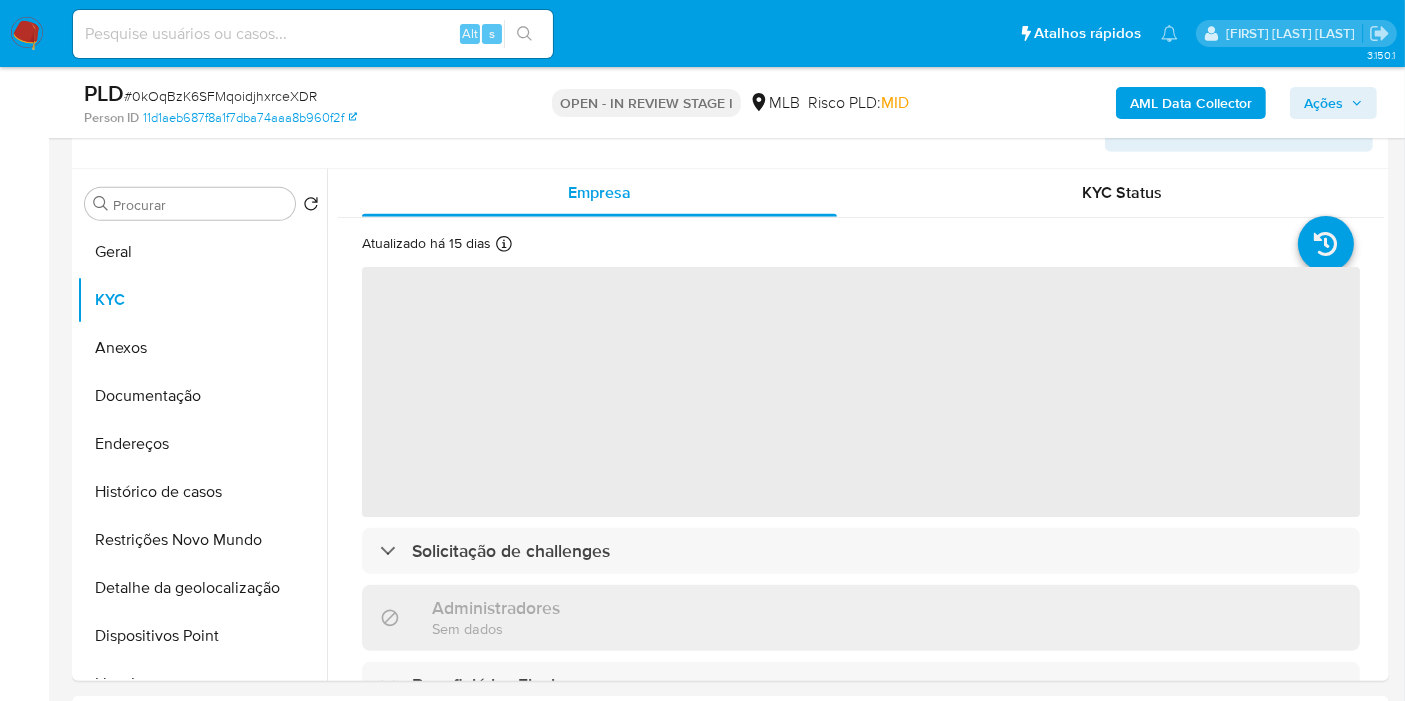 click on "Ações" at bounding box center [1323, 103] 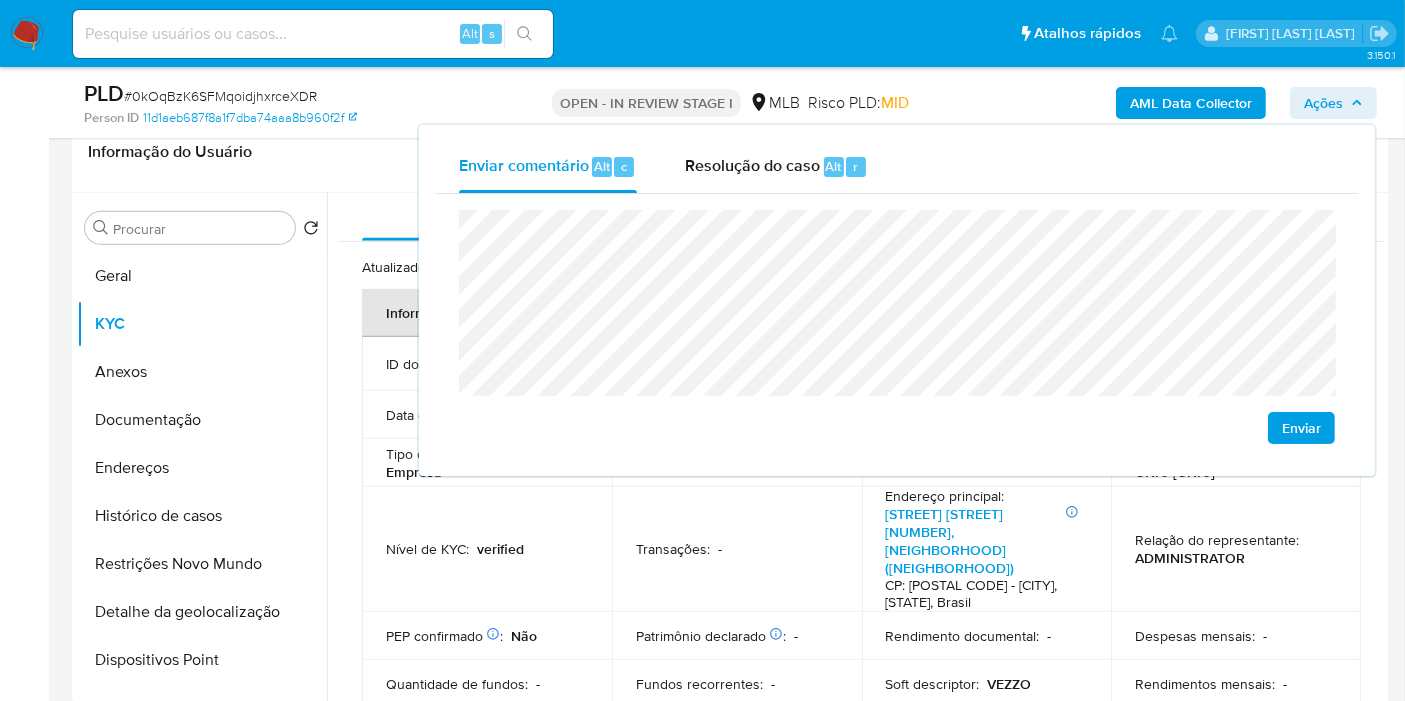 click on "Ações" at bounding box center (1333, 103) 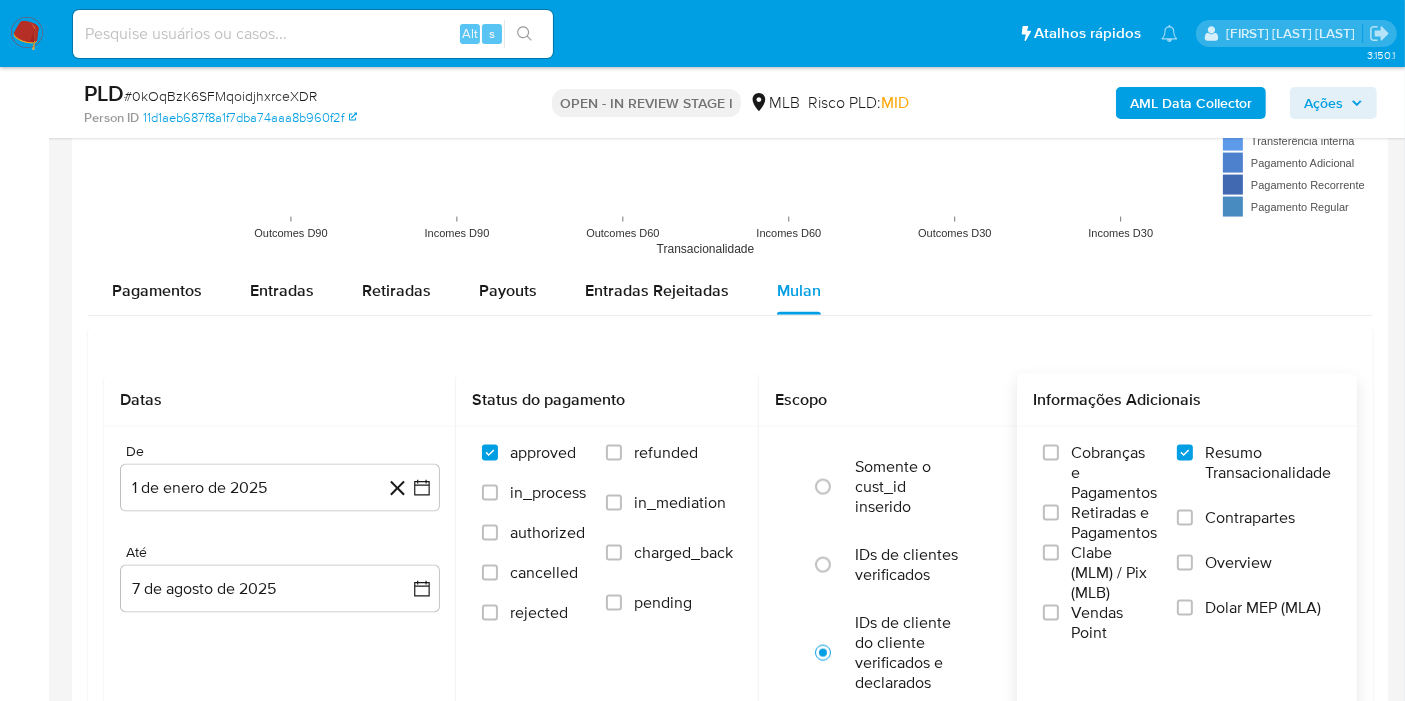 scroll, scrollTop: 2572, scrollLeft: 0, axis: vertical 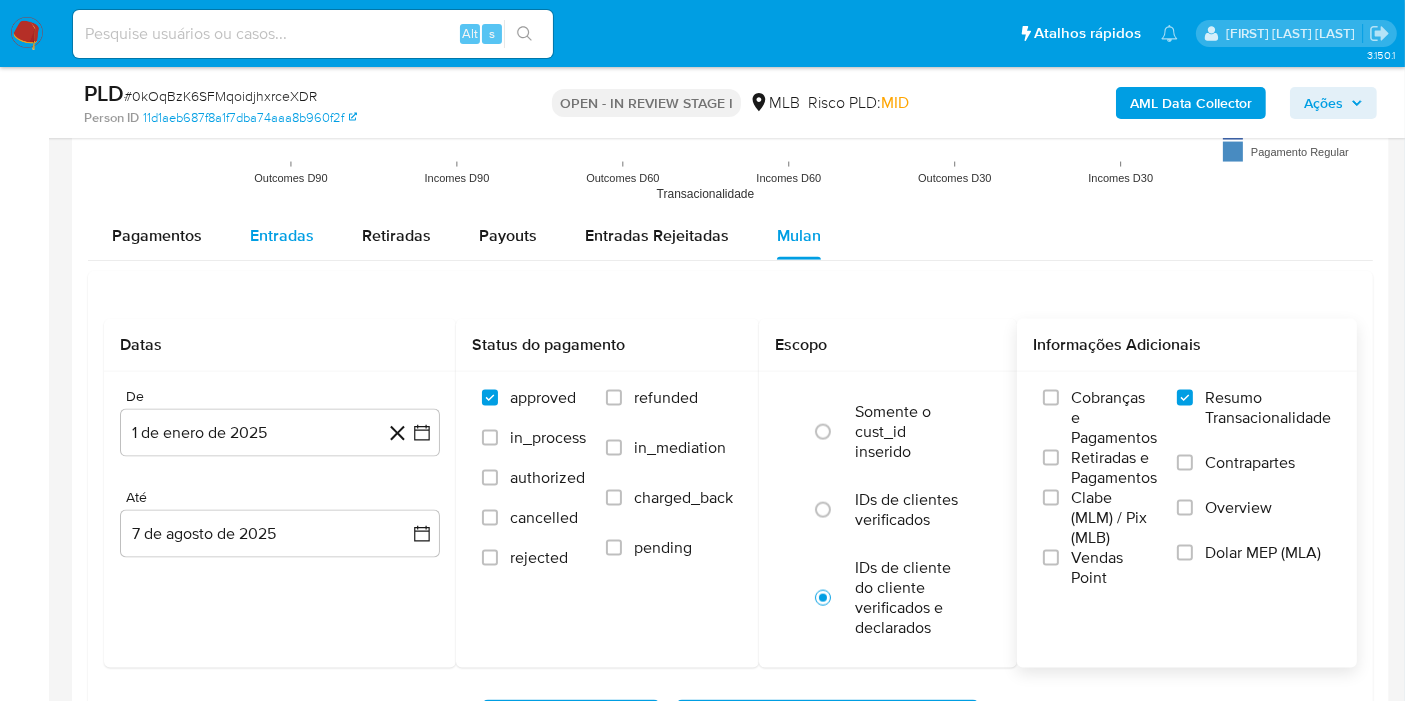 drag, startPoint x: 234, startPoint y: 223, endPoint x: 280, endPoint y: 237, distance: 48.08326 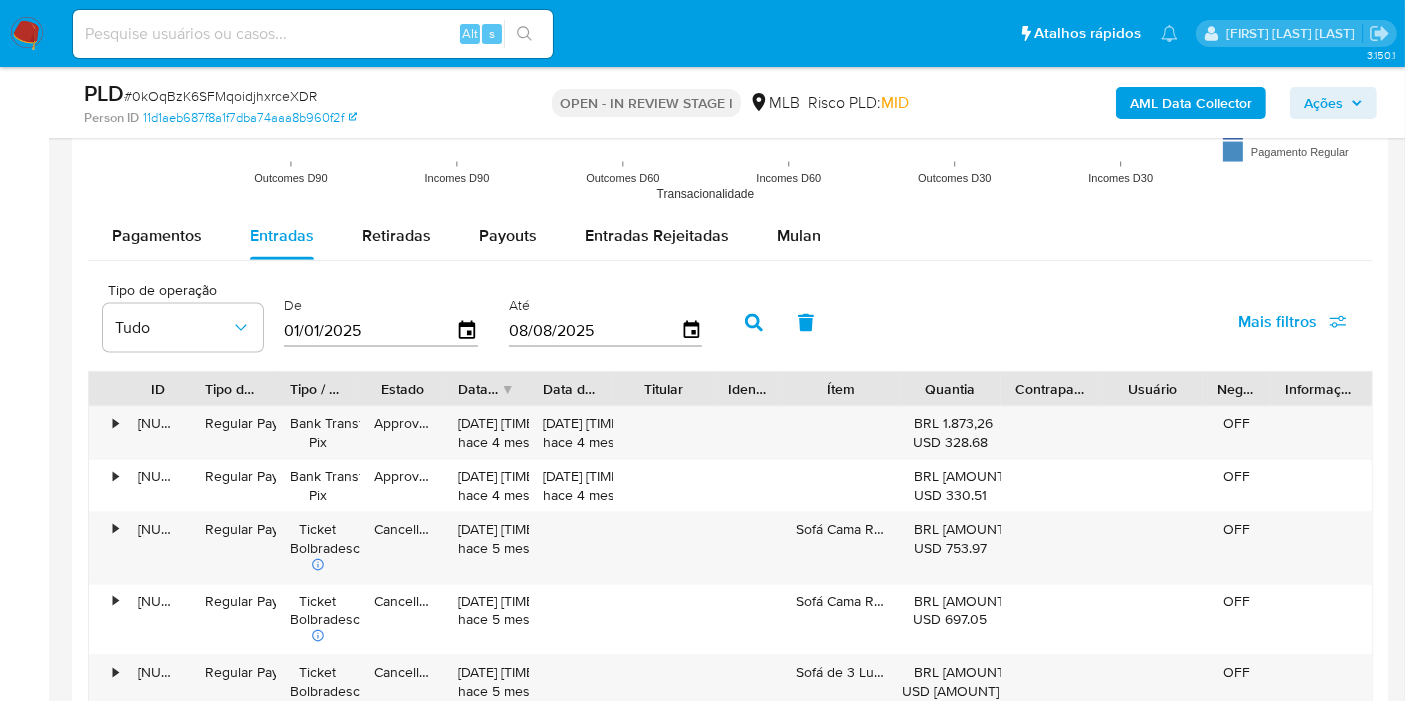 drag, startPoint x: 1400, startPoint y: 413, endPoint x: 1400, endPoint y: 440, distance: 27 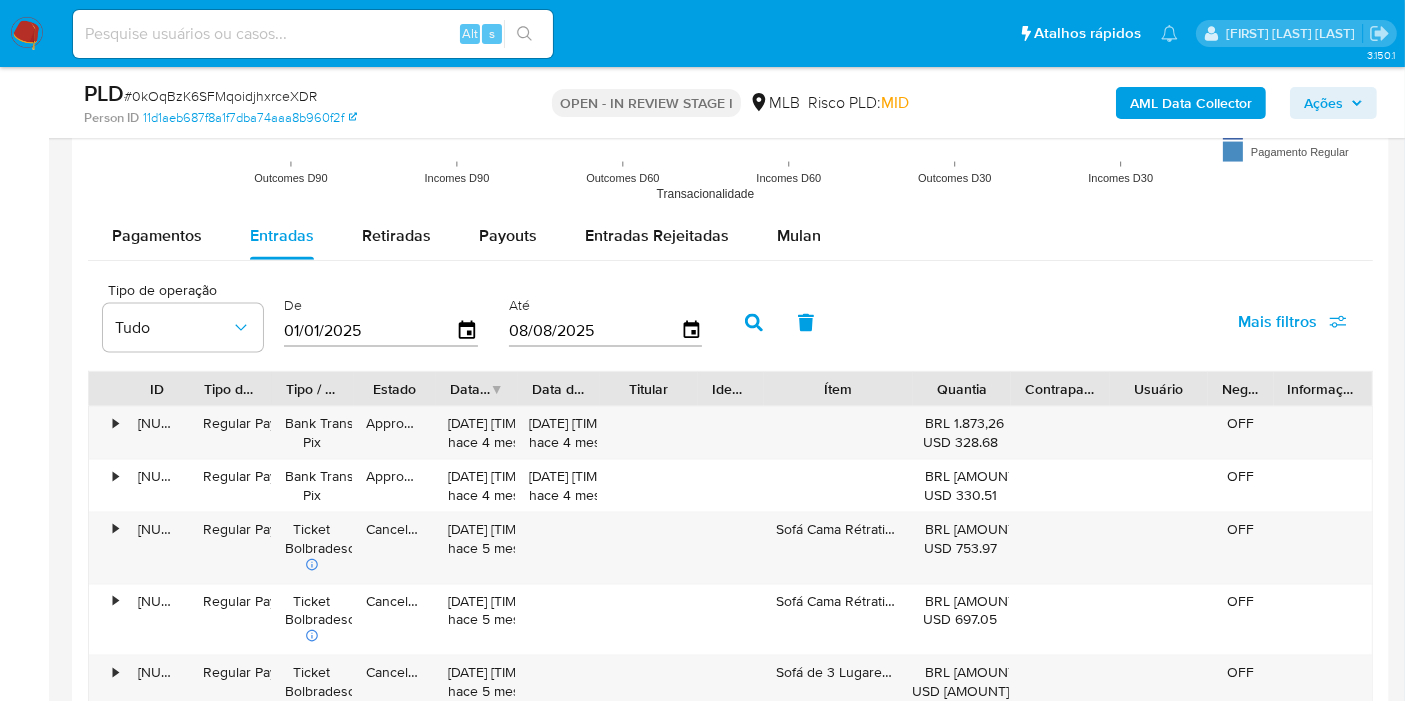 drag, startPoint x: 897, startPoint y: 384, endPoint x: 931, endPoint y: 364, distance: 39.446167 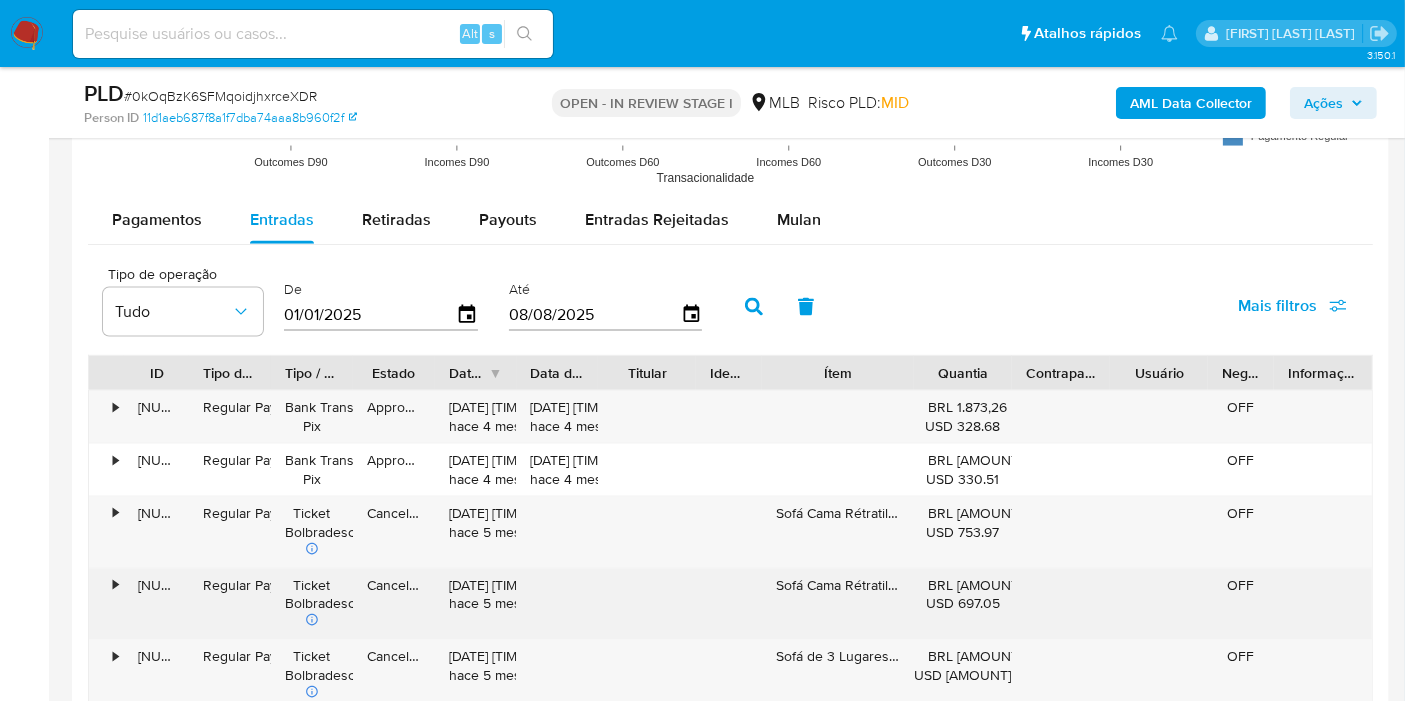 scroll, scrollTop: 2905, scrollLeft: 0, axis: vertical 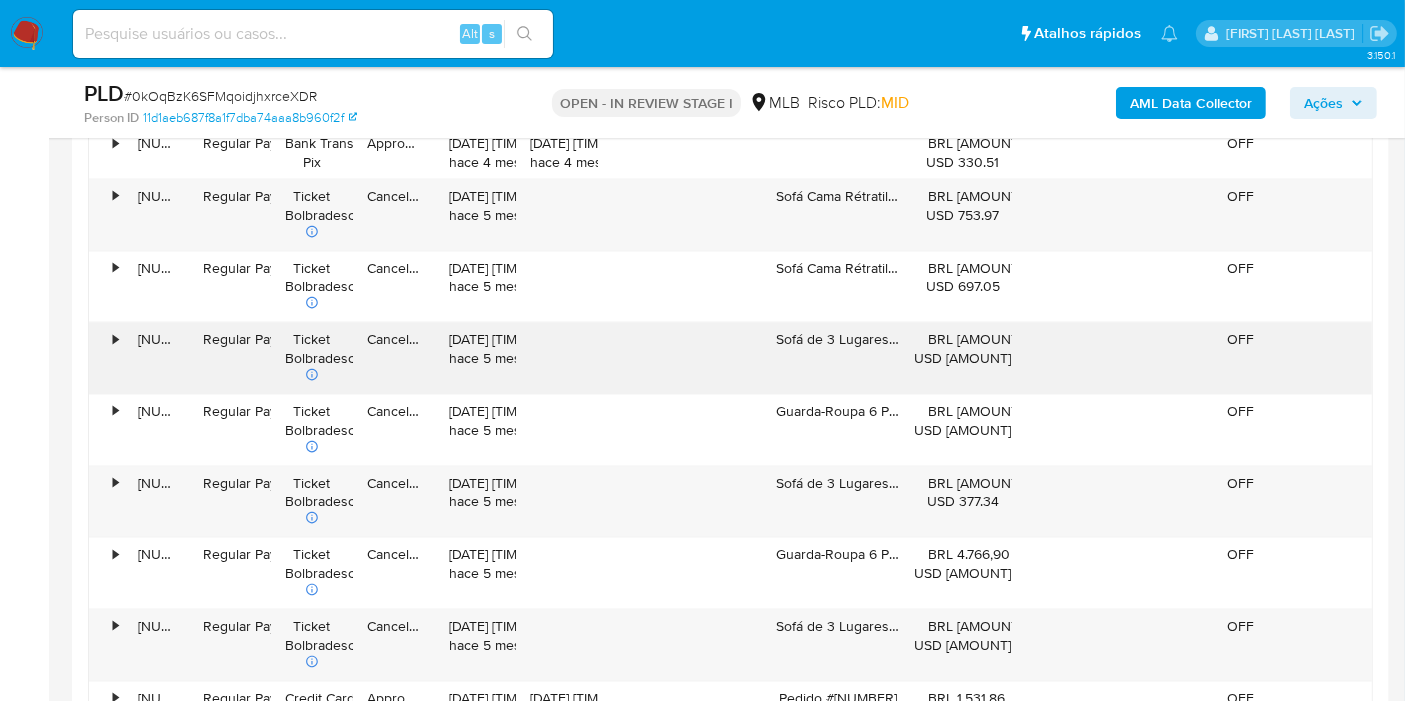click on "Sofá de 3 Lugares Roma Chenile Linho Cru x 1" at bounding box center [838, 358] 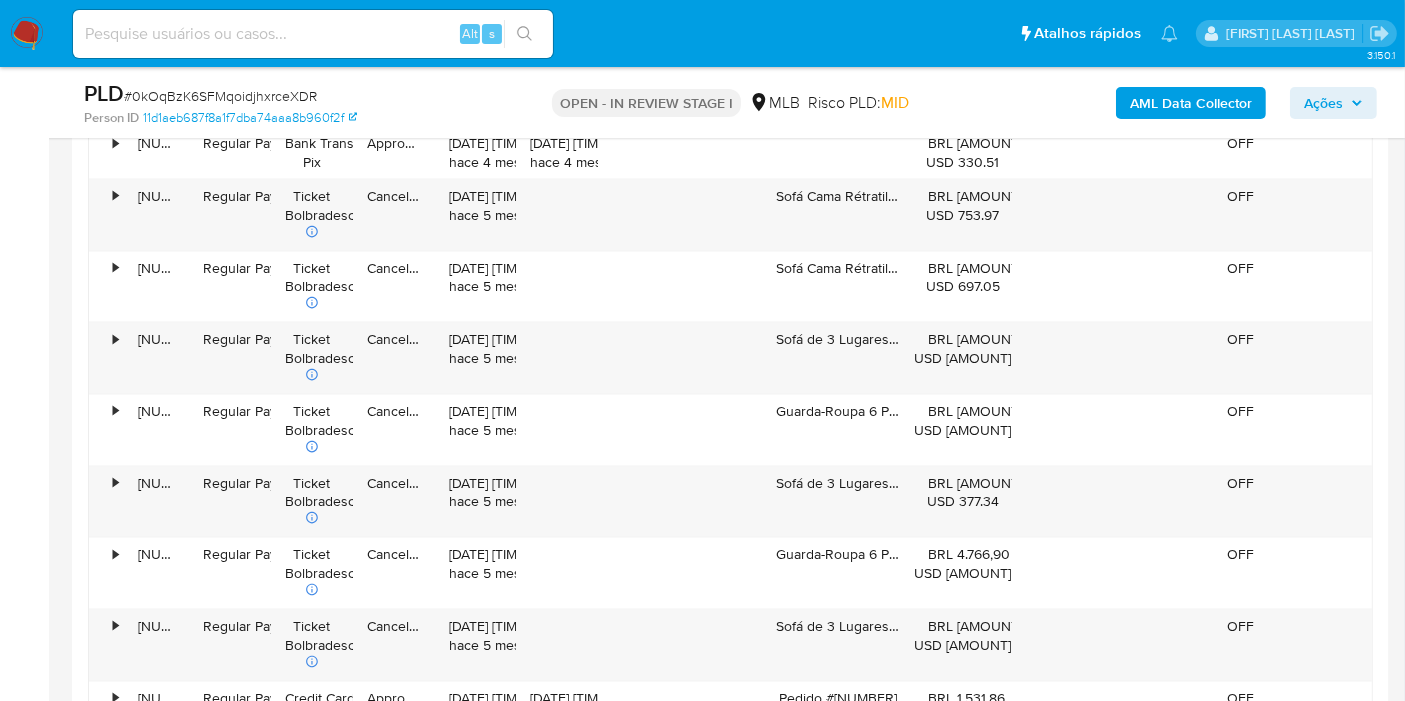 click on "Ações" at bounding box center [1333, 103] 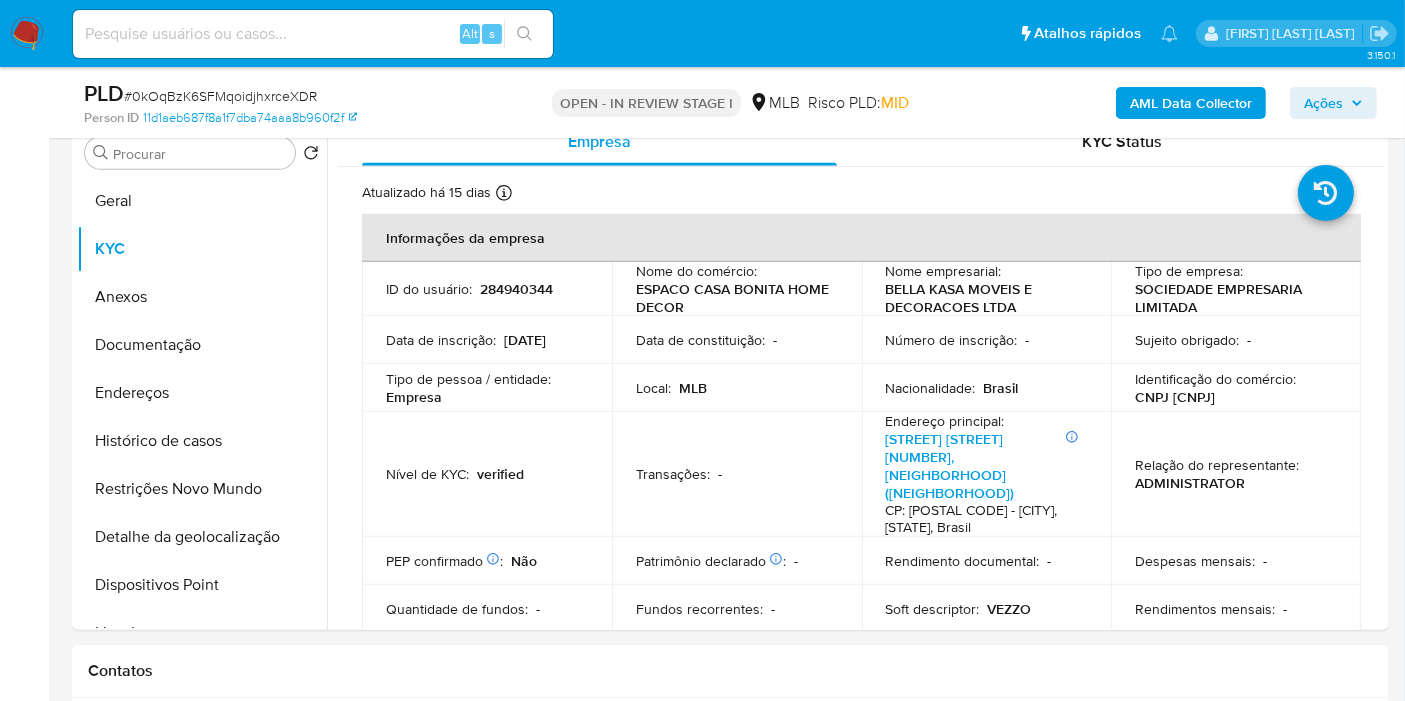 scroll, scrollTop: 906, scrollLeft: 0, axis: vertical 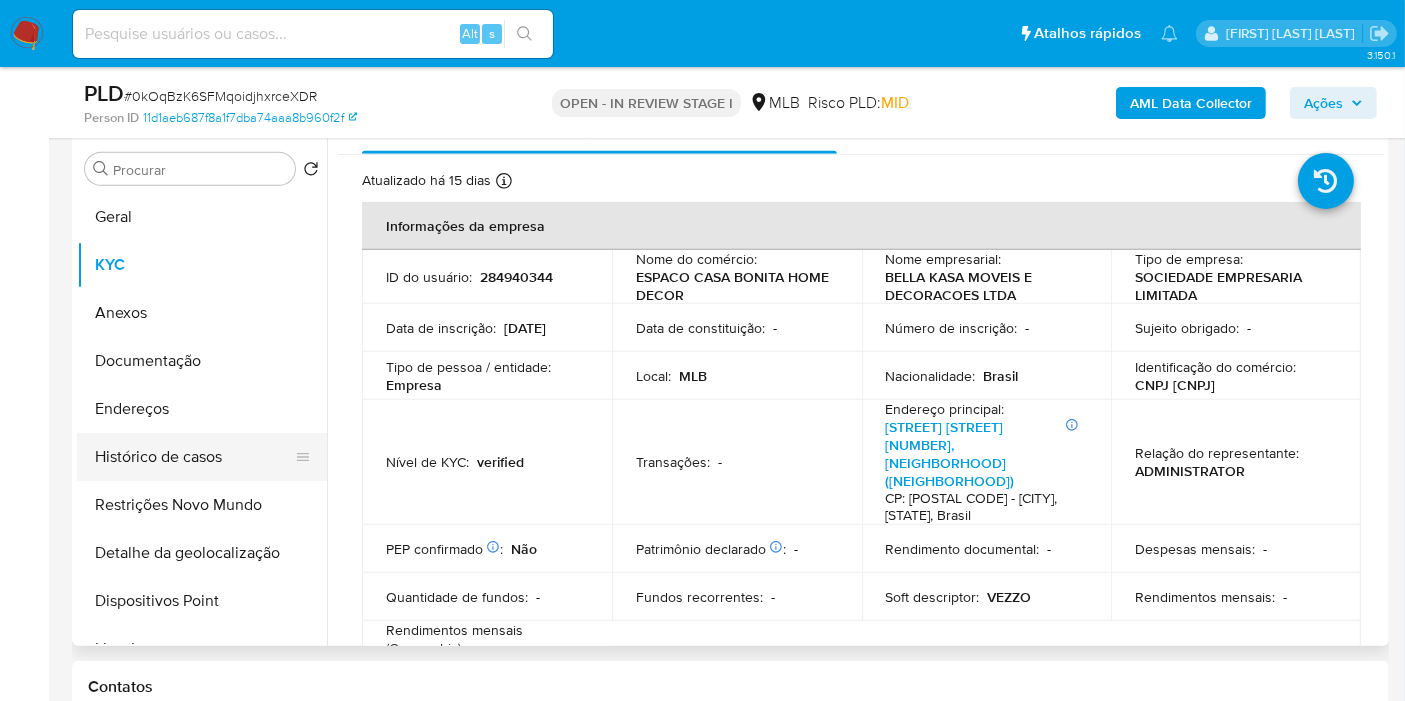 click on "Histórico de casos" at bounding box center [194, 457] 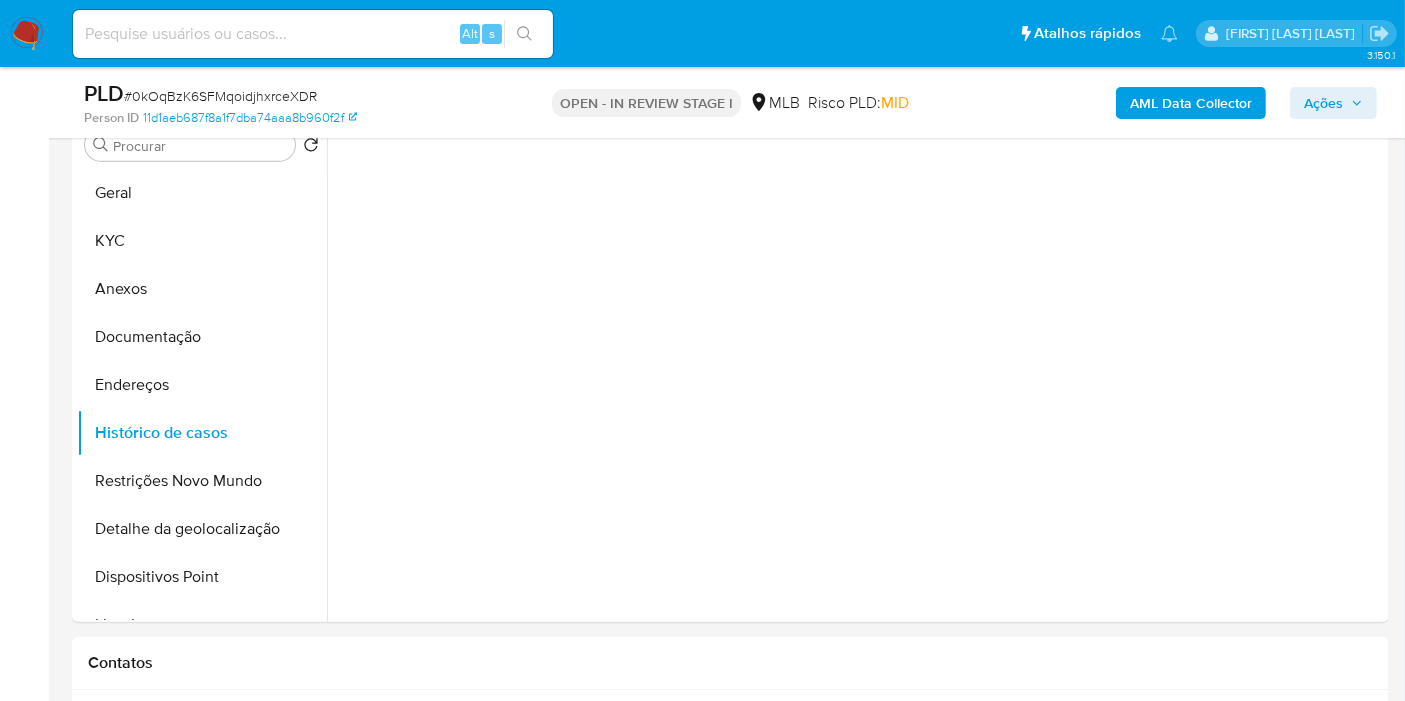 scroll, scrollTop: 0, scrollLeft: 0, axis: both 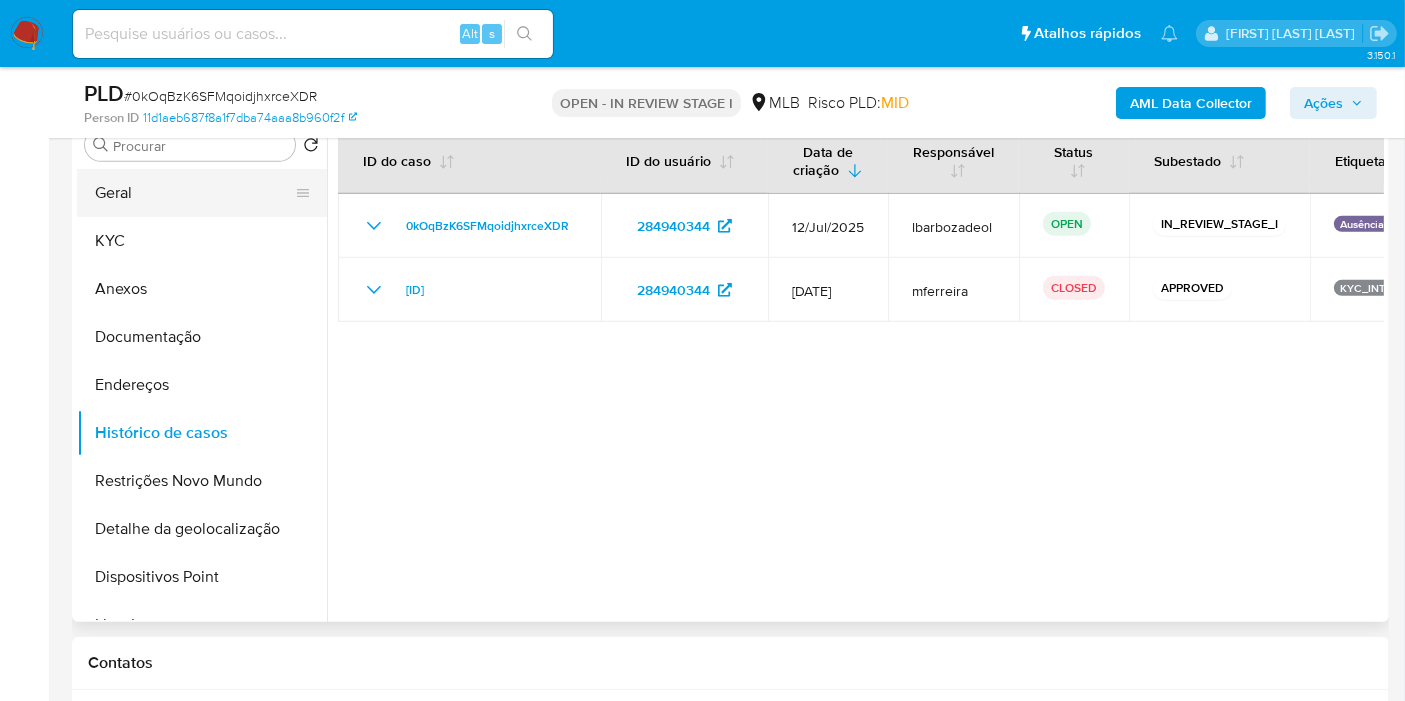 click on "Geral" at bounding box center (194, 193) 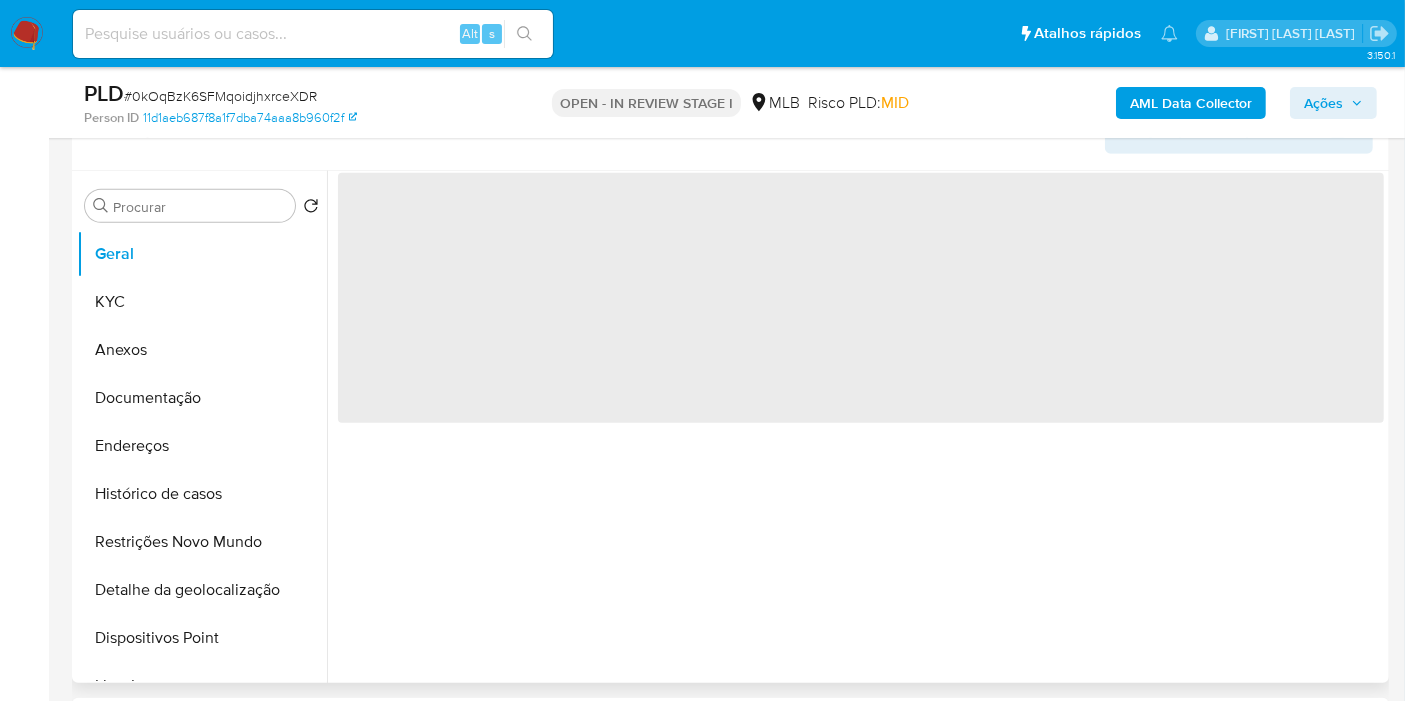 scroll, scrollTop: 795, scrollLeft: 0, axis: vertical 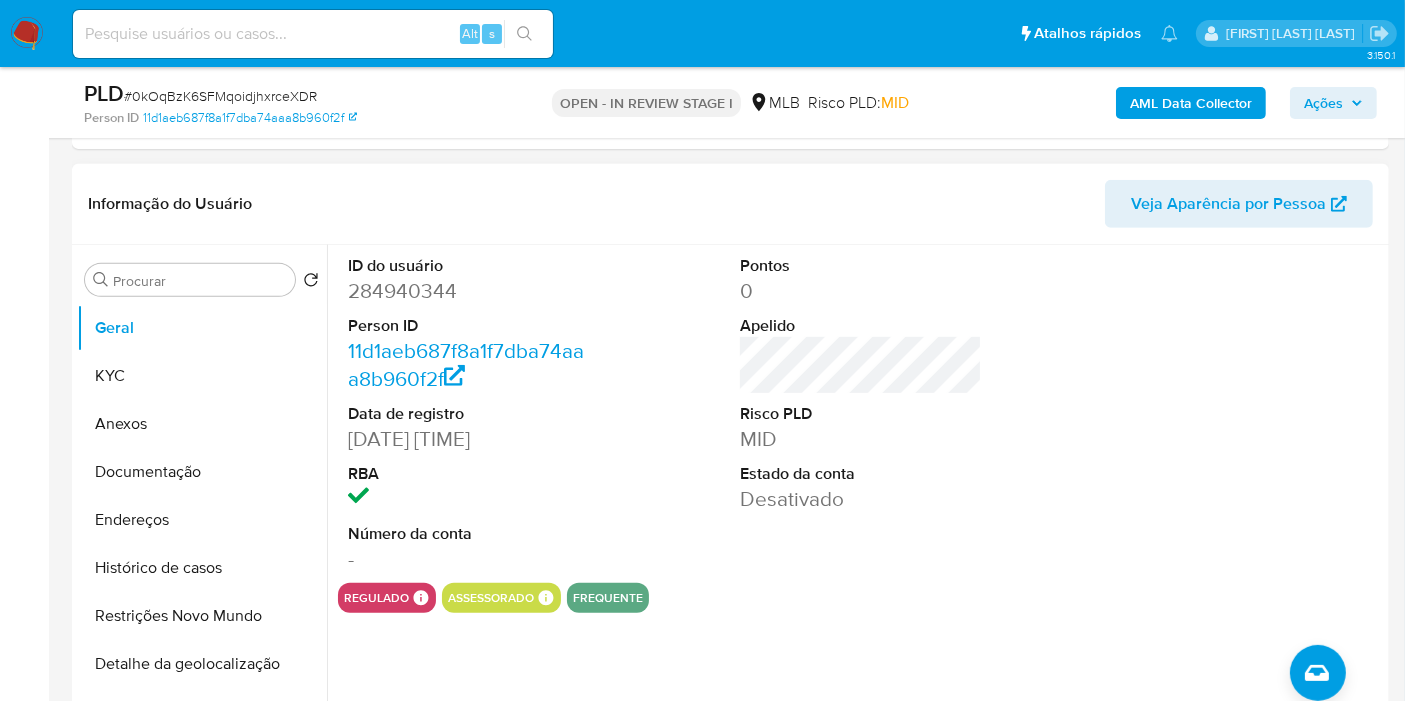 type 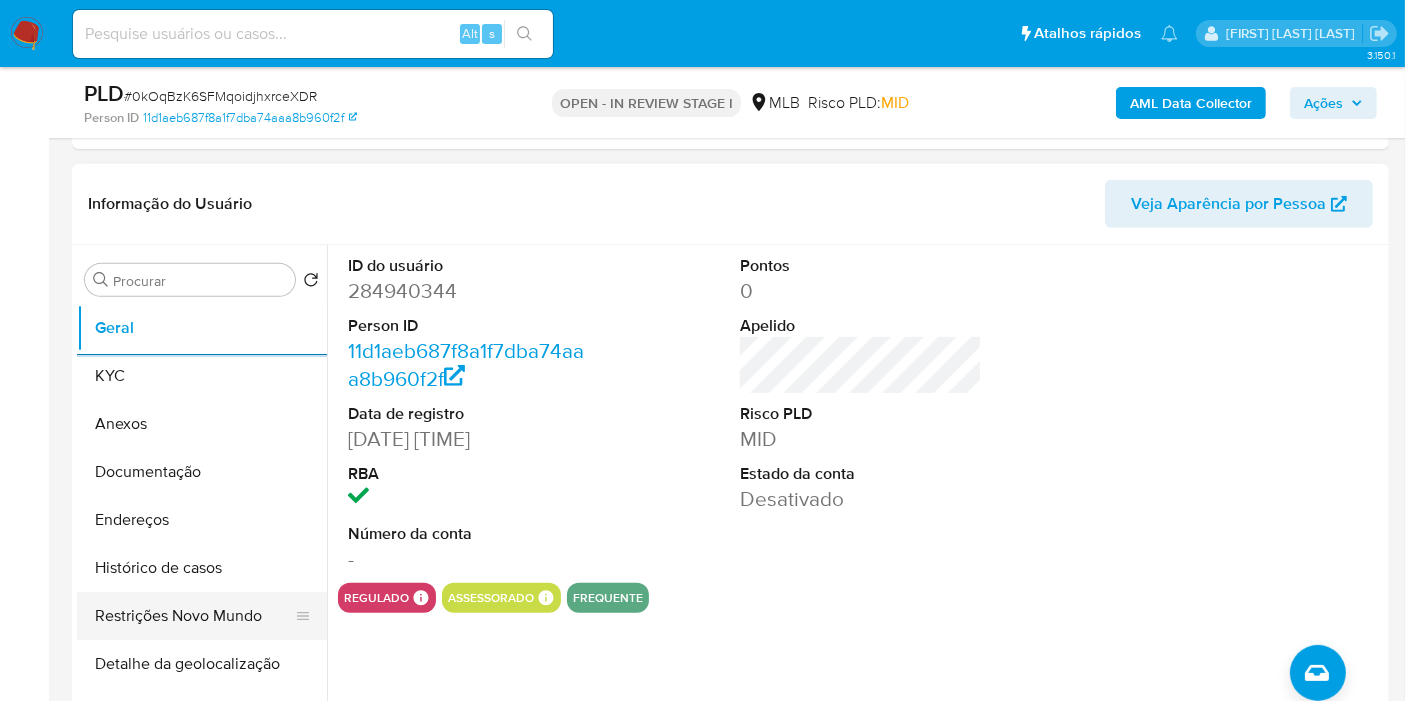 click on "Restrições Novo Mundo" at bounding box center [194, 616] 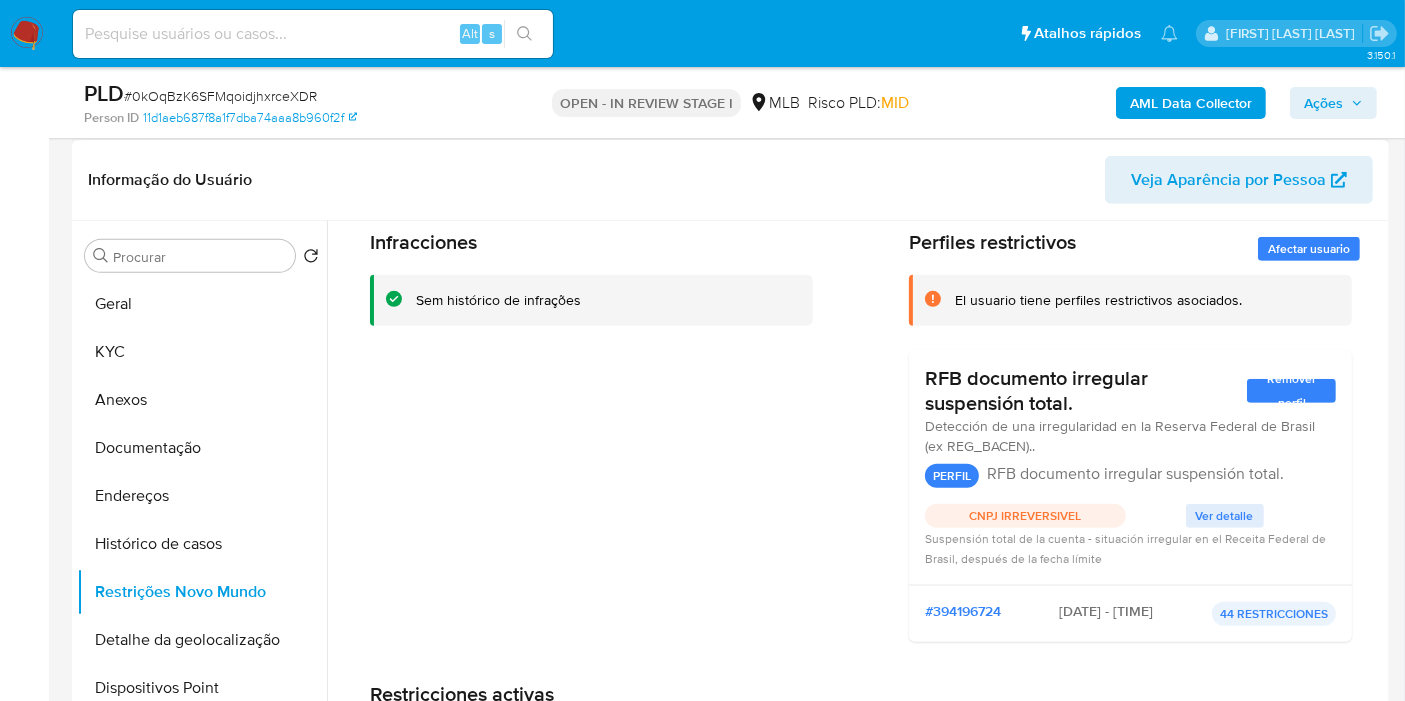 scroll, scrollTop: 111, scrollLeft: 0, axis: vertical 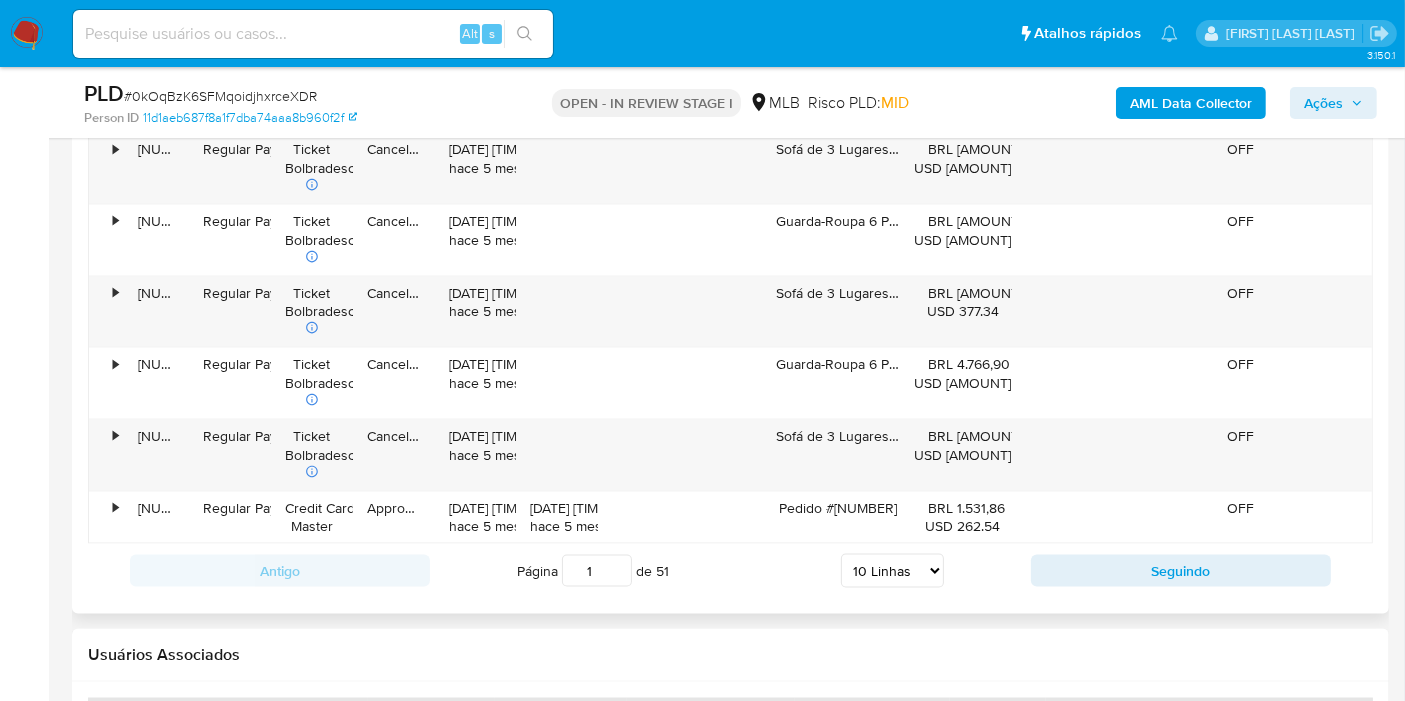 click on "1" at bounding box center [597, 571] 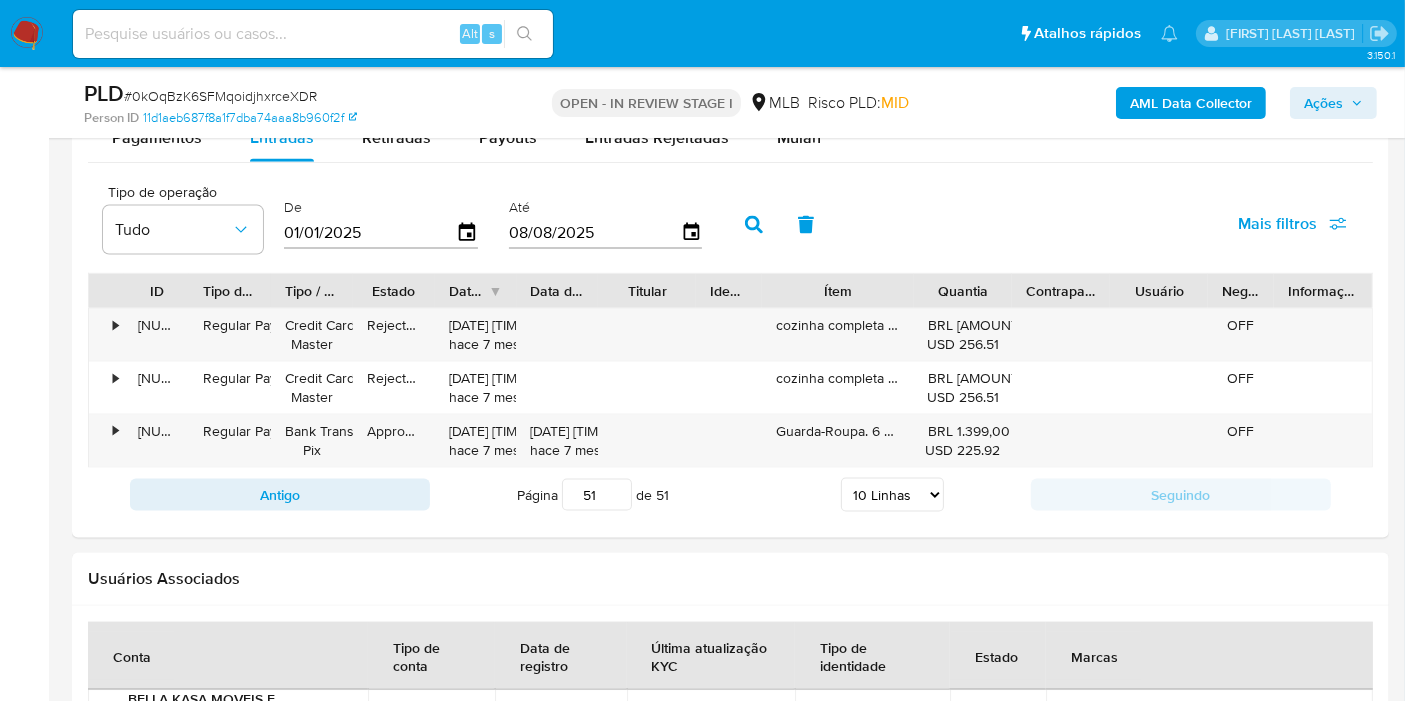 scroll, scrollTop: 2642, scrollLeft: 0, axis: vertical 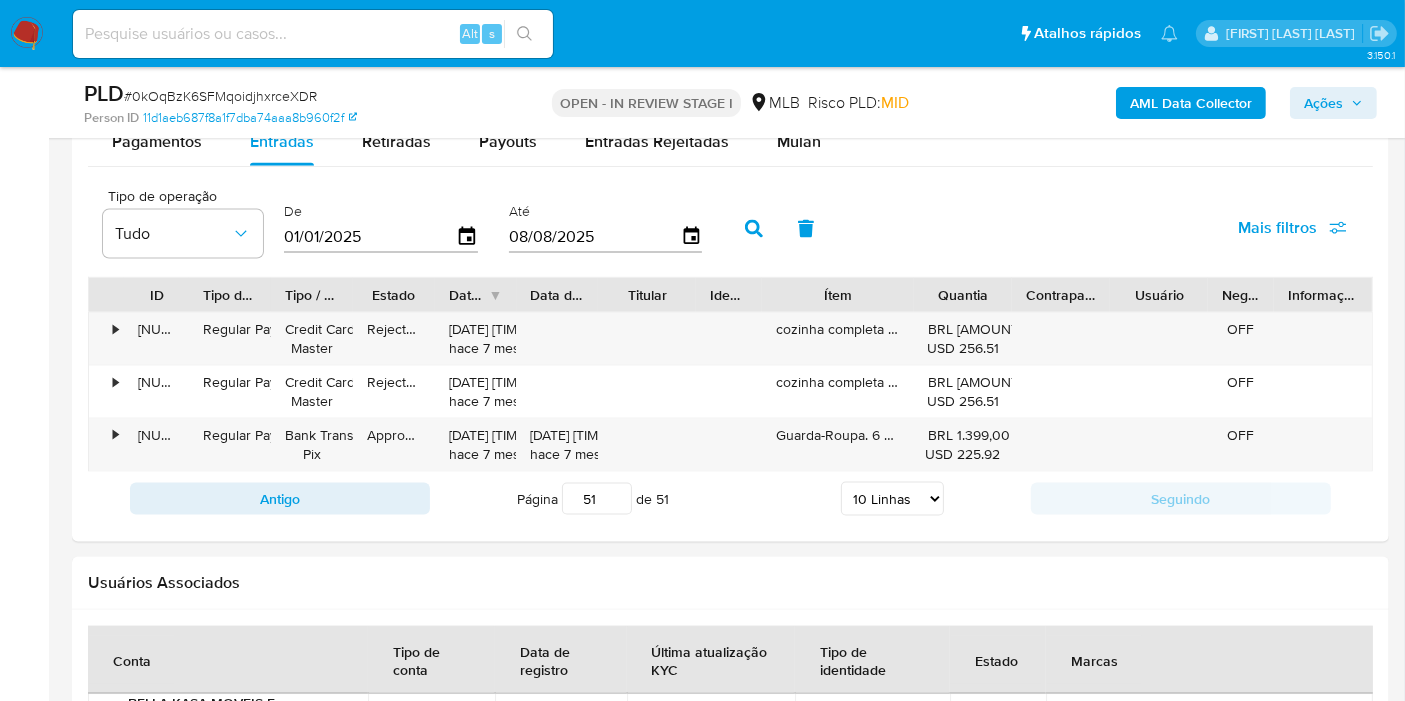 type on "5" 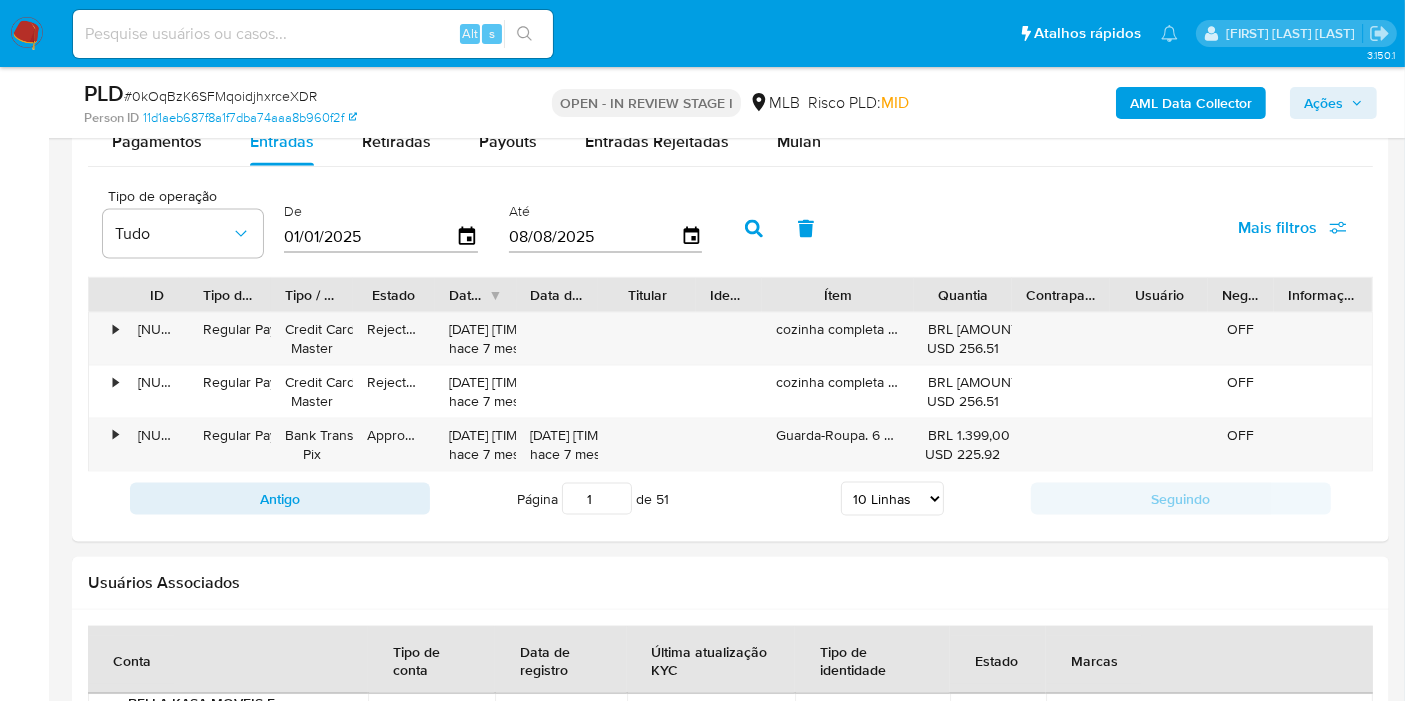 type on "1" 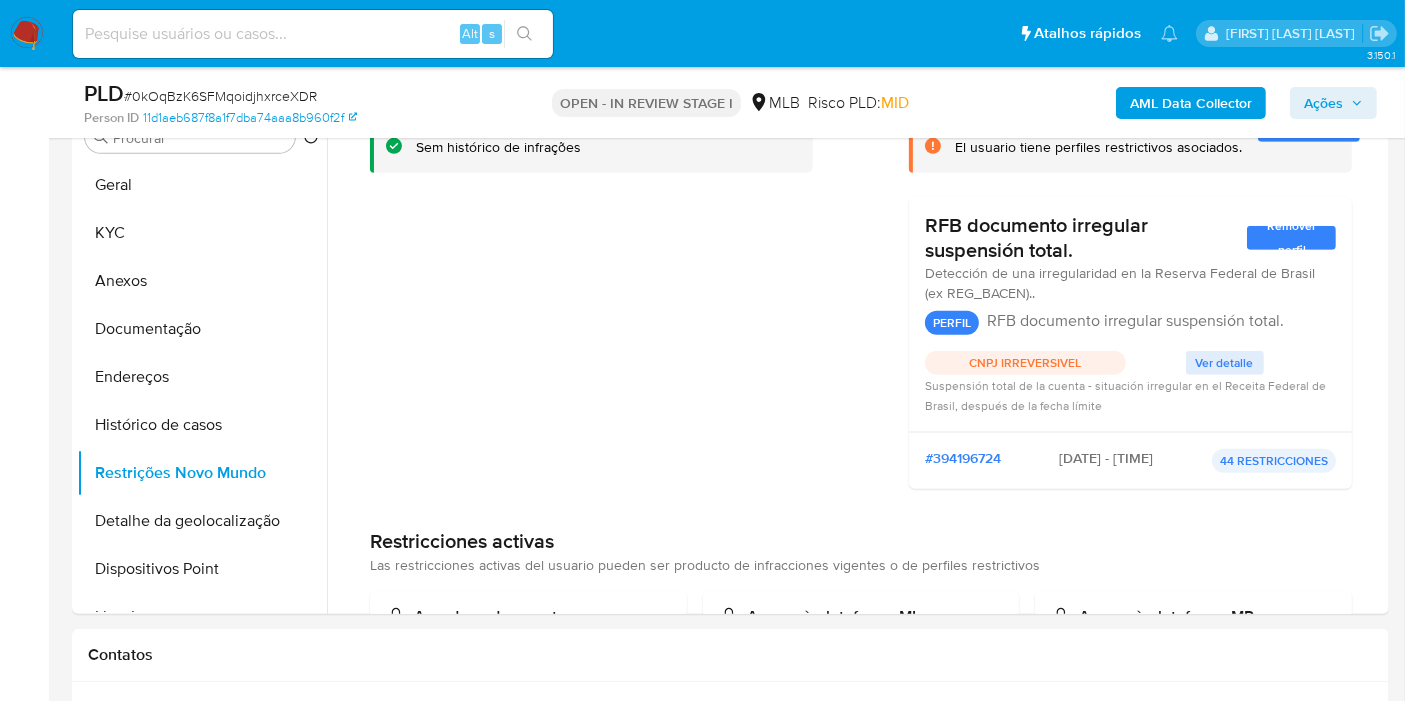 scroll, scrollTop: 709, scrollLeft: 0, axis: vertical 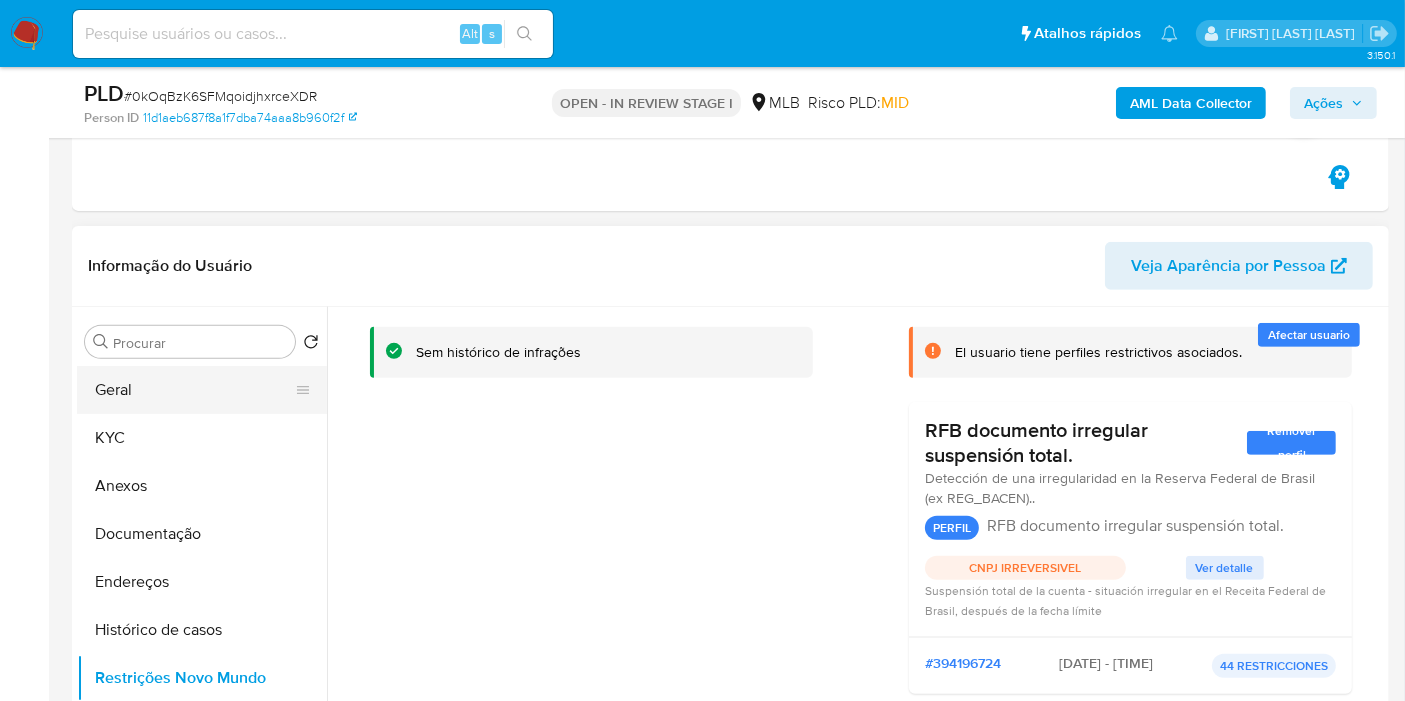 click on "Geral" at bounding box center (194, 390) 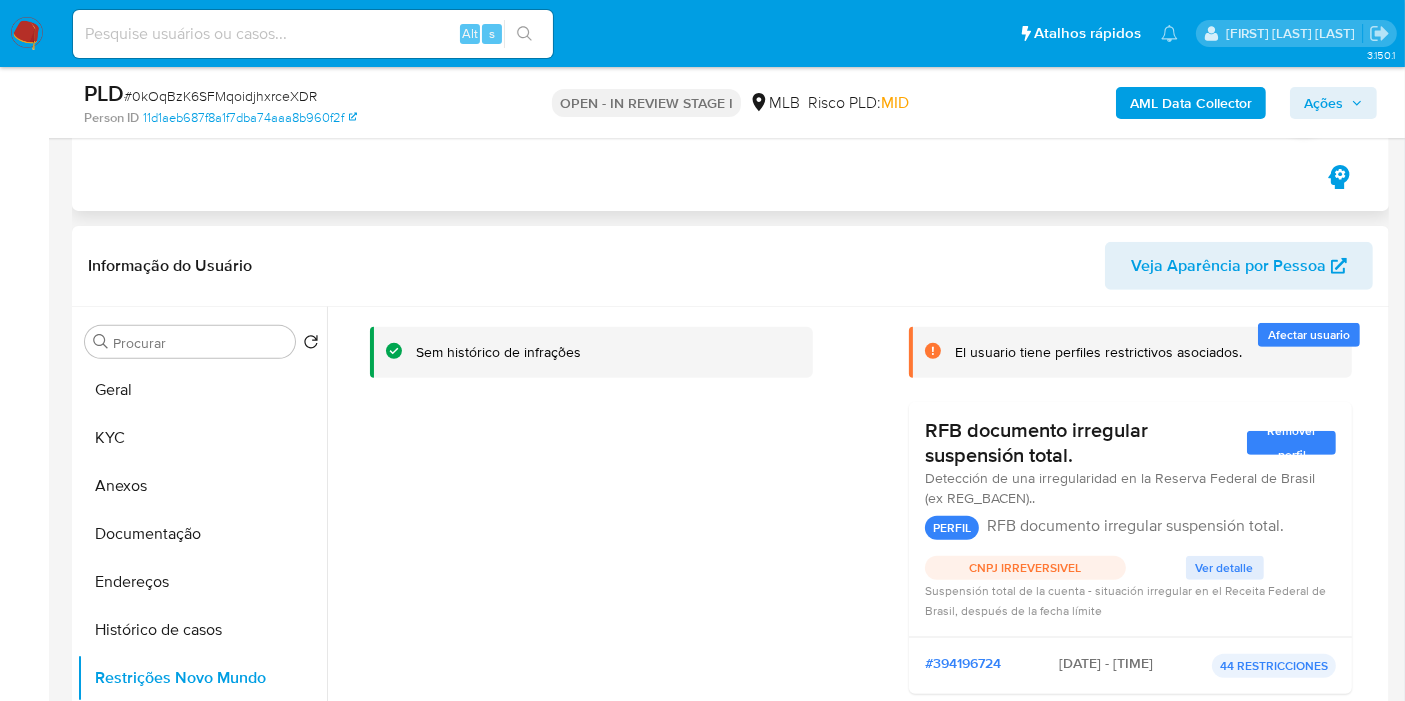 scroll, scrollTop: 0, scrollLeft: 0, axis: both 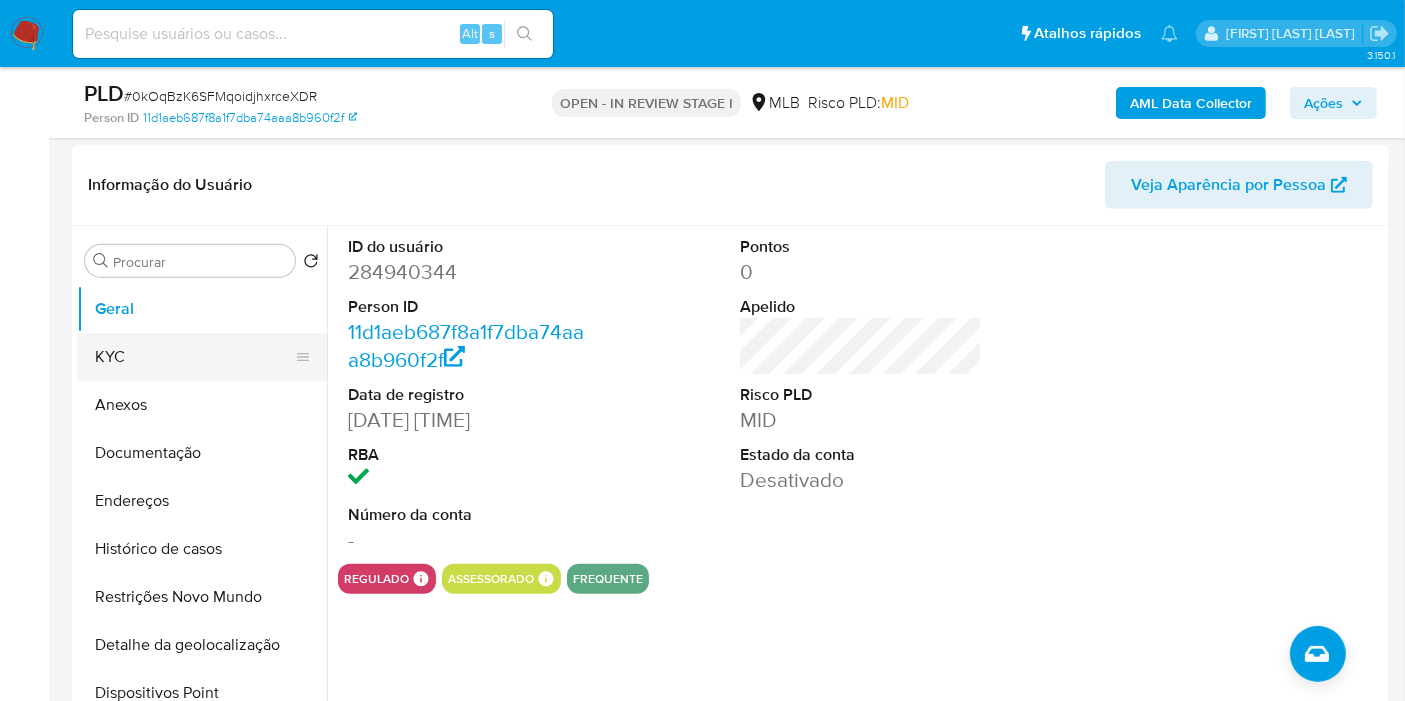 click on "KYC" at bounding box center [194, 357] 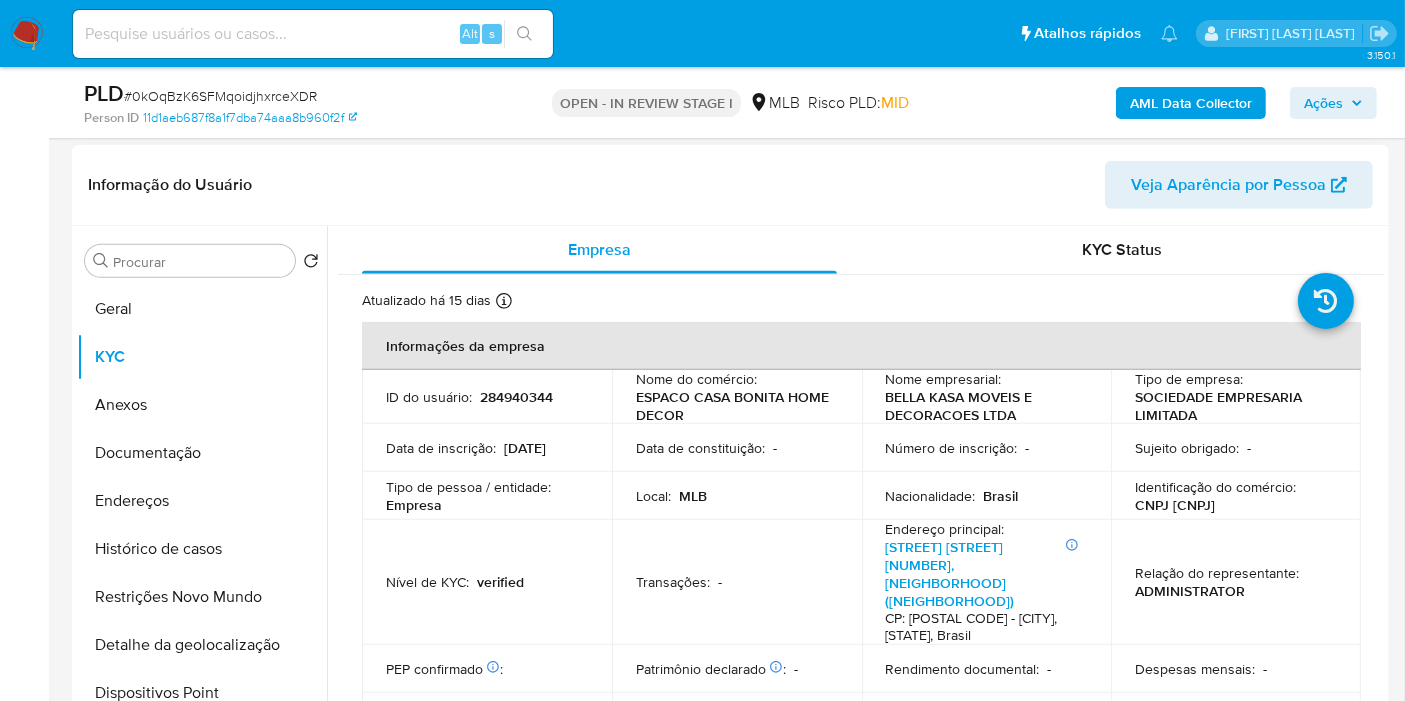 type 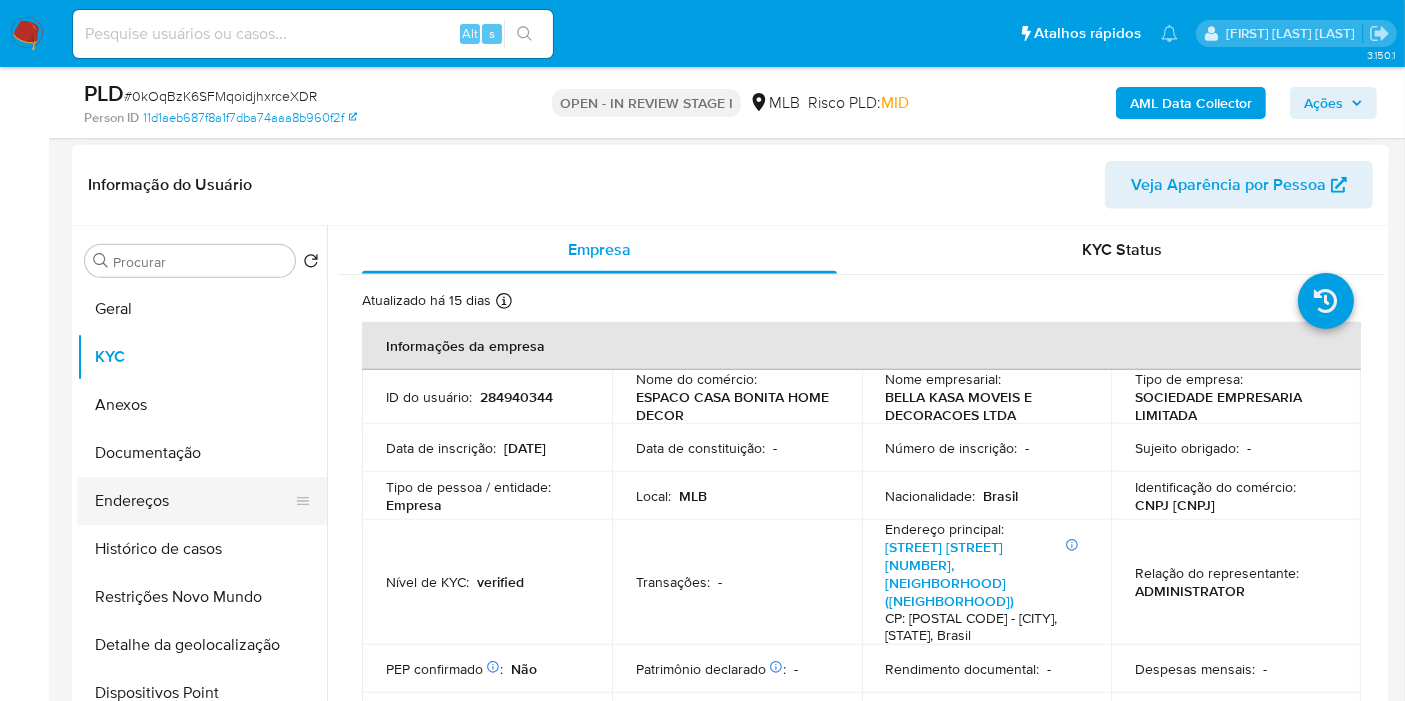 click on "Endereços" at bounding box center (194, 501) 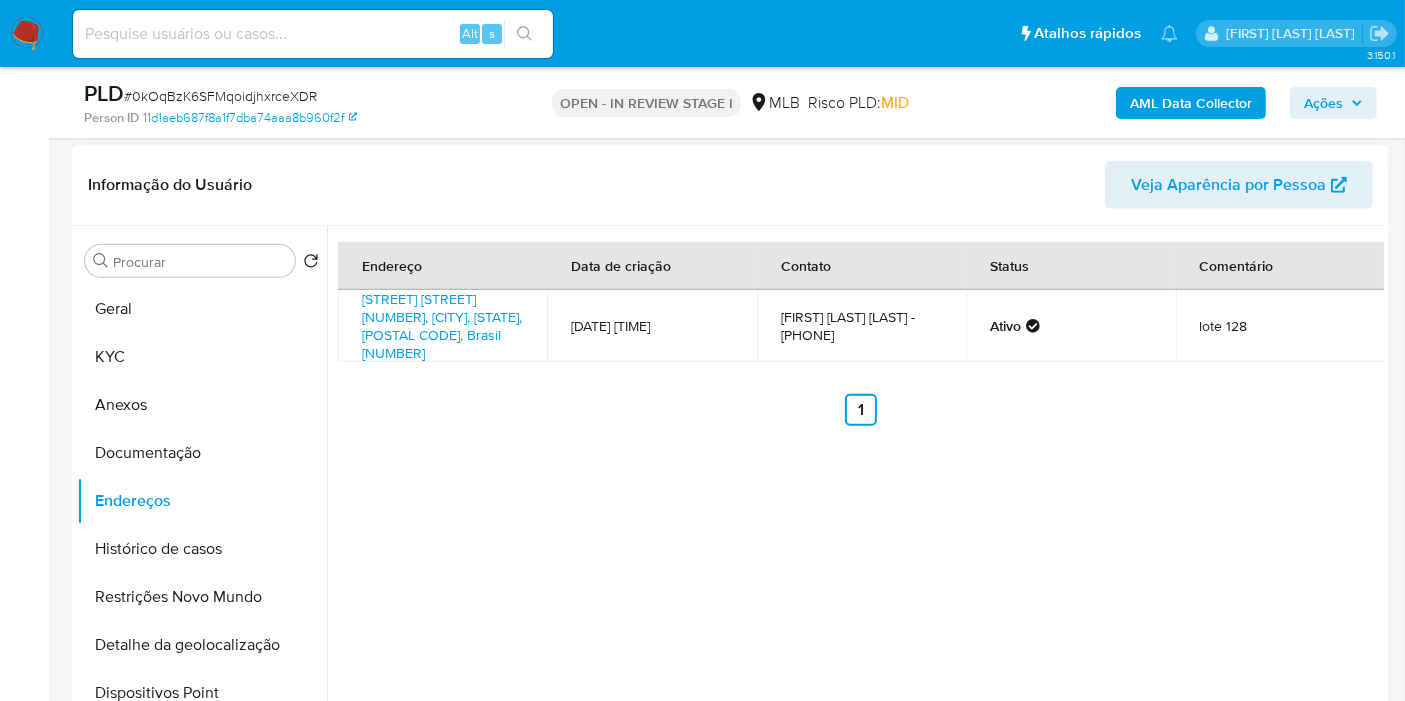 type 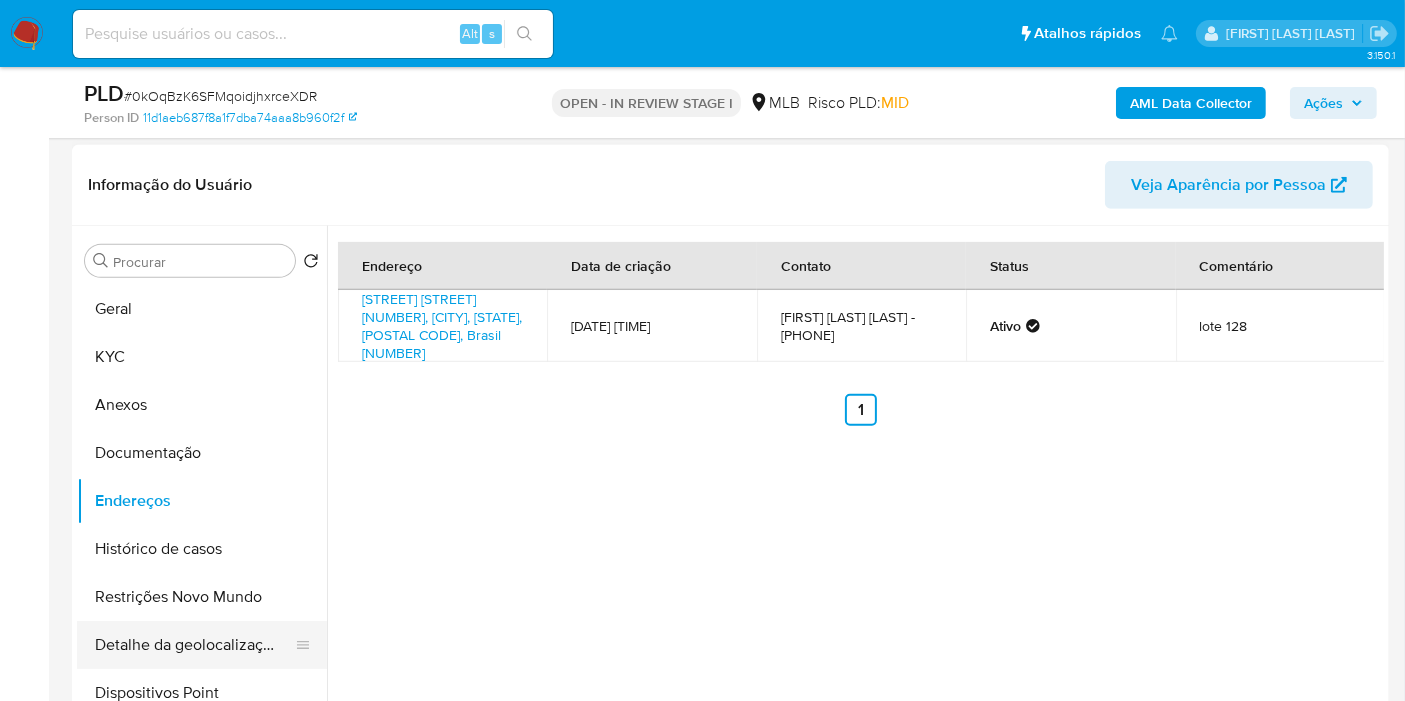 click on "Detalhe da geolocalização" at bounding box center [194, 645] 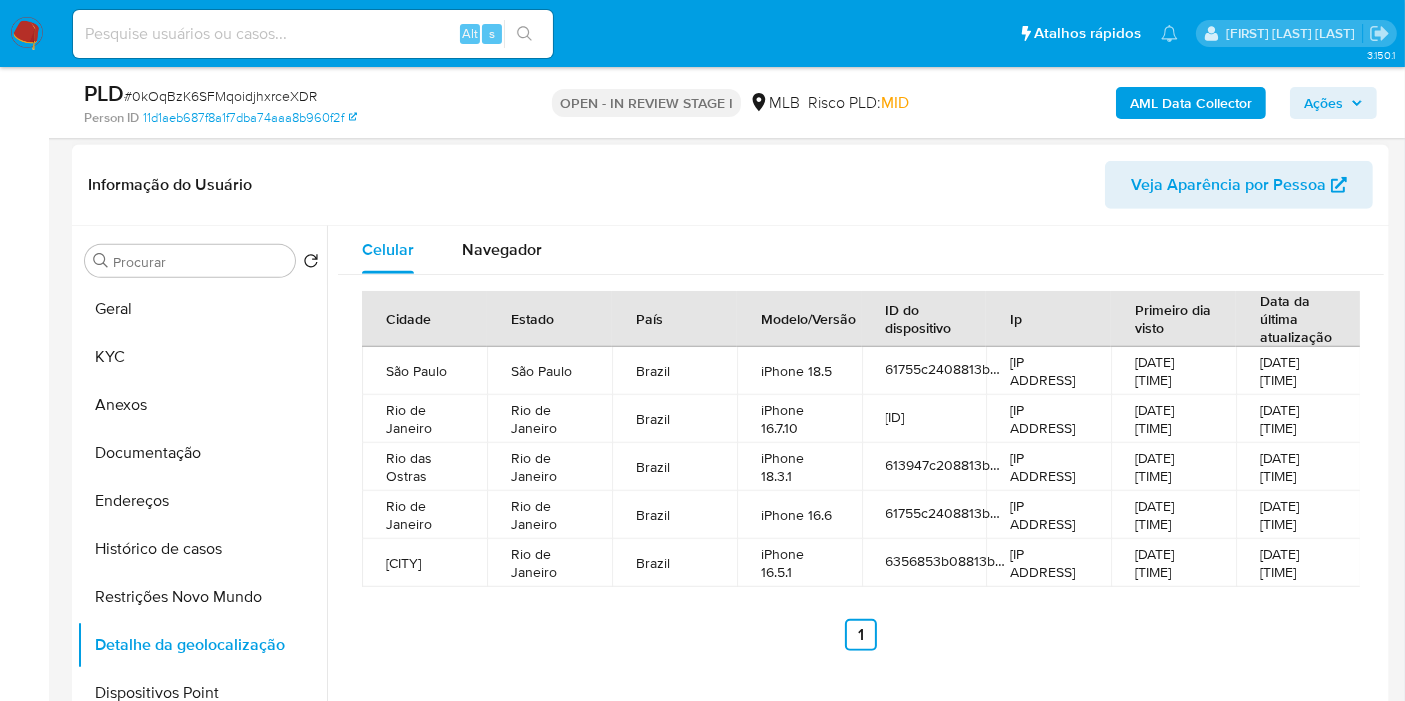 type 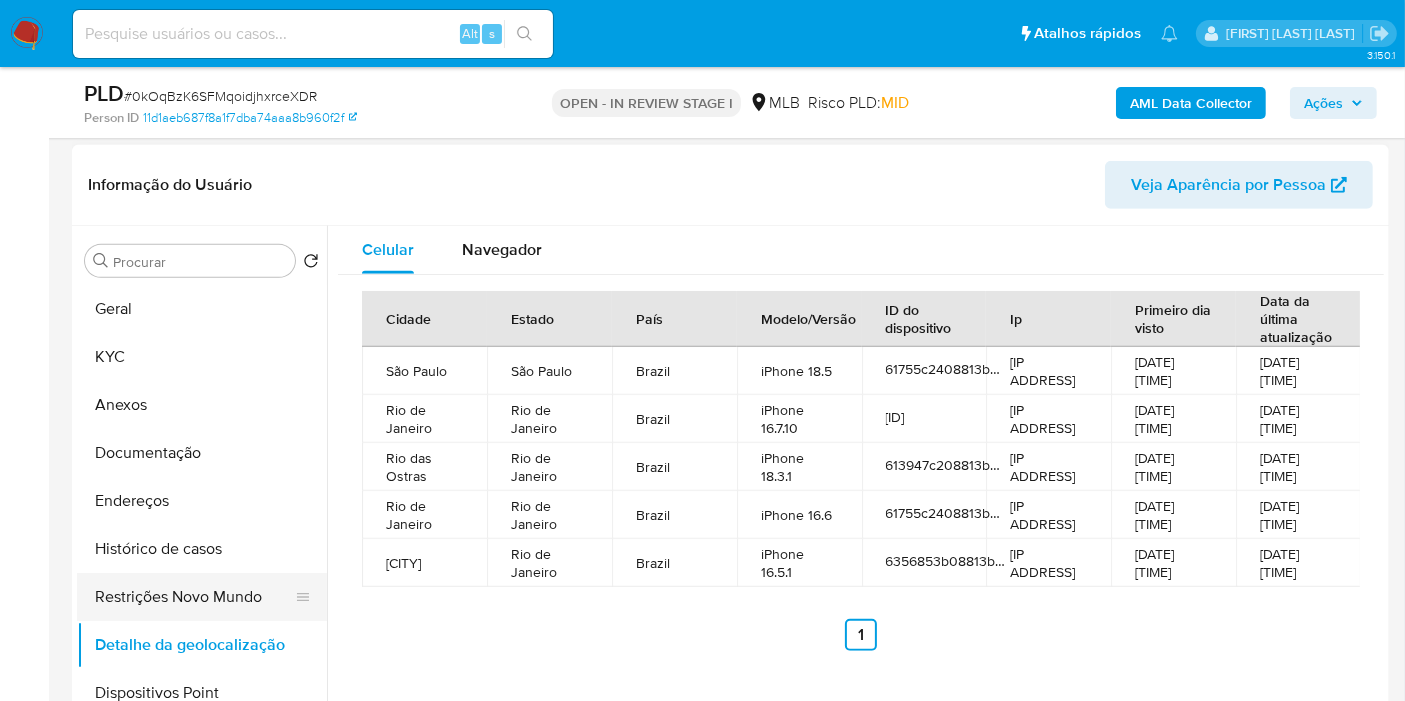 click on "Restrições Novo Mundo" at bounding box center (194, 597) 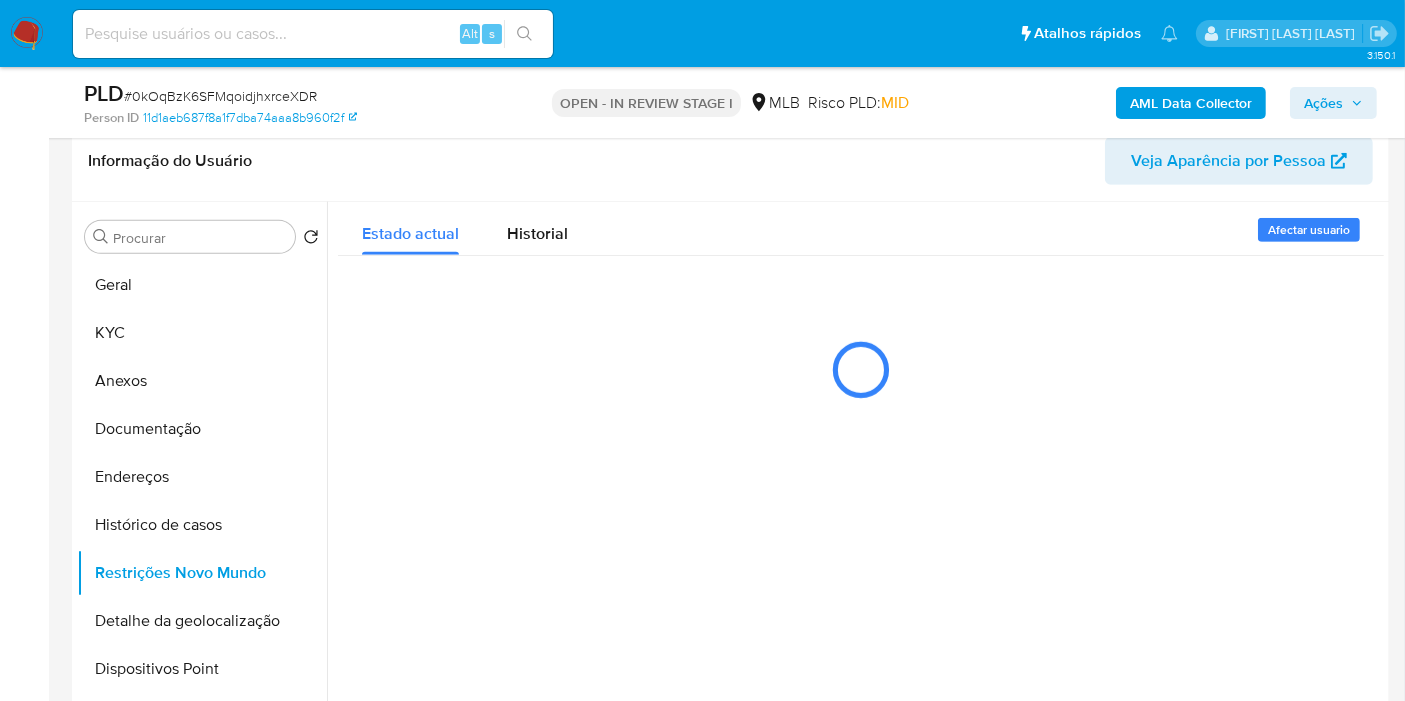 type 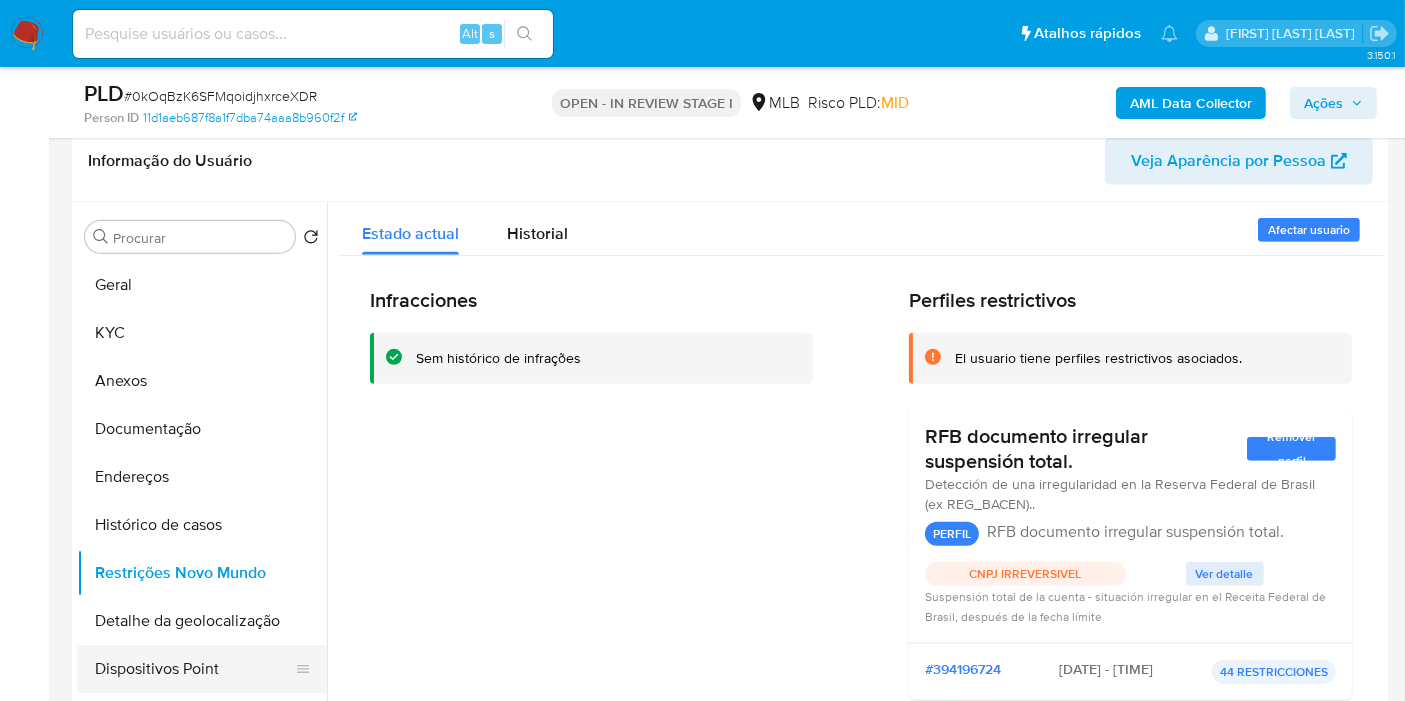 click on "Dispositivos Point" at bounding box center [194, 669] 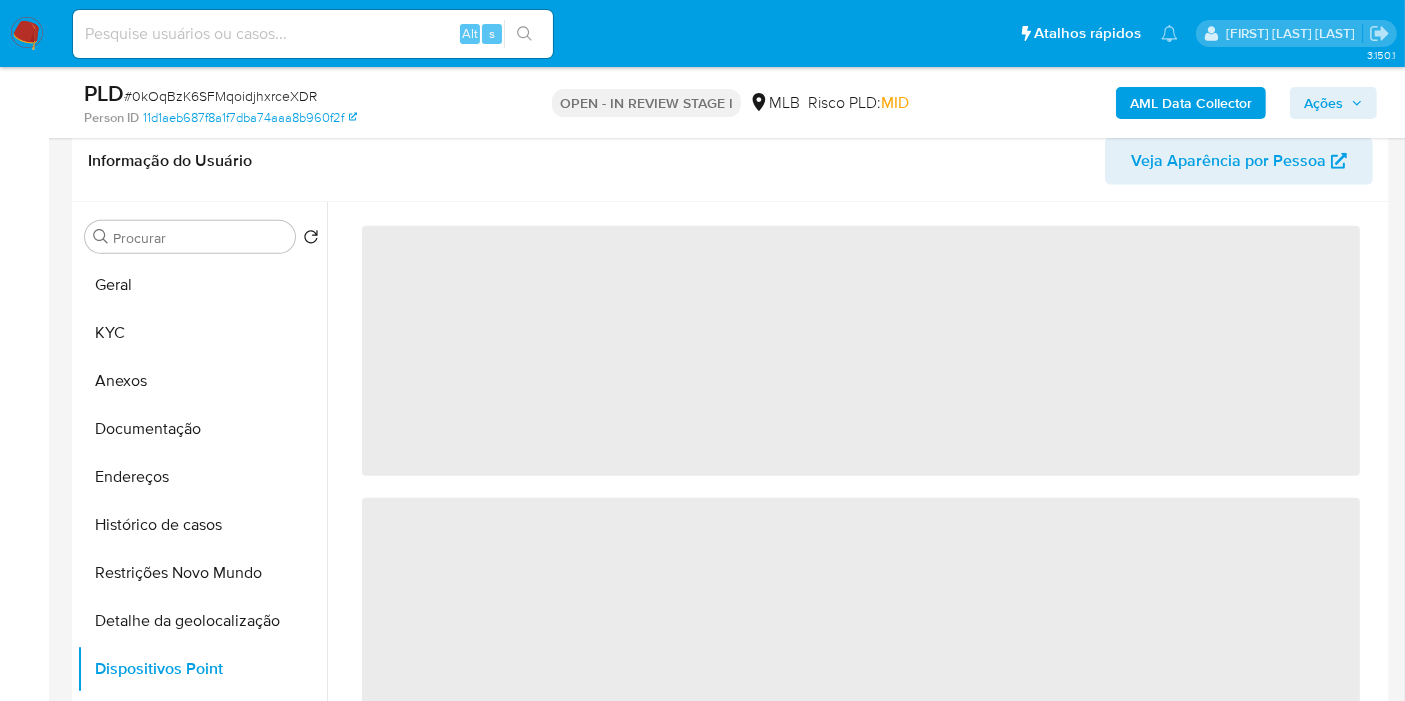 type 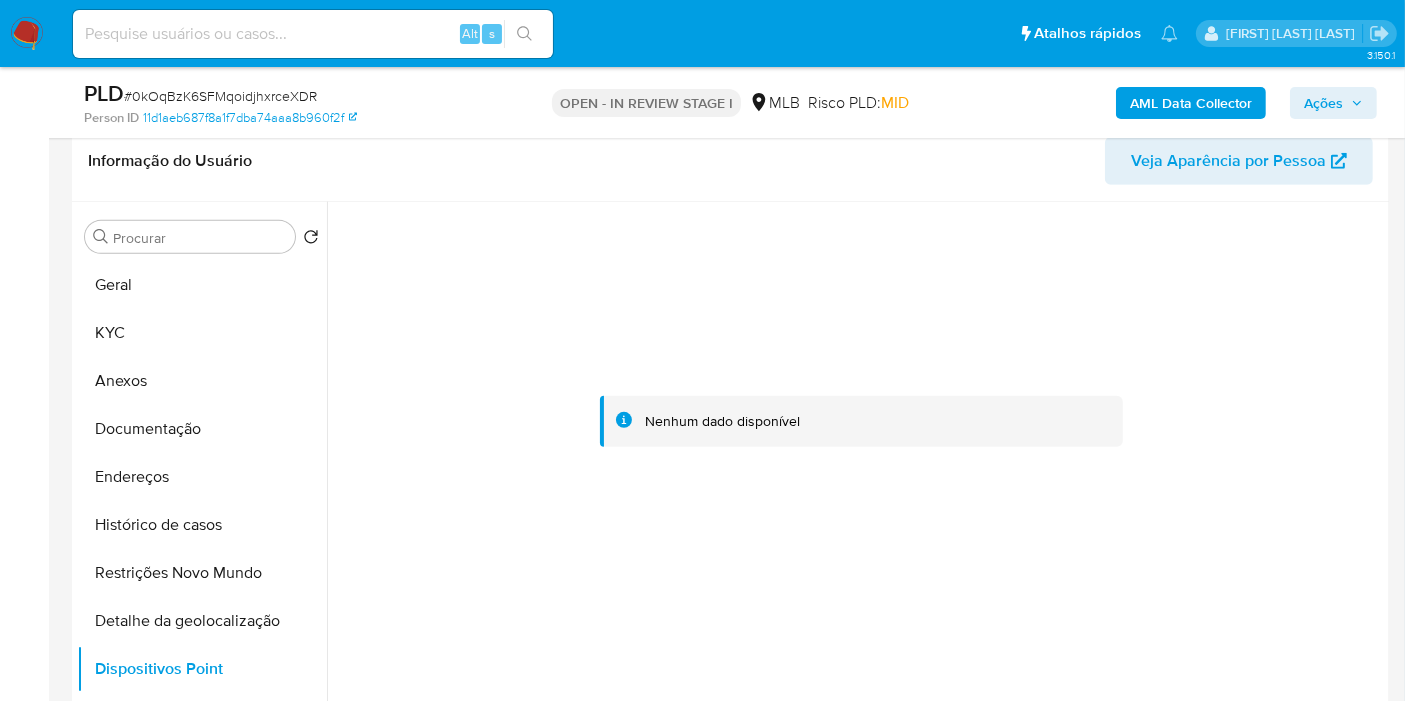 click on "AML Data Collector" at bounding box center (1191, 103) 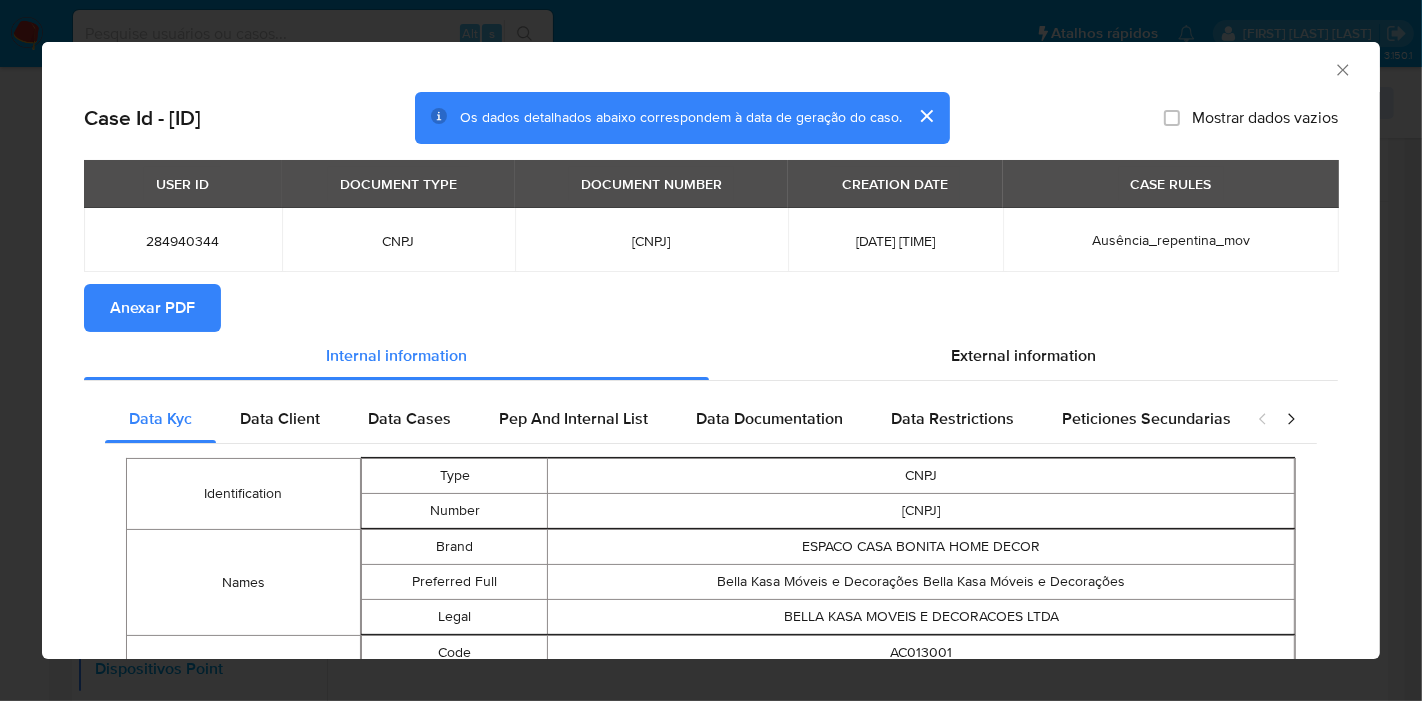 click on "Anexar PDF" at bounding box center [152, 308] 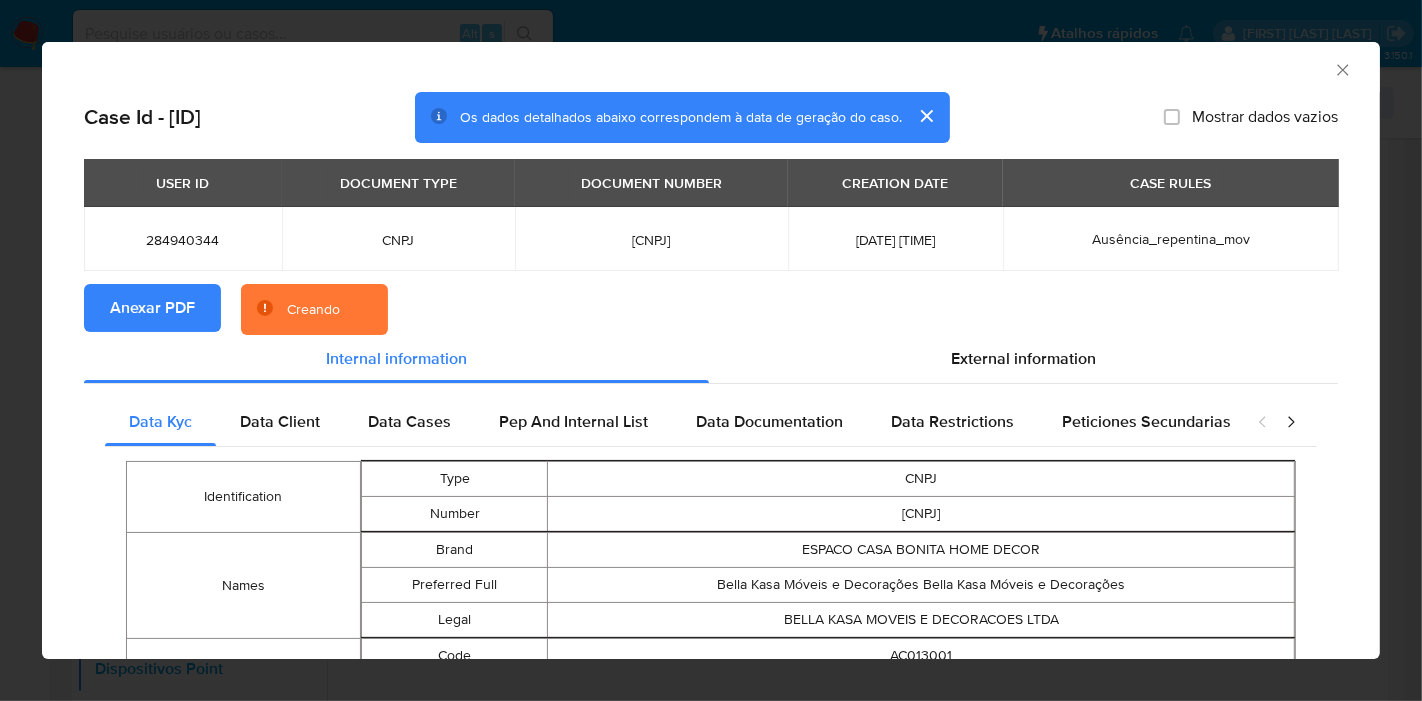 type 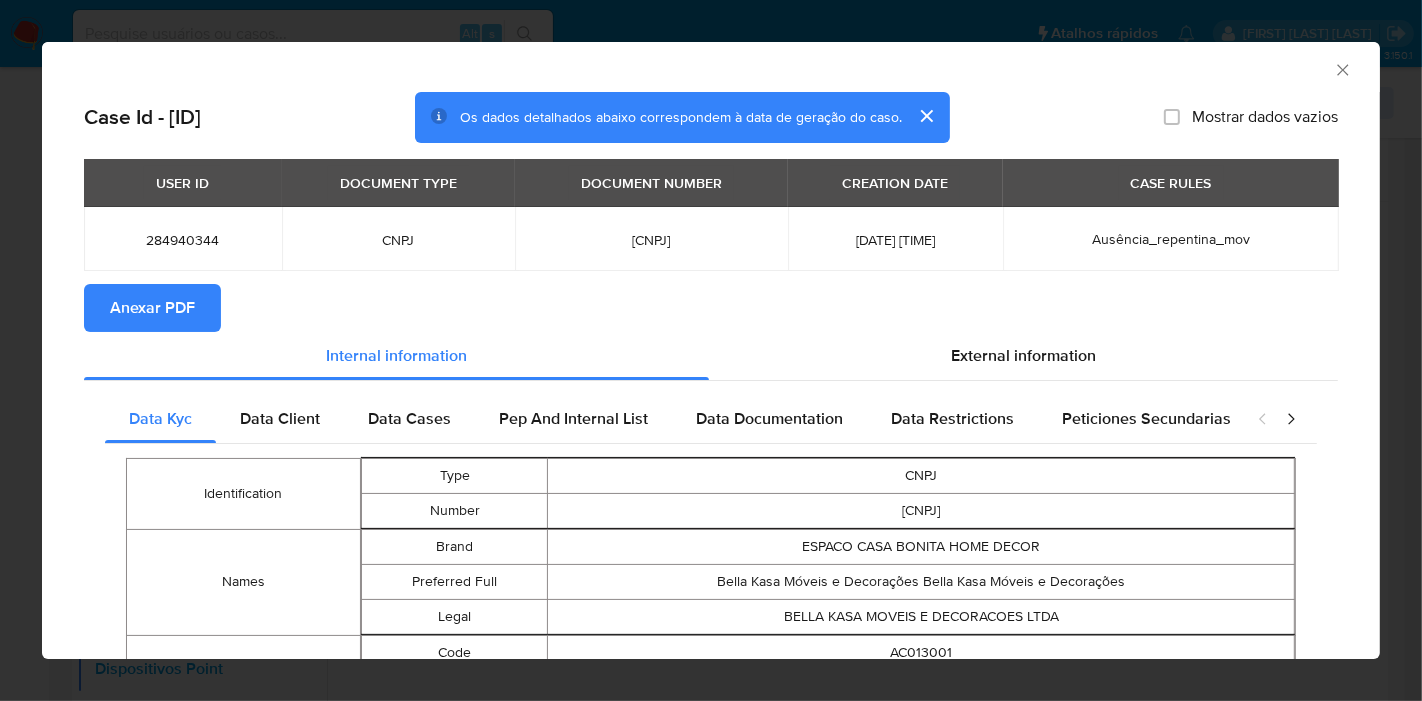 click 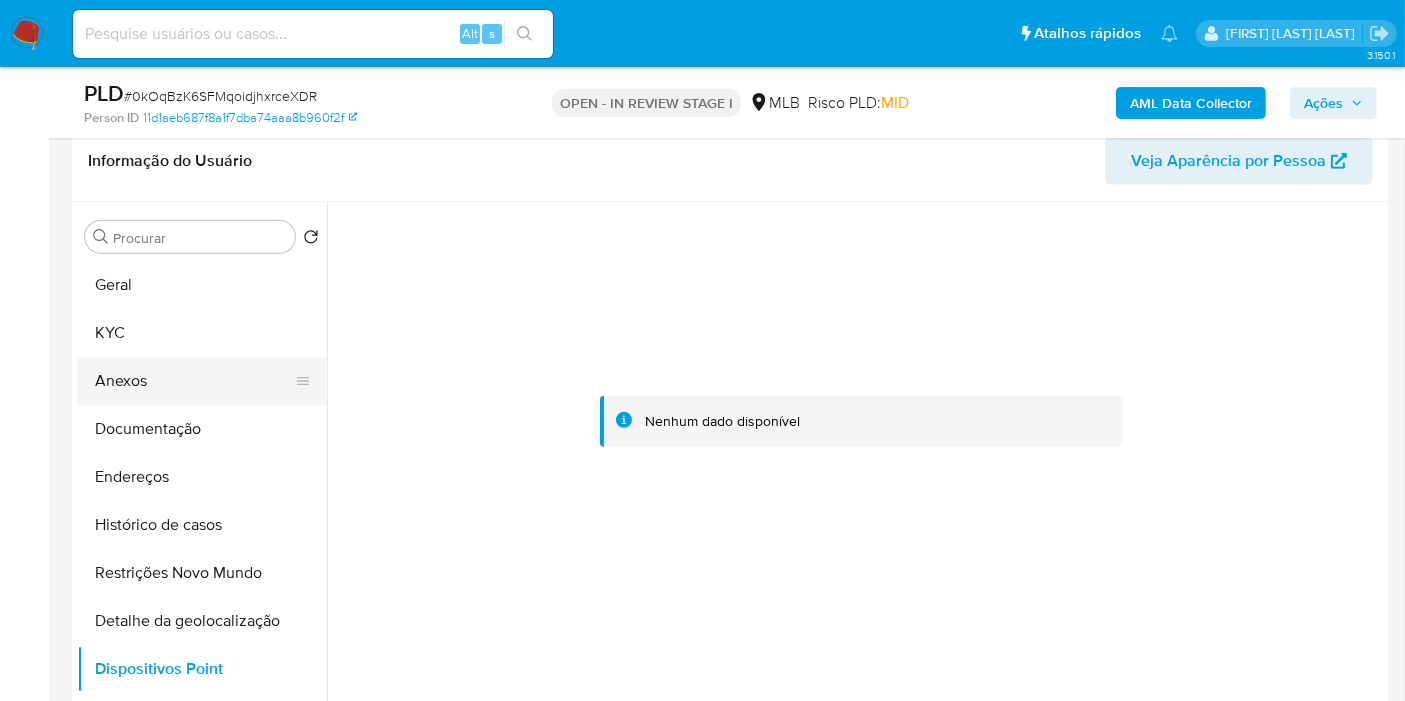 click on "Anexos" at bounding box center [194, 381] 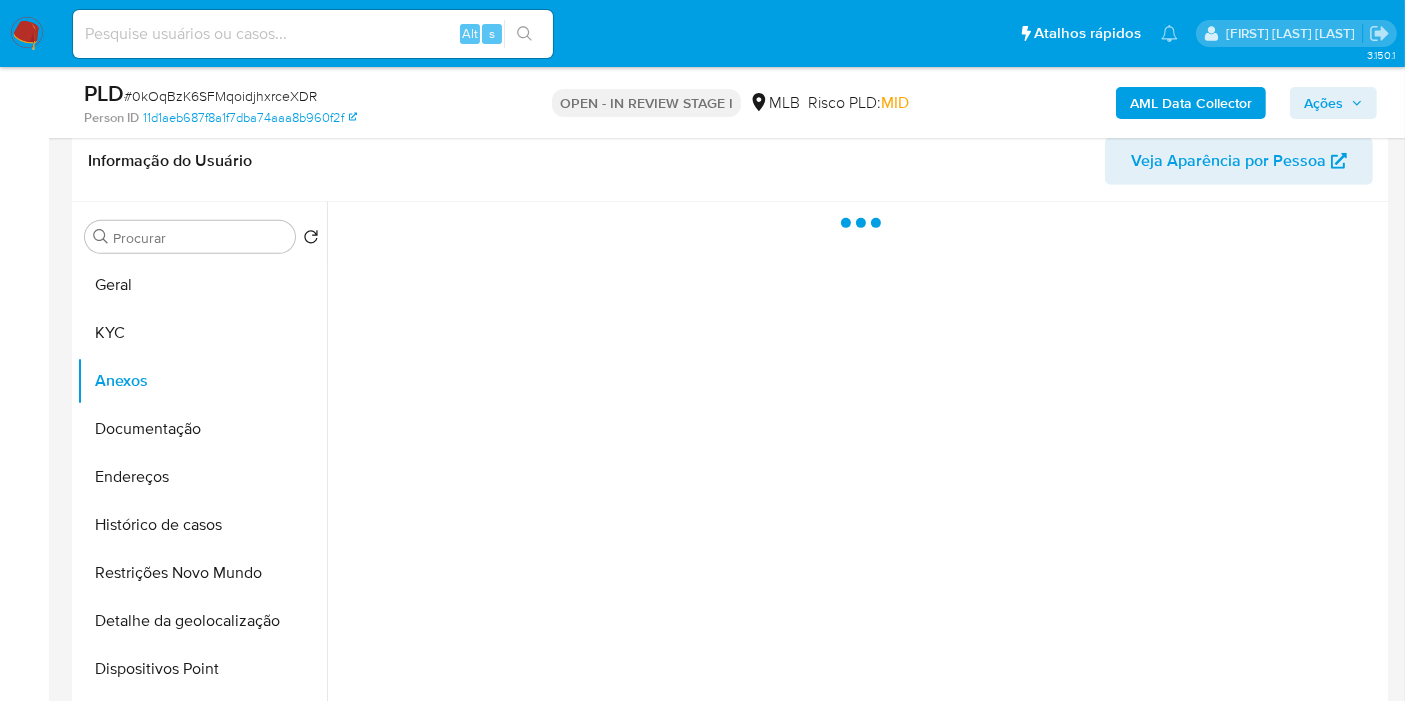 drag, startPoint x: 1333, startPoint y: 92, endPoint x: 1322, endPoint y: 95, distance: 11.401754 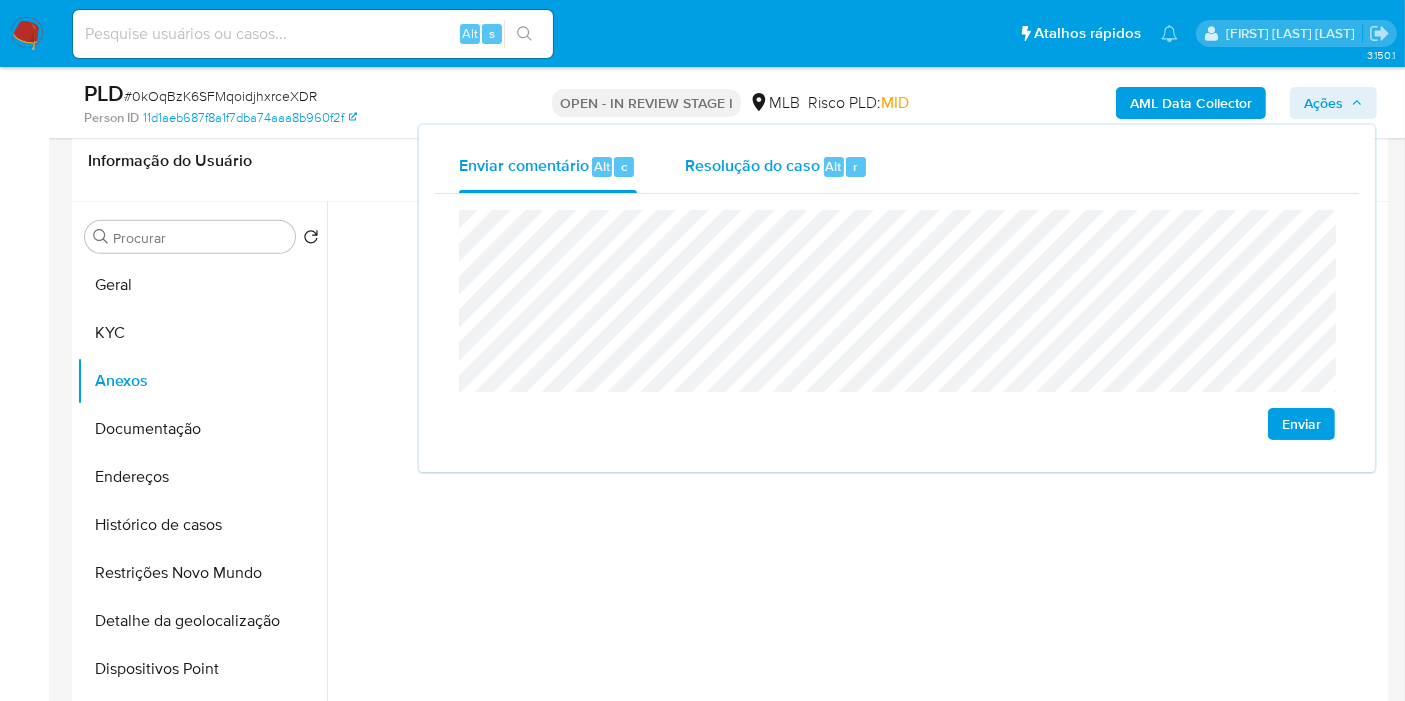 click on "Resolução do caso" at bounding box center (752, 165) 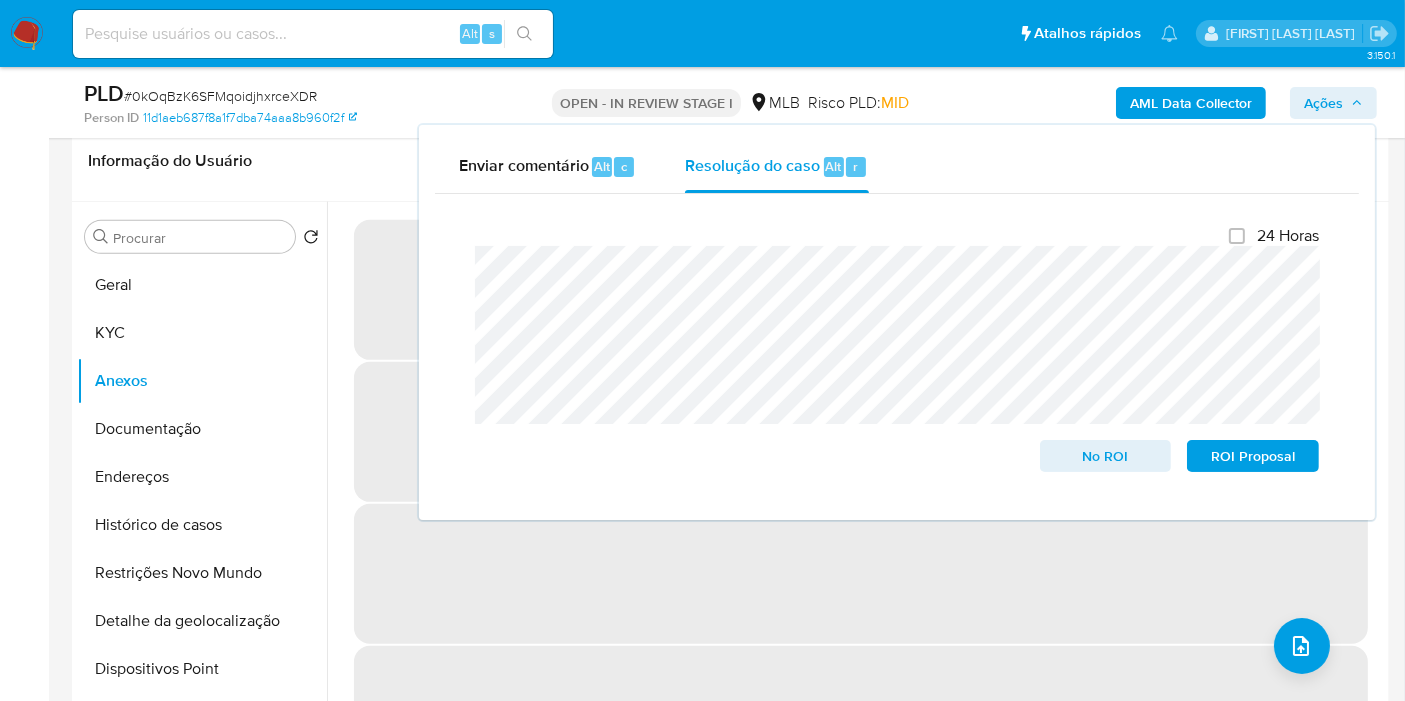click on "‌" at bounding box center (861, 574) 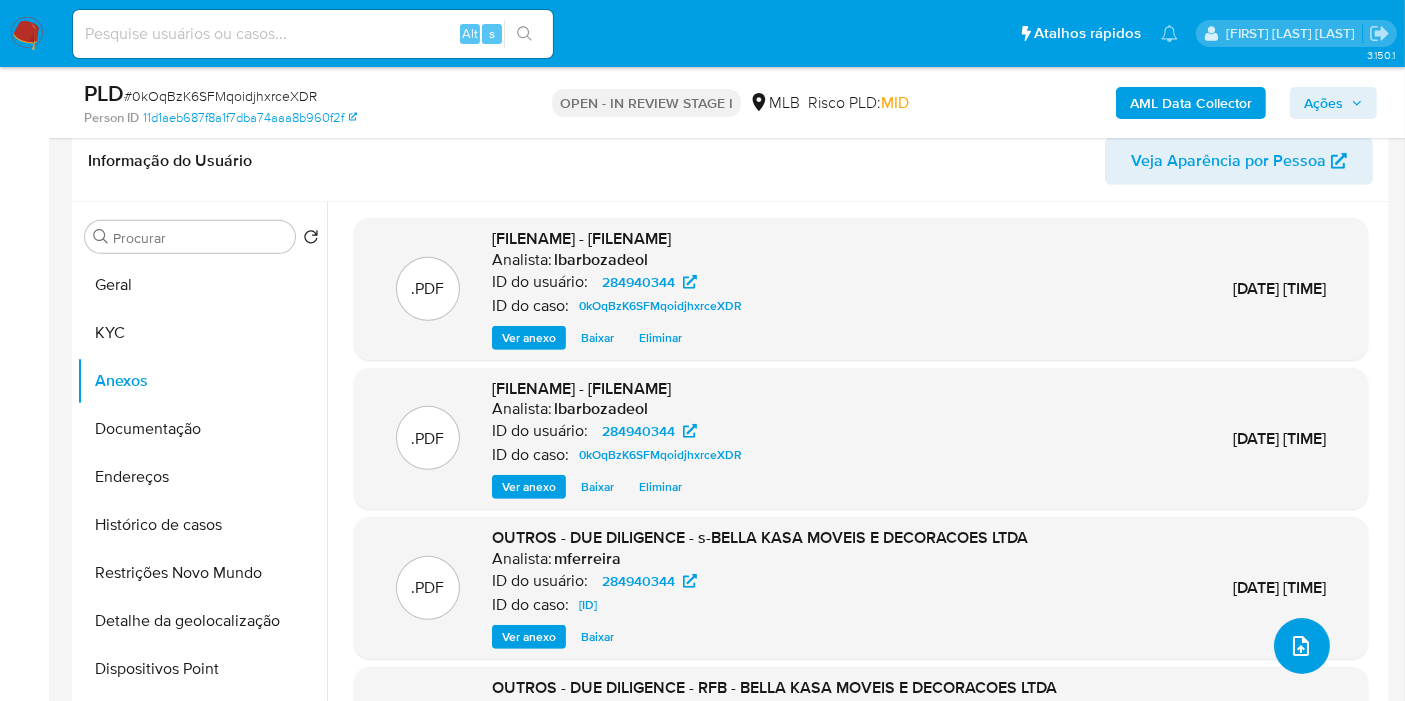 click 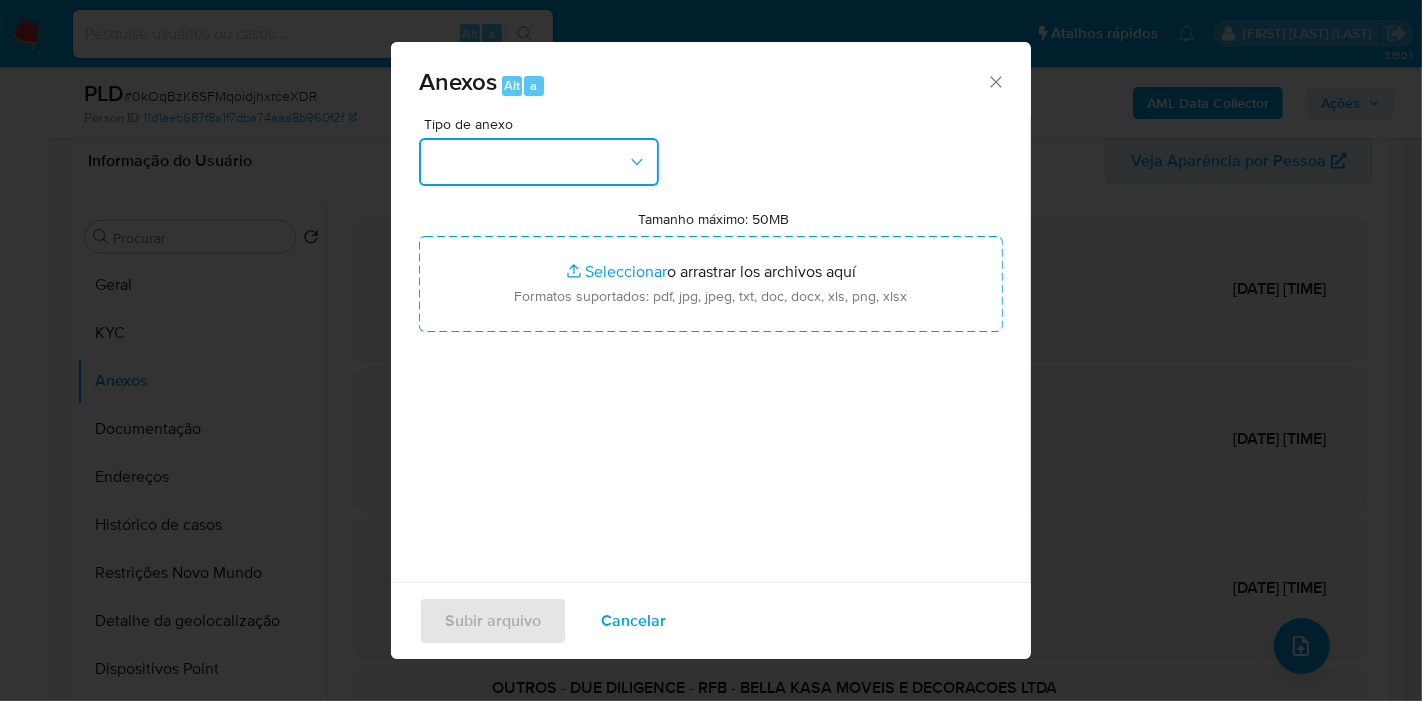 click at bounding box center (539, 162) 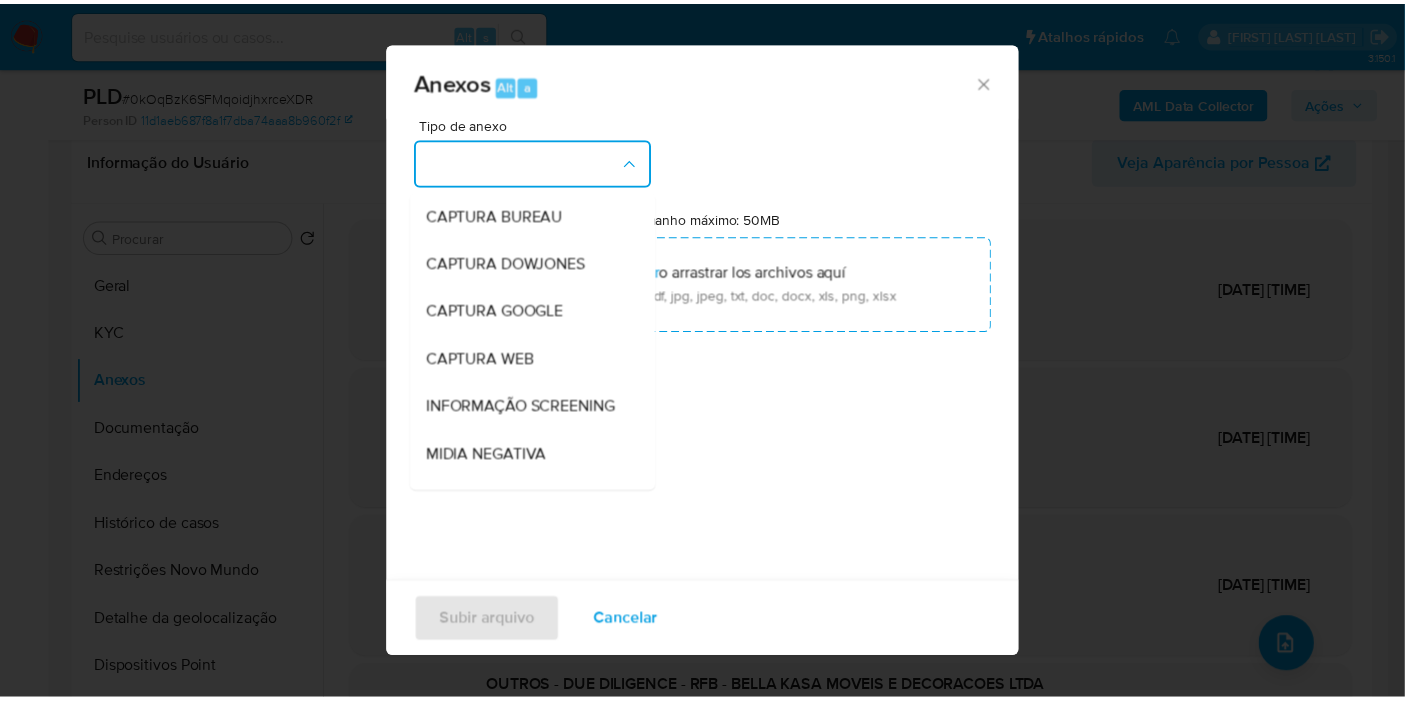 scroll, scrollTop: 307, scrollLeft: 0, axis: vertical 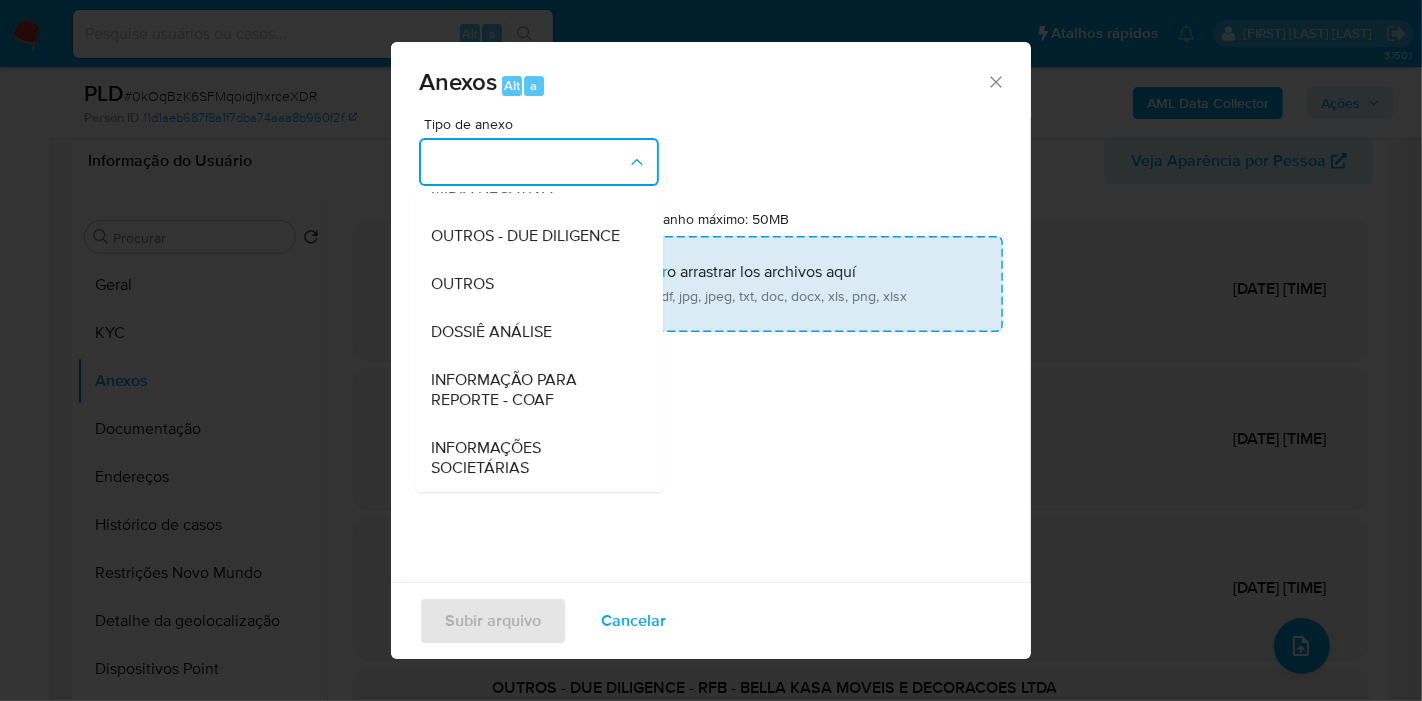 drag, startPoint x: 530, startPoint y: 323, endPoint x: 544, endPoint y: 278, distance: 47.127487 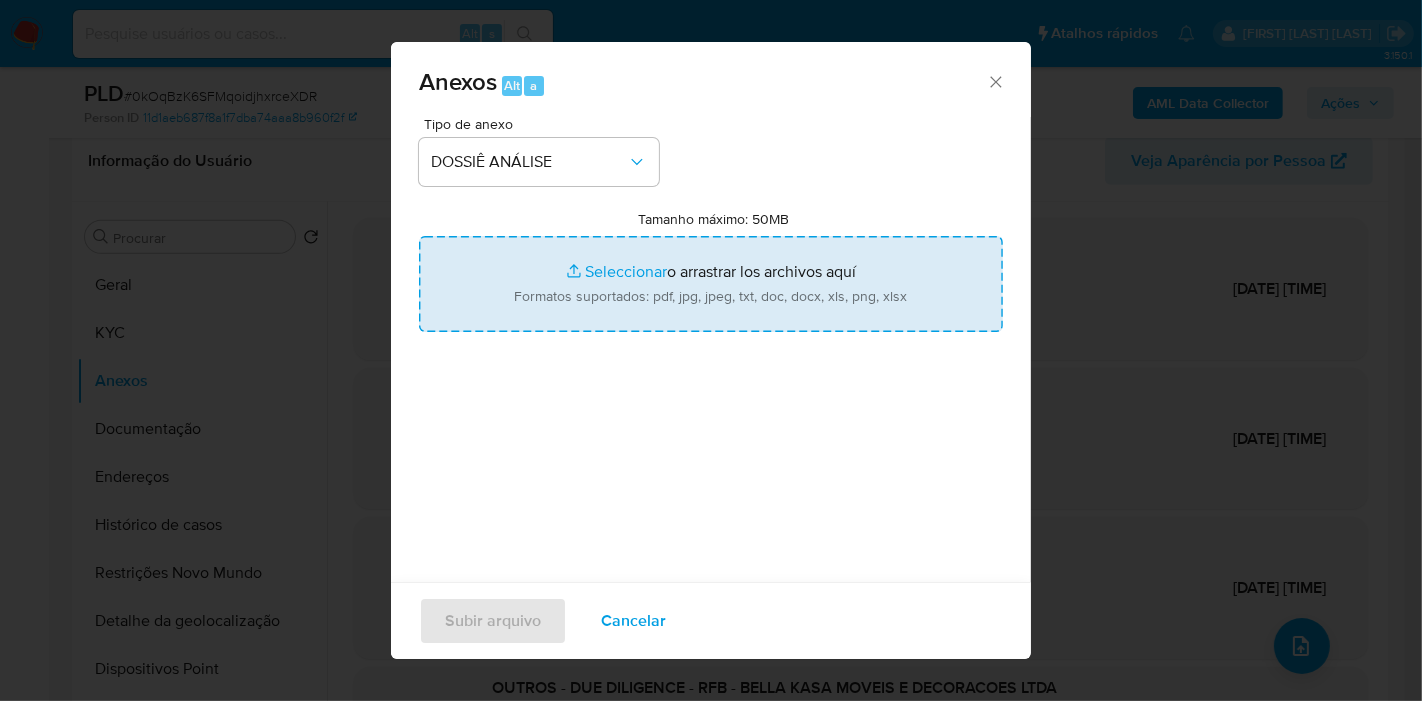 click on "Tamanho máximo: 50MB Seleccionar archivos" at bounding box center (711, 284) 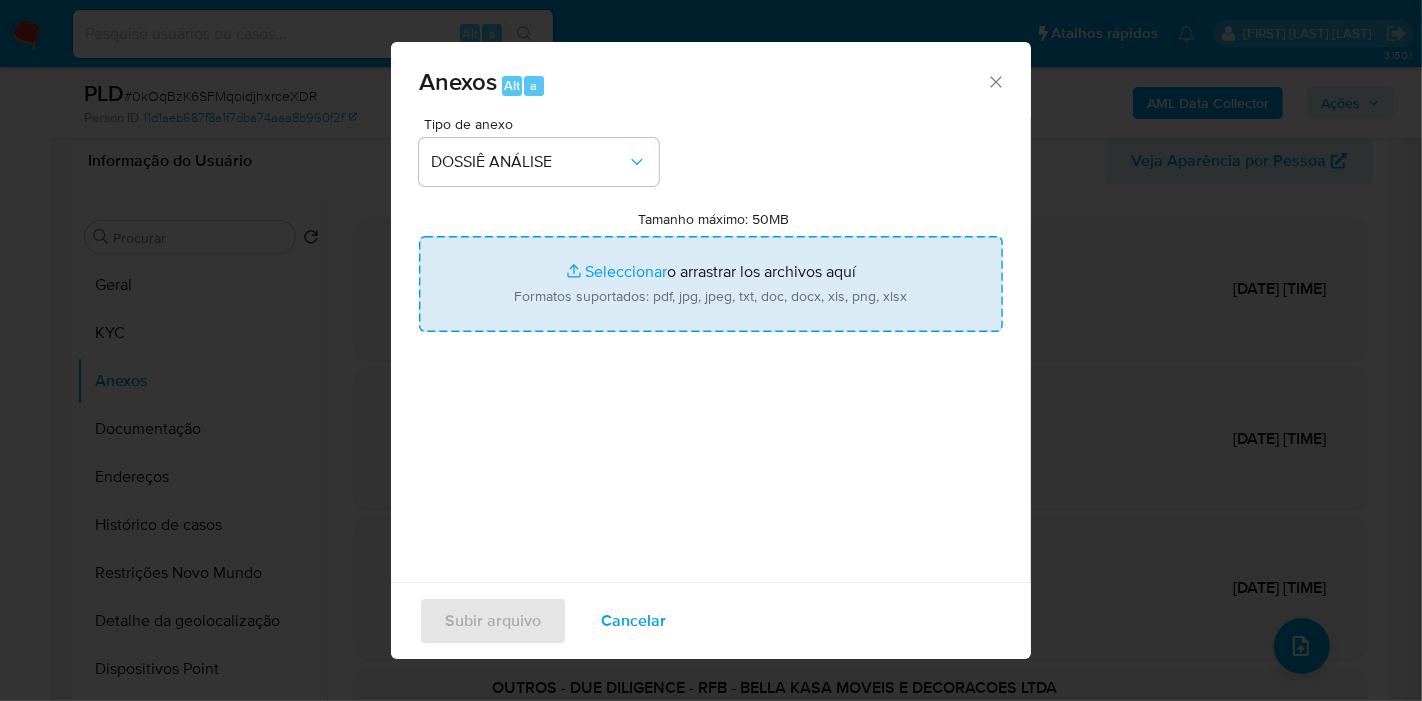 type on "C:\fakepath\XXXX - CNPJ 34921534000172 - BELLA KASA MOVEIS E DECORACOES LTDA.pdf" 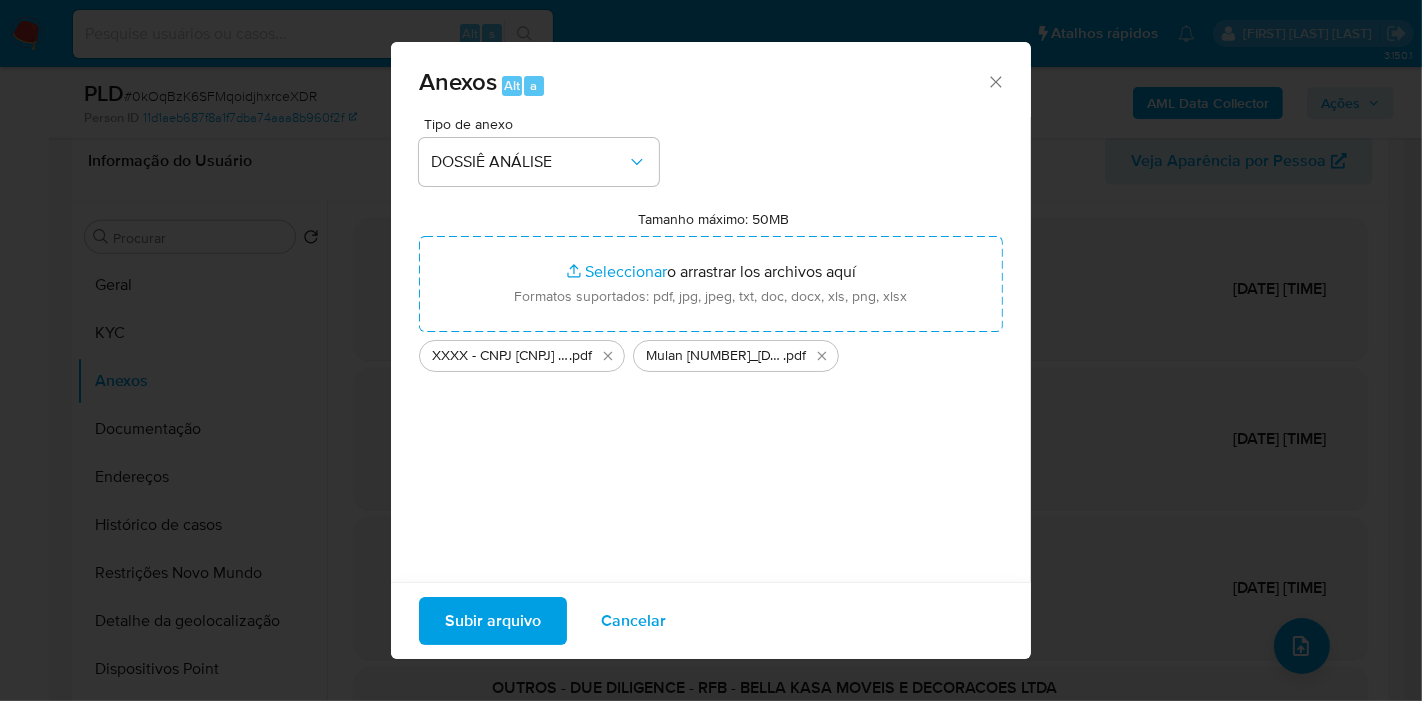 click on "Subir arquivo" at bounding box center (493, 621) 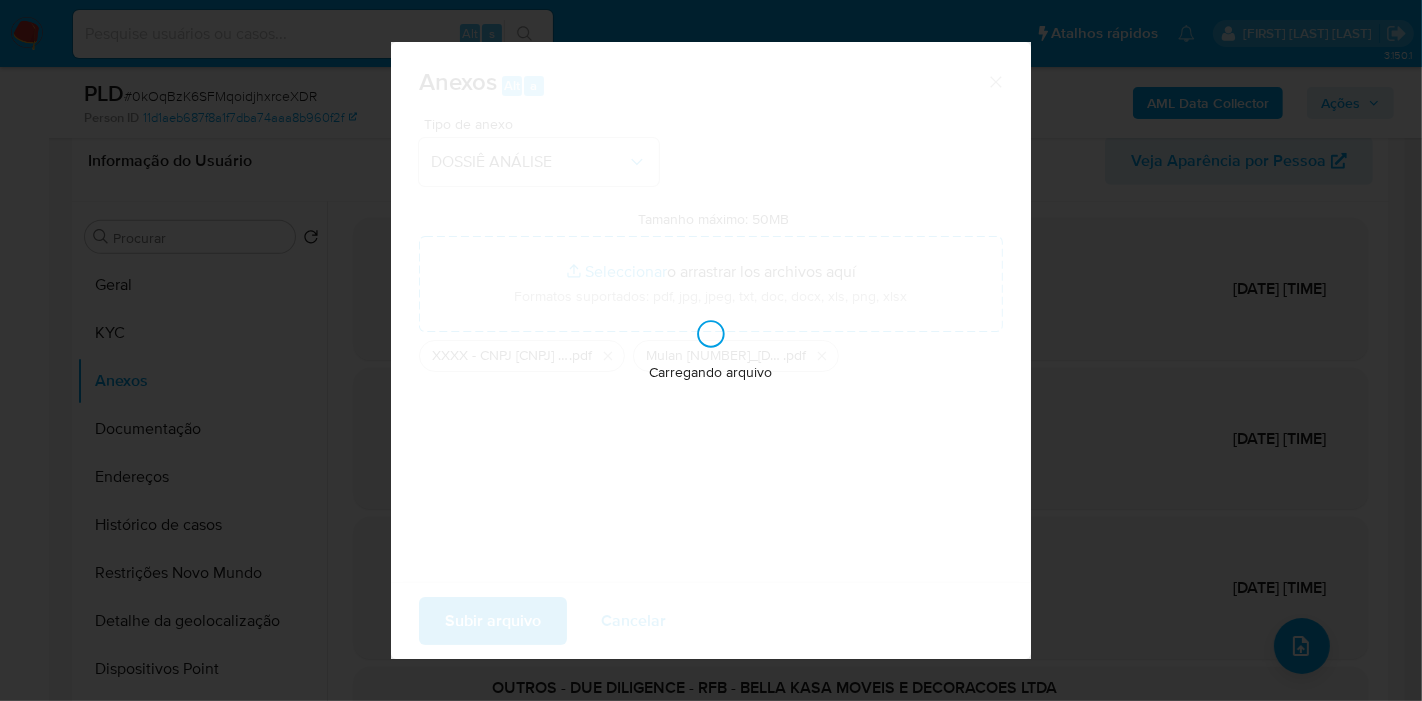 type 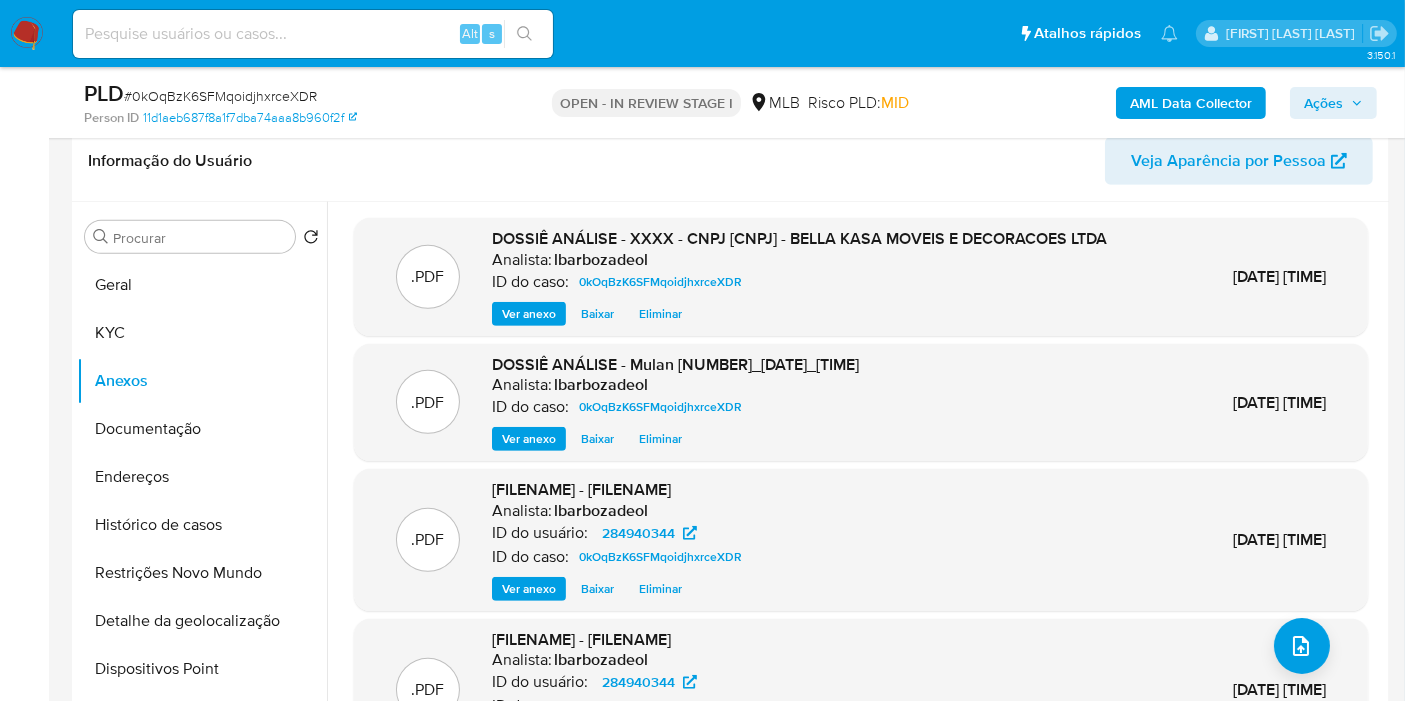 click on "Ações" at bounding box center [1323, 103] 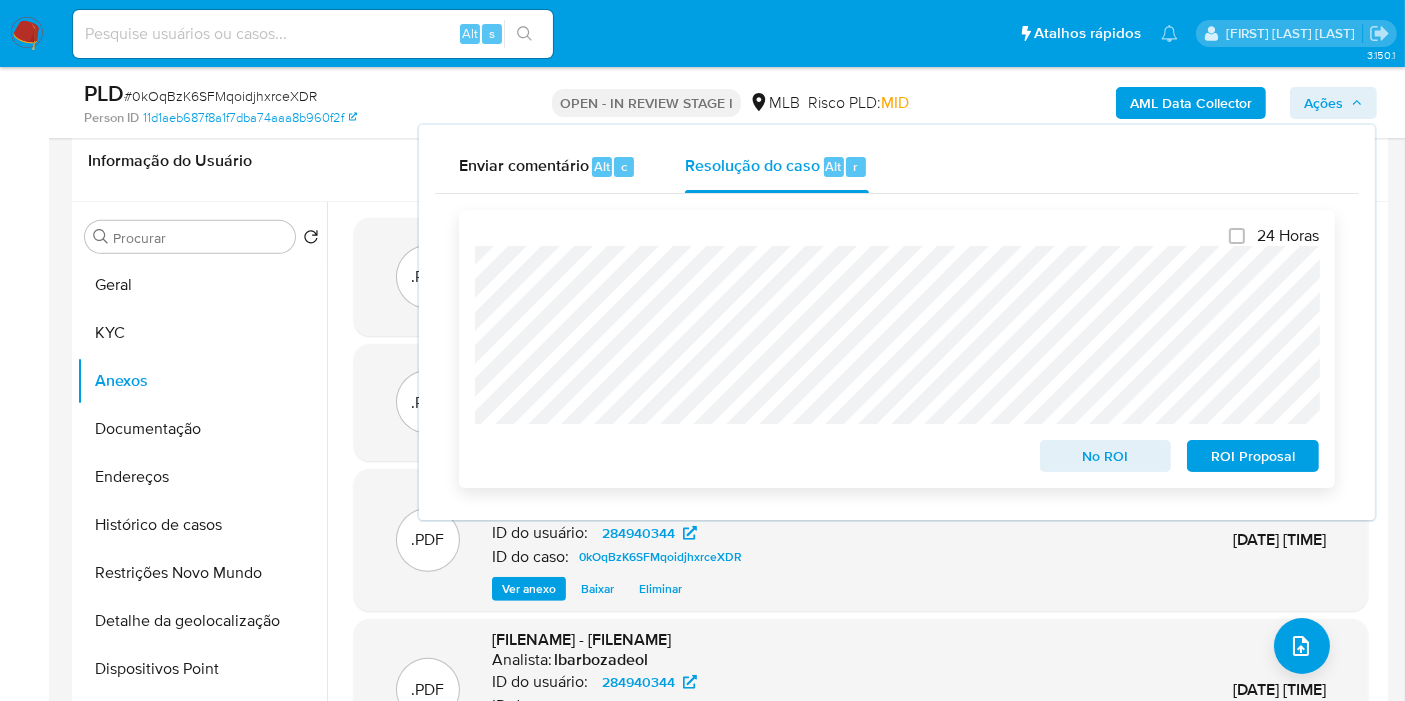 click on "No ROI" at bounding box center [1106, 456] 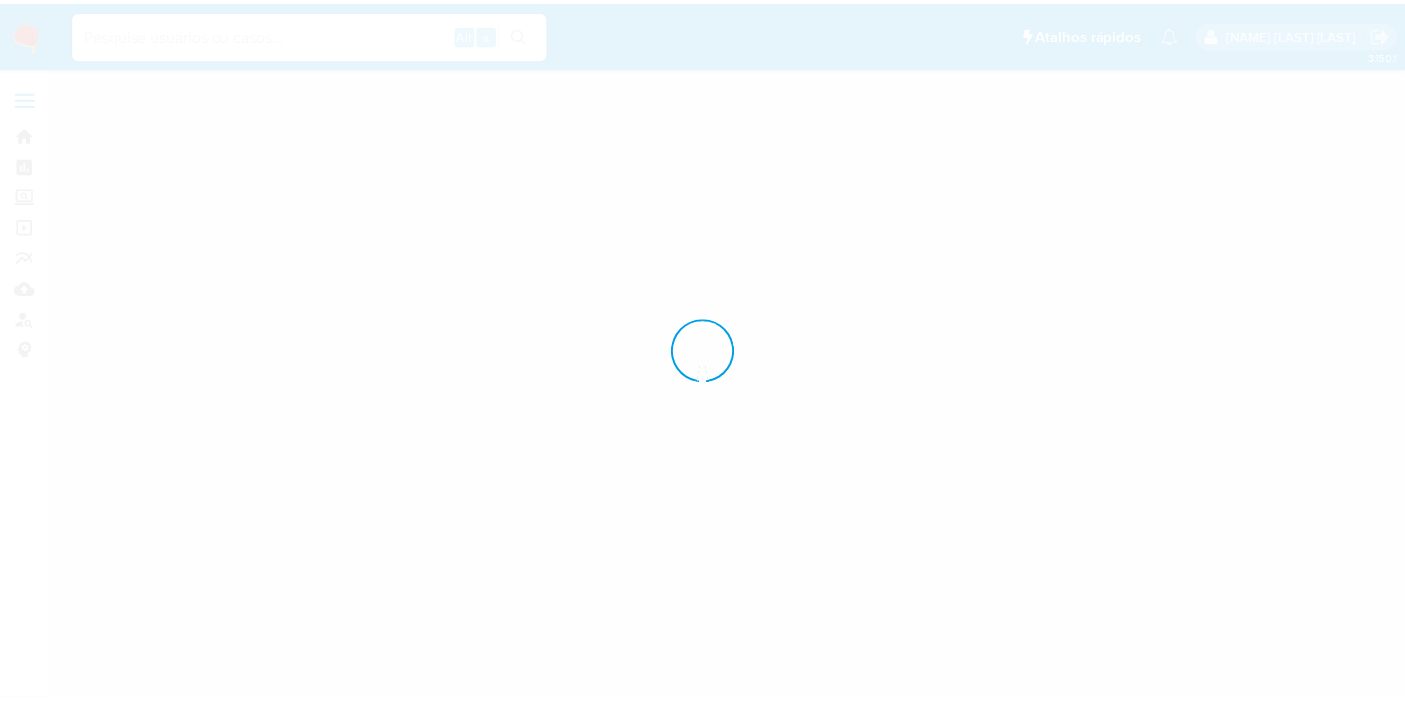 scroll, scrollTop: 0, scrollLeft: 0, axis: both 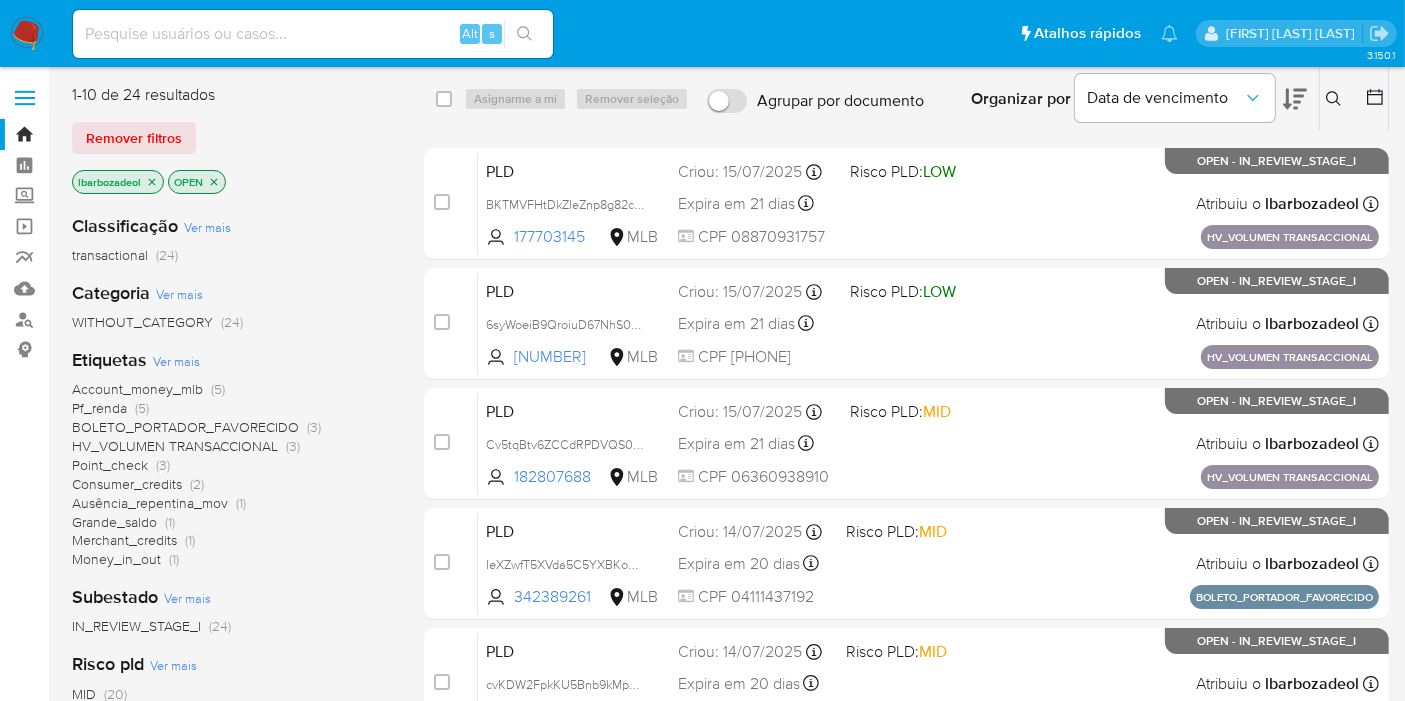click on "(5)" at bounding box center (142, 408) 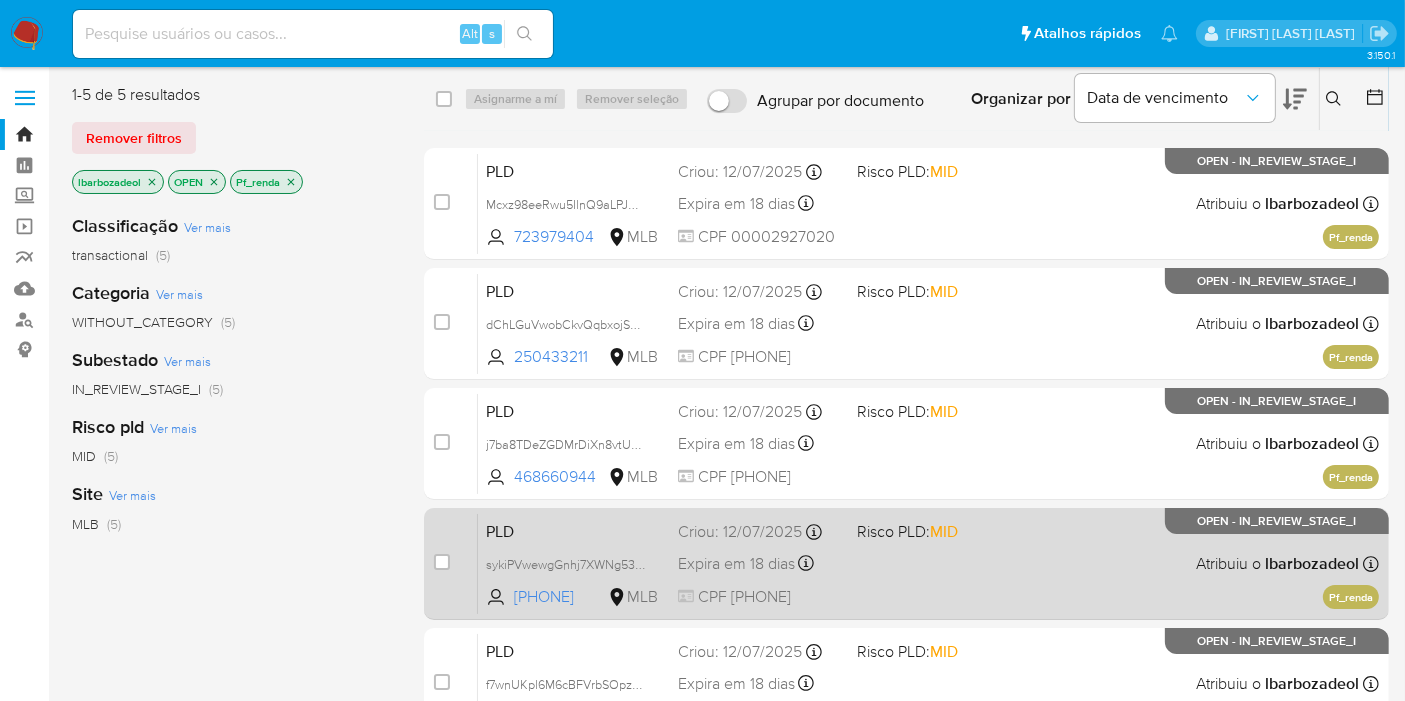 click on "PLD sykiPVwewgGnhj7XWNg53Kfu [PHONE] MLB Risco PLD: MID Criou: [DATE] Criou: [DATE] [TIME] Expira em 18 dias Expira em [DATE] [TIME] CPF [PHONE] Atribuiu o [NAME] Pf_renda OPEN - IN_REVIEW_STAGE_I" at bounding box center (928, 563) 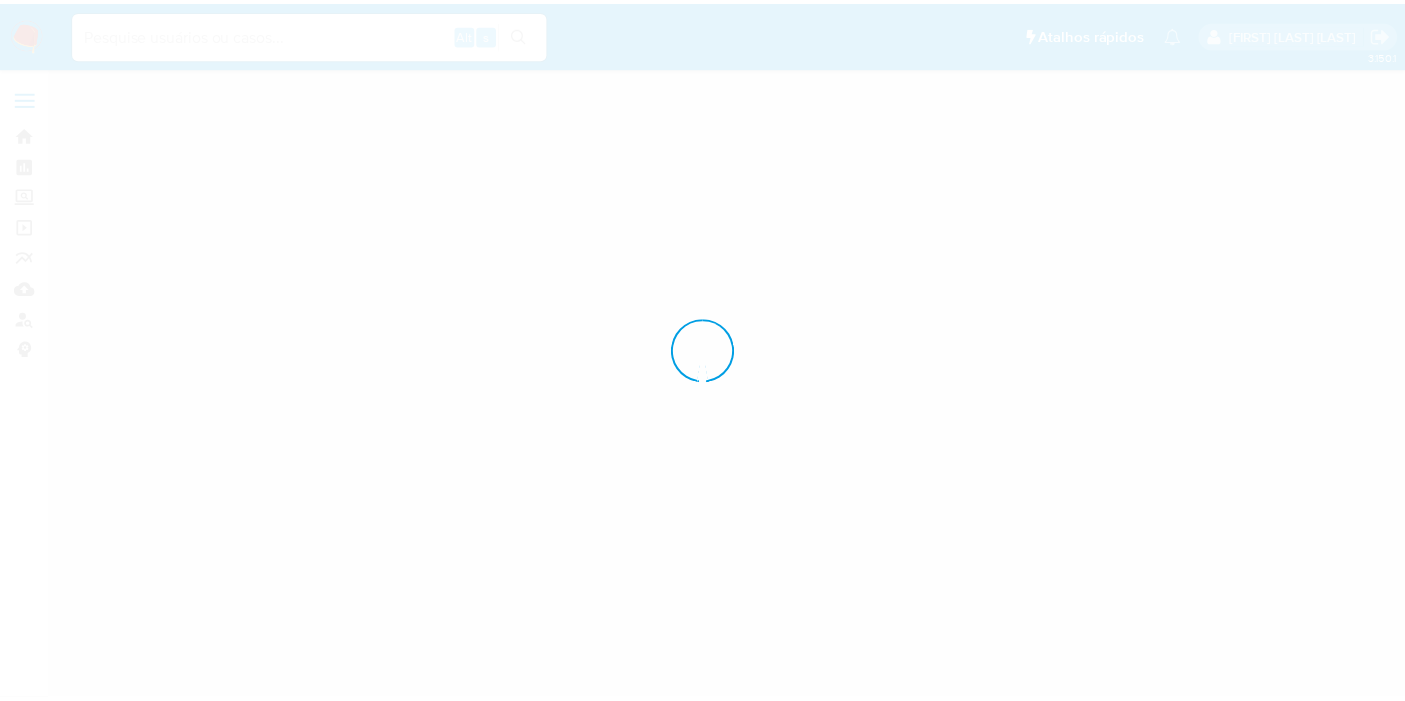 scroll, scrollTop: 0, scrollLeft: 0, axis: both 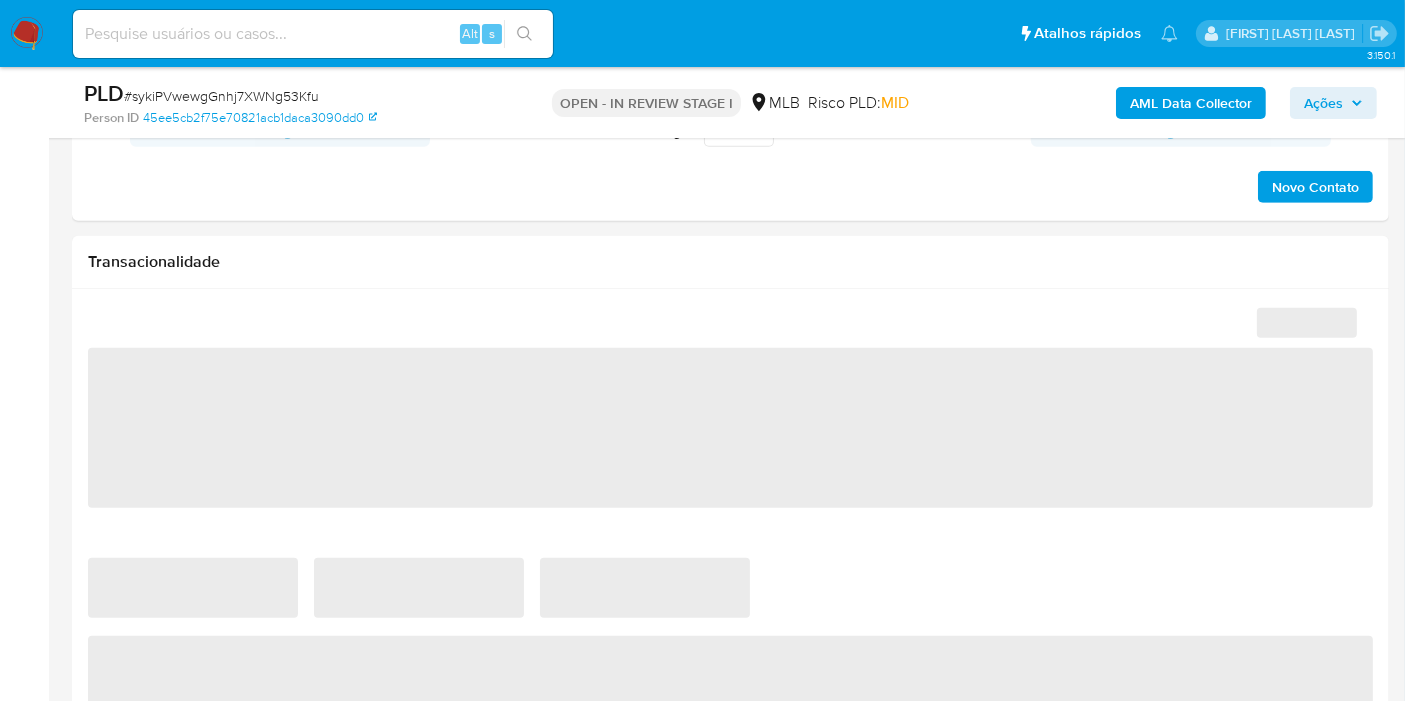 select on "10" 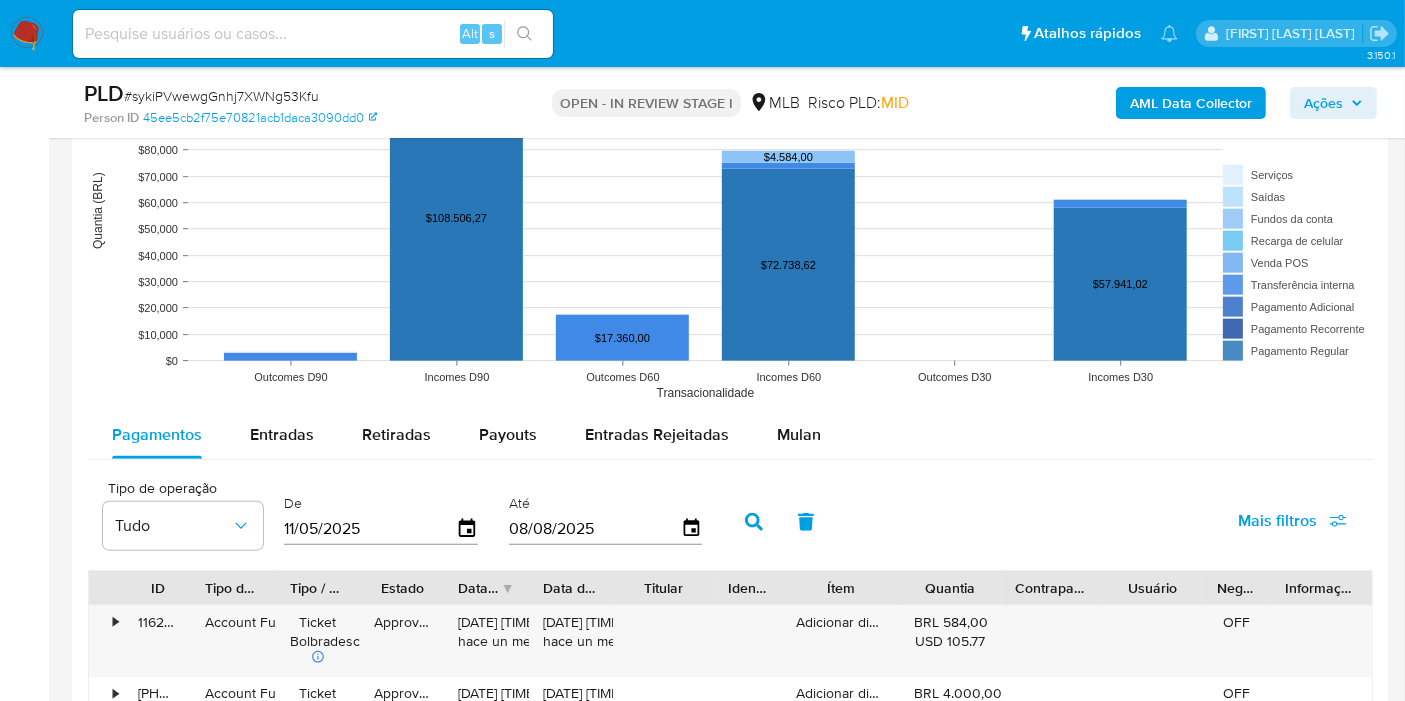 scroll, scrollTop: 2021, scrollLeft: 0, axis: vertical 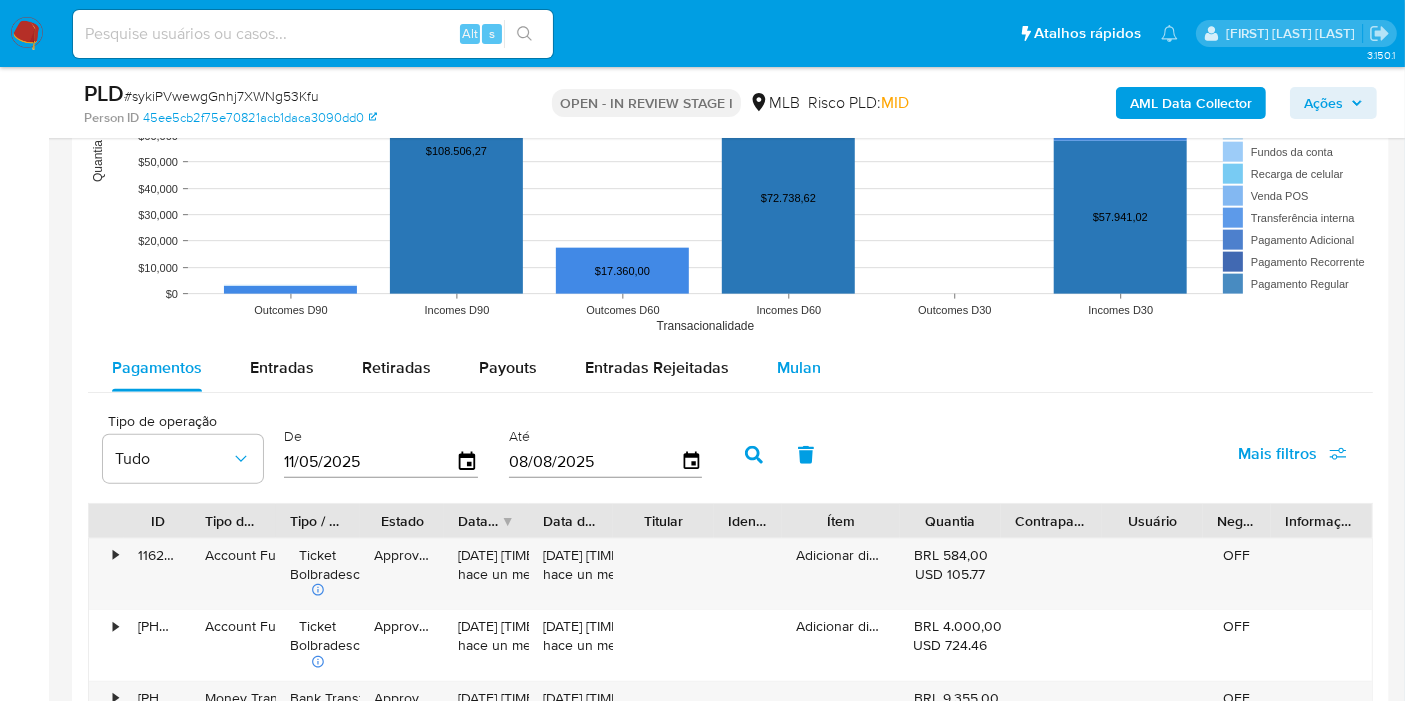 click on "Mulan" at bounding box center [799, 368] 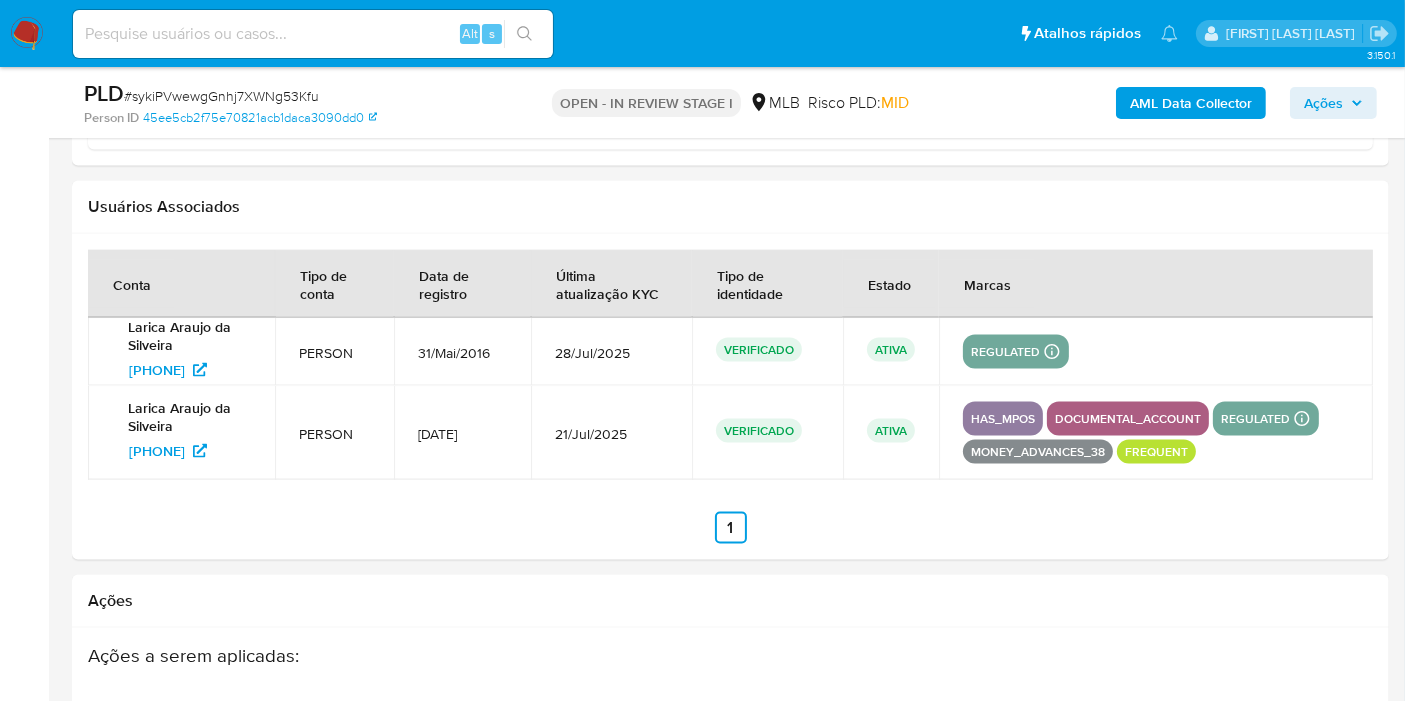 scroll, scrollTop: 2185, scrollLeft: 0, axis: vertical 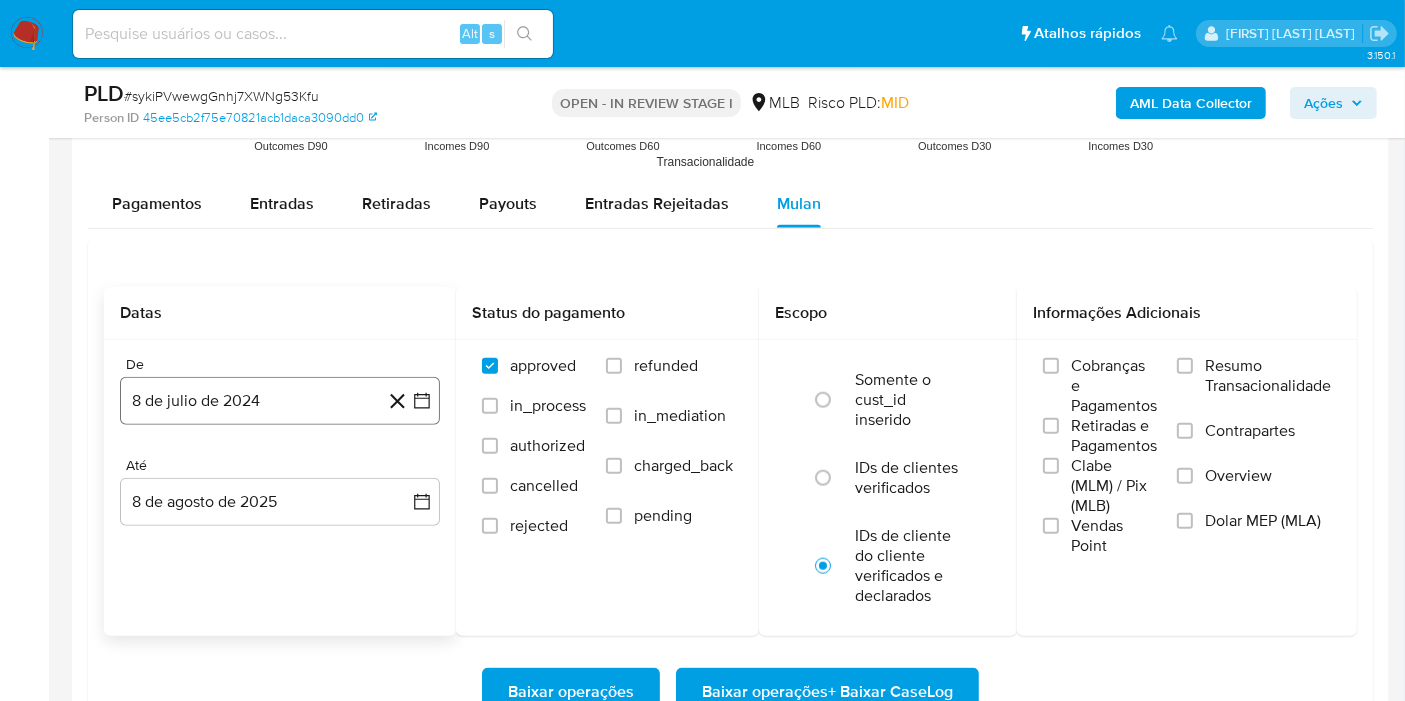 click on "8 de julio de 2024" at bounding box center (280, 401) 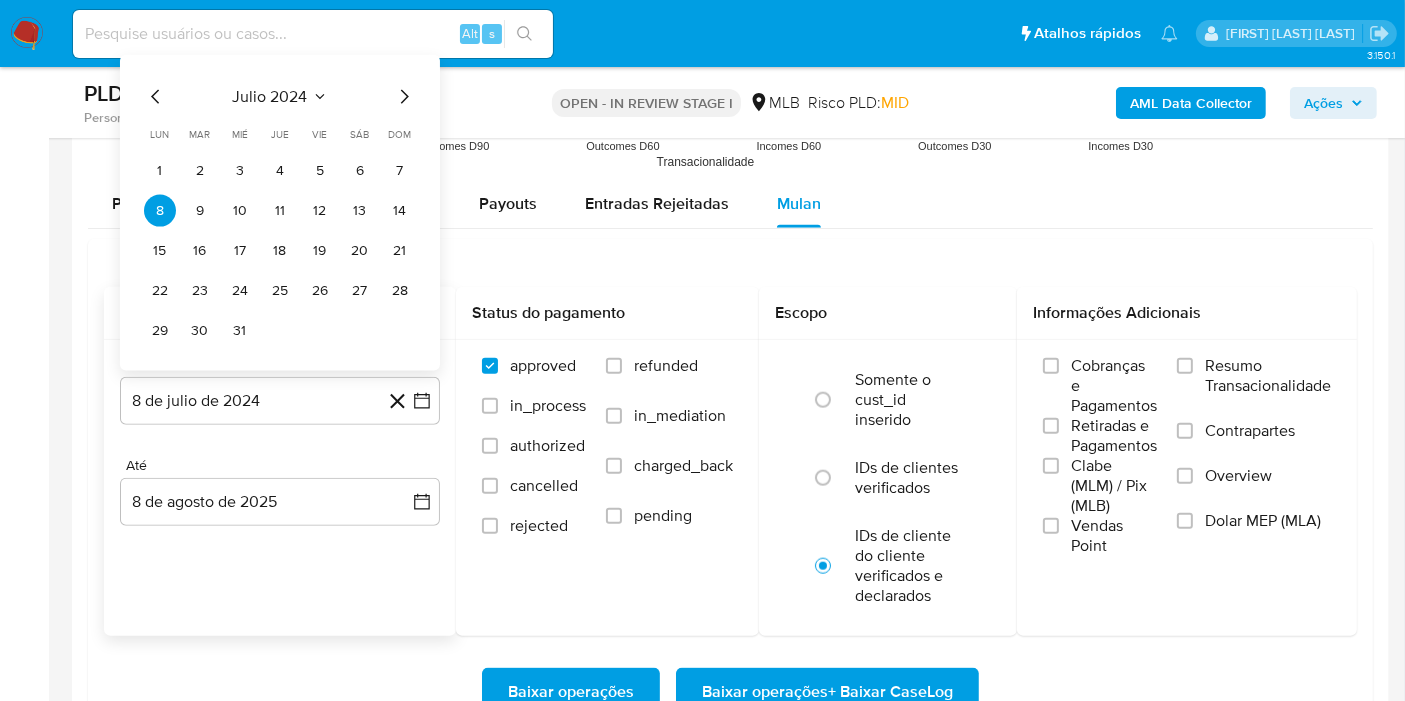 click on "julio 2024" at bounding box center (270, 97) 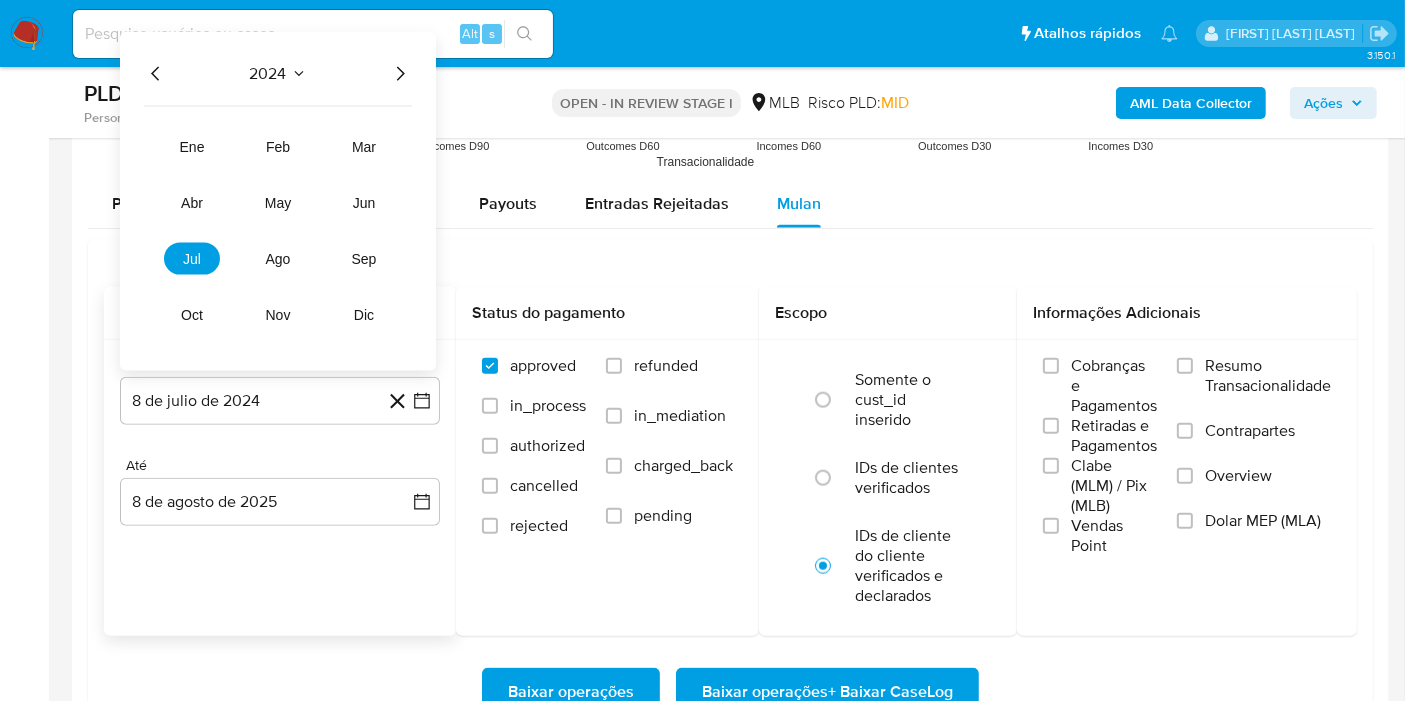 click 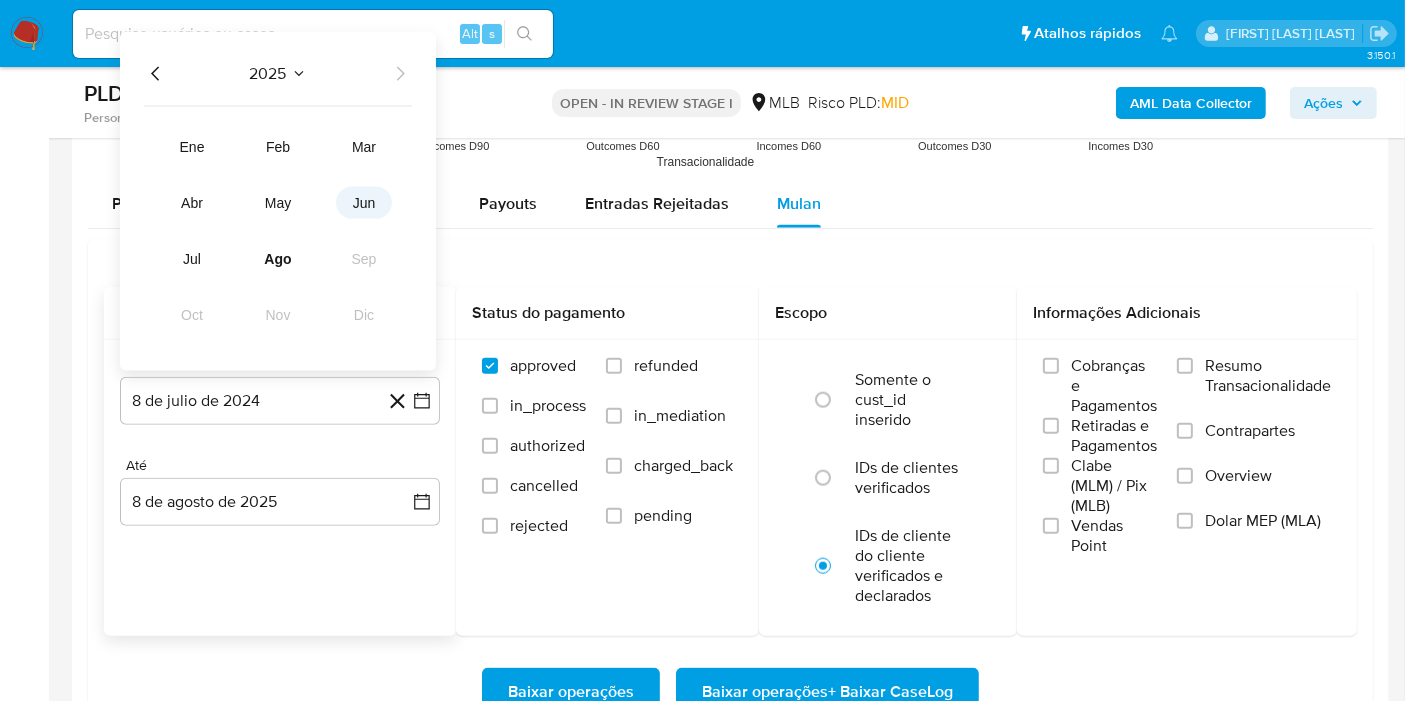 click on "jun" at bounding box center [364, 203] 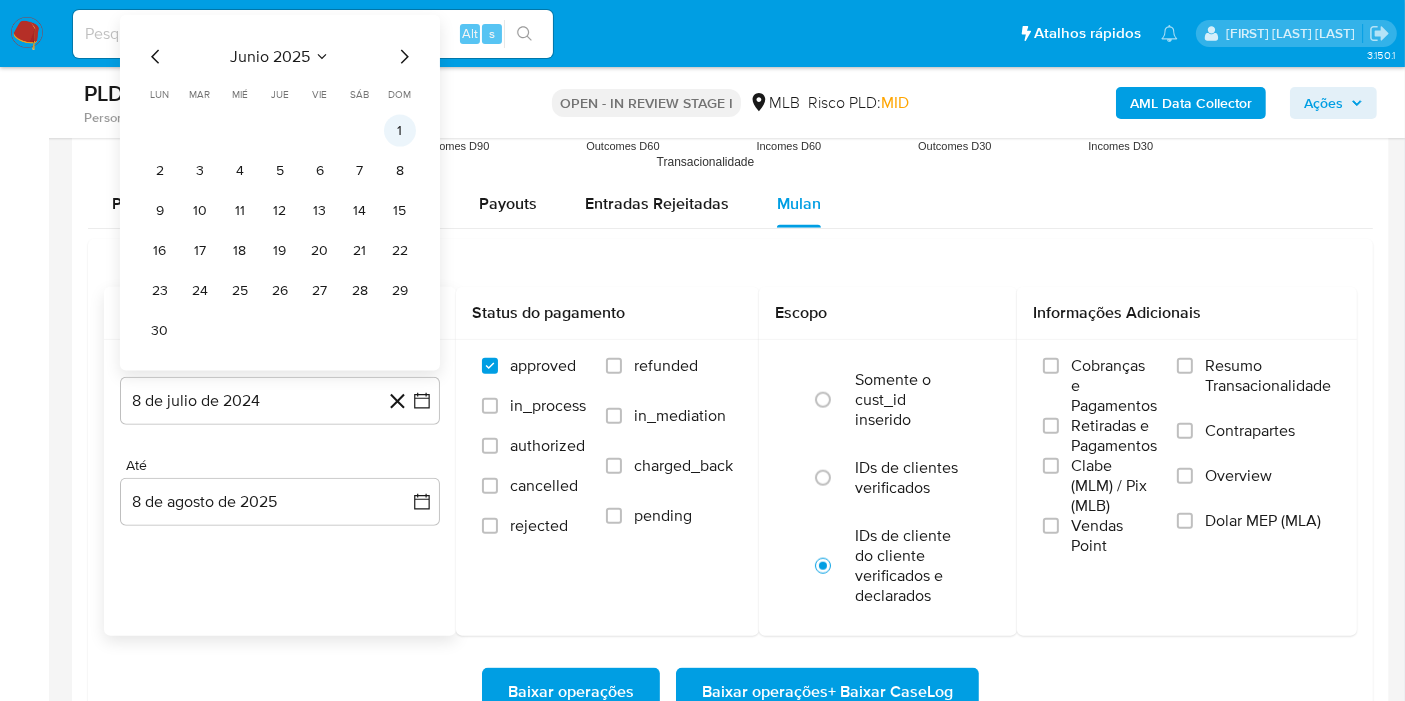 click on "1" at bounding box center (400, 131) 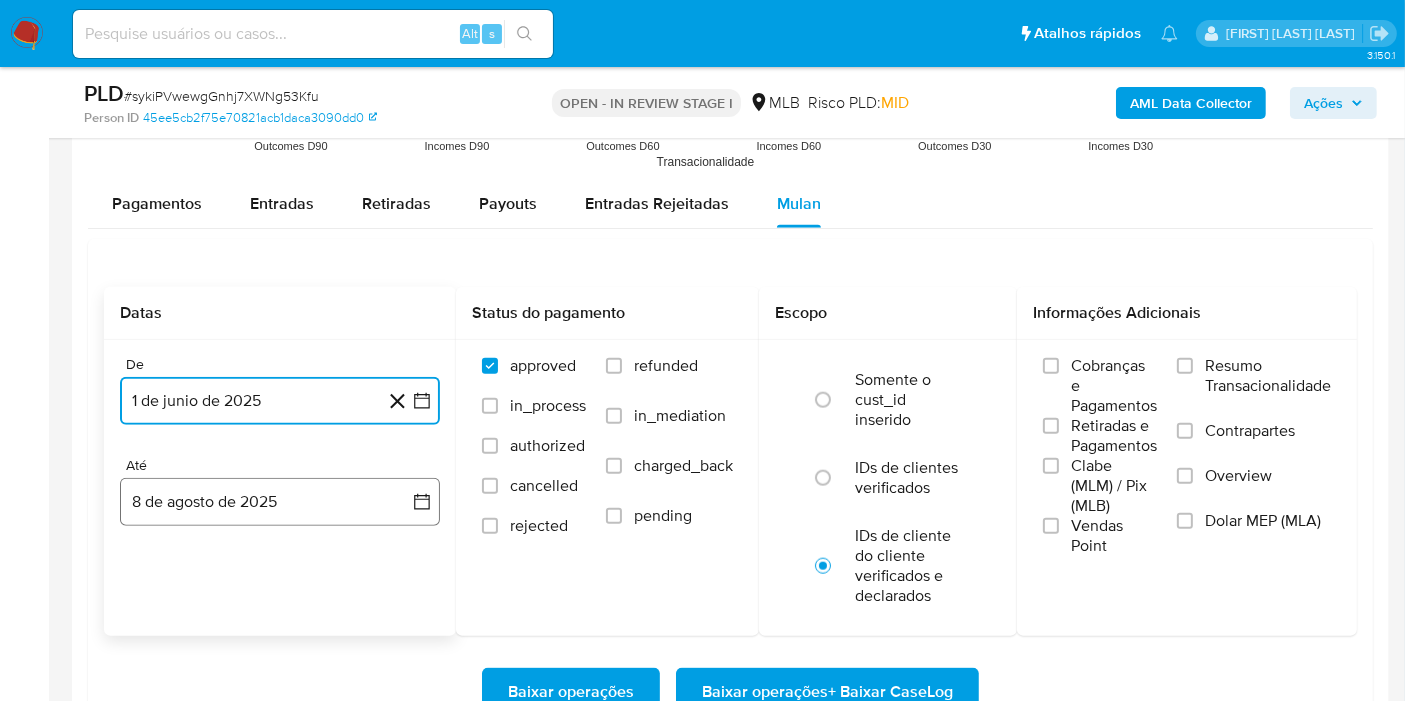 click on "8 de agosto de 2025" at bounding box center [280, 502] 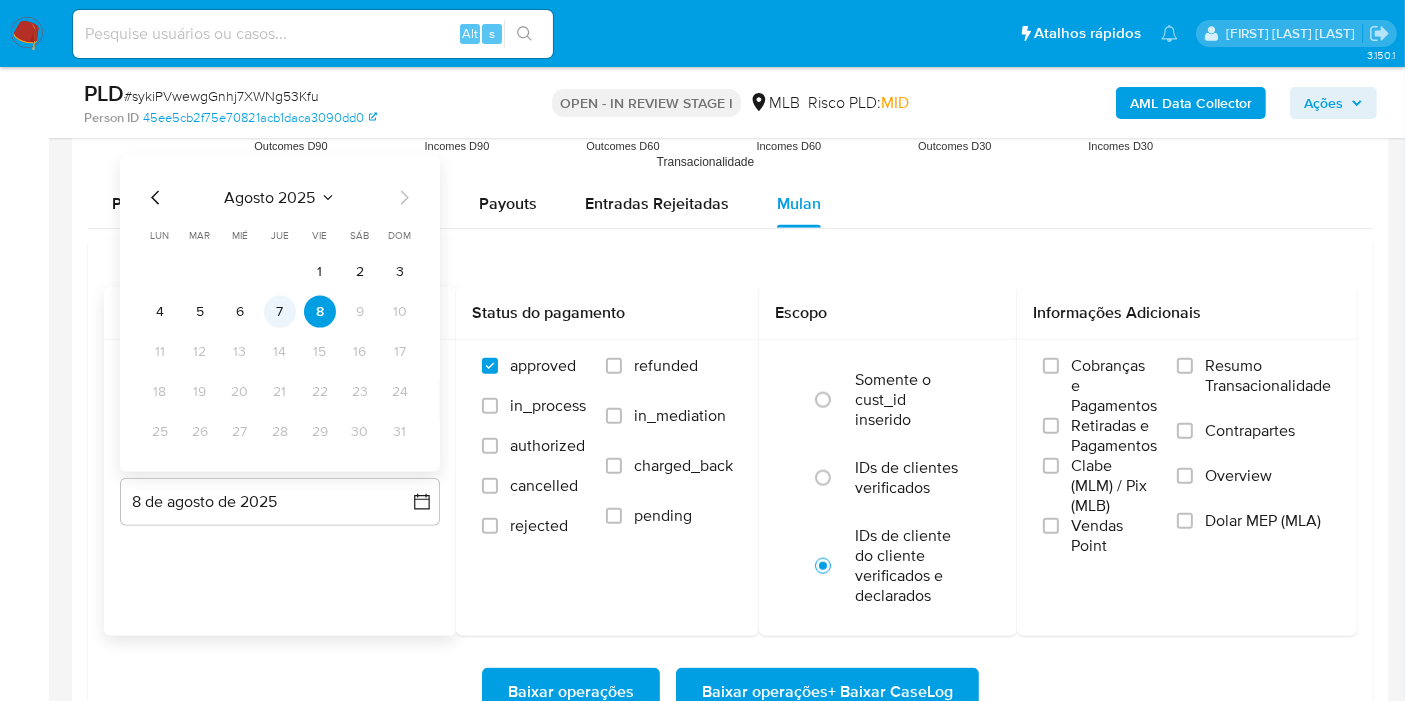 click on "7" at bounding box center [280, 312] 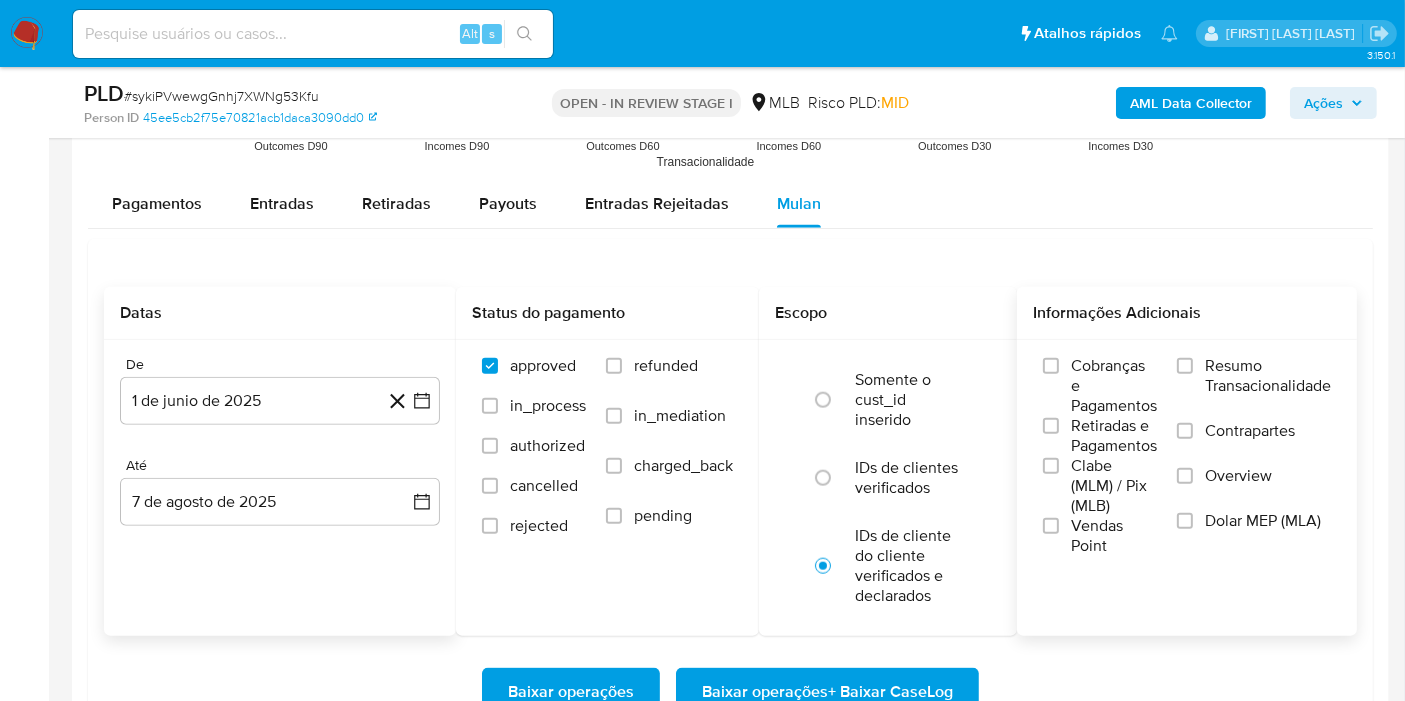 click on "Resumo Transacionalidade" at bounding box center (1268, 376) 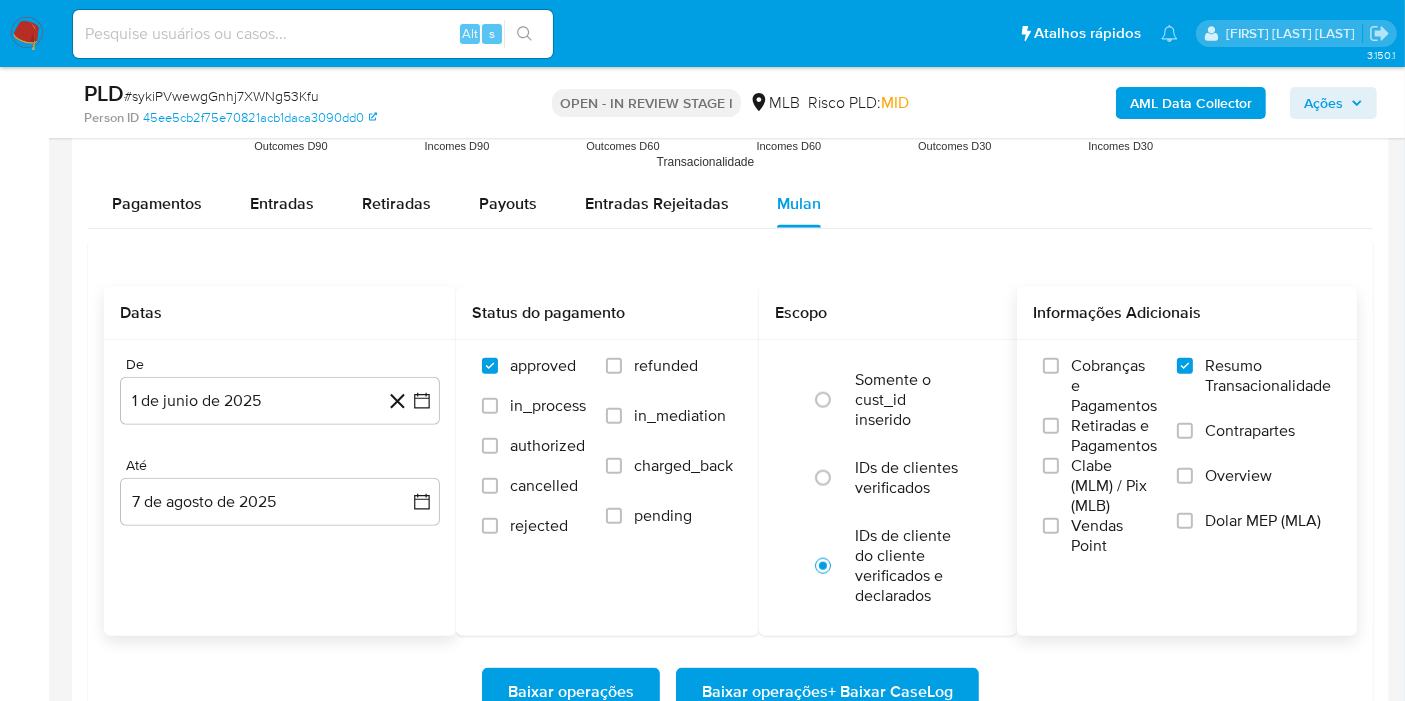 click on "Baixar operações  +   Baixar CaseLog" at bounding box center [827, 692] 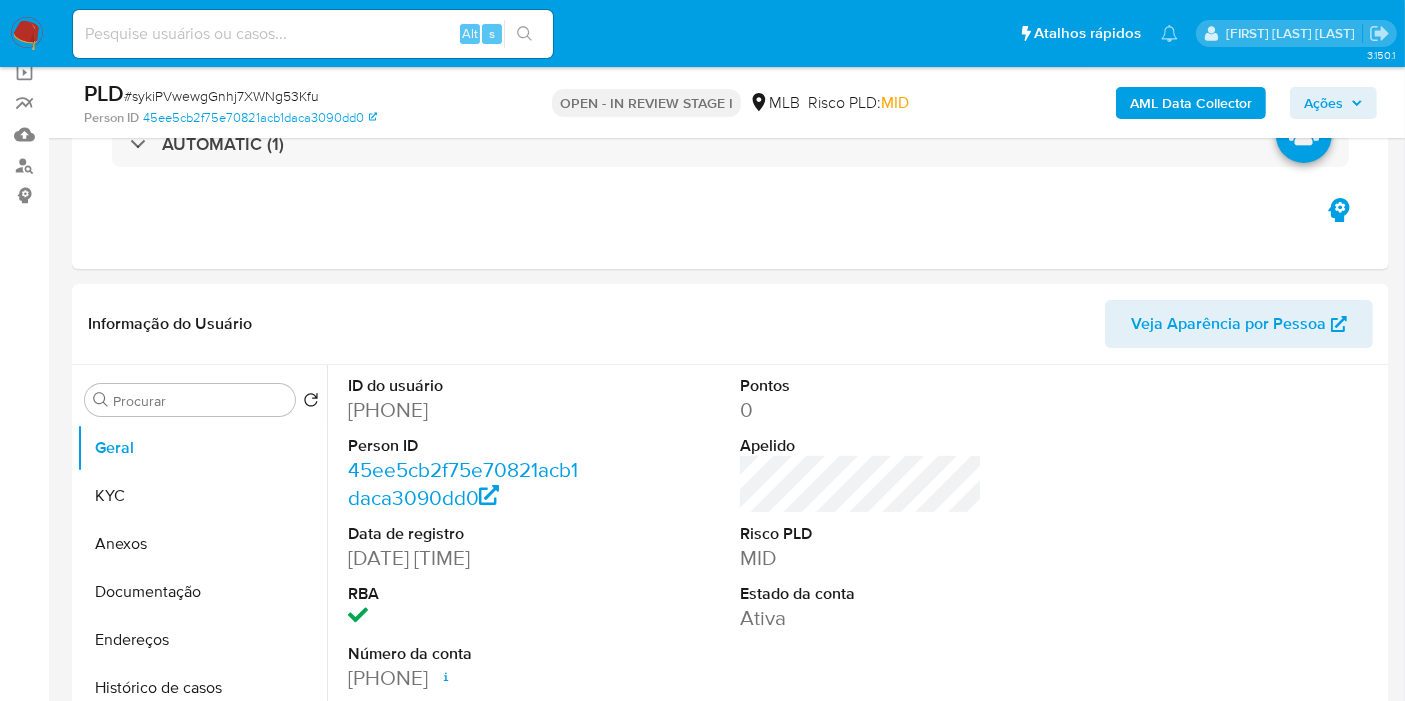 scroll, scrollTop: 145, scrollLeft: 0, axis: vertical 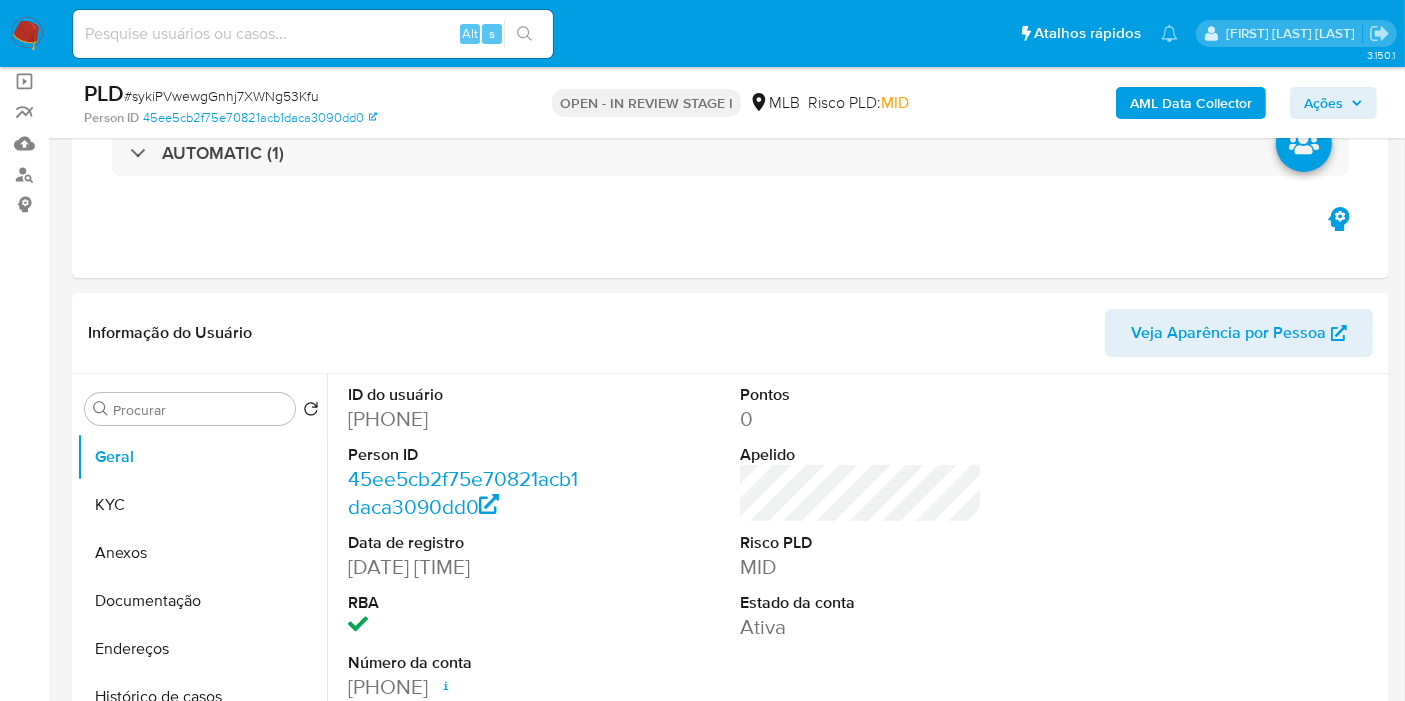 click on "Ações" at bounding box center [1323, 103] 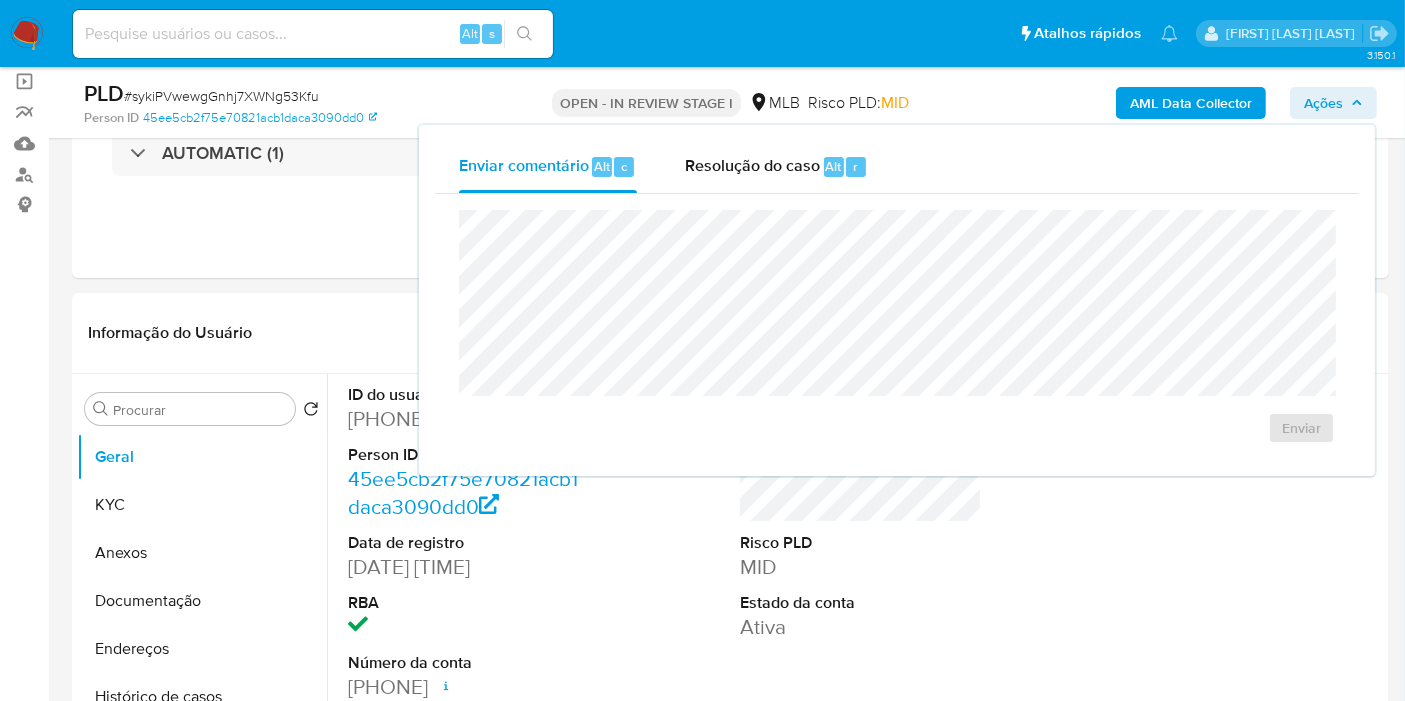 click on "Ações" at bounding box center [1323, 103] 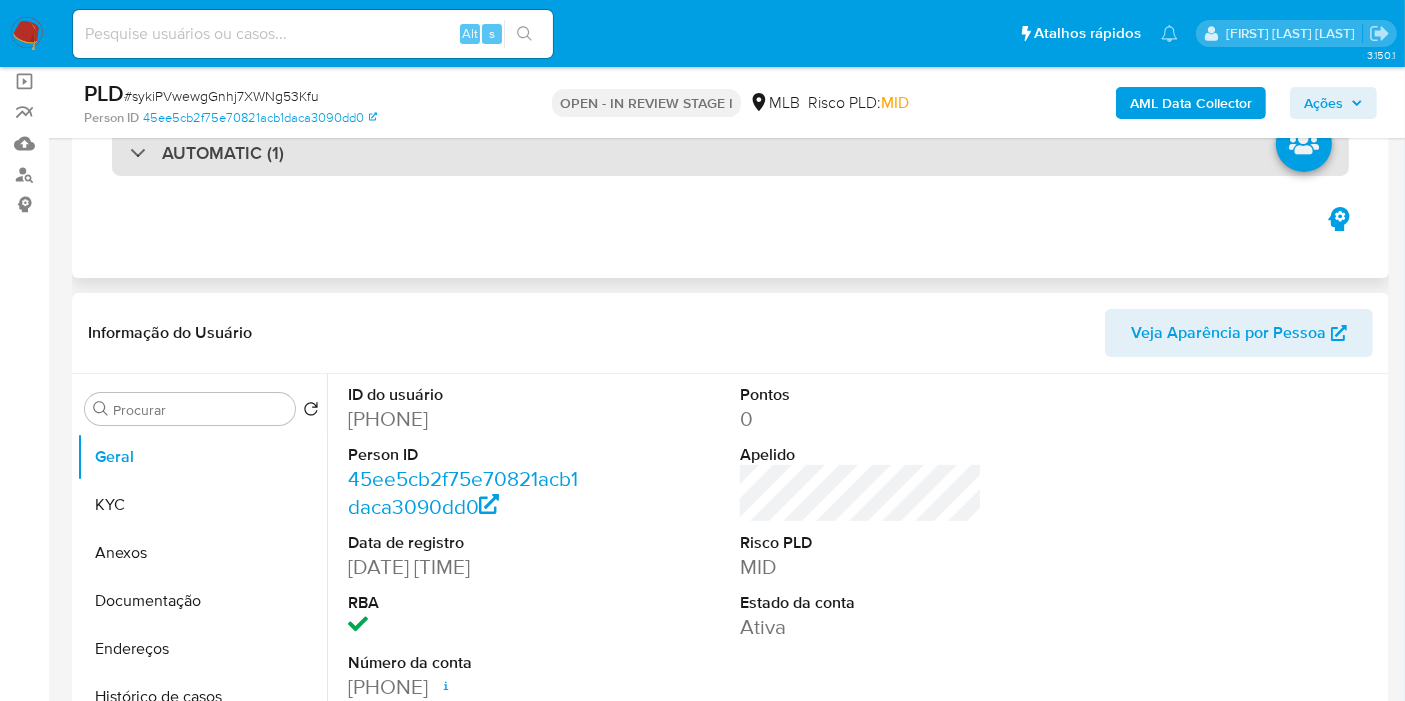 click on "AUTOMATIC (1)" at bounding box center (730, 153) 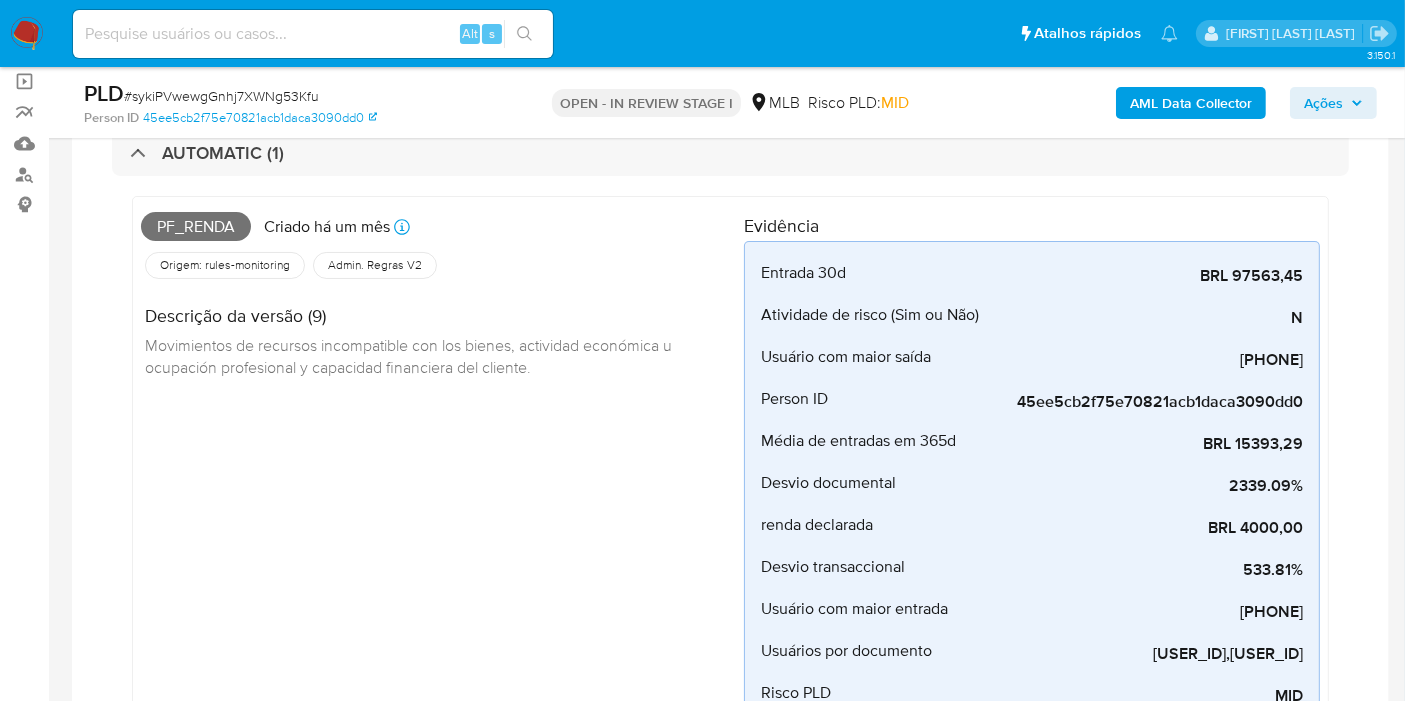 click on "Pf_renda" at bounding box center (196, 227) 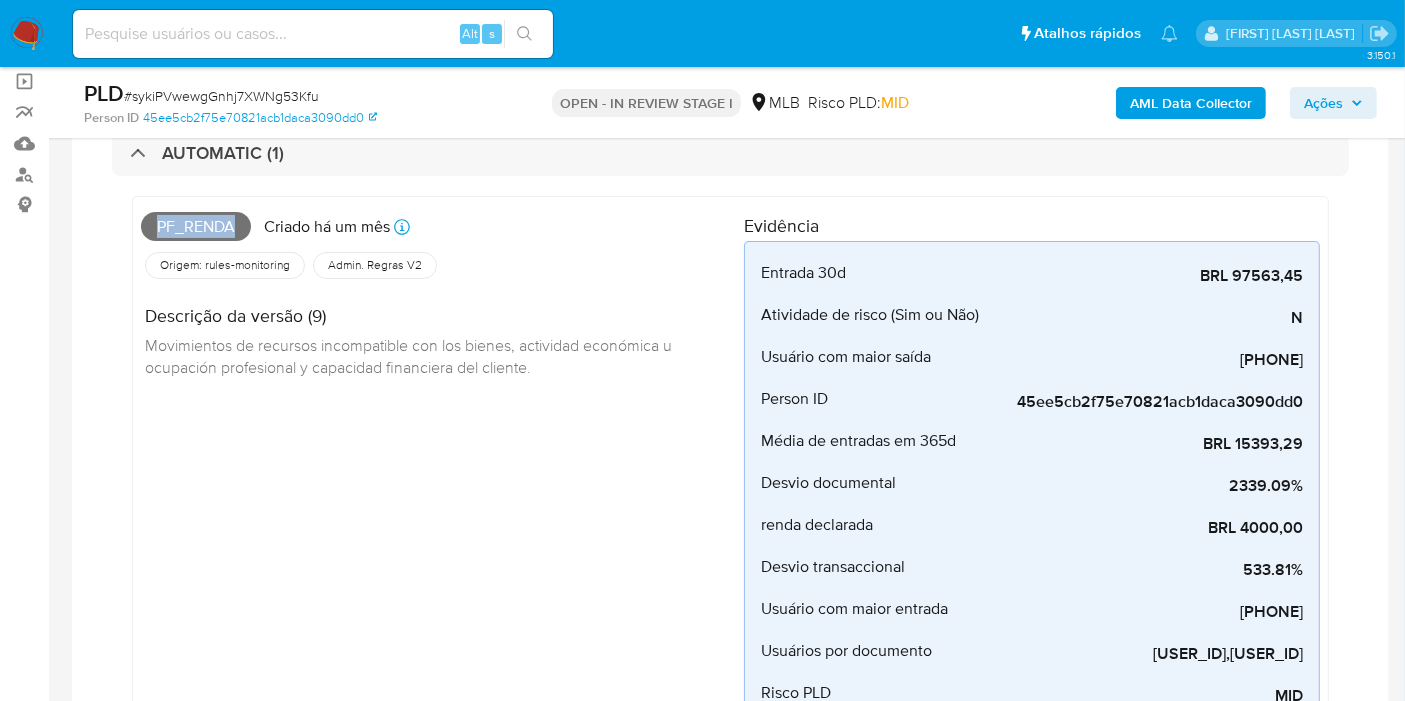 click on "Pf_renda" at bounding box center (196, 227) 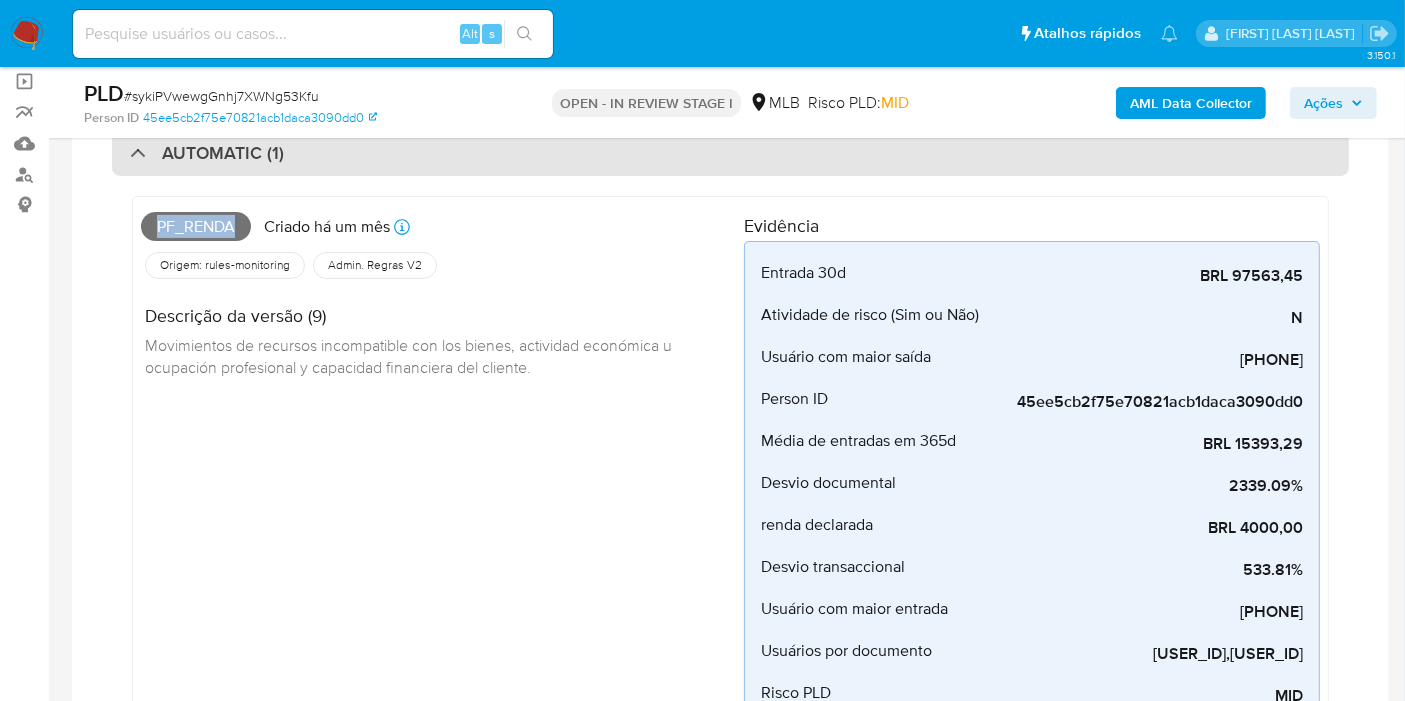 copy on "Pf_renda" 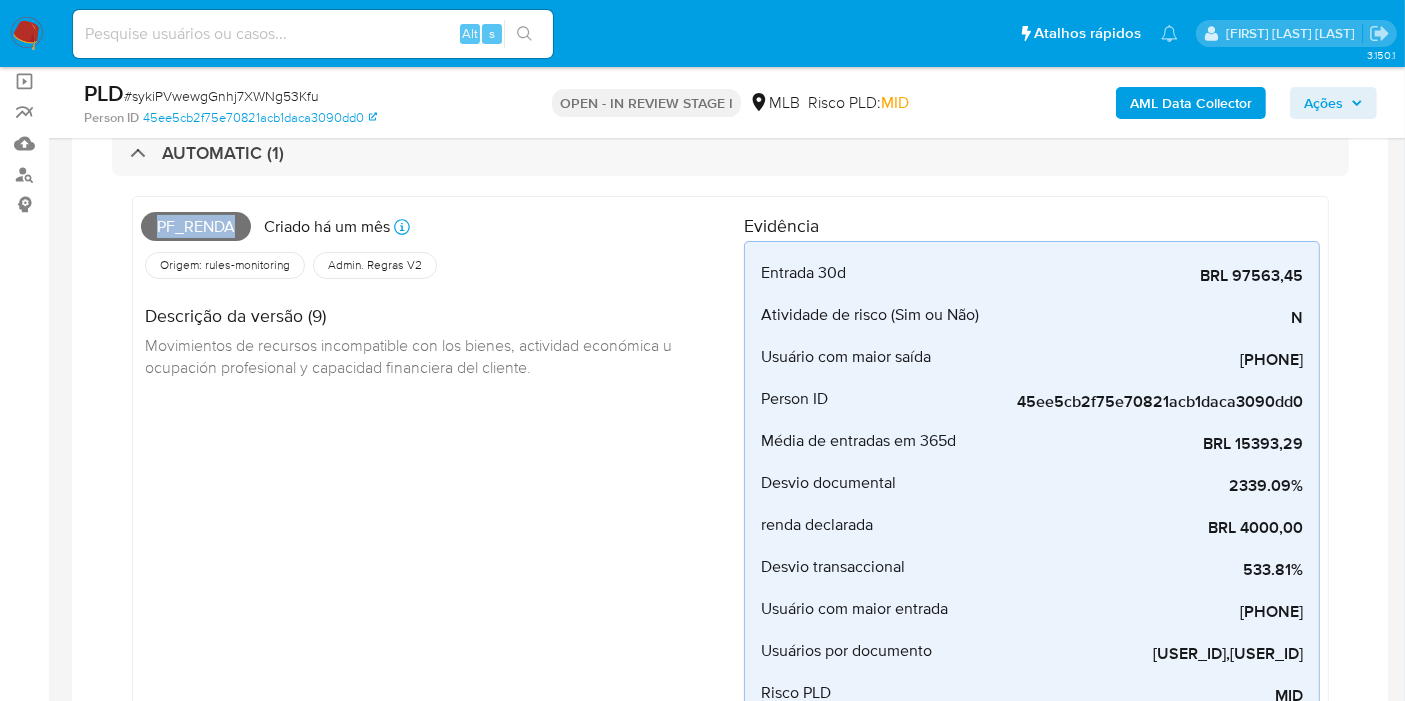 click on "Ações" at bounding box center (1323, 103) 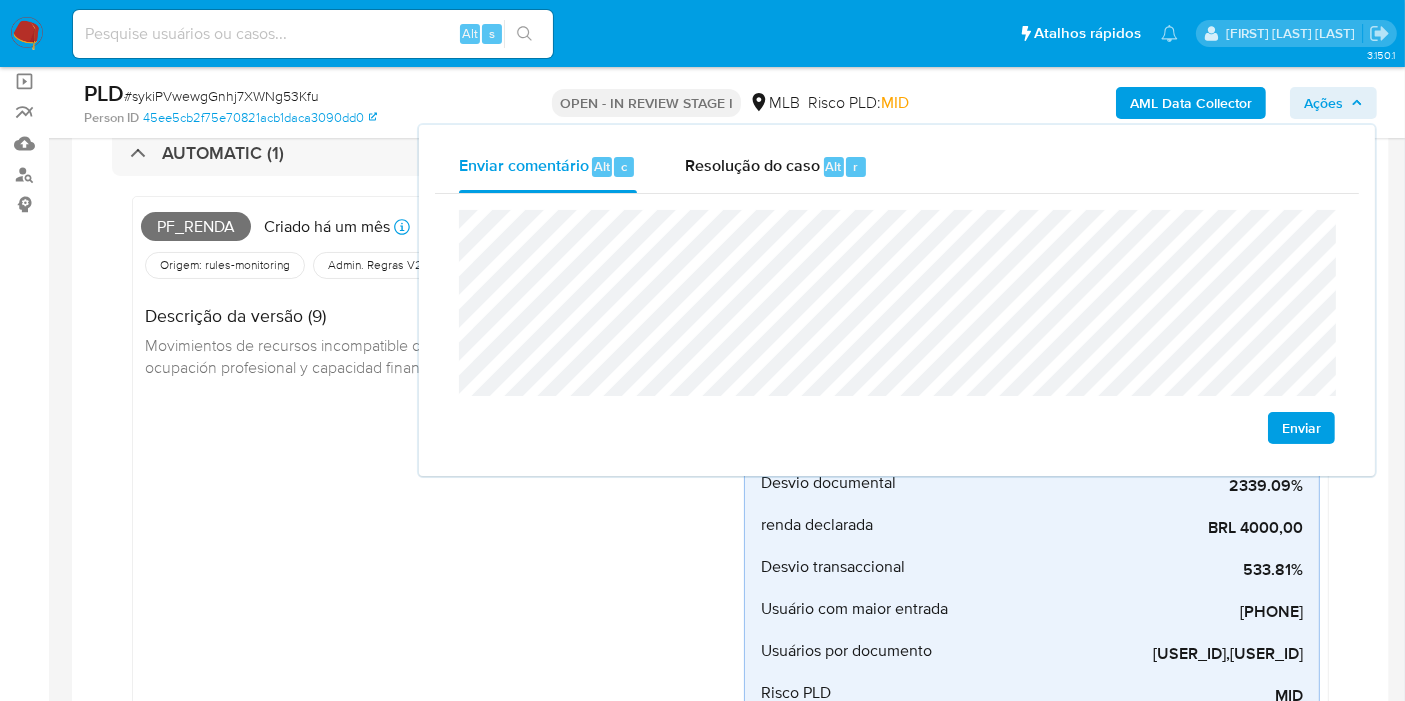 click on "Pf_renda Criado há um mês Criado: [DATE] [TIME] Origem: rules-monitoring Referência ao id da tabela de resultados da regra em rules-monitoring Admin. Regras V2 Descrição da versão (9) Movimientos de recursos incompatible con los bienes, actividad económica u ocupación profesional y capacidad financiera del cliente." at bounding box center [442, 465] 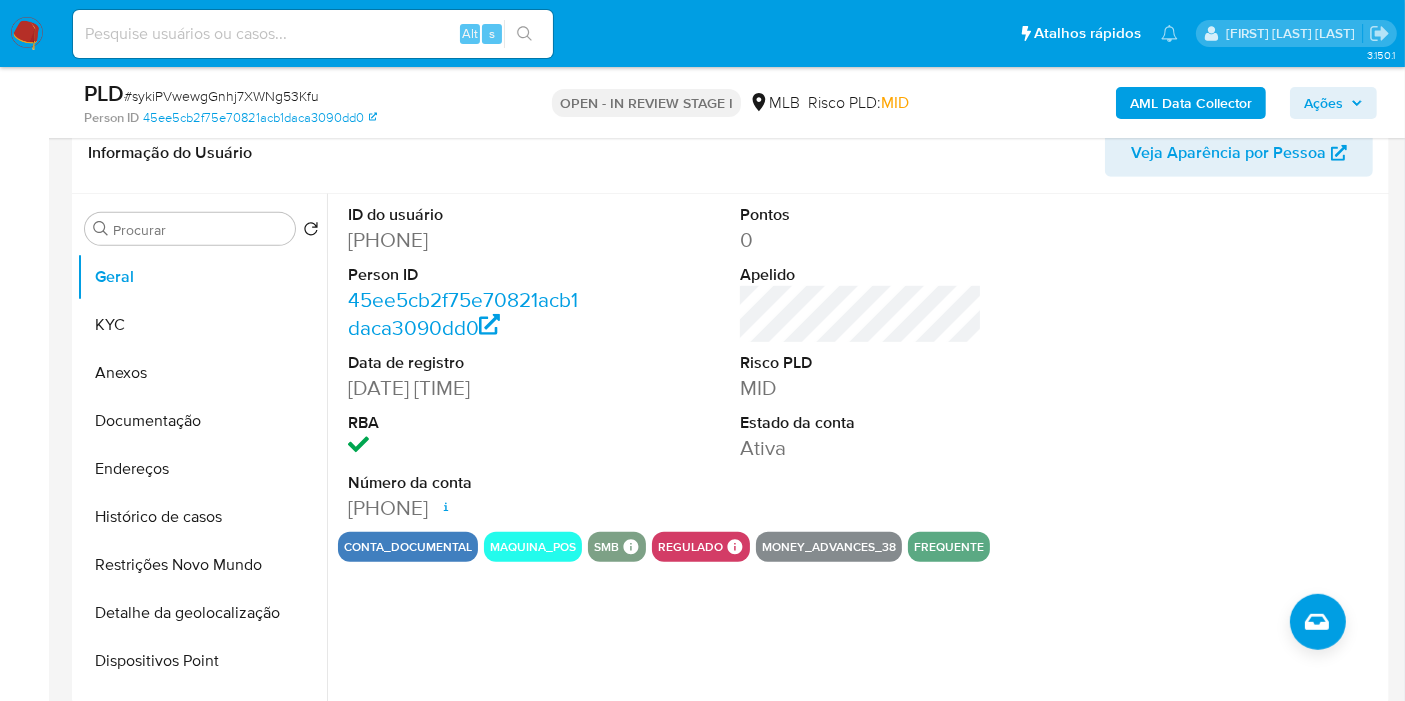 scroll, scrollTop: 888, scrollLeft: 0, axis: vertical 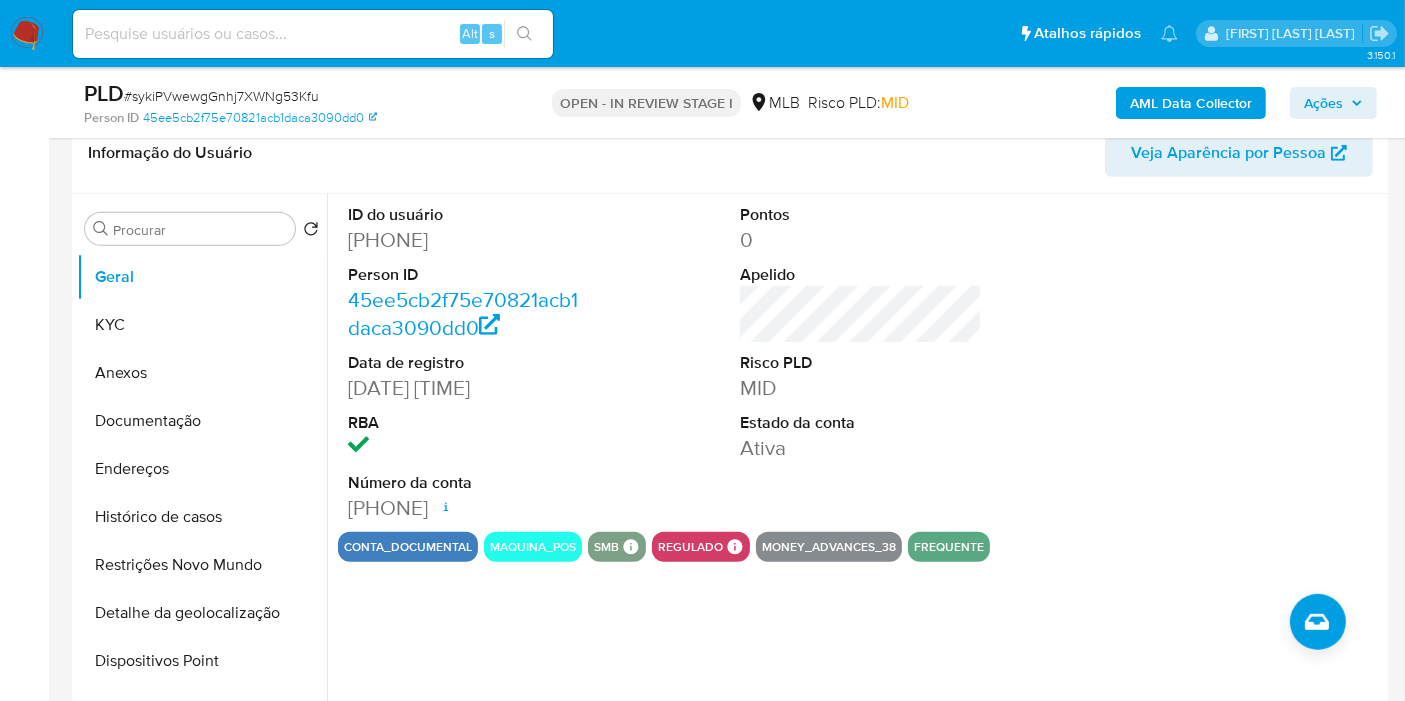 click on "Ações" at bounding box center [1323, 103] 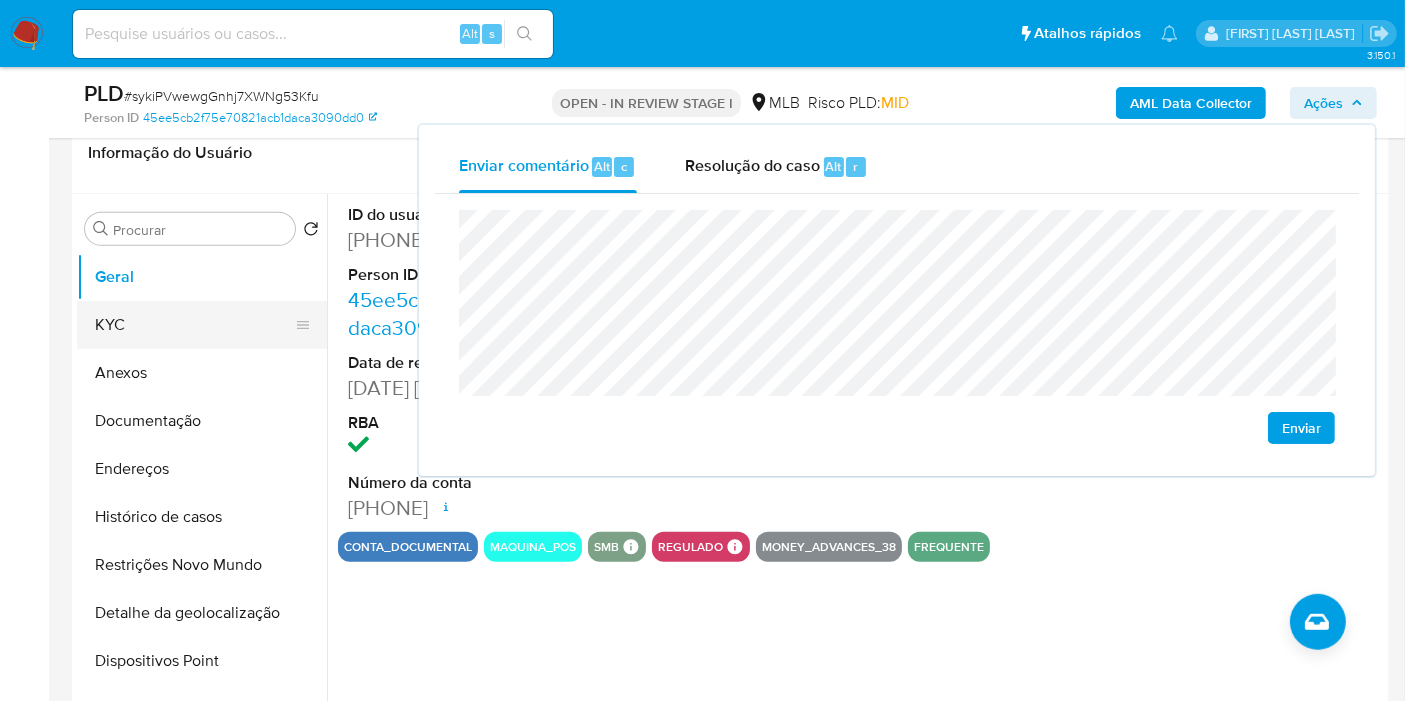 click on "KYC" at bounding box center (194, 325) 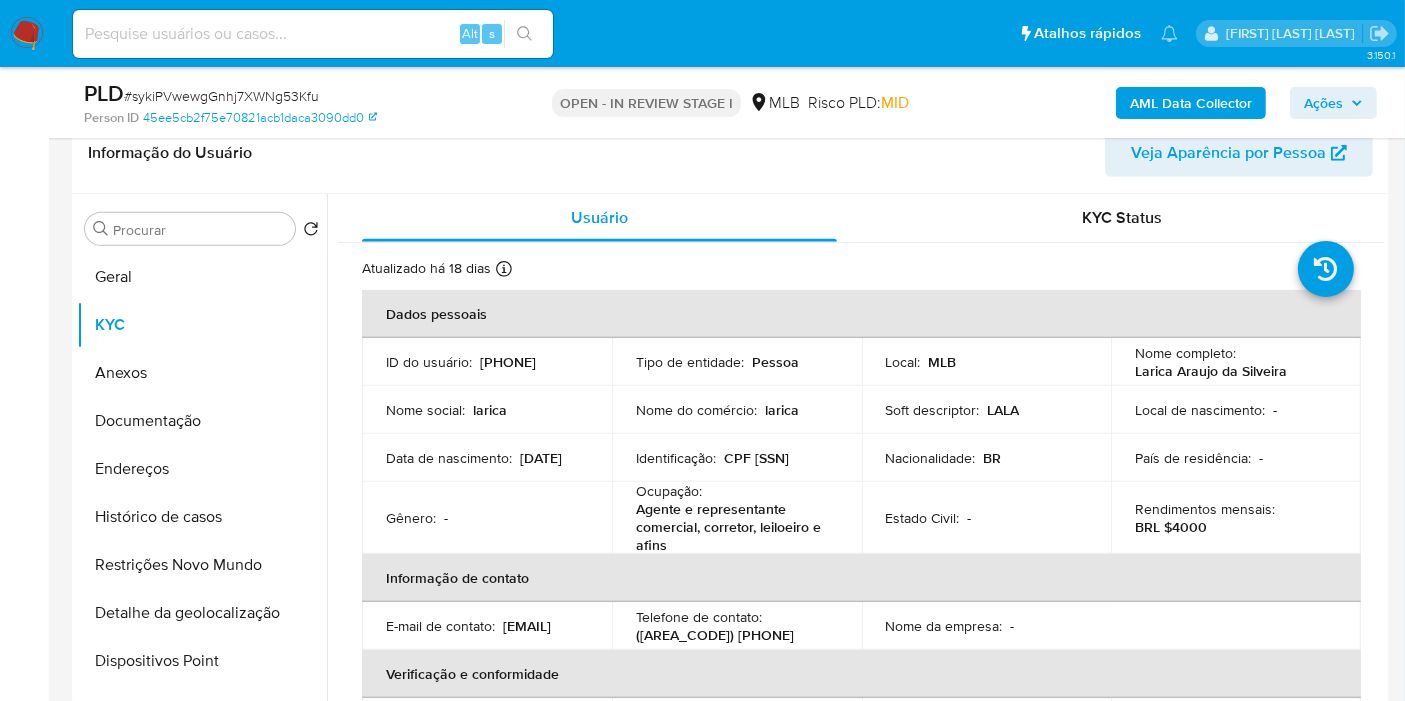 click on "CPF [SSN]" at bounding box center [756, 458] 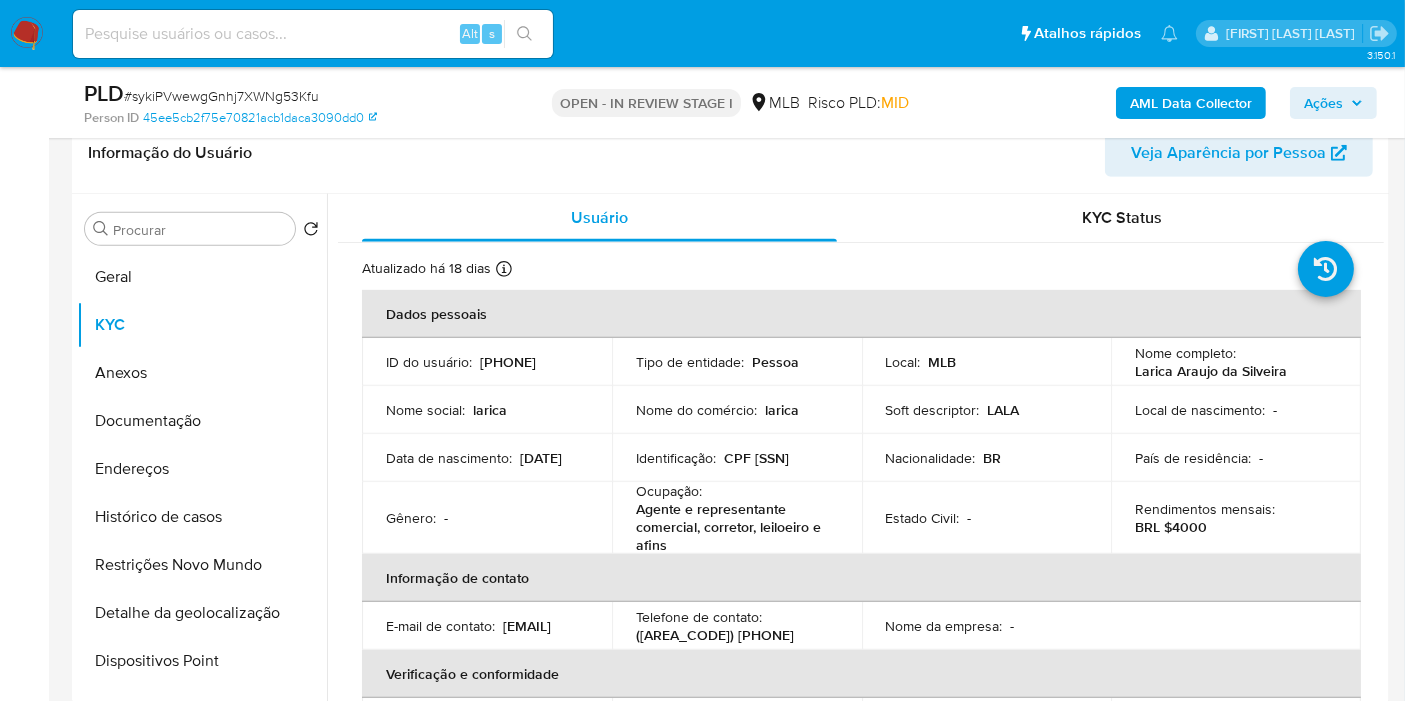 click on "Ações" at bounding box center (1323, 103) 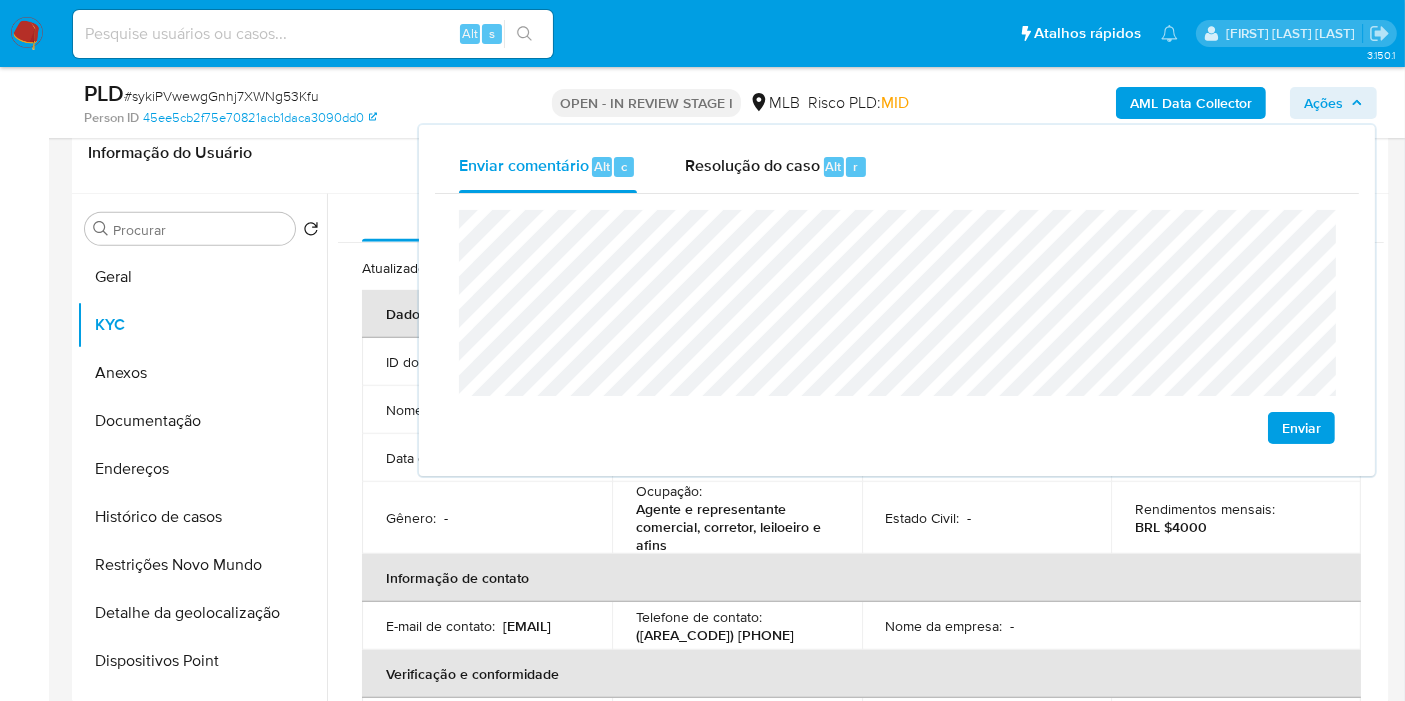 click on "econômica" 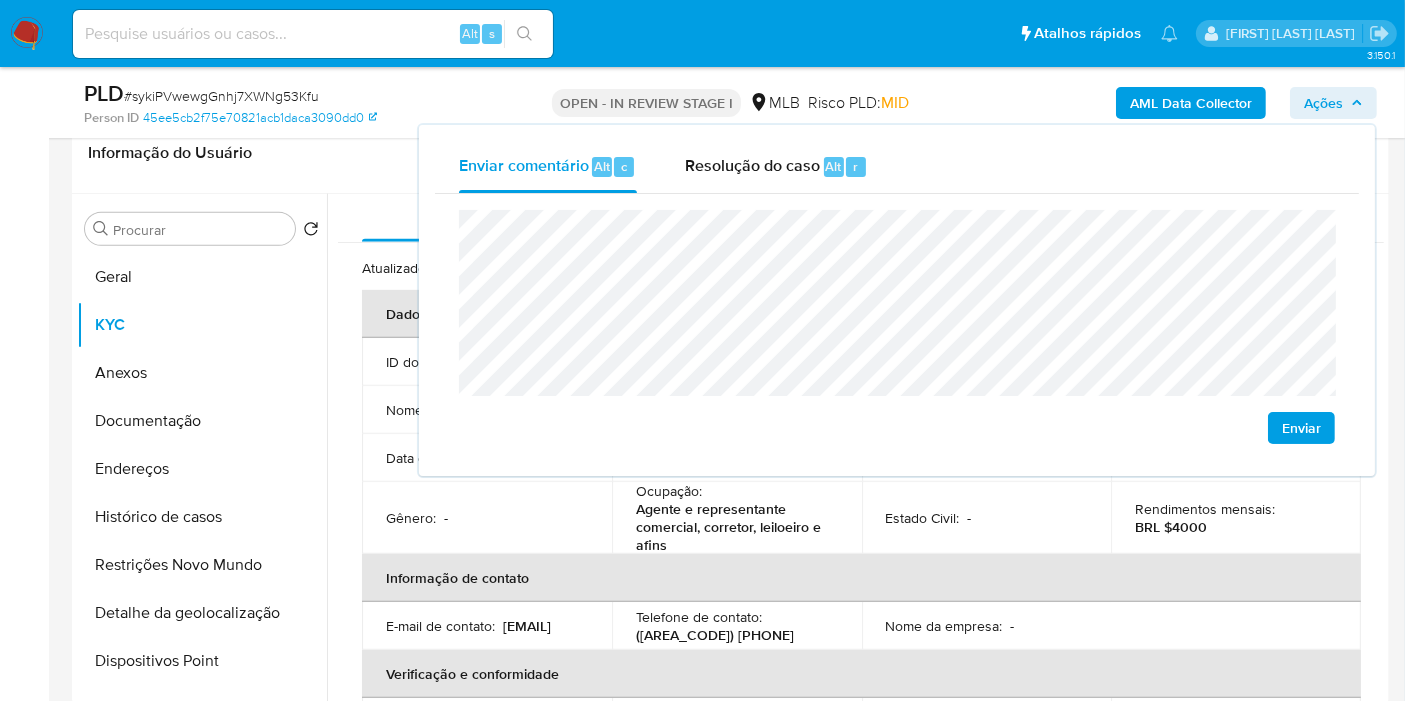 drag, startPoint x: 1008, startPoint y: 587, endPoint x: 817, endPoint y: 562, distance: 192.62918 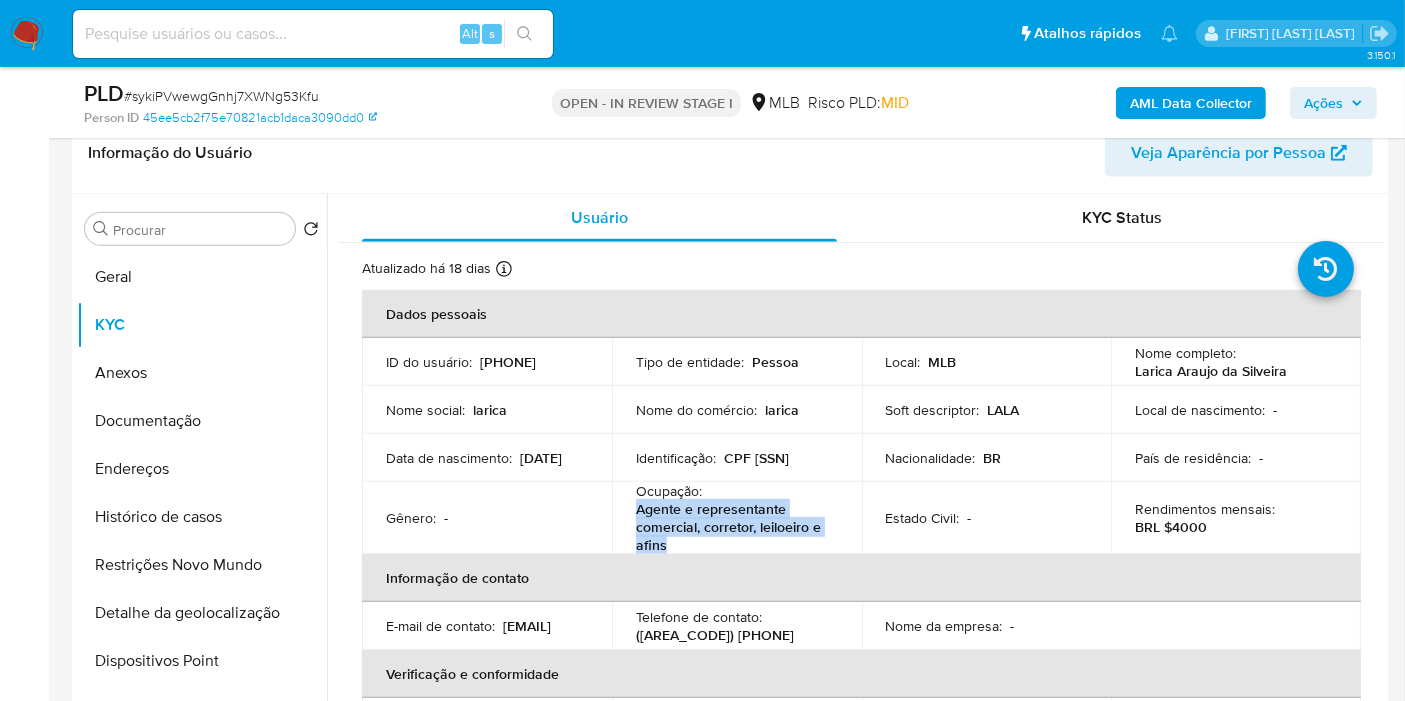 drag, startPoint x: 631, startPoint y: 506, endPoint x: 703, endPoint y: 535, distance: 77.62087 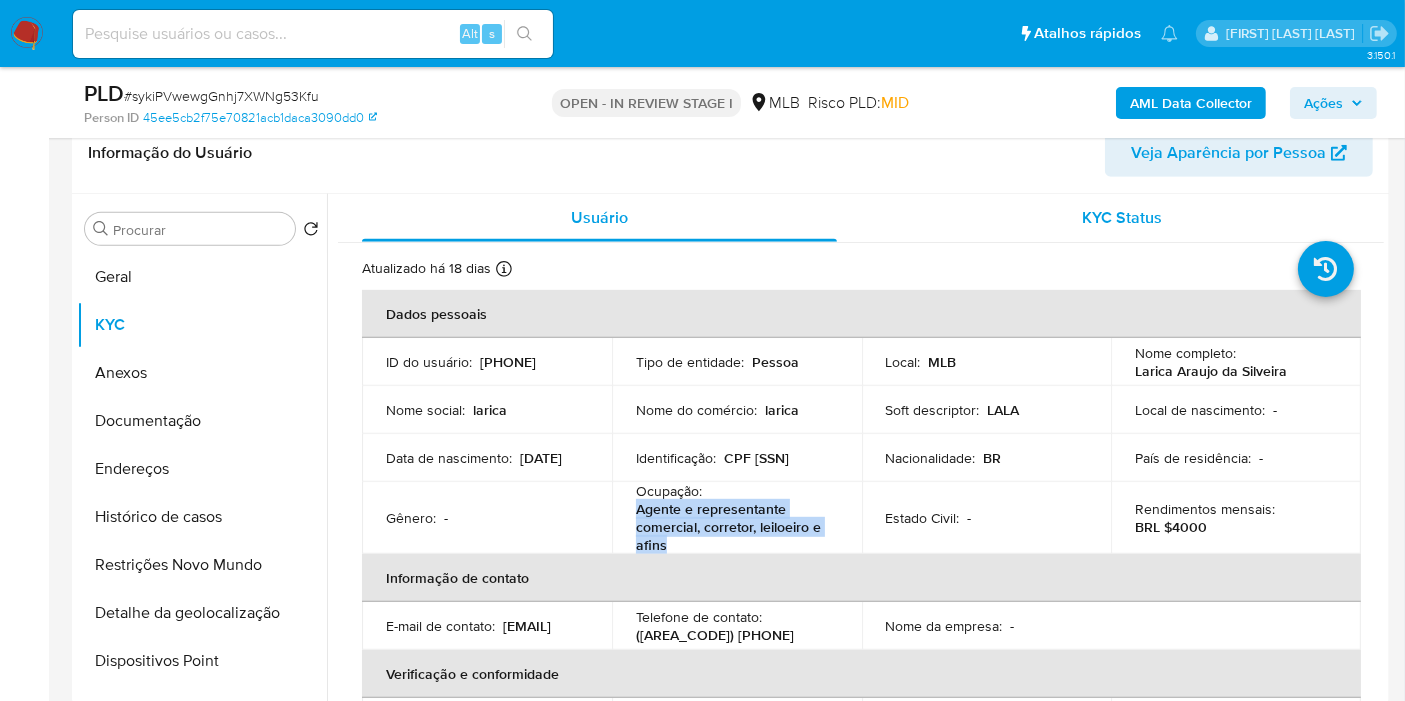 copy on "Agente e representante comercial, corretor, leiloeiro e afins" 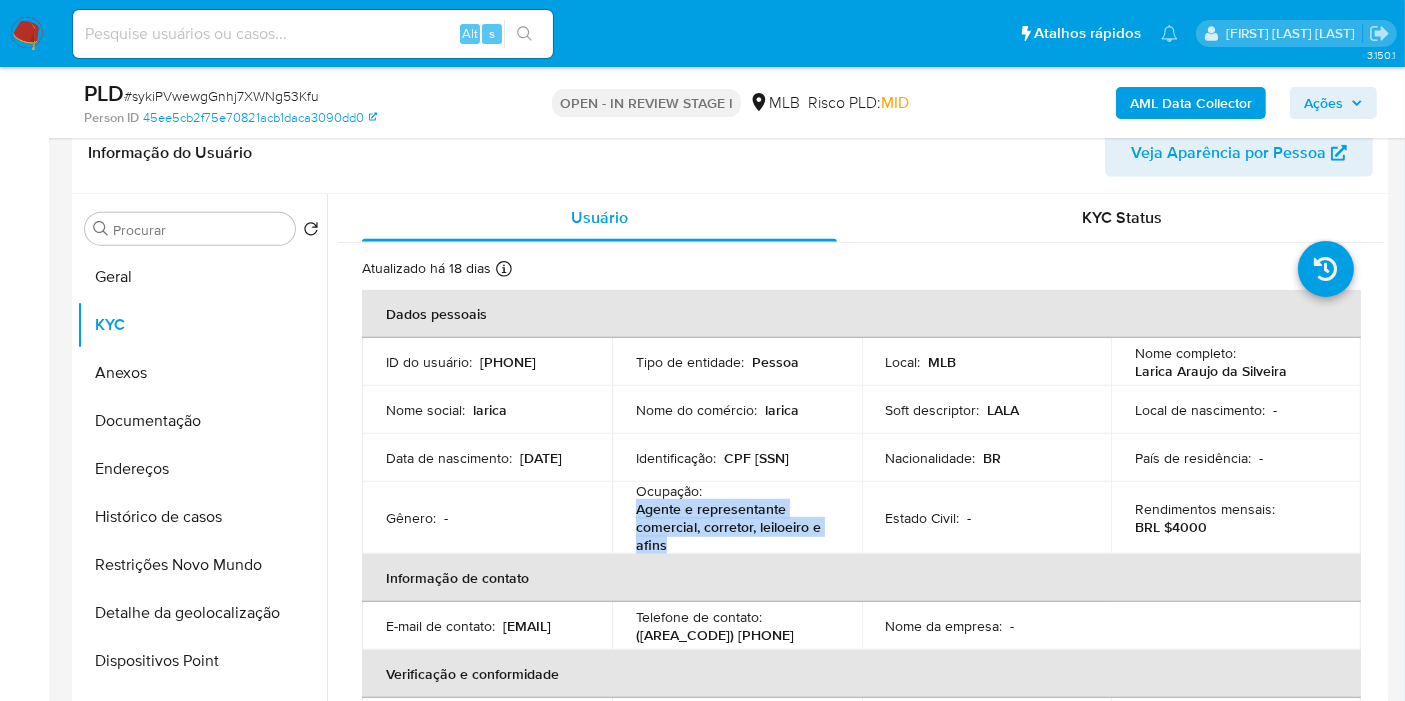 click on "Ações" at bounding box center (1323, 103) 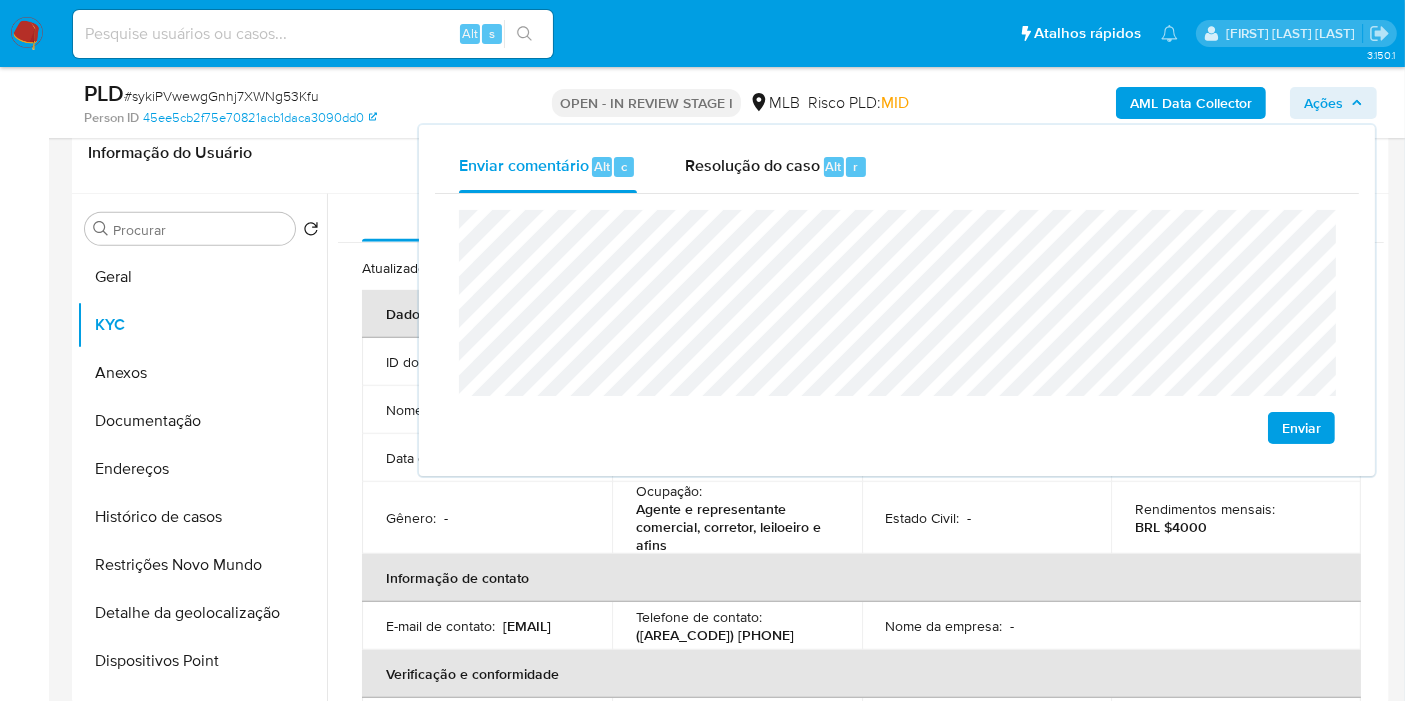 click on "Verificação e conformidade" at bounding box center [861, 674] 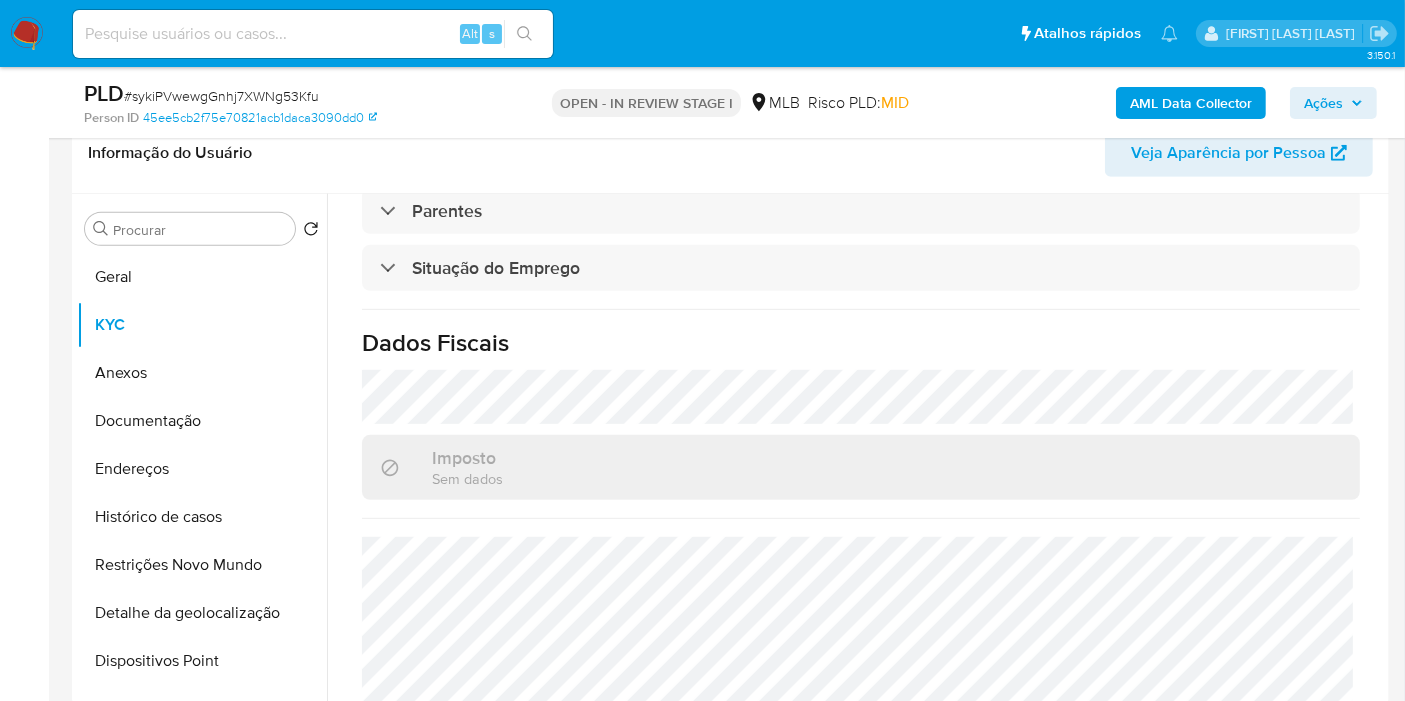 scroll, scrollTop: 932, scrollLeft: 0, axis: vertical 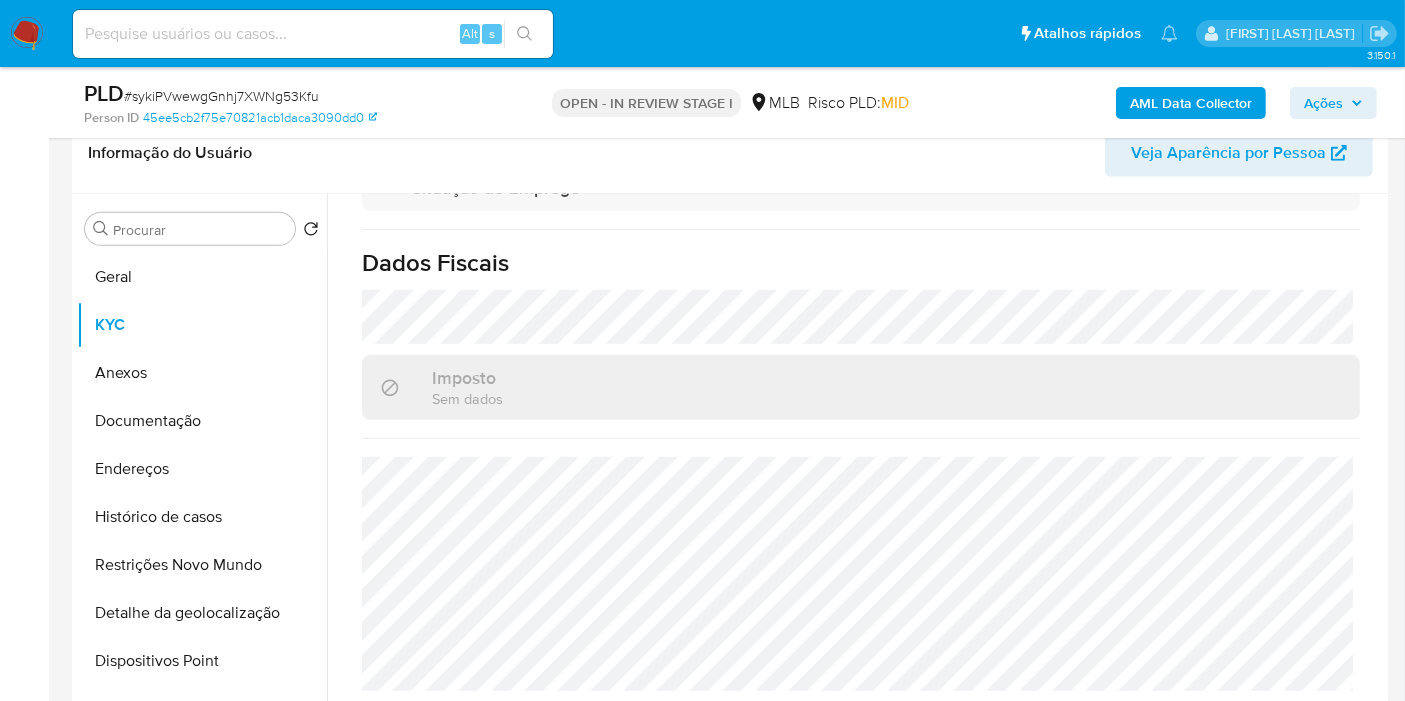 click on "Ações" at bounding box center [1333, 103] 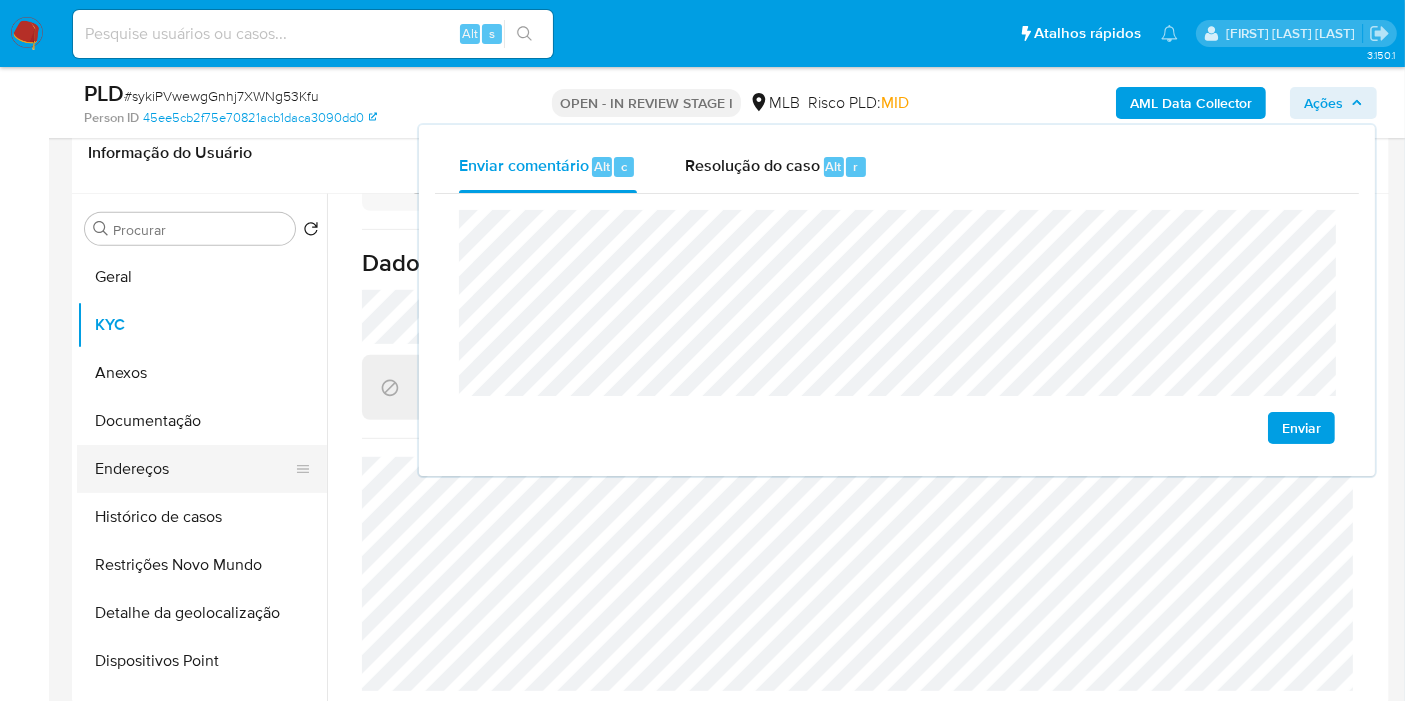 click on "Endereços" at bounding box center (194, 469) 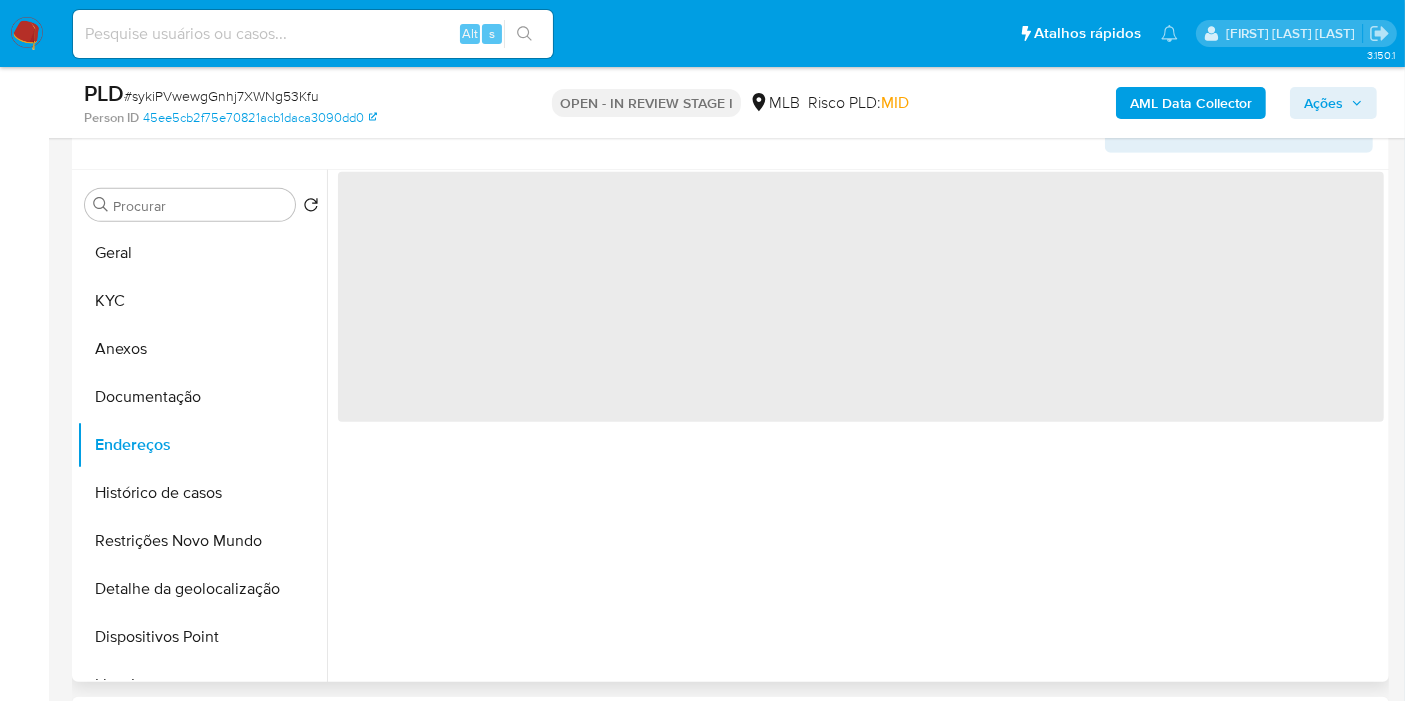 scroll, scrollTop: 0, scrollLeft: 0, axis: both 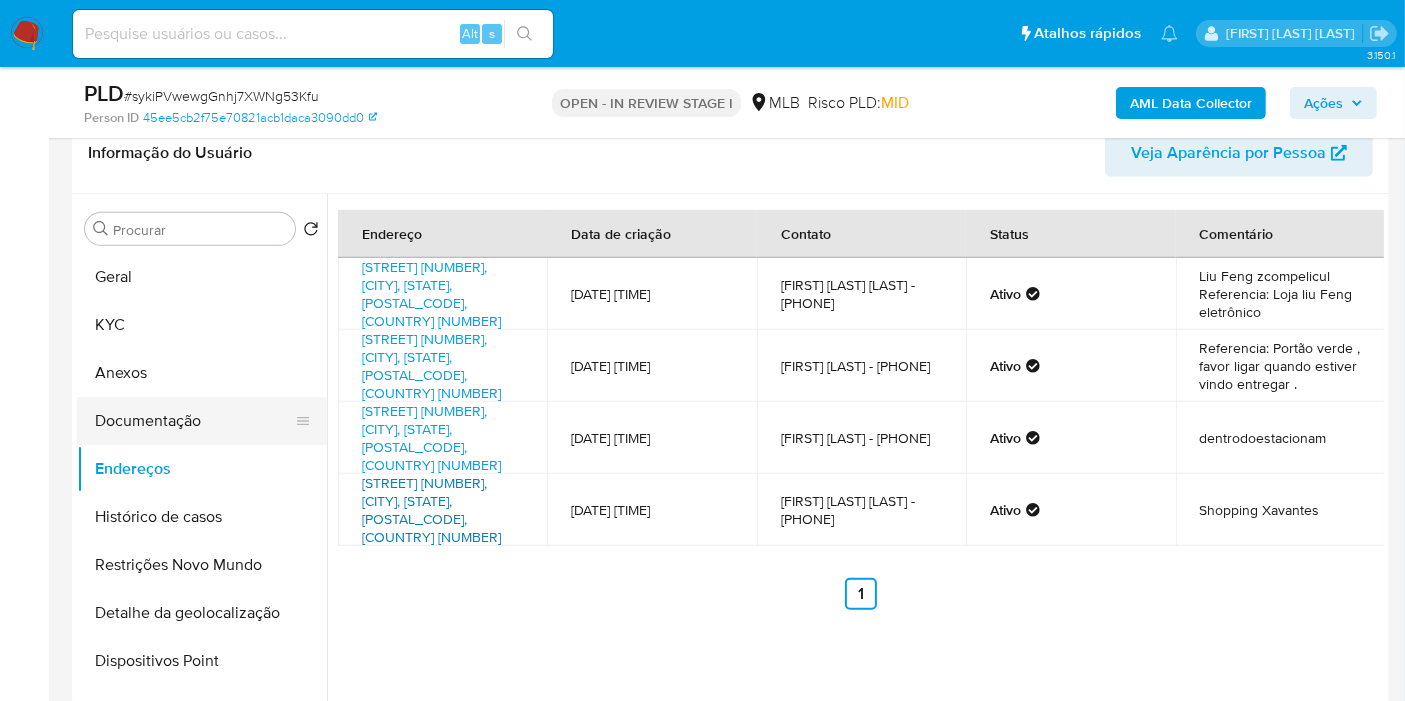 drag, startPoint x: 390, startPoint y: 481, endPoint x: 279, endPoint y: 437, distance: 119.40268 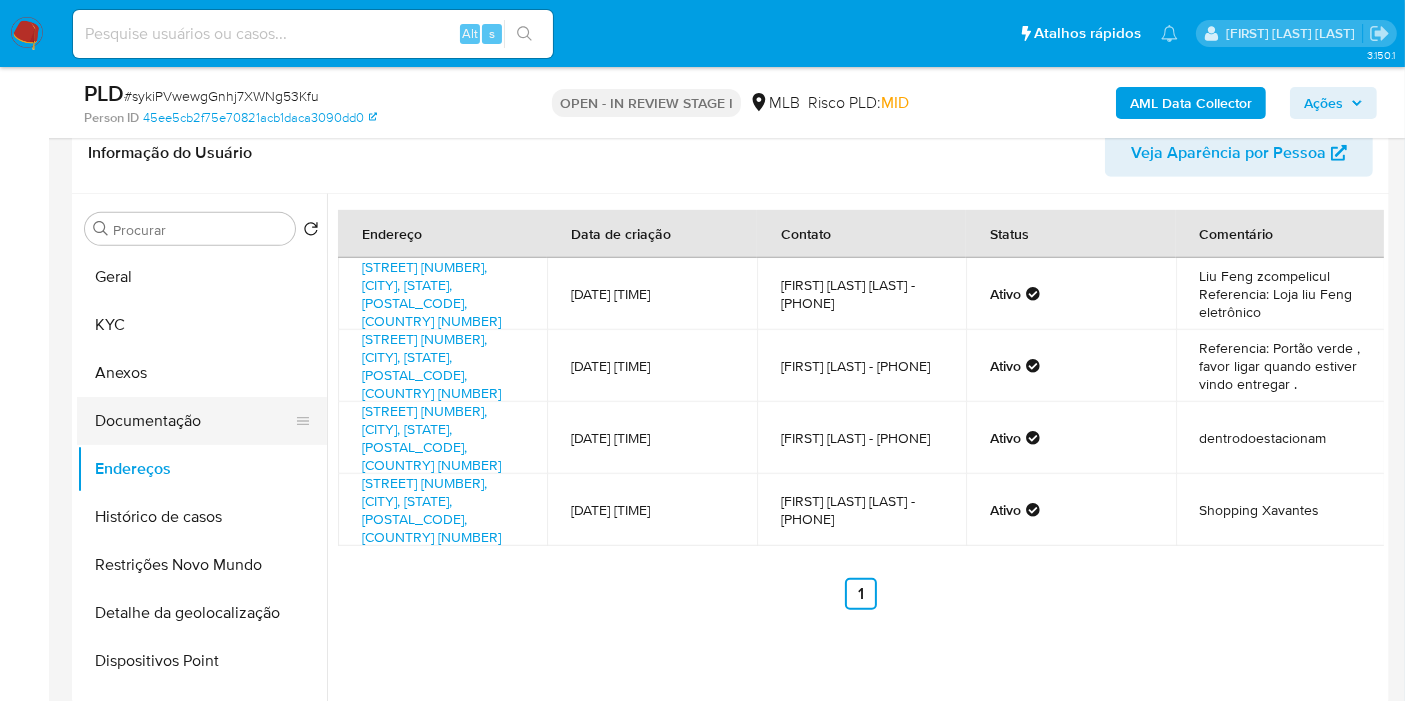 click on "Documentação" at bounding box center [194, 421] 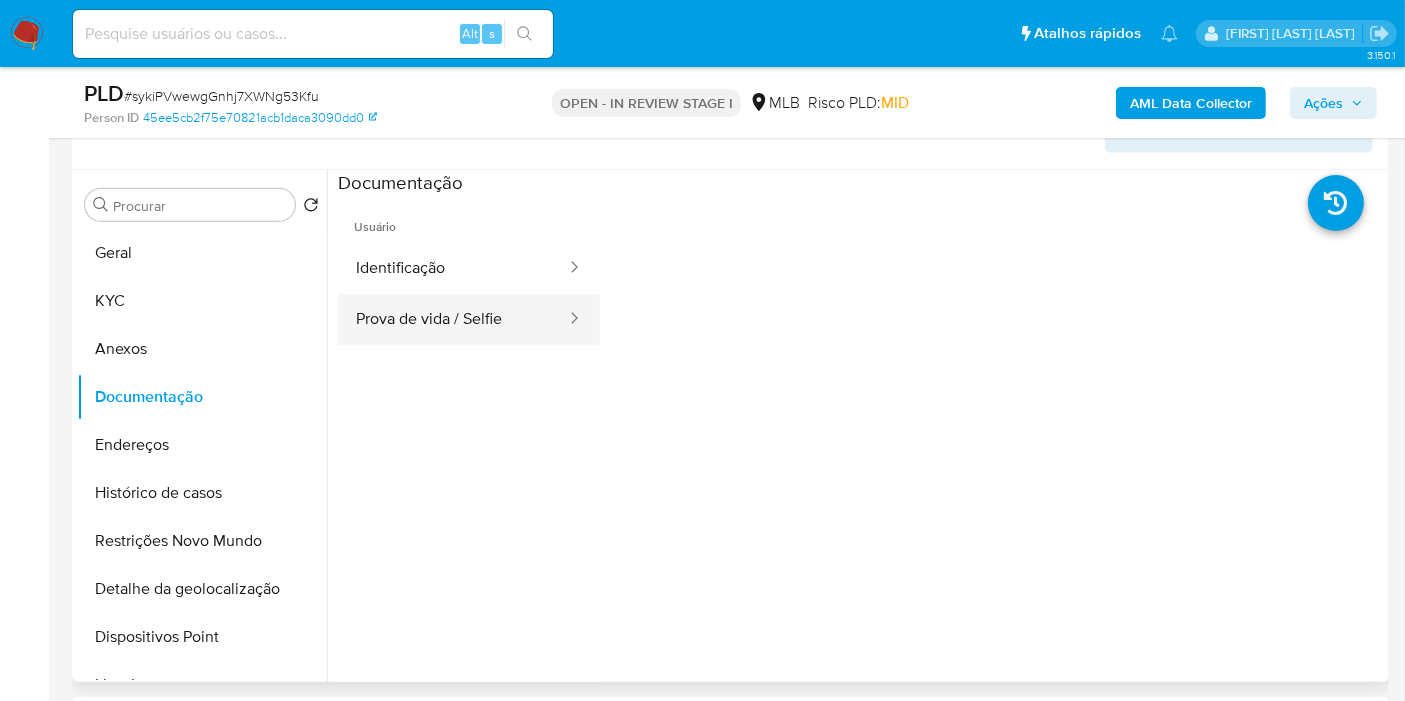 click on "Prova de vida / Selfie" at bounding box center [453, 319] 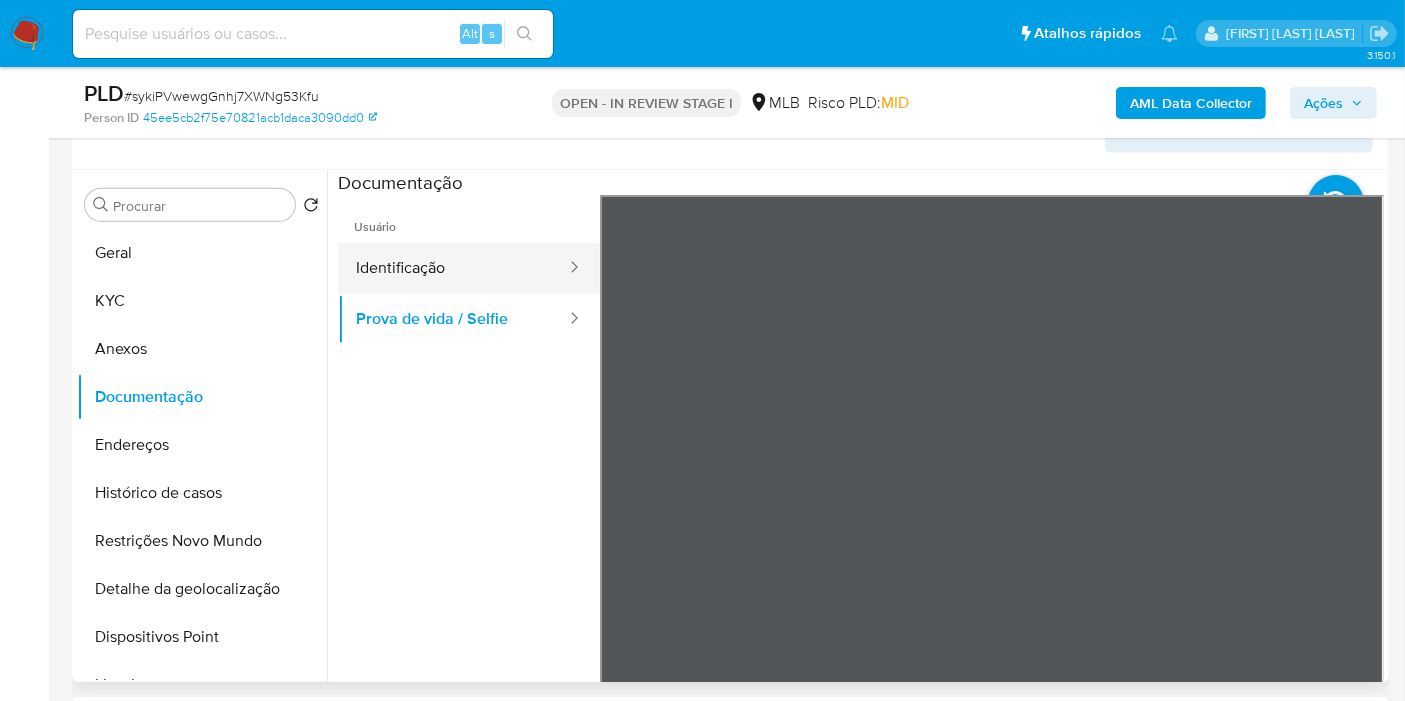 click on "Identificação" at bounding box center [453, 268] 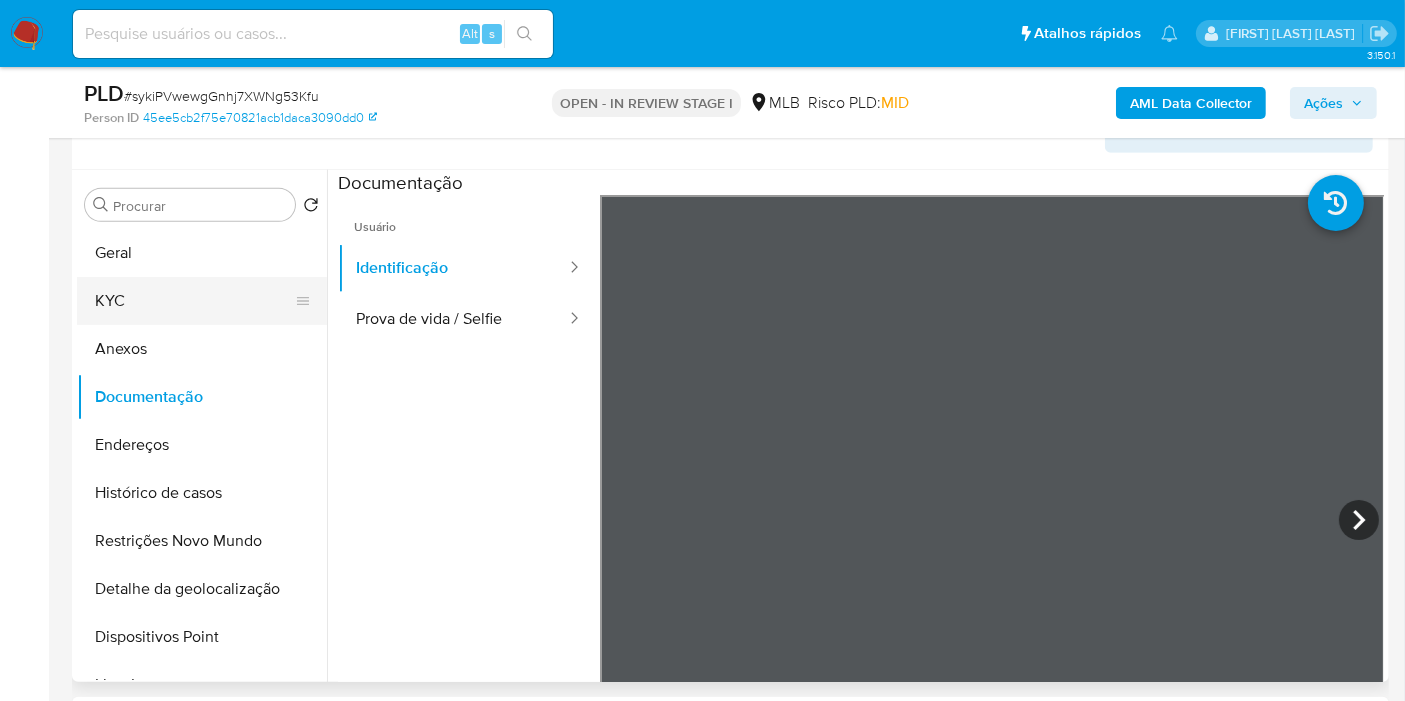 click on "KYC" at bounding box center [194, 301] 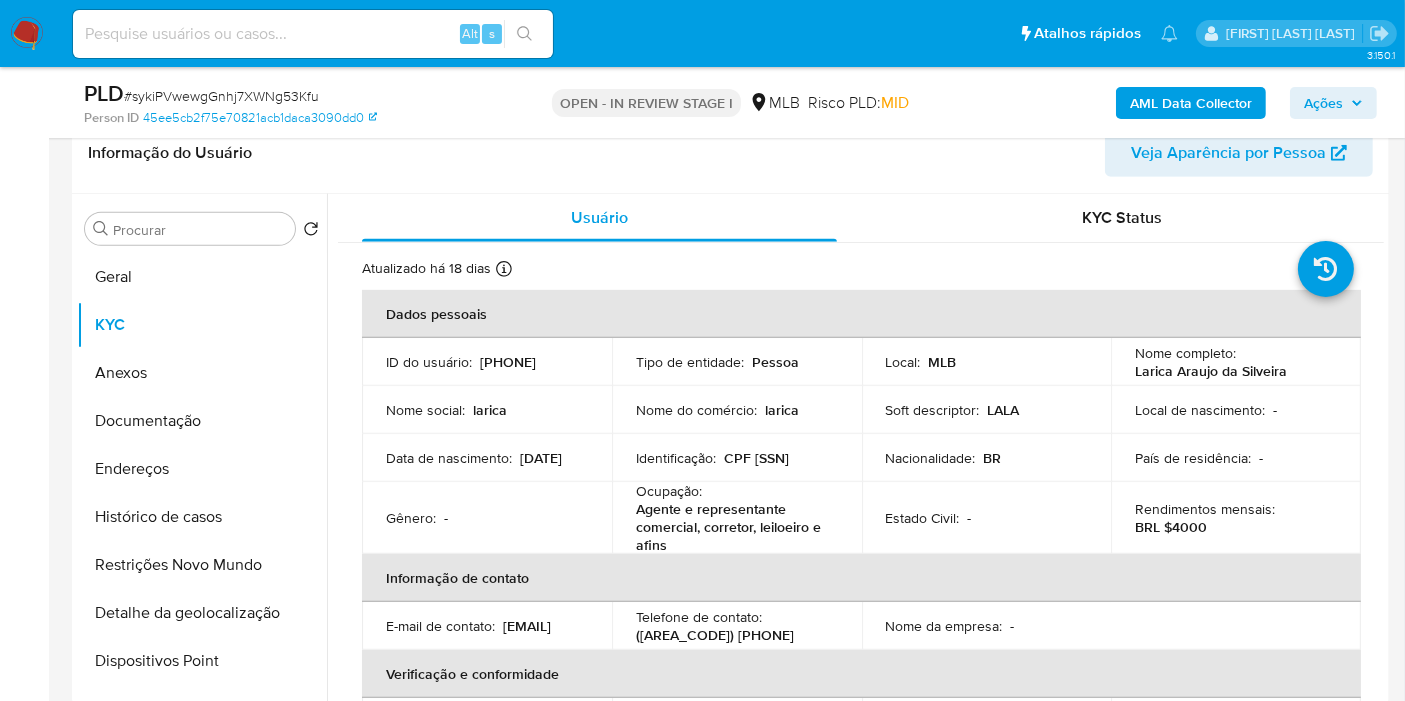 type 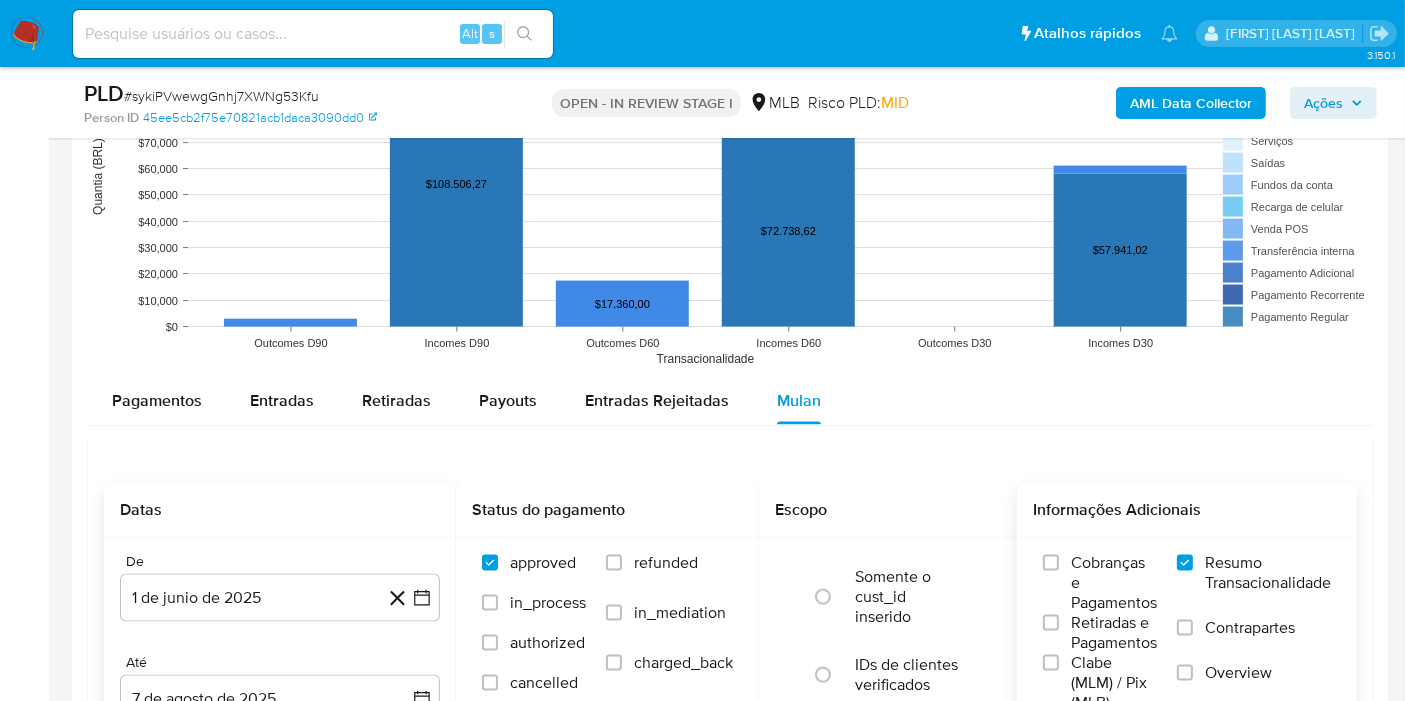 scroll, scrollTop: 2660, scrollLeft: 0, axis: vertical 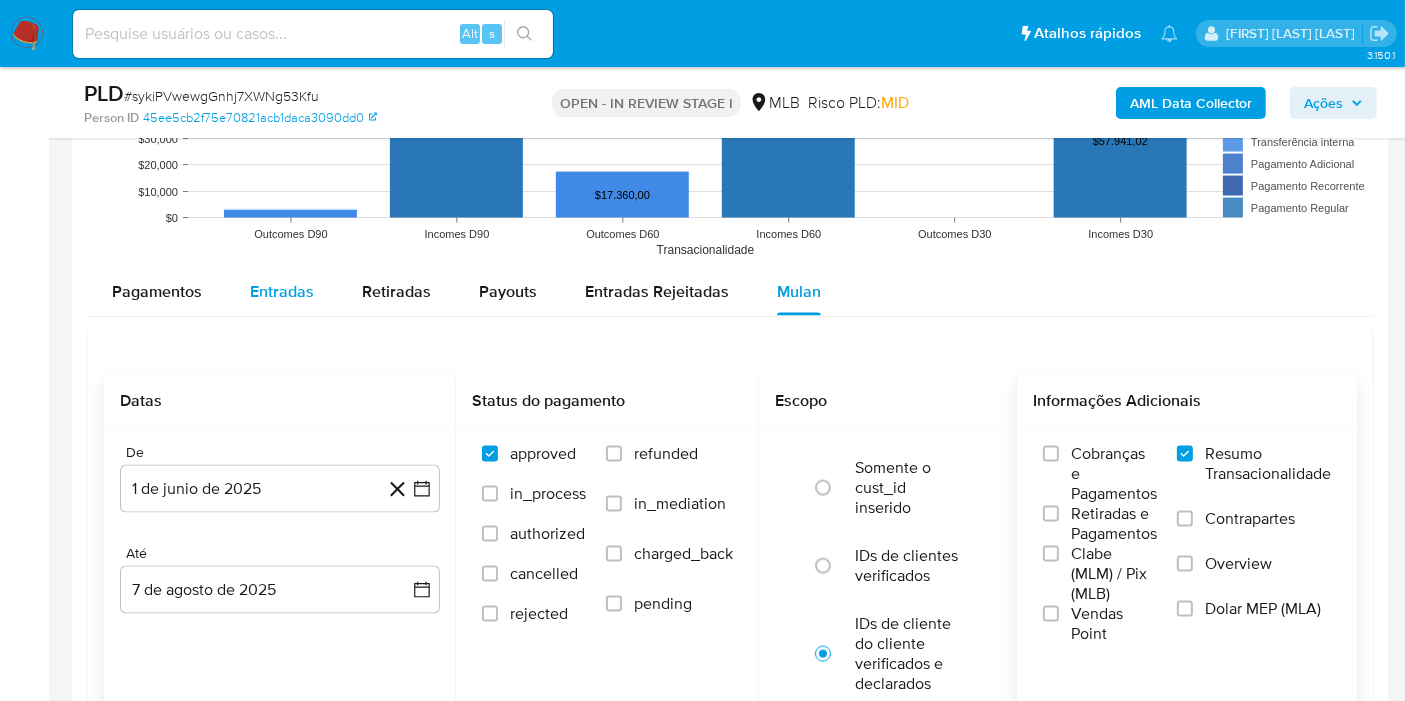 click on "Entradas" at bounding box center [282, 292] 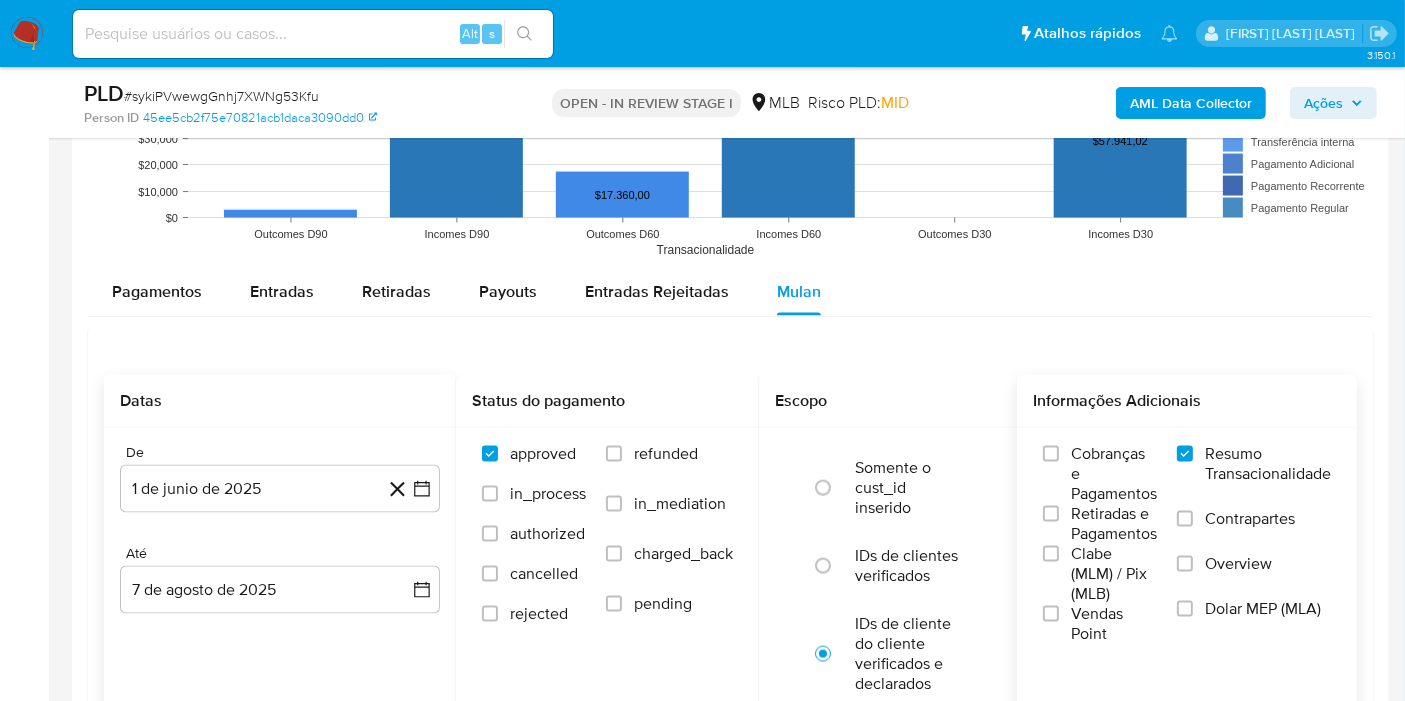 select on "10" 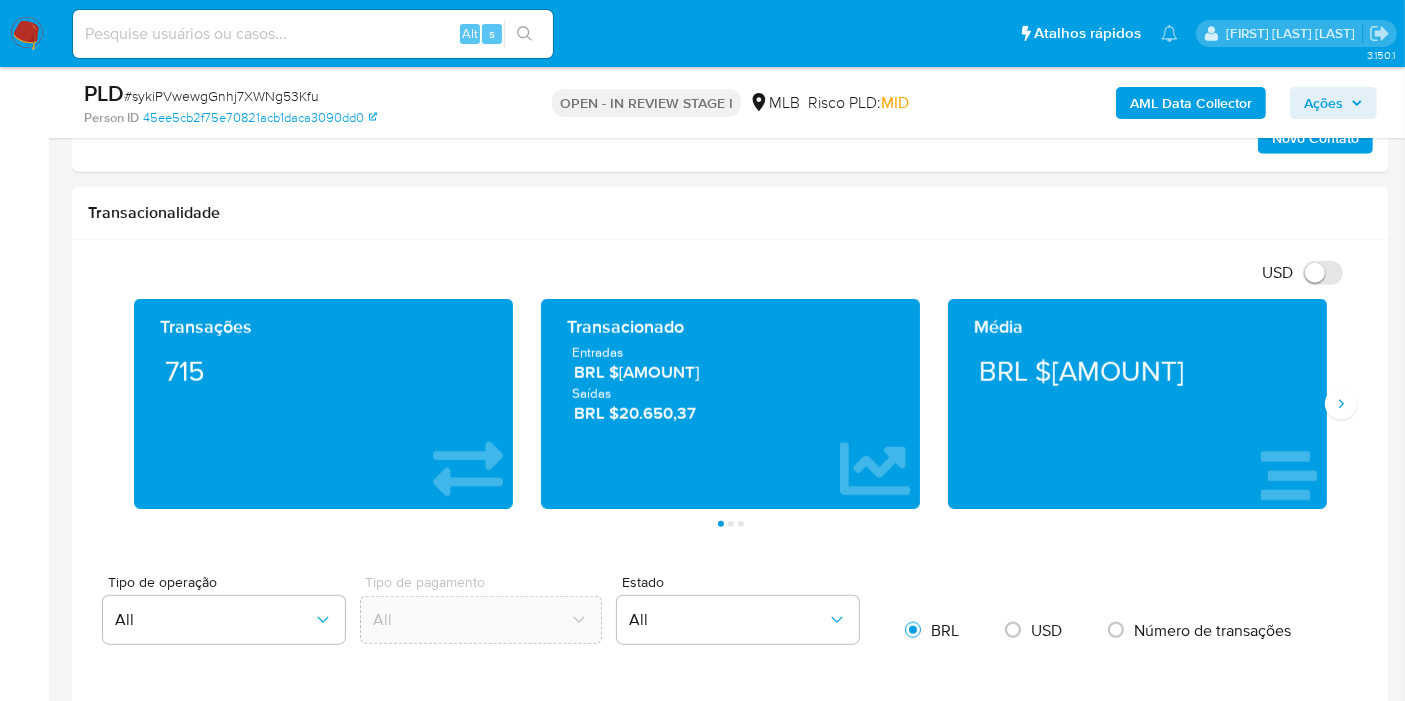 scroll, scrollTop: 853, scrollLeft: 0, axis: vertical 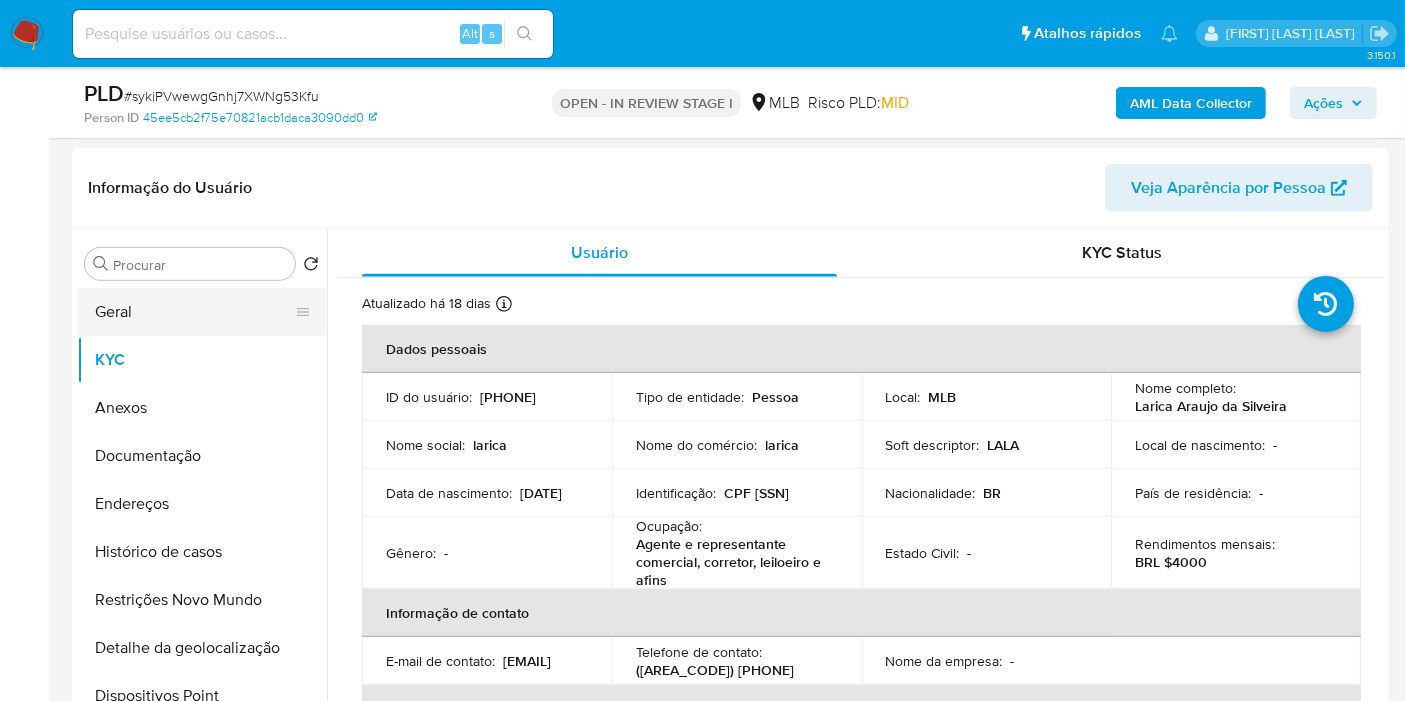 click on "Geral" at bounding box center [194, 312] 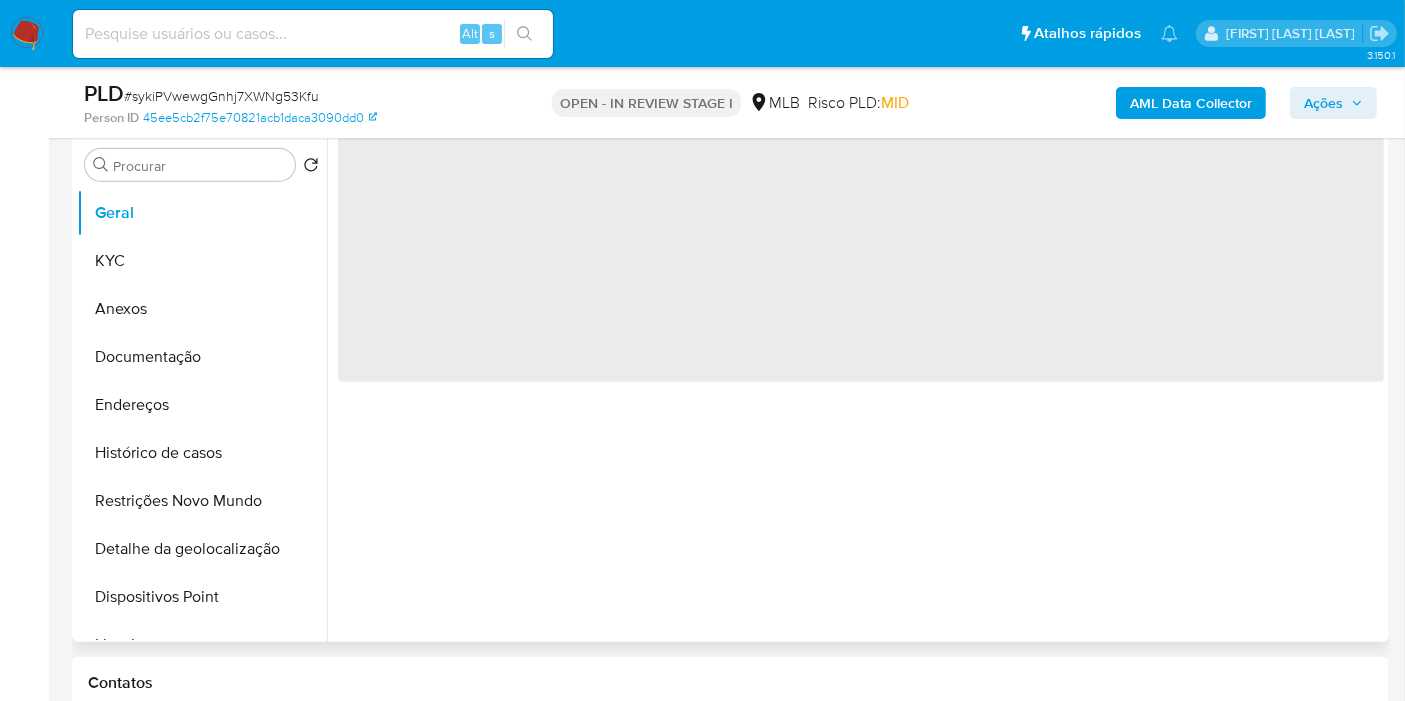 scroll, scrollTop: 933, scrollLeft: 0, axis: vertical 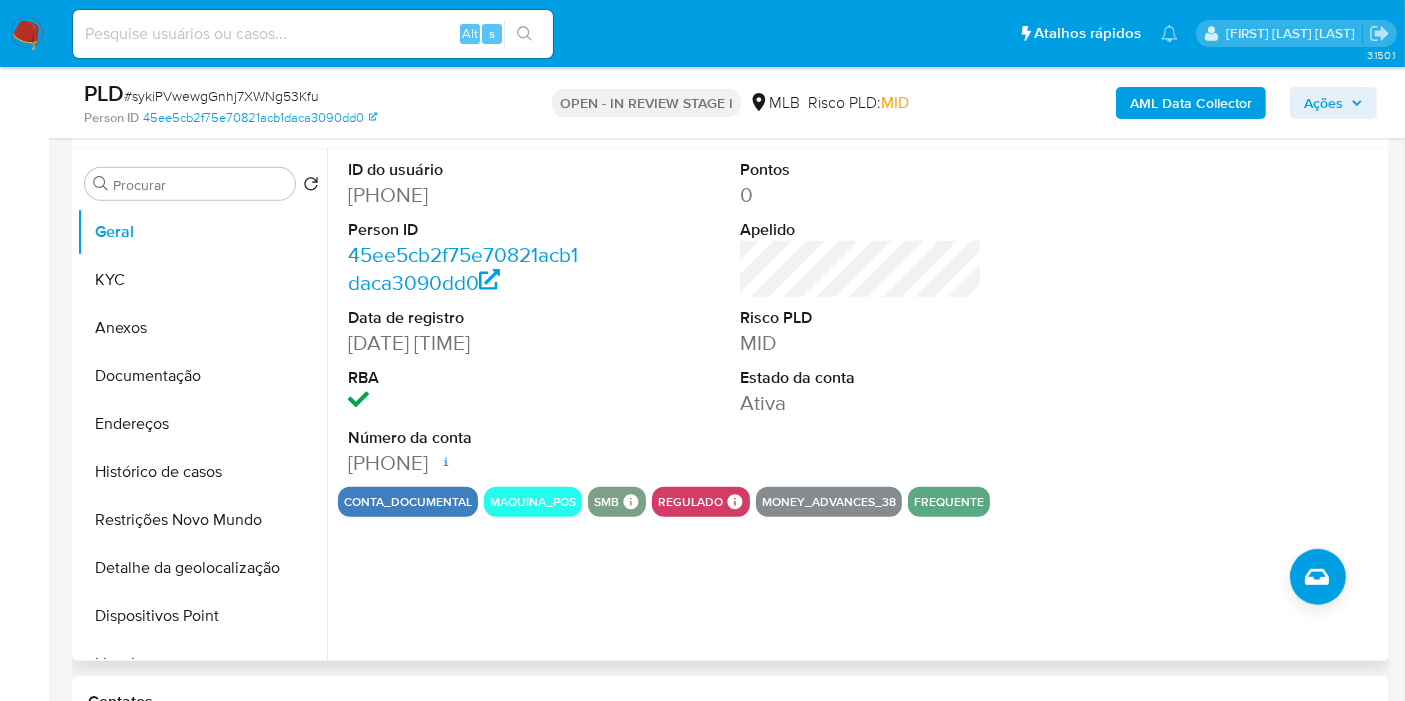 type 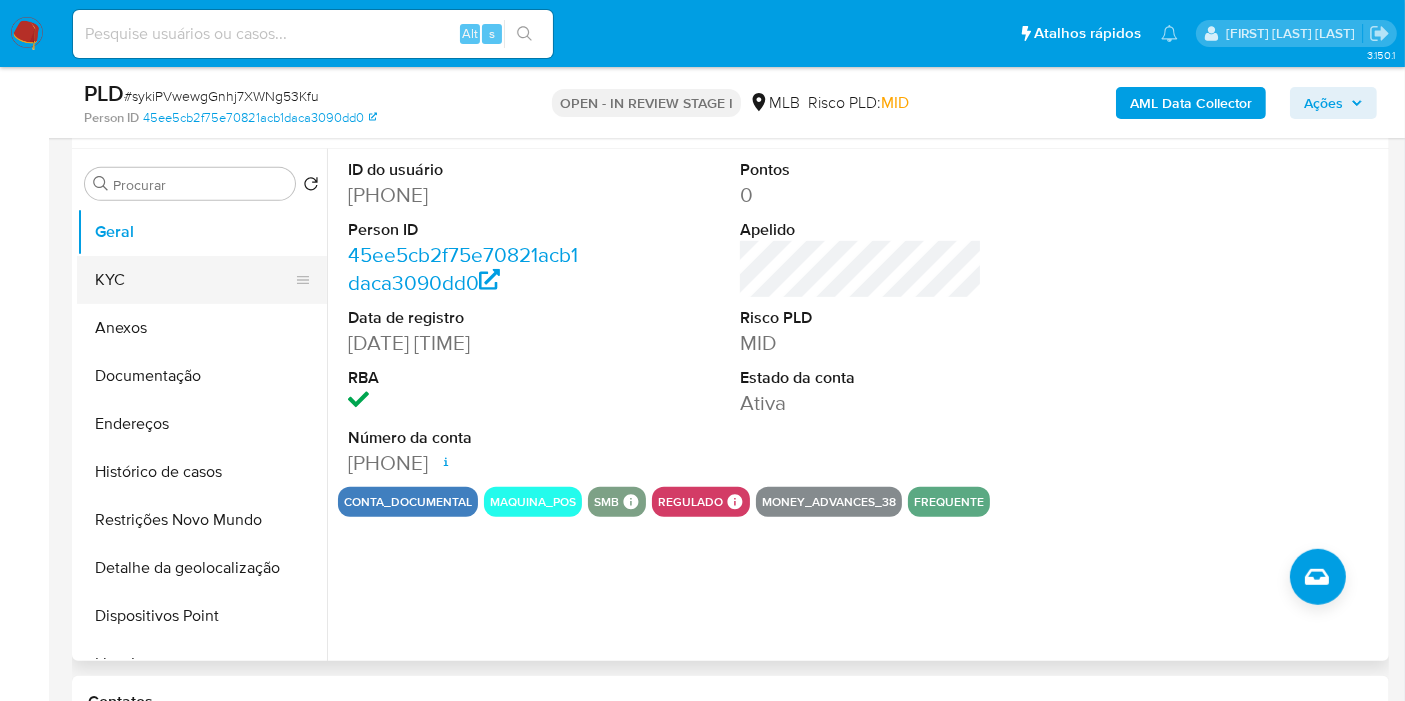 click on "KYC" at bounding box center (194, 280) 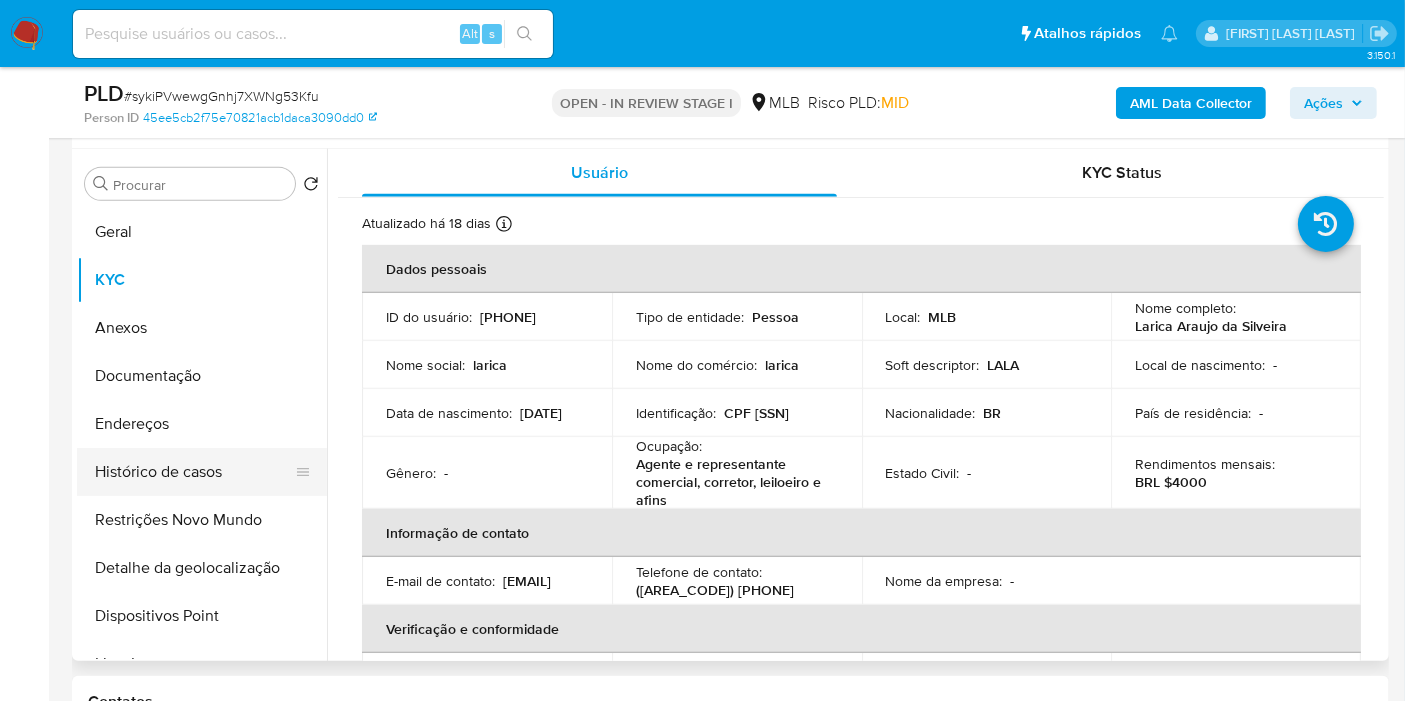 click on "Histórico de casos" at bounding box center [194, 472] 